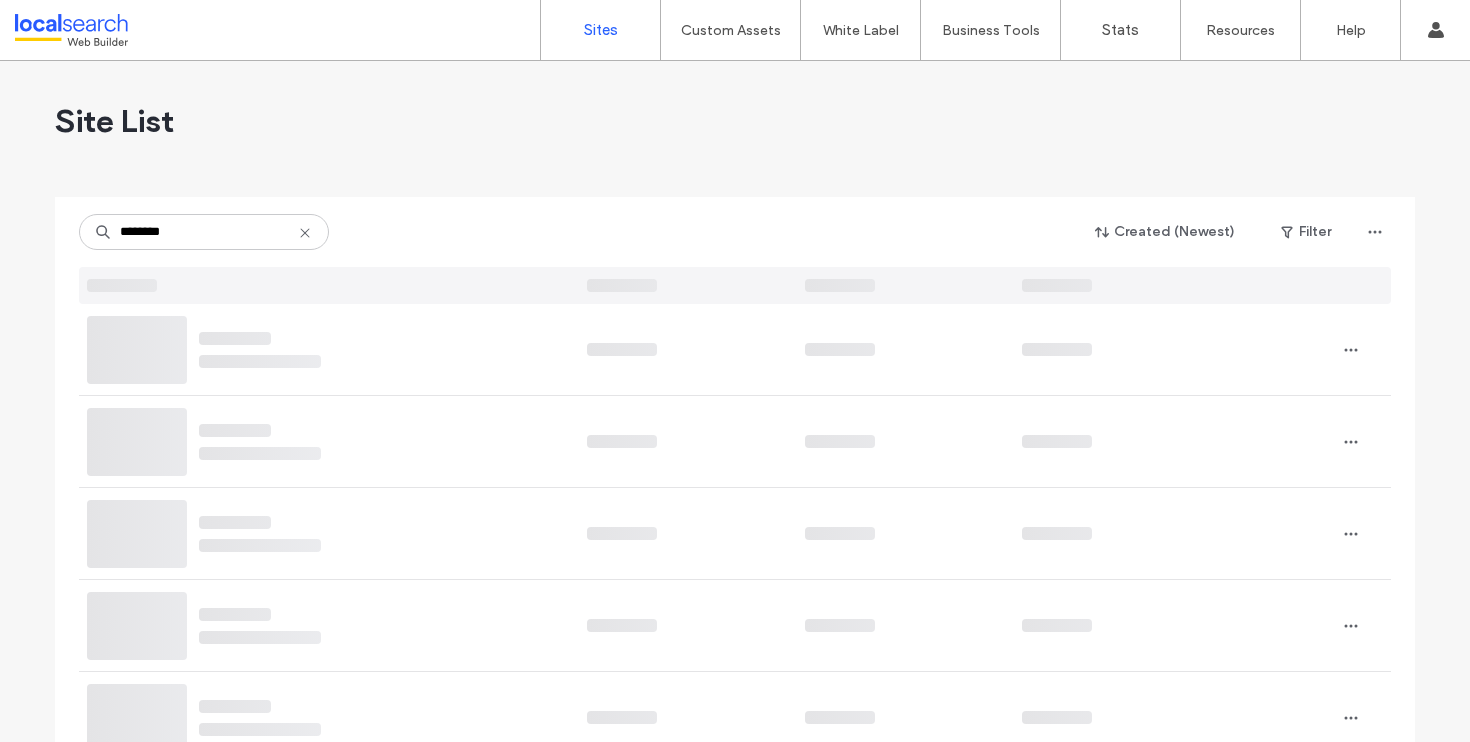 scroll, scrollTop: 0, scrollLeft: 0, axis: both 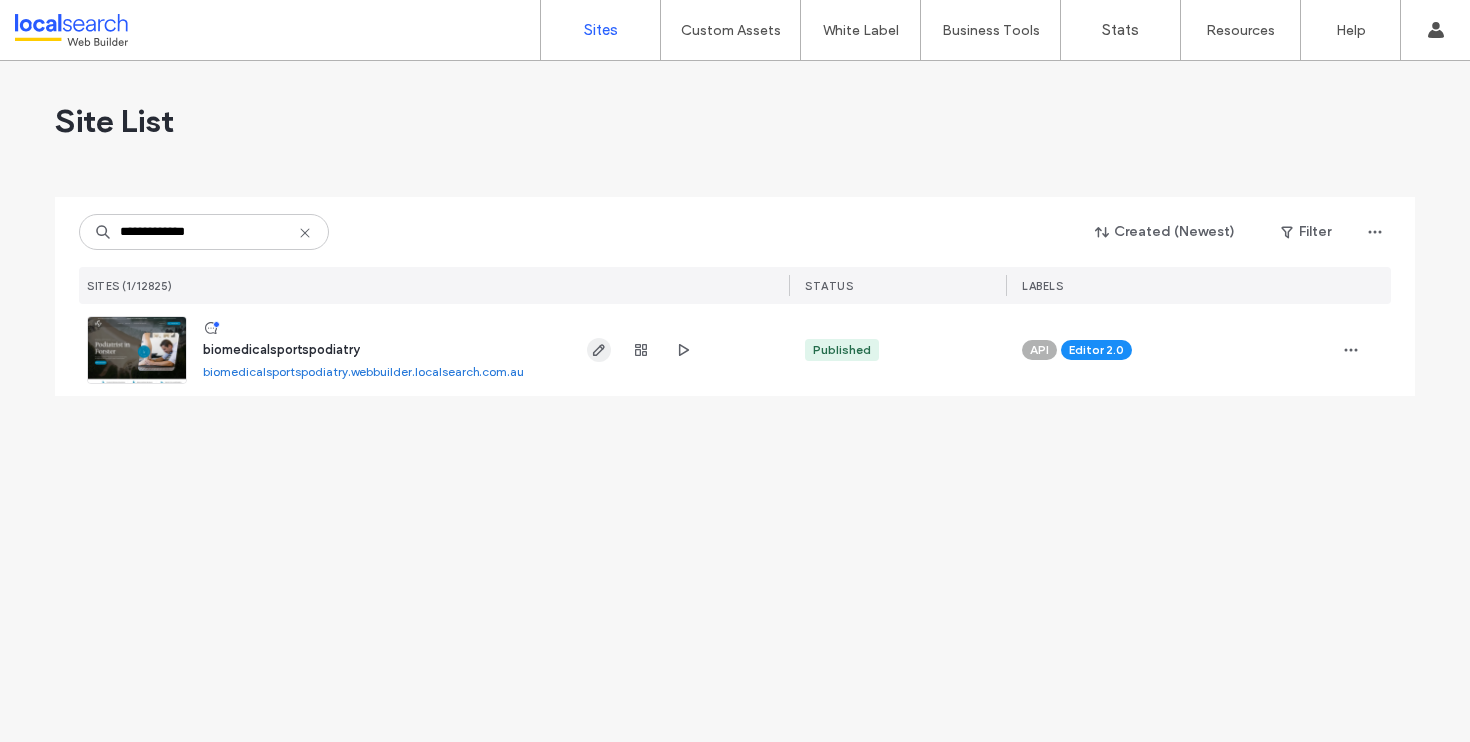 type on "**********" 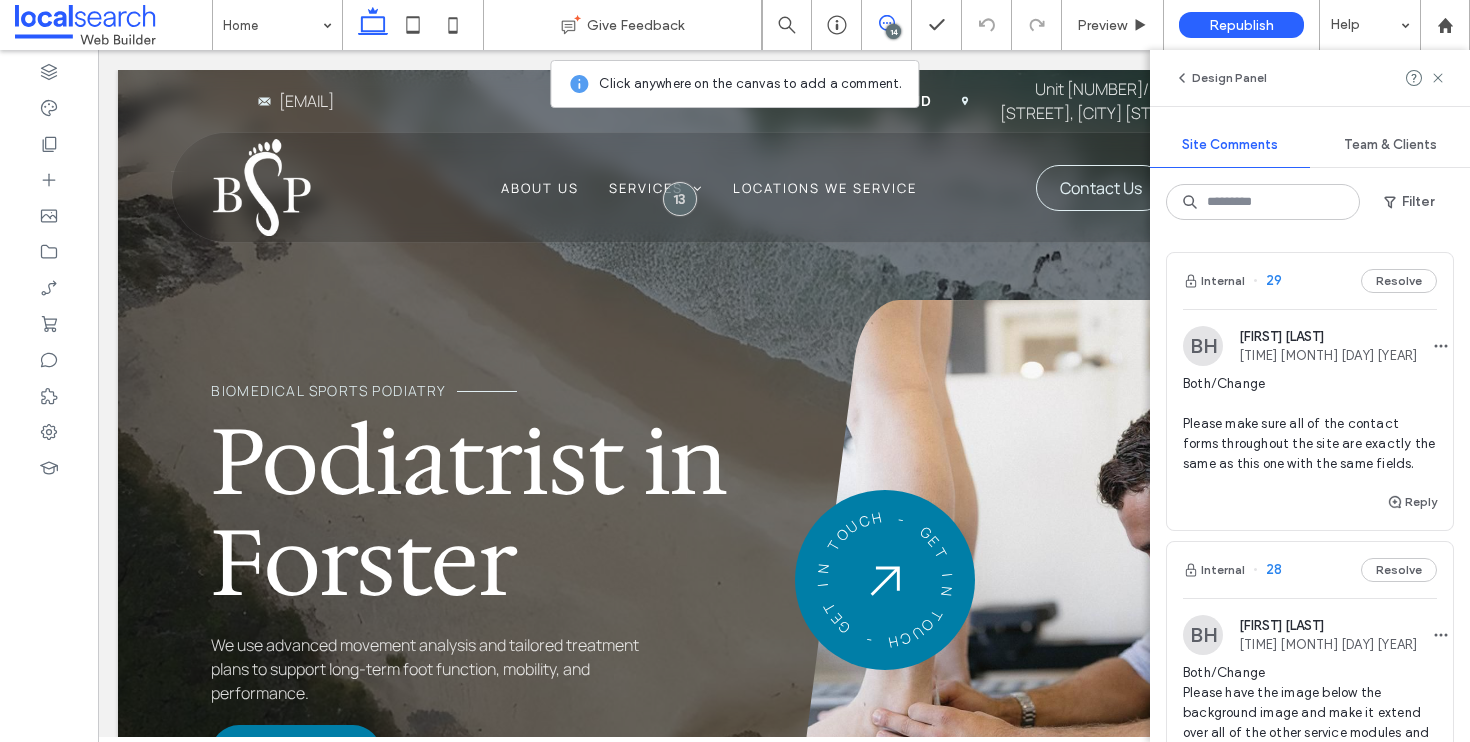 scroll, scrollTop: 0, scrollLeft: 0, axis: both 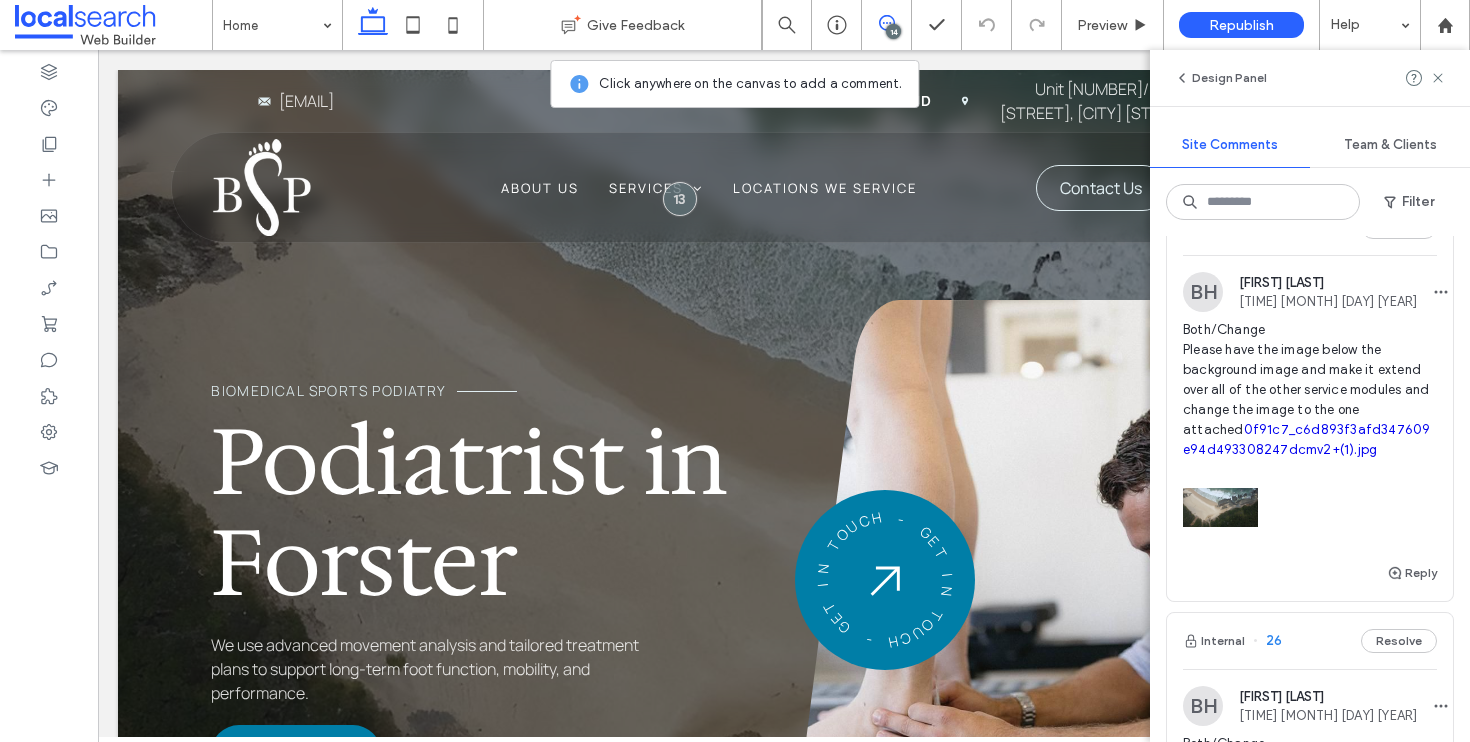click on "Internal 28 Resolve" at bounding box center (1310, 227) 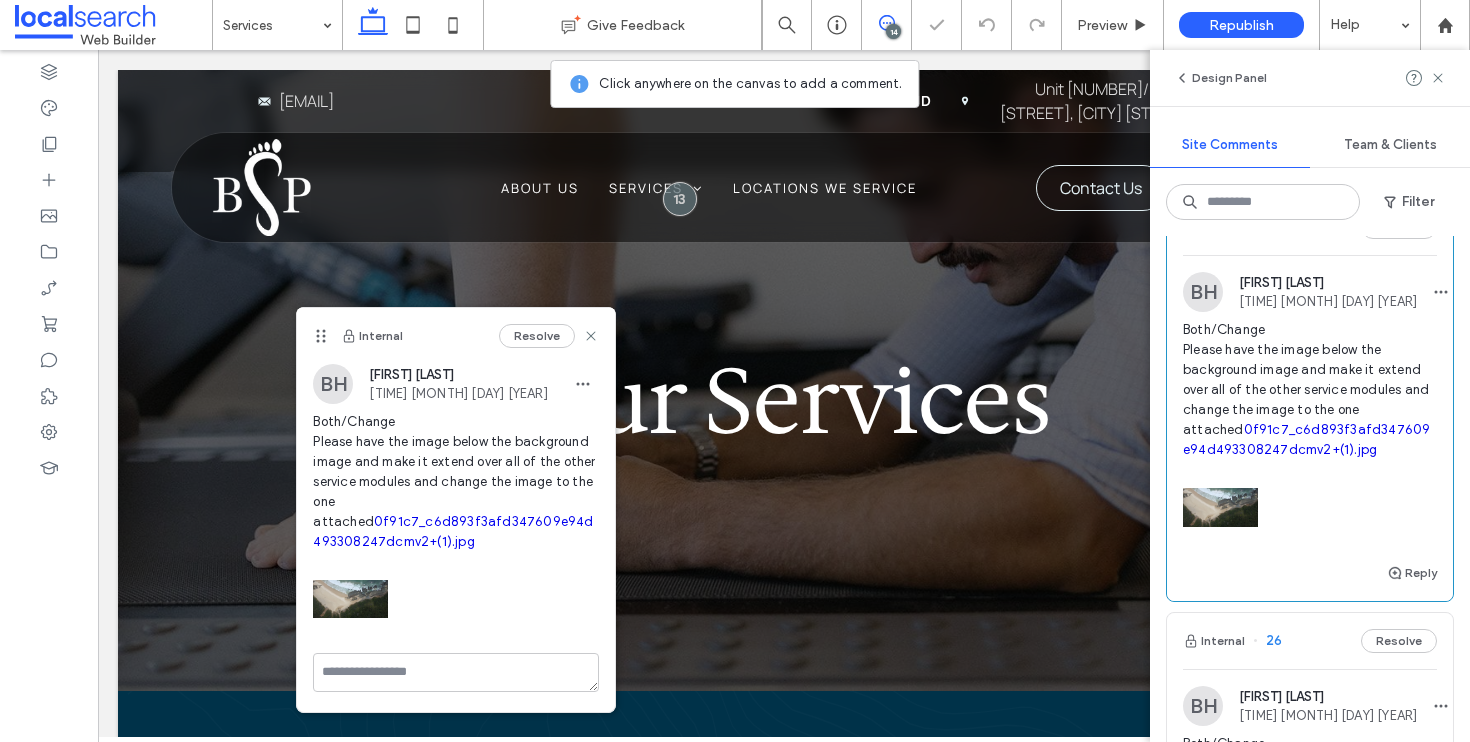 scroll, scrollTop: 1421, scrollLeft: 0, axis: vertical 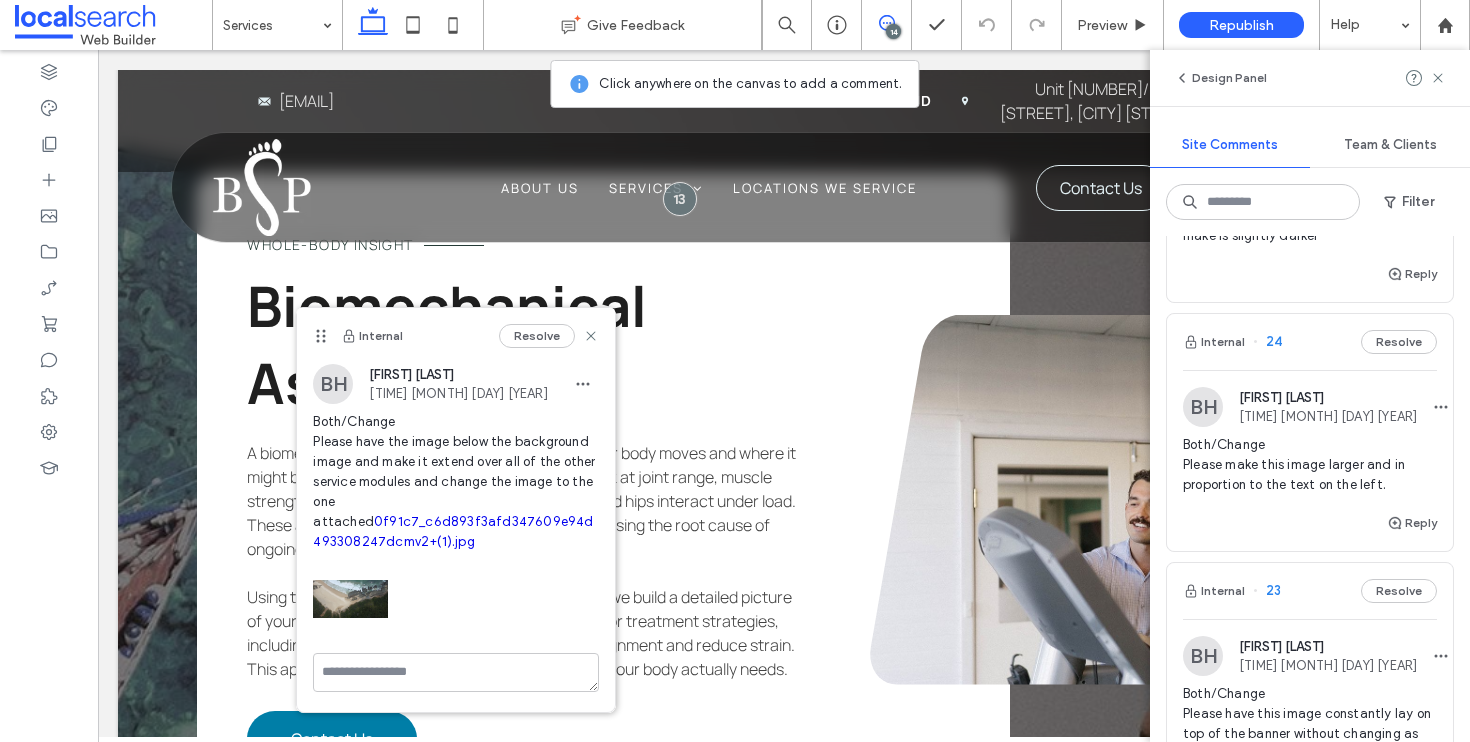 click on "Internal 24 Resolve" at bounding box center (1310, 342) 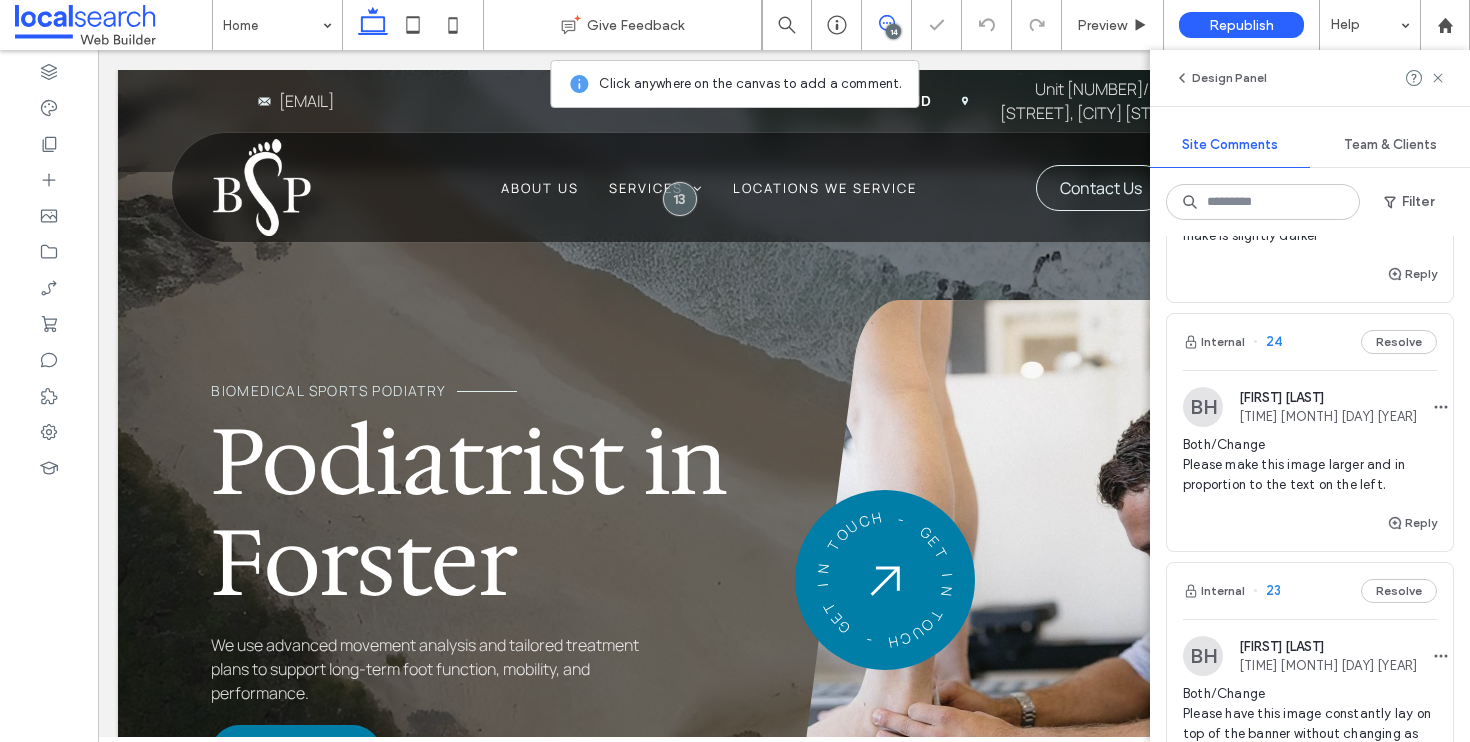 scroll, scrollTop: 4397, scrollLeft: 0, axis: vertical 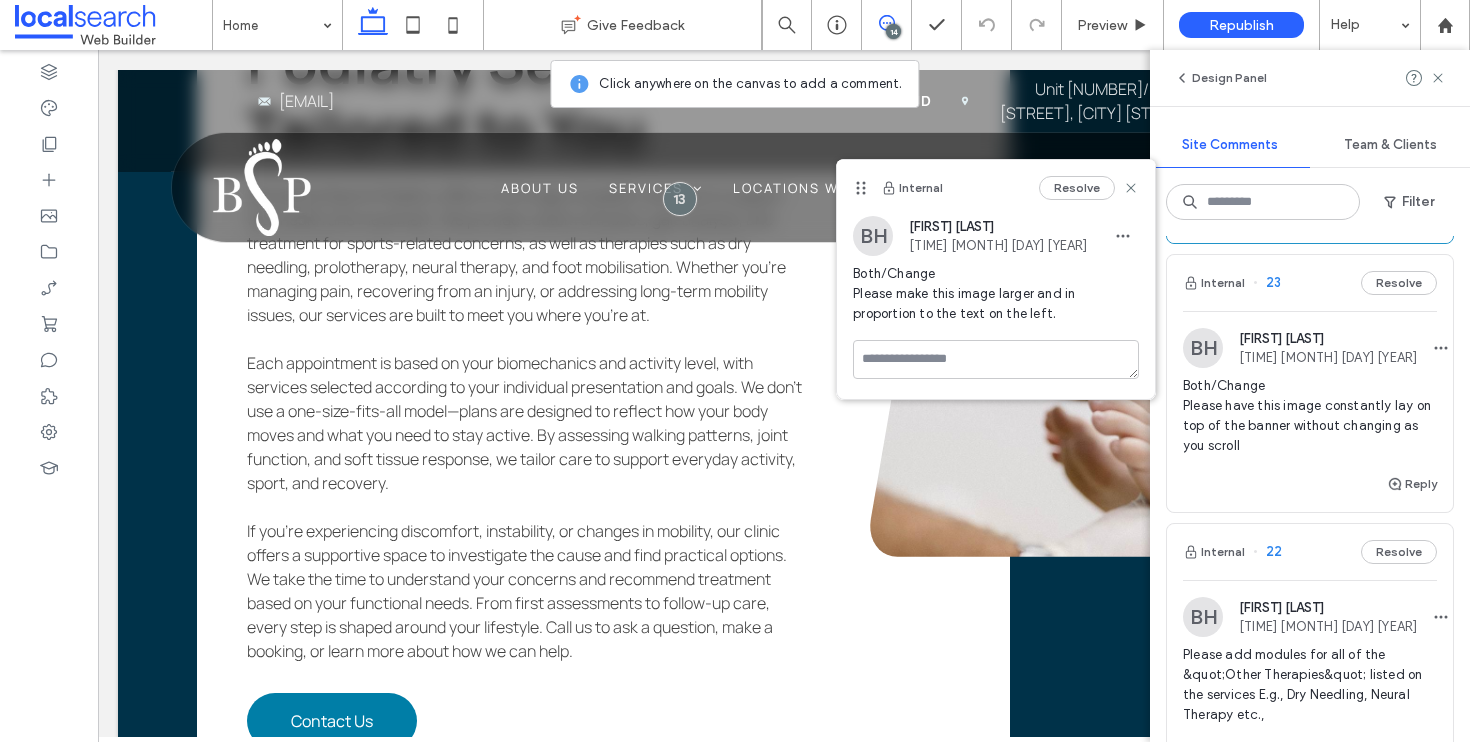 click on "Internal 23 Resolve" at bounding box center (1310, 283) 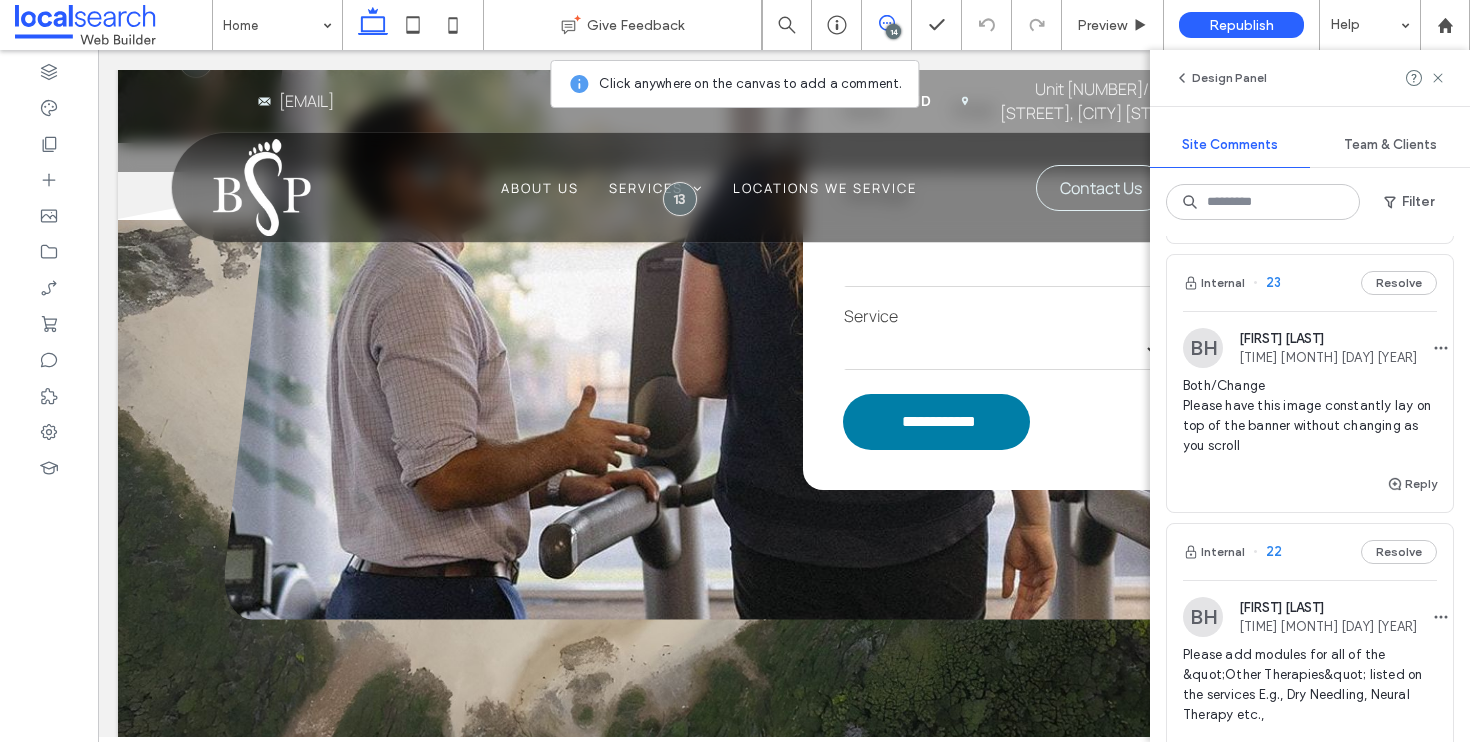 scroll, scrollTop: 3363, scrollLeft: 0, axis: vertical 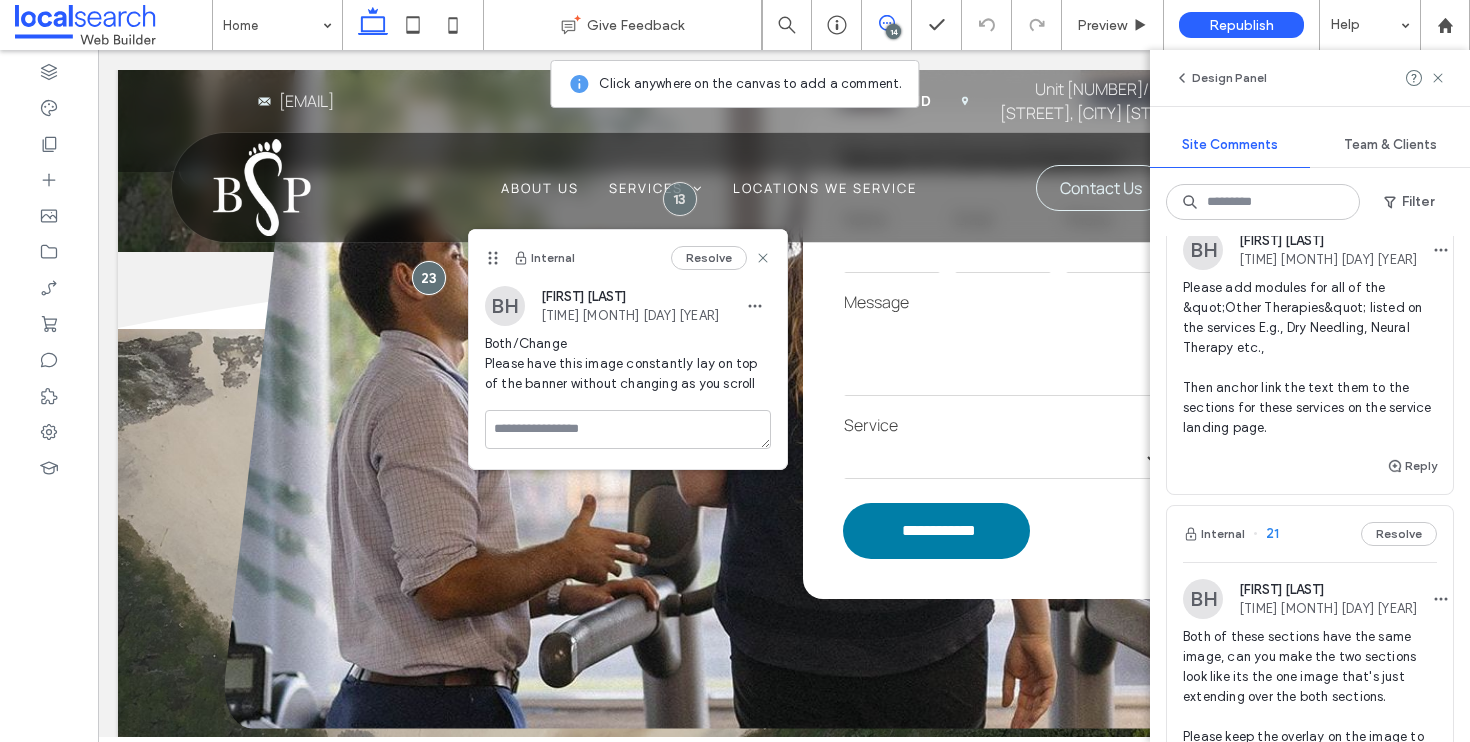 click on "Internal 22 Resolve" at bounding box center (1310, 185) 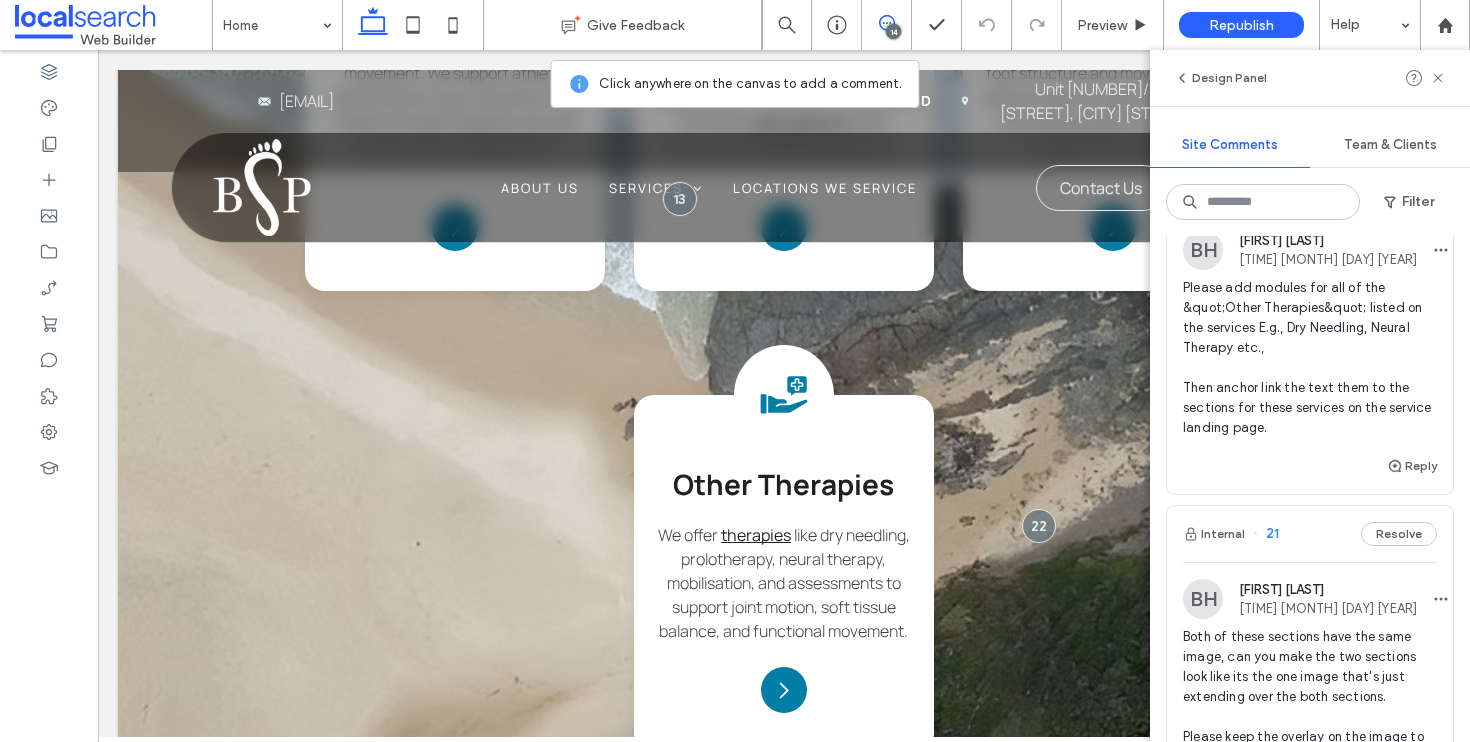 scroll, scrollTop: 2399, scrollLeft: 0, axis: vertical 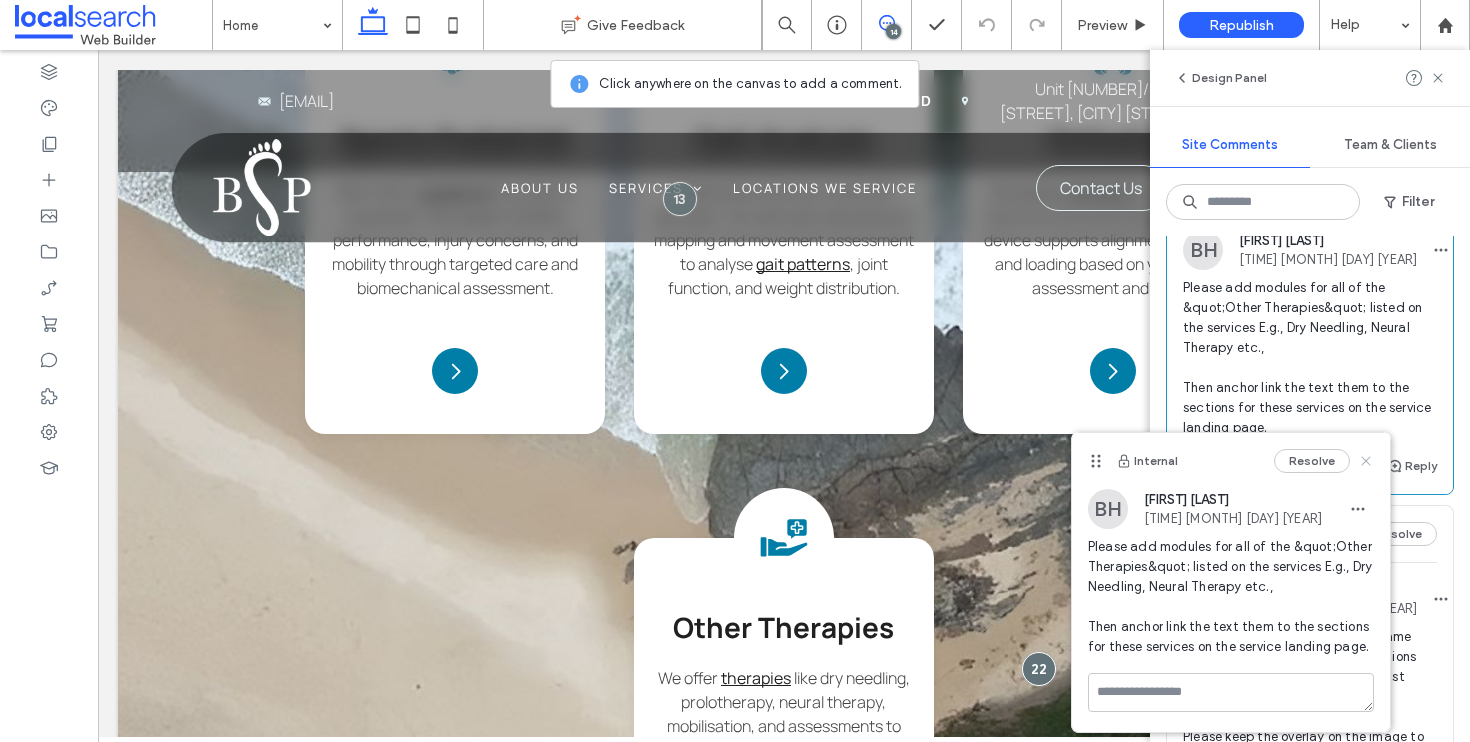click 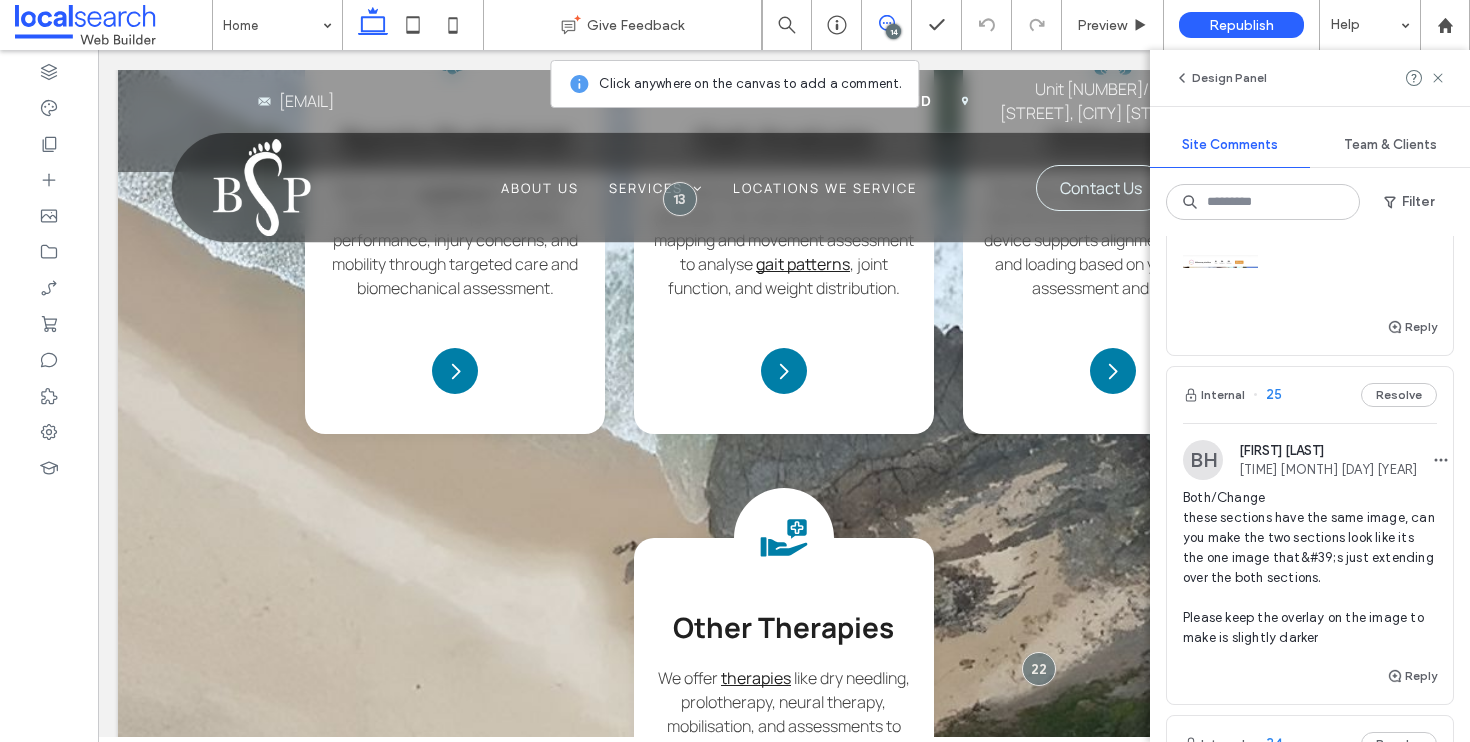 scroll, scrollTop: 952, scrollLeft: 0, axis: vertical 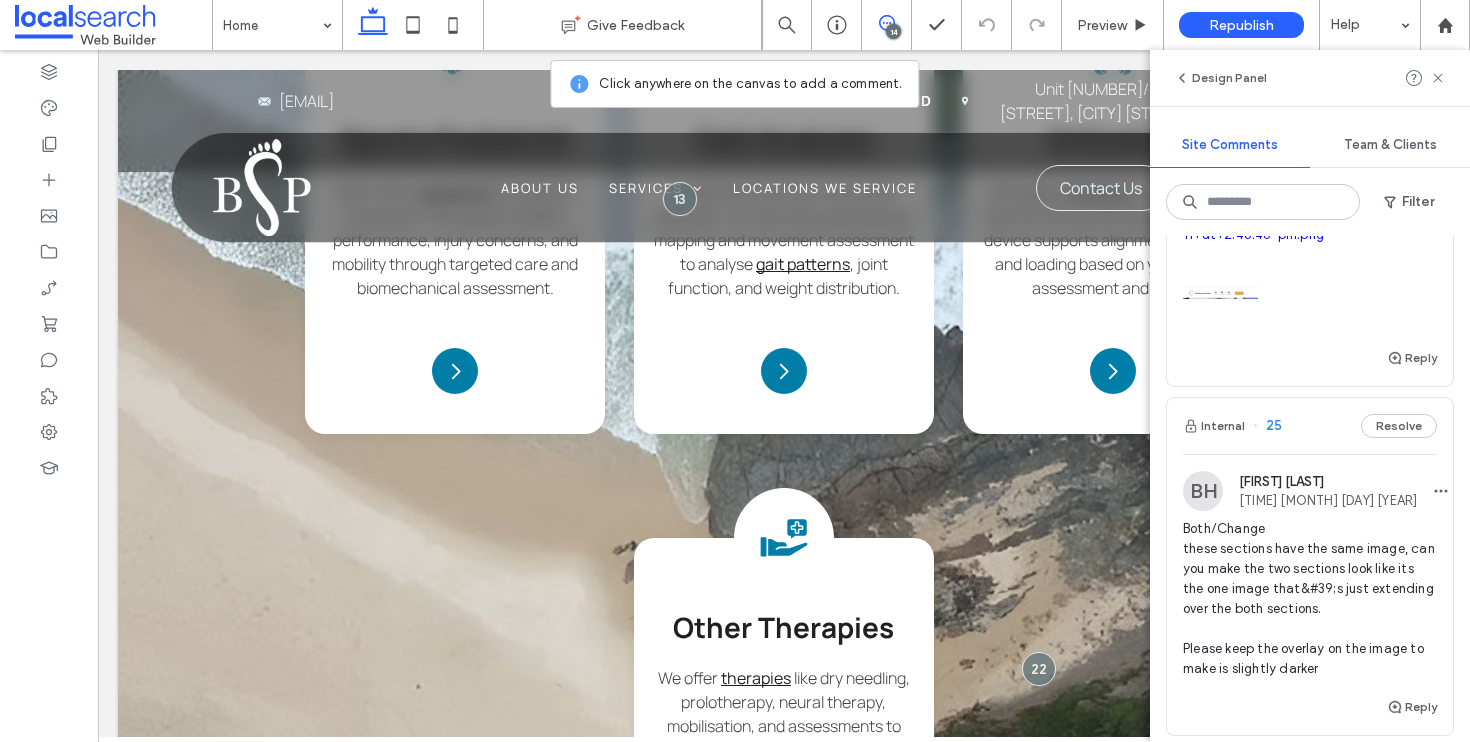 click at bounding box center [1220, 292] 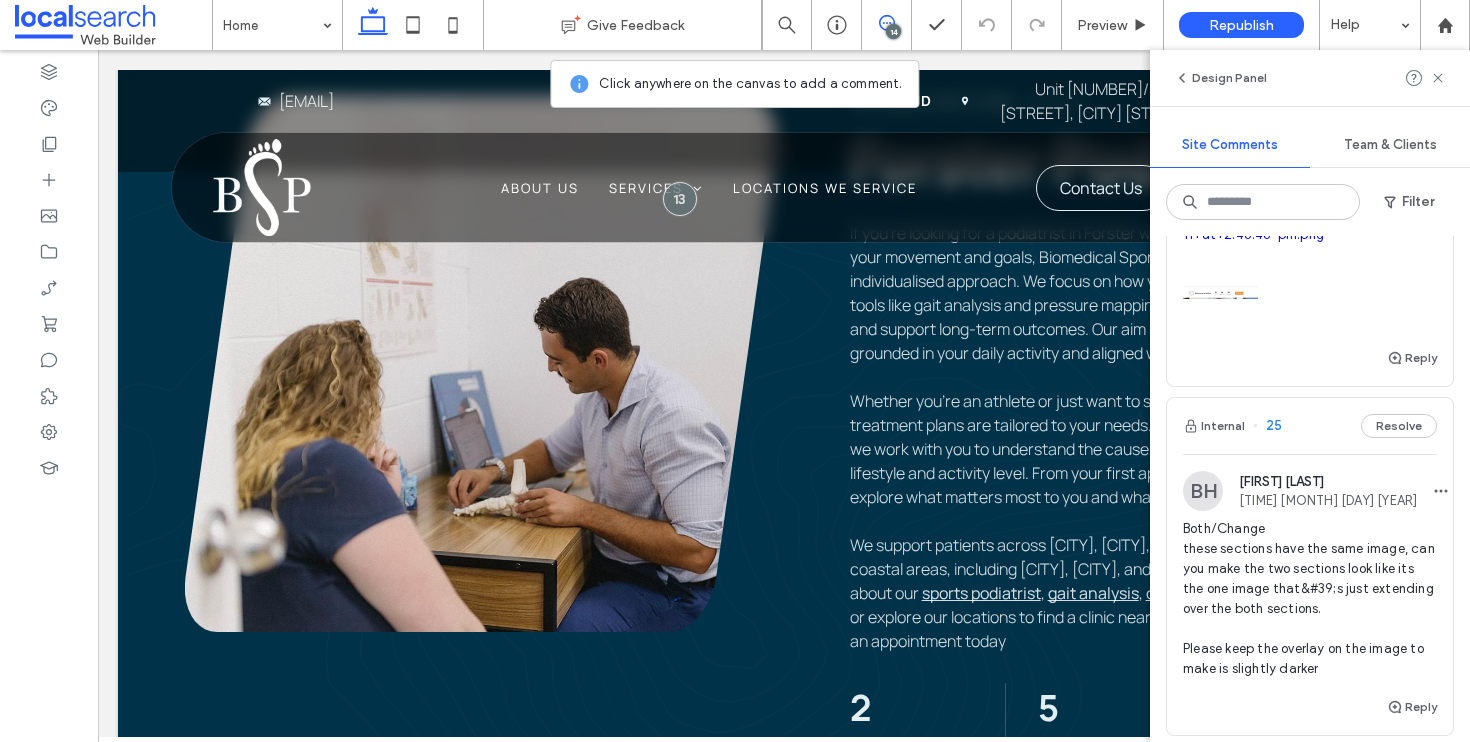 scroll, scrollTop: 880, scrollLeft: 0, axis: vertical 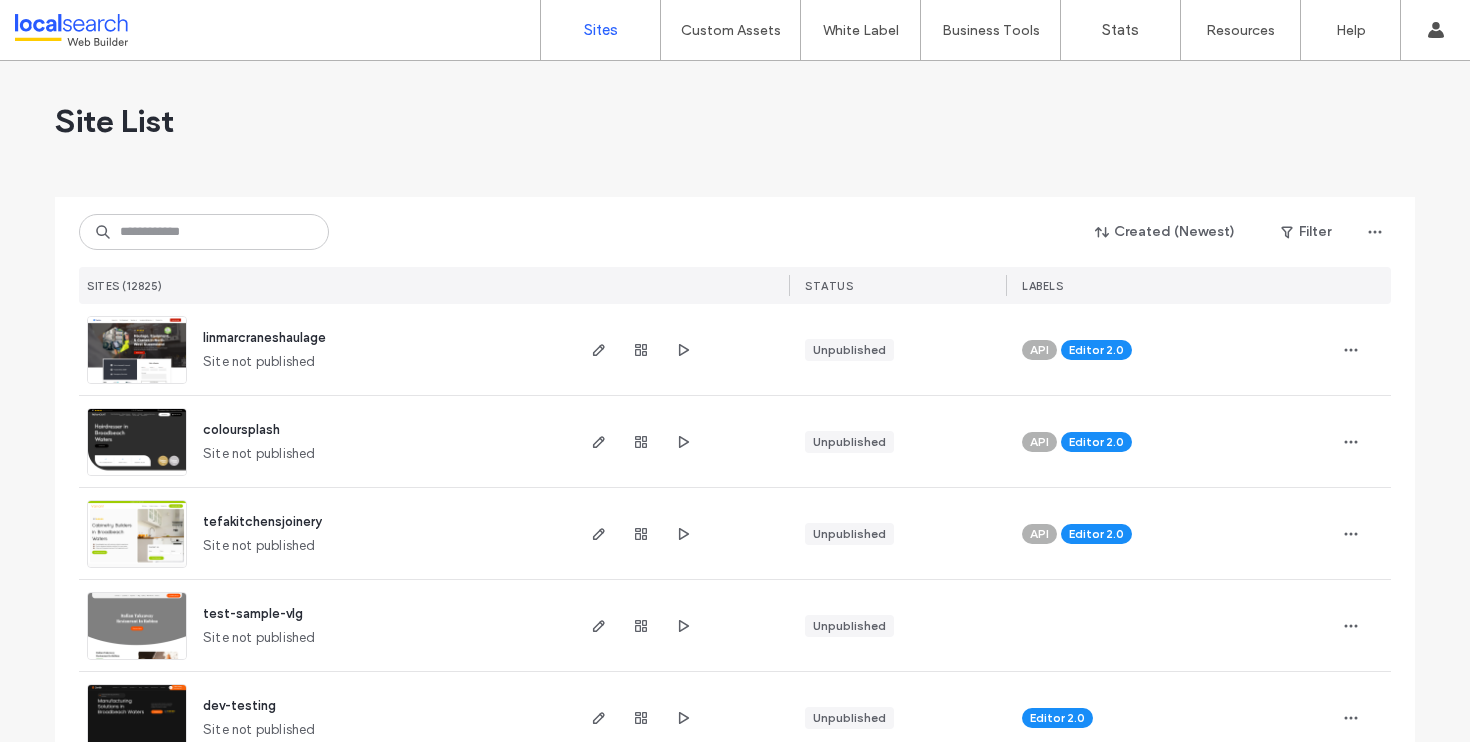 click at bounding box center (204, 232) 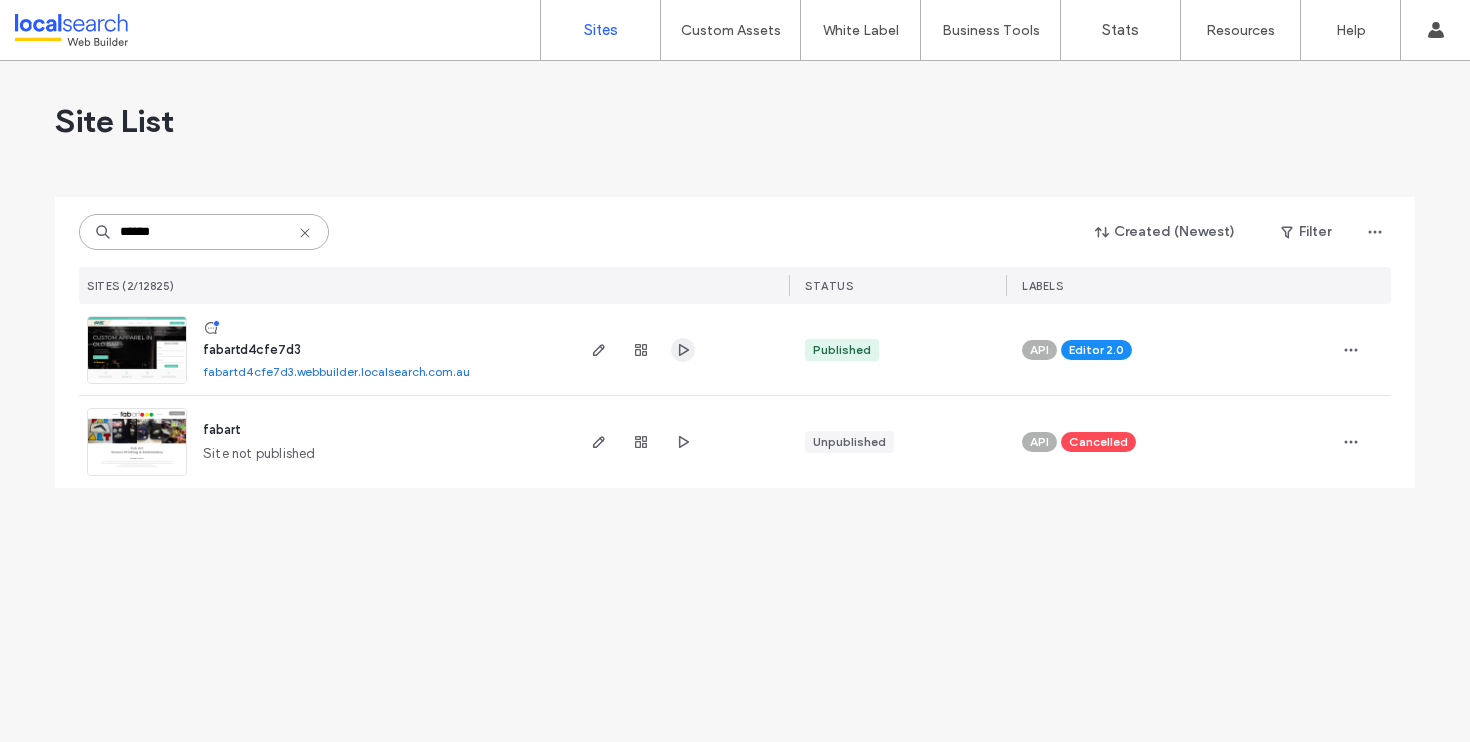 type on "******" 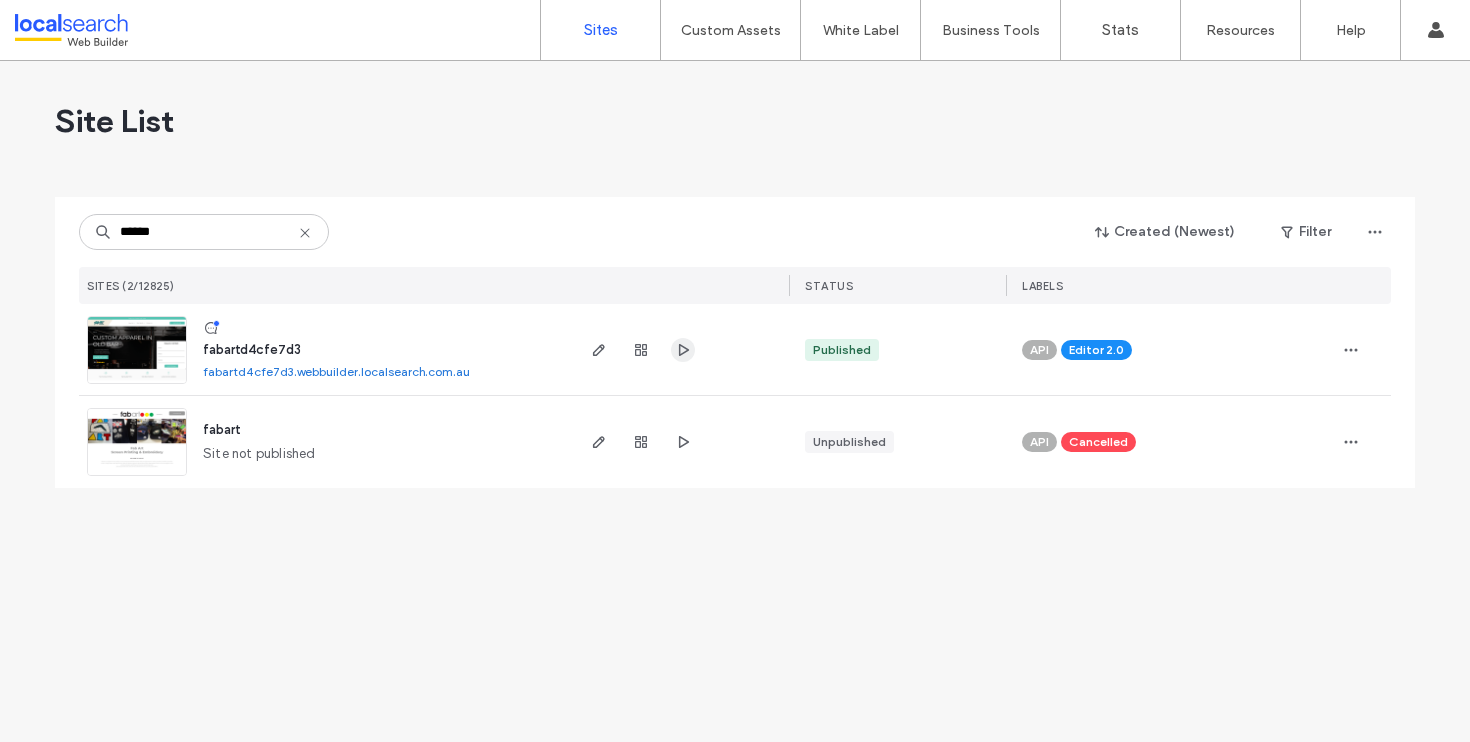click 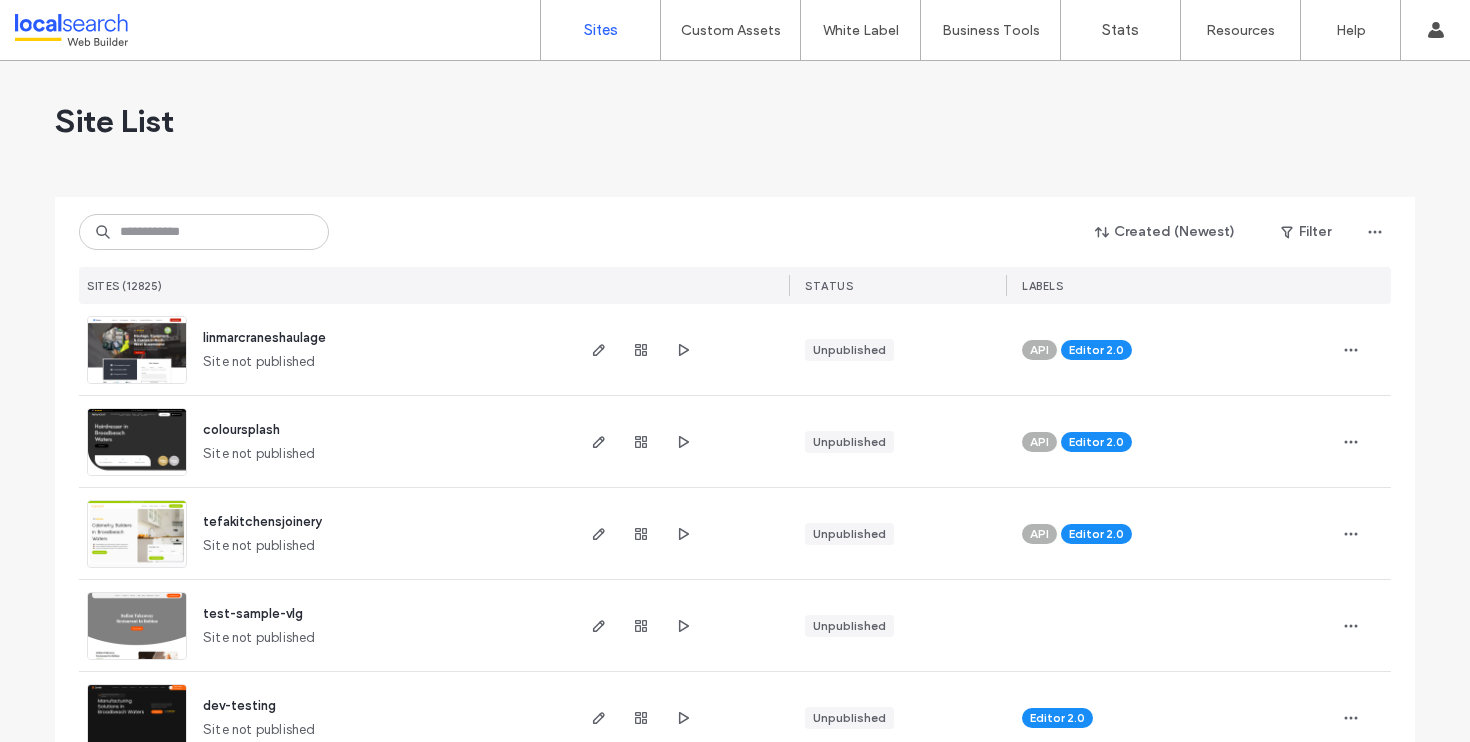 scroll, scrollTop: 0, scrollLeft: 0, axis: both 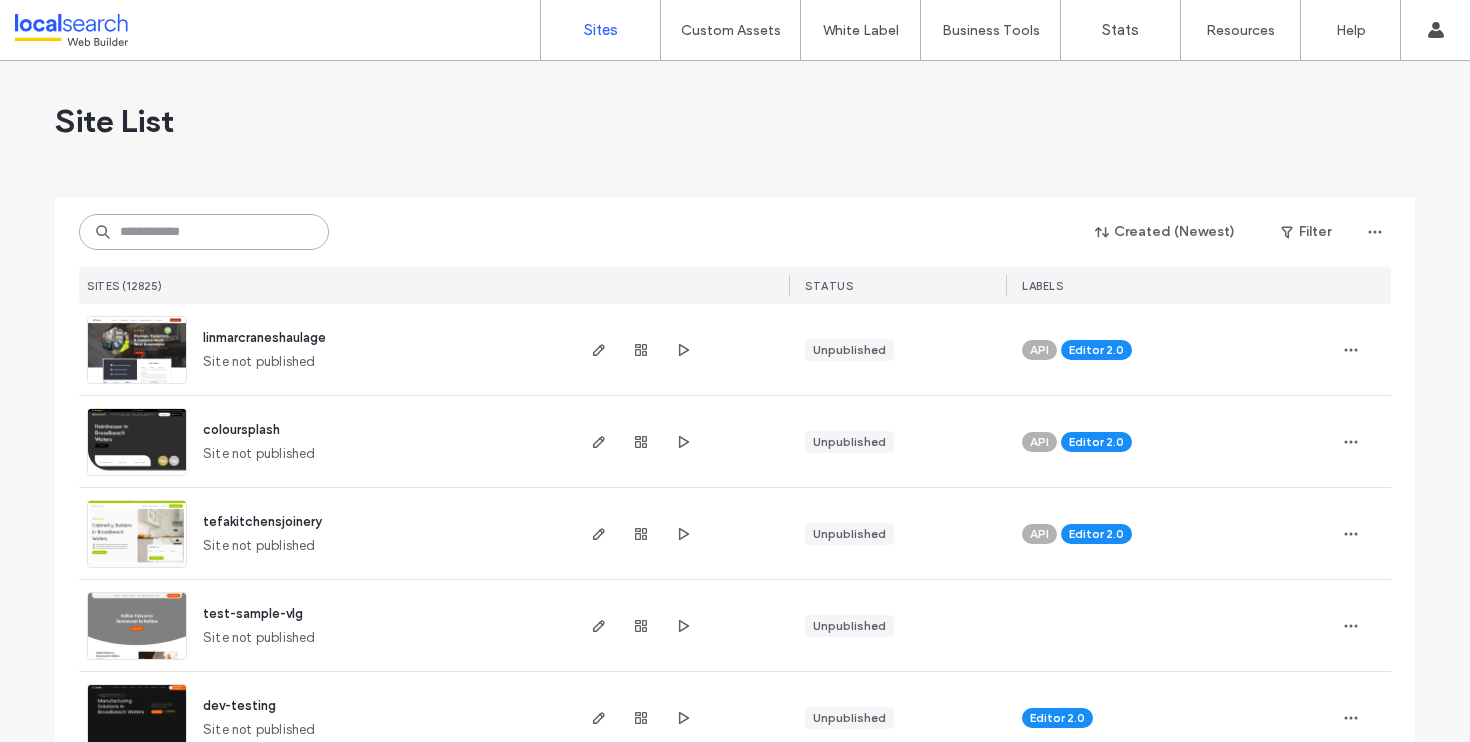 click at bounding box center [204, 232] 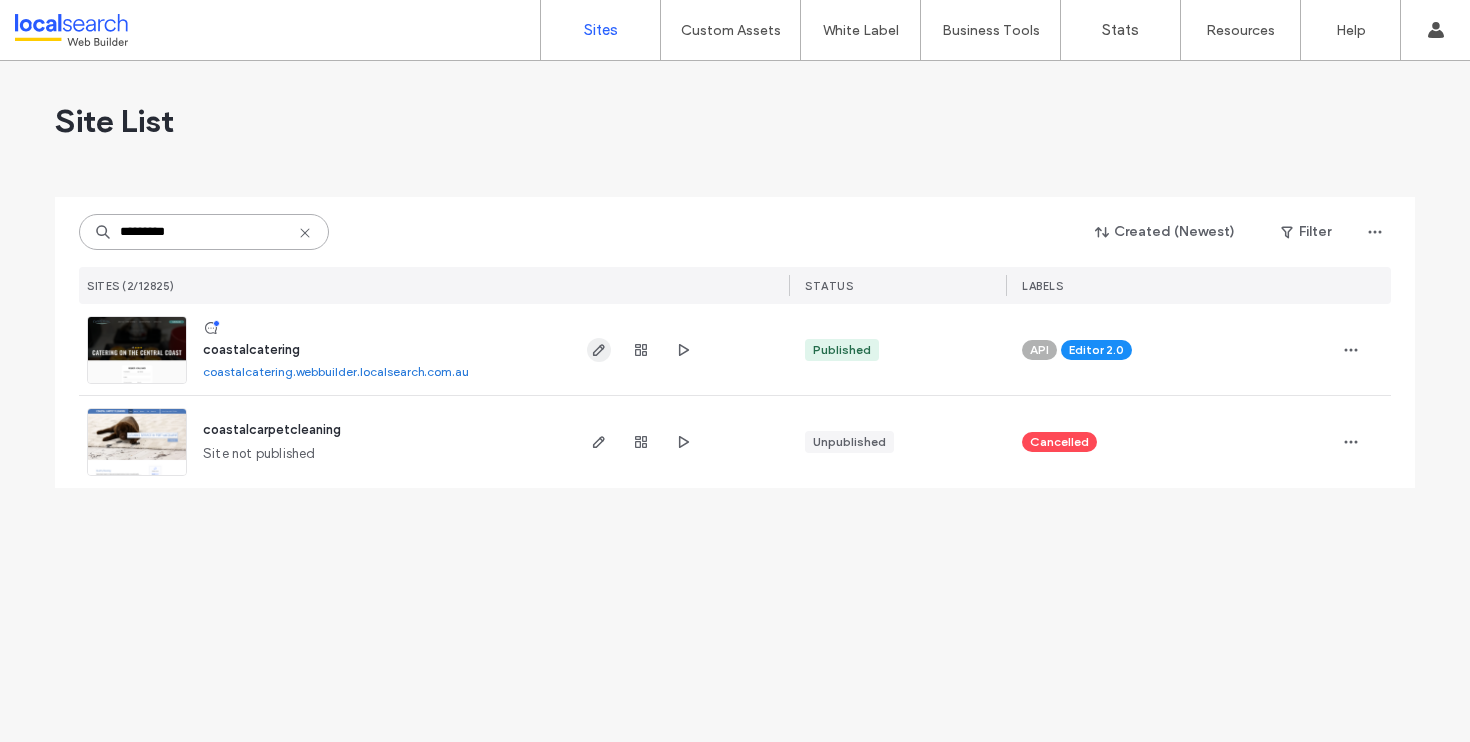 type on "*********" 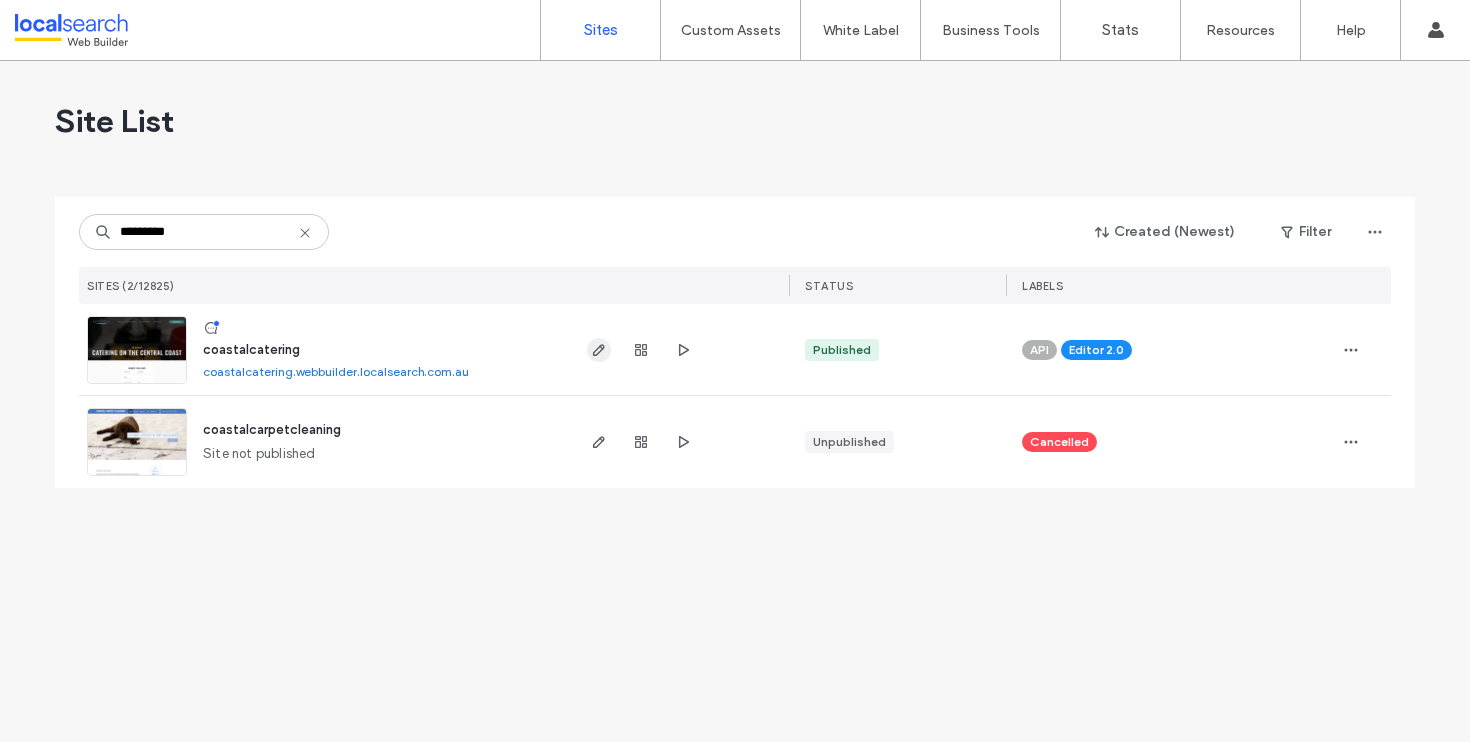 click at bounding box center (599, 350) 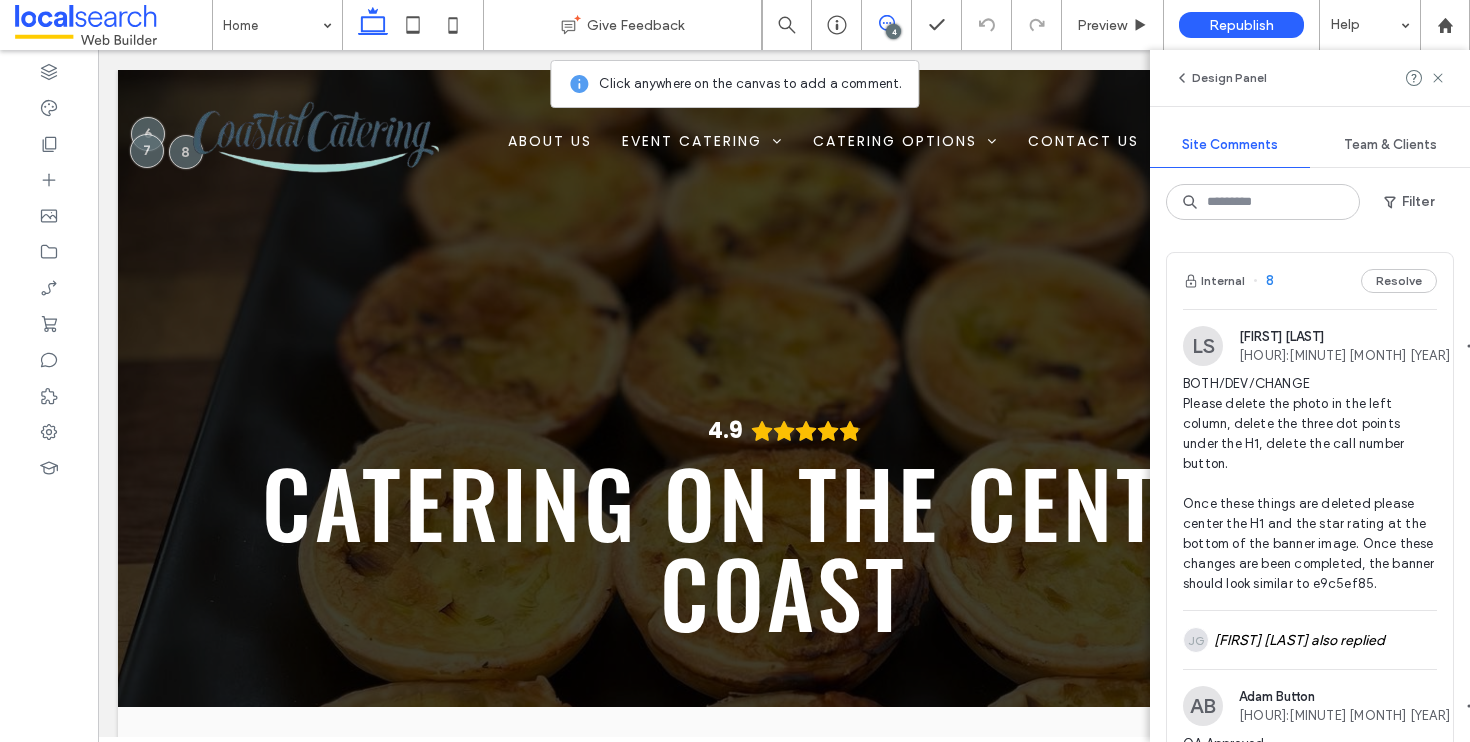 scroll, scrollTop: 0, scrollLeft: 0, axis: both 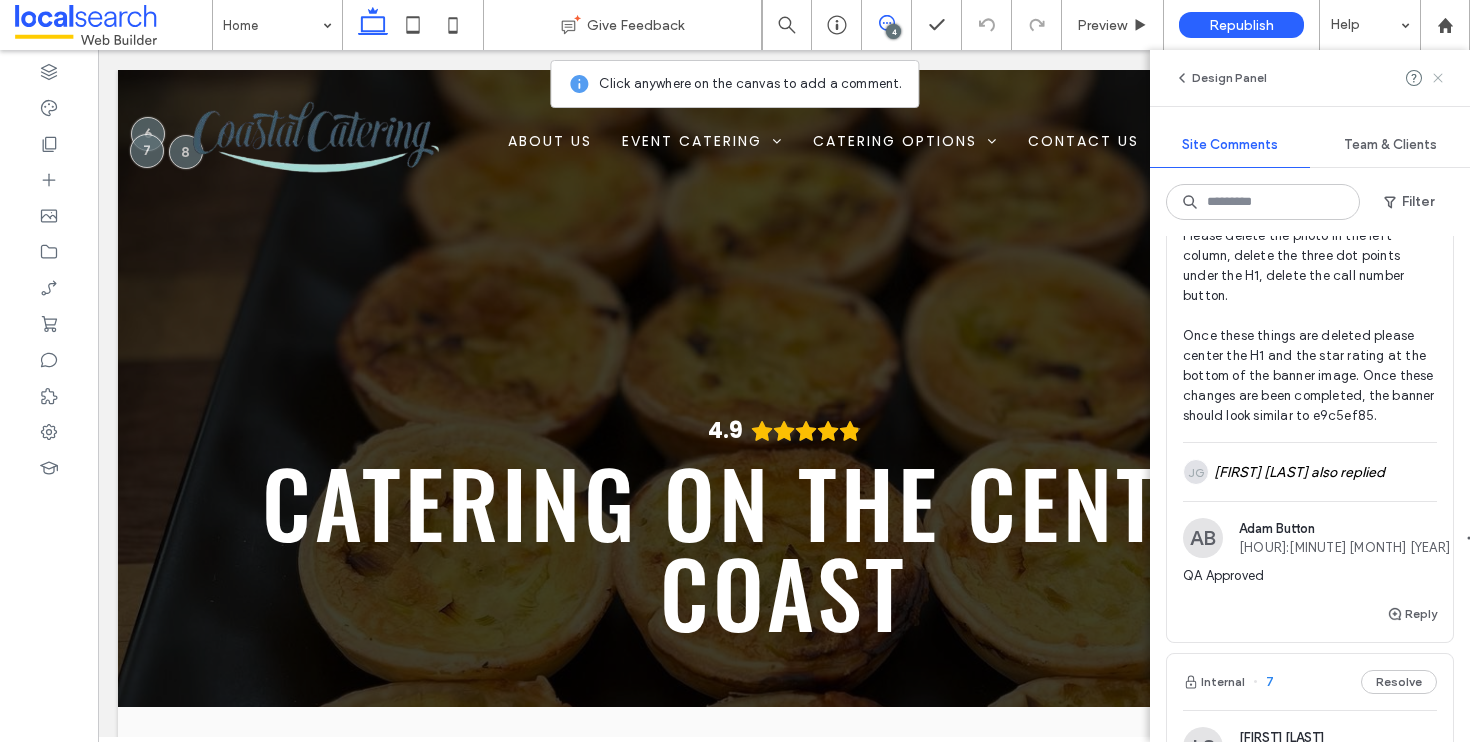 click 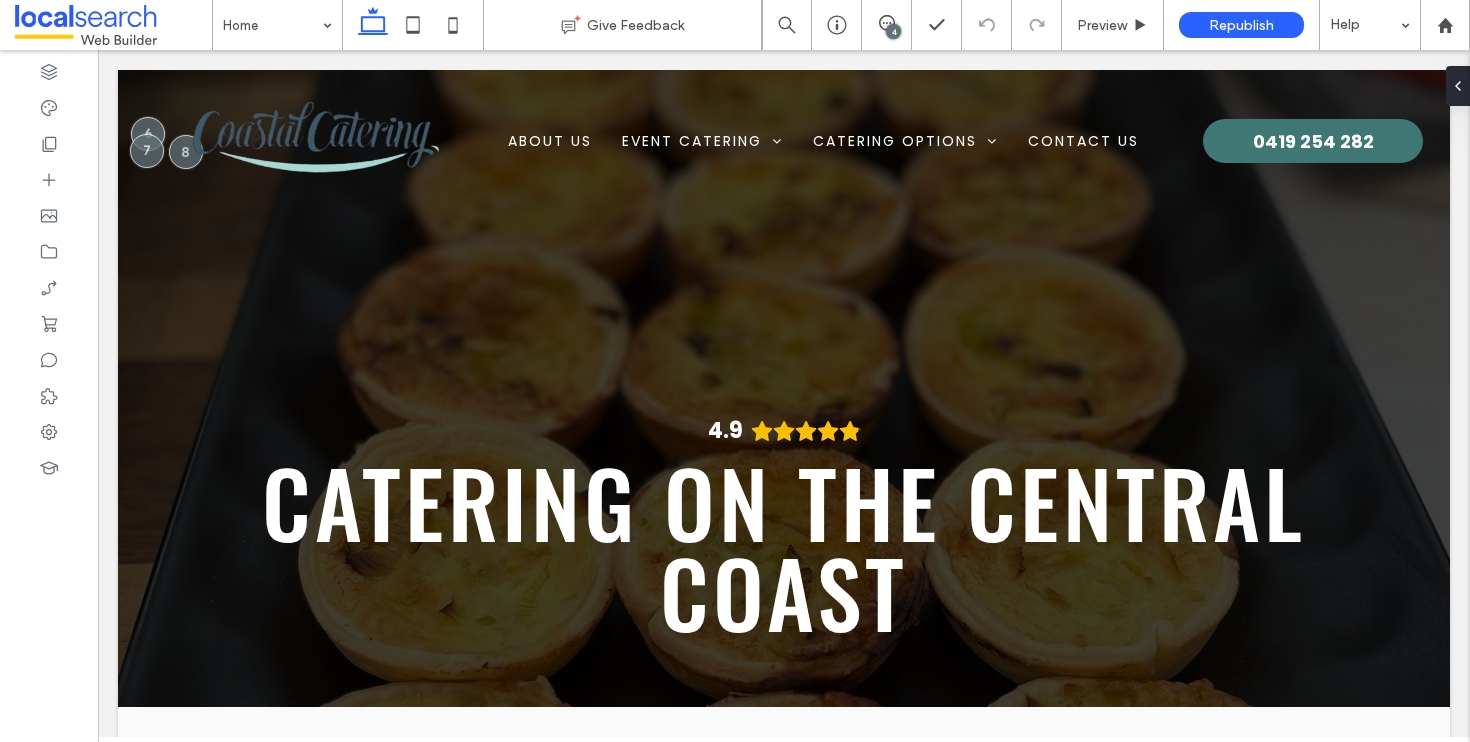 scroll, scrollTop: 0, scrollLeft: 0, axis: both 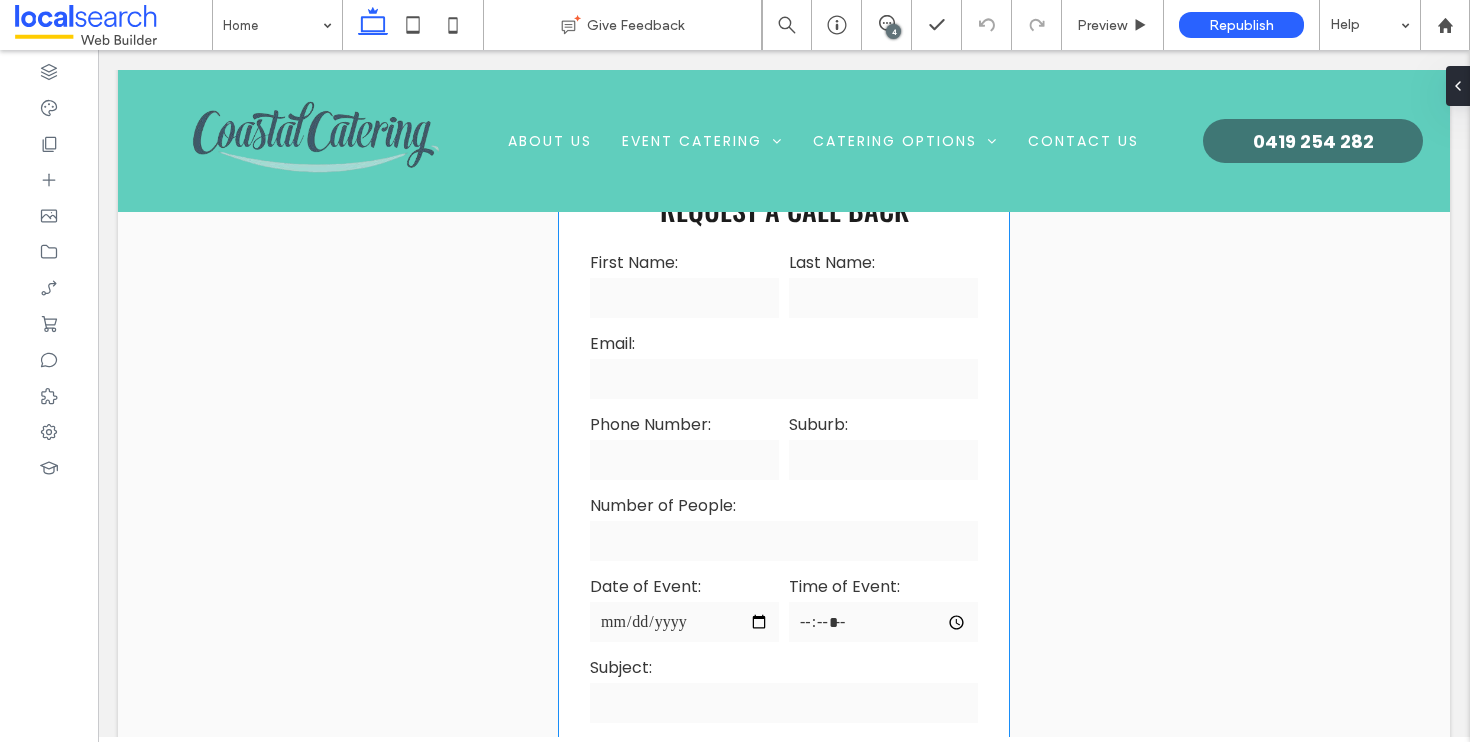 click on "Request a call back
First Name:
Last Name:
Email:
Phone Number:
Suburb:
Number of People:
Date of Event:
Time of Event:
Subject:
Comment:
******
Thank you for contacting  Coastal Catering . We will get back to you as soon as possible.
Oops, there was an error sending your message.
Please try again later." at bounding box center (784, 556) 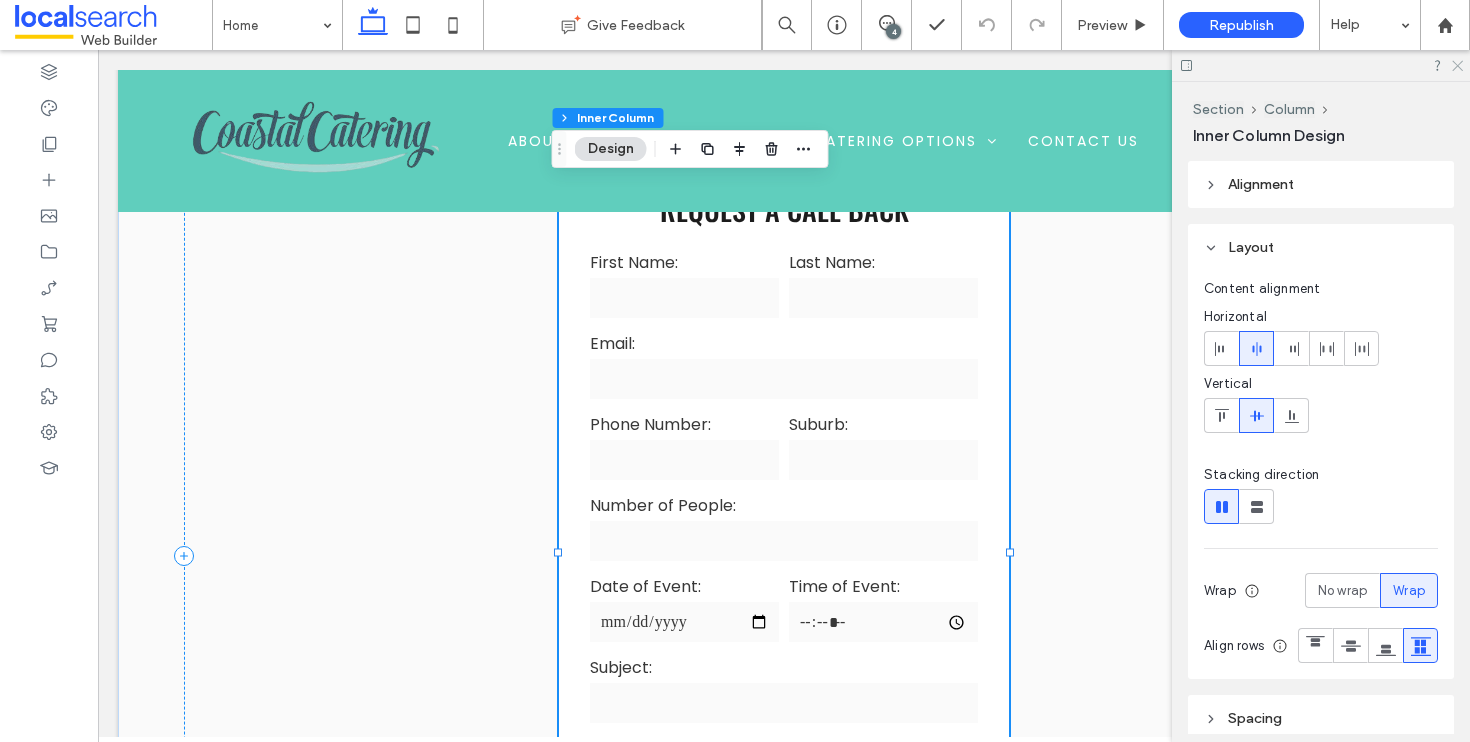 drag, startPoint x: 1460, startPoint y: 68, endPoint x: 1281, endPoint y: 148, distance: 196.06377 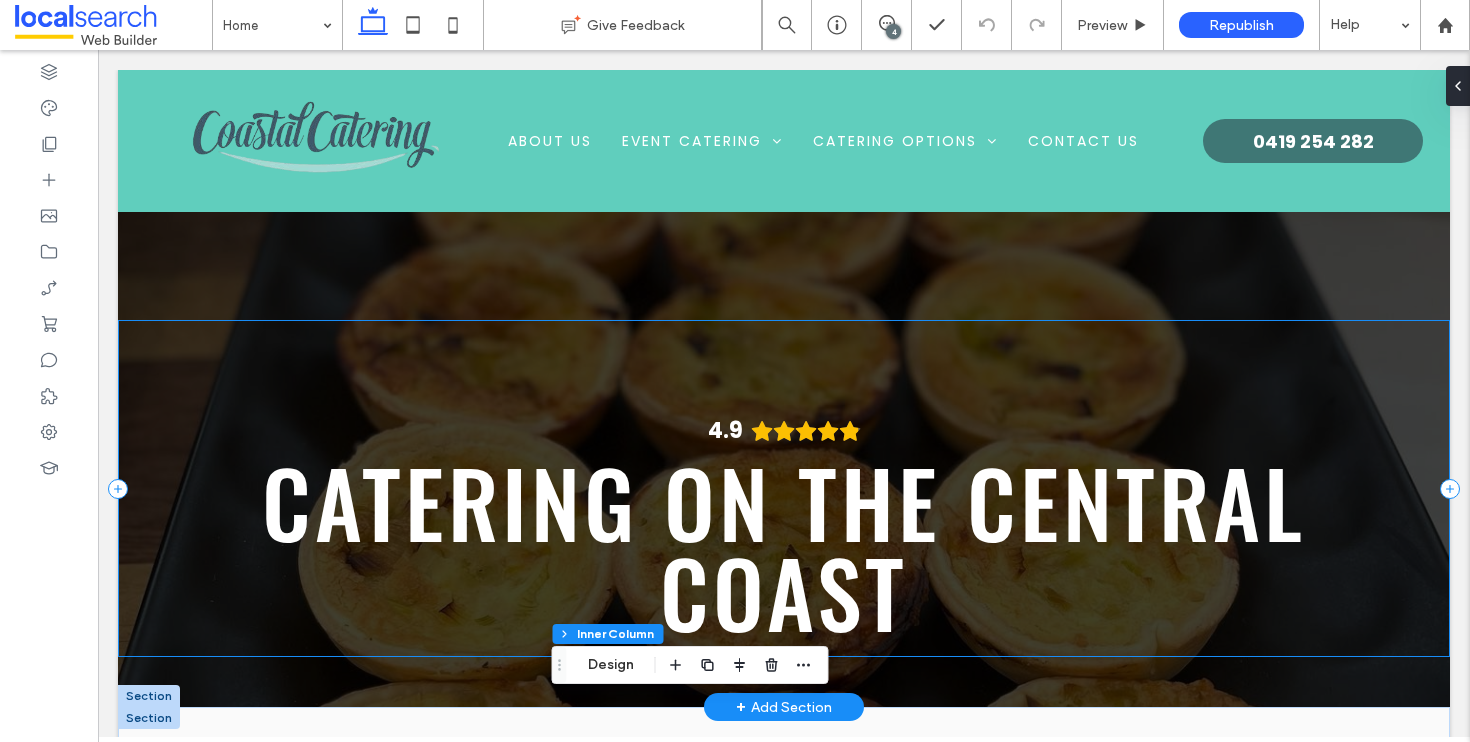 scroll, scrollTop: 37, scrollLeft: 0, axis: vertical 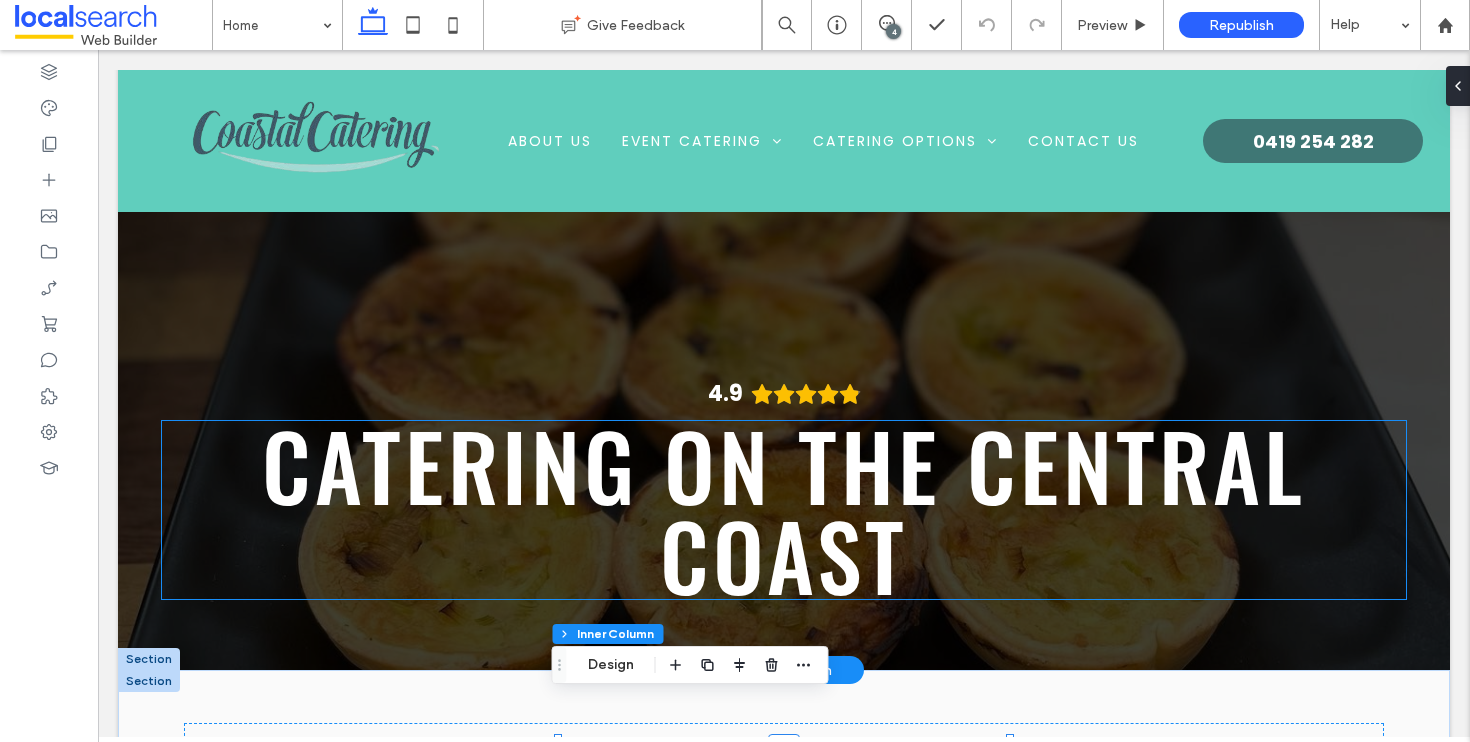 click on "Catering on the Central Coast" at bounding box center (784, 510) 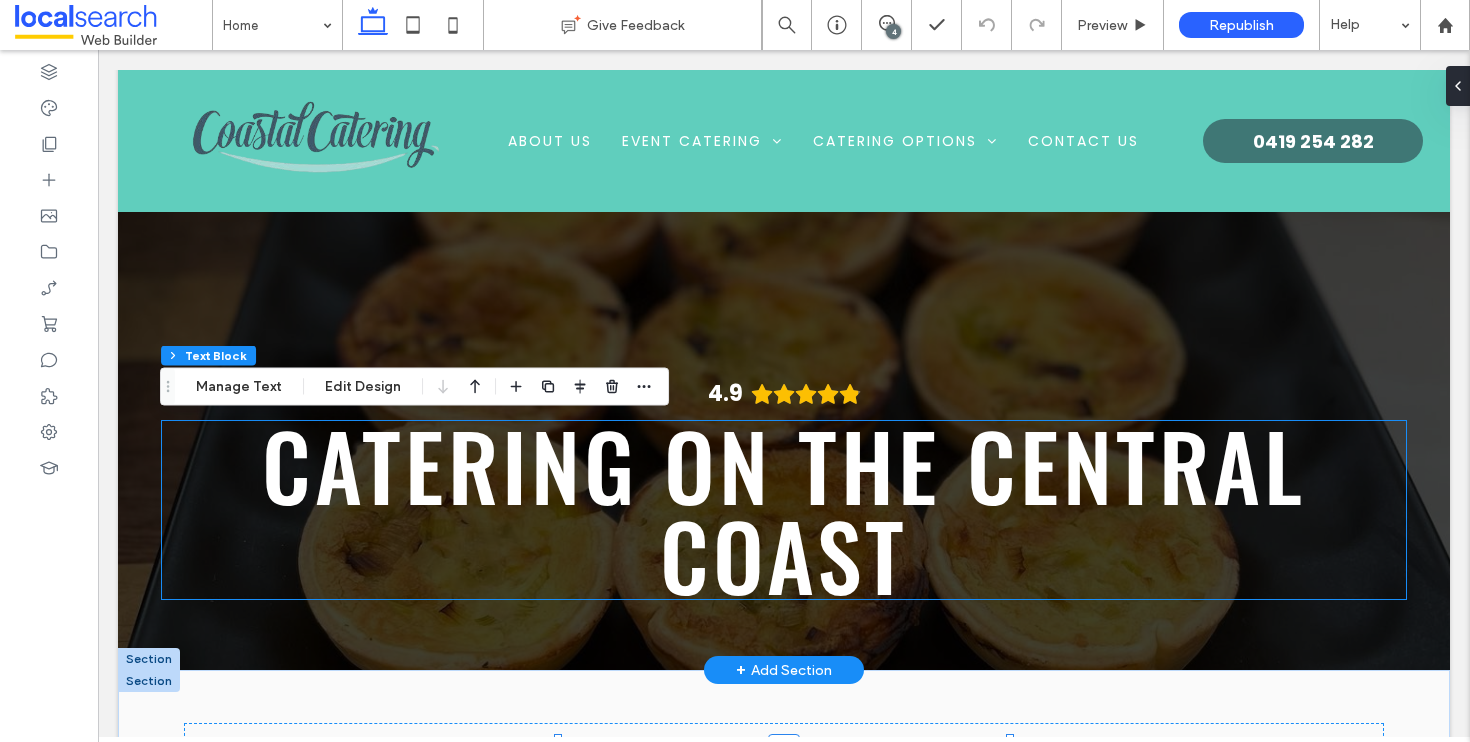 type on "***" 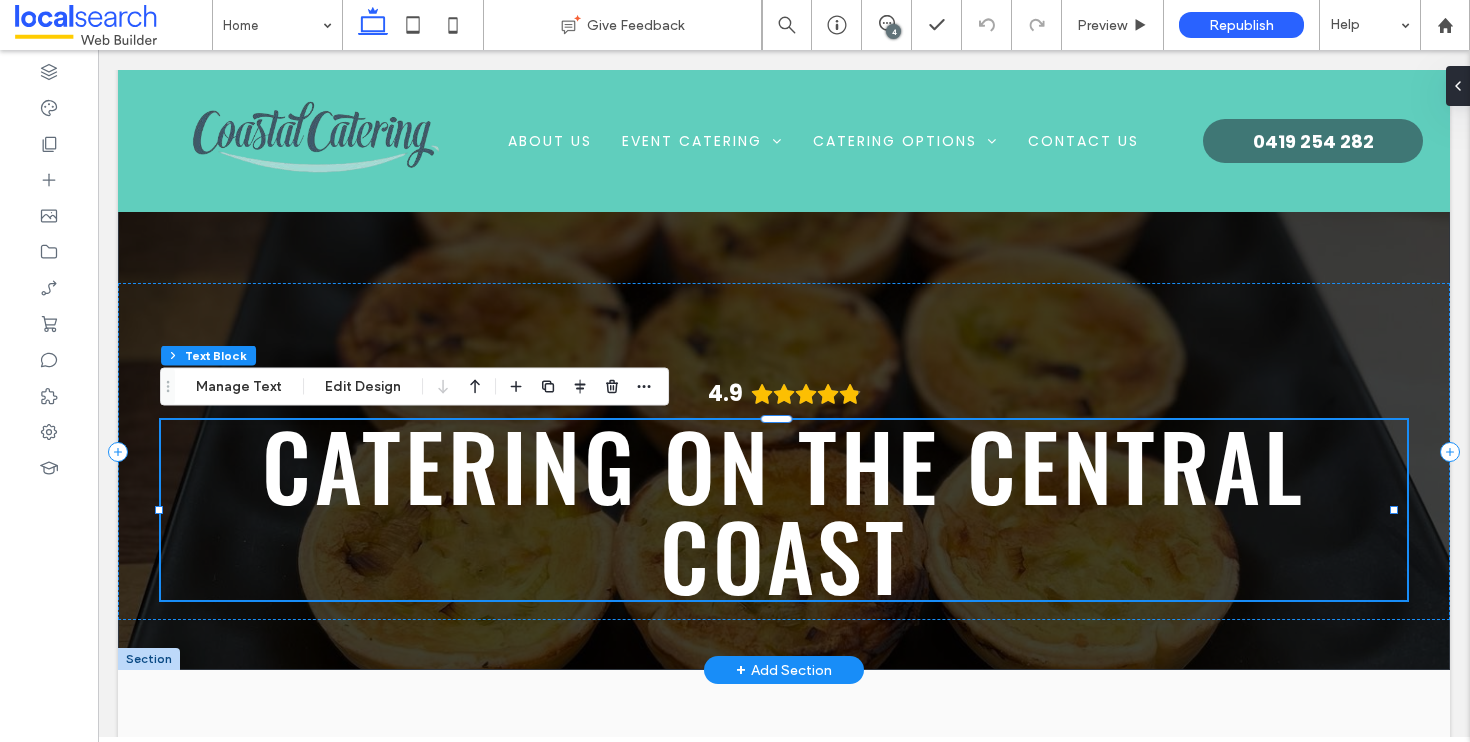 click on "Catering on the Central Coast" at bounding box center [784, 509] 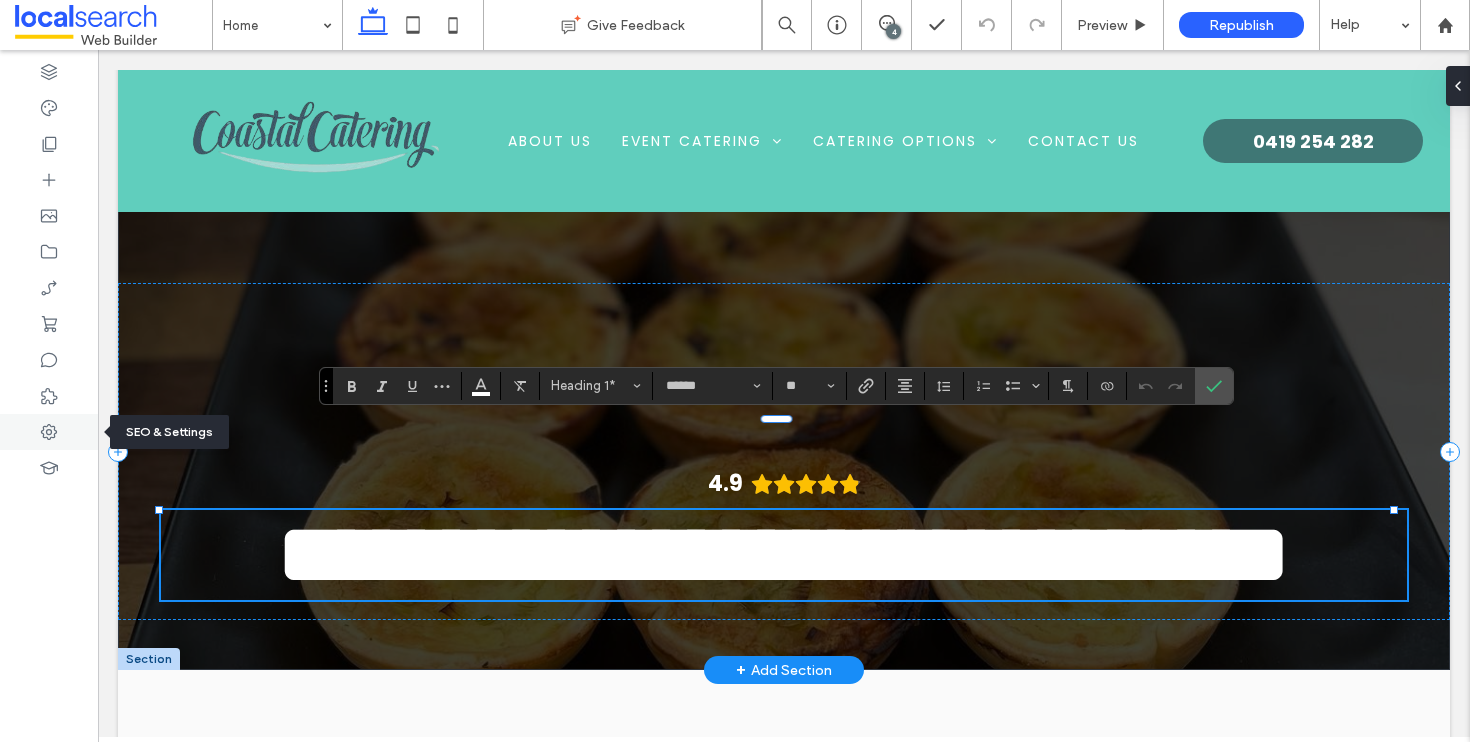click 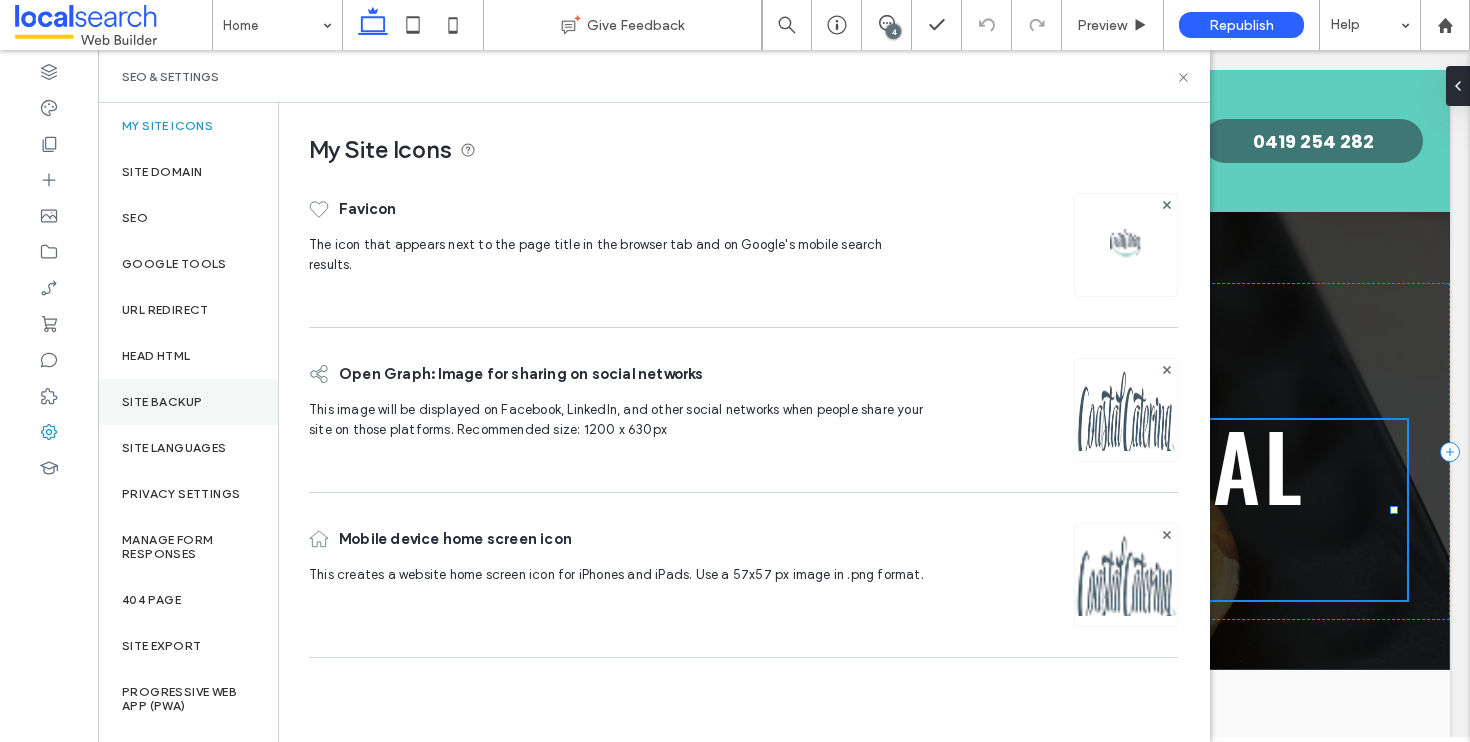 click on "Site Backup" at bounding box center [162, 402] 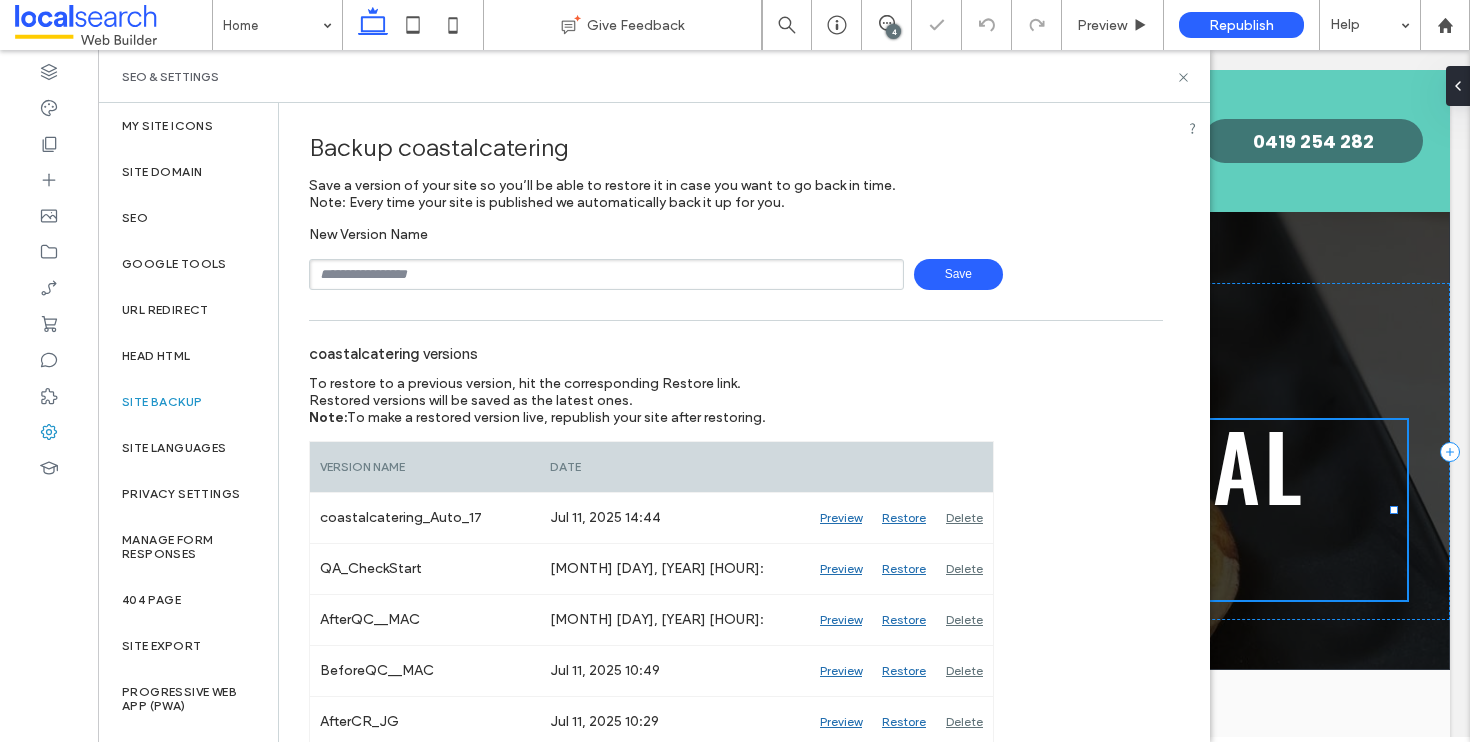 click at bounding box center [606, 274] 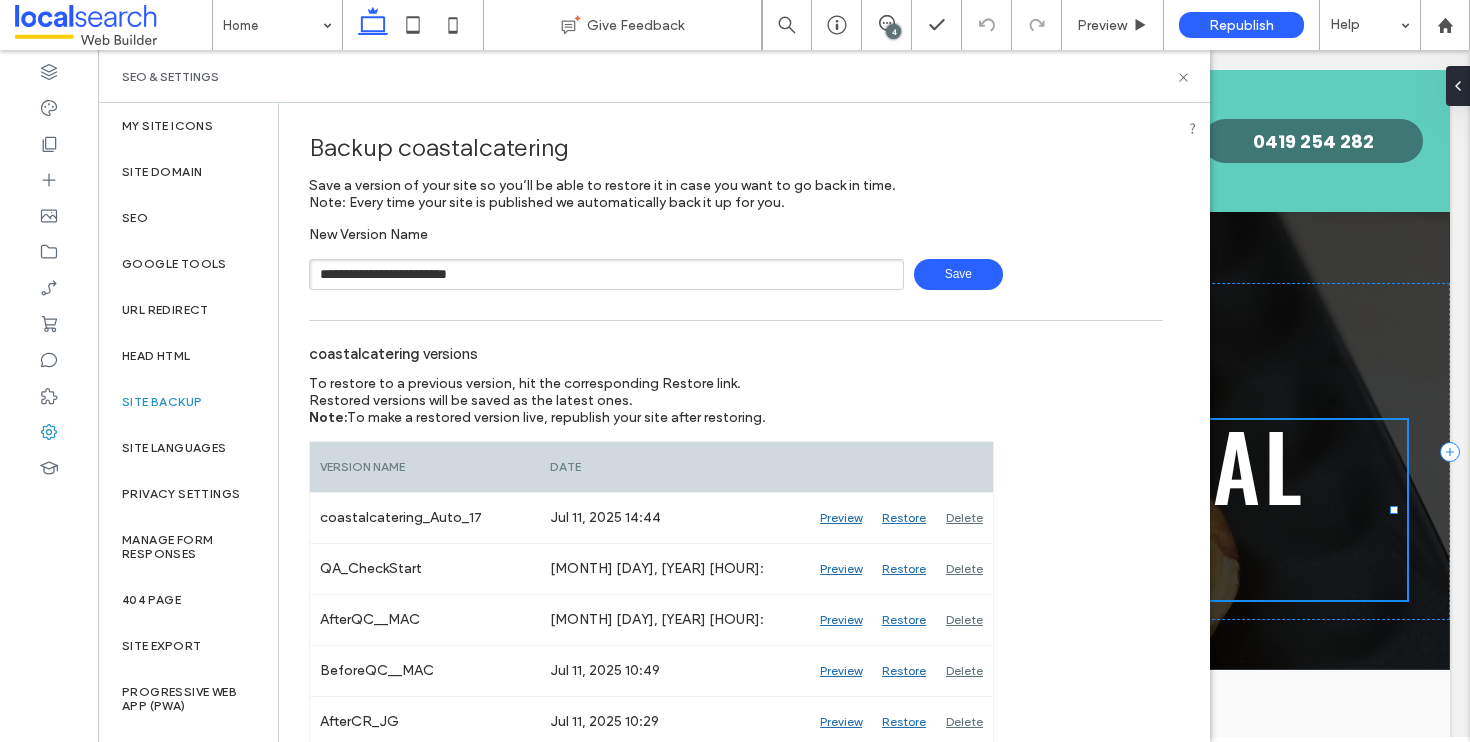 type on "**********" 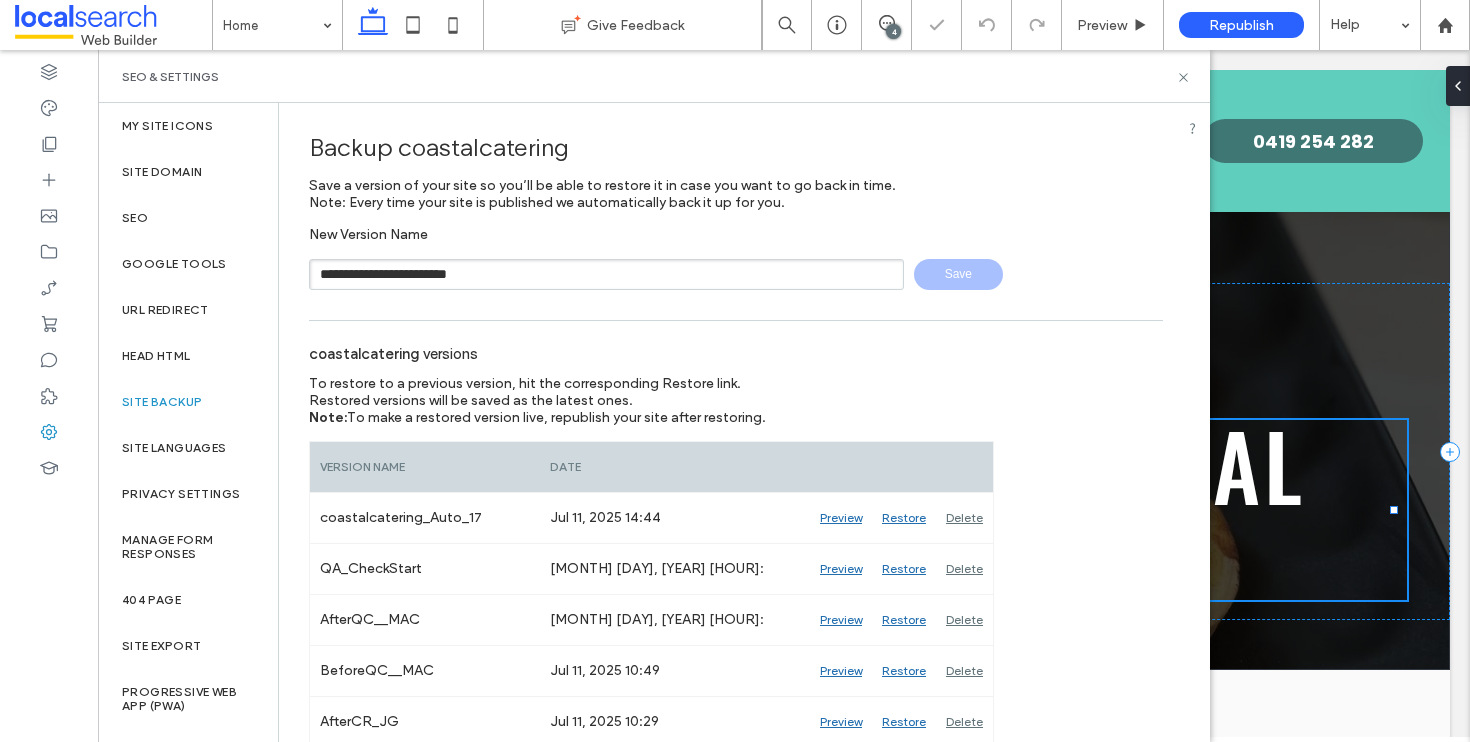 type 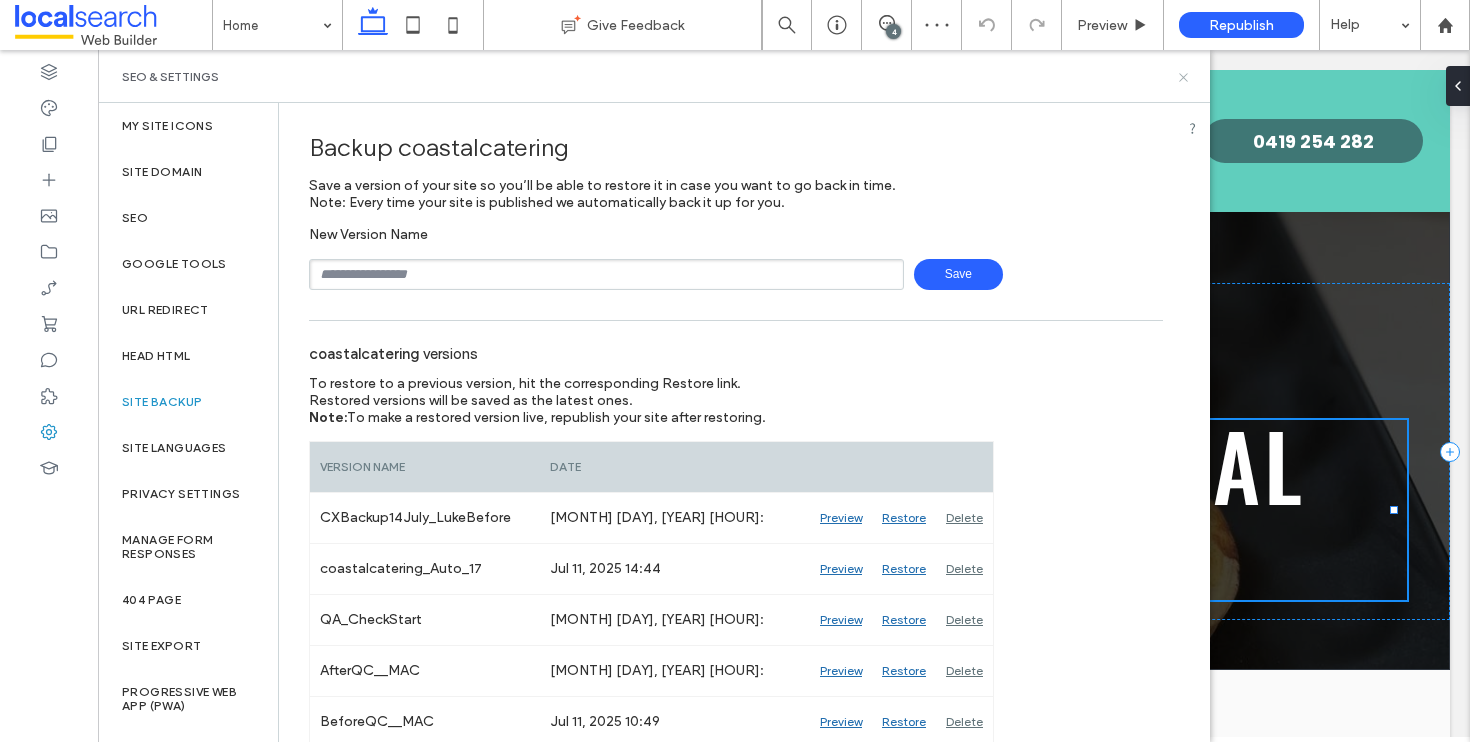click 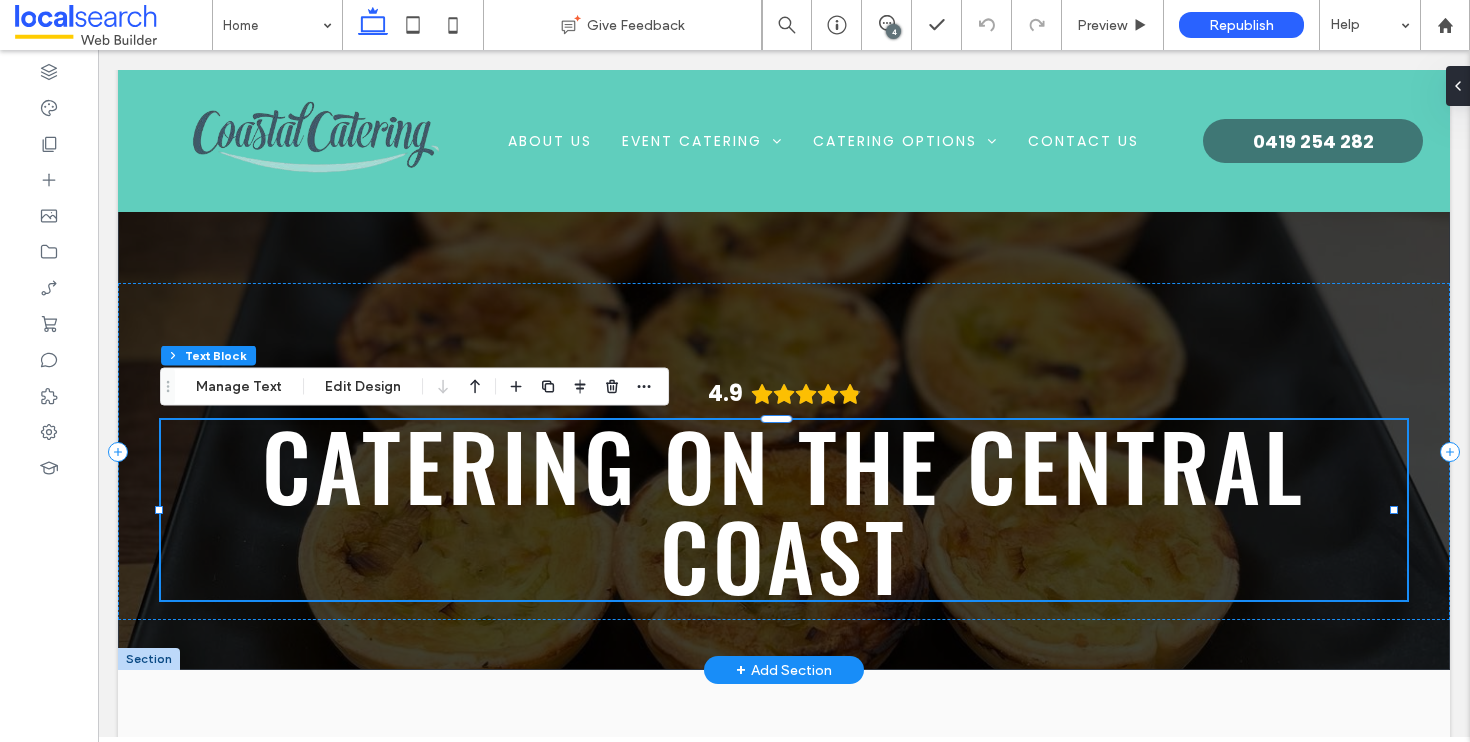 click on "Catering on the Central Coast" at bounding box center [784, 509] 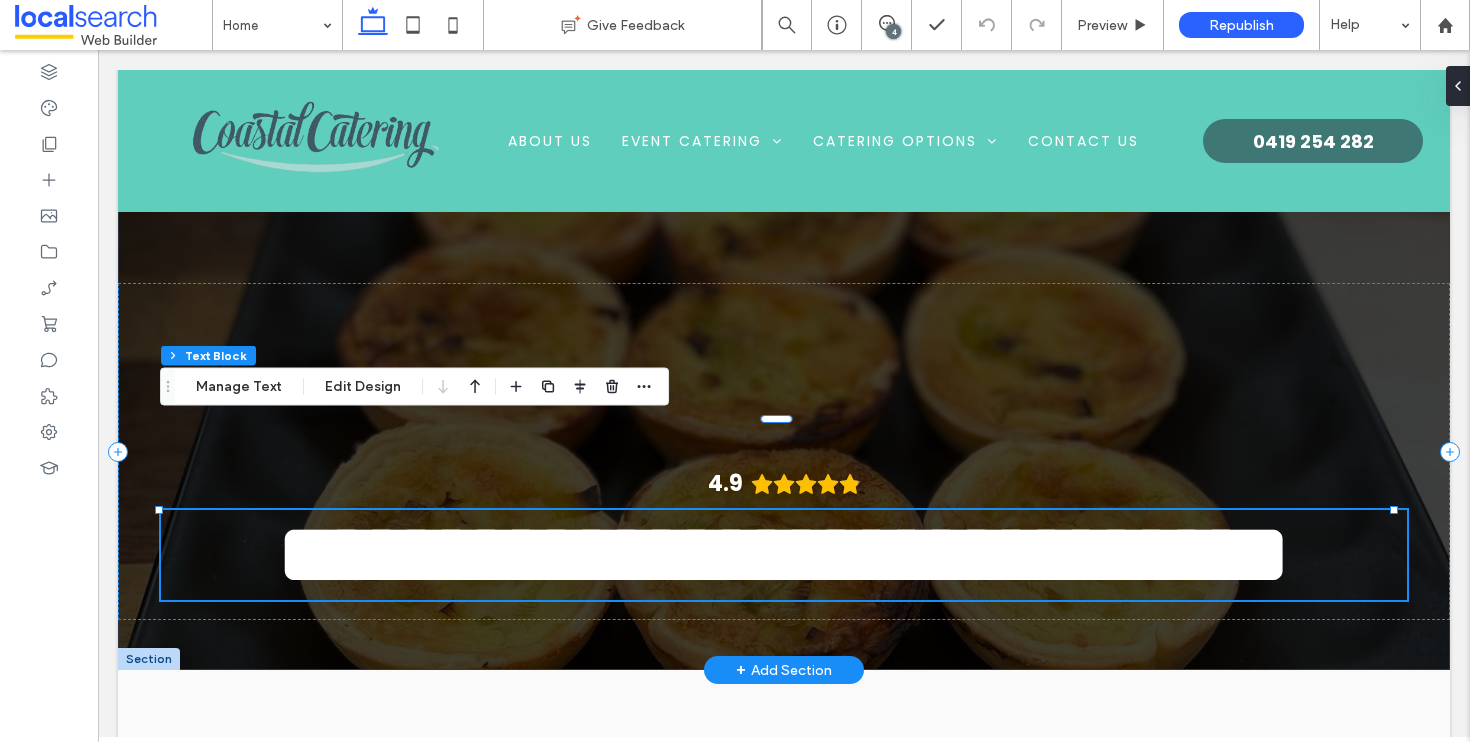 click on "**********" at bounding box center (783, 554) 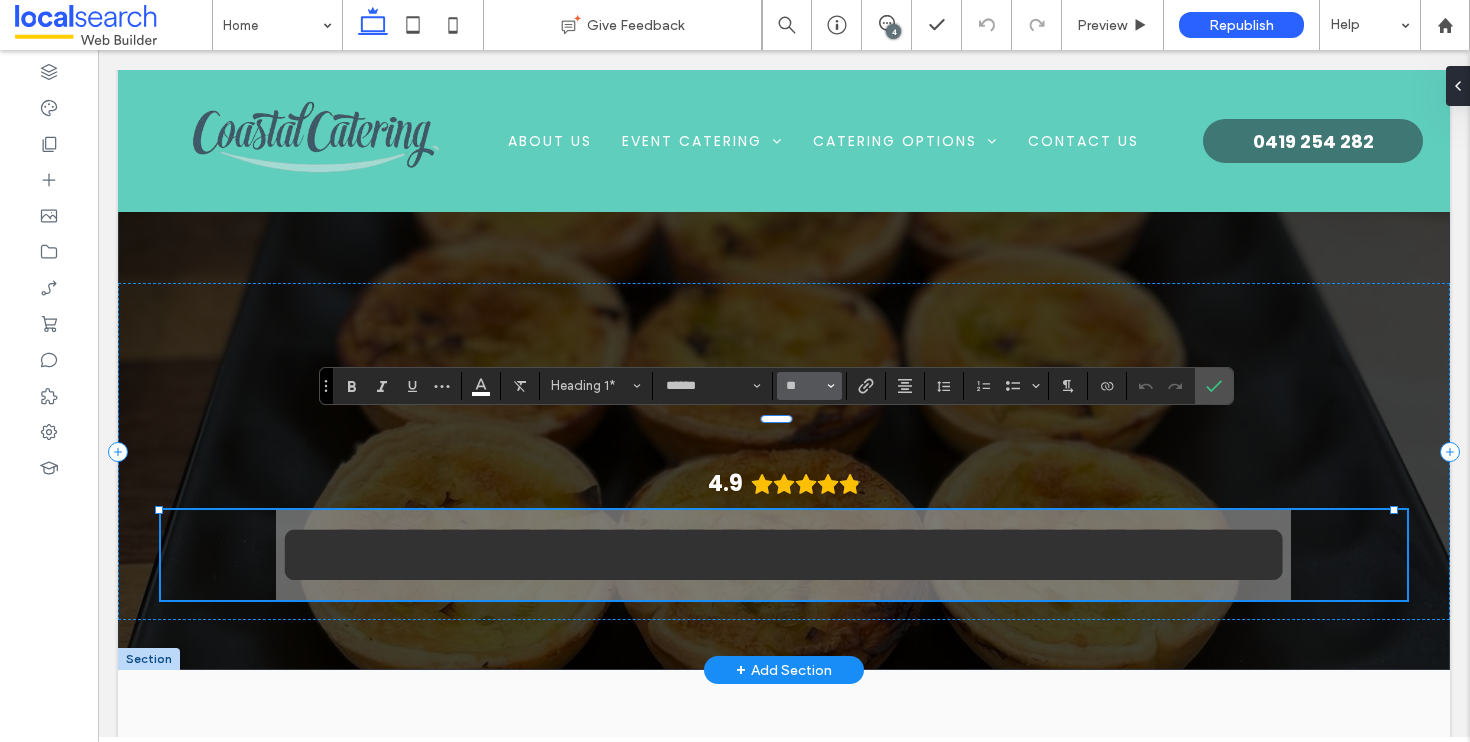 click on "**" at bounding box center [809, 386] 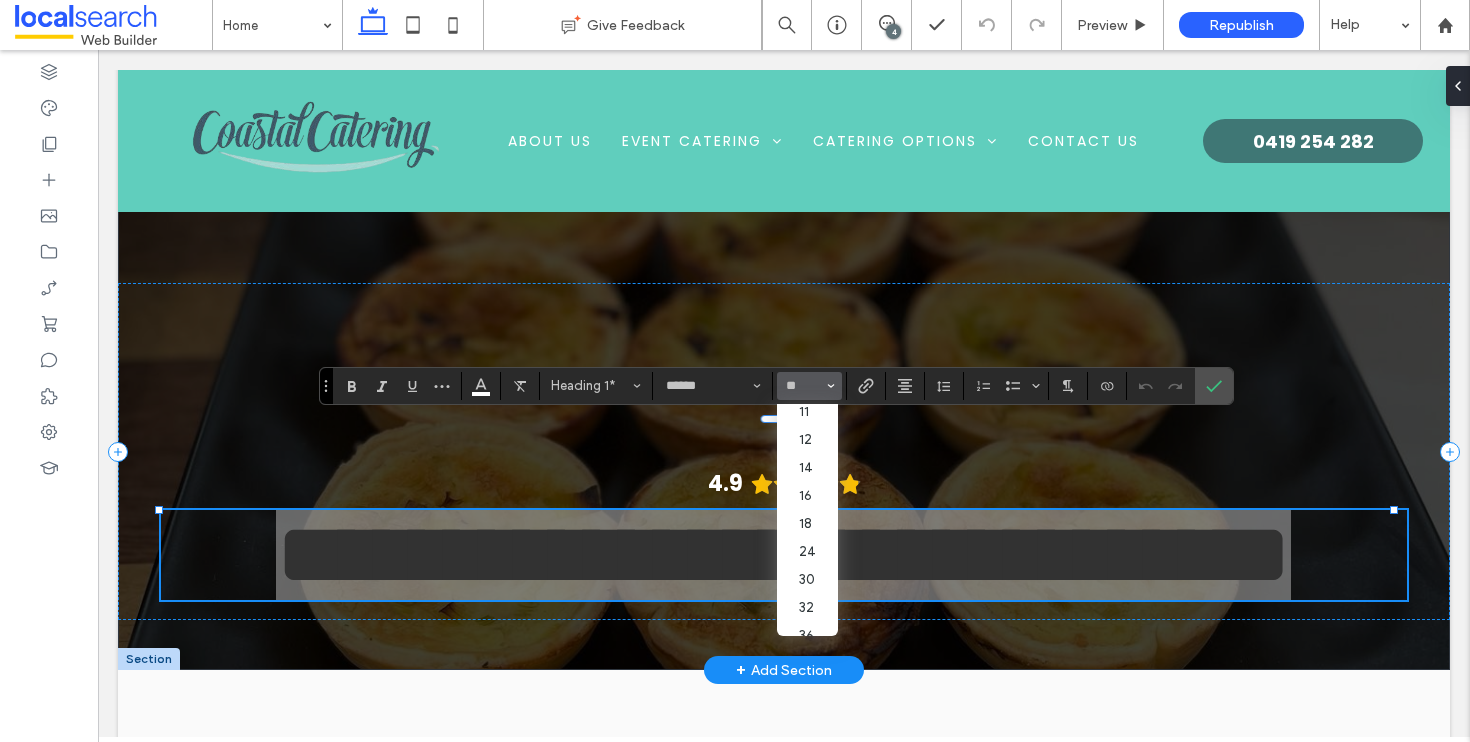 scroll, scrollTop: 93, scrollLeft: 0, axis: vertical 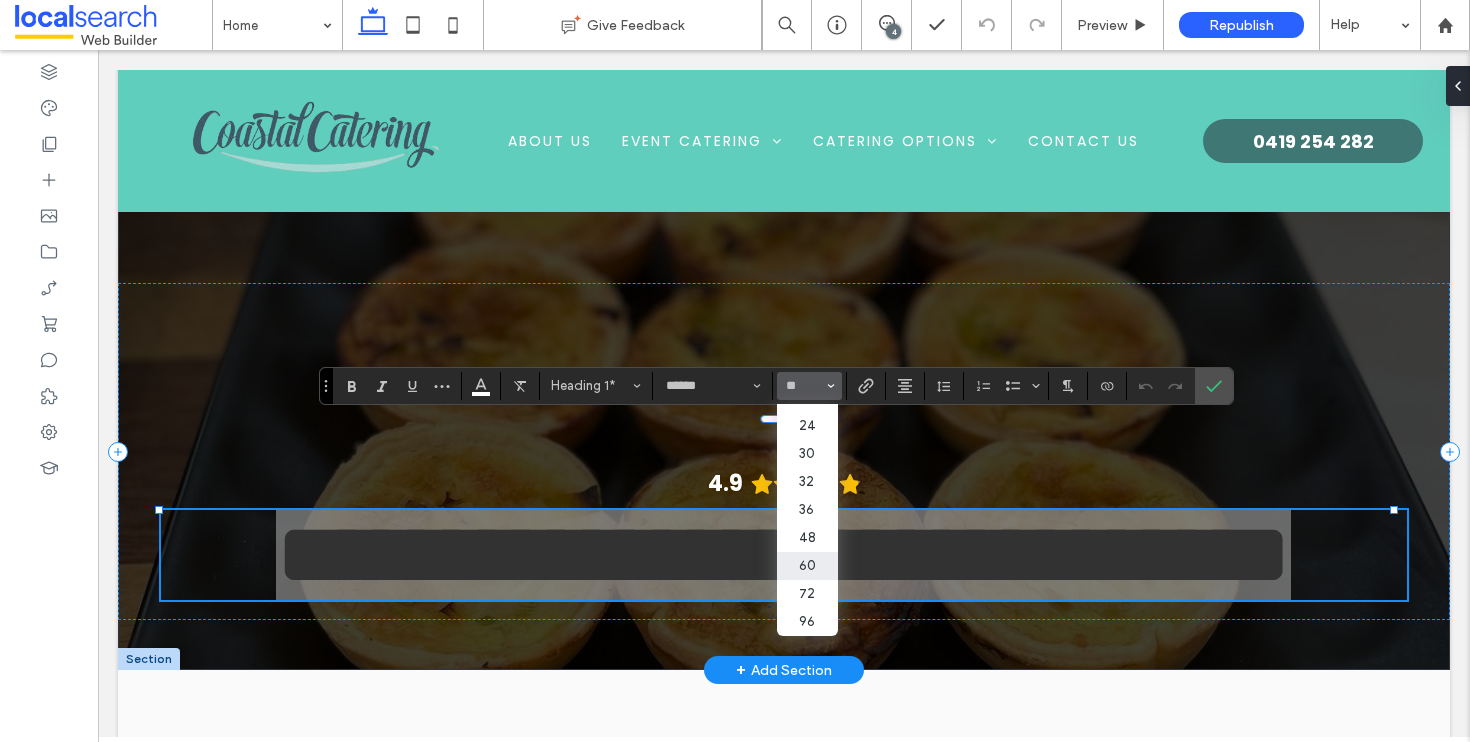 click on "60" at bounding box center (807, 566) 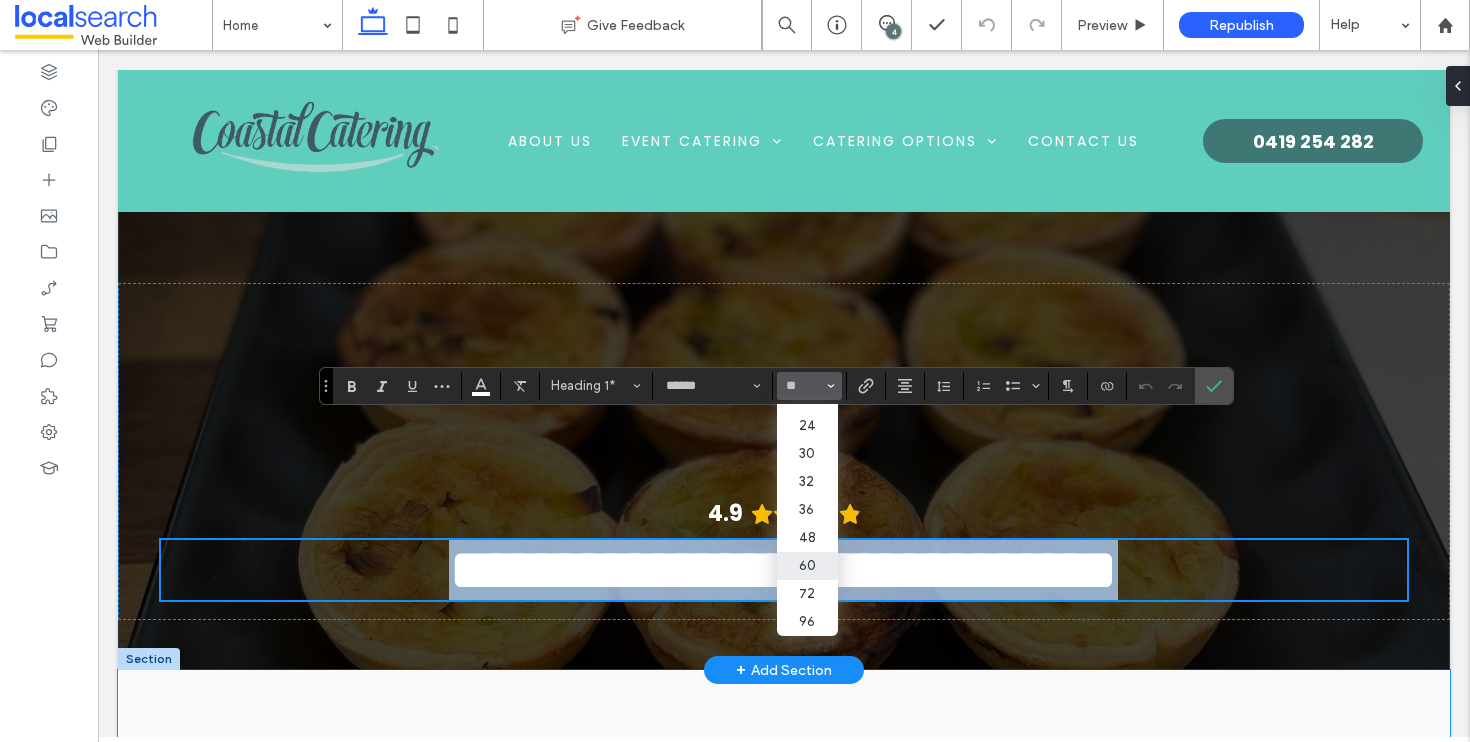 scroll, scrollTop: 157, scrollLeft: 0, axis: vertical 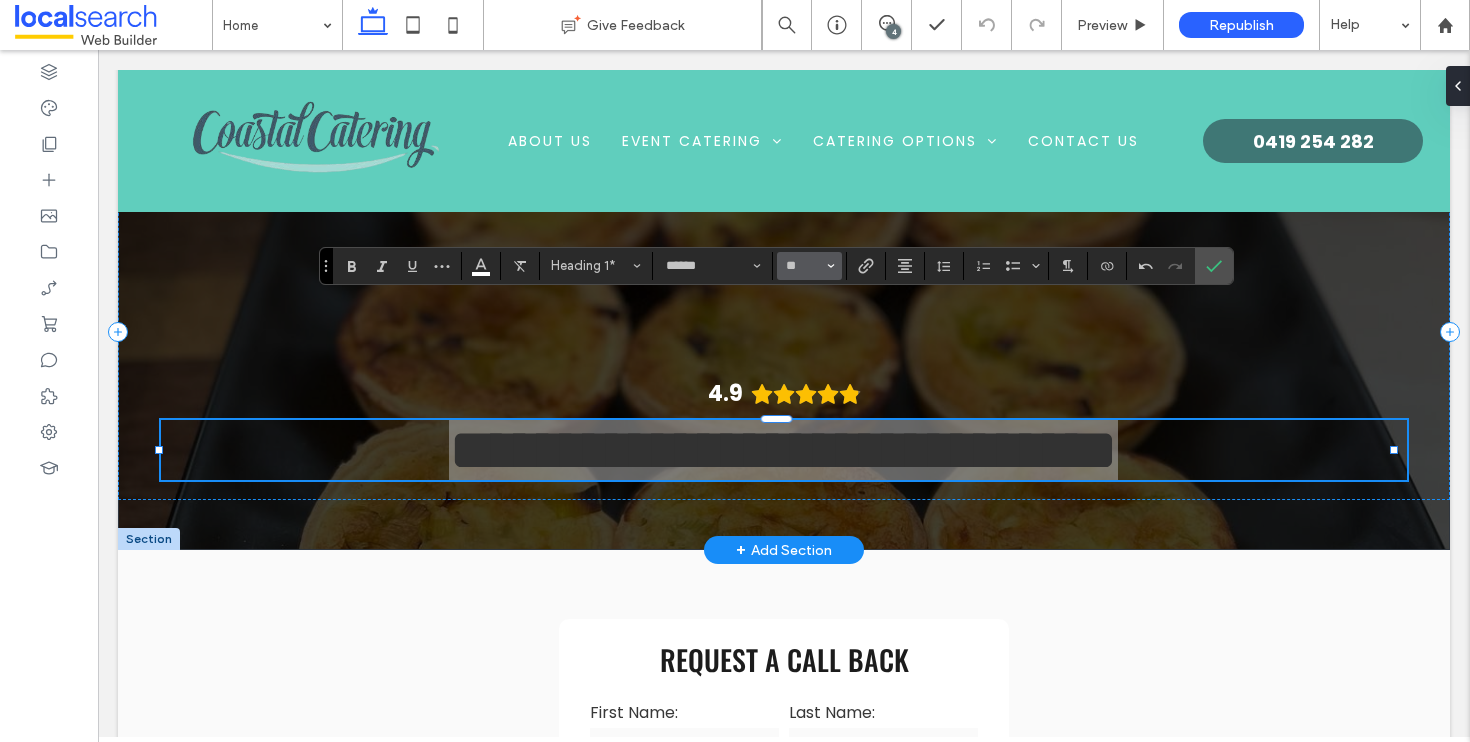 click on "**" at bounding box center [809, 266] 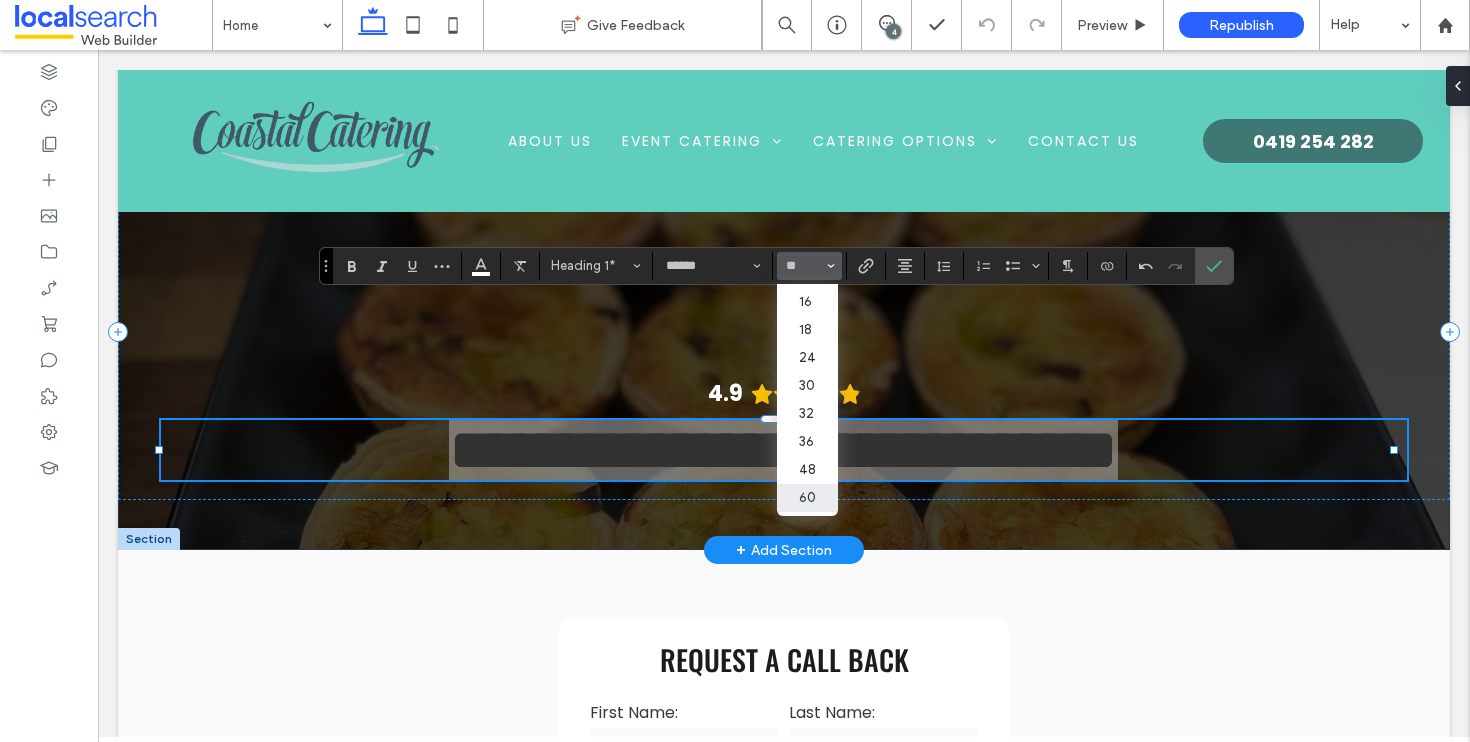 scroll, scrollTop: 232, scrollLeft: 0, axis: vertical 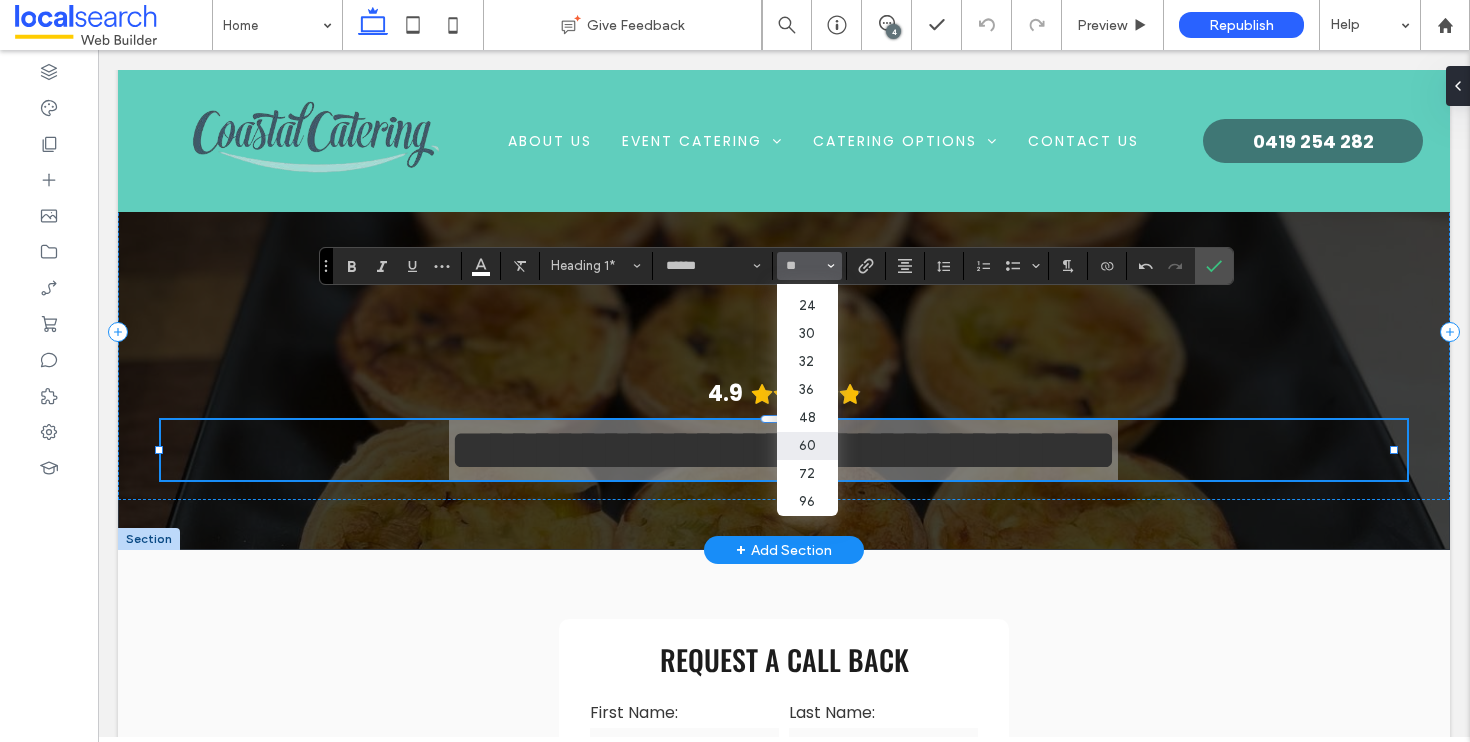drag, startPoint x: 846, startPoint y: 354, endPoint x: 753, endPoint y: 466, distance: 145.57816 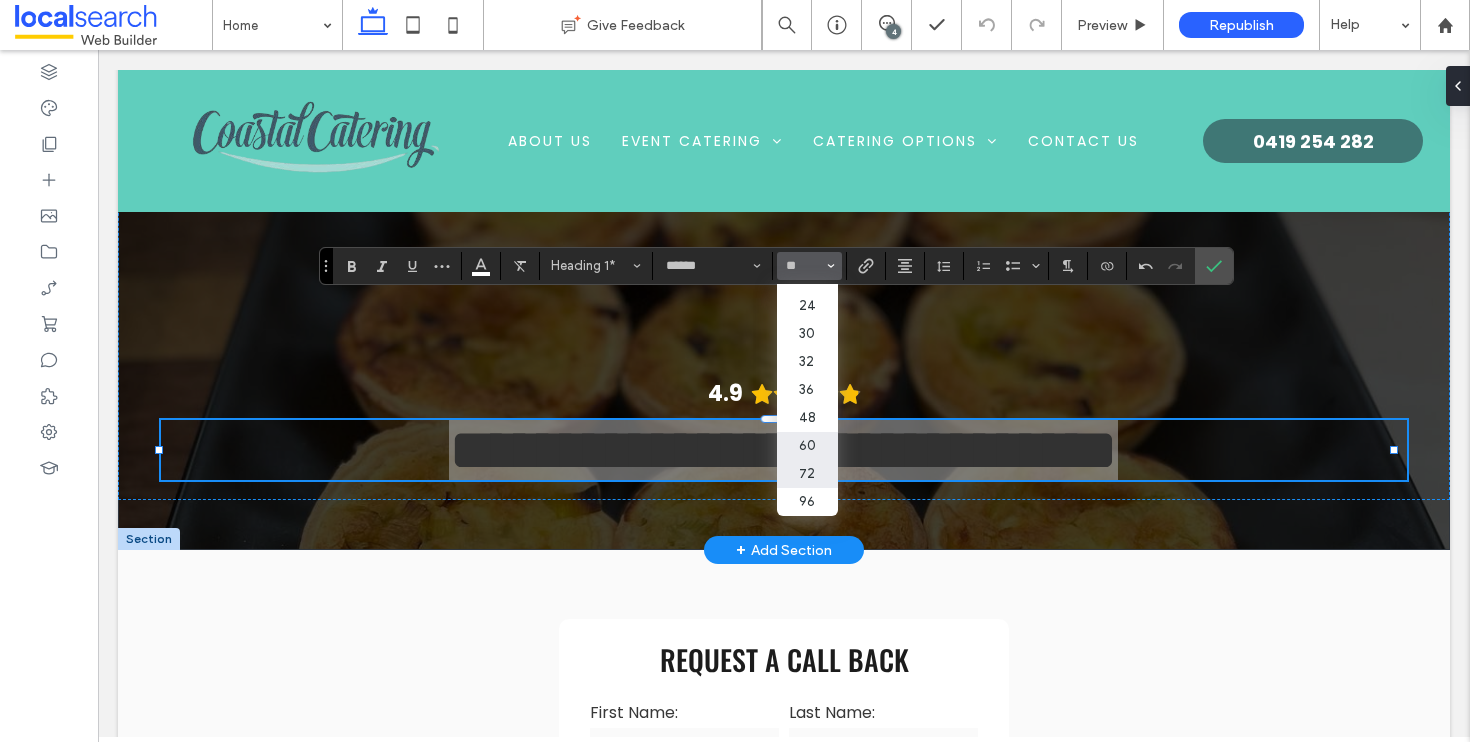 click on "72" at bounding box center [807, 474] 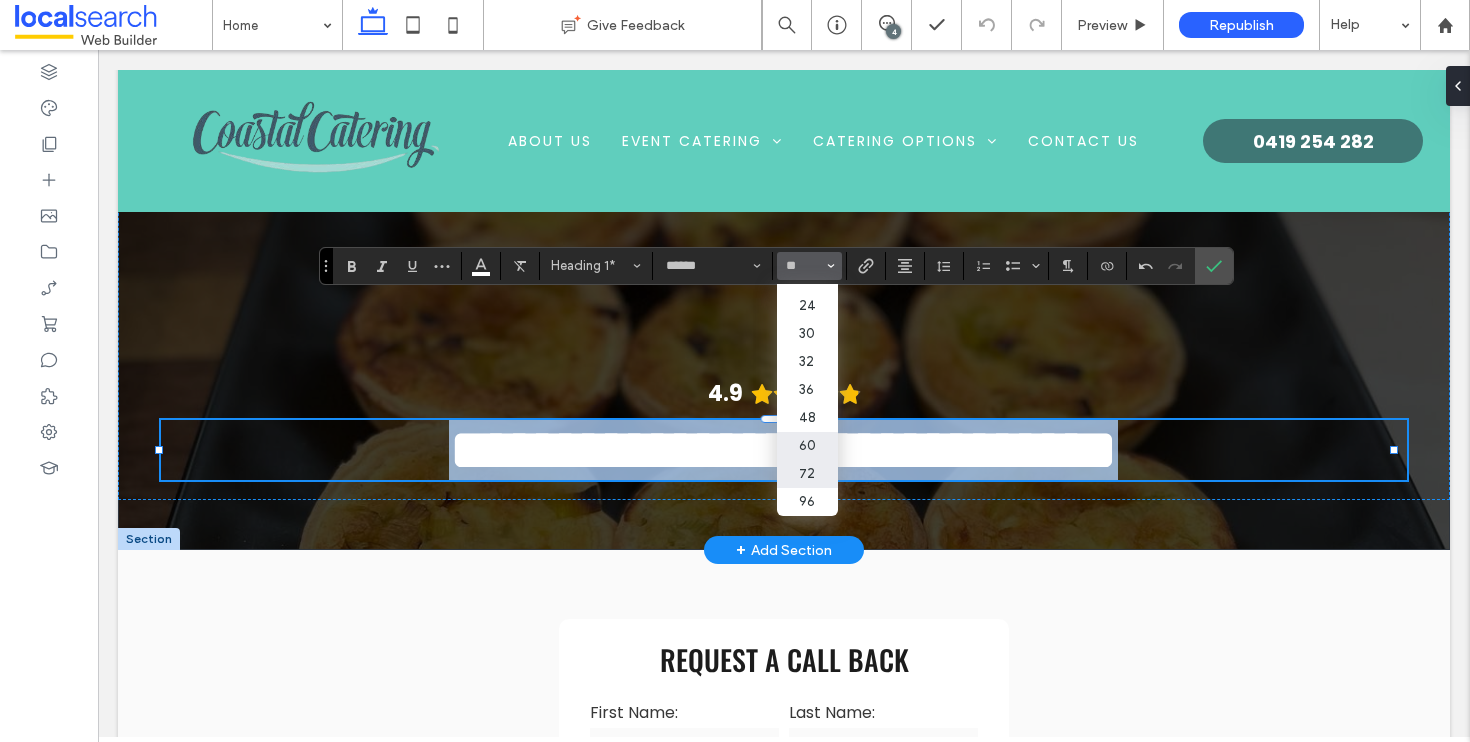 type on "**" 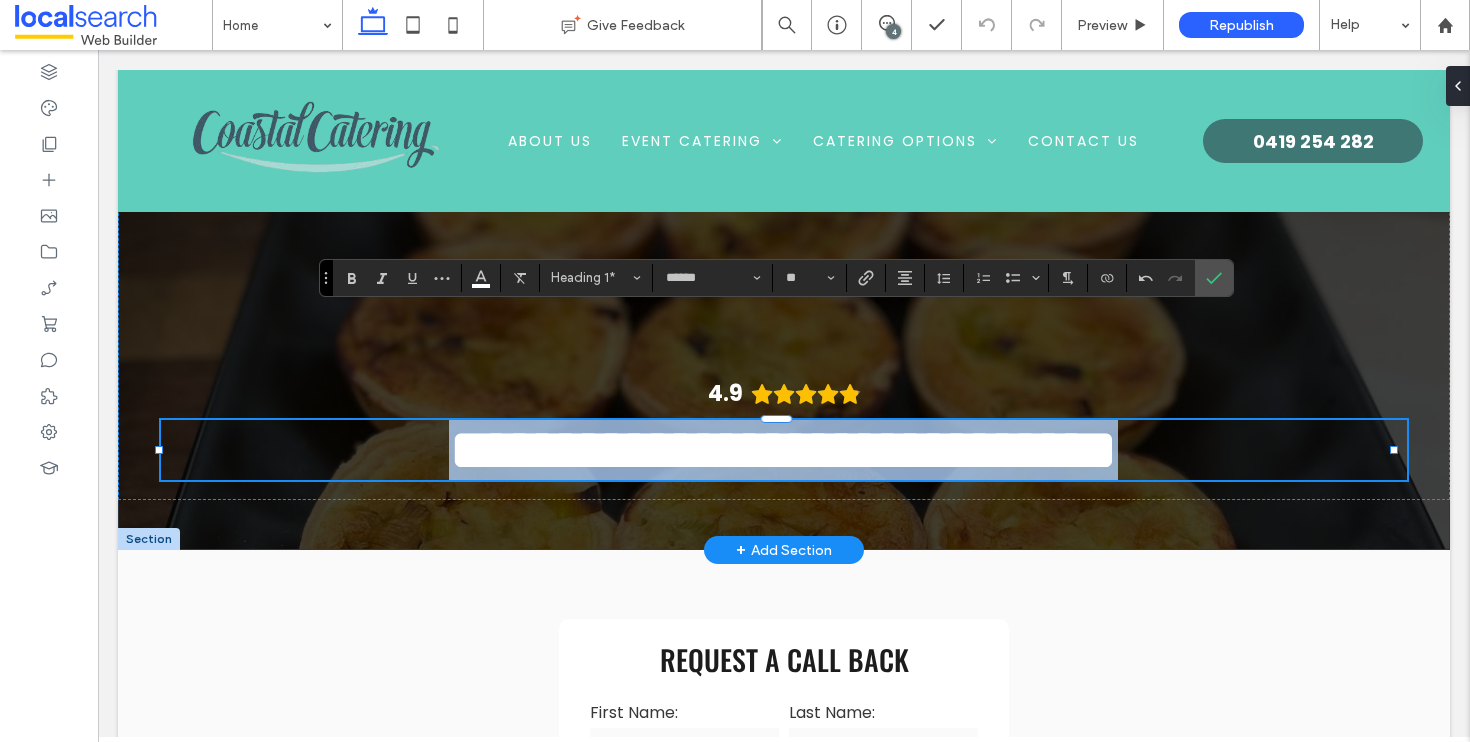 scroll, scrollTop: 145, scrollLeft: 0, axis: vertical 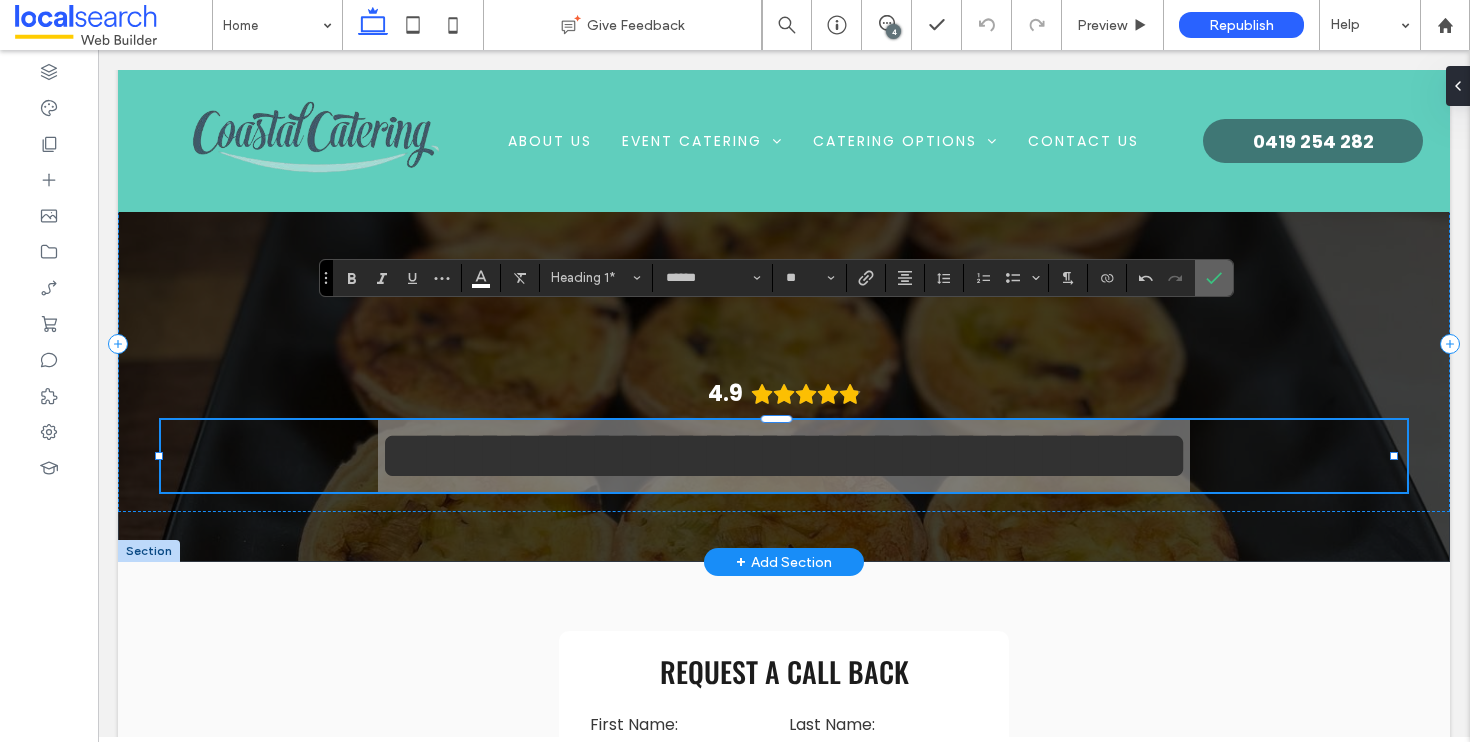 click 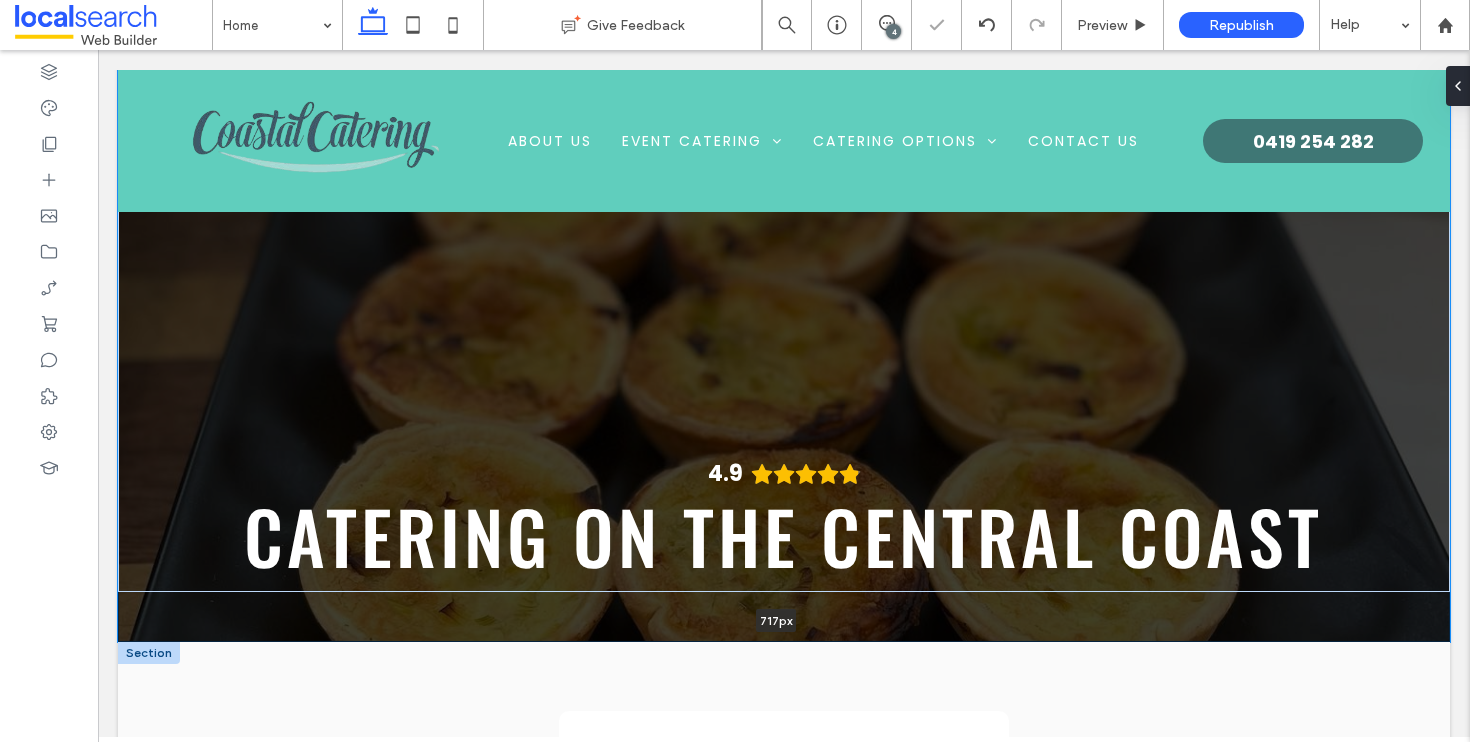 drag, startPoint x: 989, startPoint y: 565, endPoint x: 995, endPoint y: 645, distance: 80.224686 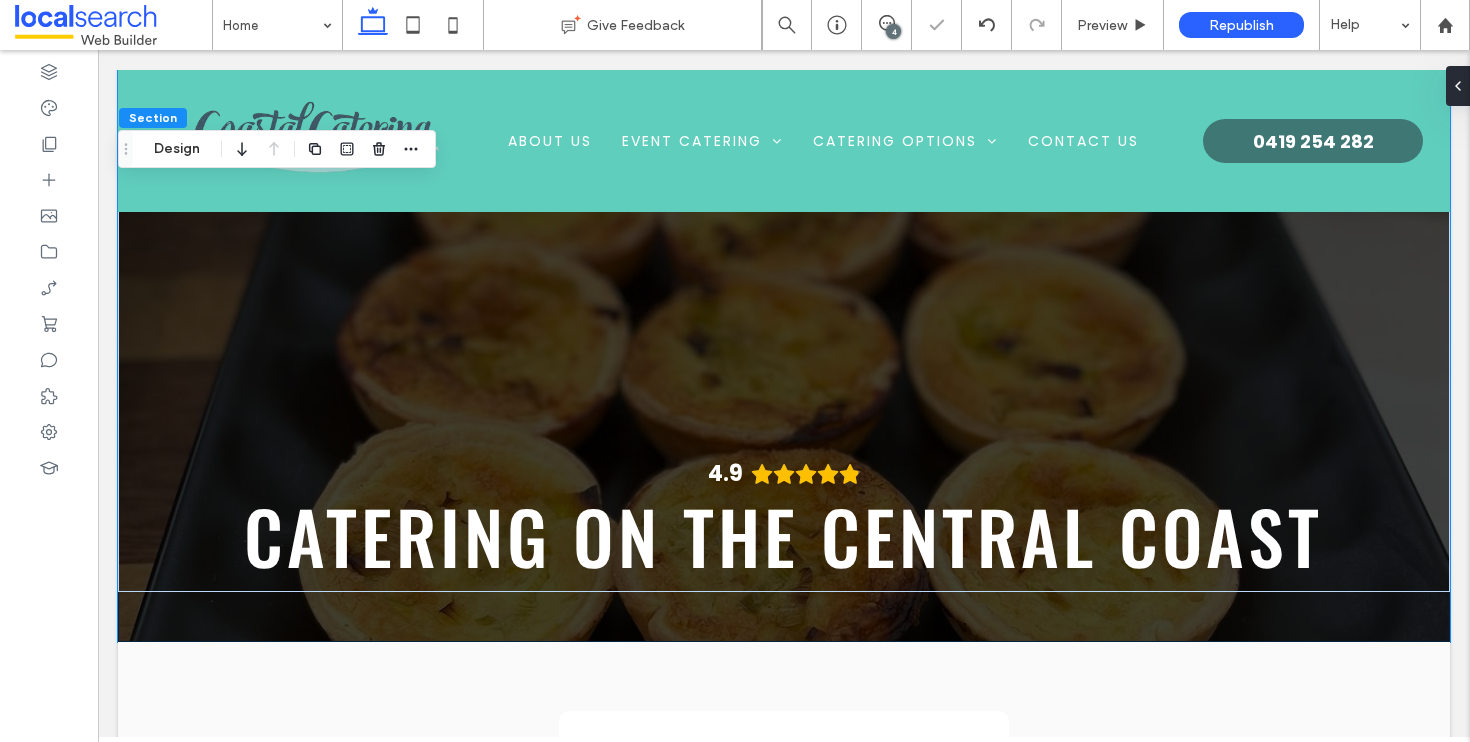 click on "Menu Icon
Phone Icon
Section
Home
About Us
Event Catering
Birthdays
Weddings
Corporate
Funerals
Catering Options
Buffet
Canapes
Share Platters
Breakfast/Morning Tea
Contact Us
[PHONE]
Section
Advanced Header
Close Icon
Section
Home
About Us
Event Catering
Birthdays
Weddings
Corporate
Funerals" at bounding box center [784, 3906] 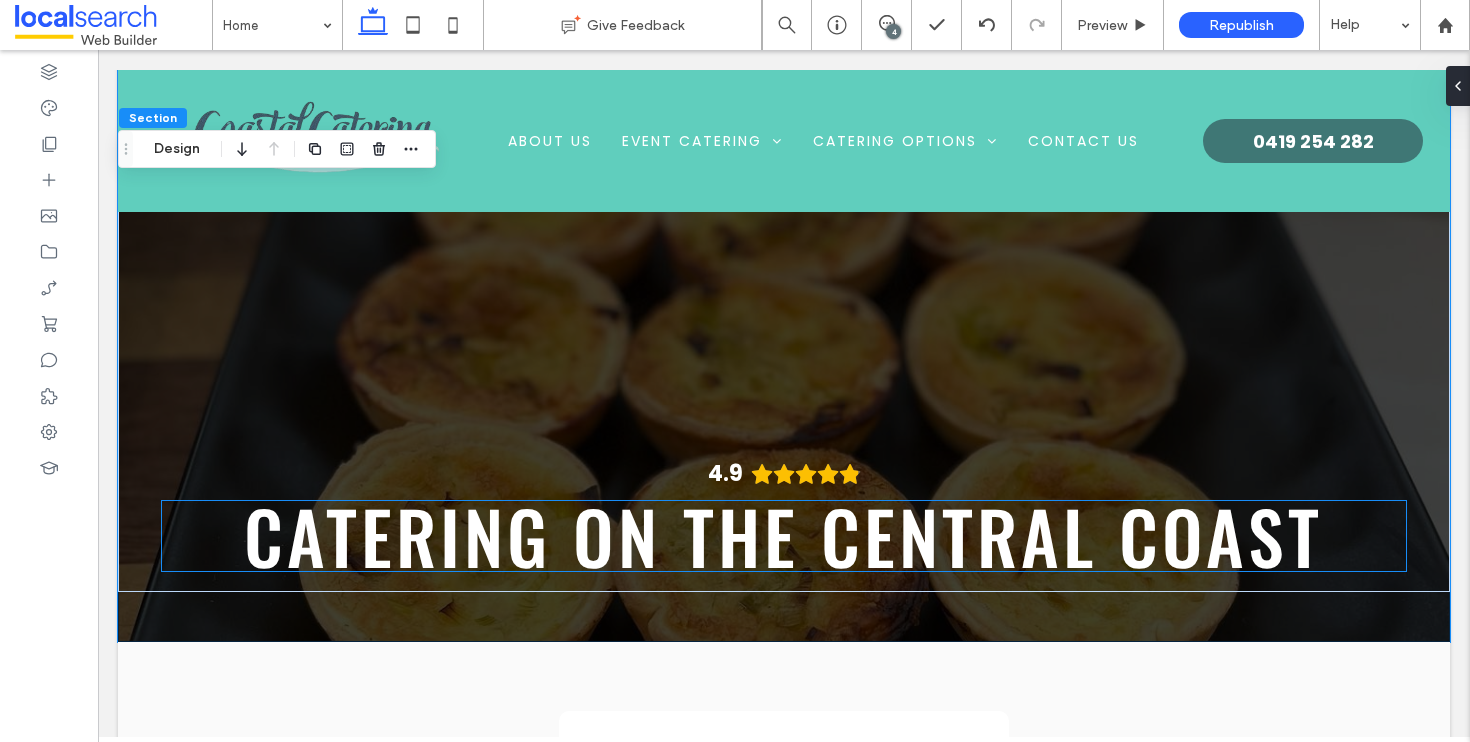 click on "Catering on the Central Coast" at bounding box center [783, 535] 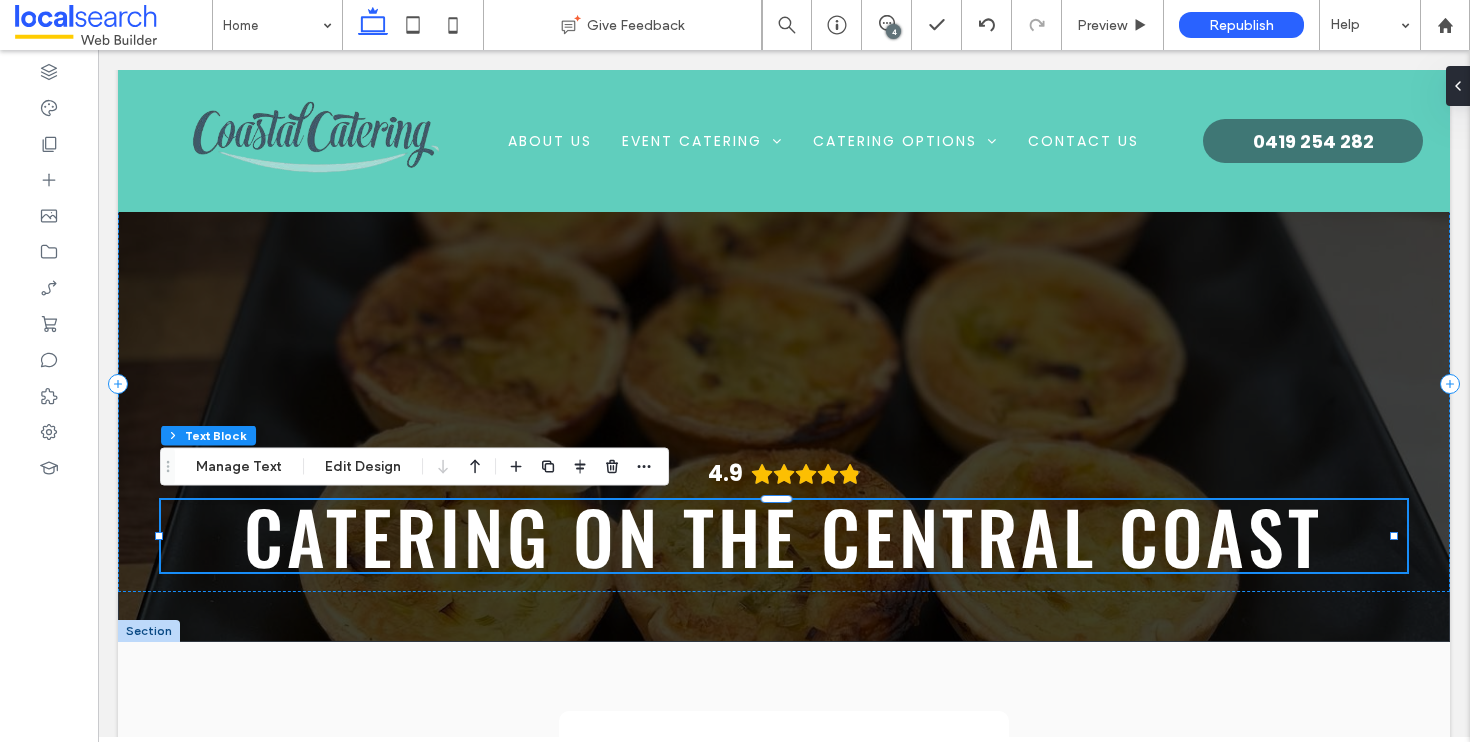 click on "Catering on the Central Coast" at bounding box center (783, 535) 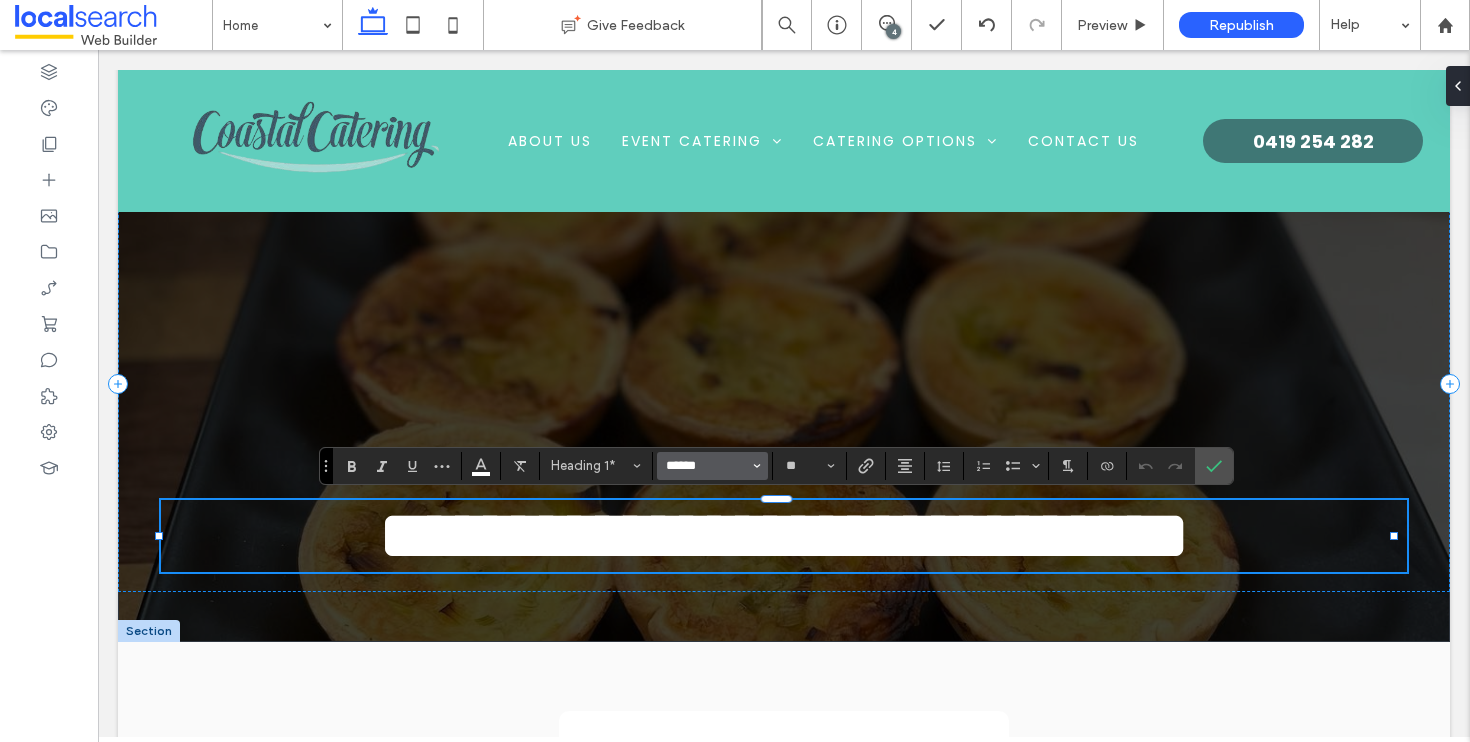 click on "******" at bounding box center (706, 466) 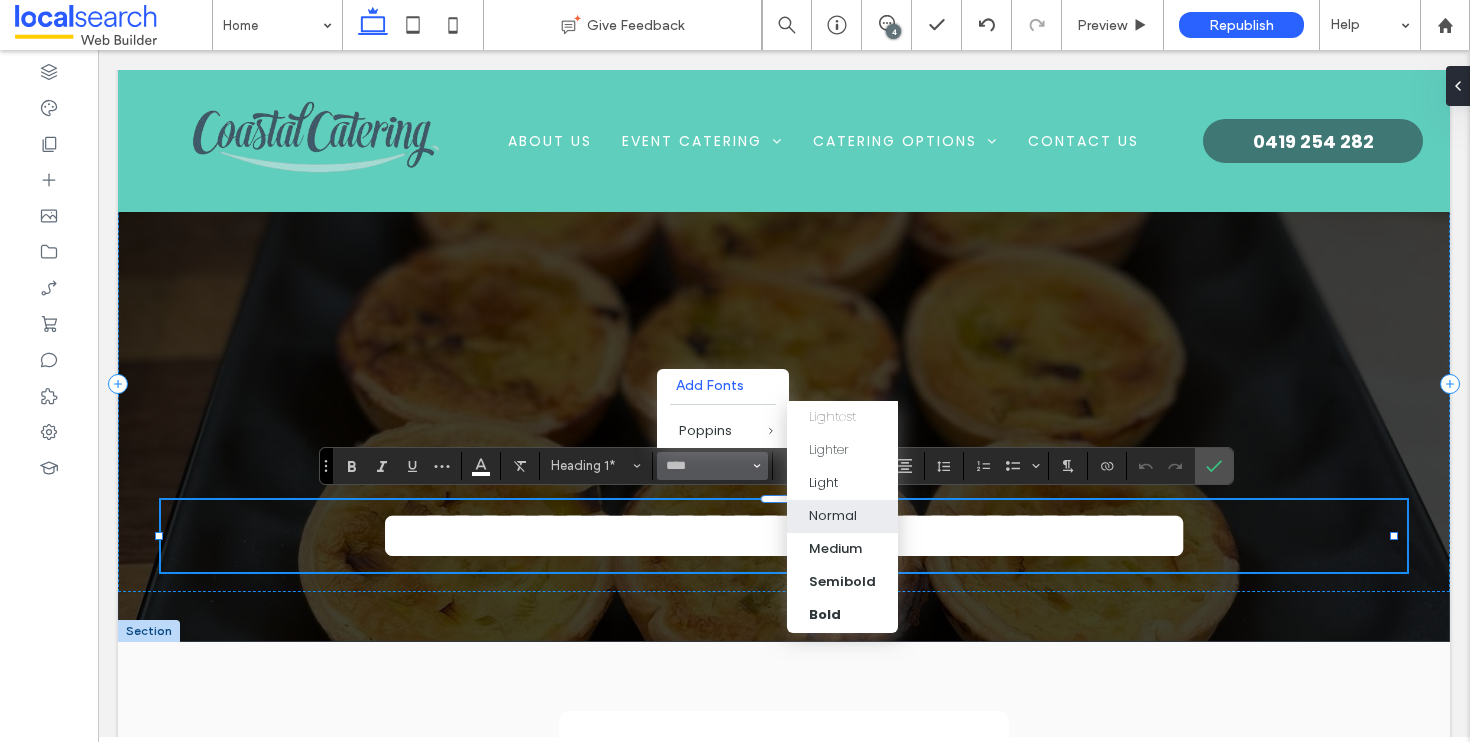 click on "Normal" at bounding box center (833, 516) 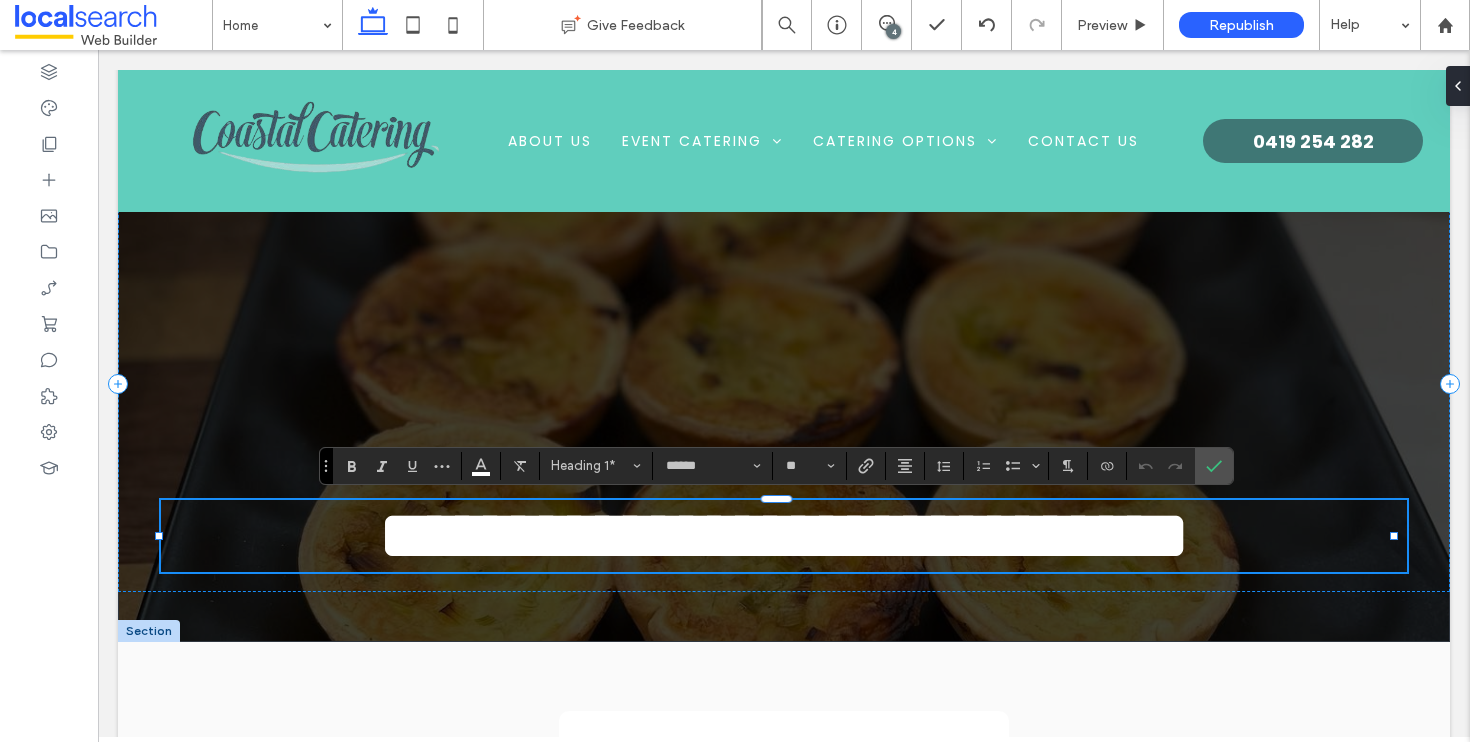 type on "*******" 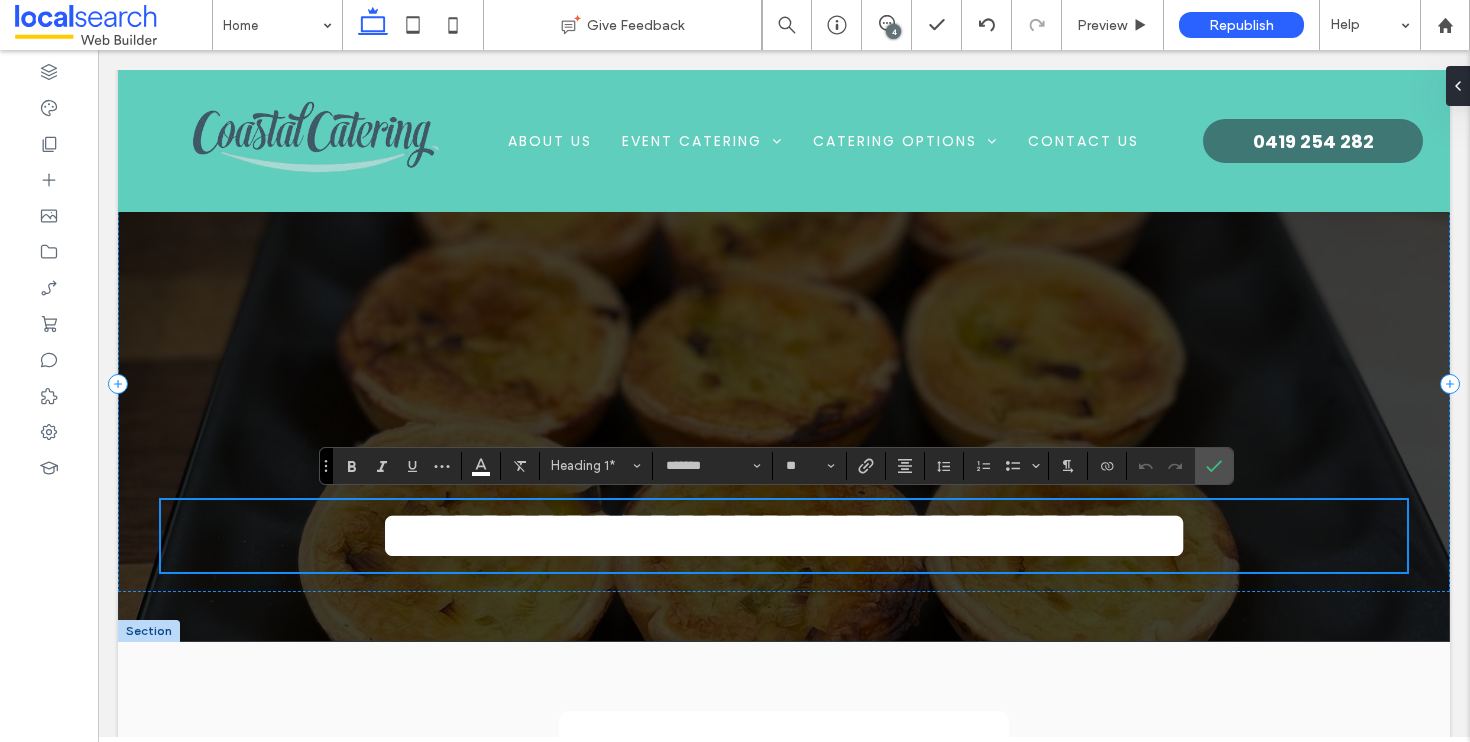 scroll, scrollTop: 58, scrollLeft: 0, axis: vertical 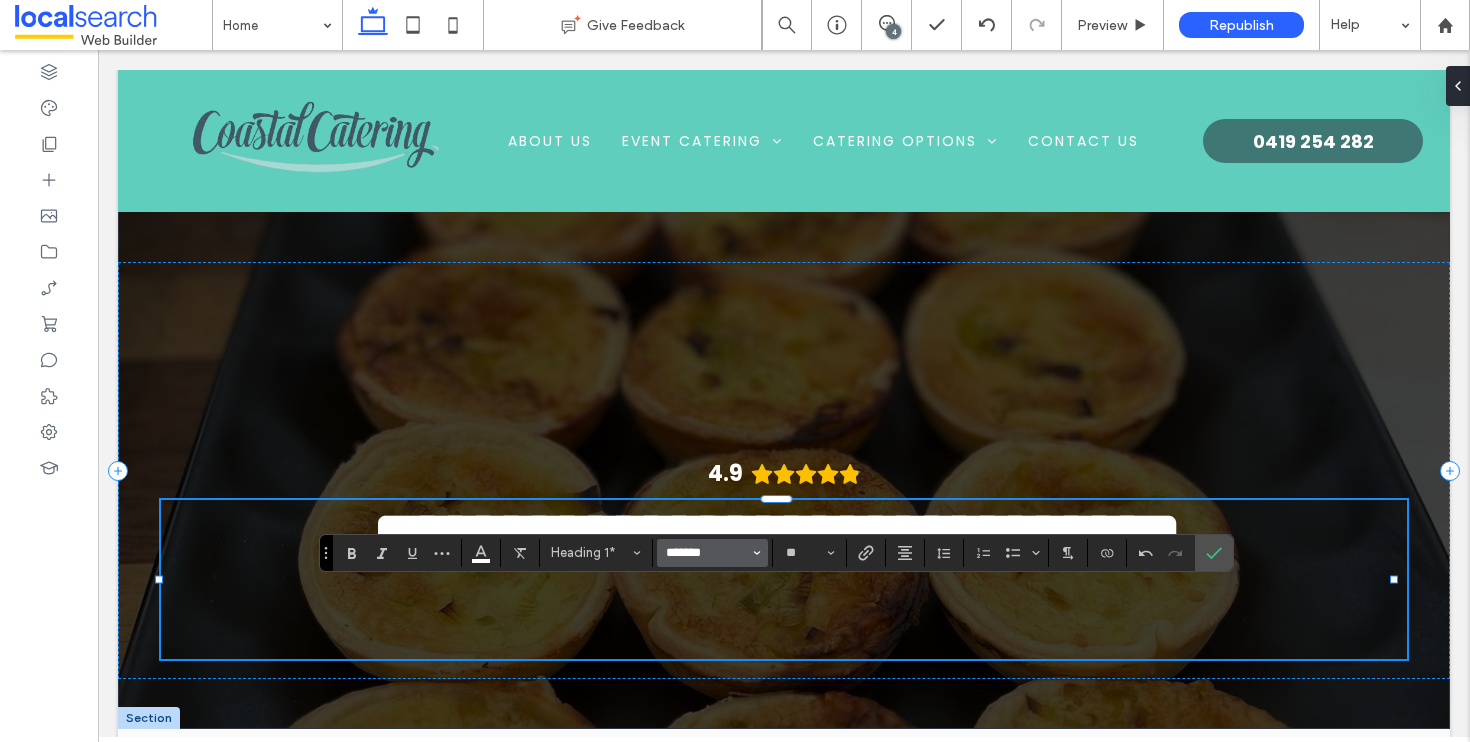 click on "*******" at bounding box center [706, 553] 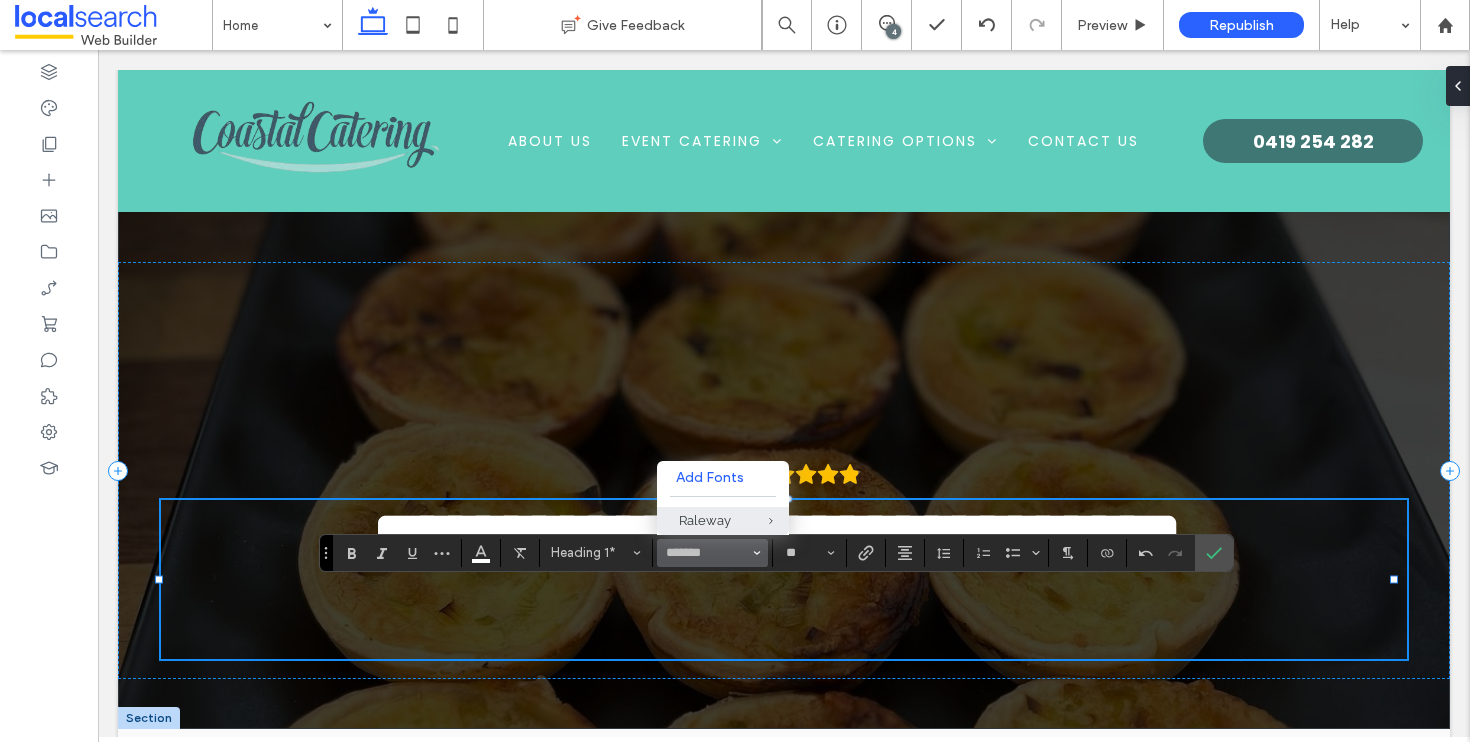 click on "Raleway" at bounding box center (723, 520) 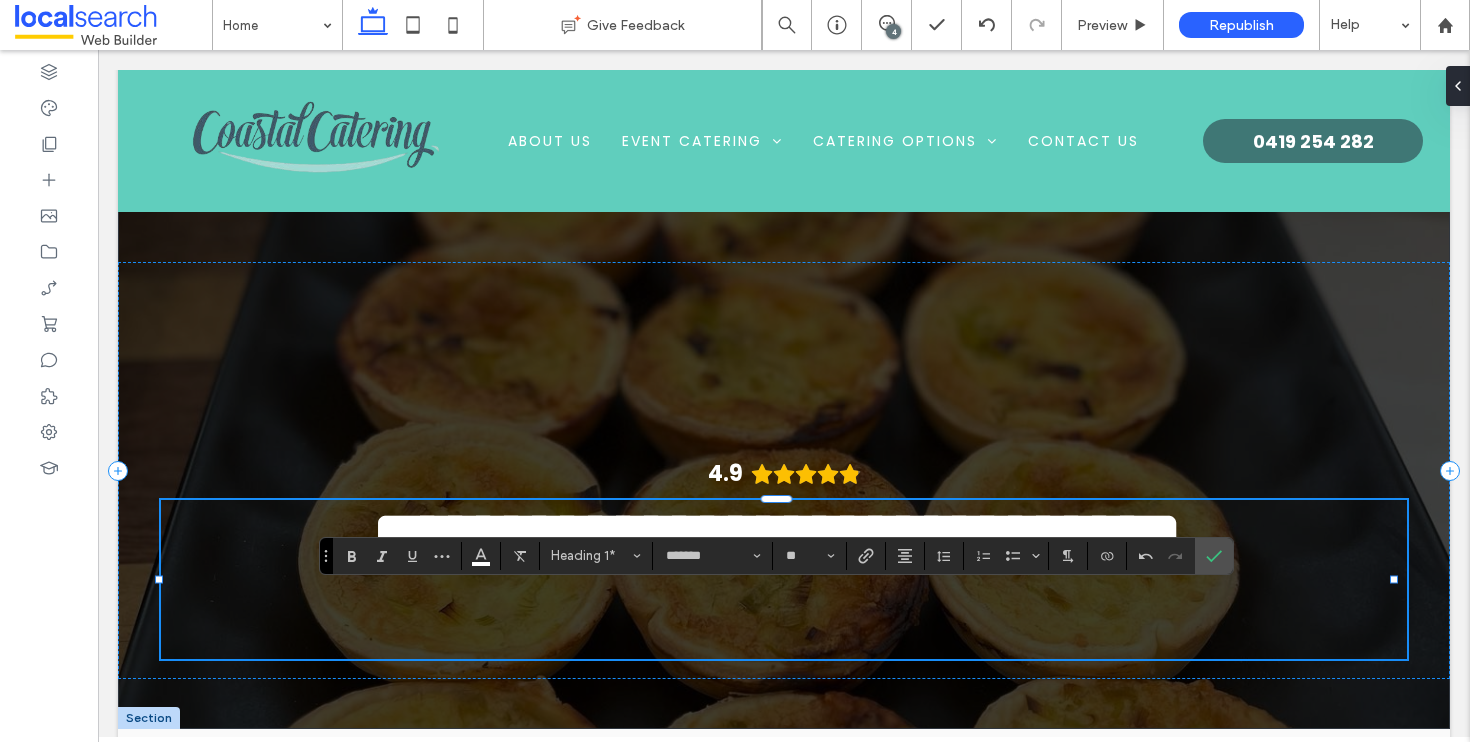 type on "*******" 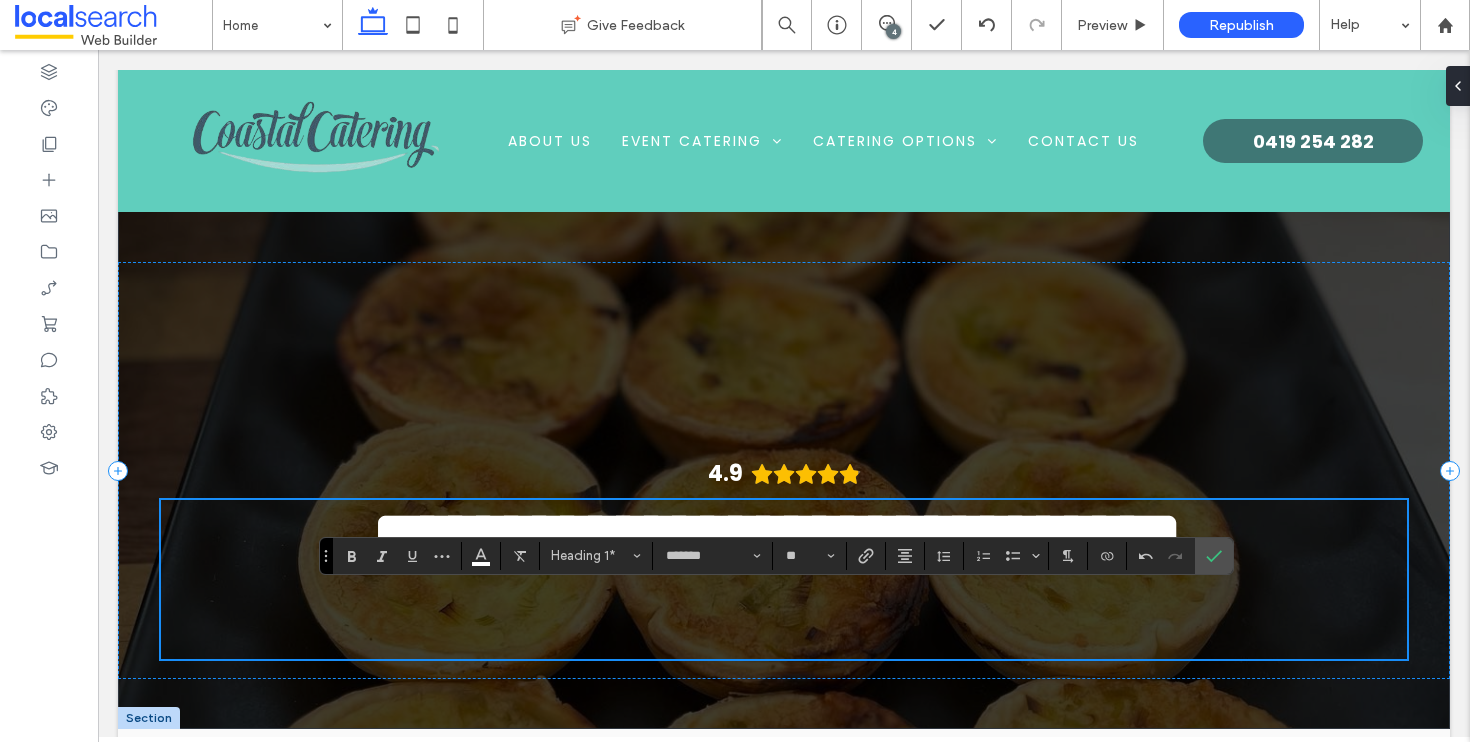 scroll, scrollTop: 1, scrollLeft: 0, axis: vertical 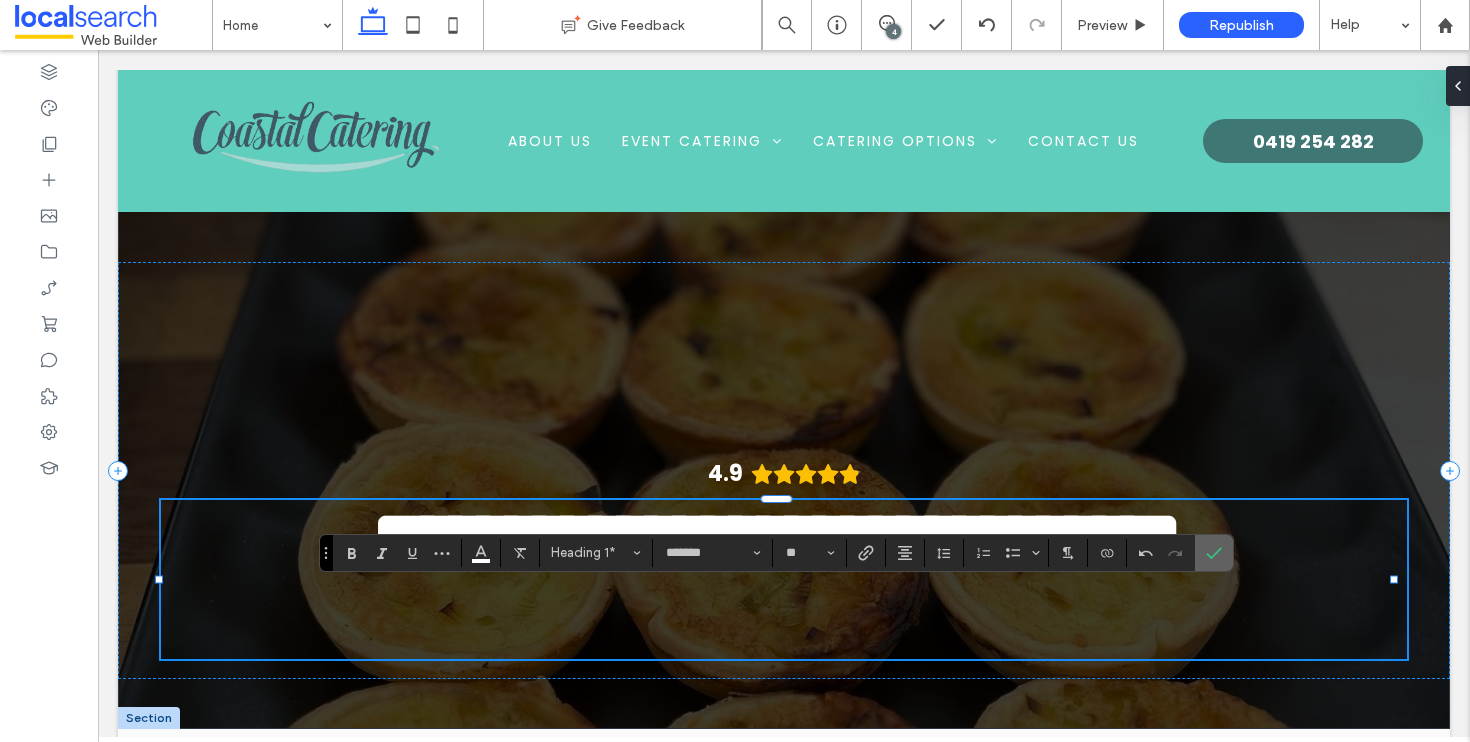 click 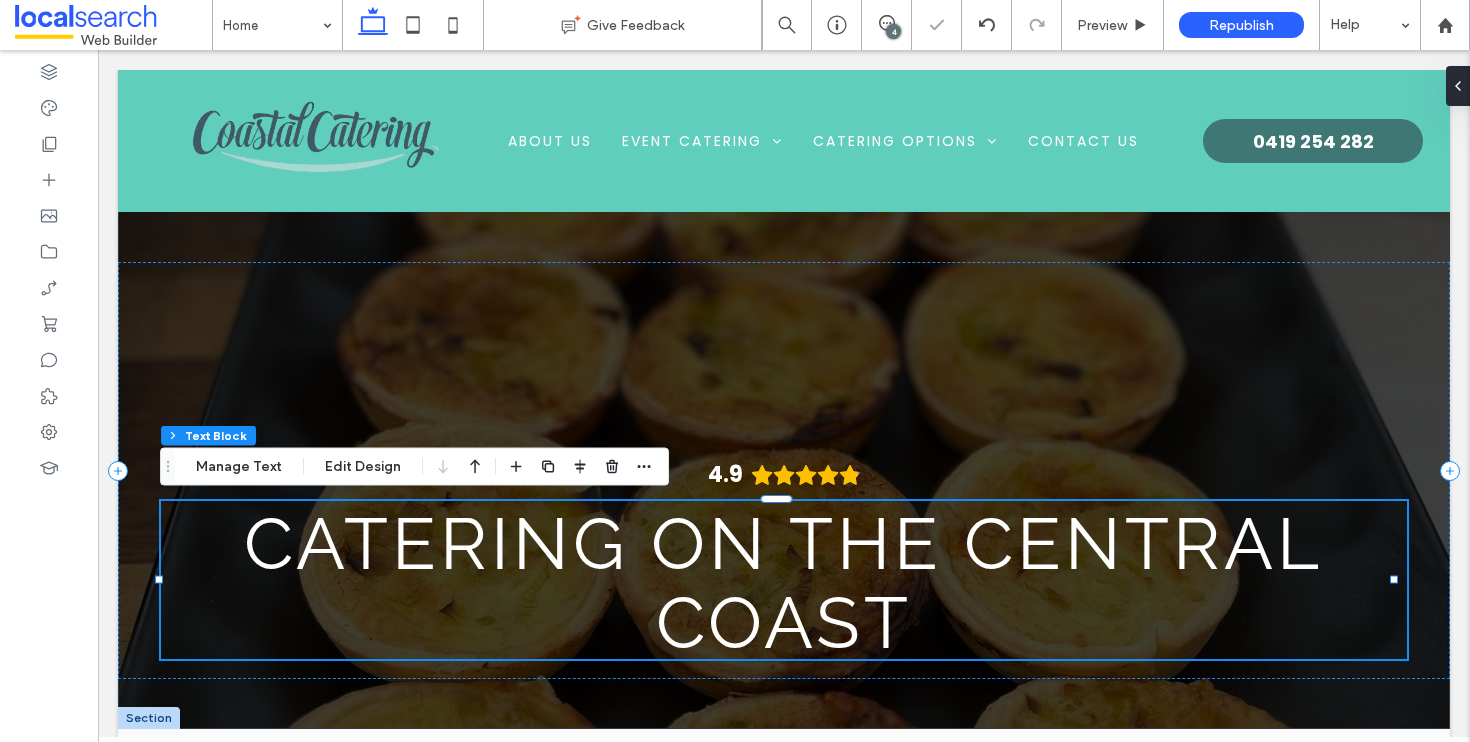 click on "Catering on the Central Coast" at bounding box center [783, 583] 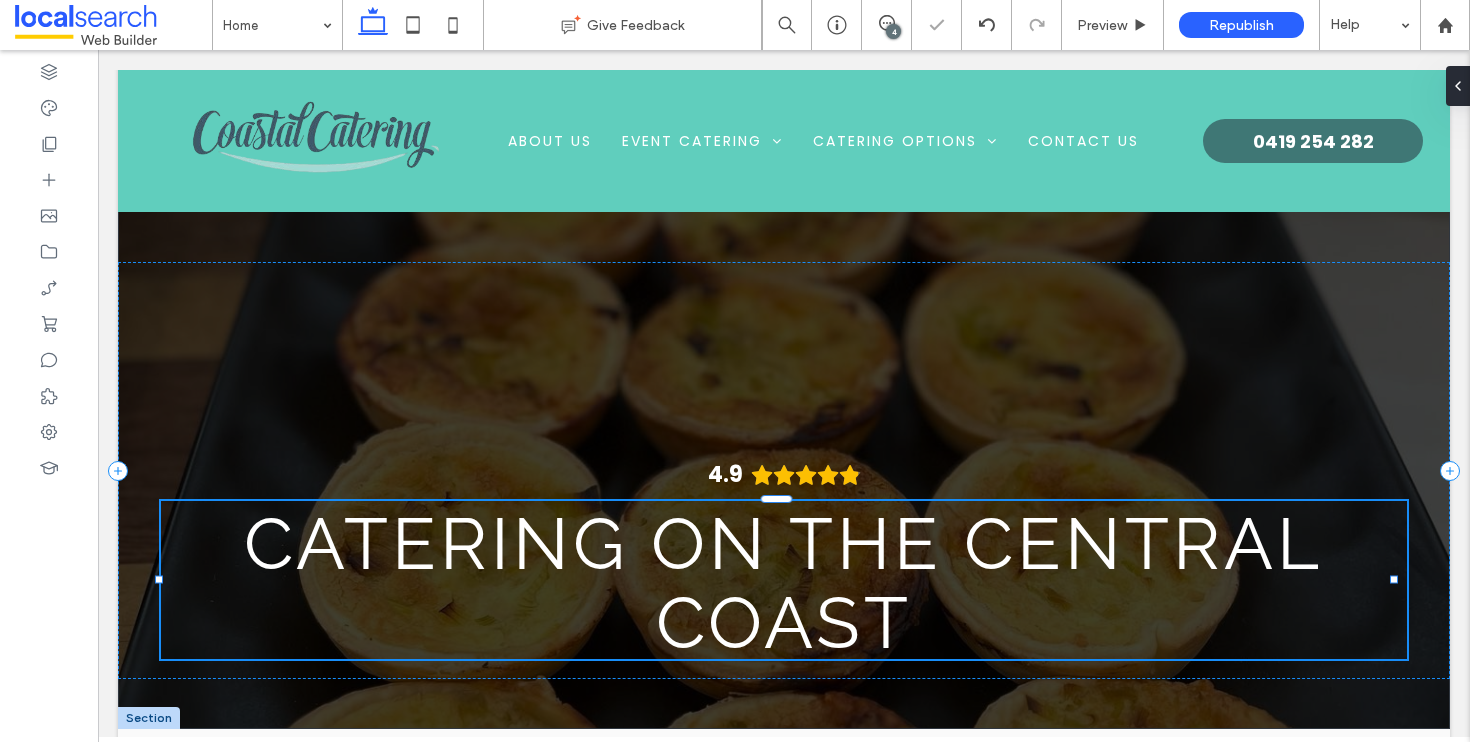 type on "*******" 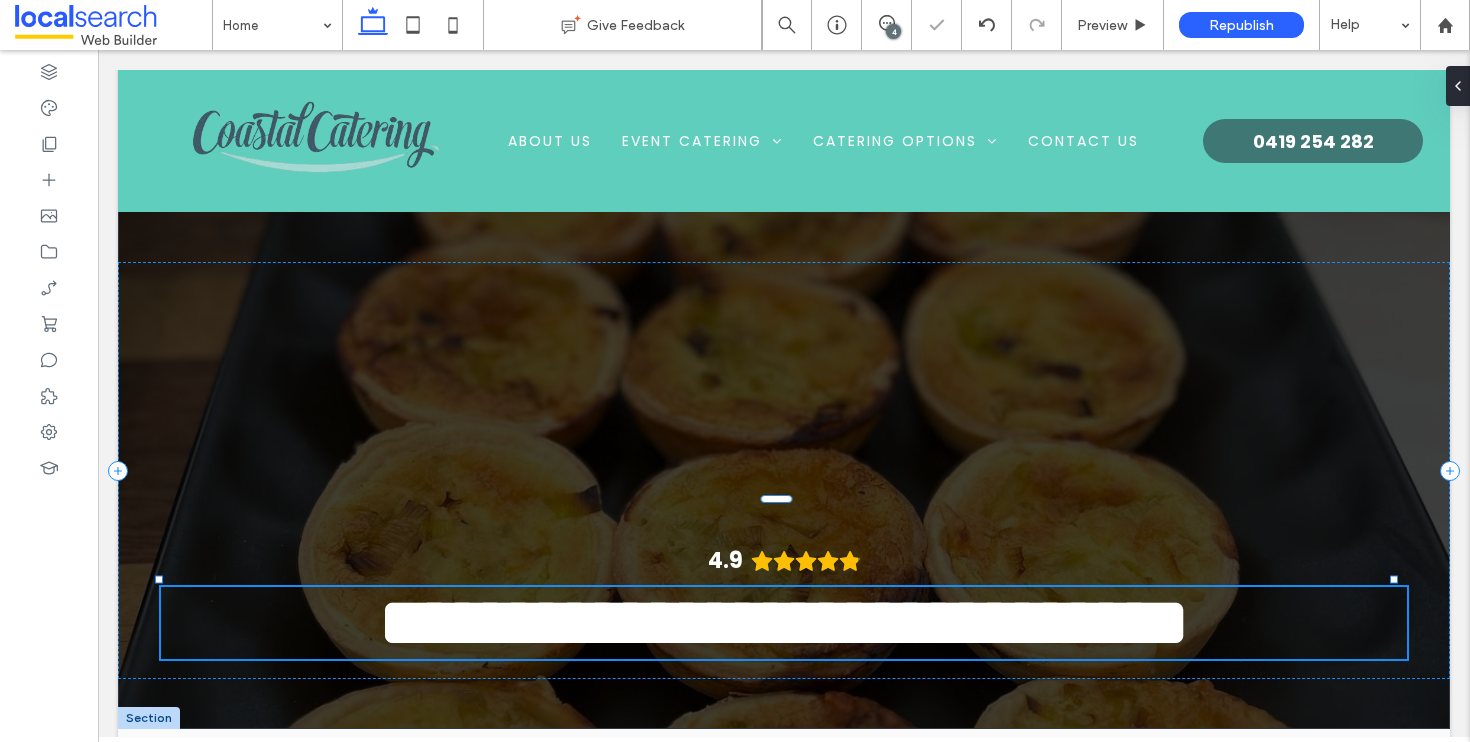 scroll, scrollTop: 6, scrollLeft: 0, axis: vertical 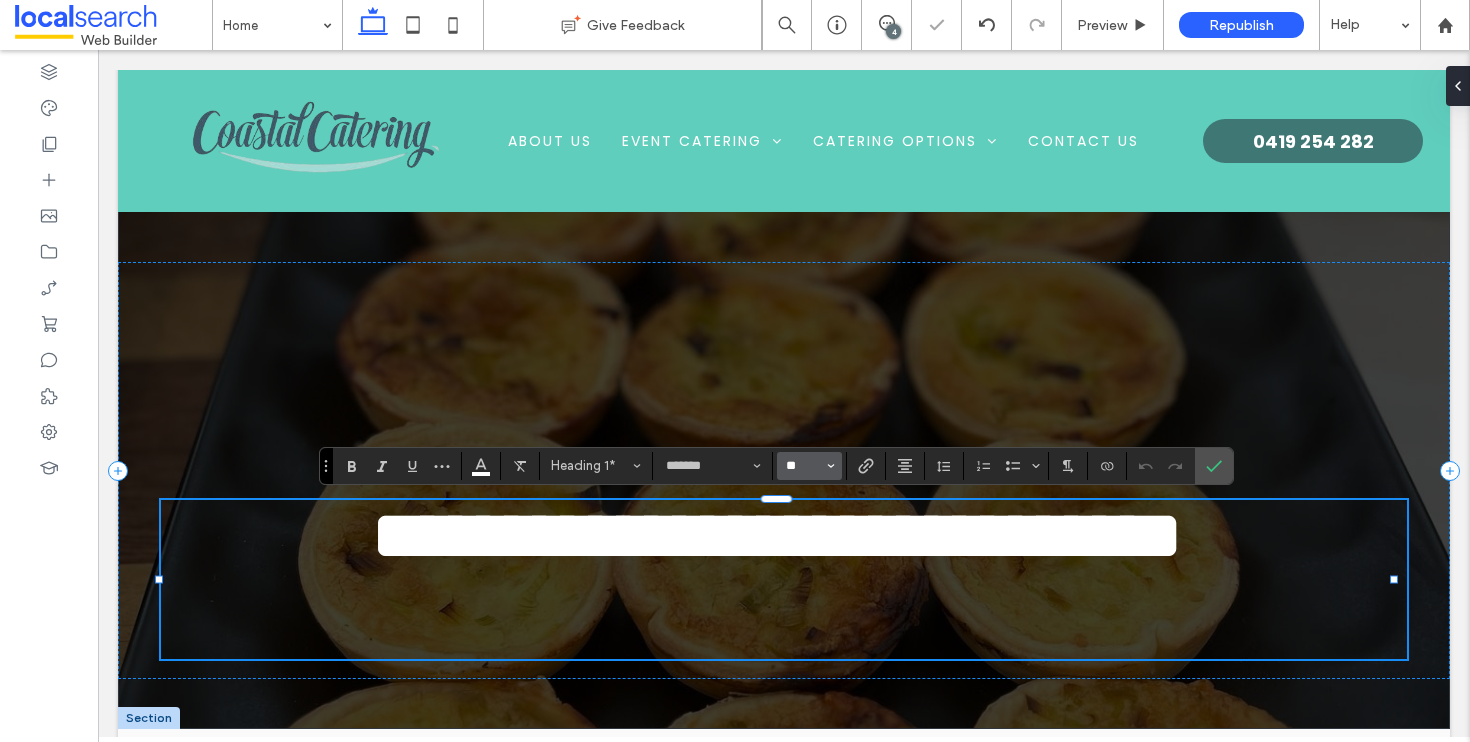 click on "**" at bounding box center (803, 466) 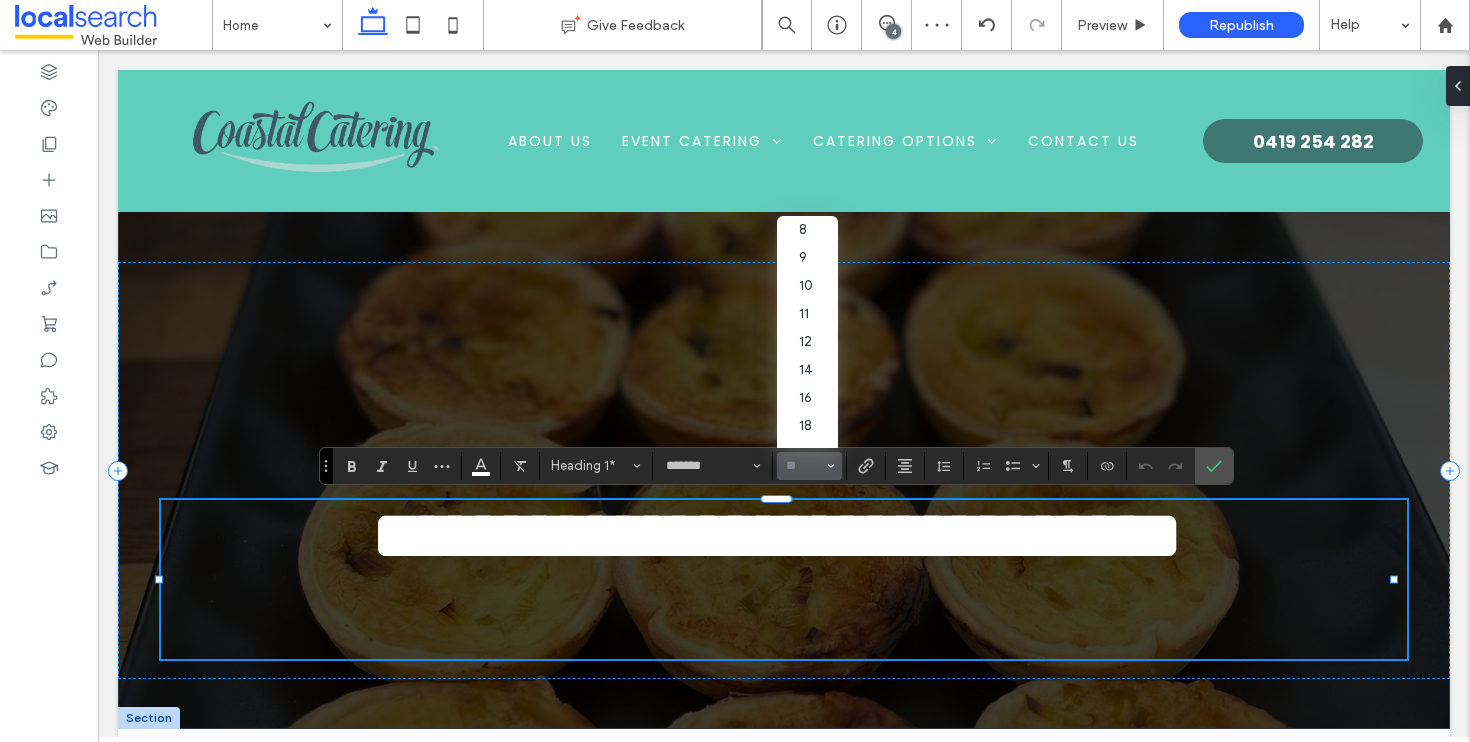 scroll, scrollTop: 232, scrollLeft: 0, axis: vertical 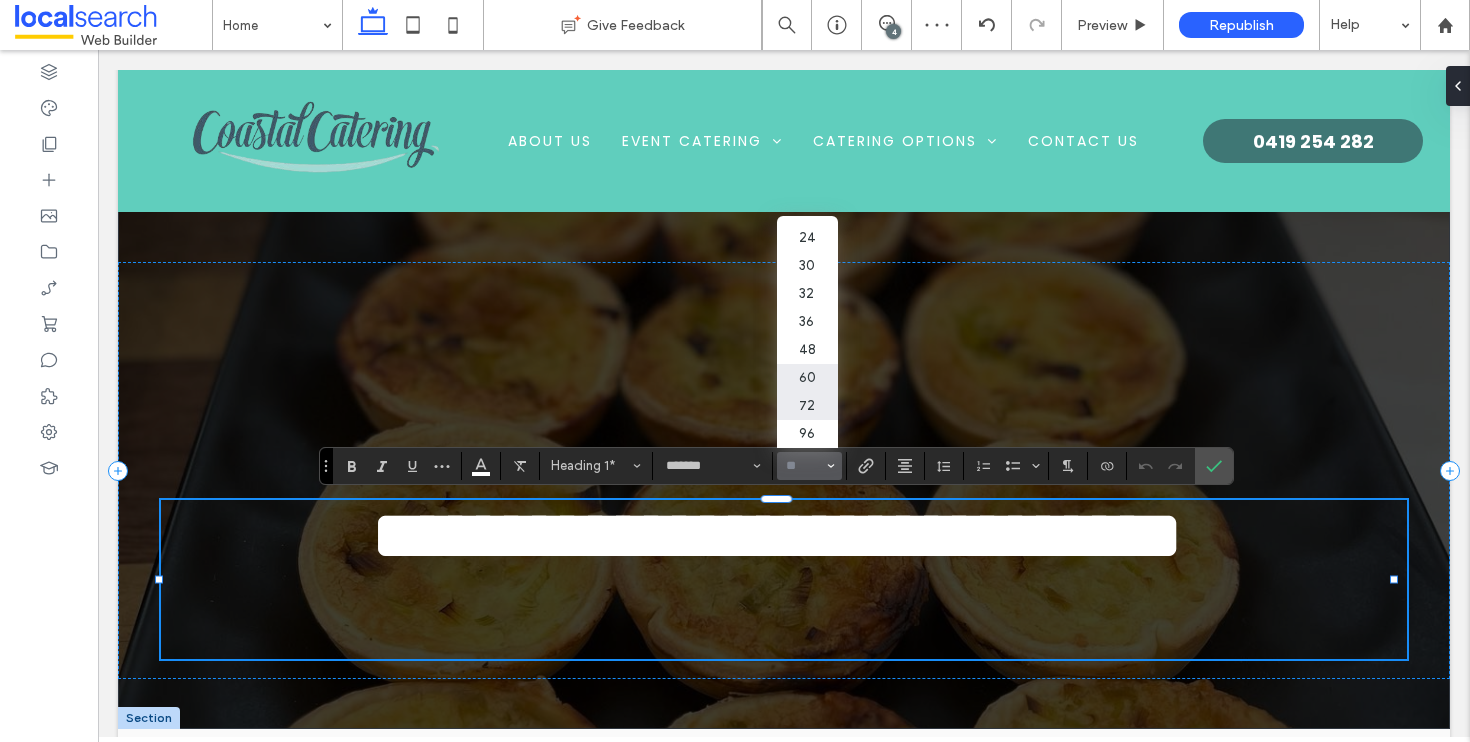 click on "60" at bounding box center [807, 378] 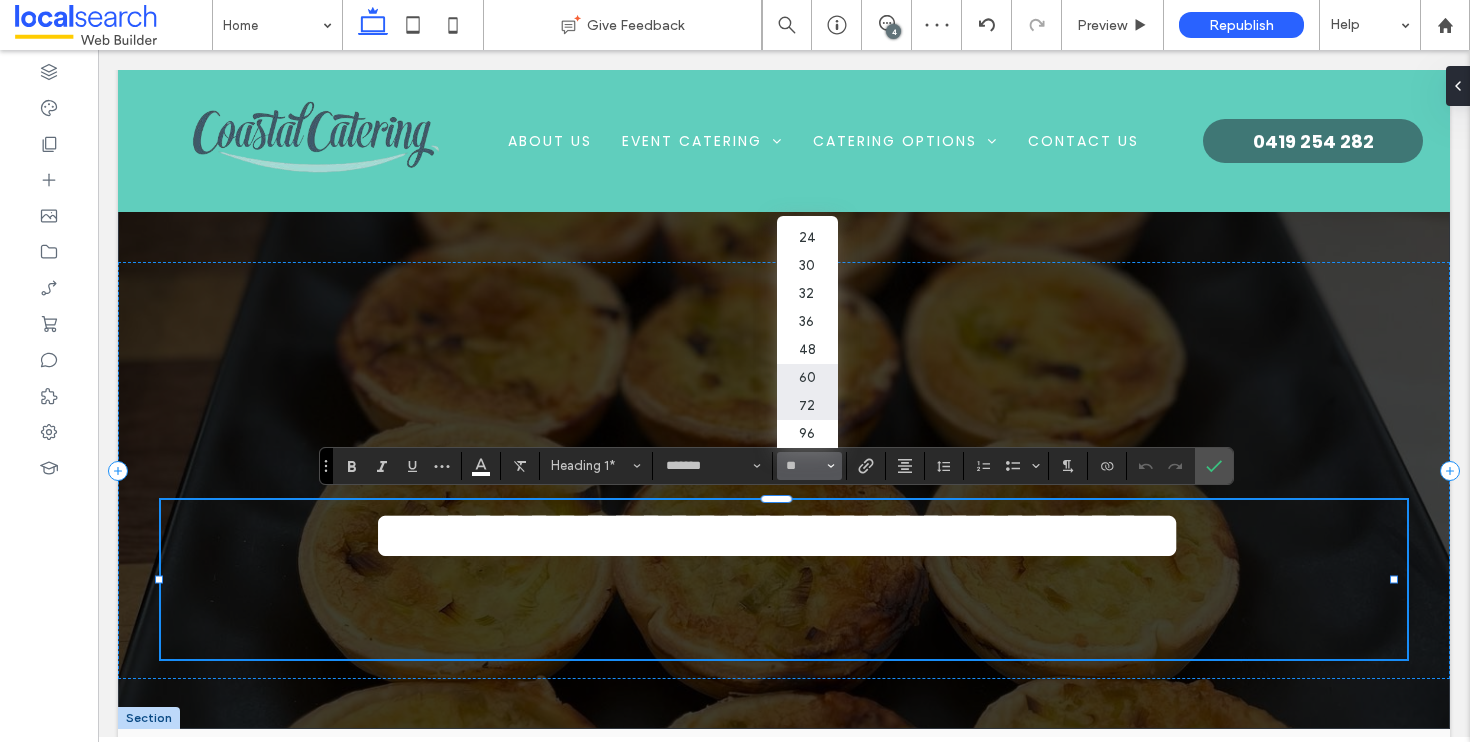 type on "**" 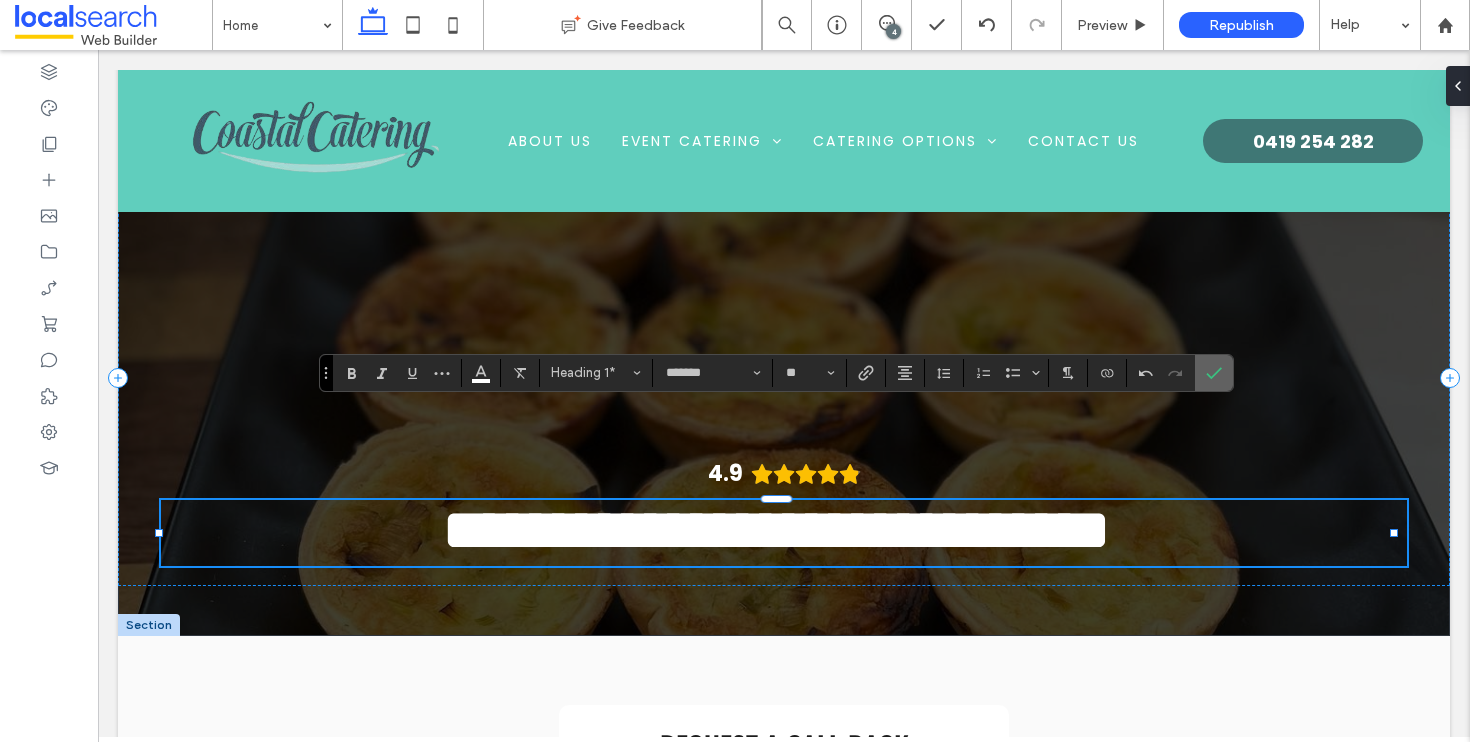 click 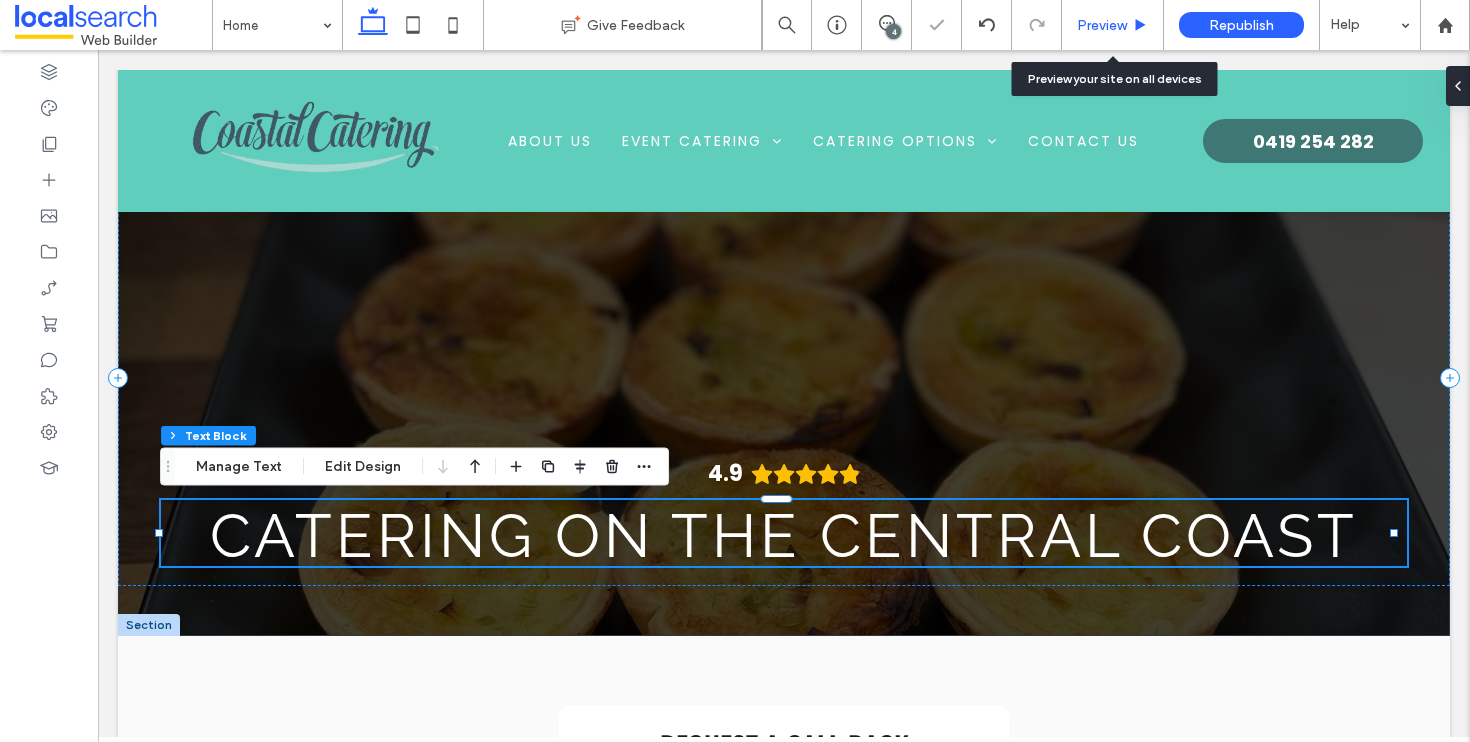 click on "Preview" at bounding box center (1113, 25) 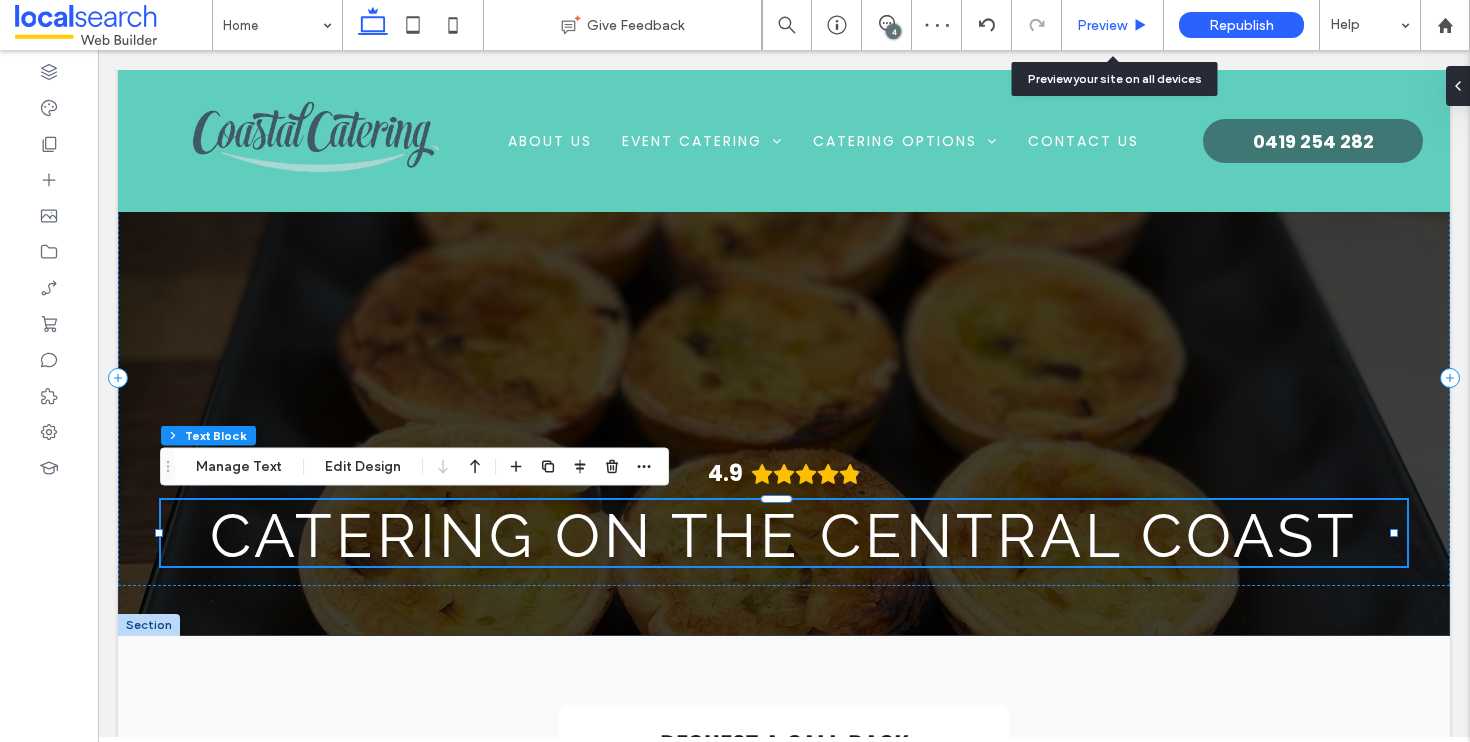 click on "Preview" at bounding box center [1102, 25] 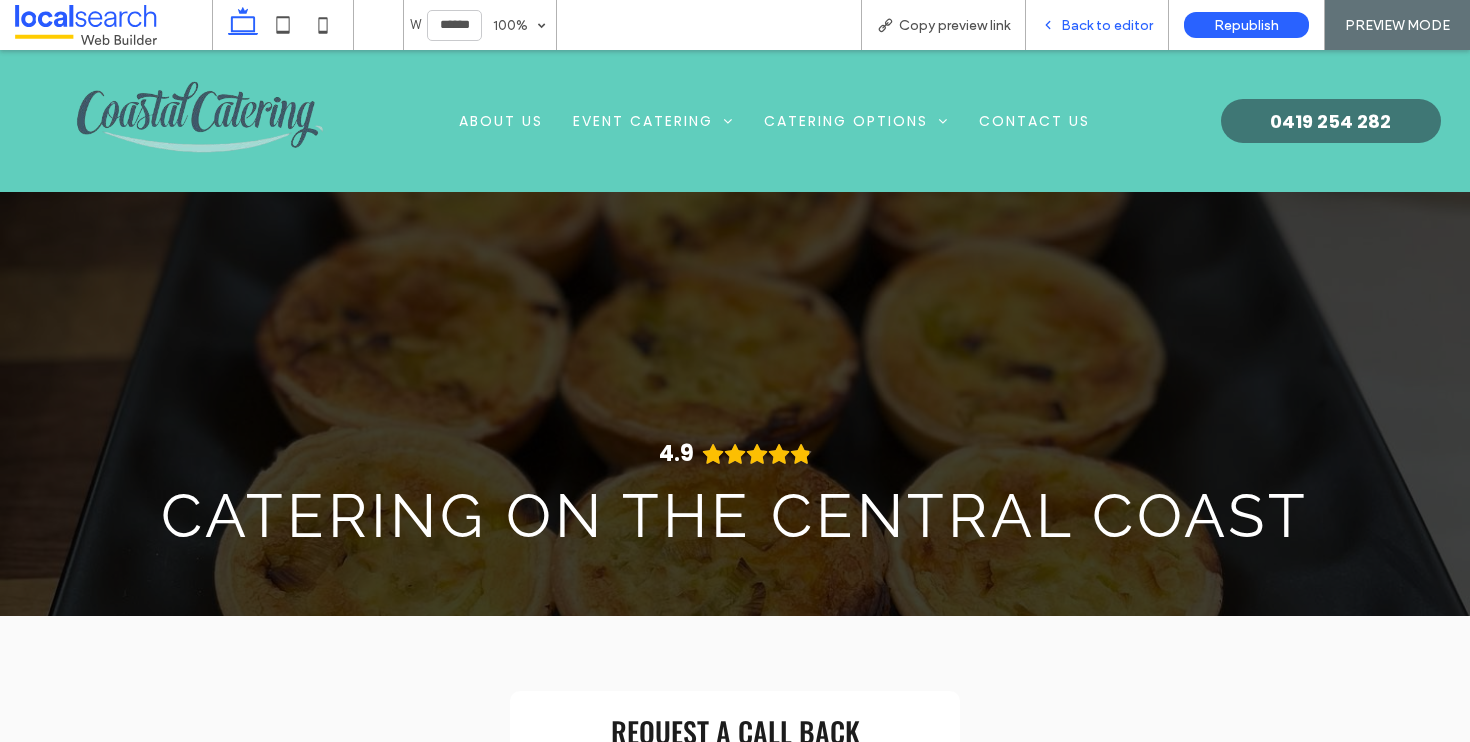 click on "Back to editor" at bounding box center (1107, 25) 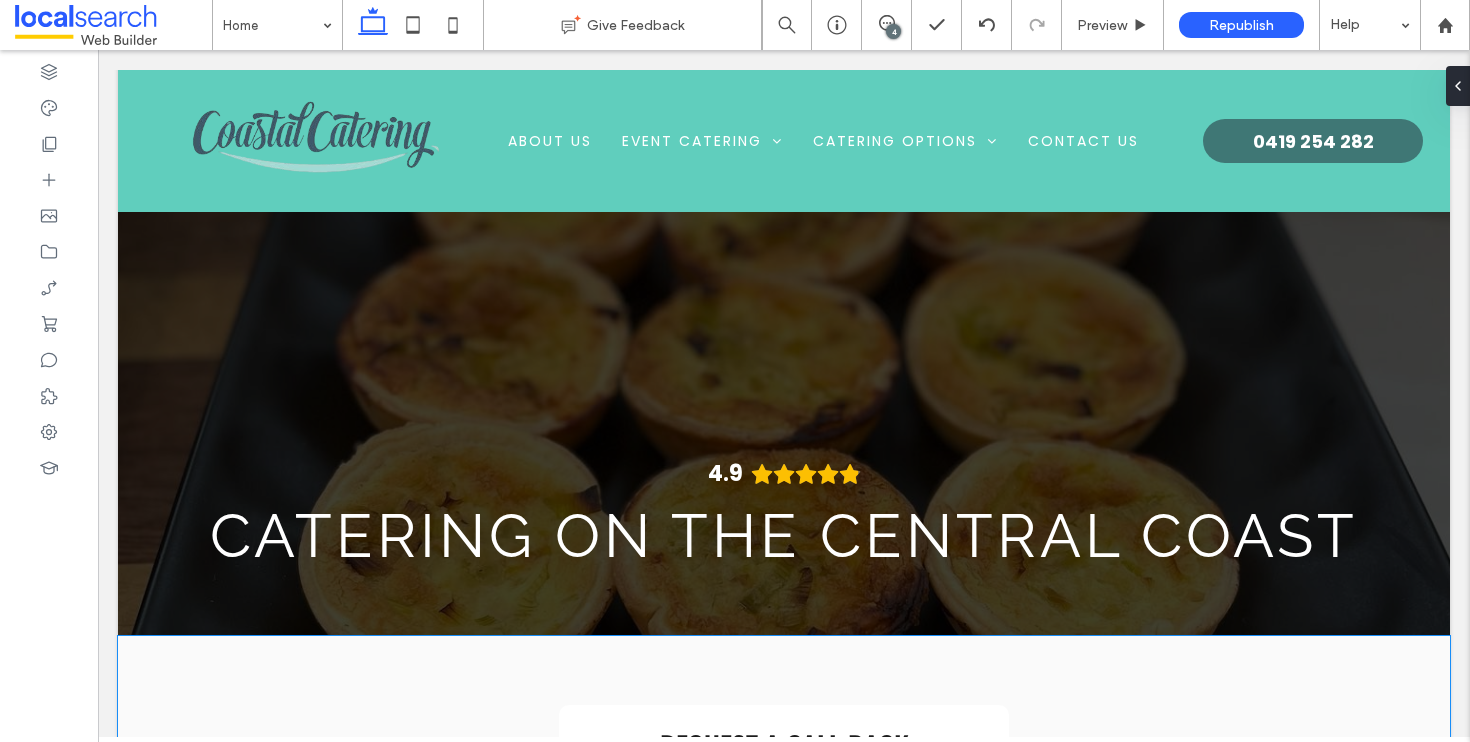 scroll, scrollTop: 846, scrollLeft: 0, axis: vertical 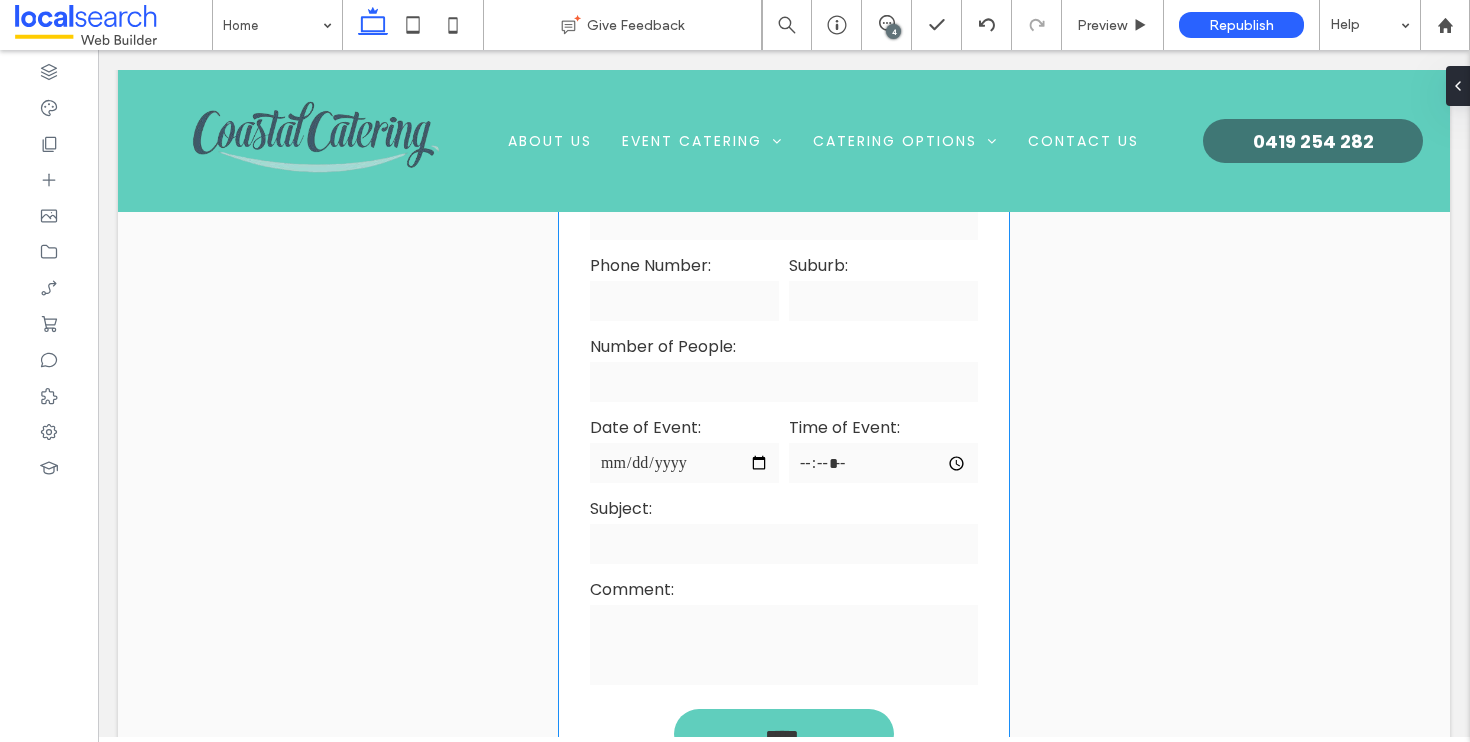 click on "Request a call back
First Name:
Last Name:
Email:
Phone Number:
Suburb:
Number of People:
Date of Event:
Time of Event:
Subject:
Comment:
******
Thank you for contacting  Coastal Catering . We will get back to you as soon as possible.
Oops, there was an error sending your message.
Please try again later." at bounding box center [784, 397] 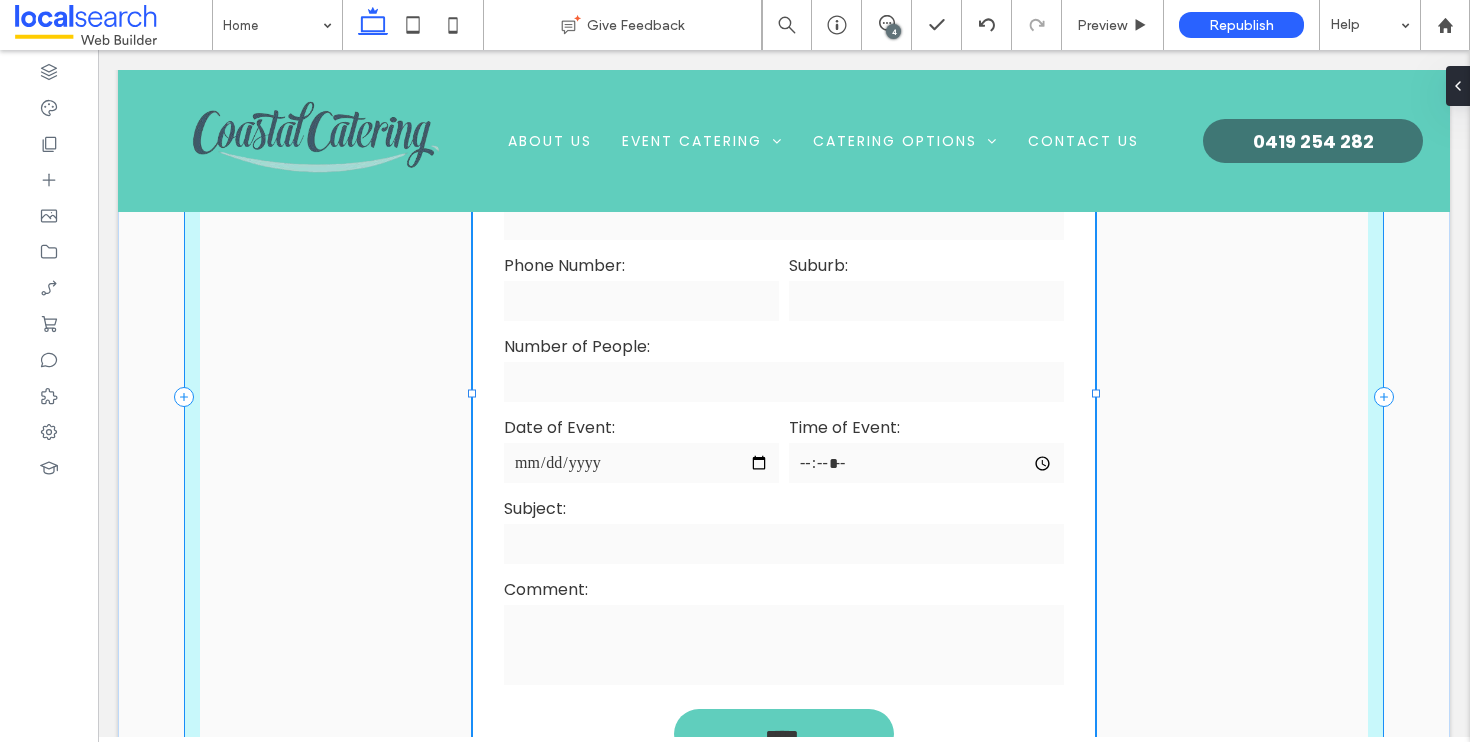drag, startPoint x: 999, startPoint y: 388, endPoint x: 1085, endPoint y: 409, distance: 88.52683 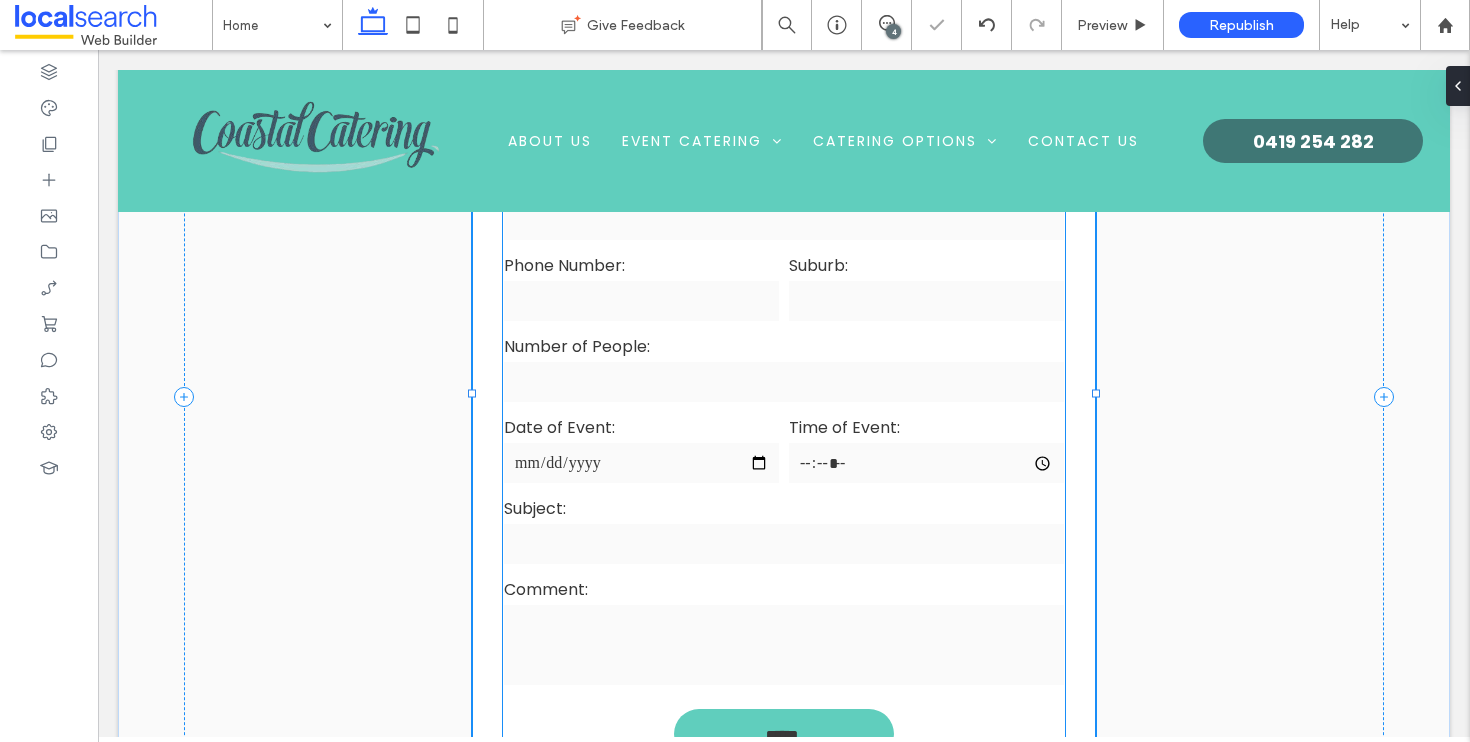 type on "**" 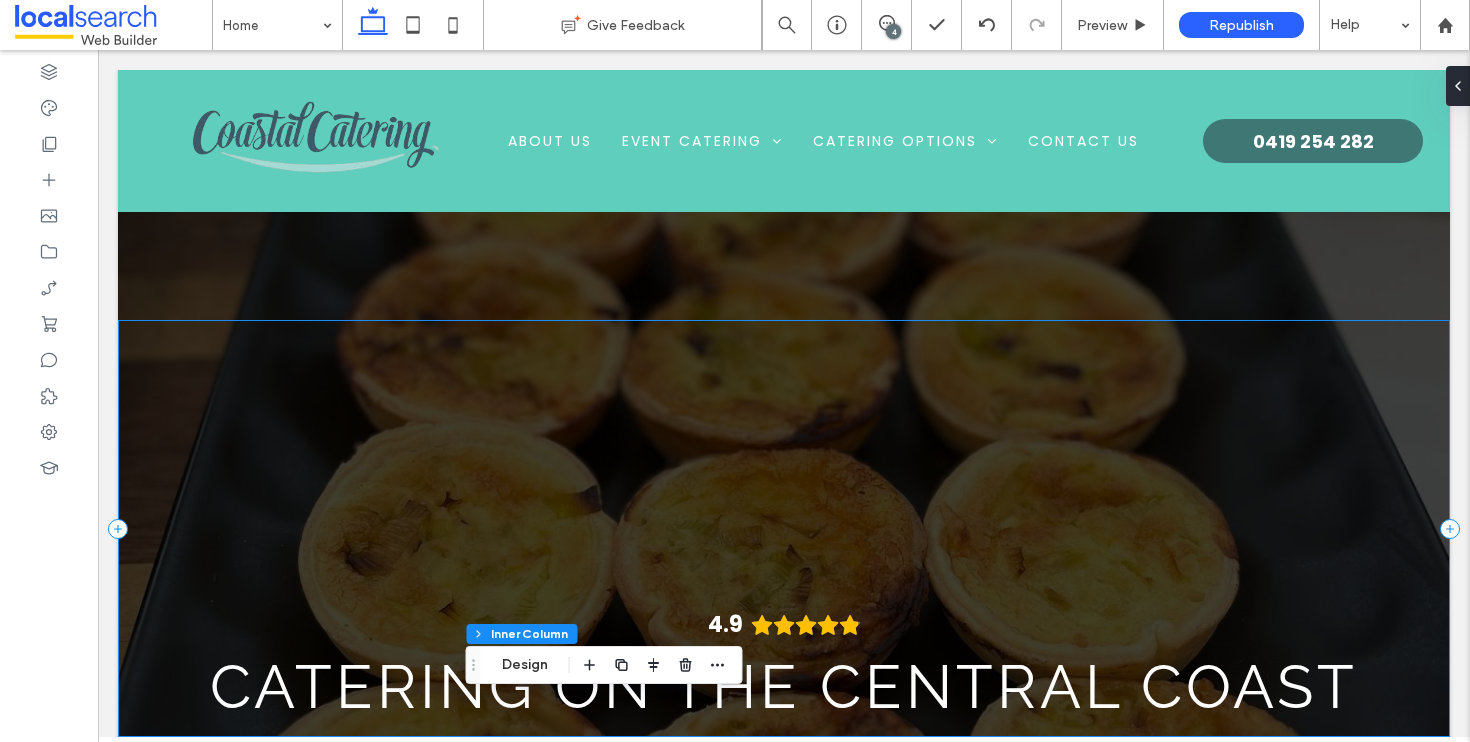 scroll, scrollTop: 0, scrollLeft: 0, axis: both 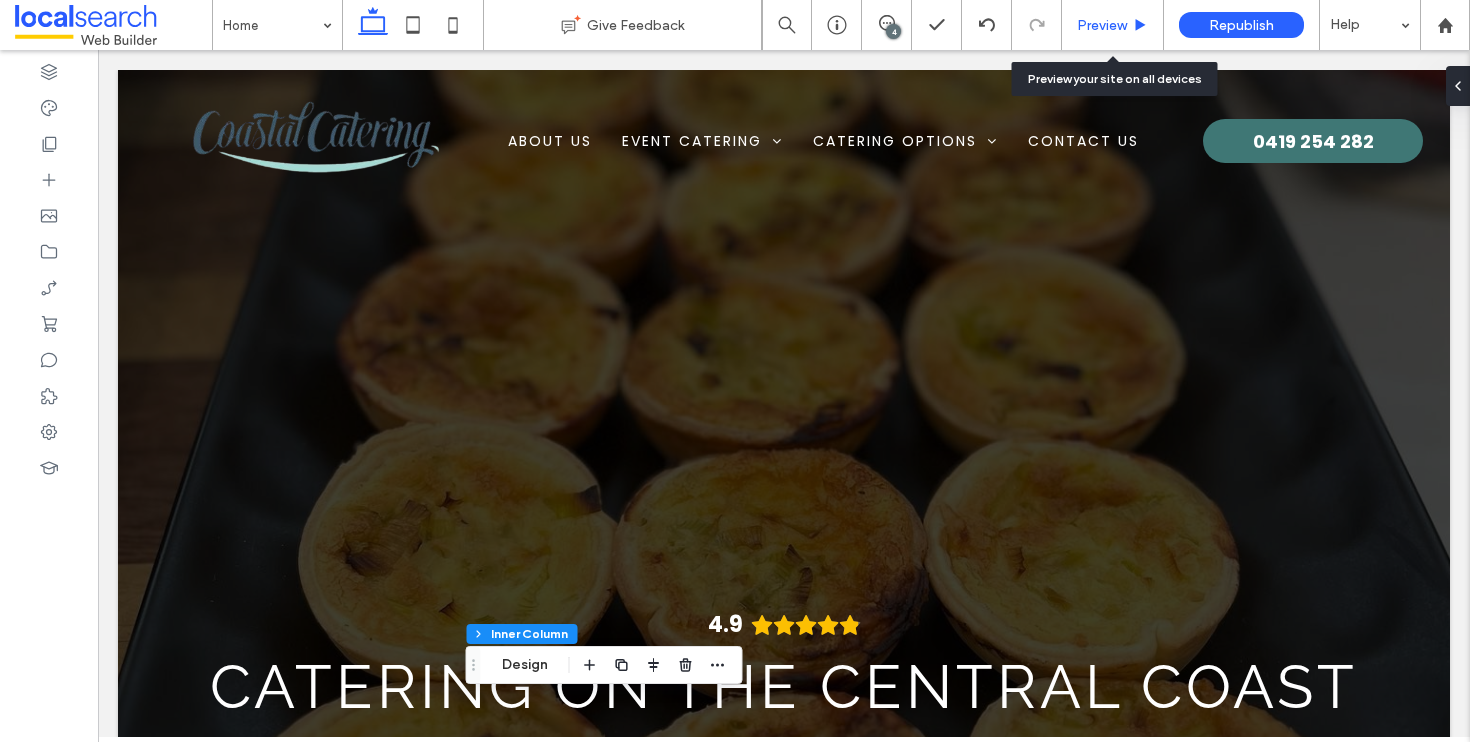 click on "Preview" at bounding box center [1102, 25] 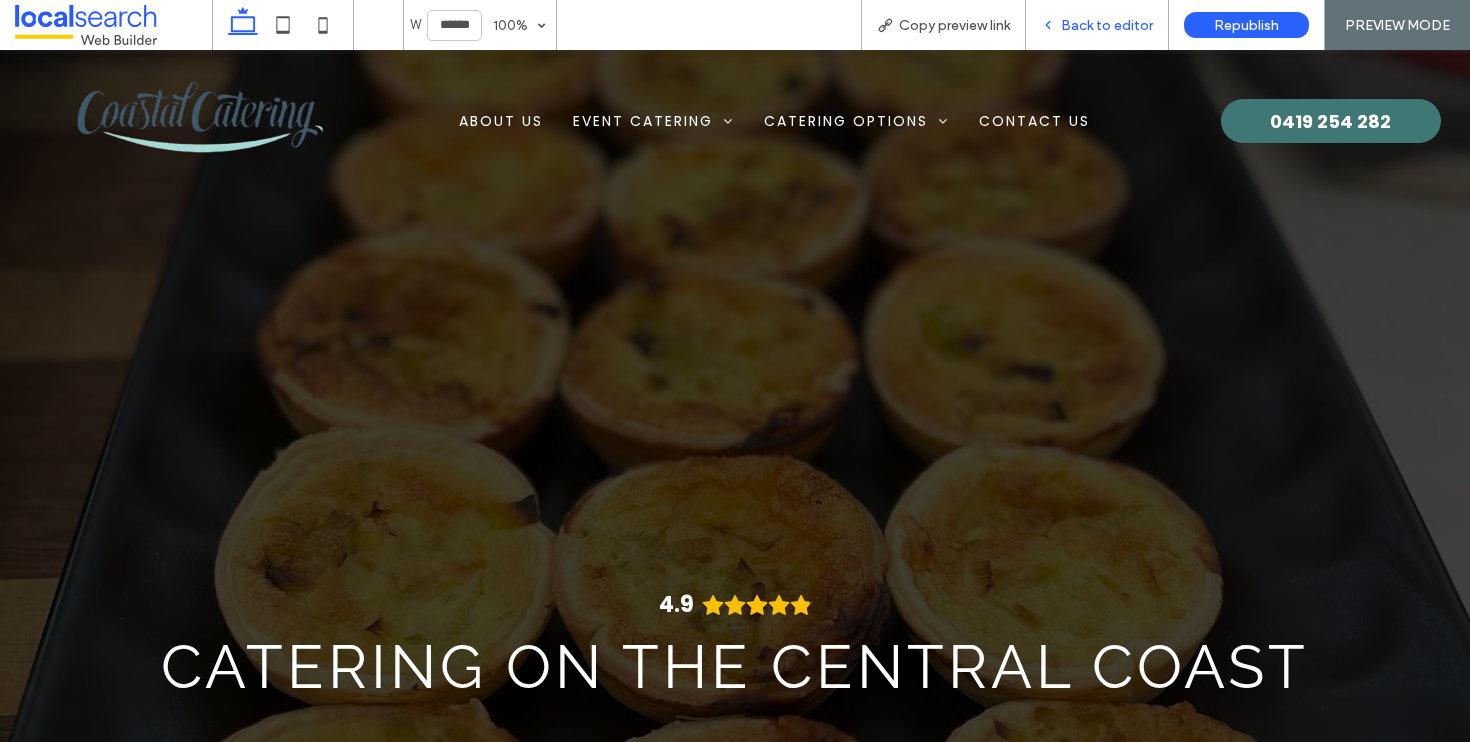 click on "Back to editor" at bounding box center [1107, 25] 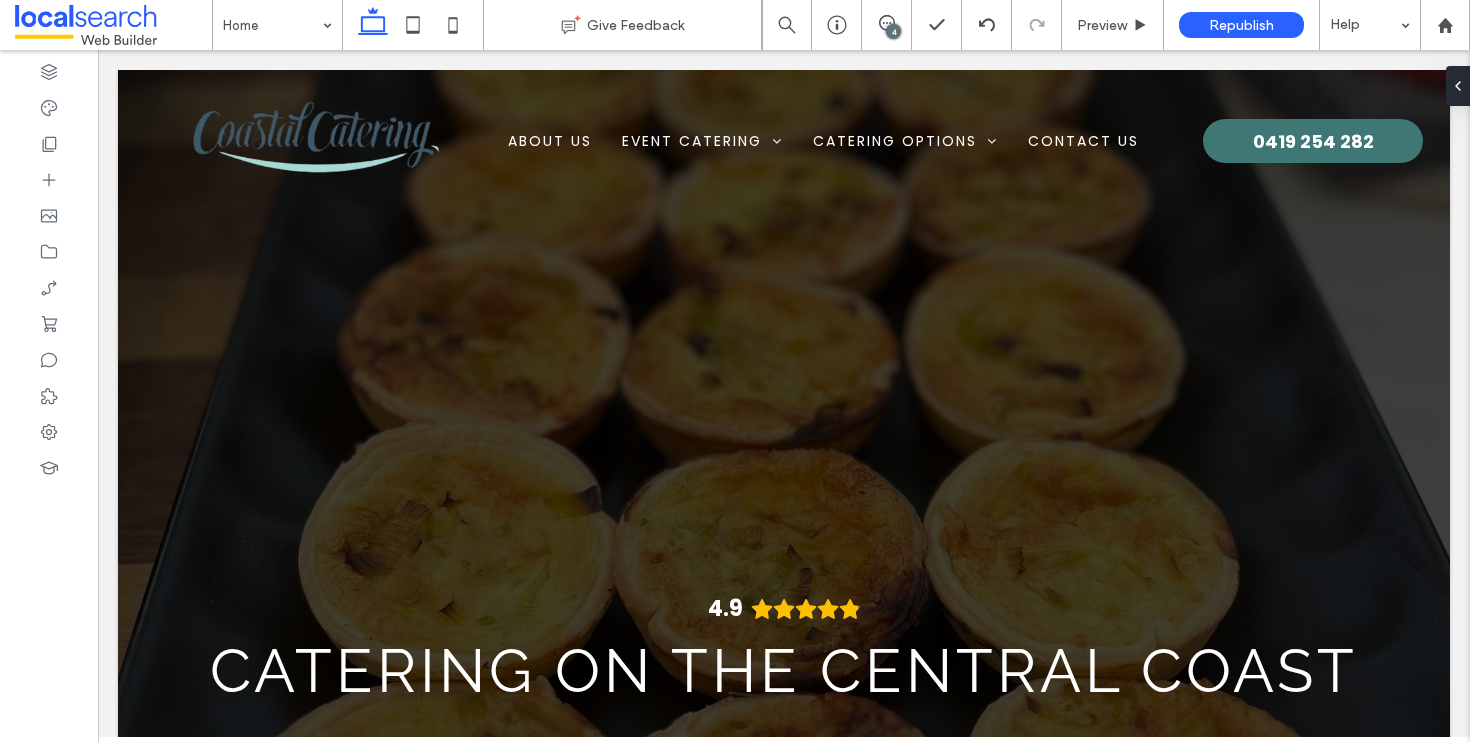 scroll, scrollTop: 0, scrollLeft: 0, axis: both 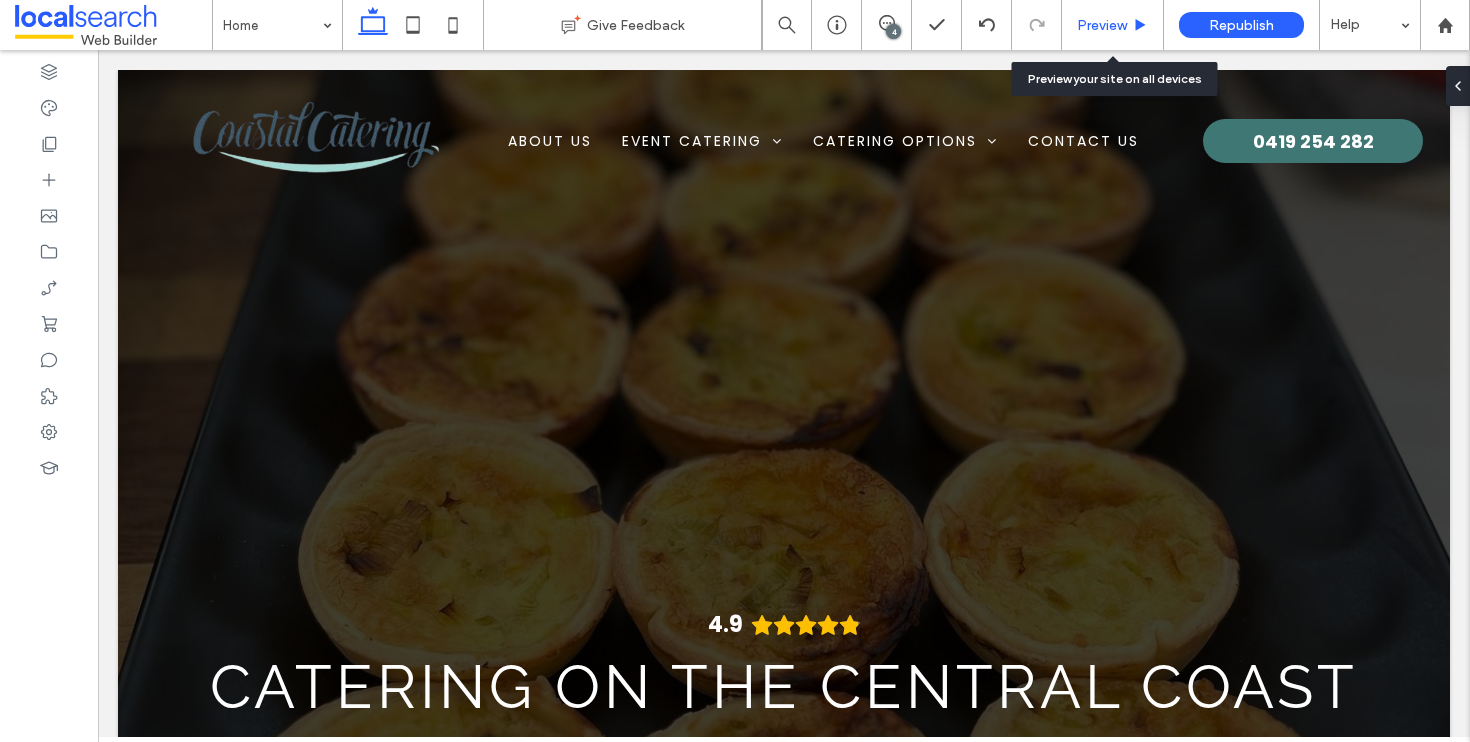 click on "Preview" at bounding box center [1102, 25] 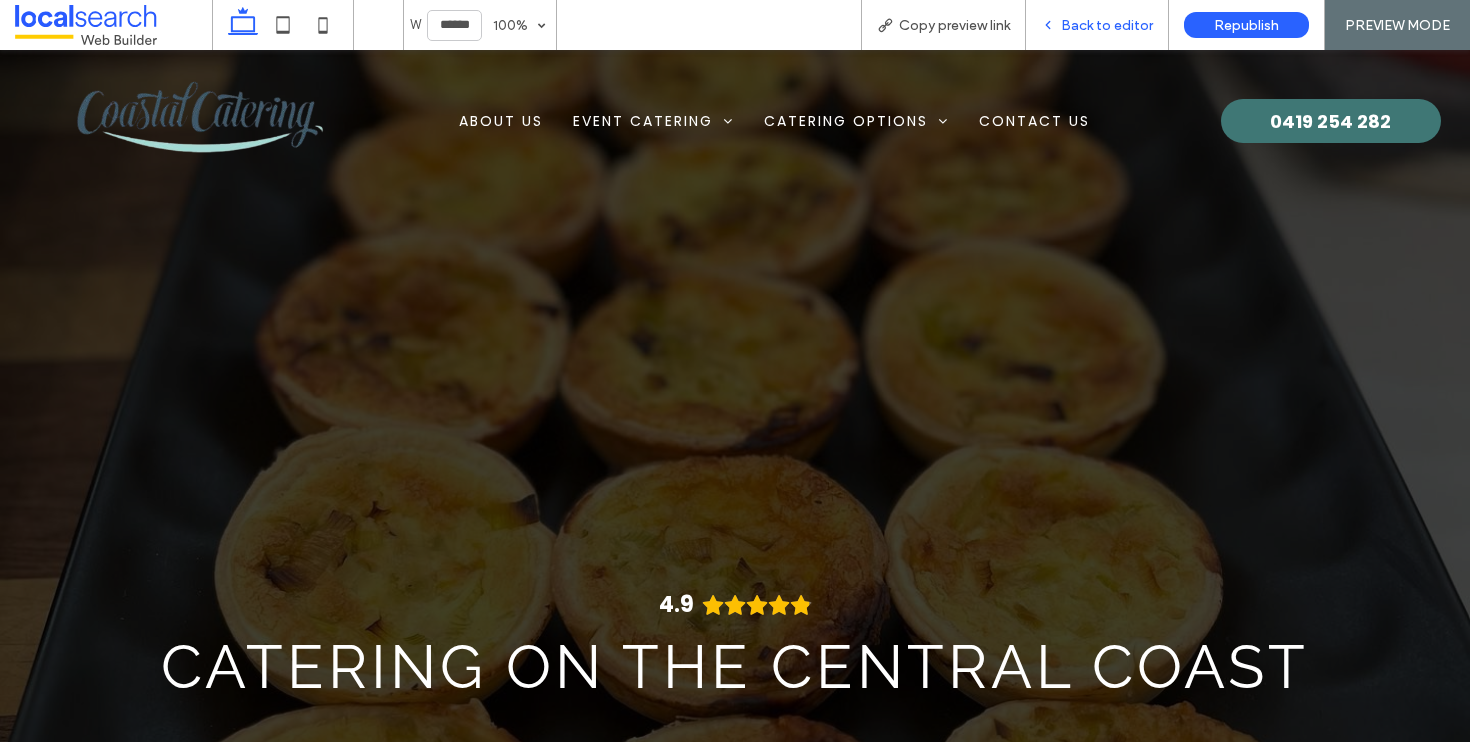 click on "Back to editor" at bounding box center [1097, 25] 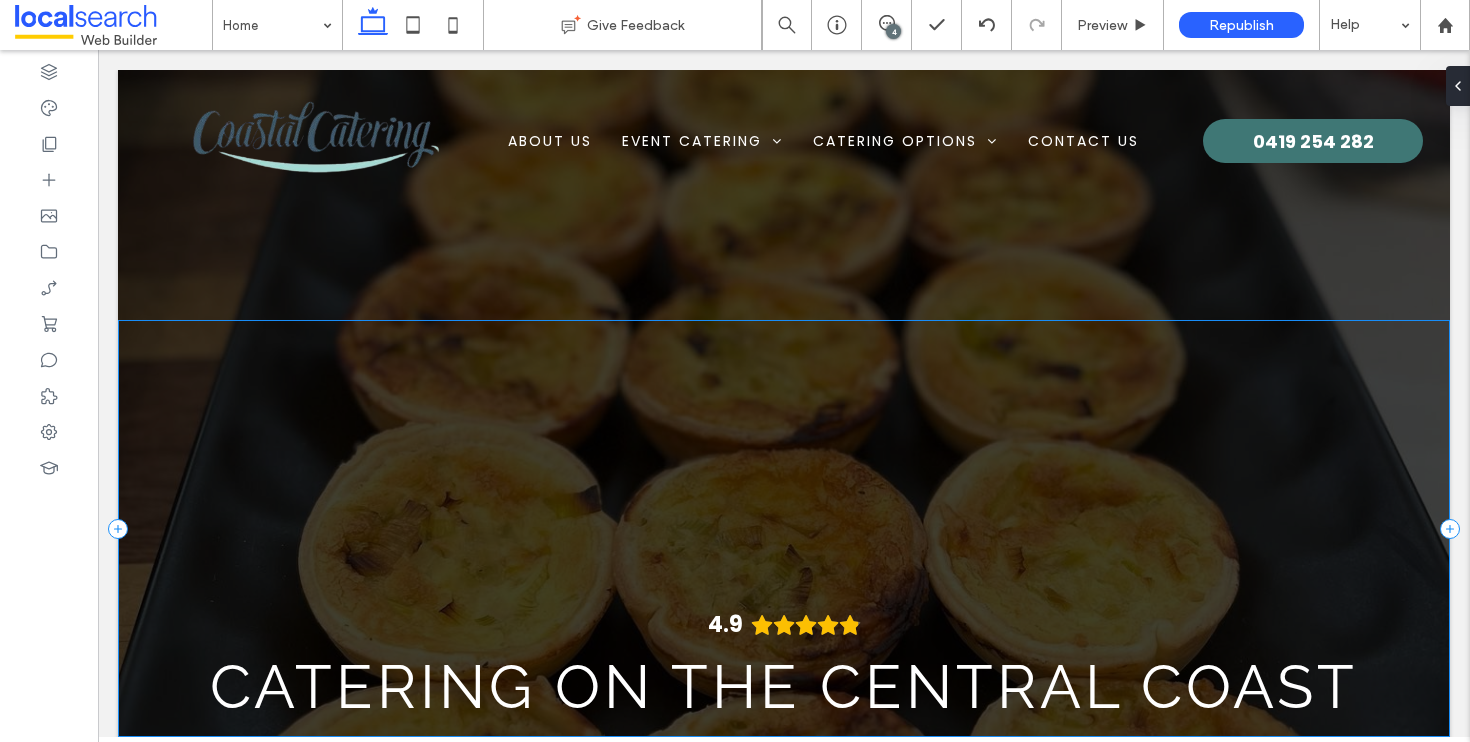 click on "4.9
Catering on the Central Coast" at bounding box center (784, 528) 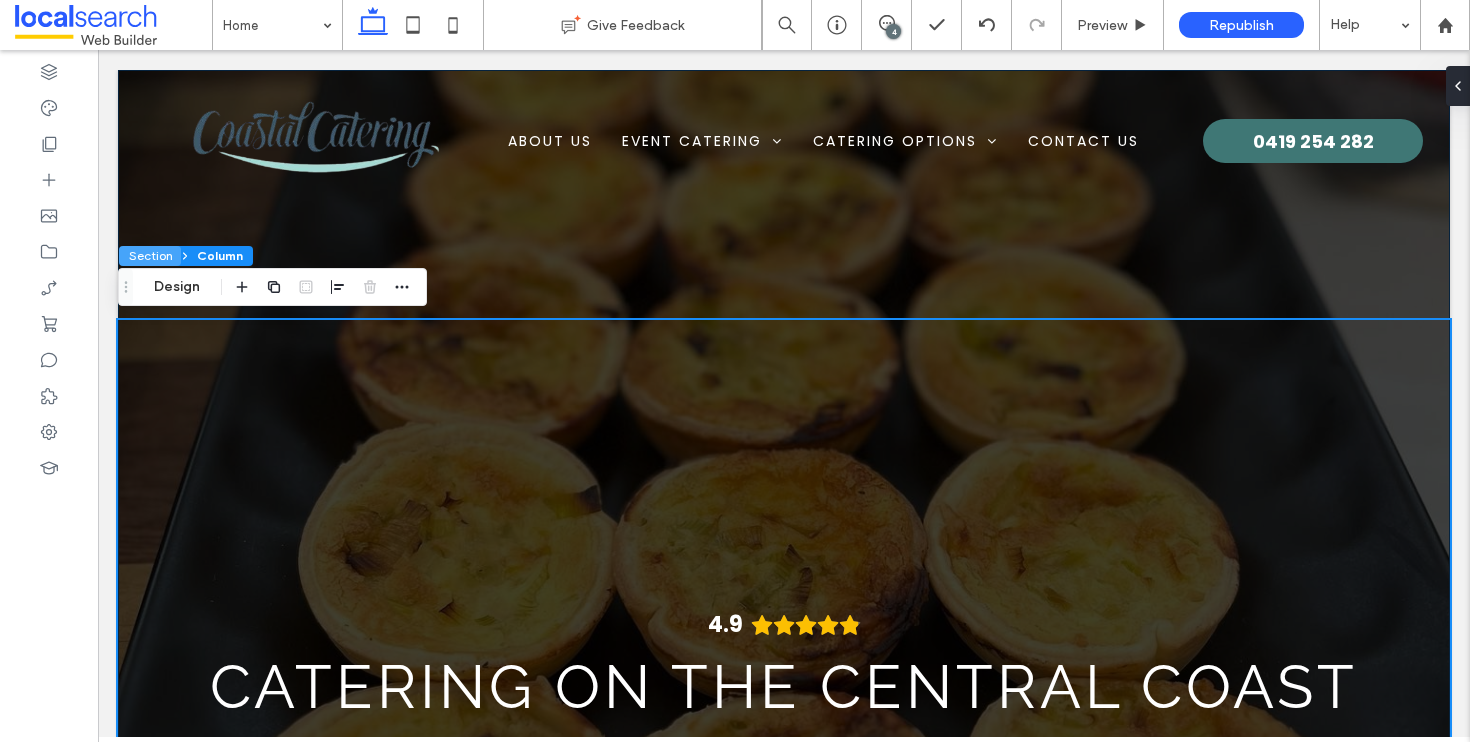 click on "Section" at bounding box center (150, 256) 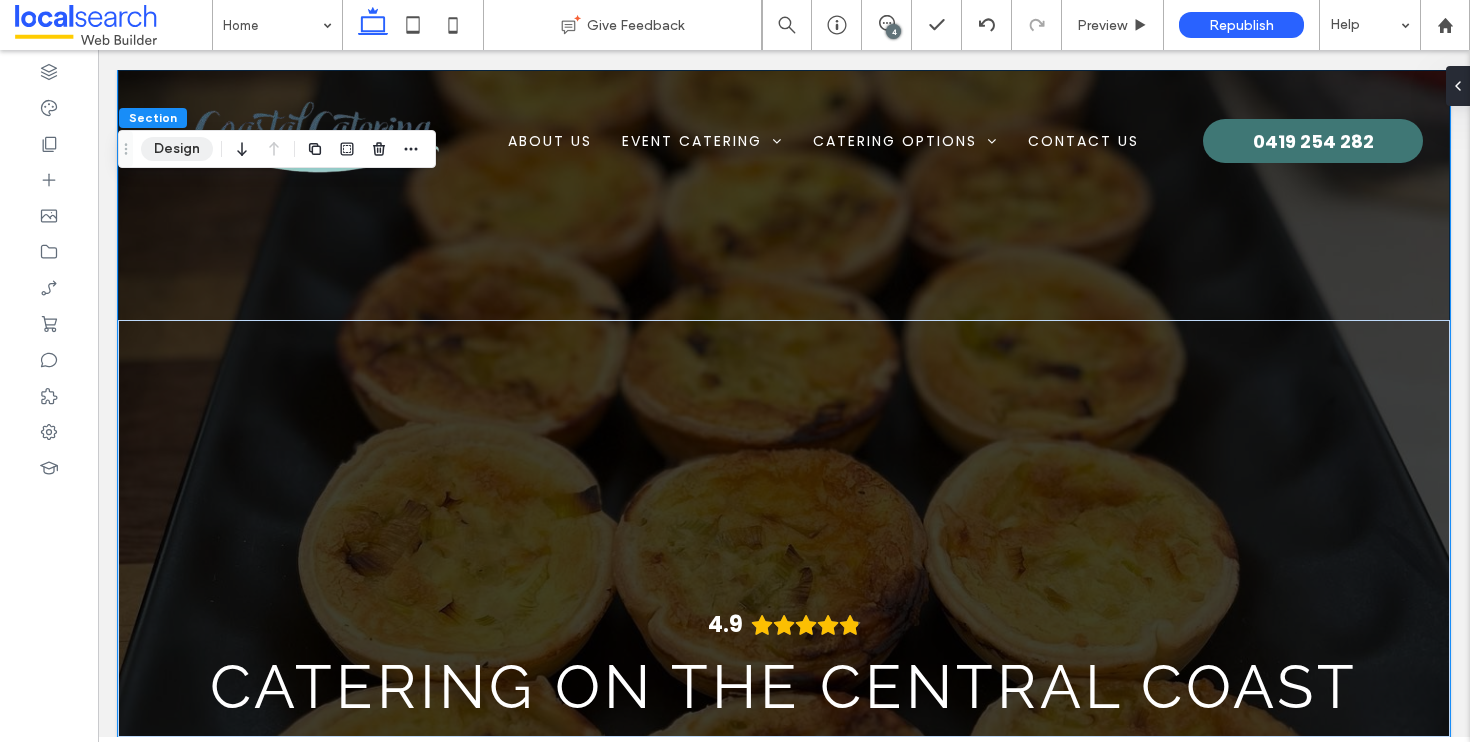 click on "Design" at bounding box center (177, 149) 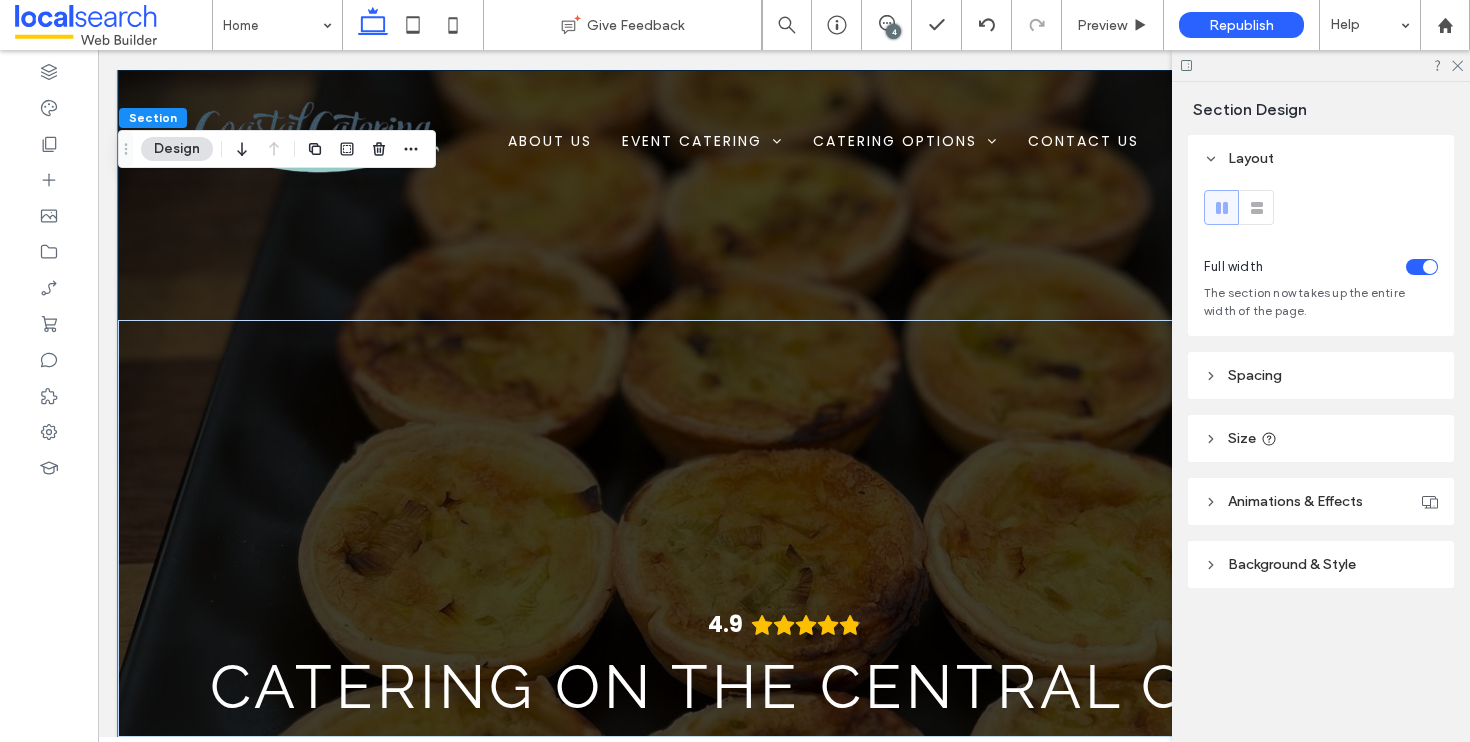 click on "Background & Style" at bounding box center [1321, 564] 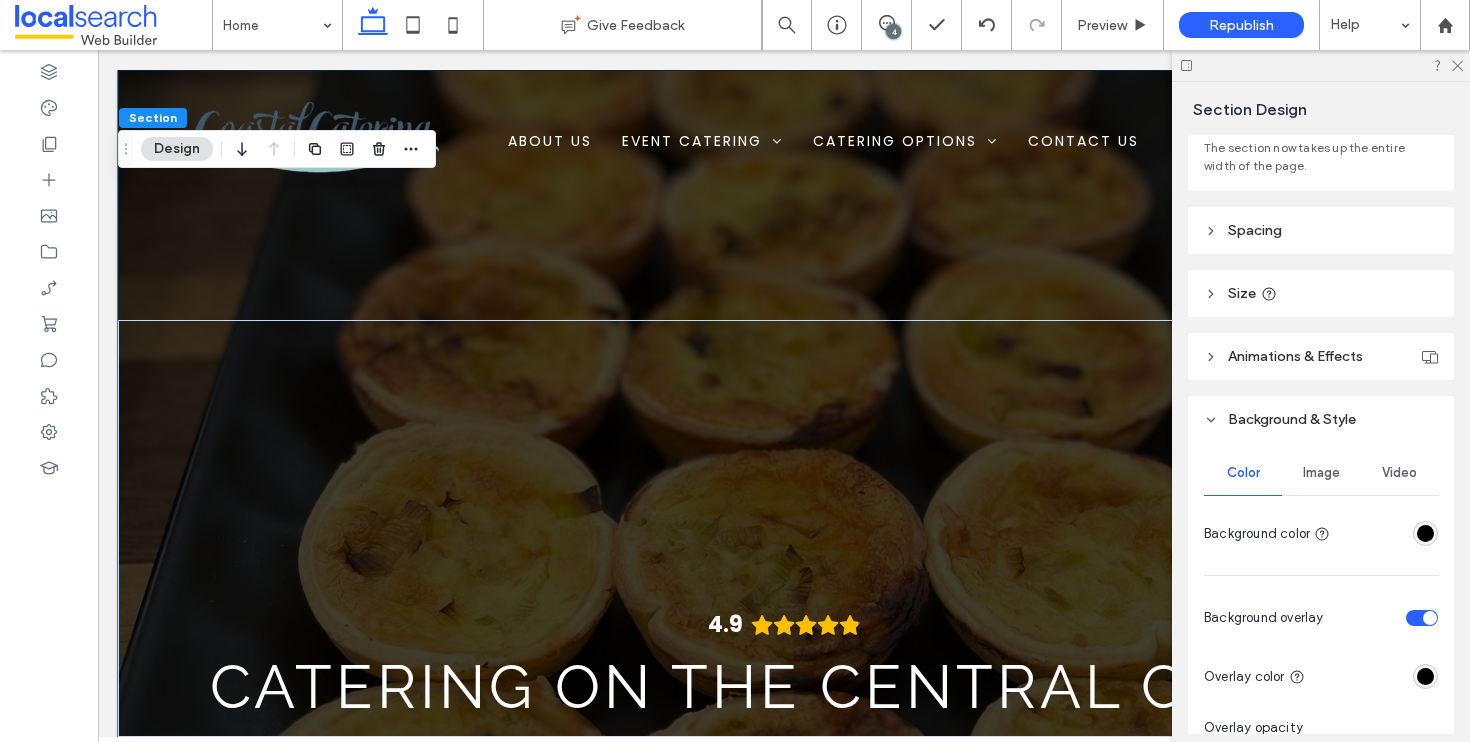 scroll, scrollTop: 345, scrollLeft: 0, axis: vertical 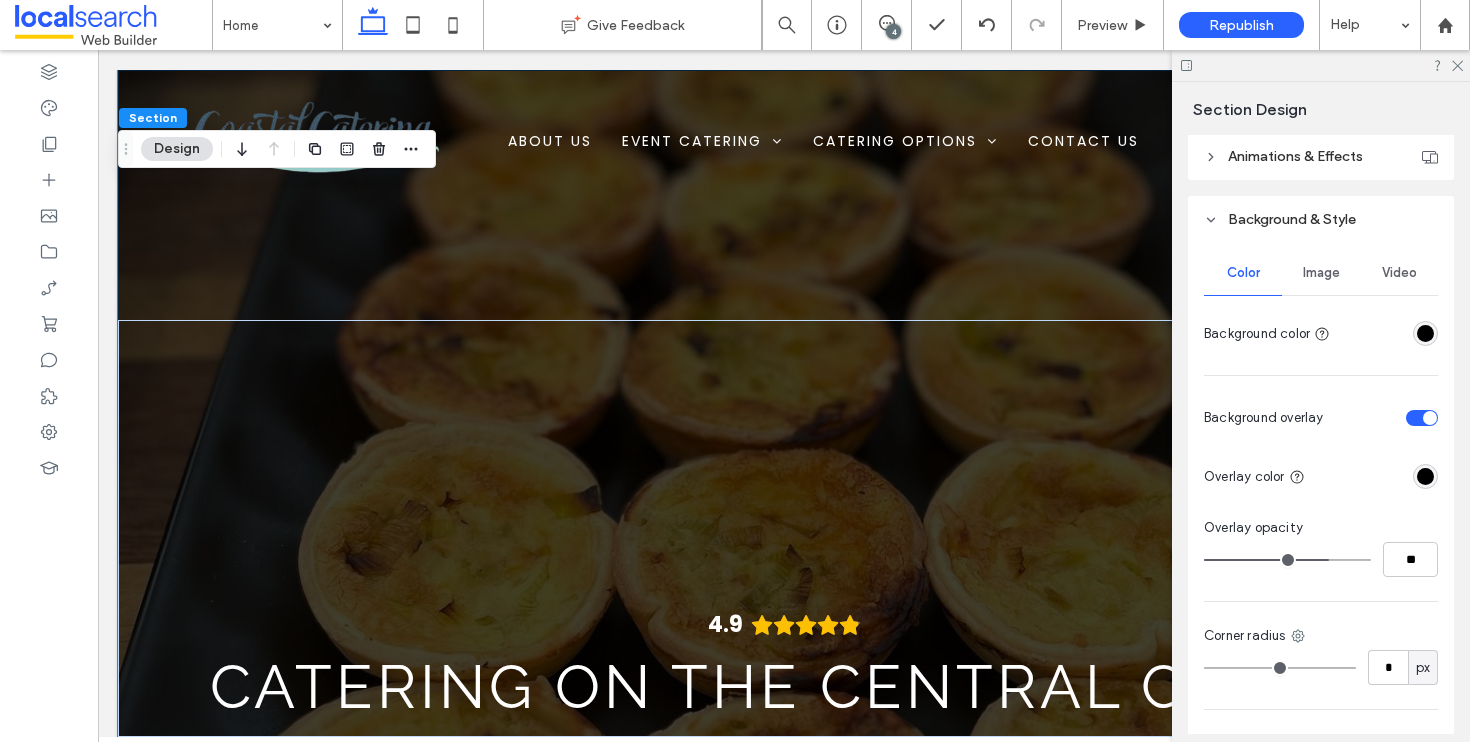 type on "**" 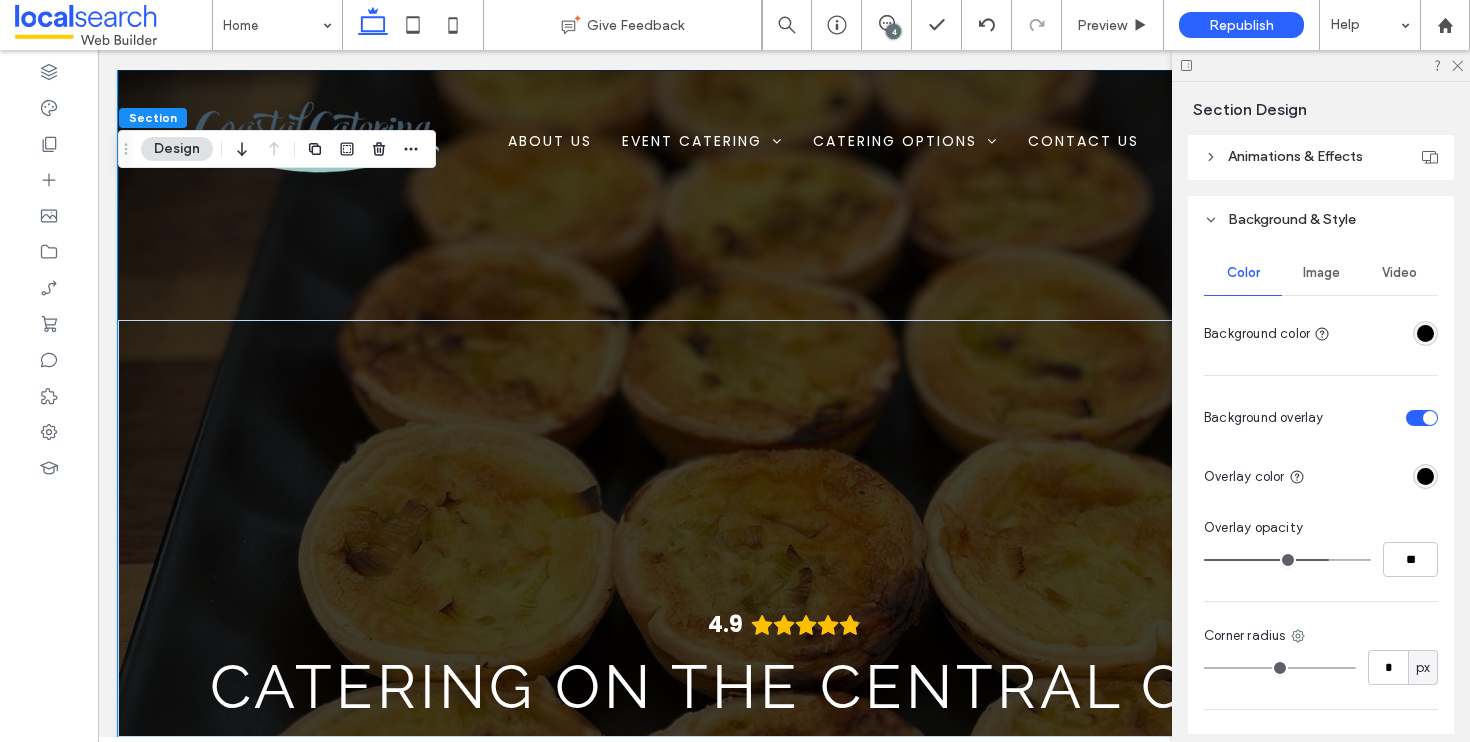 type on "**" 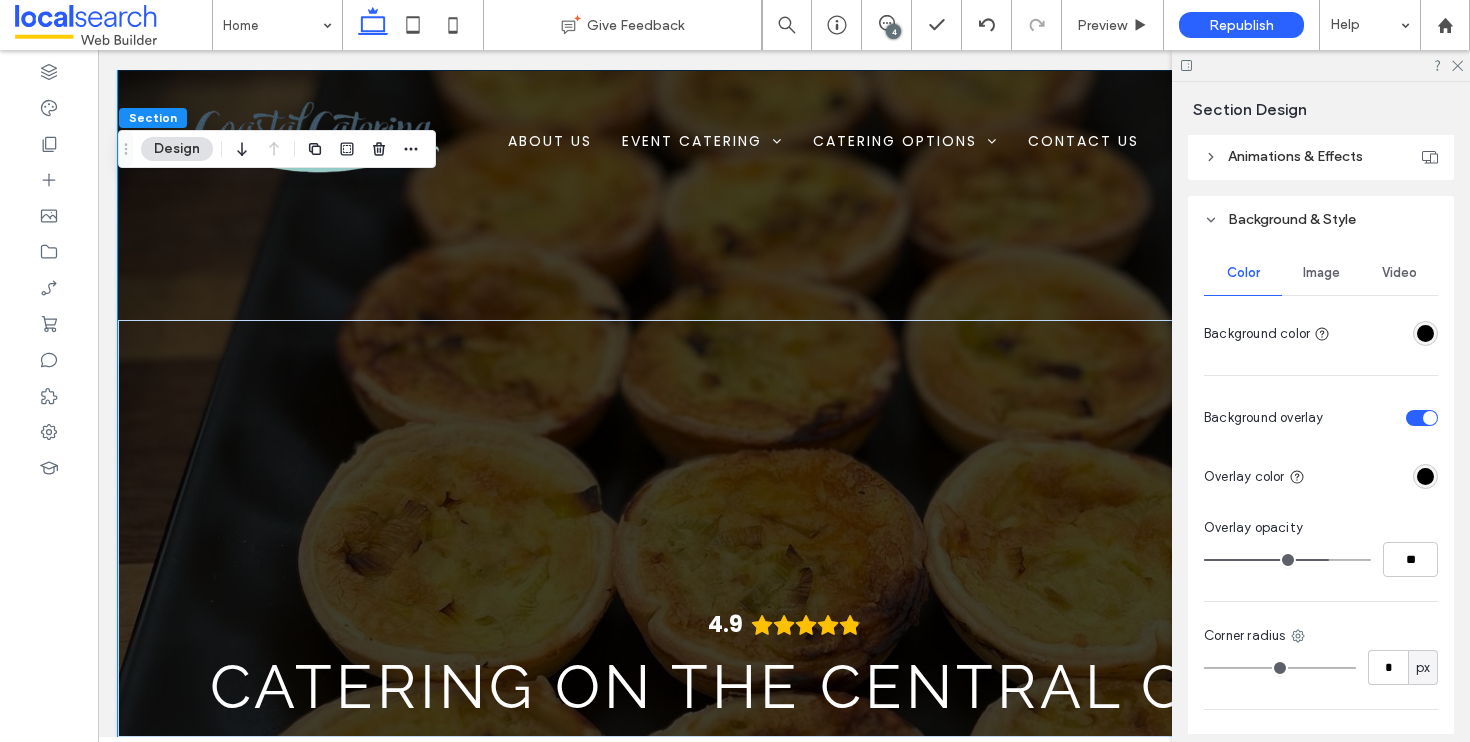 type on "**" 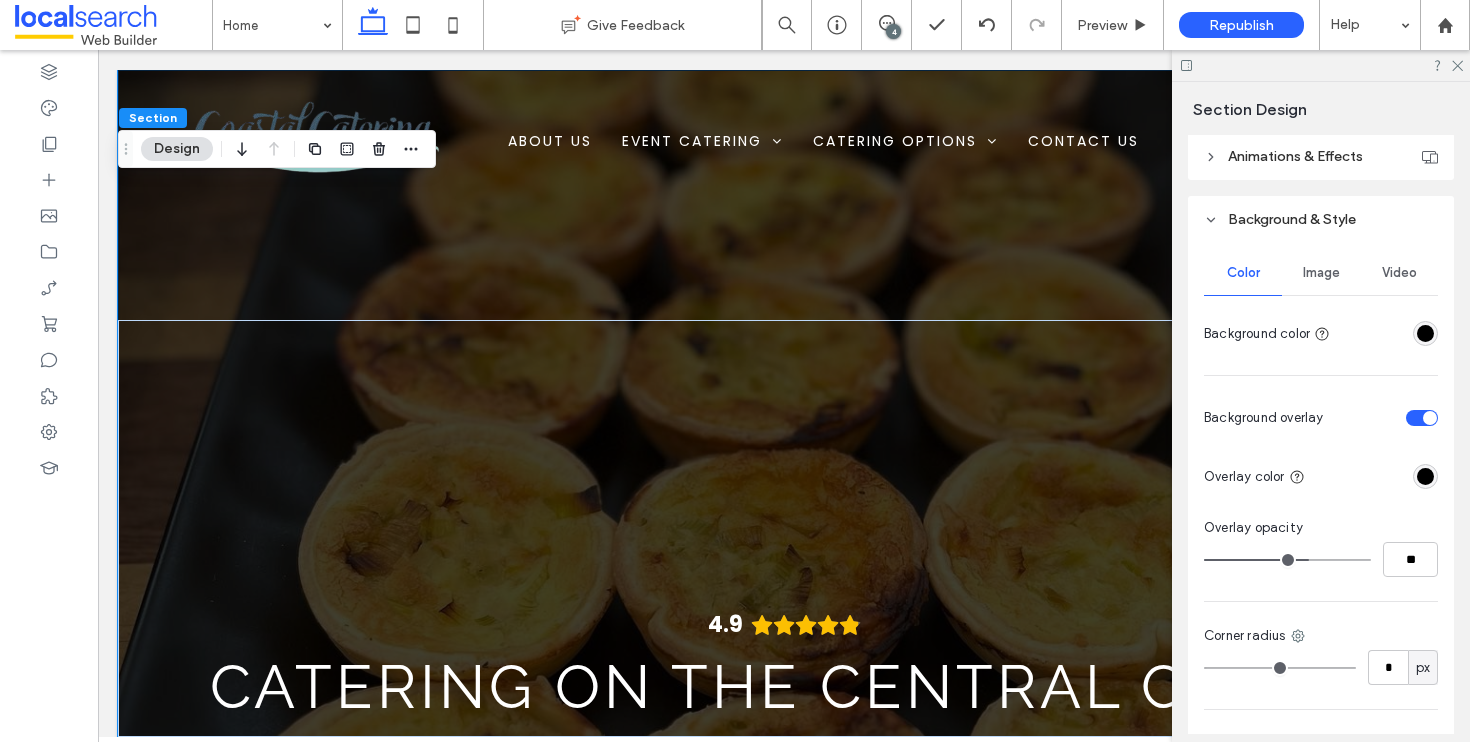 type on "**" 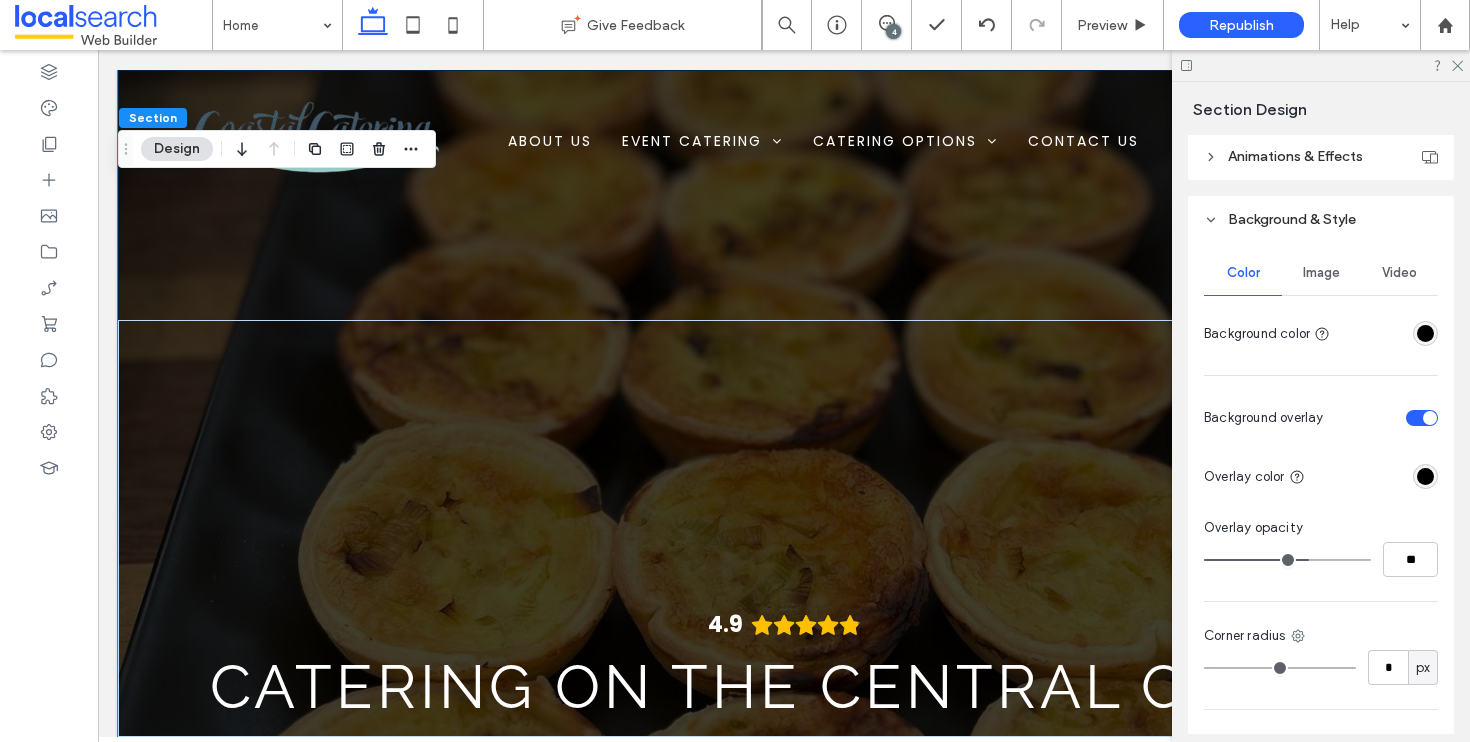 type on "**" 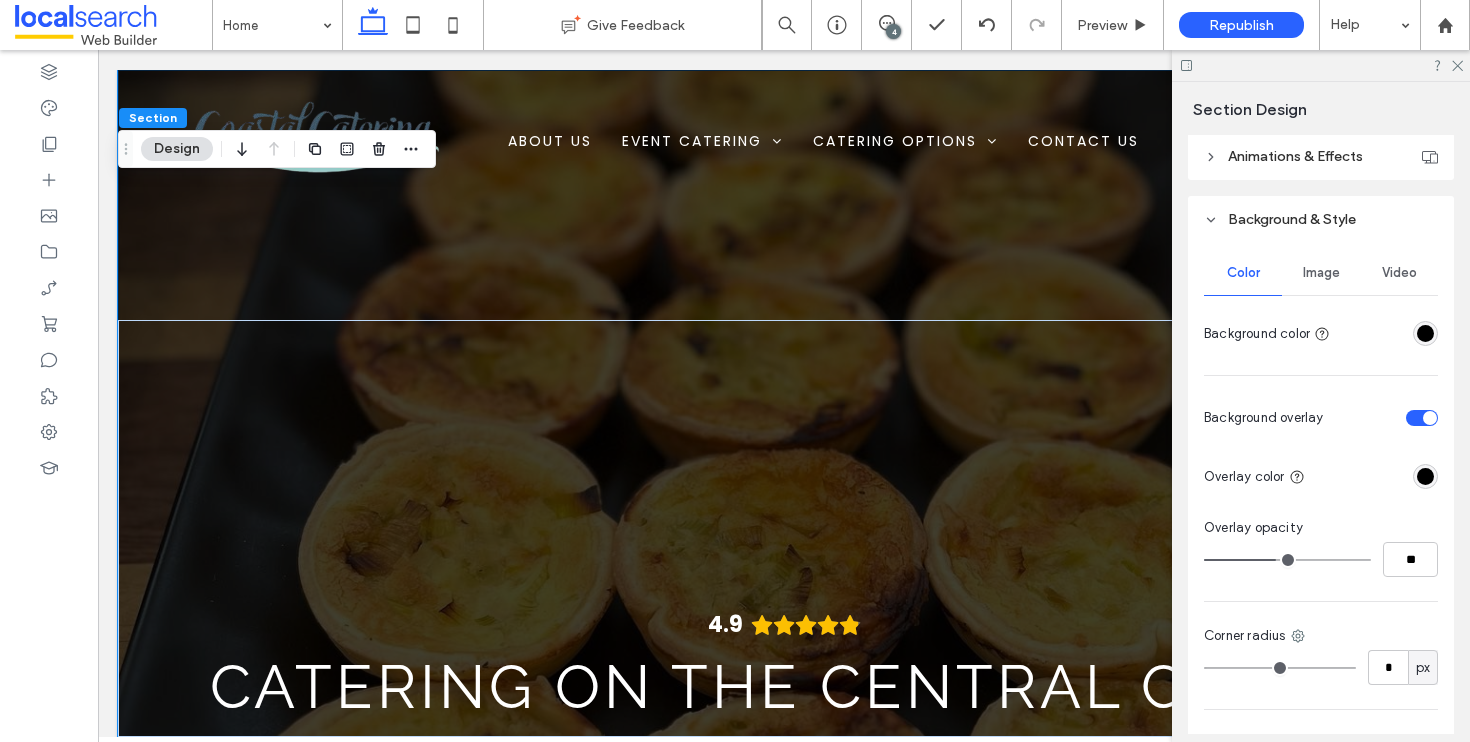 type on "**" 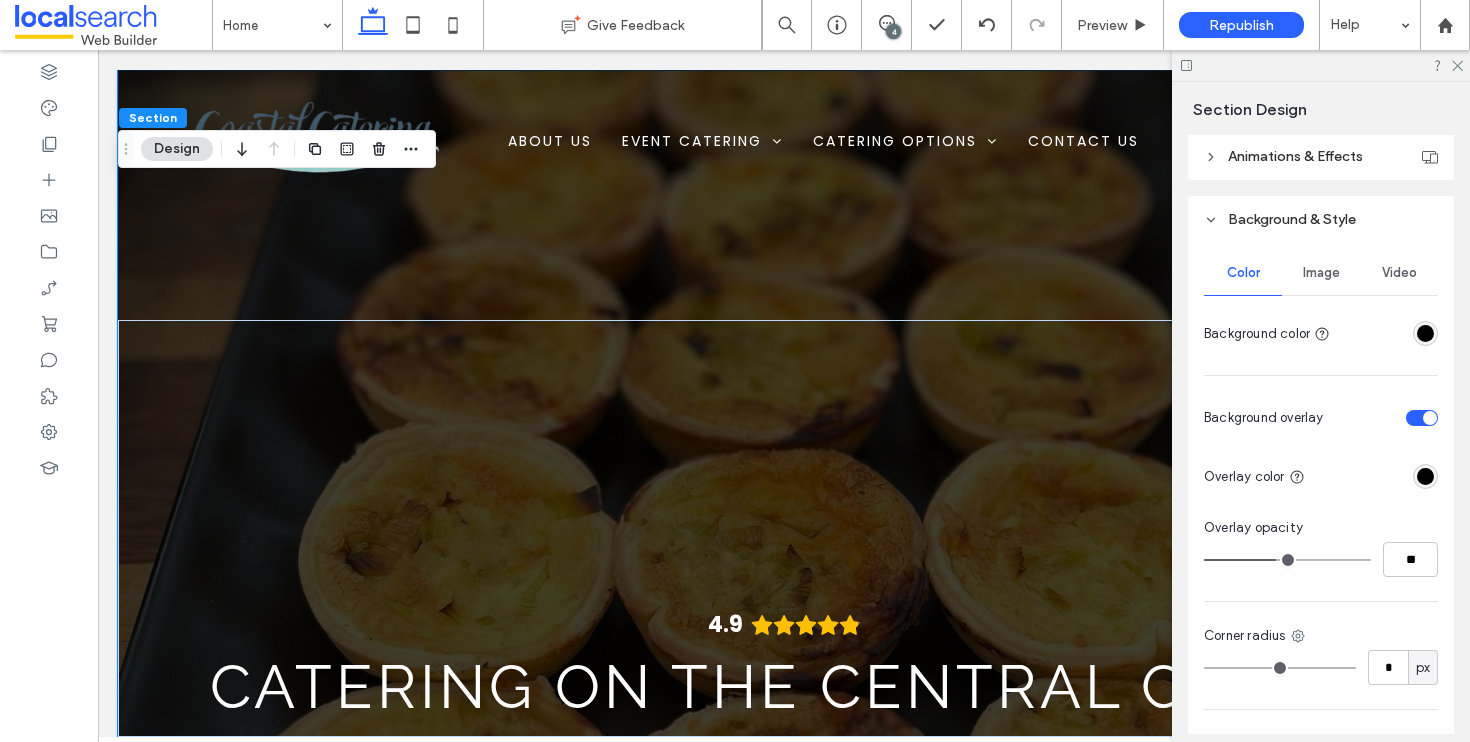 type on "**" 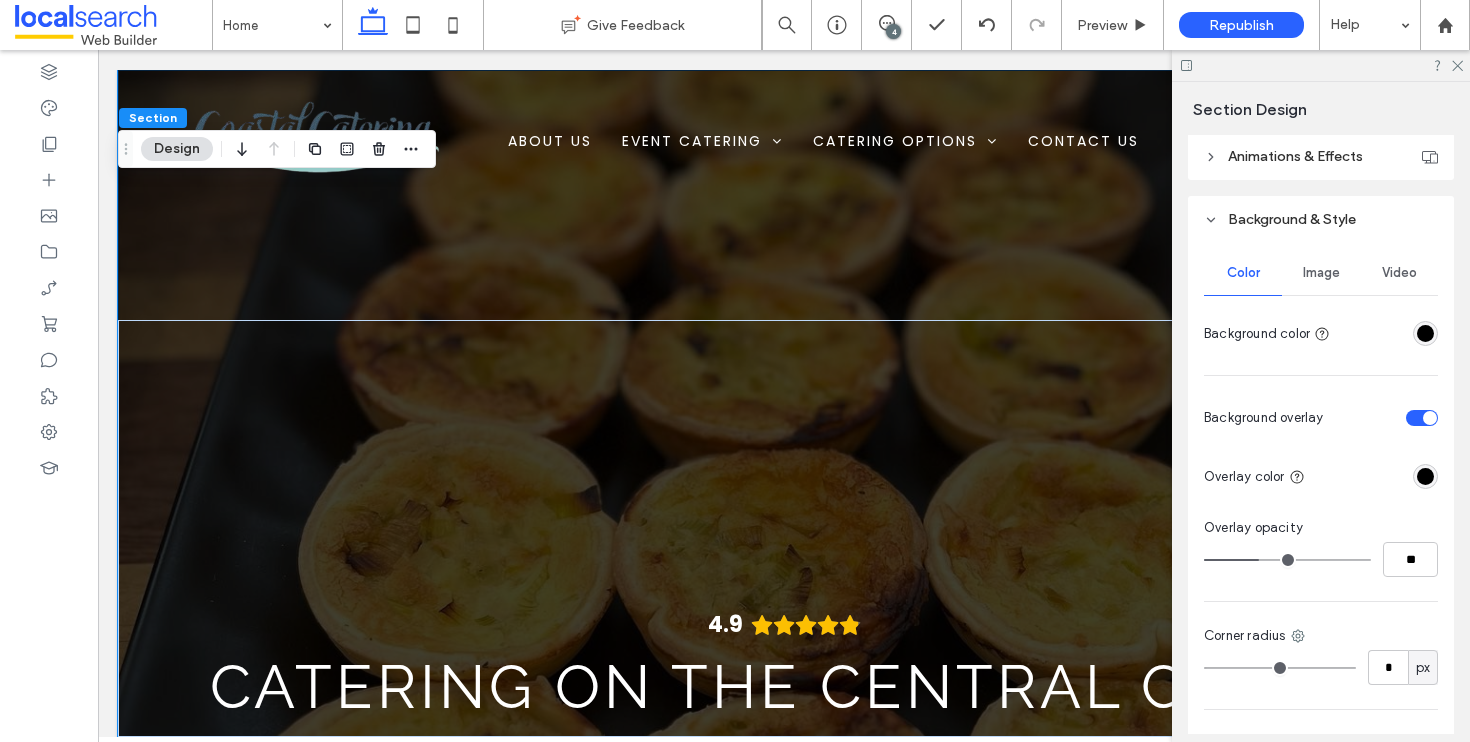 type on "**" 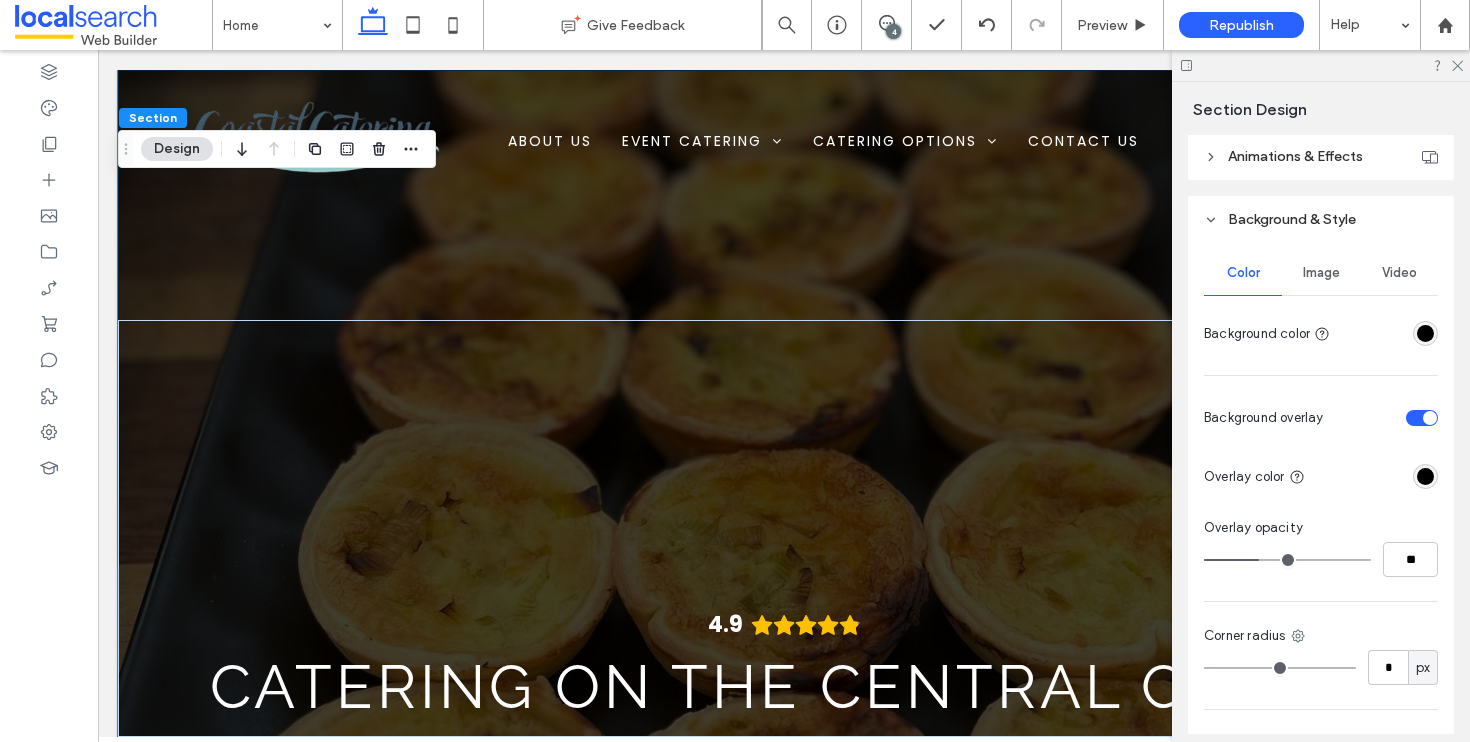 type on "**" 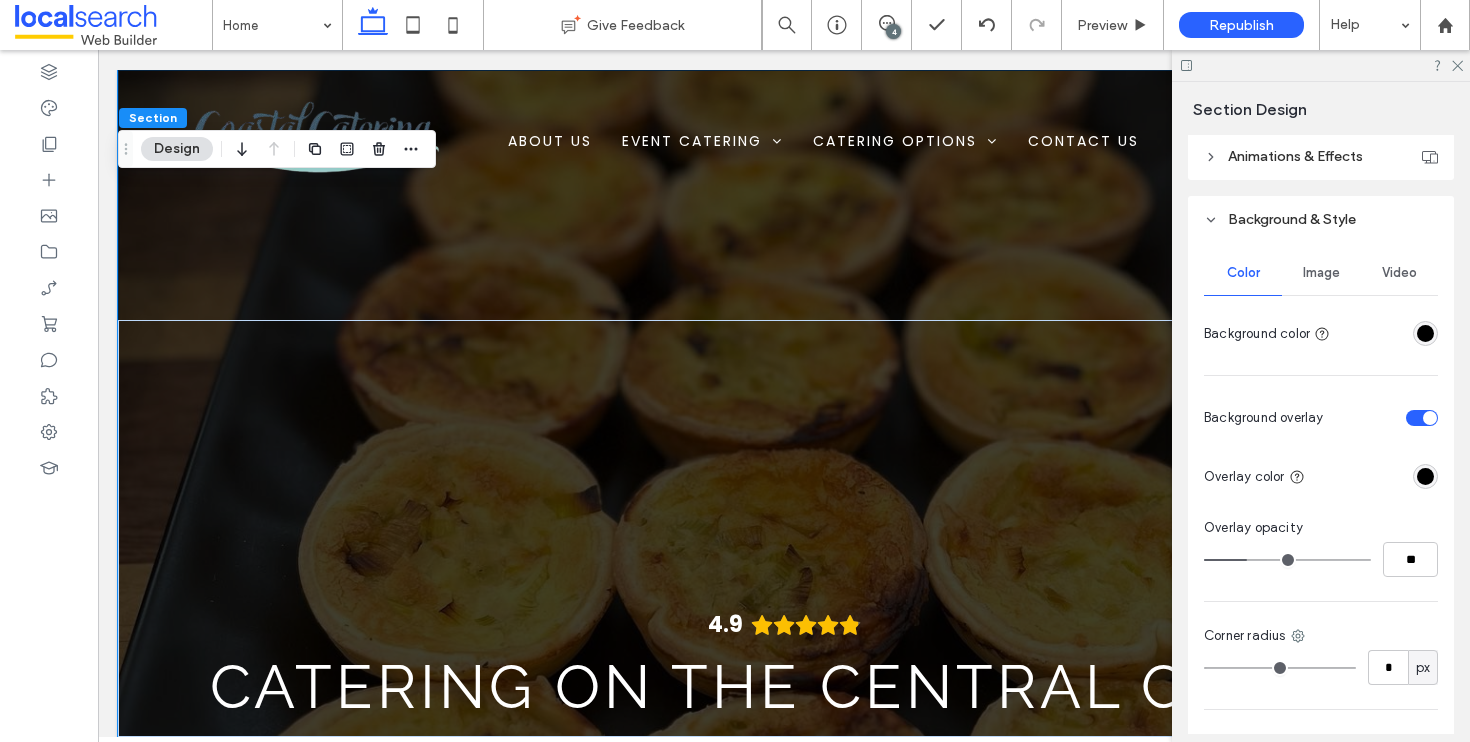 type on "**" 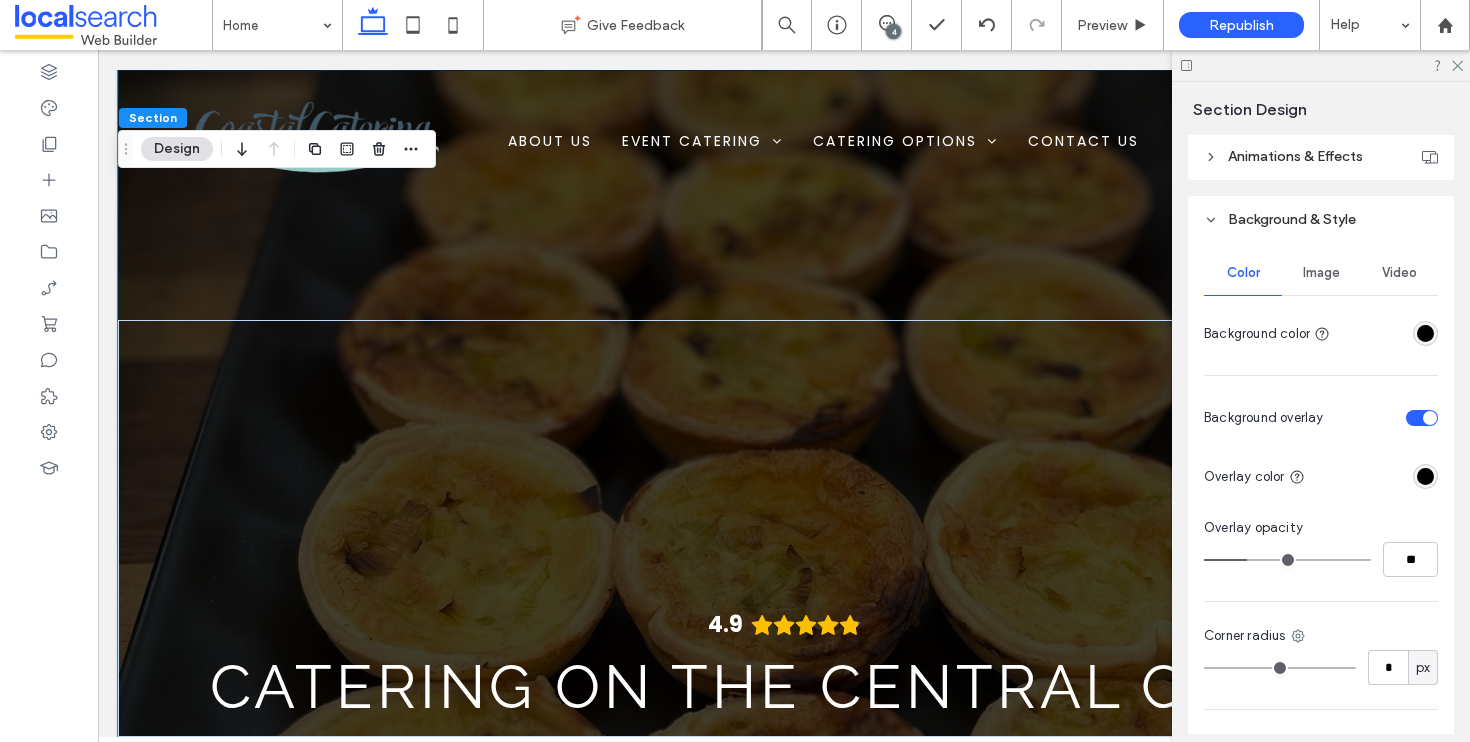 type on "**" 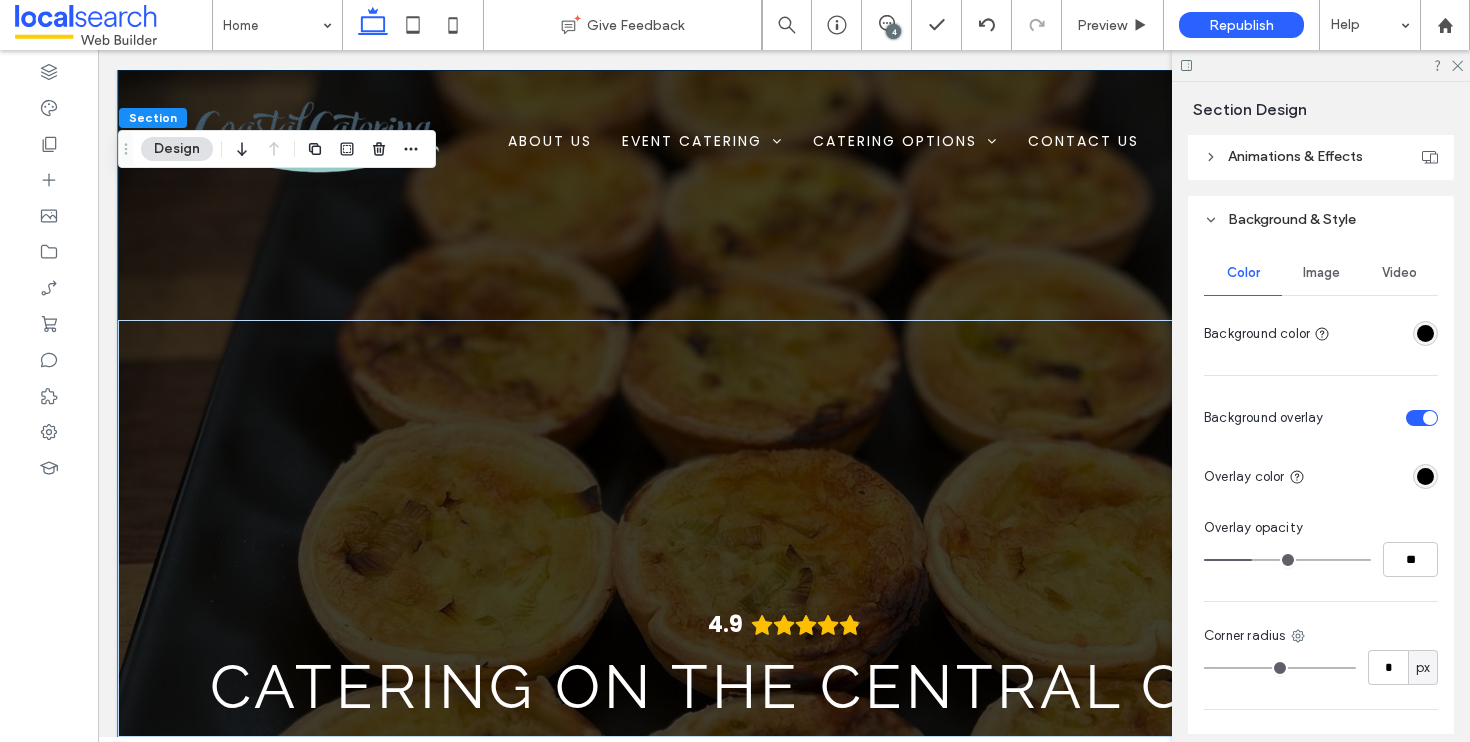 type on "**" 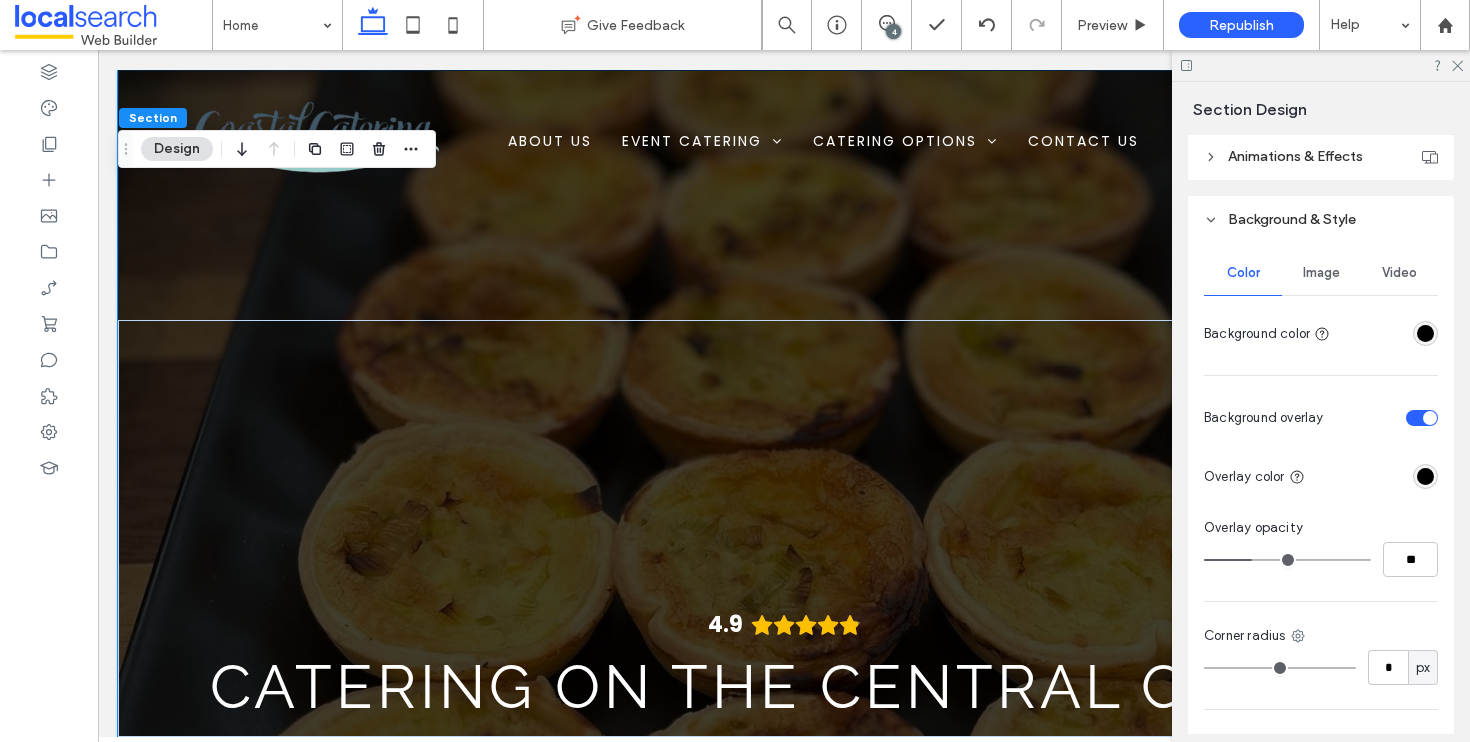 type on "**" 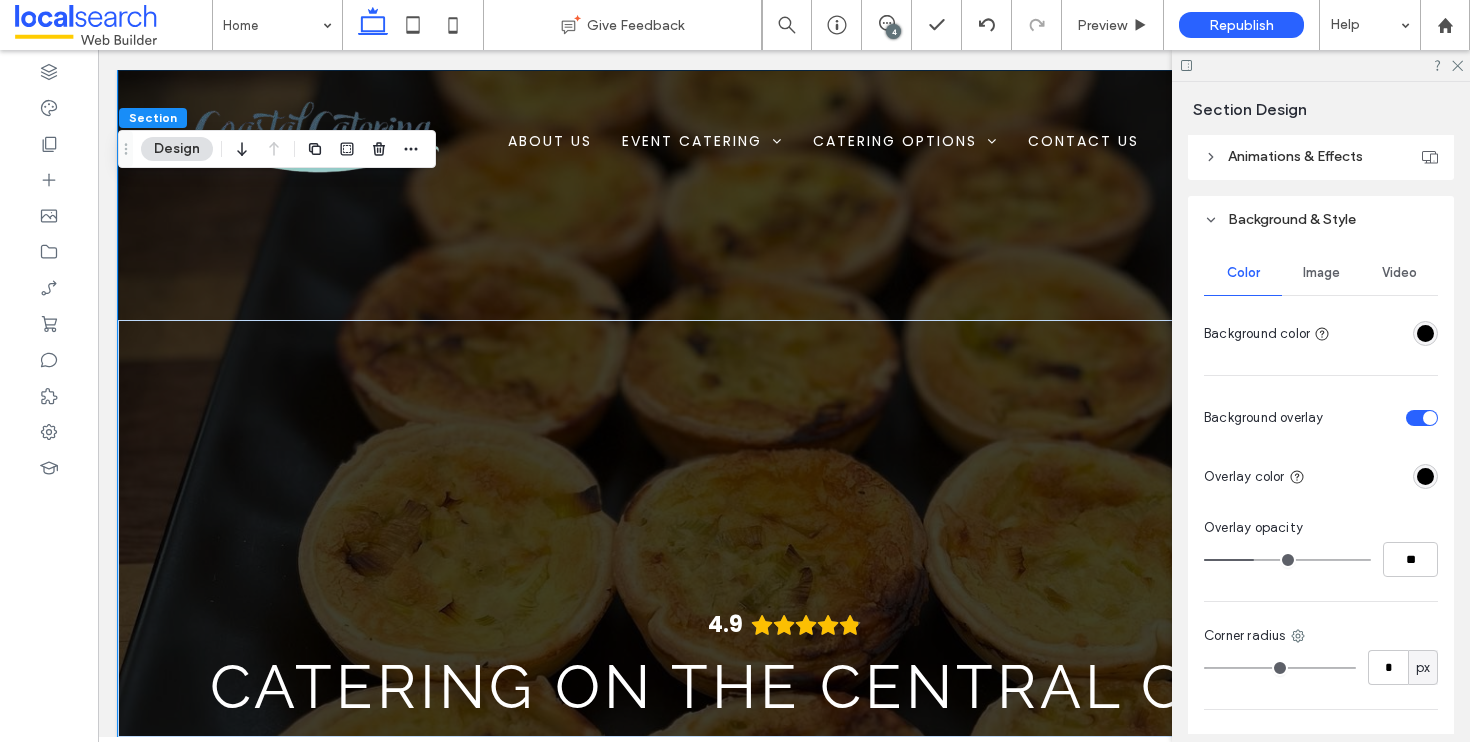 drag, startPoint x: 1320, startPoint y: 562, endPoint x: 1253, endPoint y: 562, distance: 67 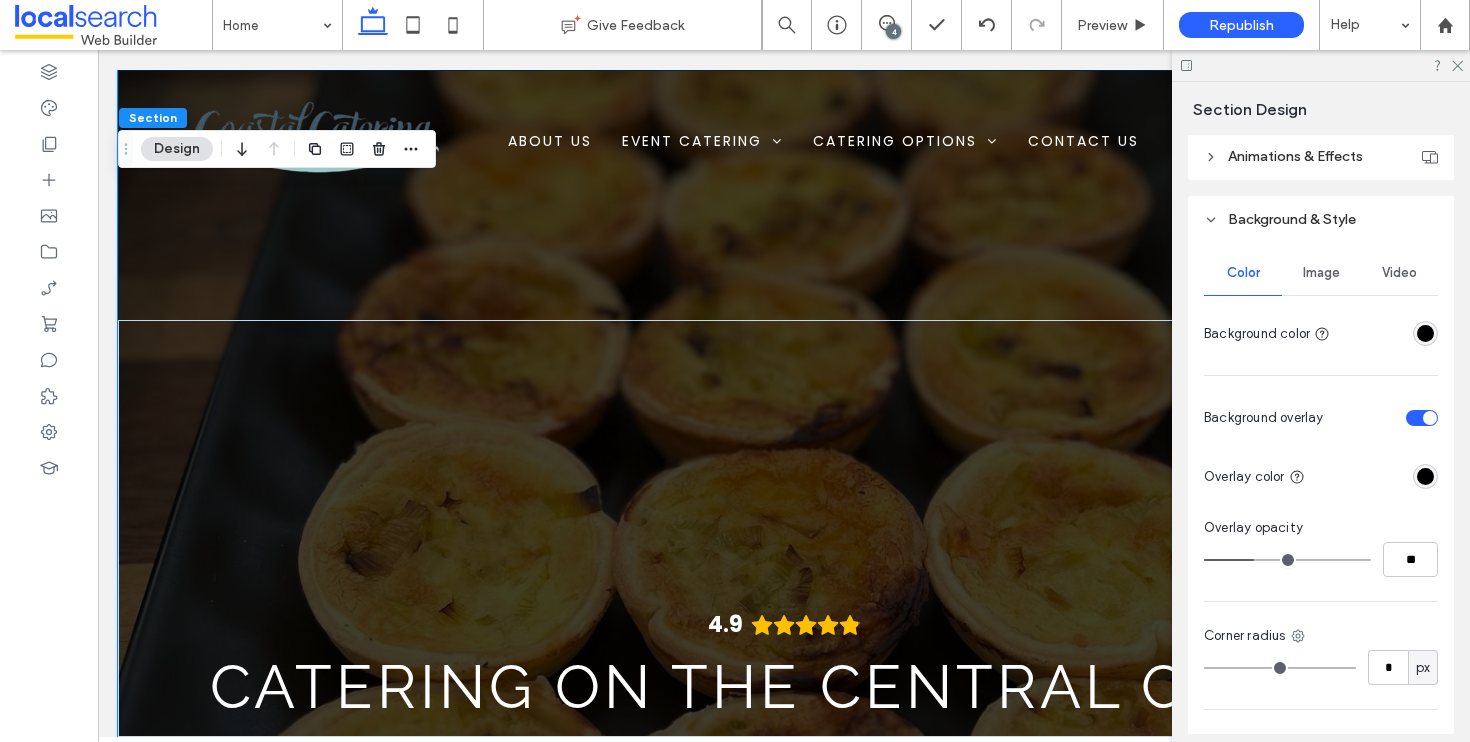 type on "**" 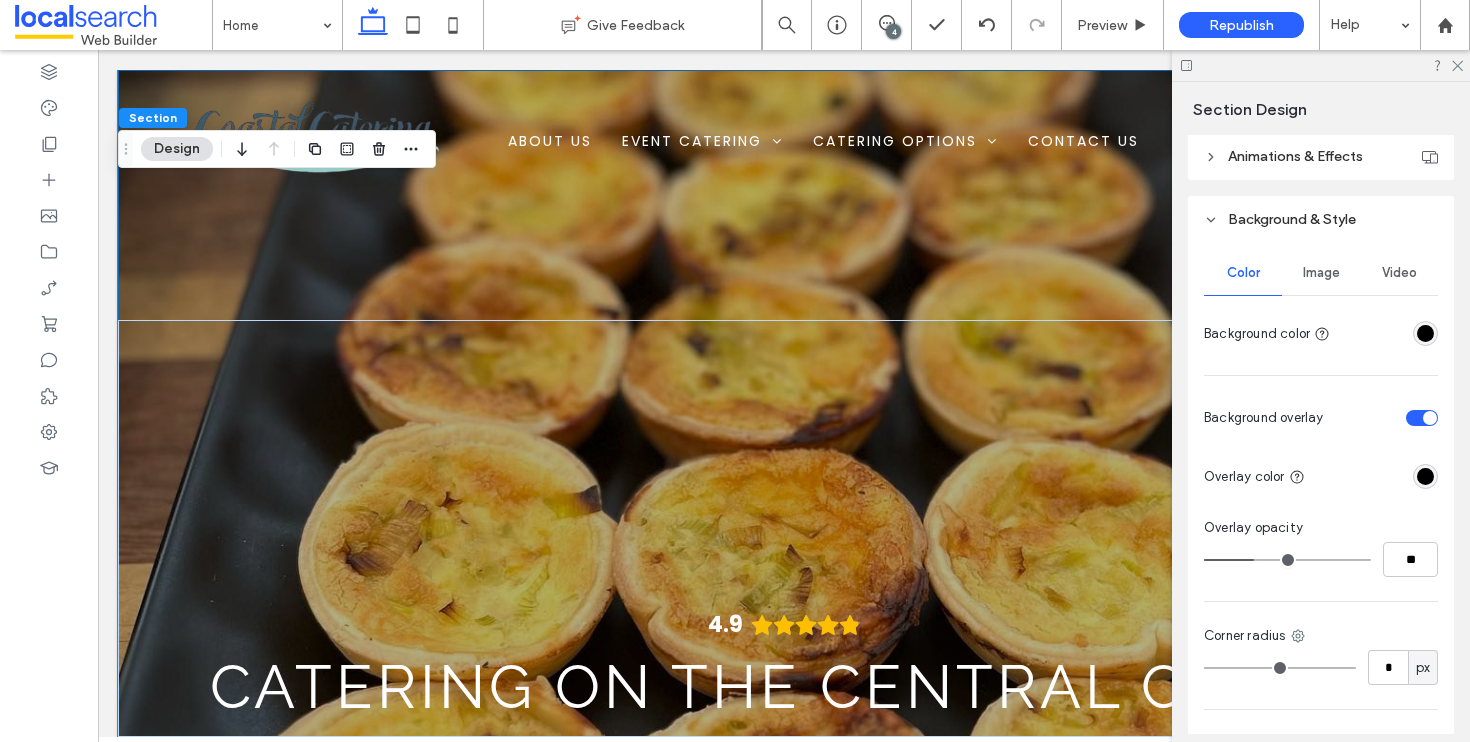 click on "Image" at bounding box center (1321, 273) 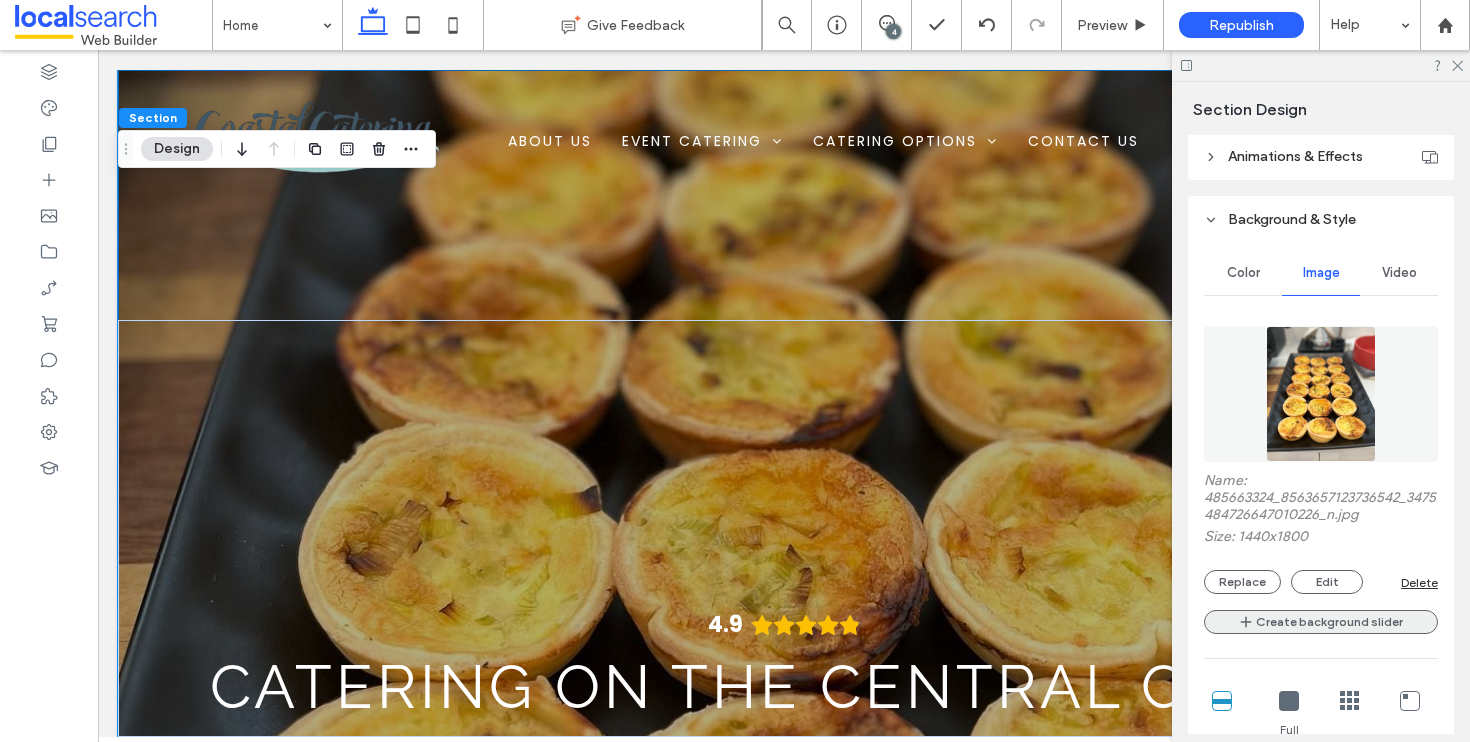 click on "Create background slider" at bounding box center [1321, 622] 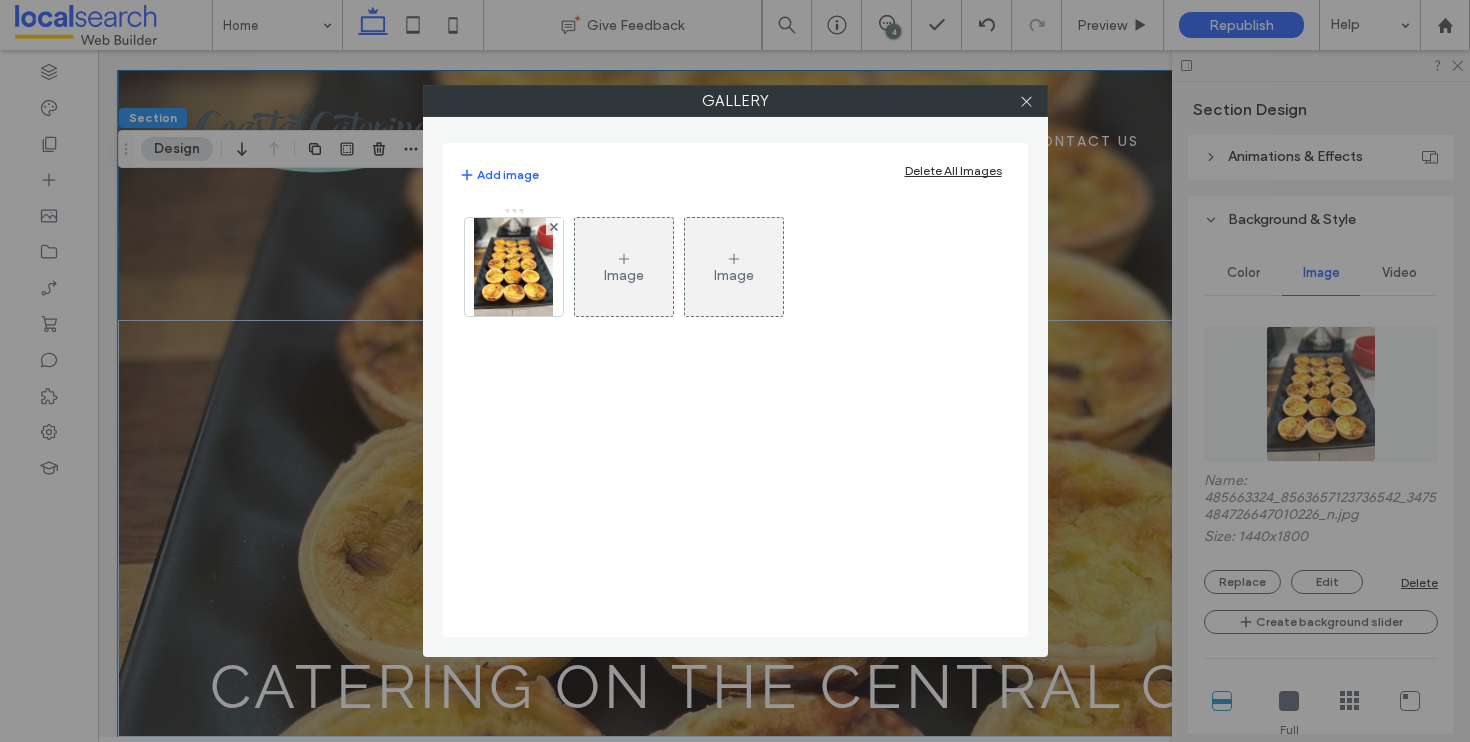 click on "Image" at bounding box center [624, 267] 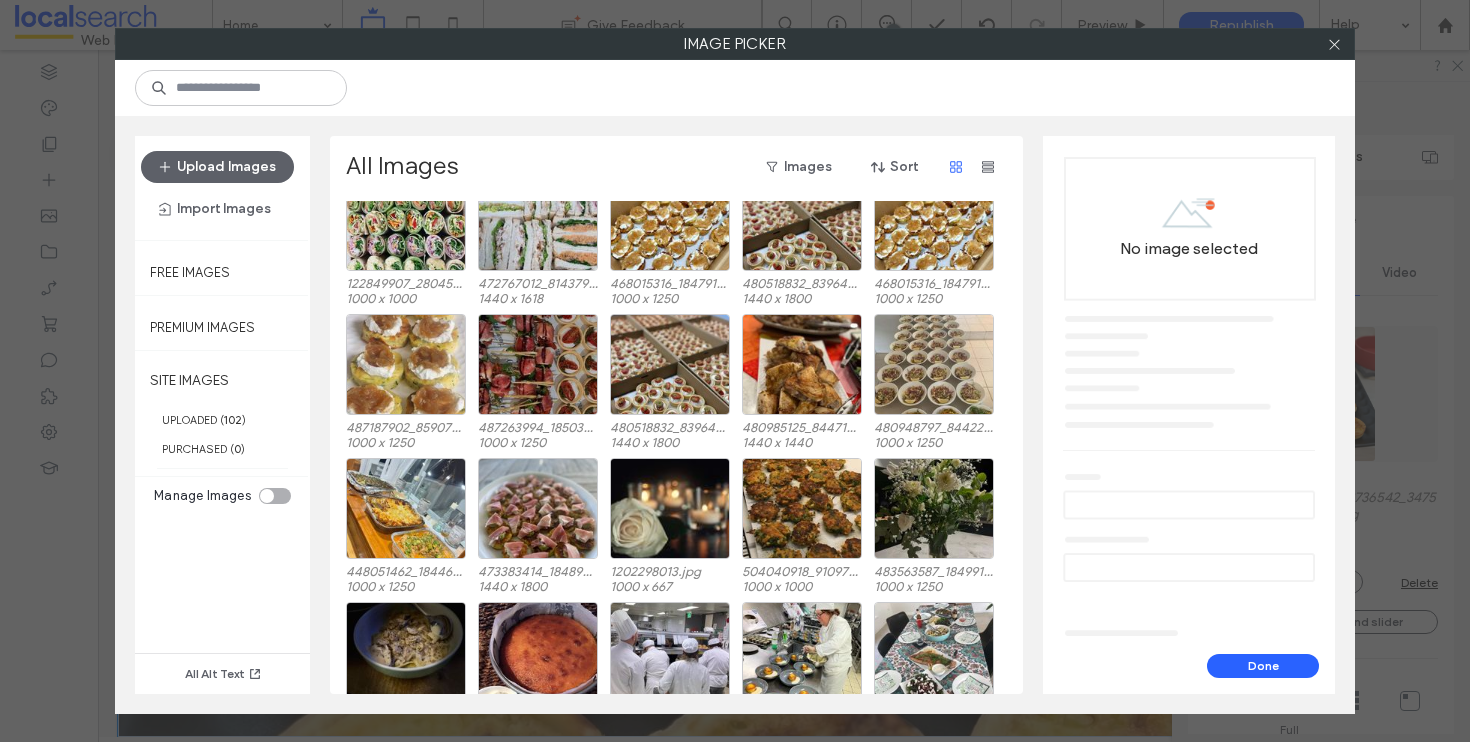 scroll, scrollTop: 671, scrollLeft: 0, axis: vertical 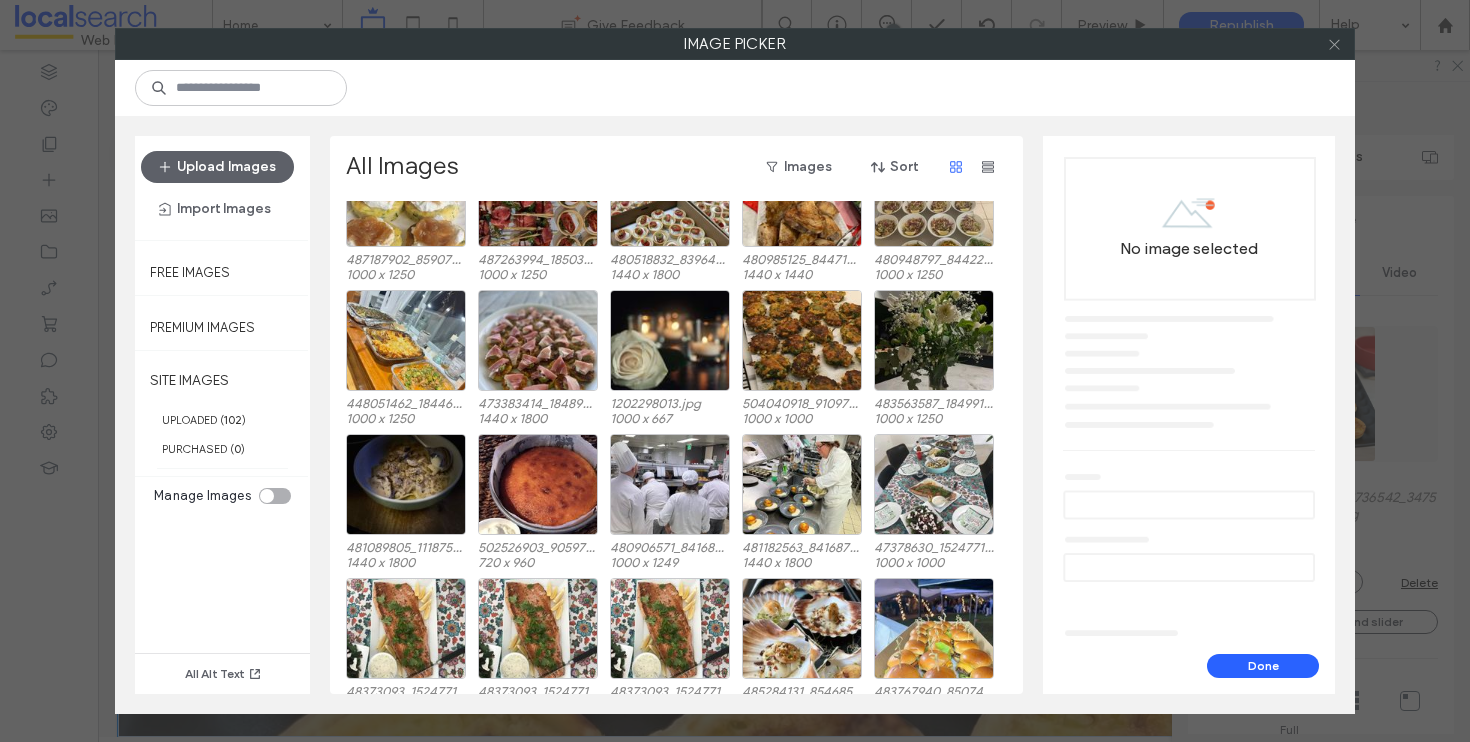 click 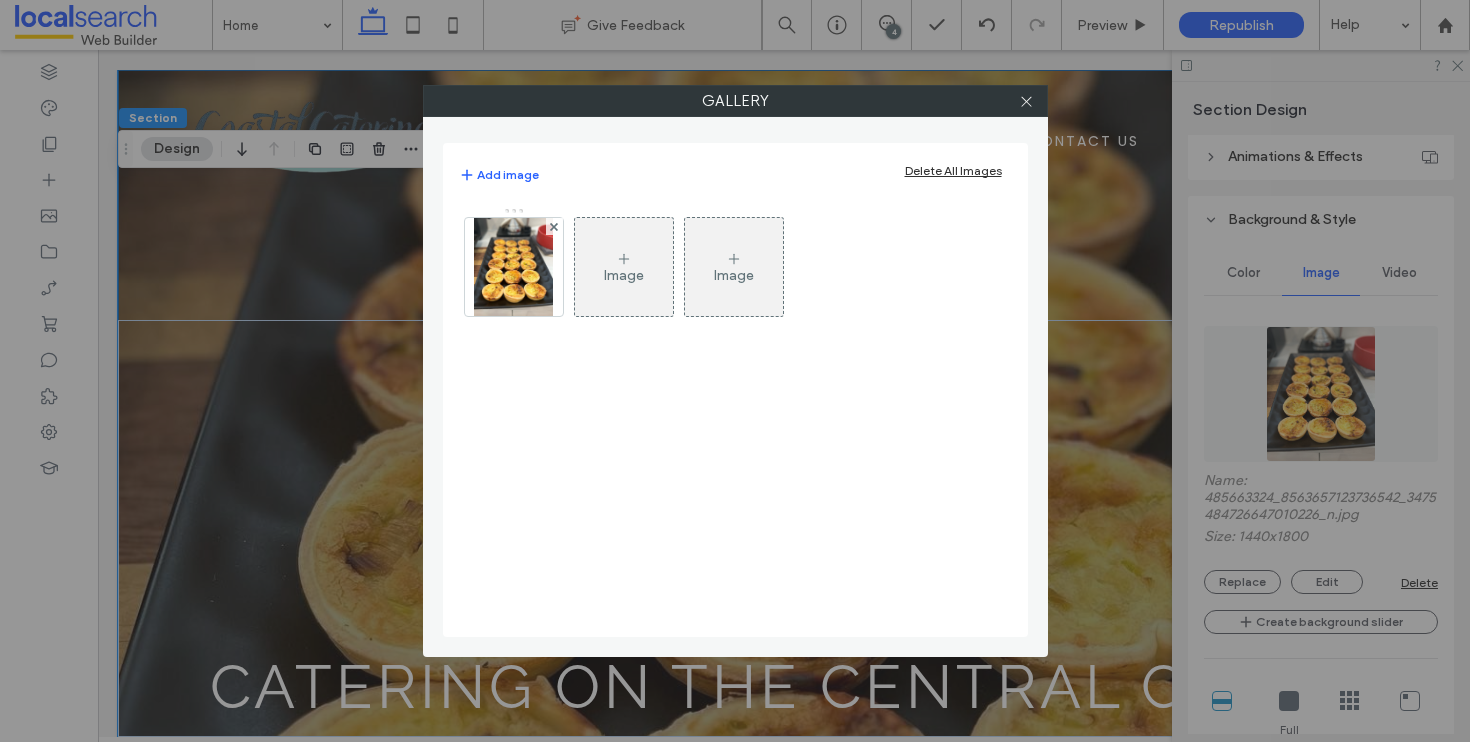 click on "Image" at bounding box center [624, 275] 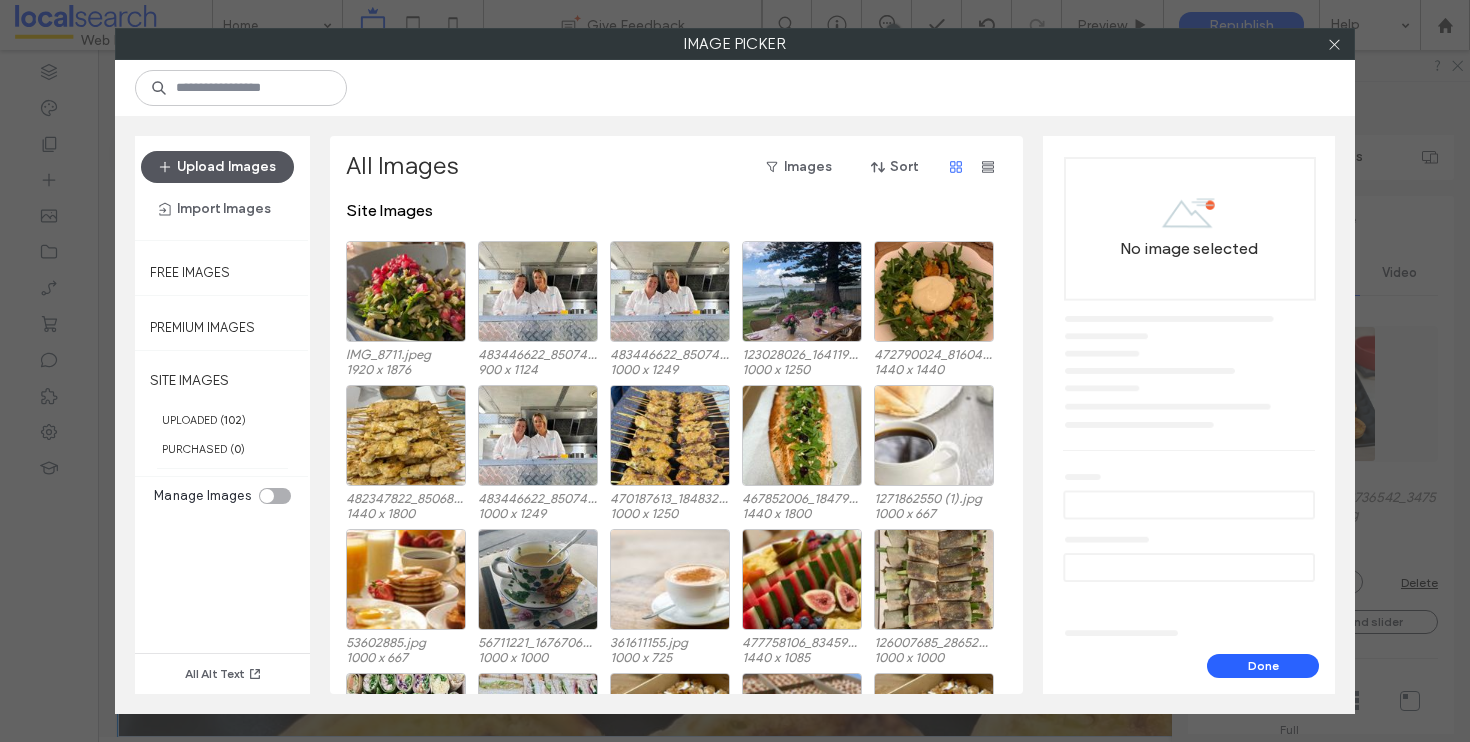 click on "Upload Images" at bounding box center (217, 167) 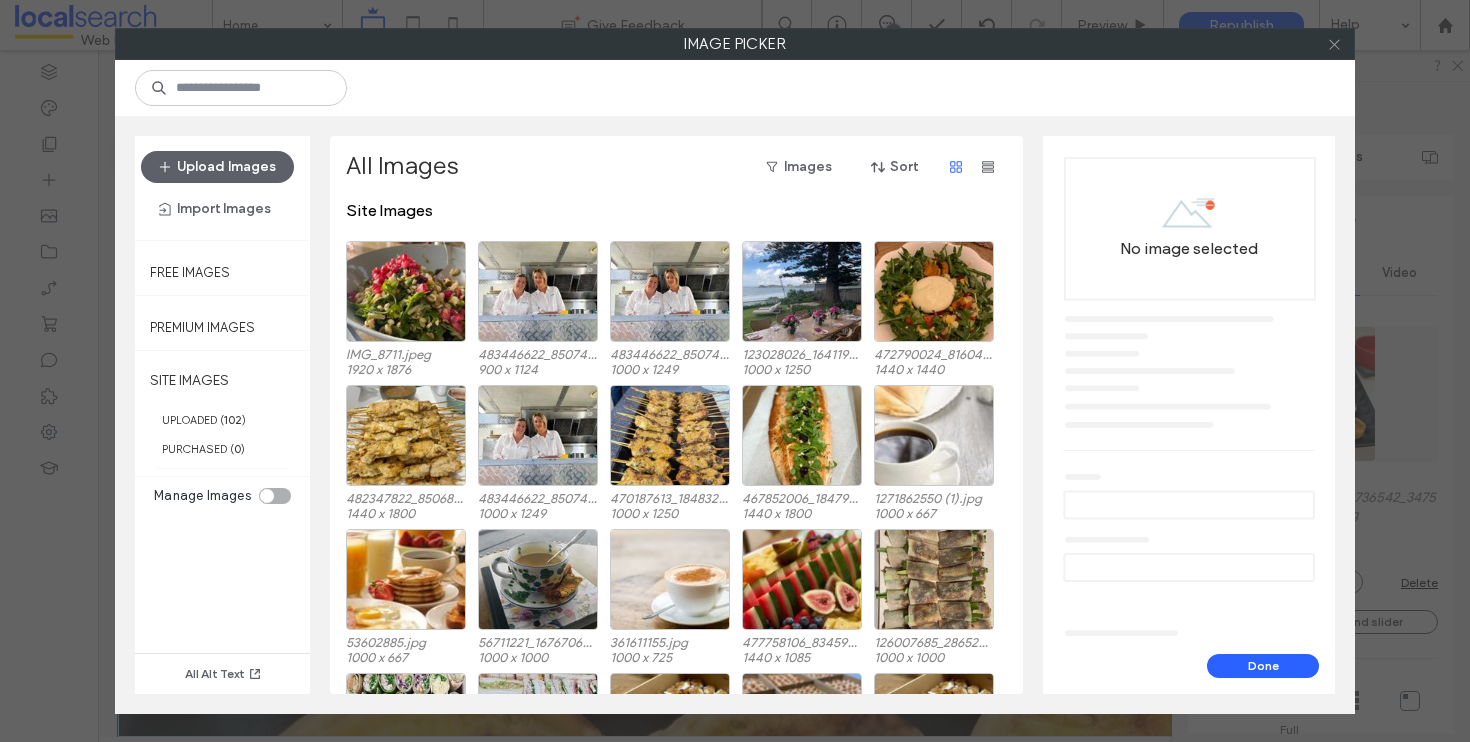 click 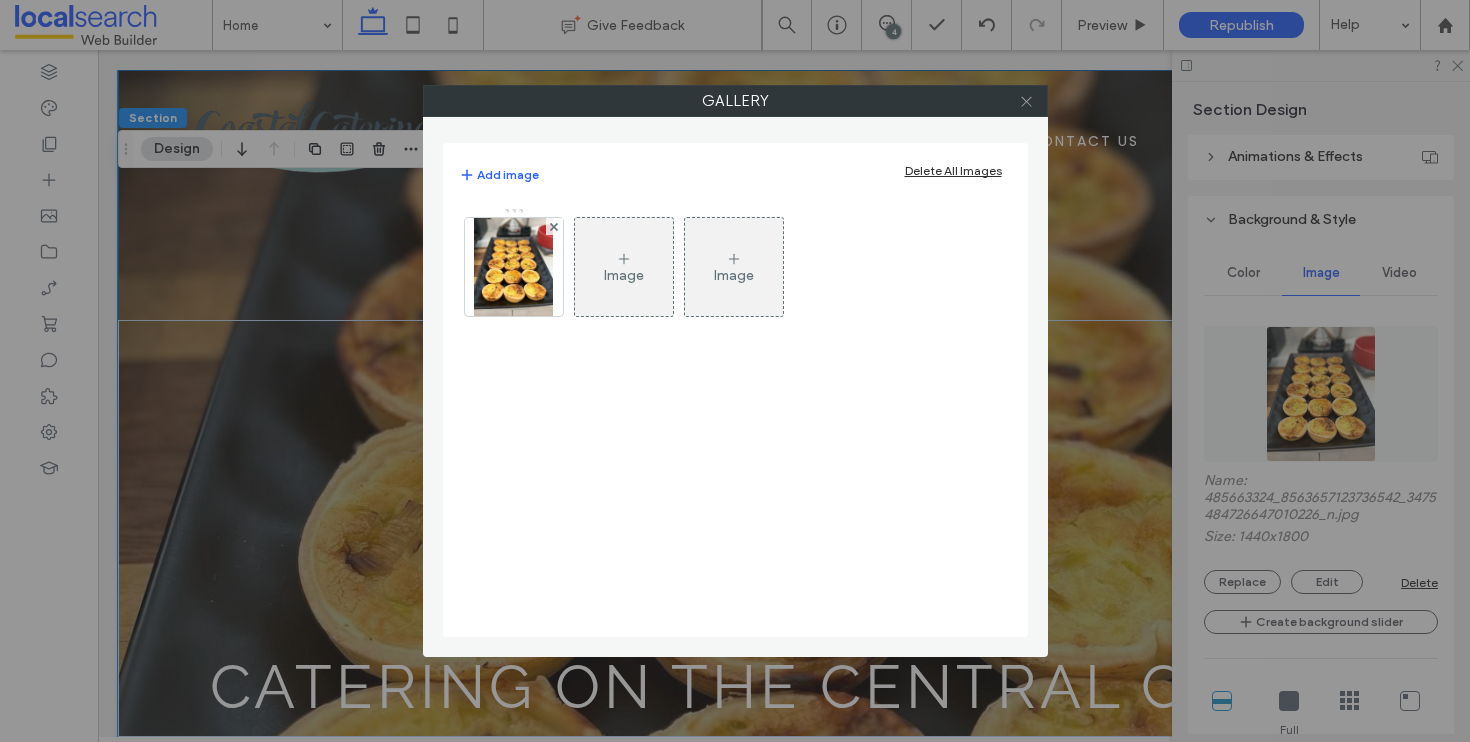 click 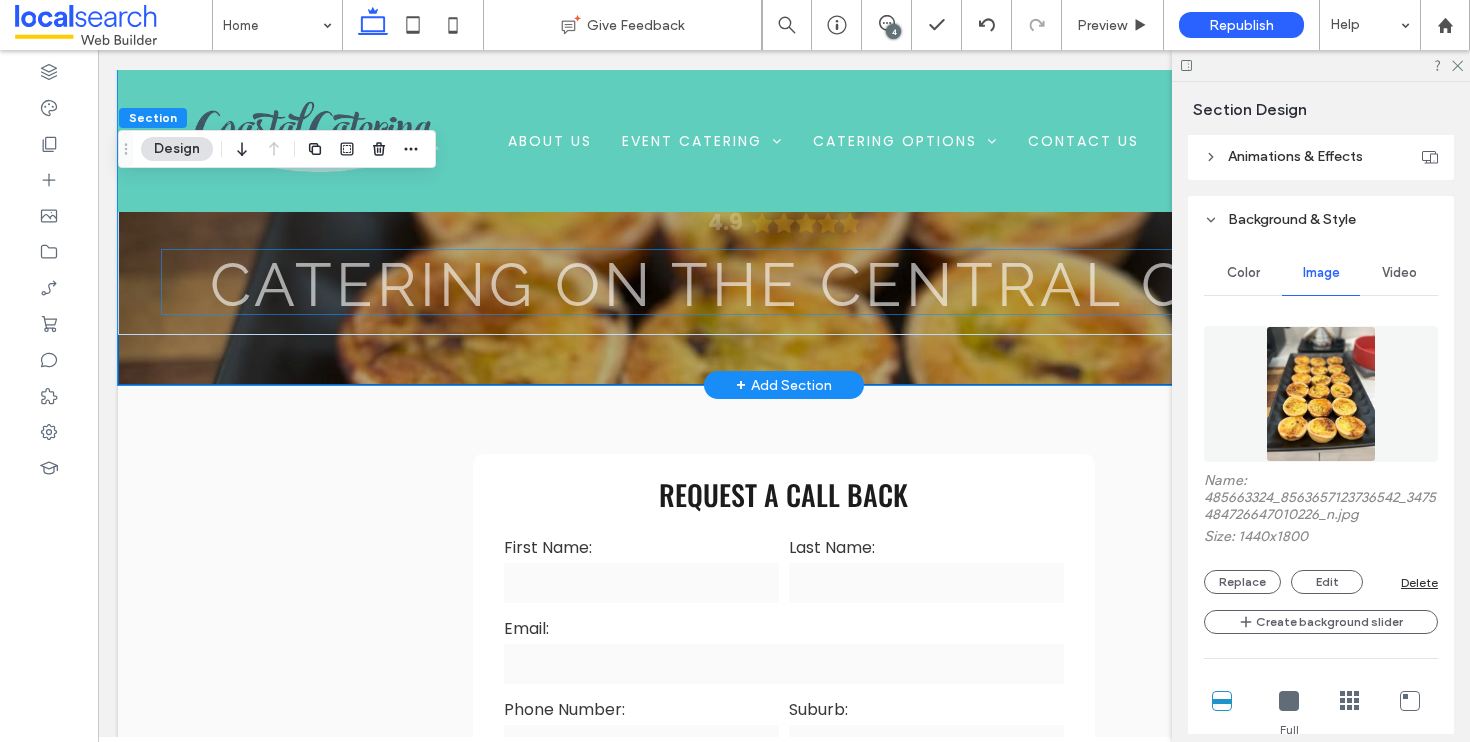 scroll, scrollTop: 653, scrollLeft: 0, axis: vertical 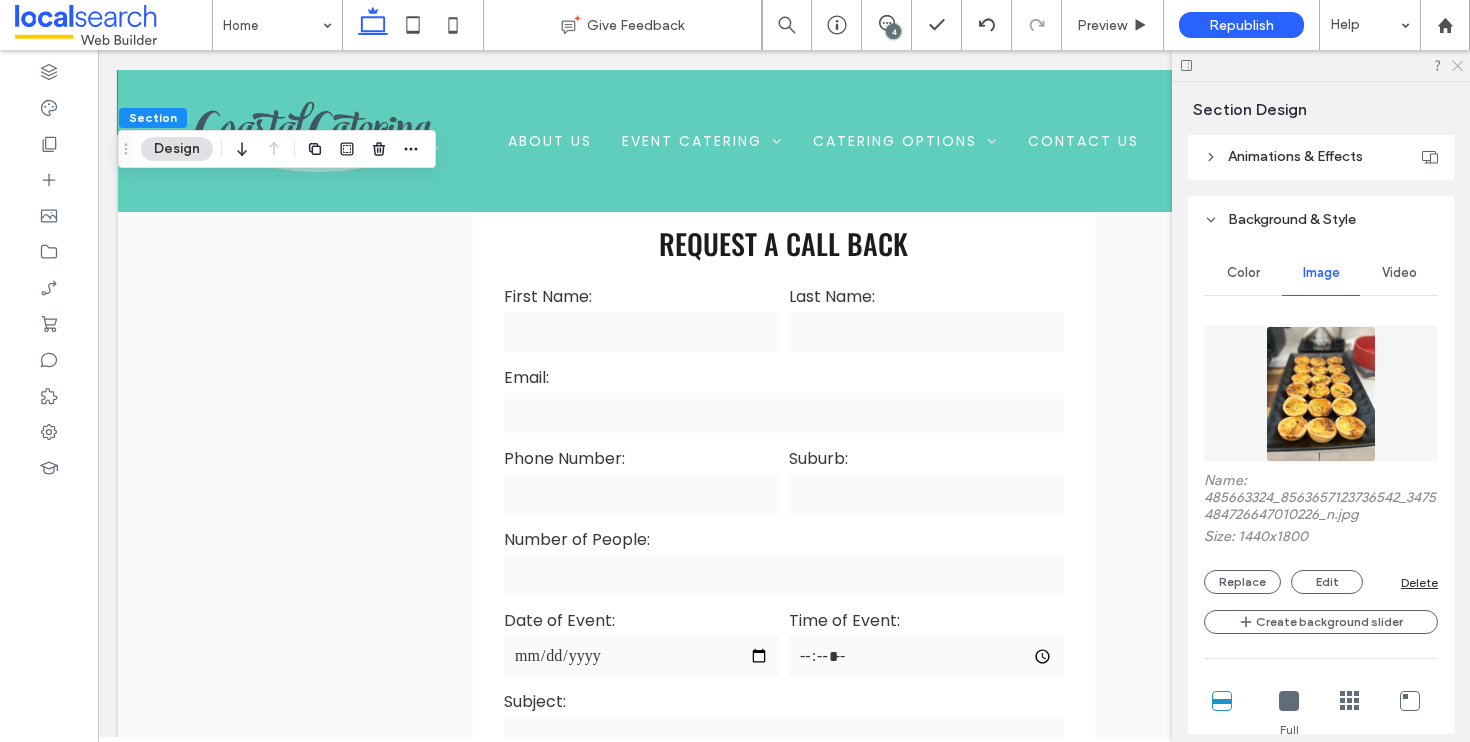 click 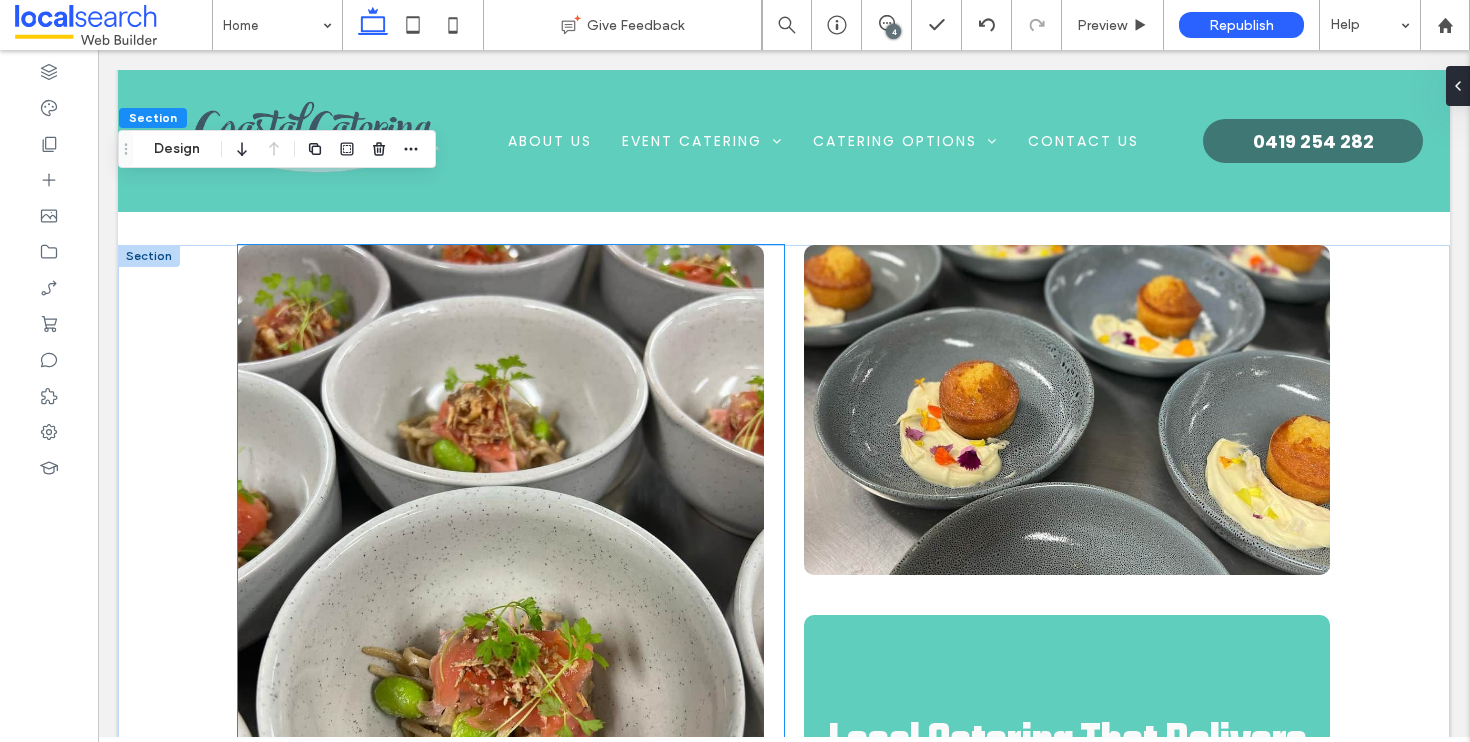 scroll, scrollTop: 2239, scrollLeft: 0, axis: vertical 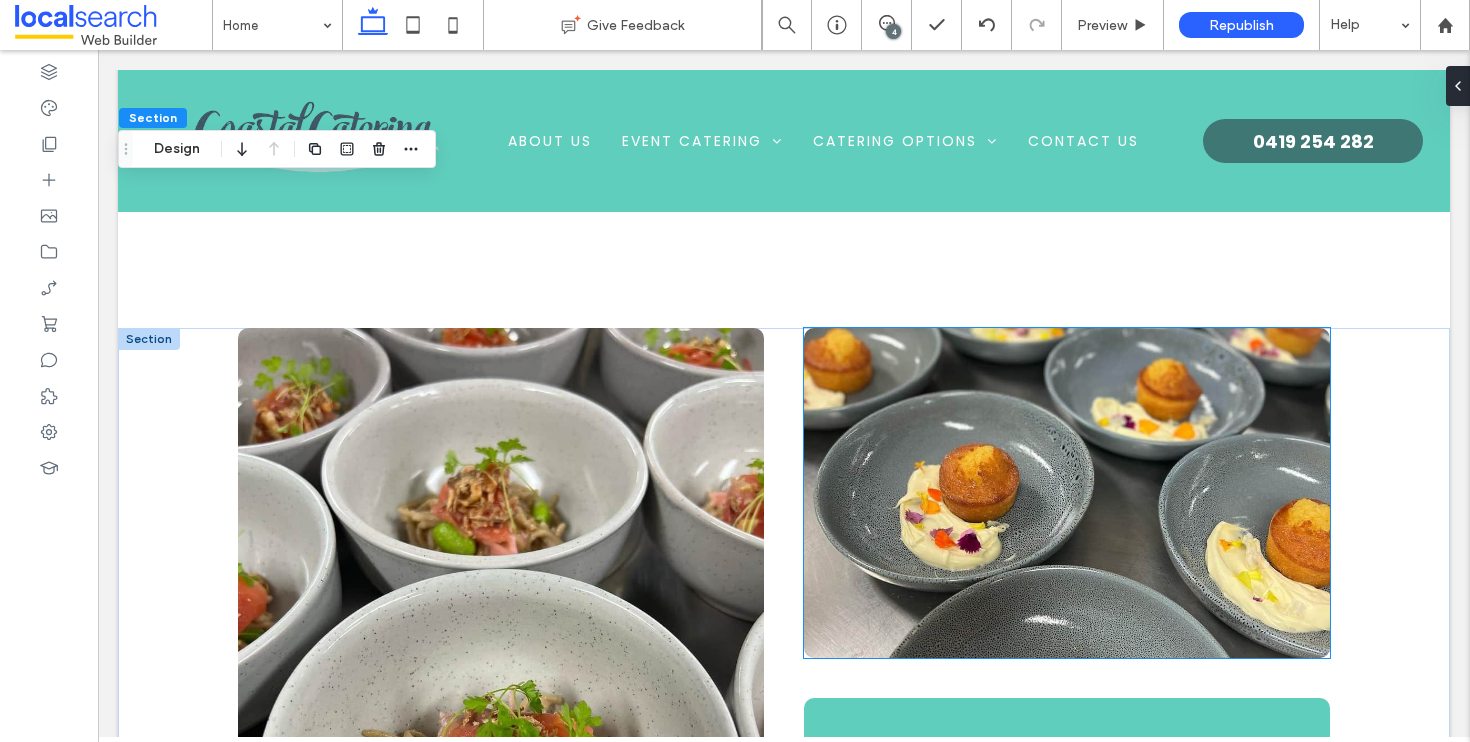 click at bounding box center [1067, 493] 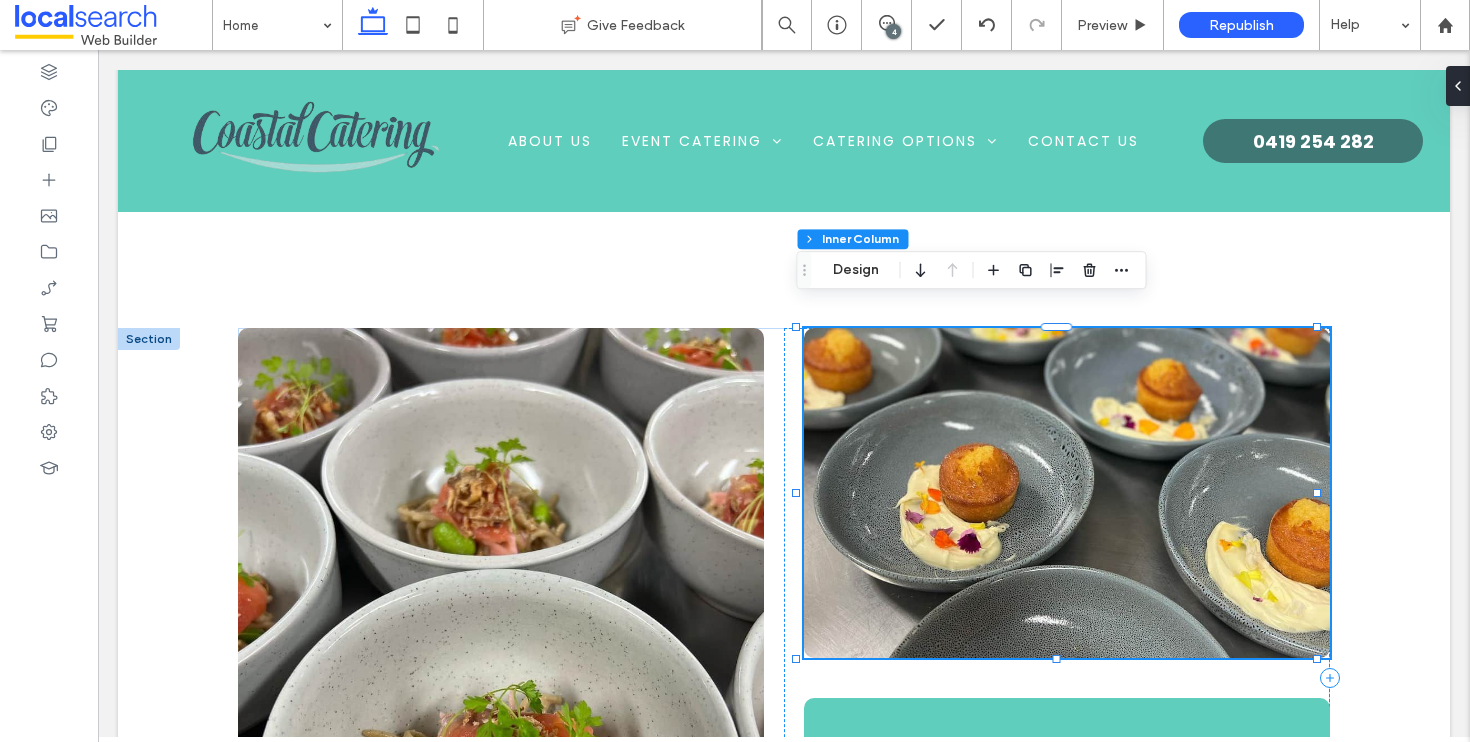 type on "**" 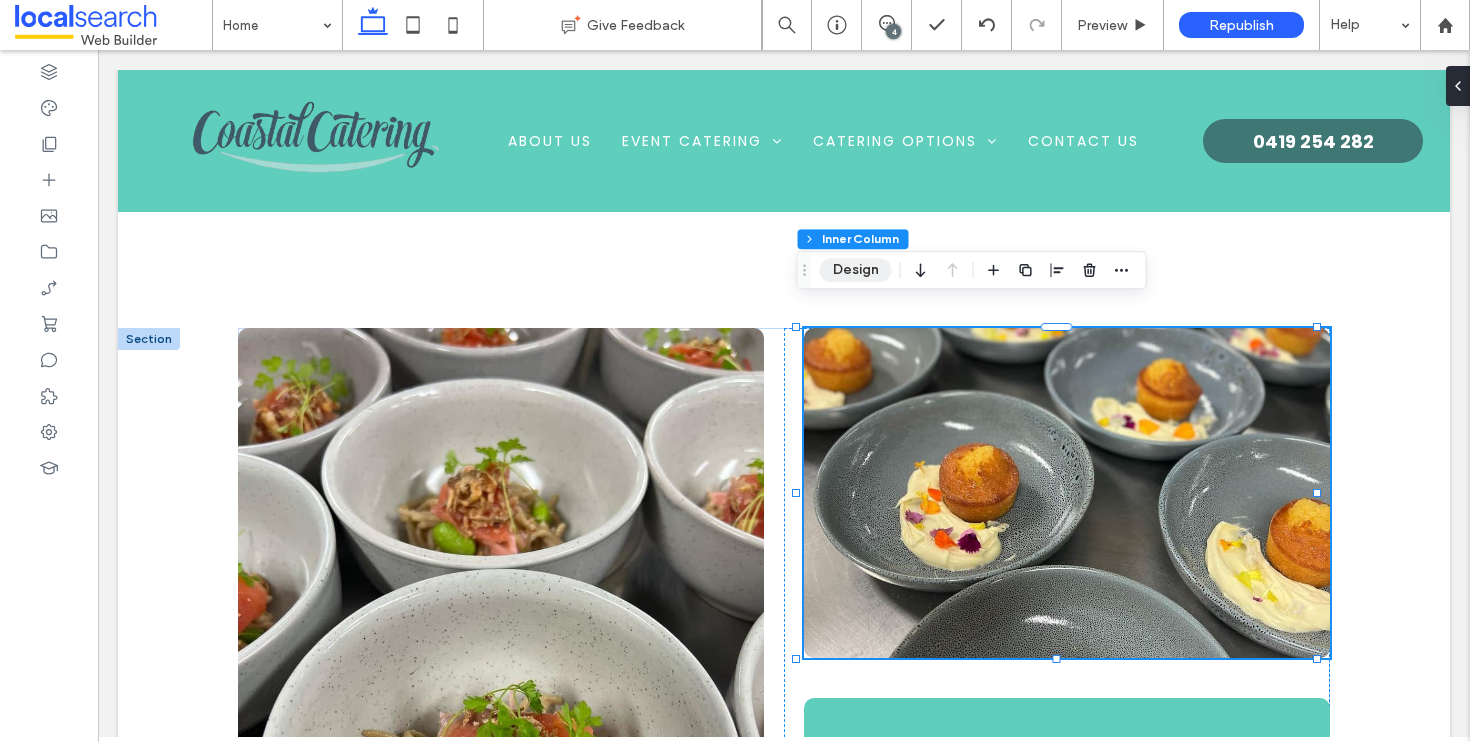click on "Design" at bounding box center (856, 270) 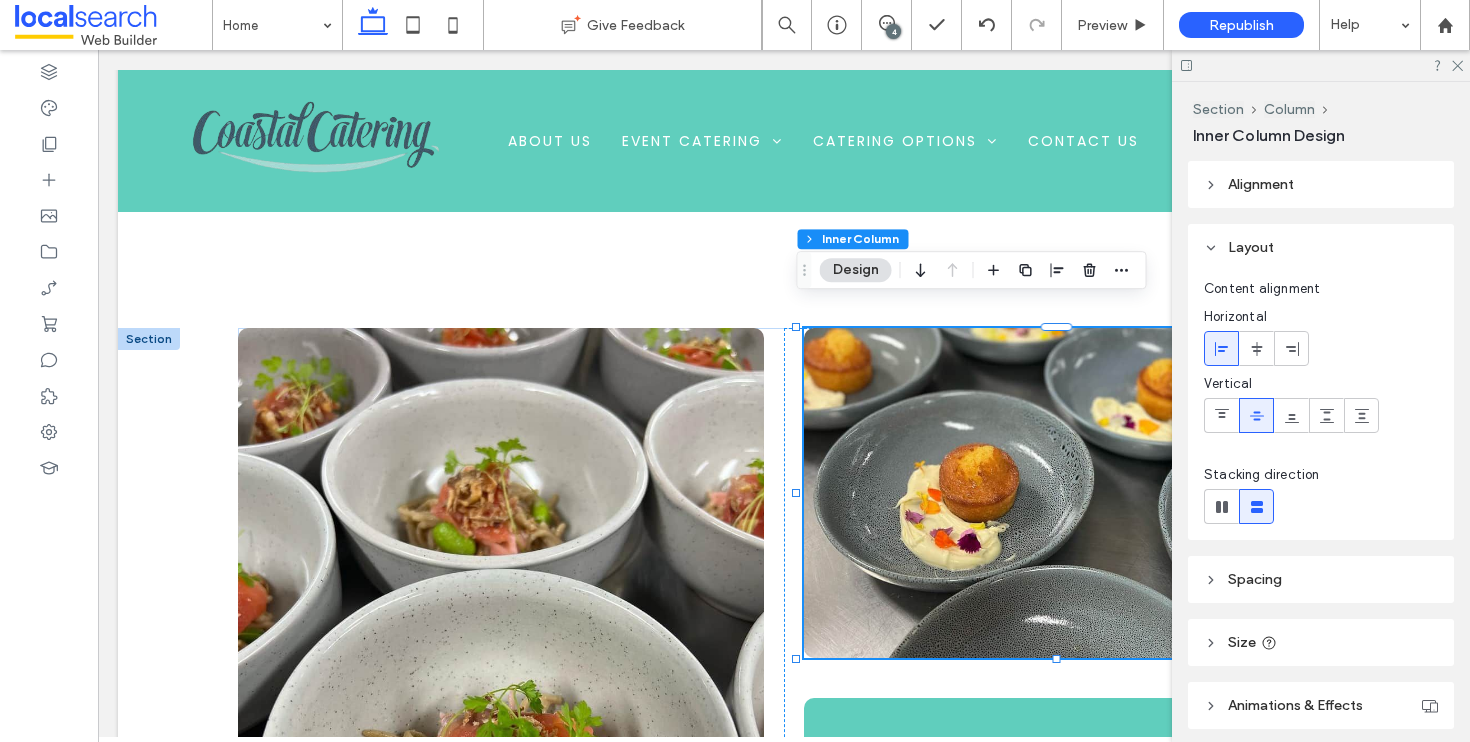 click at bounding box center [1067, 493] 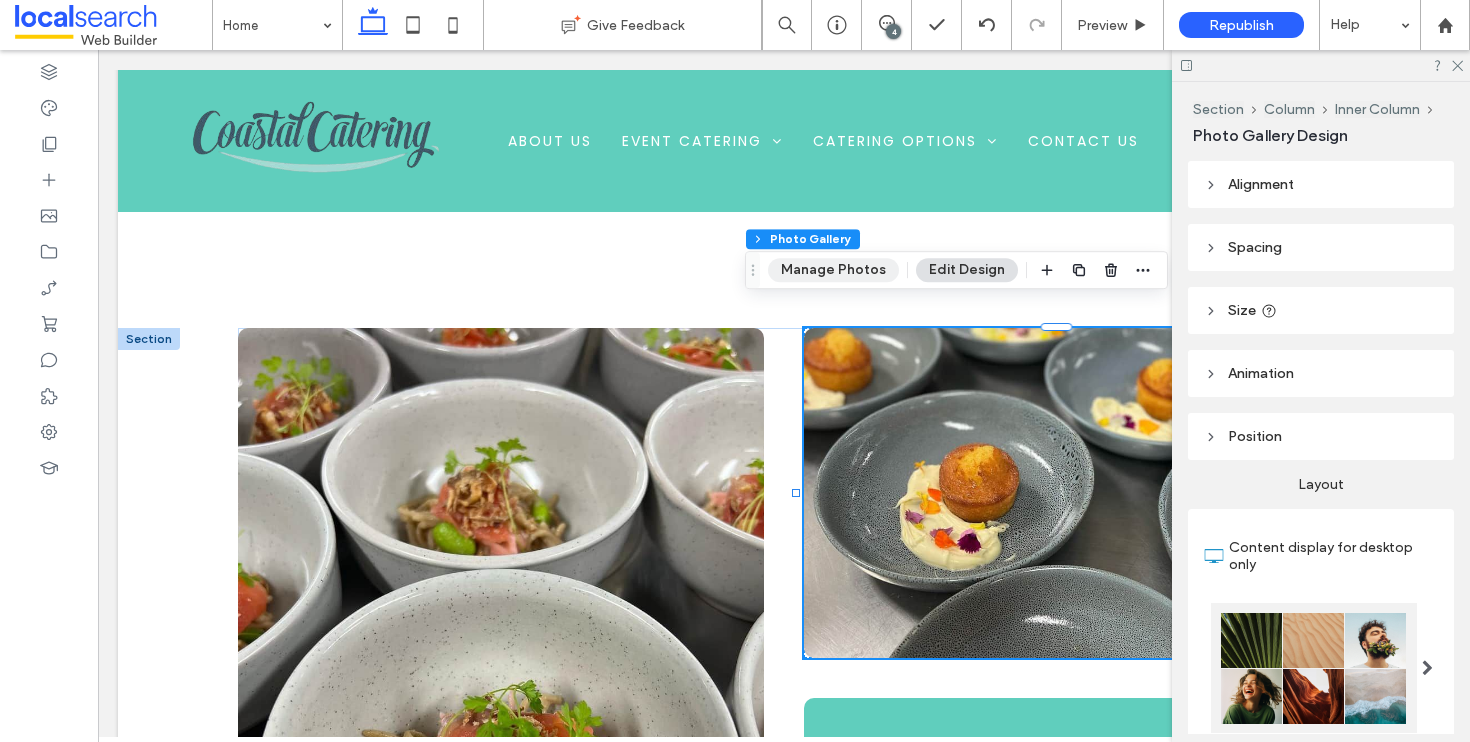 click on "Manage Photos" at bounding box center (833, 270) 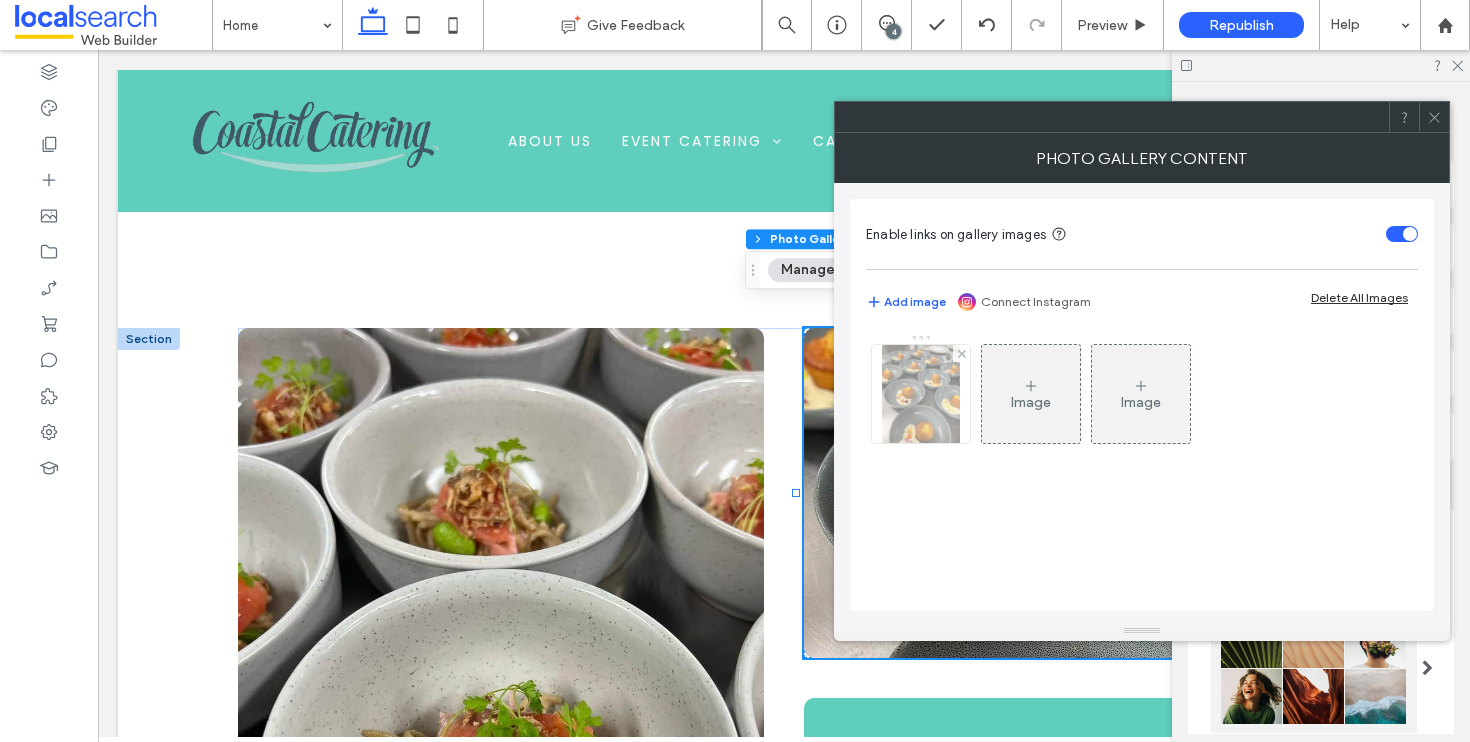 click at bounding box center [921, 394] 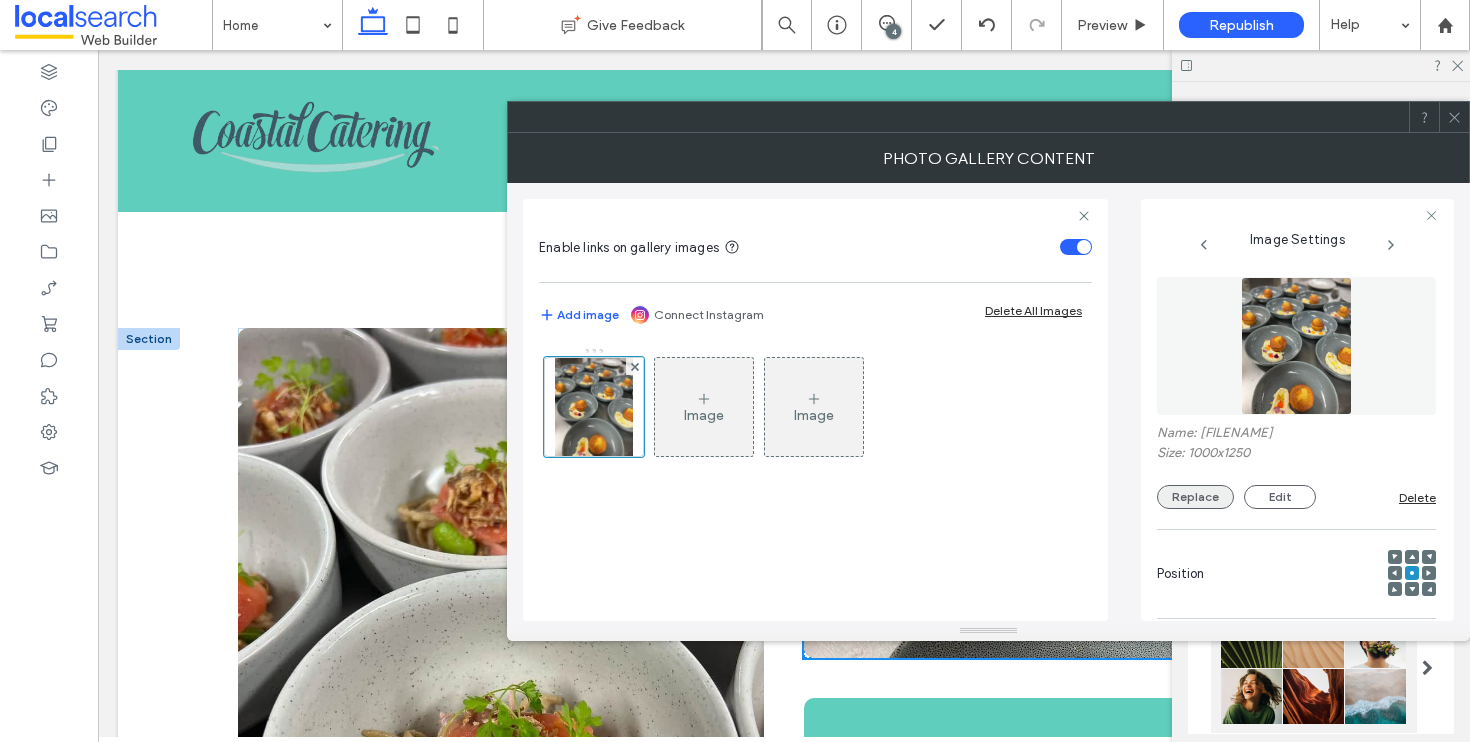click on "Replace" at bounding box center [1195, 497] 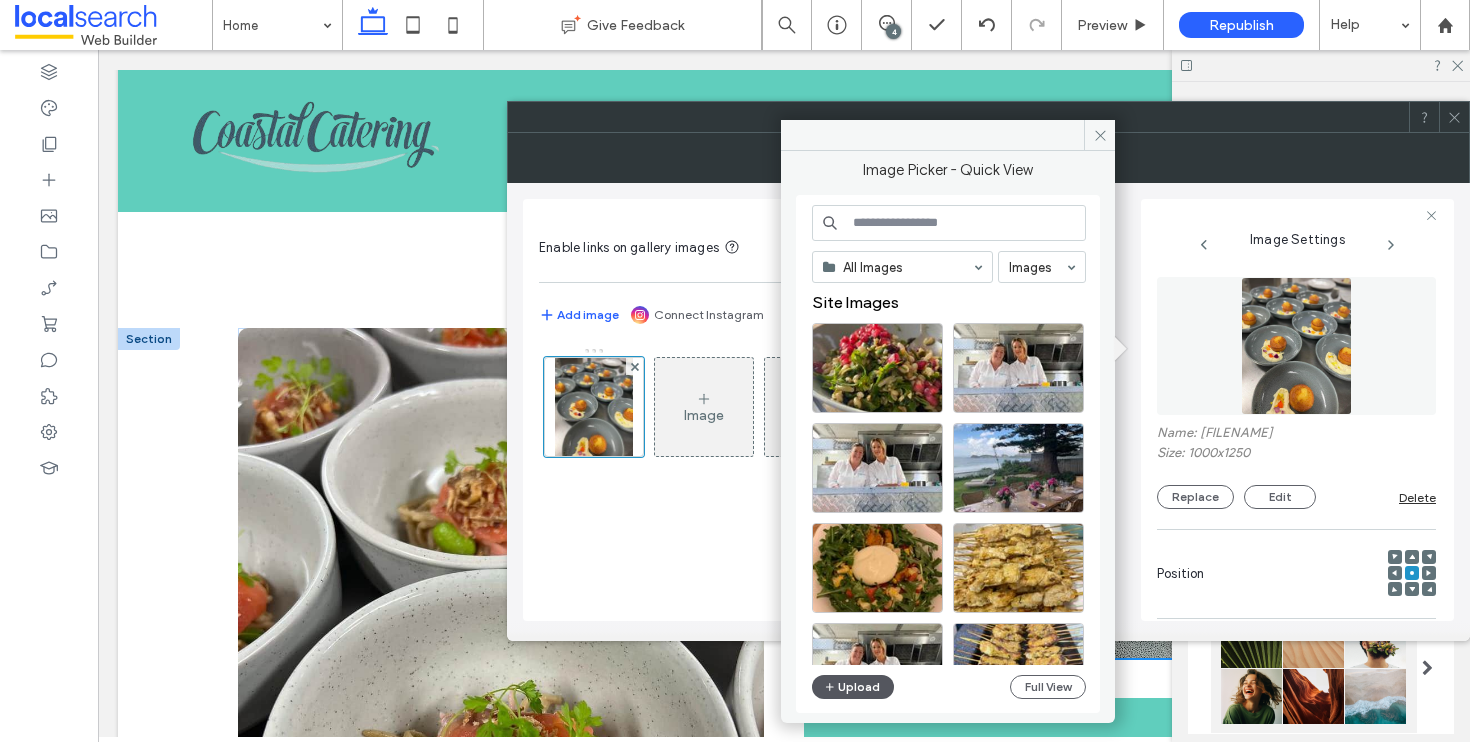 click on "Upload" at bounding box center [853, 687] 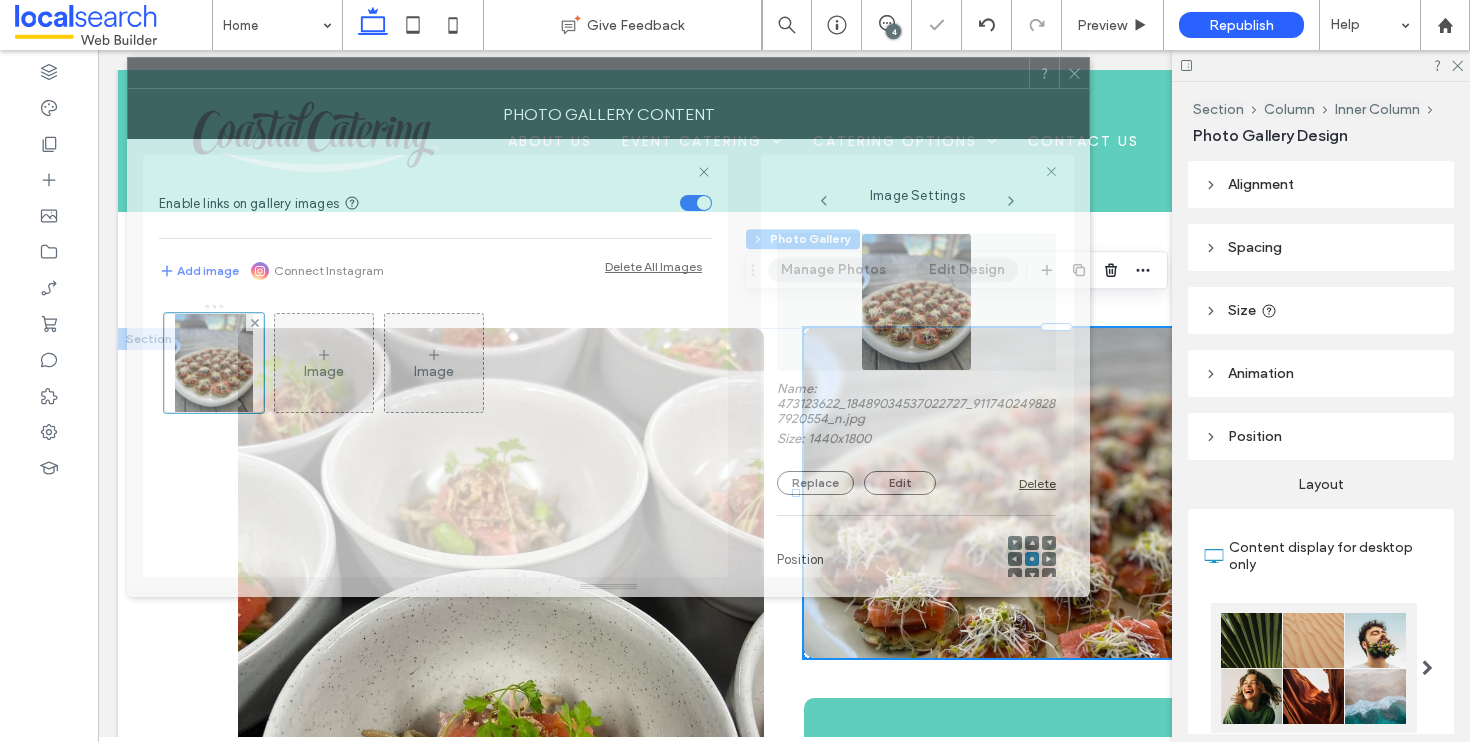 drag, startPoint x: 1111, startPoint y: 113, endPoint x: 731, endPoint y: 69, distance: 382.53888 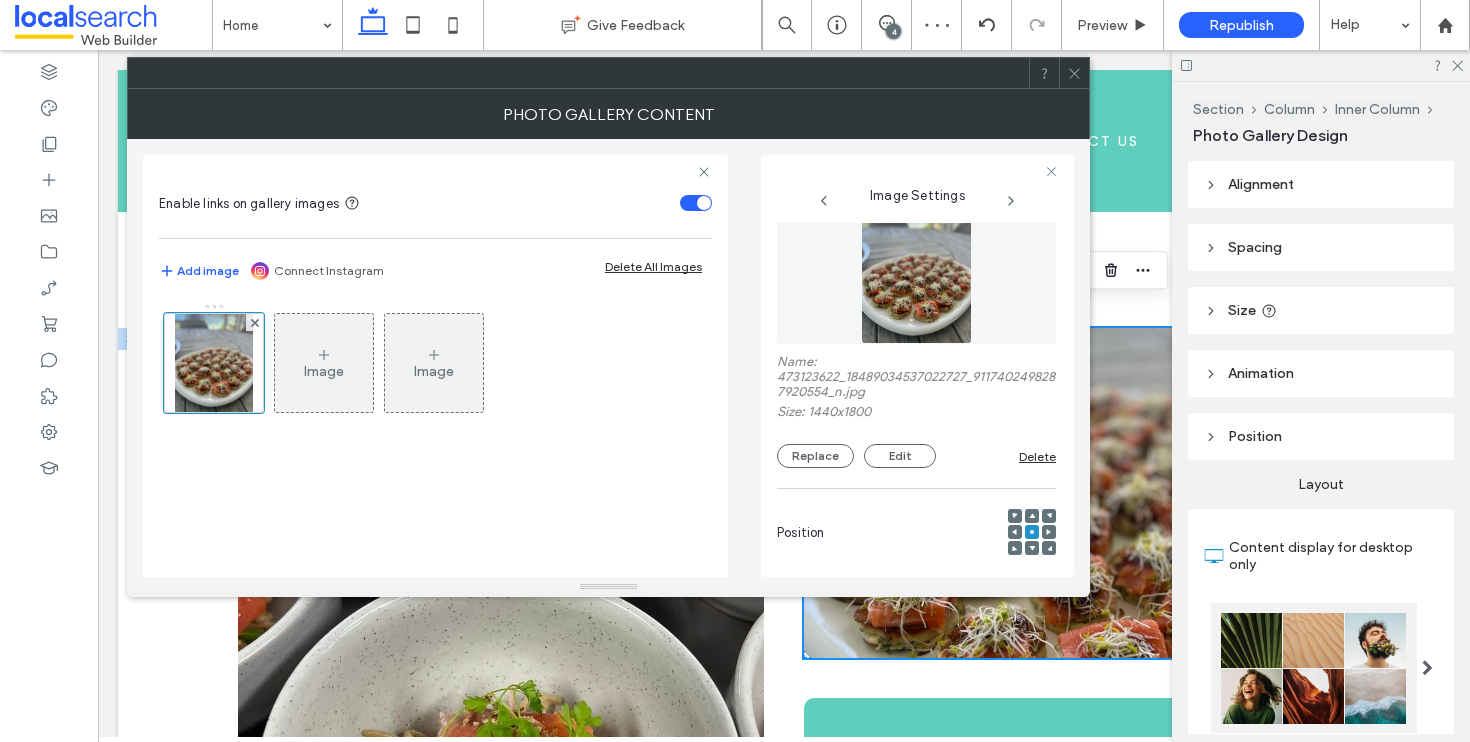 scroll, scrollTop: 41, scrollLeft: 0, axis: vertical 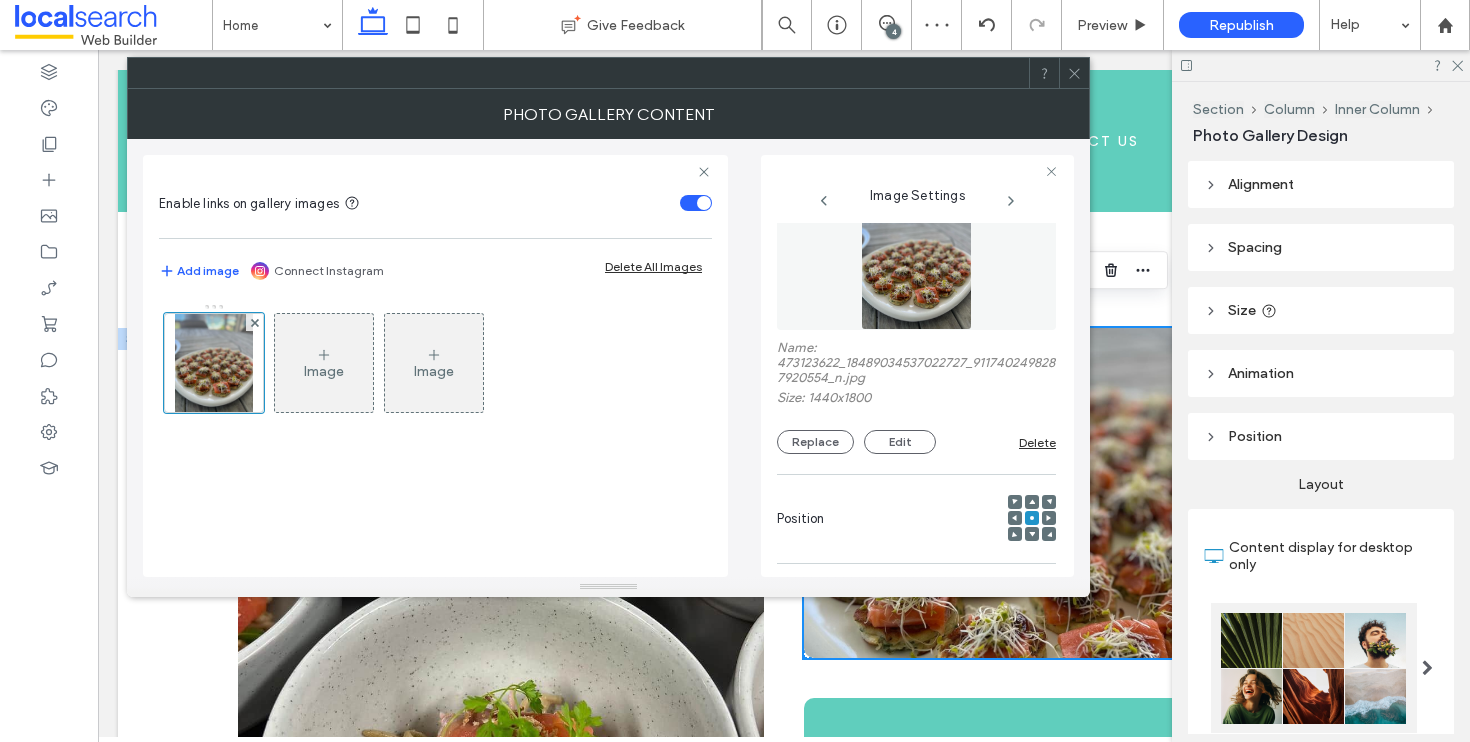 click 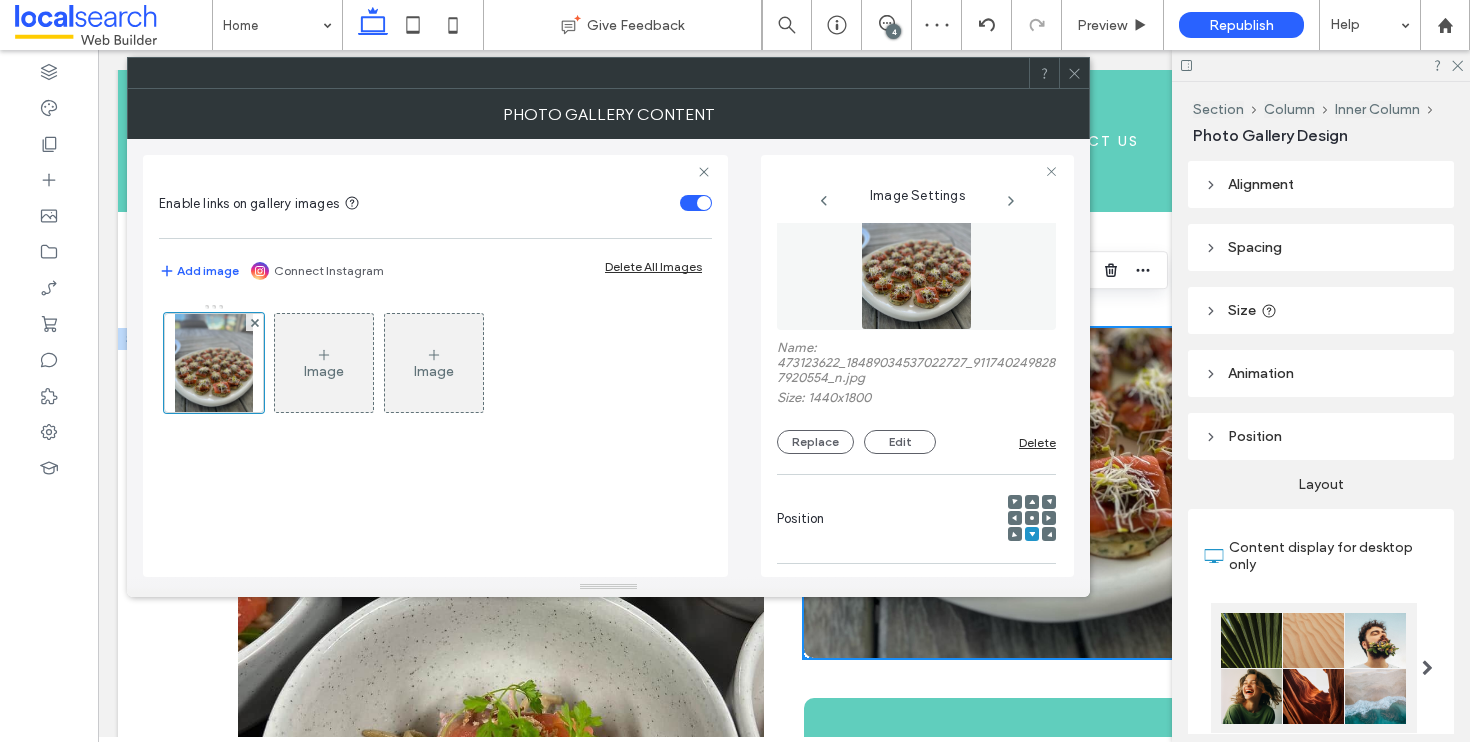 click at bounding box center [1032, 518] 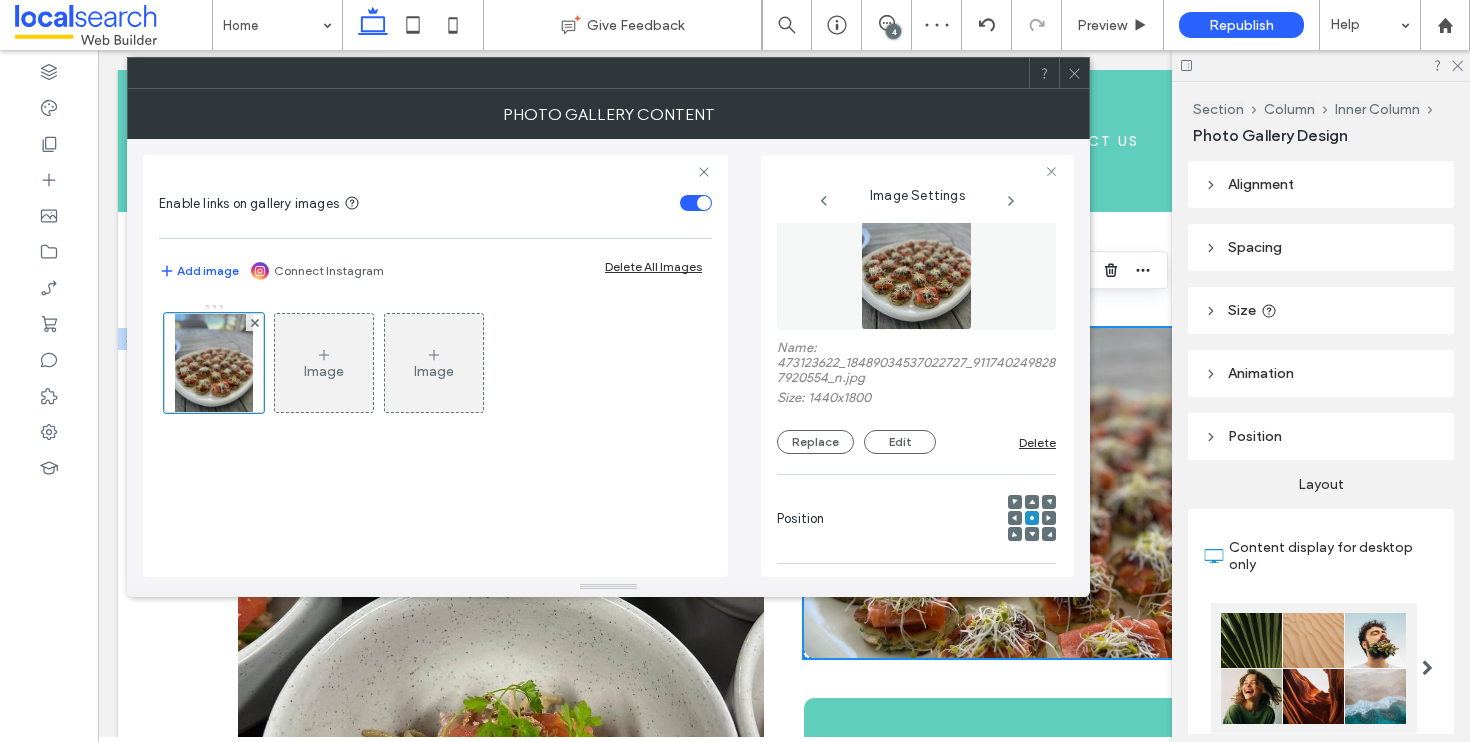 click 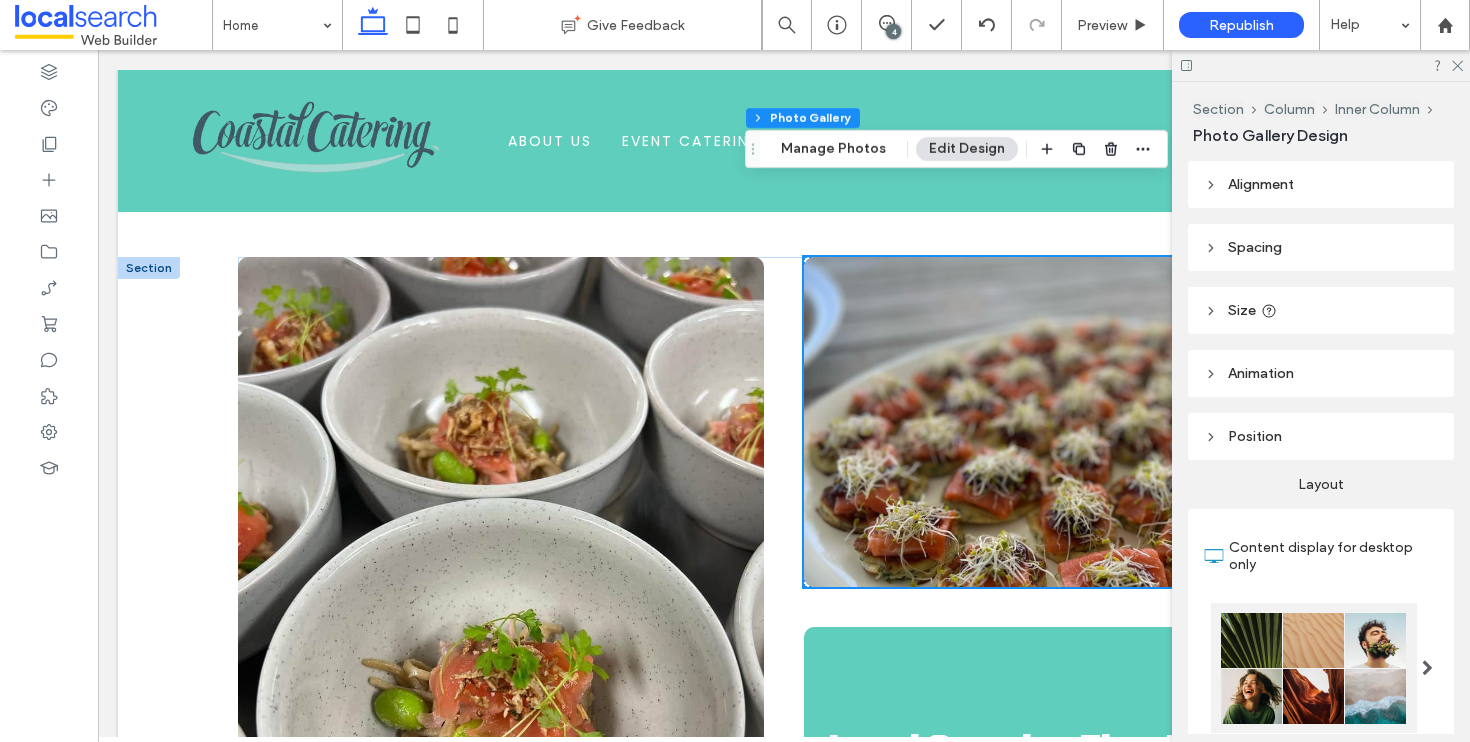 scroll, scrollTop: 2389, scrollLeft: 0, axis: vertical 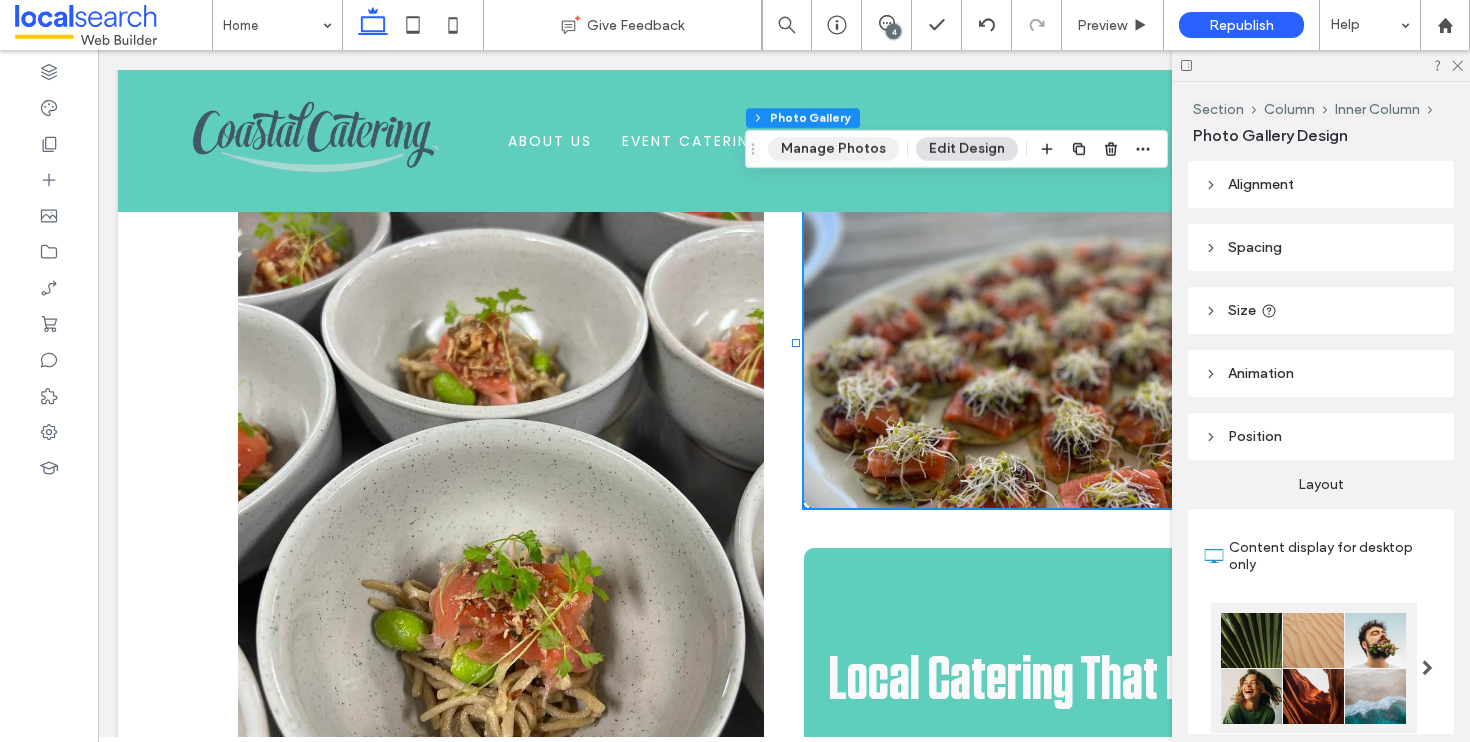 click on "Manage Photos" at bounding box center (833, 149) 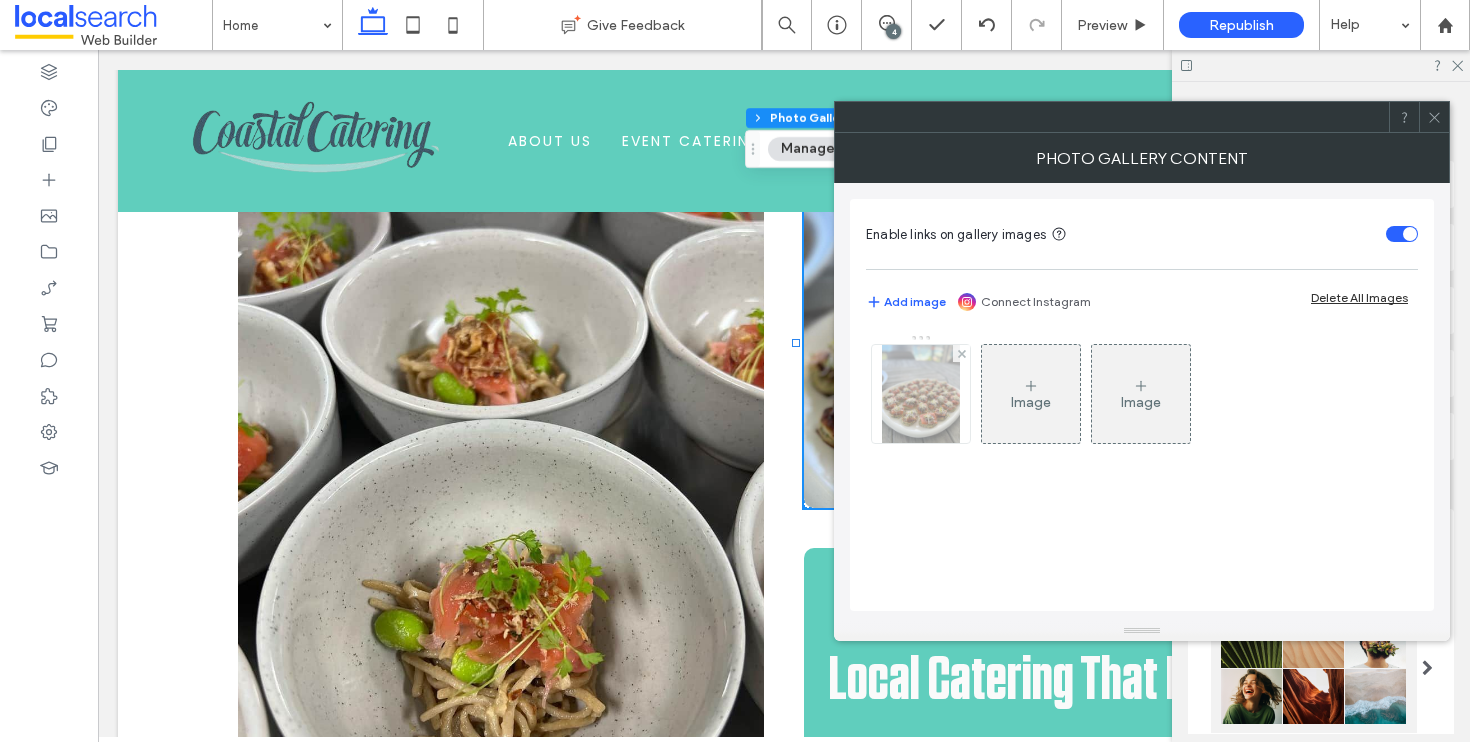 click at bounding box center [921, 394] 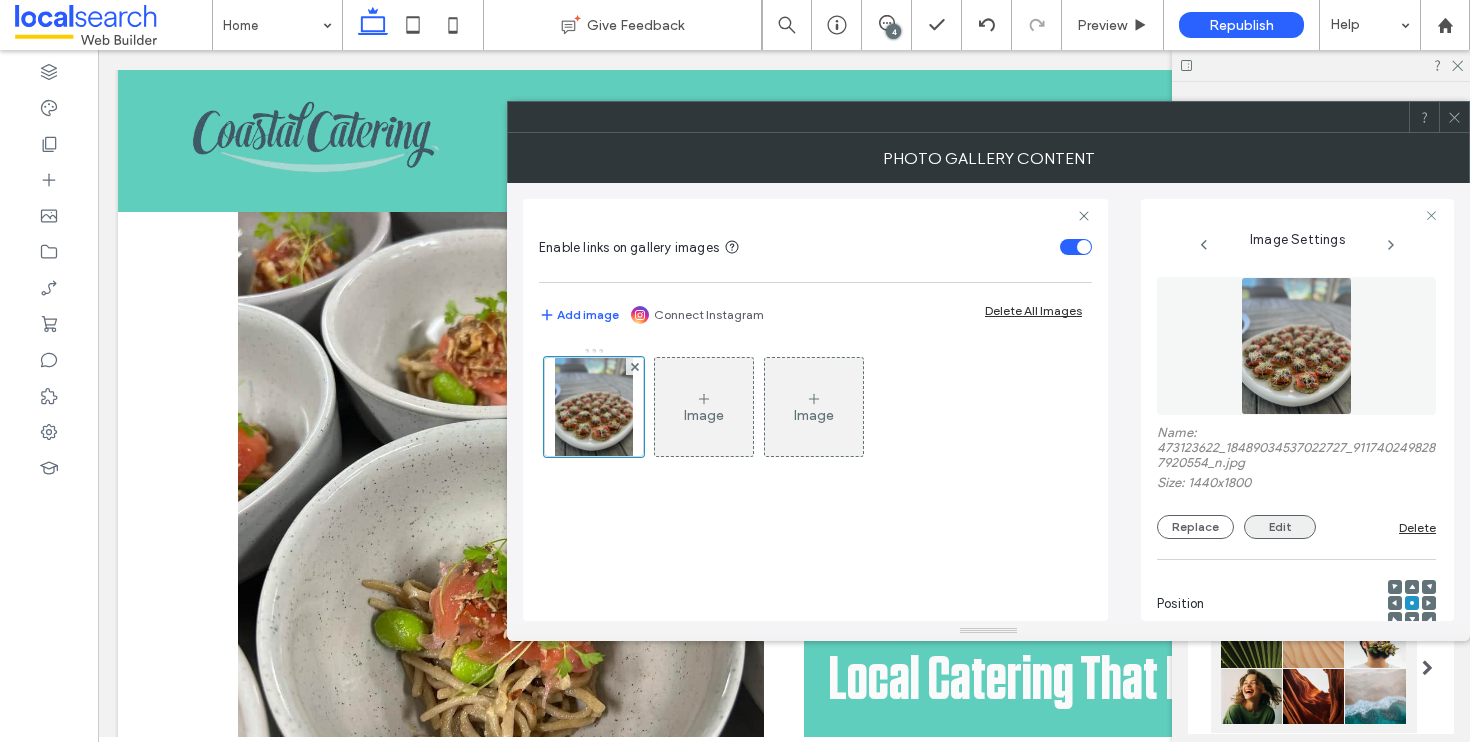 click on "Edit" at bounding box center [1280, 527] 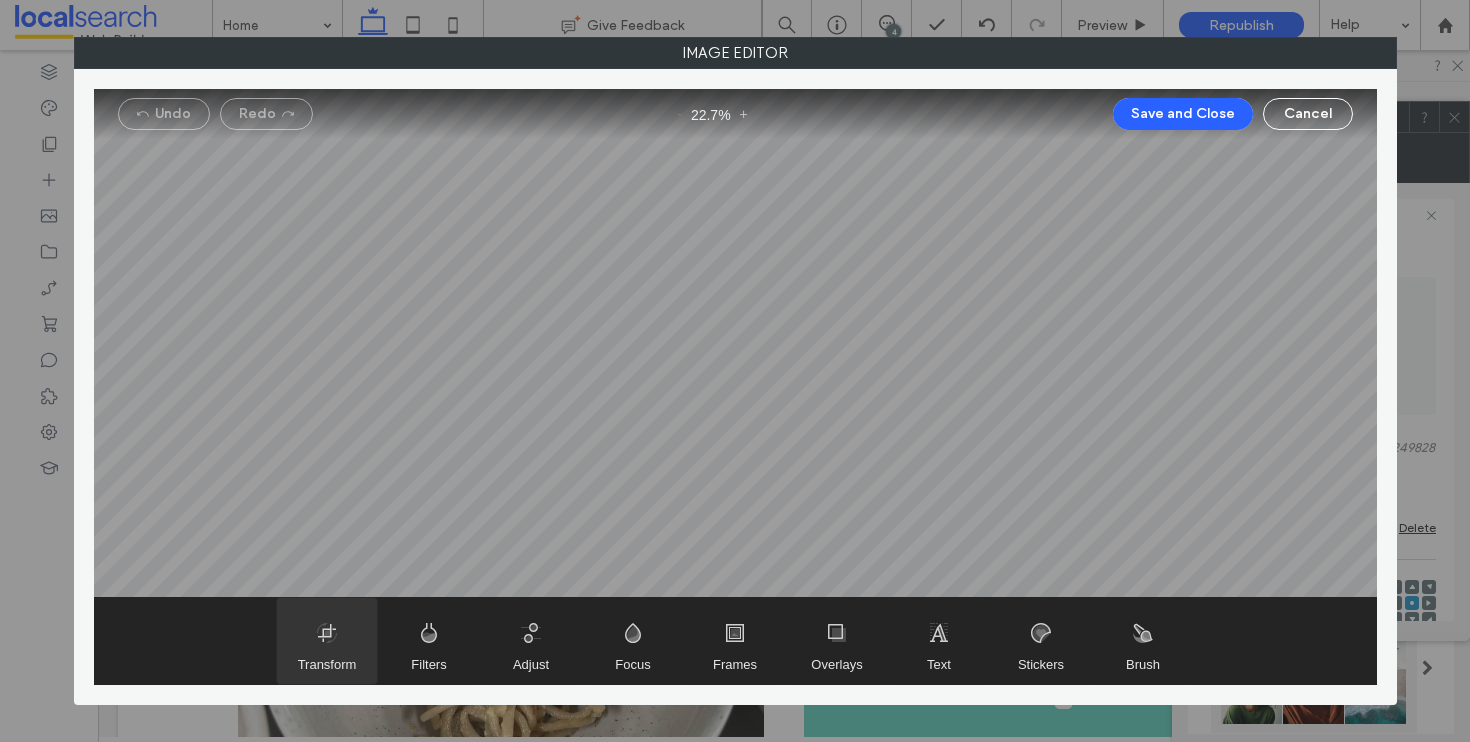 click at bounding box center (327, 641) 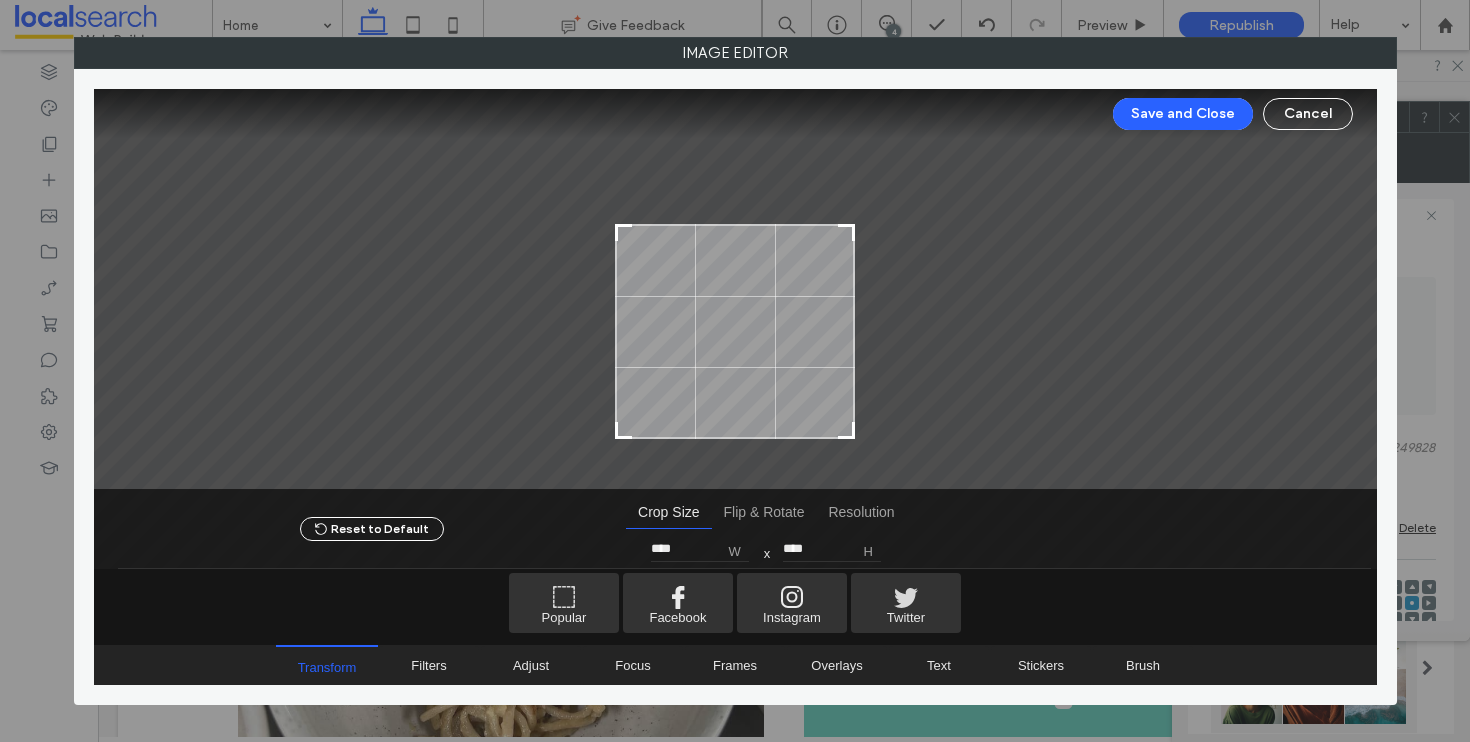 drag, startPoint x: 849, startPoint y: 144, endPoint x: 872, endPoint y: 229, distance: 88.0568 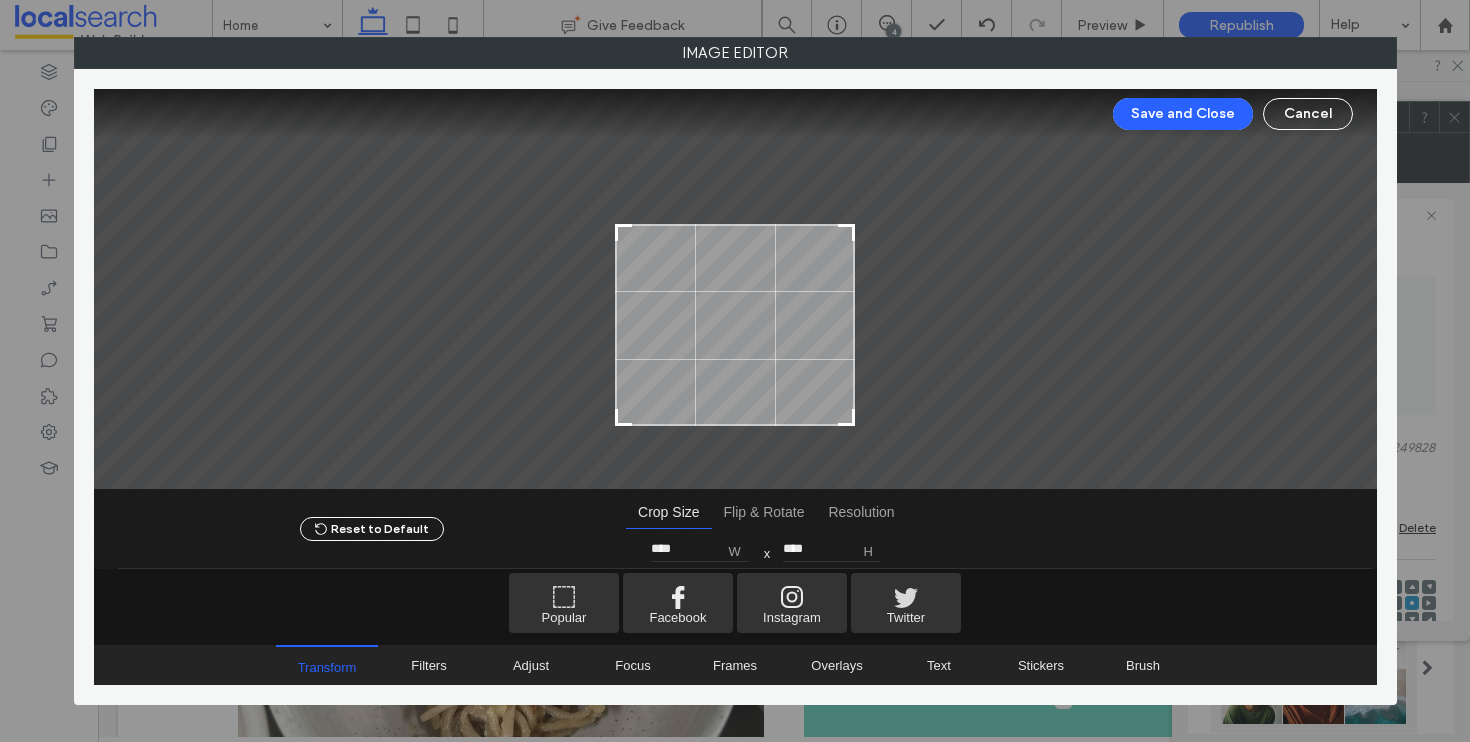 type on "****" 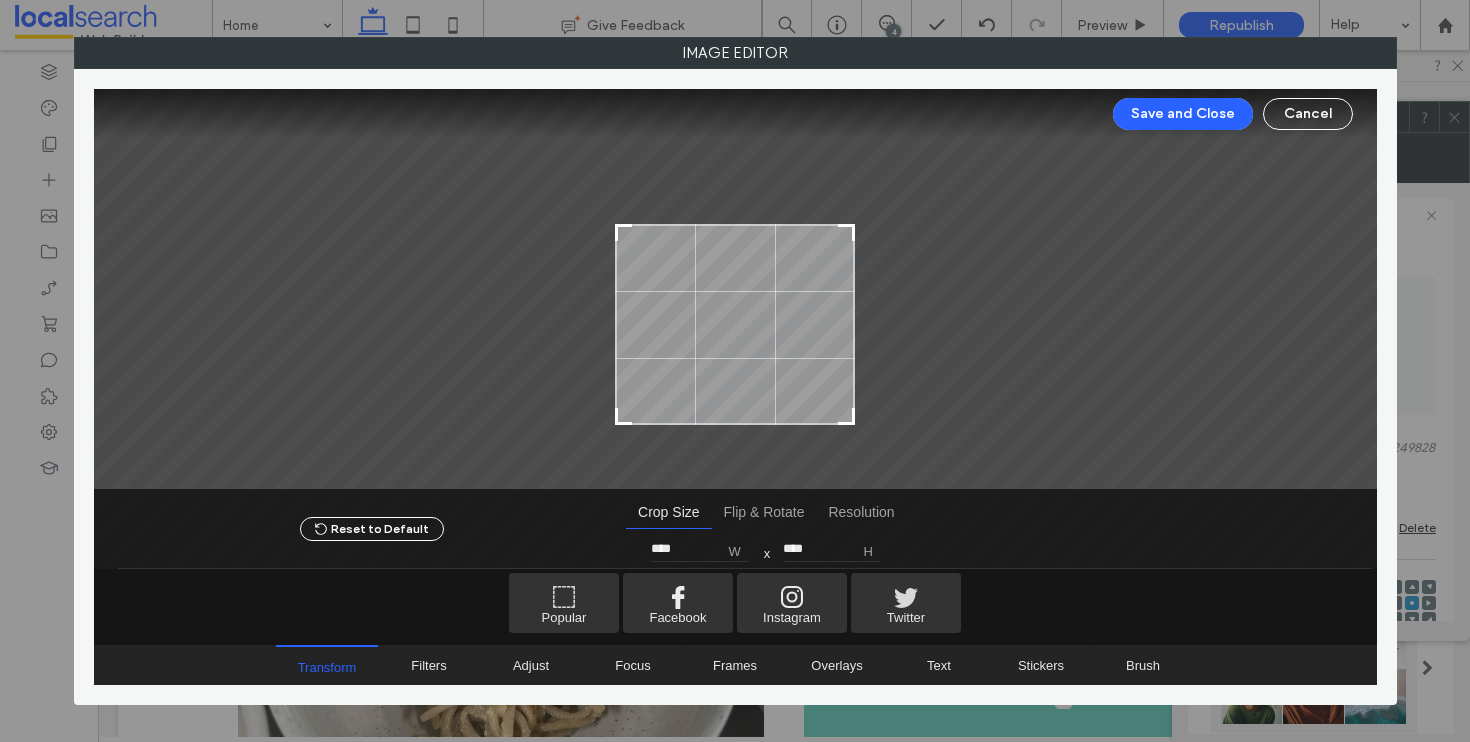 type on "****" 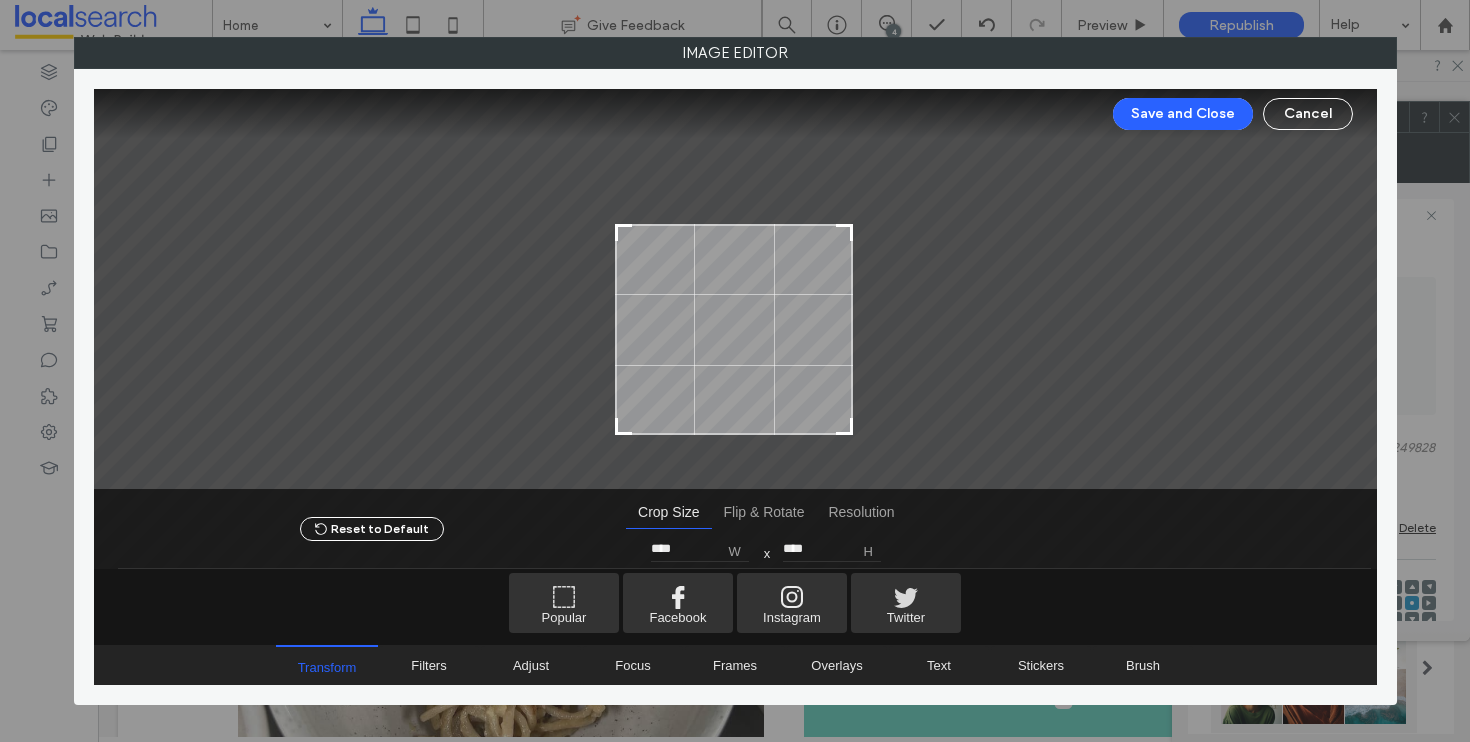 type on "****" 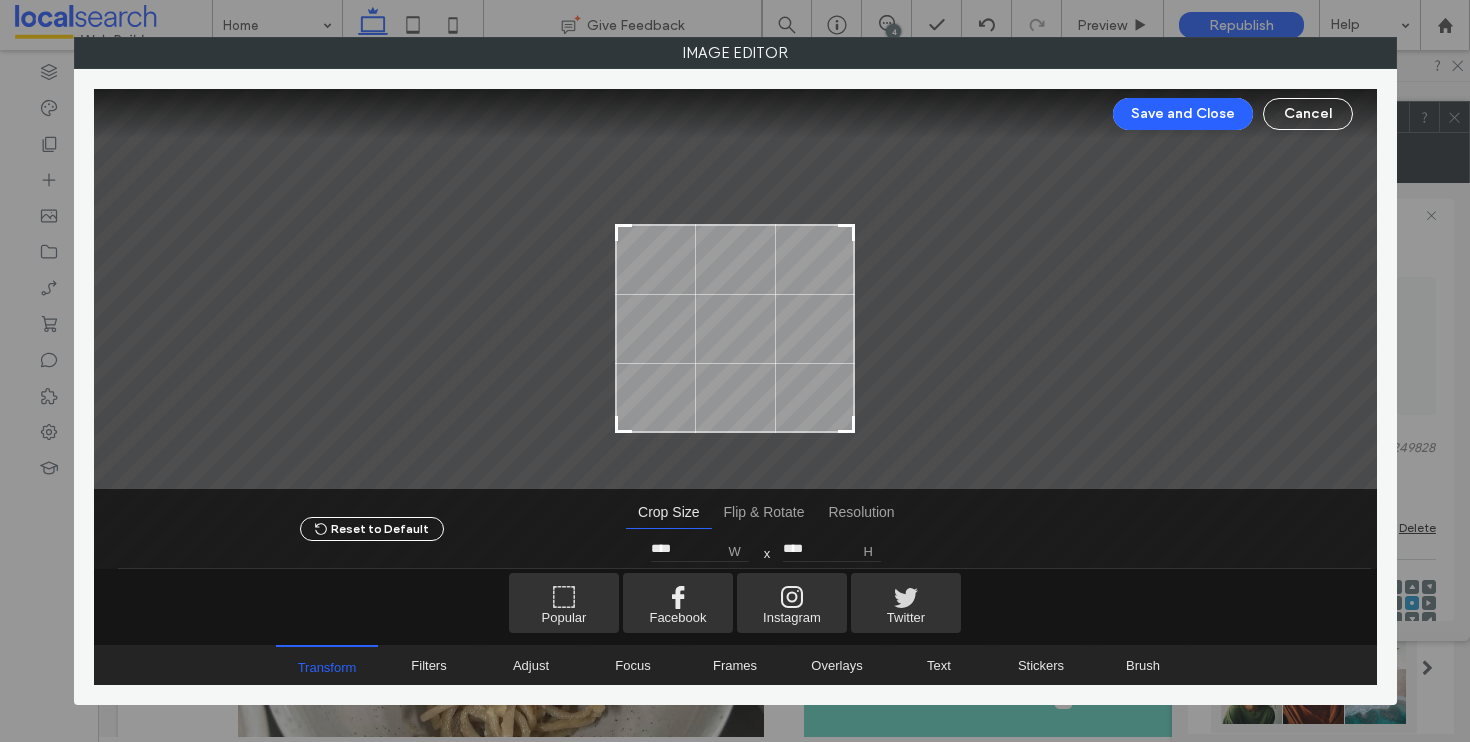 drag, startPoint x: 851, startPoint y: 437, endPoint x: 863, endPoint y: 431, distance: 13.416408 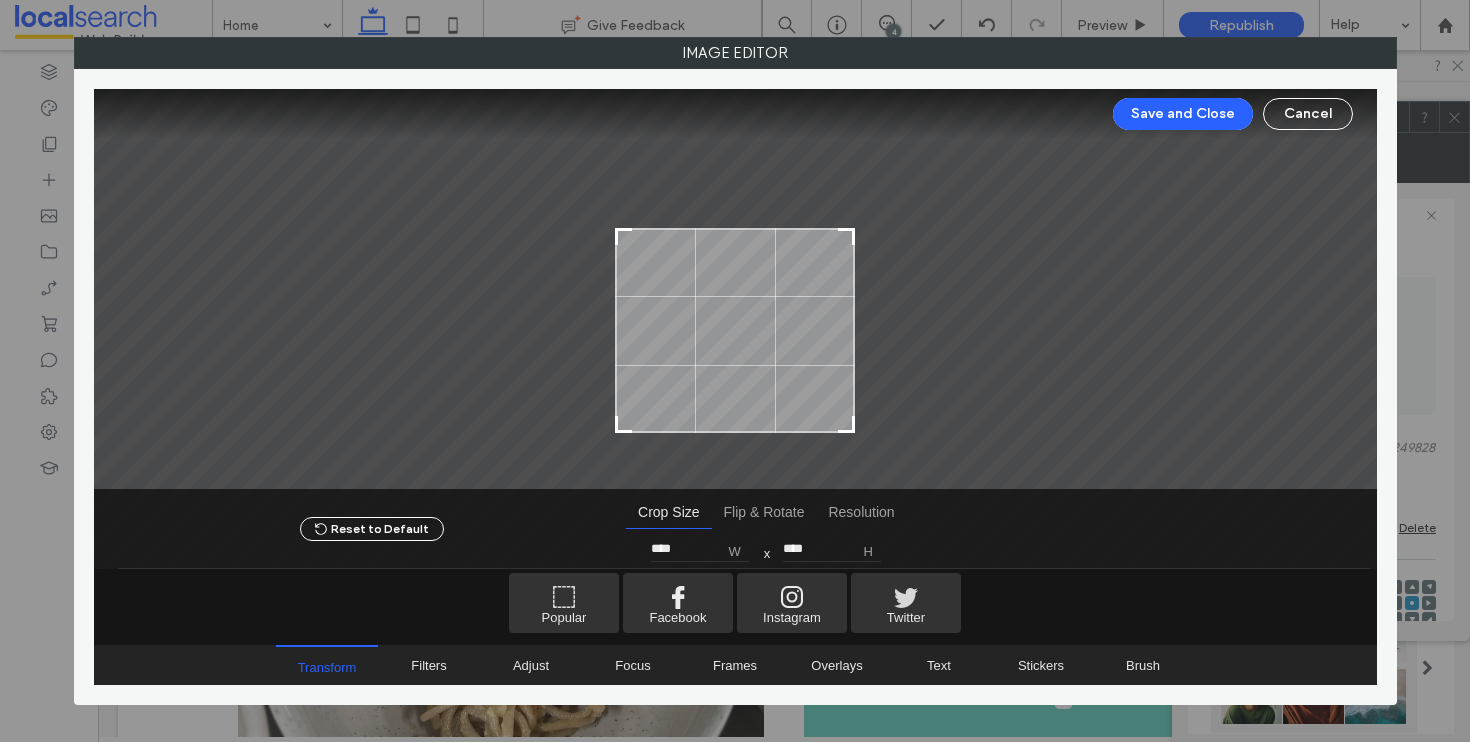 type on "****" 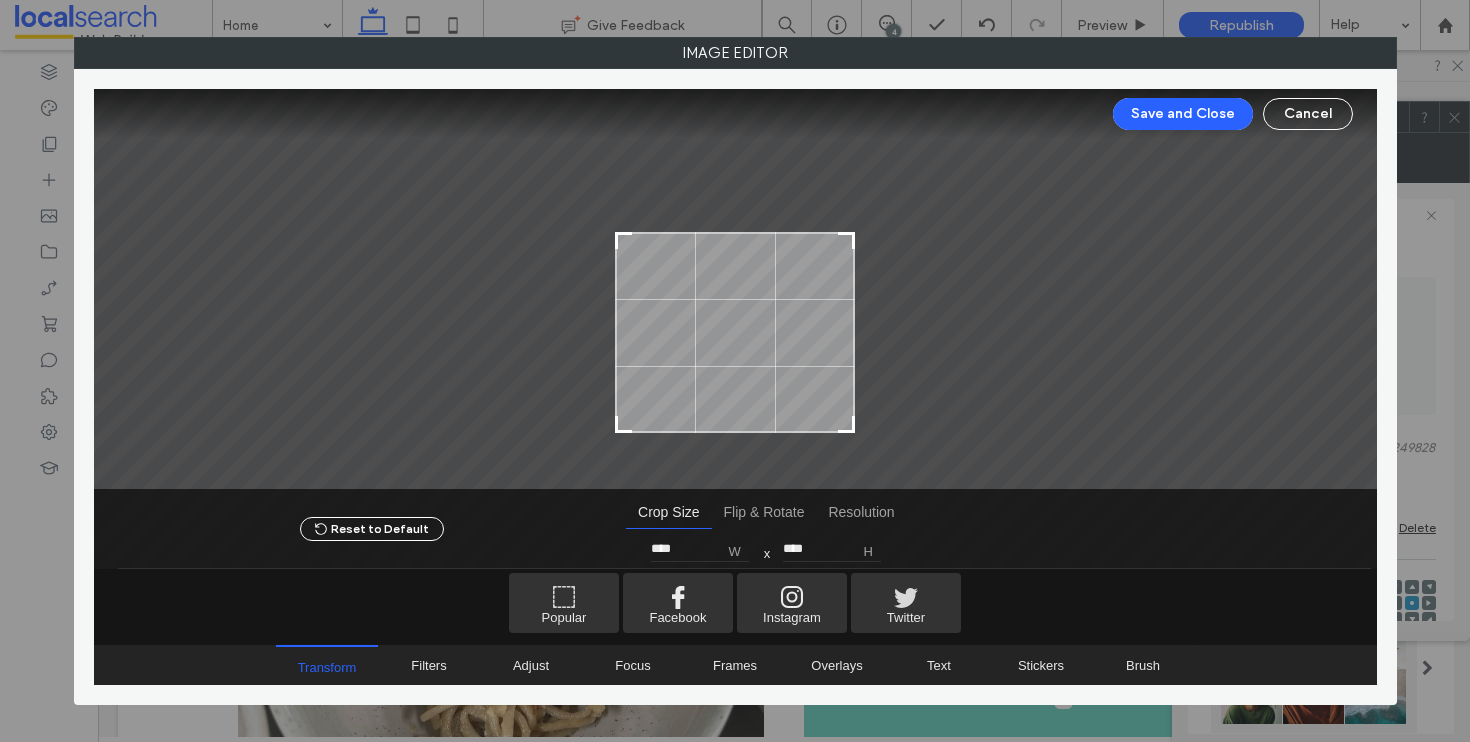 click at bounding box center (846, 241) 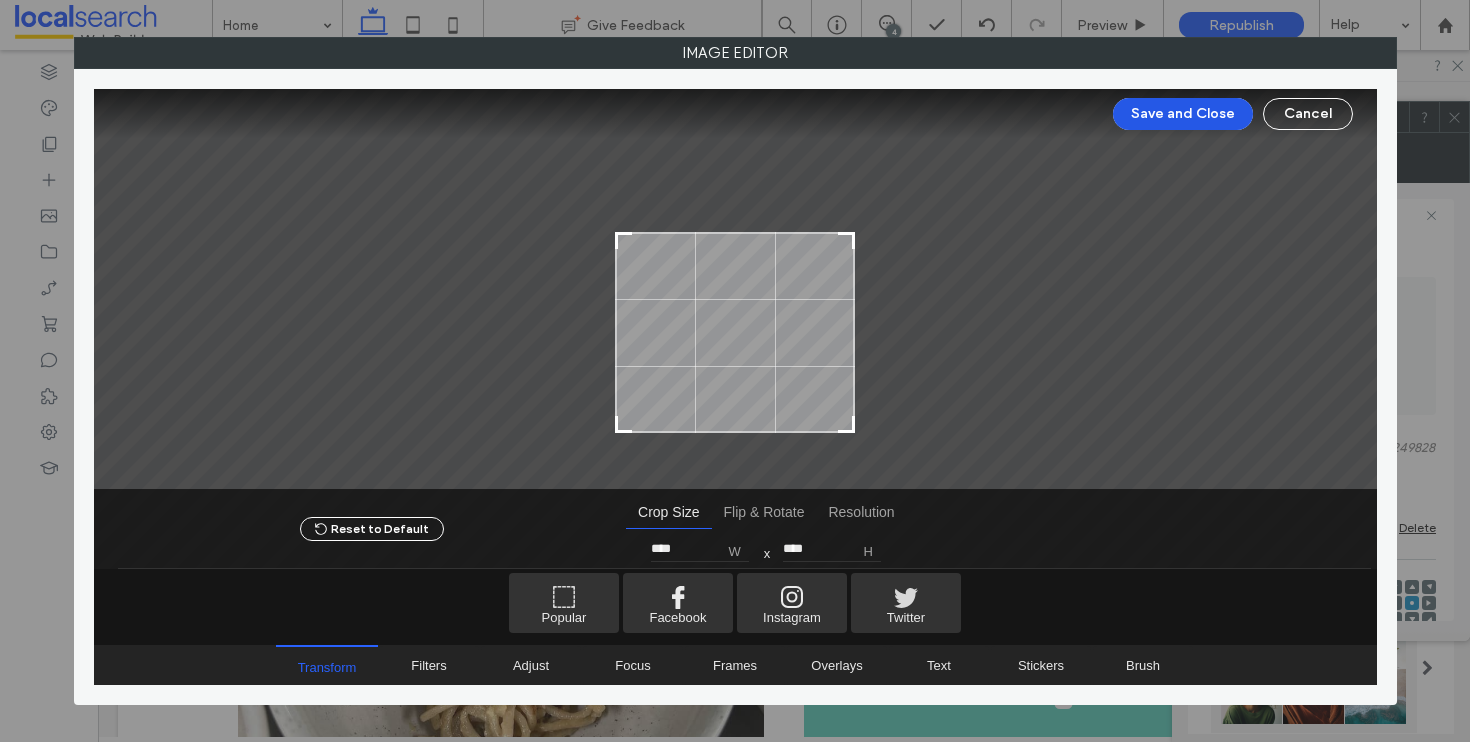 click on "Save and Close" at bounding box center [1183, 114] 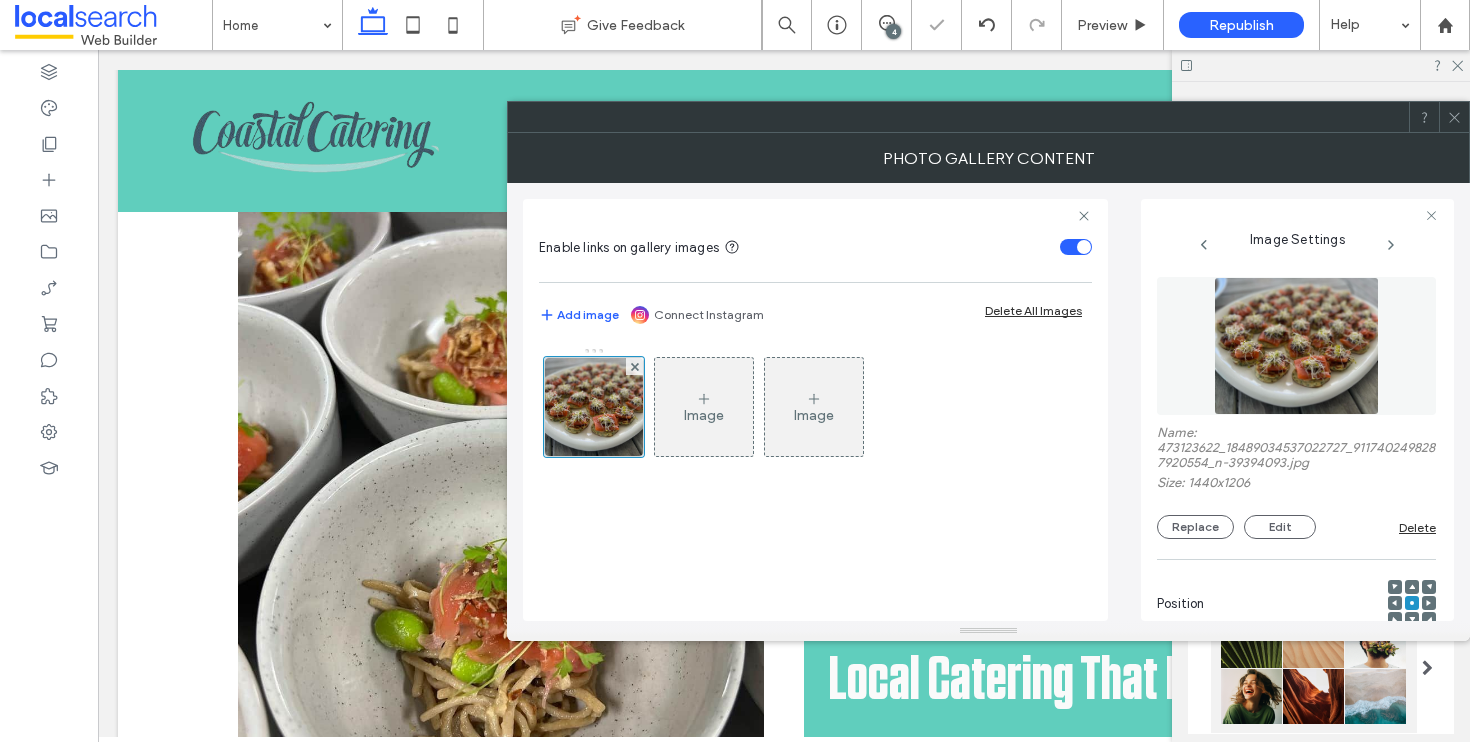 click 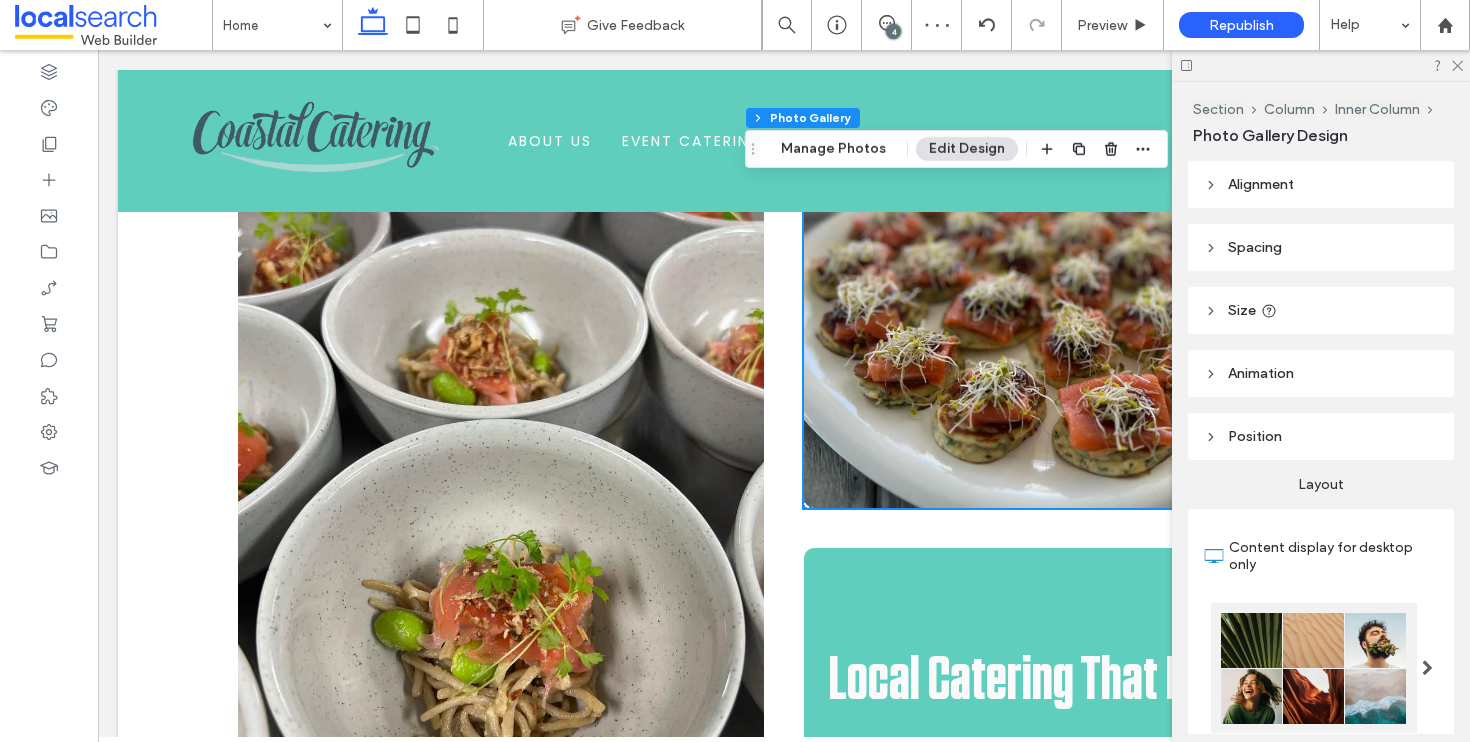 scroll, scrollTop: 2231, scrollLeft: 0, axis: vertical 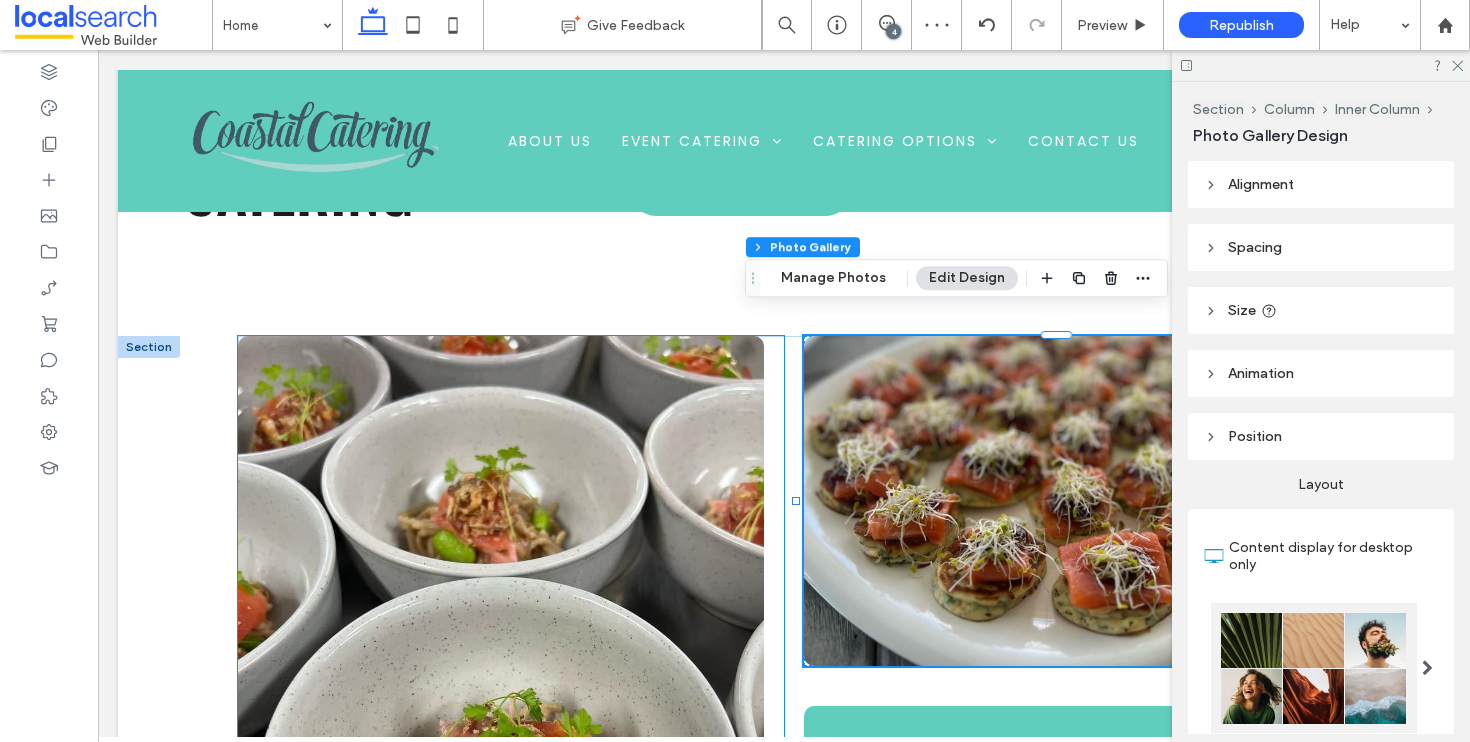 click at bounding box center (501, 686) 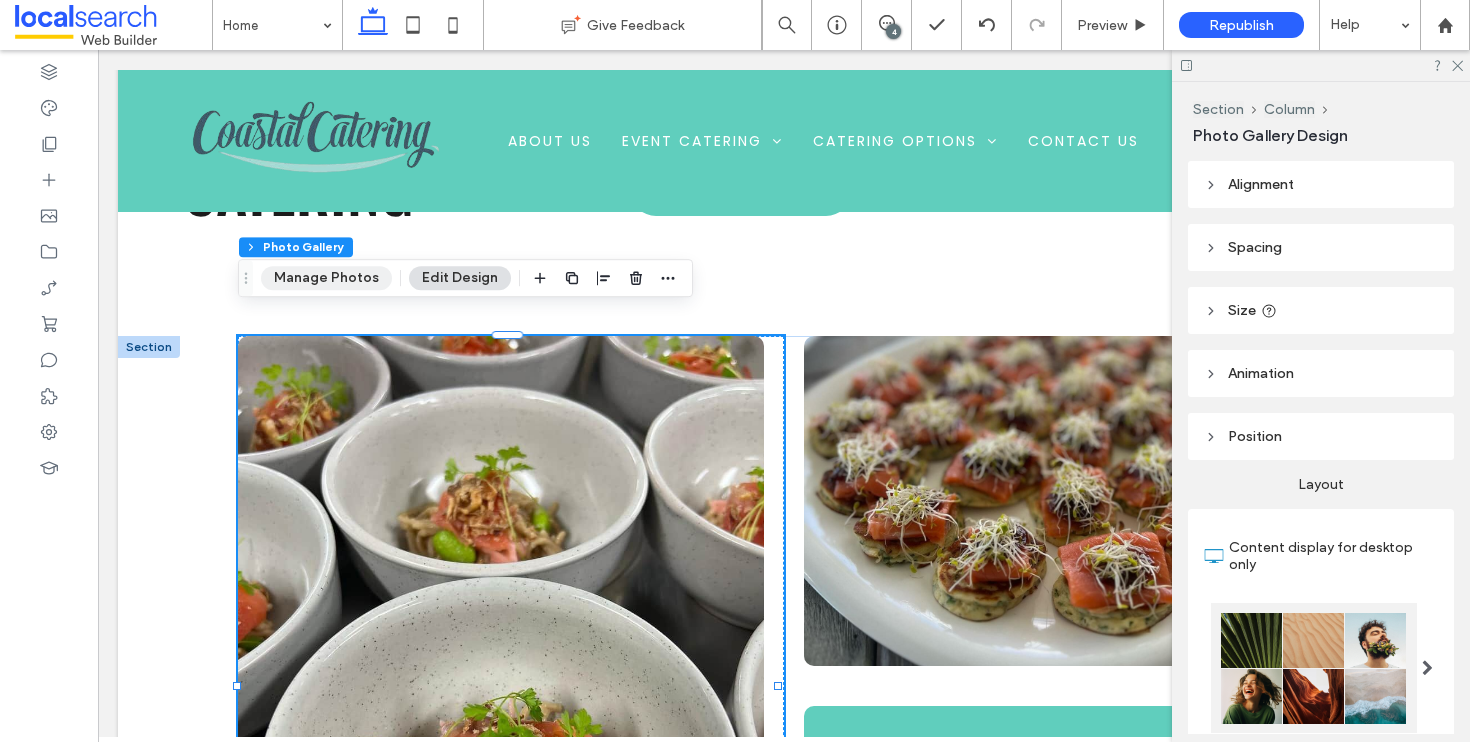 click on "Manage Photos" at bounding box center (326, 278) 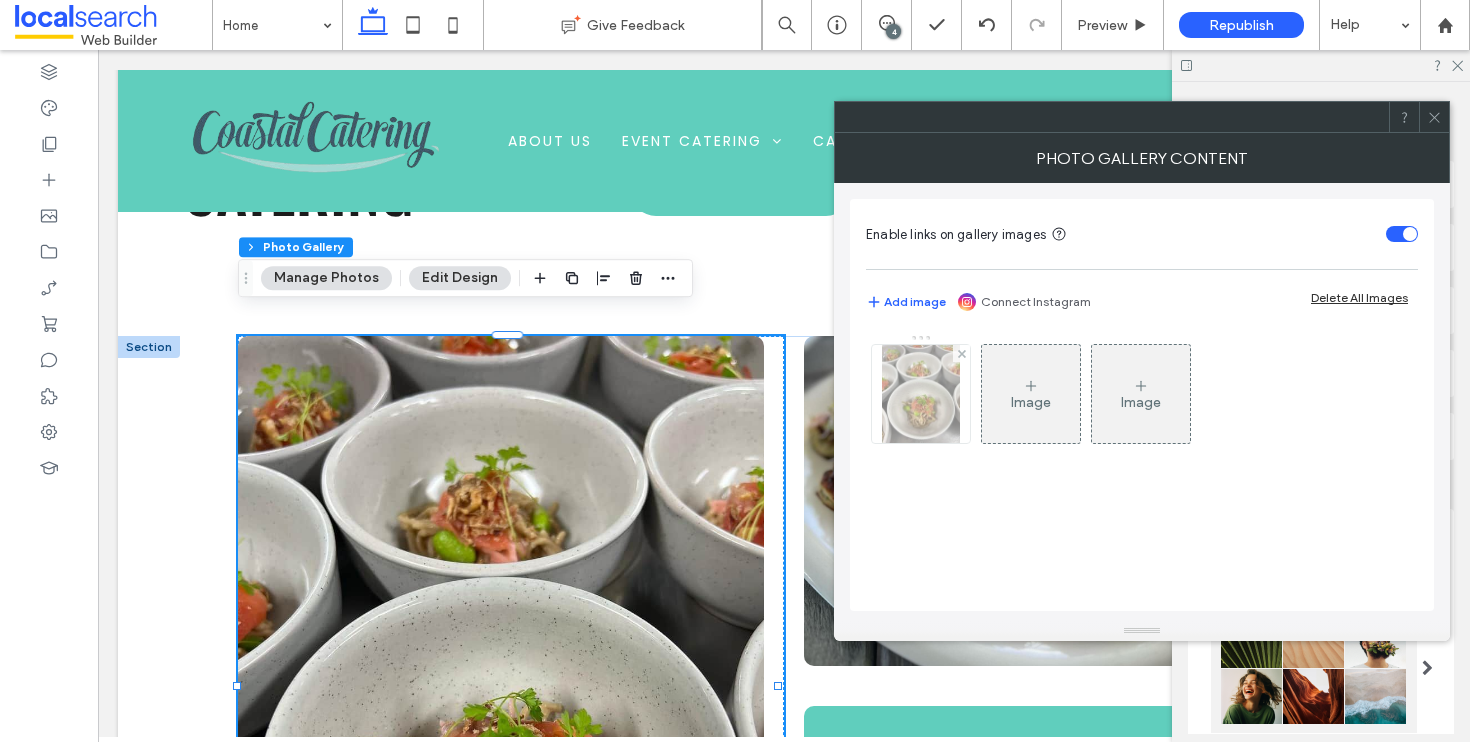 click at bounding box center [921, 394] 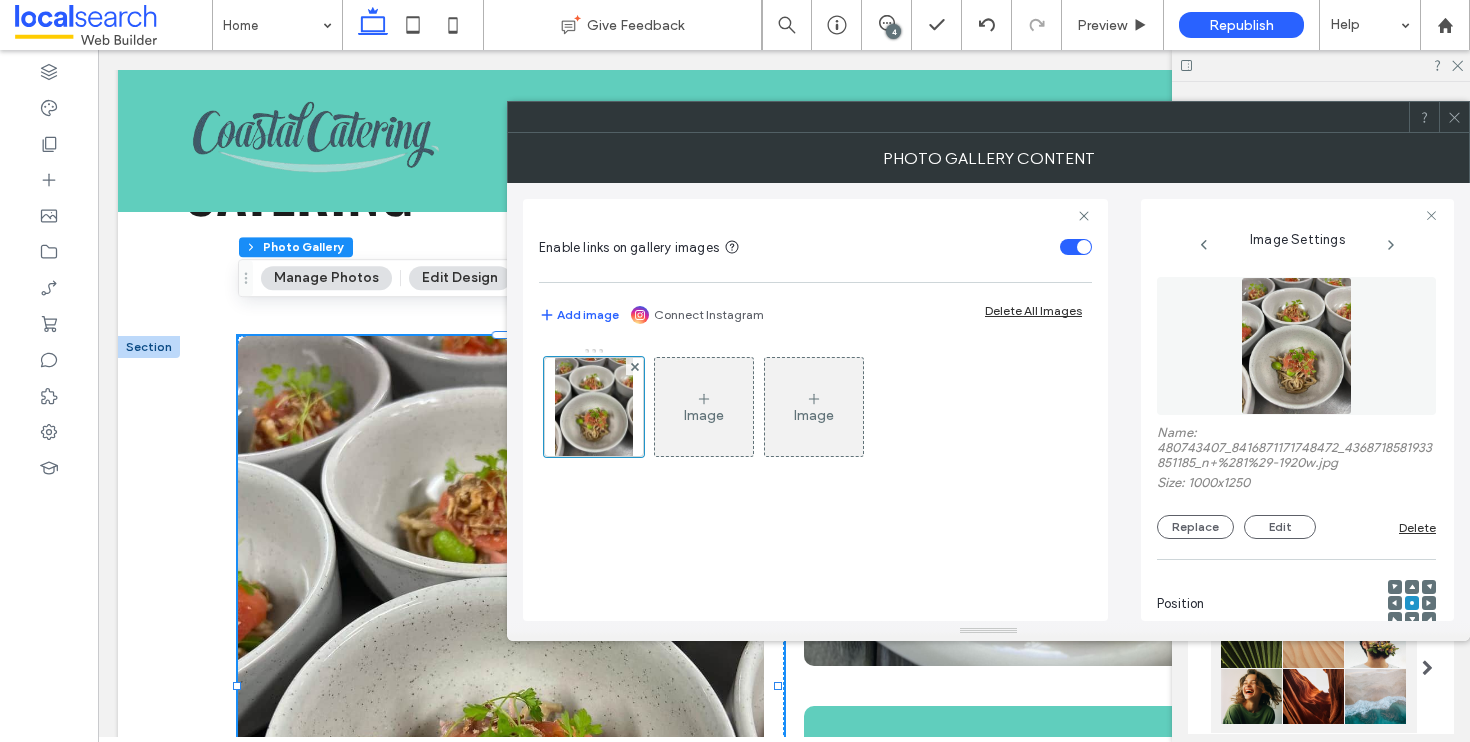 click on "Name: 480743407_8416871171748472_4368718581933851185_n+%281%29-1920w.jpg Size: 1000x1250 Replace Edit Delete" at bounding box center [1296, 408] 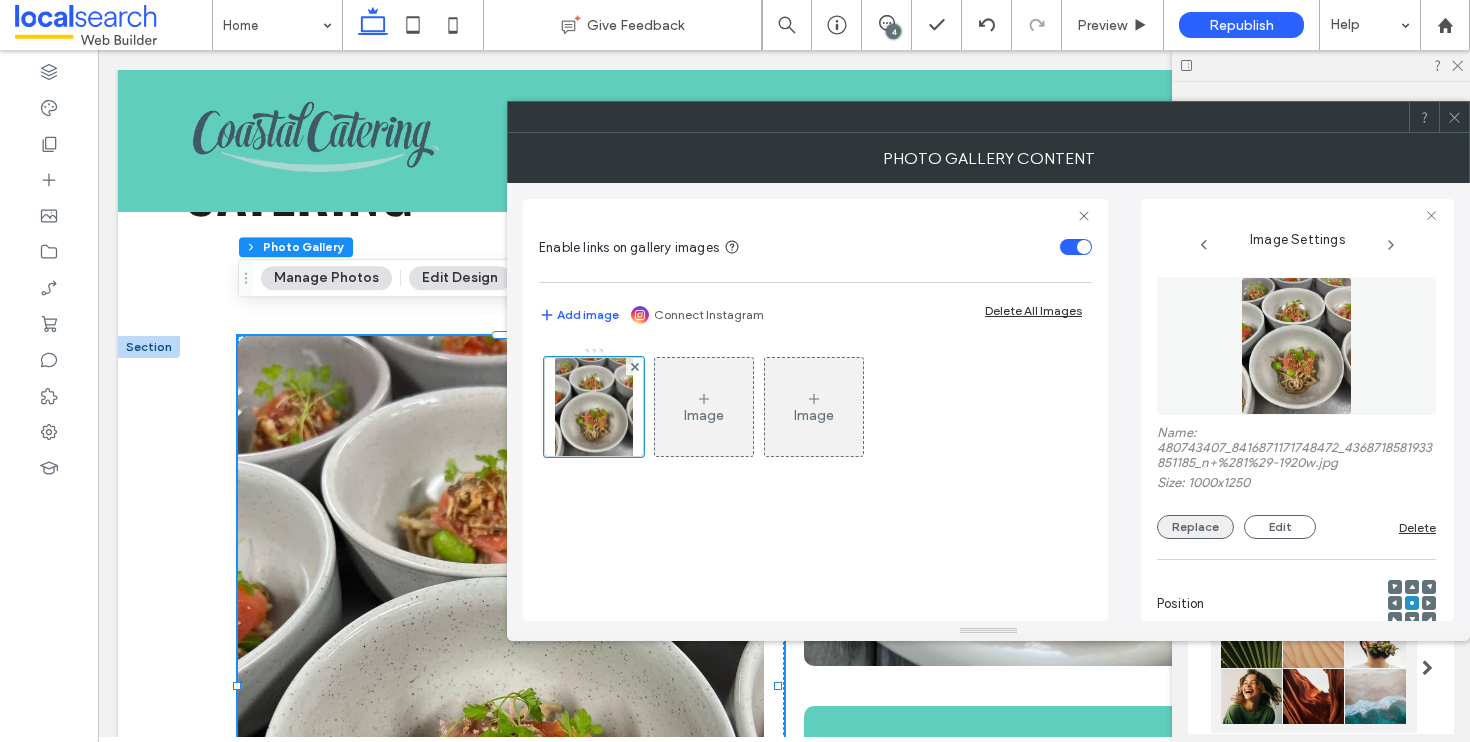 click on "Replace" at bounding box center [1195, 527] 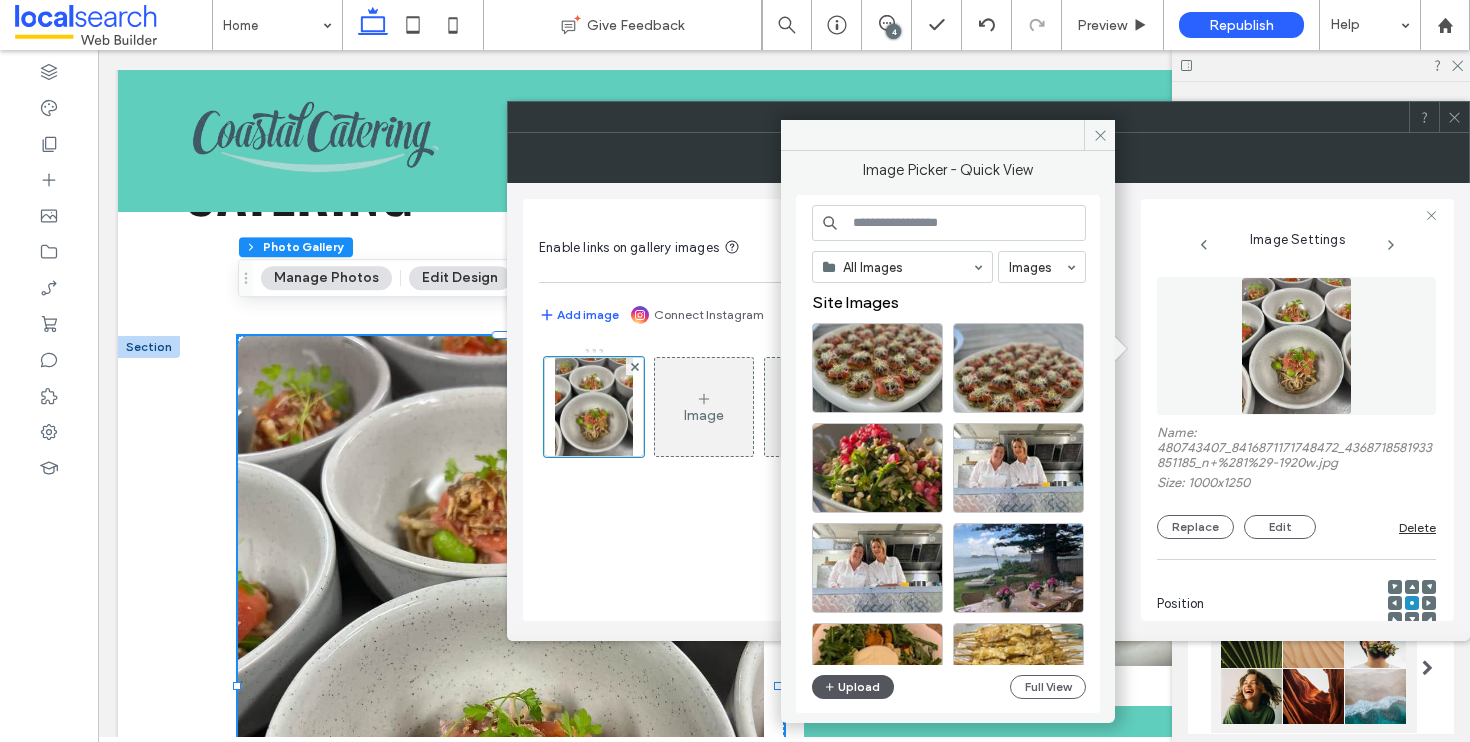 click on "Upload" at bounding box center (853, 687) 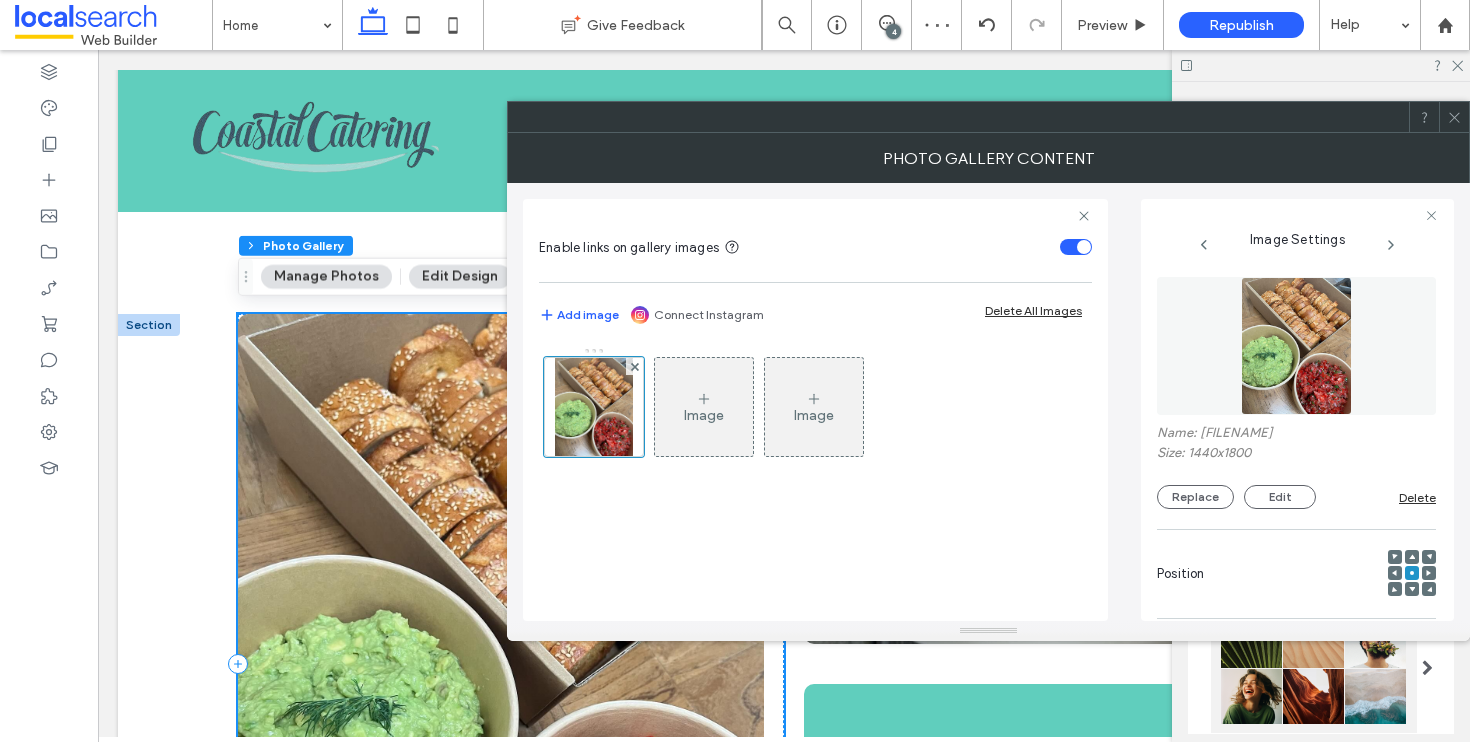 scroll, scrollTop: 2378, scrollLeft: 0, axis: vertical 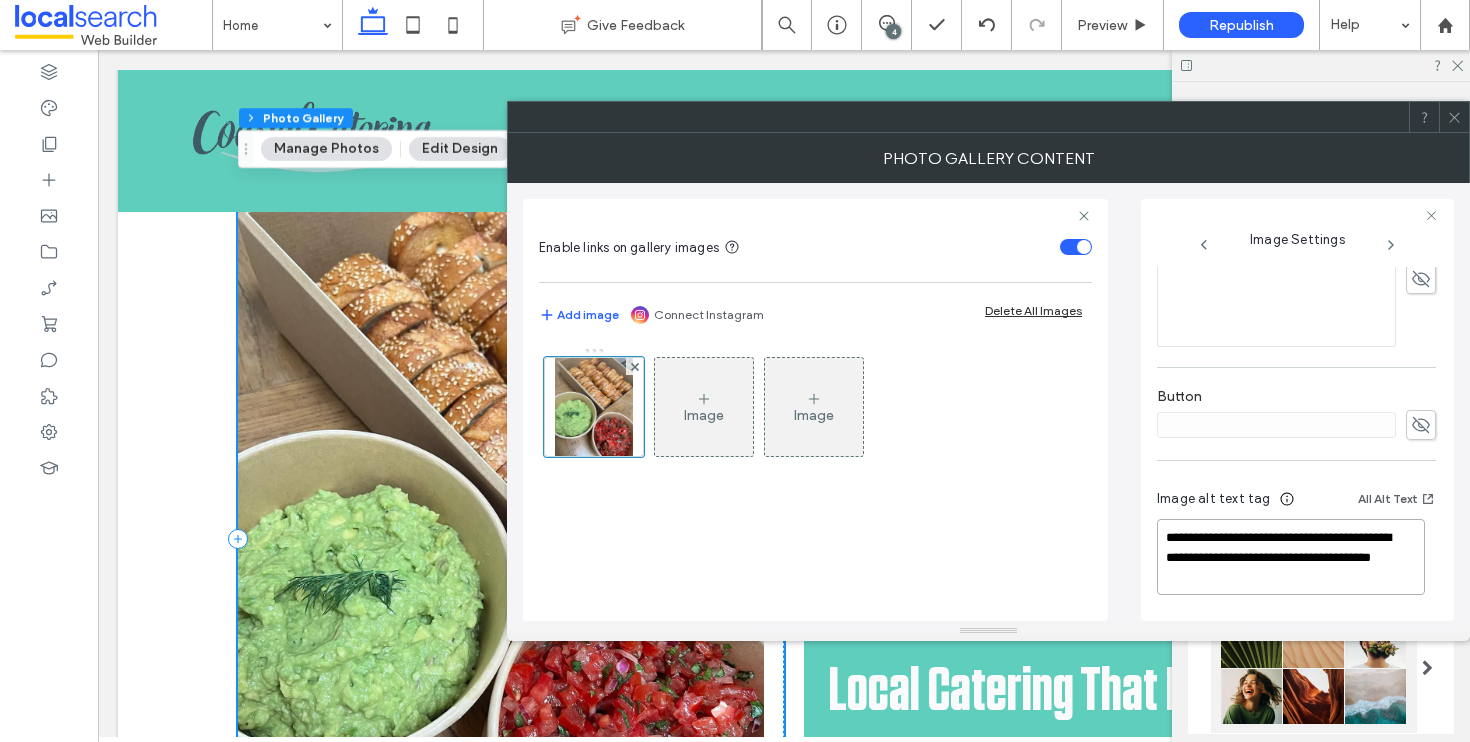 drag, startPoint x: 1229, startPoint y: 561, endPoint x: 1146, endPoint y: 534, distance: 87.28116 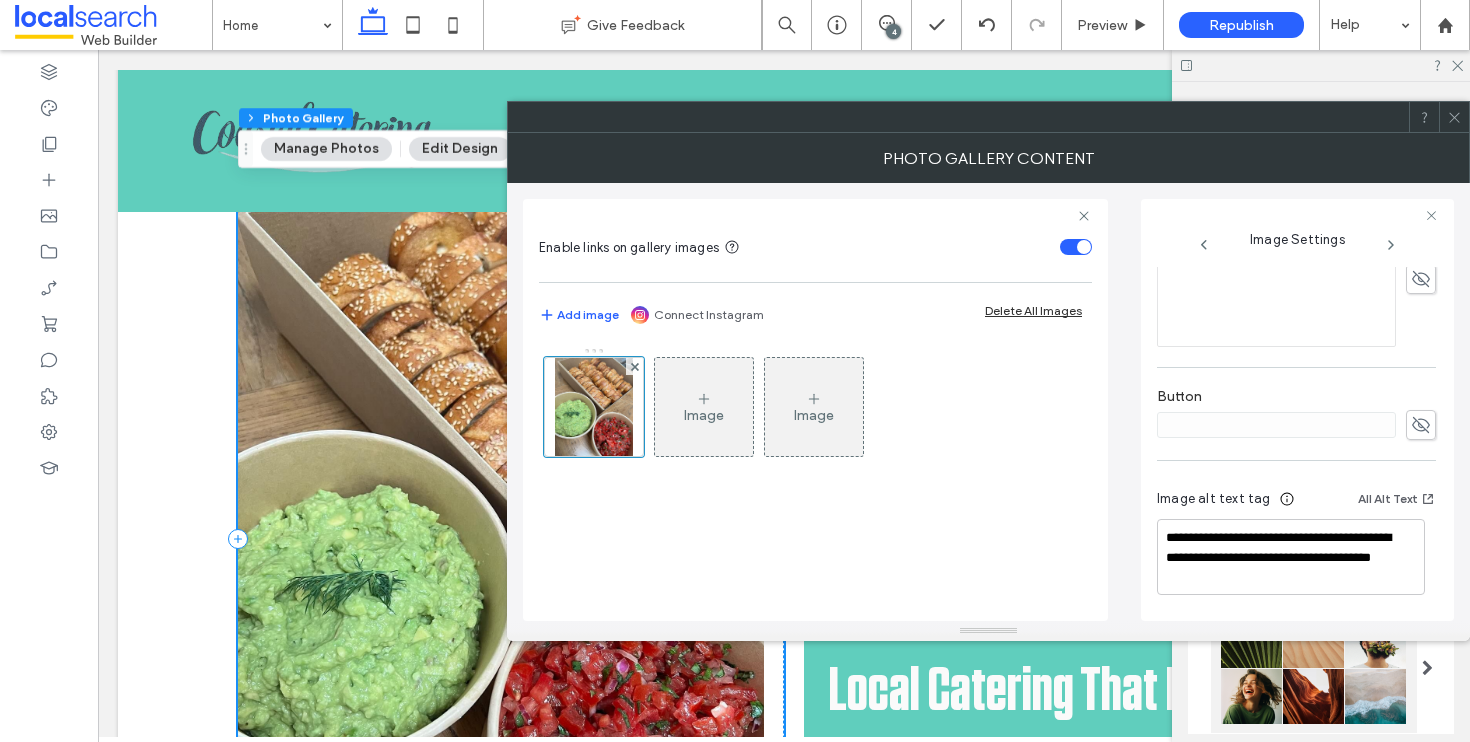 click 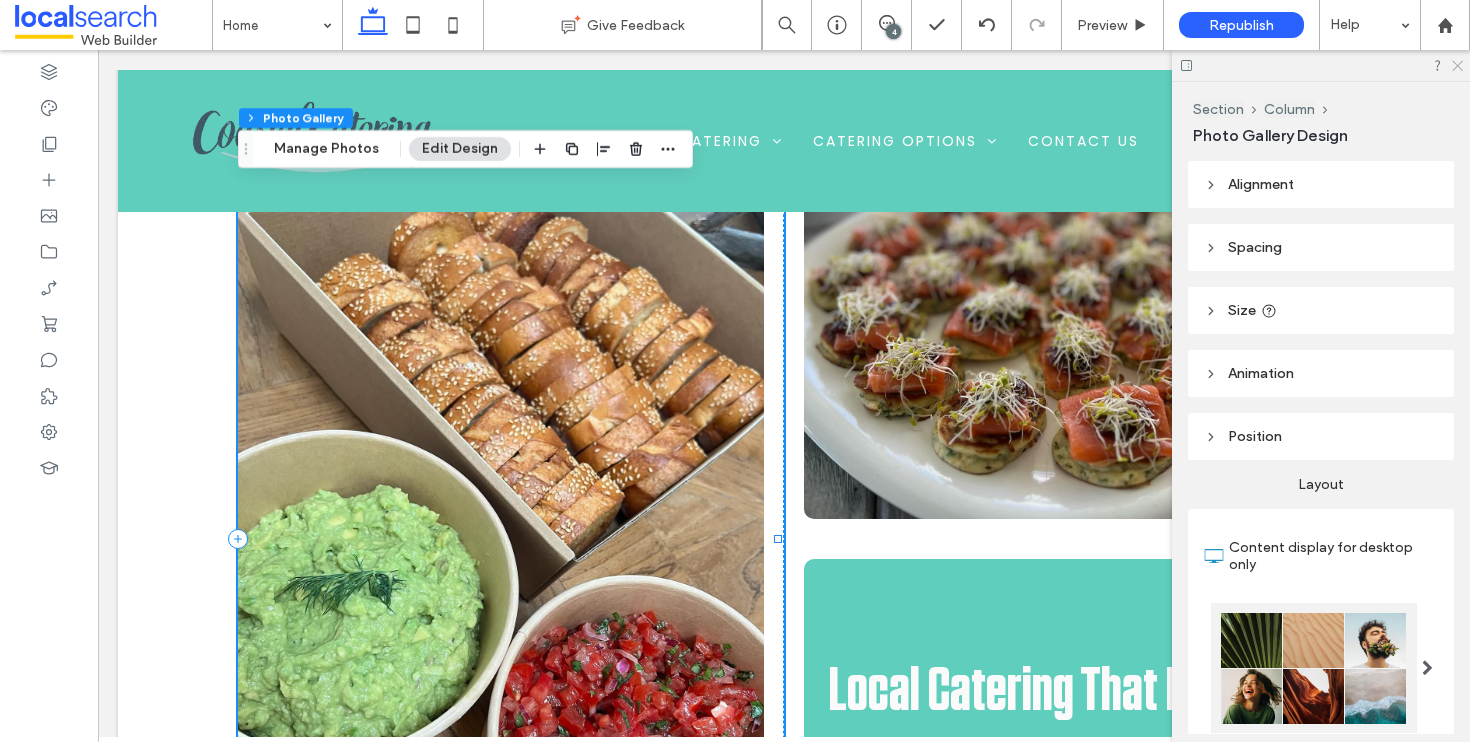 drag, startPoint x: 1458, startPoint y: 58, endPoint x: 930, endPoint y: 219, distance: 552.0009 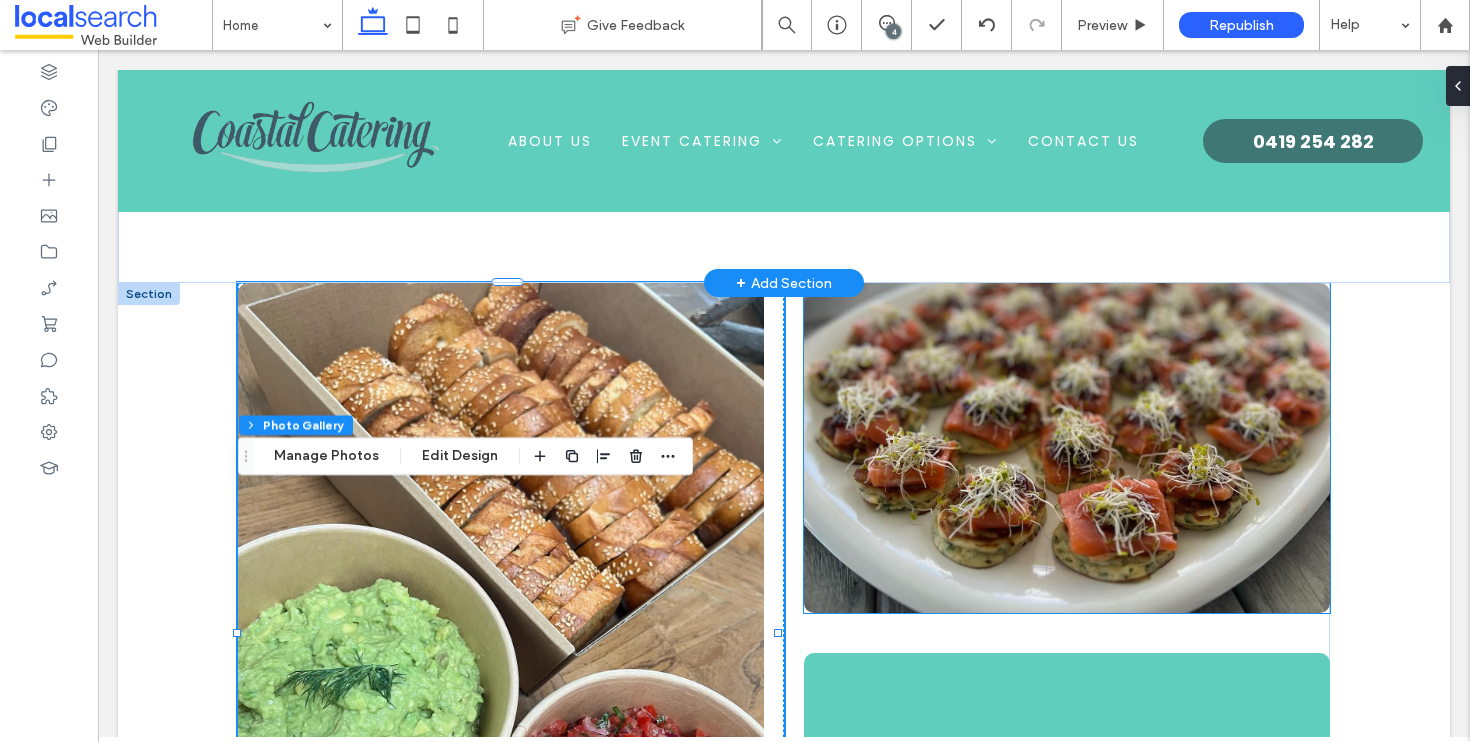 scroll, scrollTop: 2052, scrollLeft: 0, axis: vertical 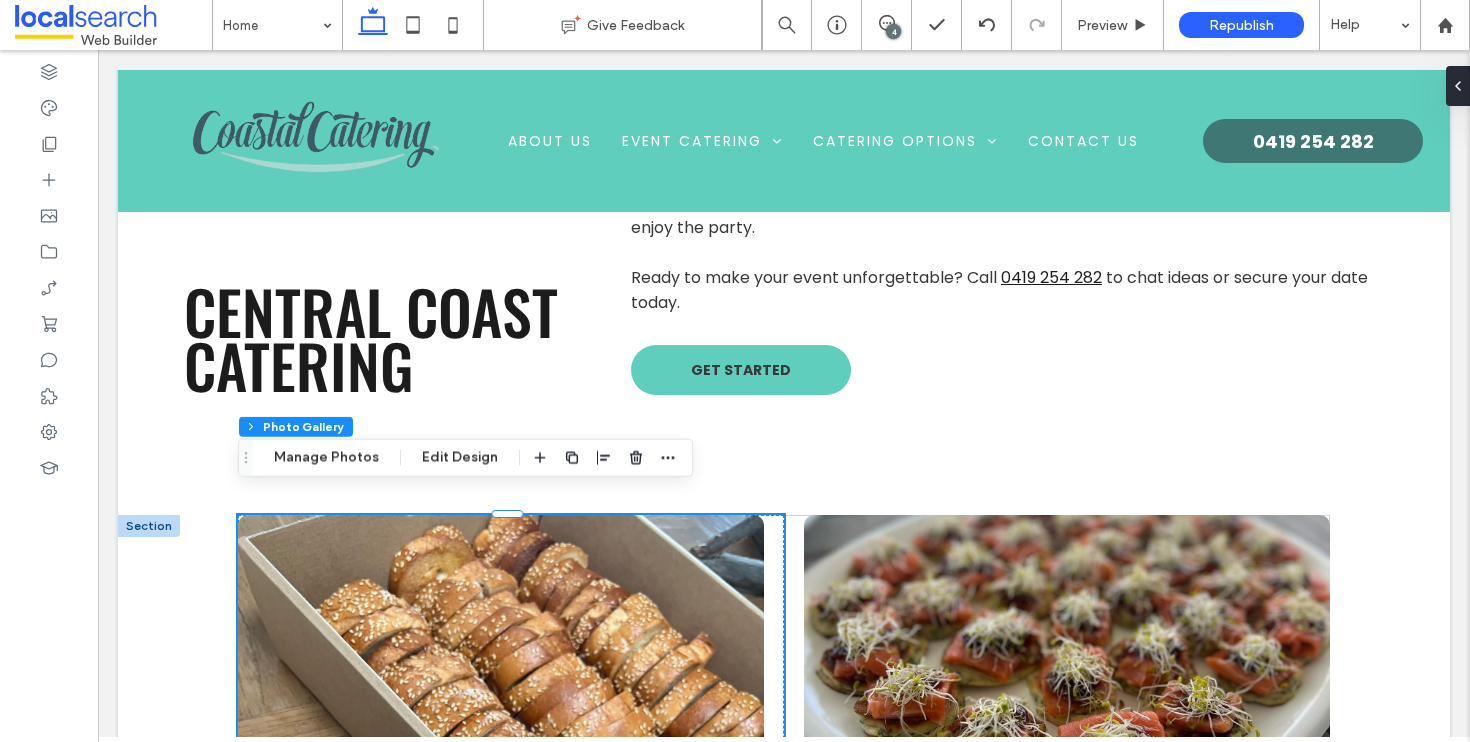 click on "Local Catering That Delivers
REACH OUT
Section + Add Section" at bounding box center [784, 885] 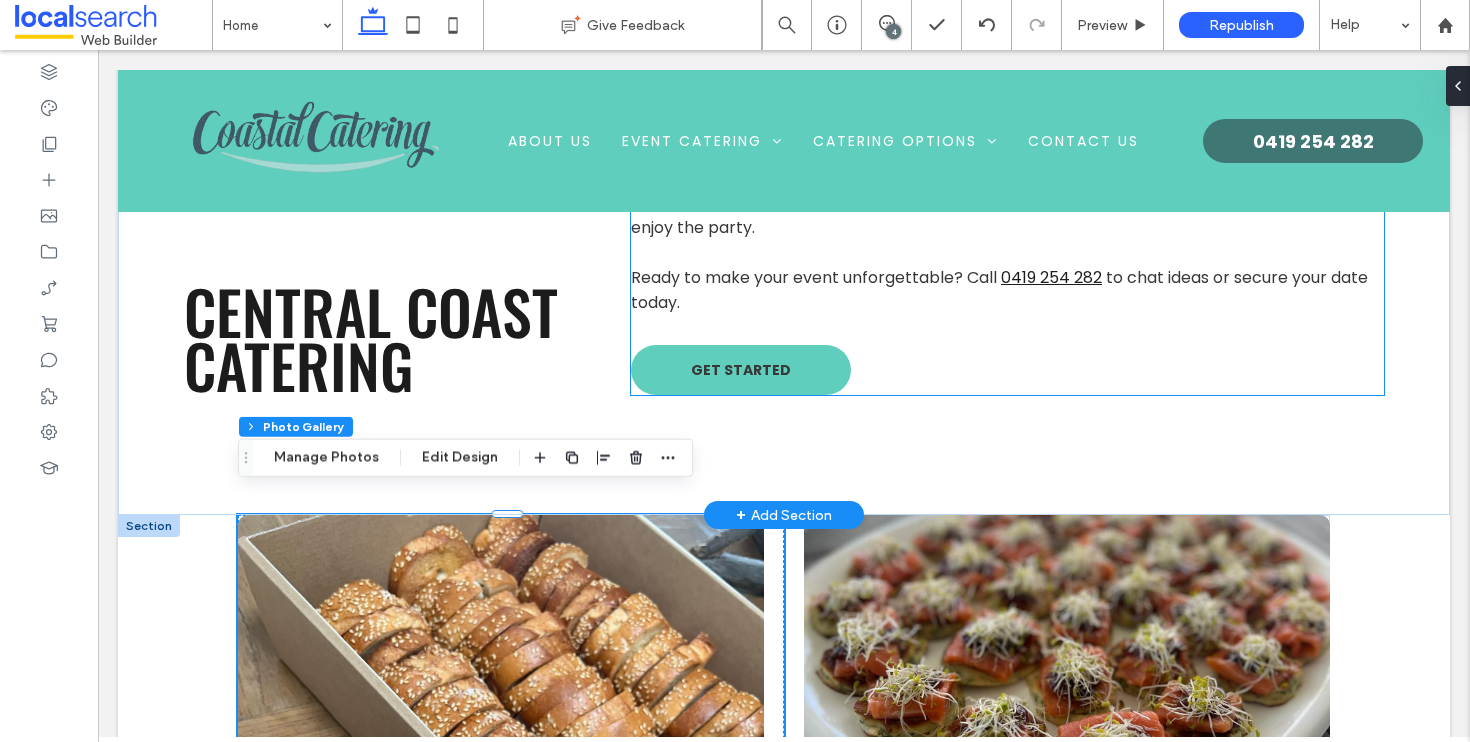 click on "Coastal Catering in [CITY] has been fuelling Central Coast celebrations since 2013, pairing flexible menus with friendly, owner-direct service. From backyard birthdays to beachfront weddings, every dish is cooked fresh to order then delivered with a smile. Our small, fully insured team listens to what you want, sources quality ingredients and serves food that feels made just for your event with honest flavour and local know-how.
Made-to-order menus Stress-free planning Local and trusted
Choosing Coastal Catering means easy planning, clear communication and plates your guests will talk about long after the last bite. We handle the setup, service and pack-down so you can enjoy the party.
Ready to make your event unforgettable? Call
[PHONE]   to chat ideas or secure your date today.
GET STARTED" at bounding box center [1007, 137] 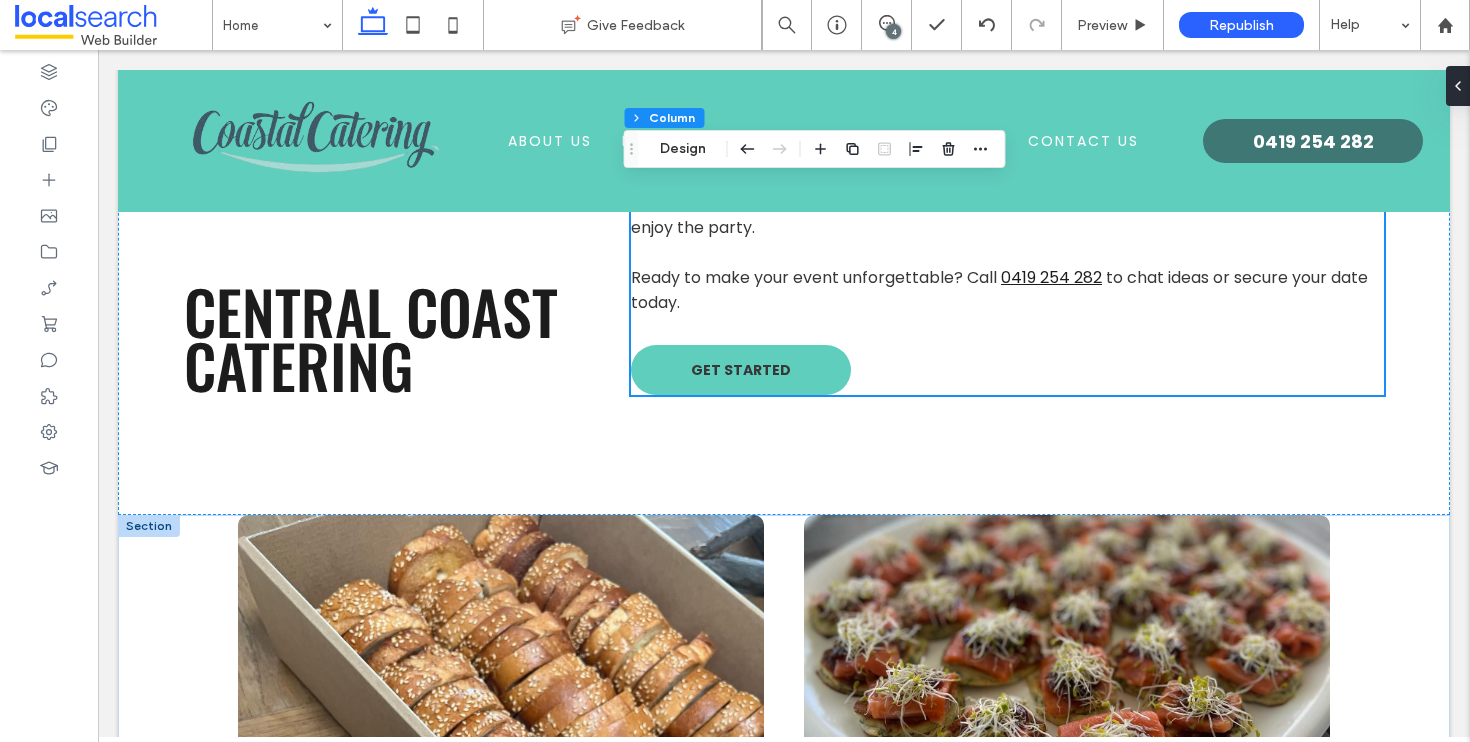 click on "Local Catering That Delivers
REACH OUT
Section + Add Section" at bounding box center (784, 885) 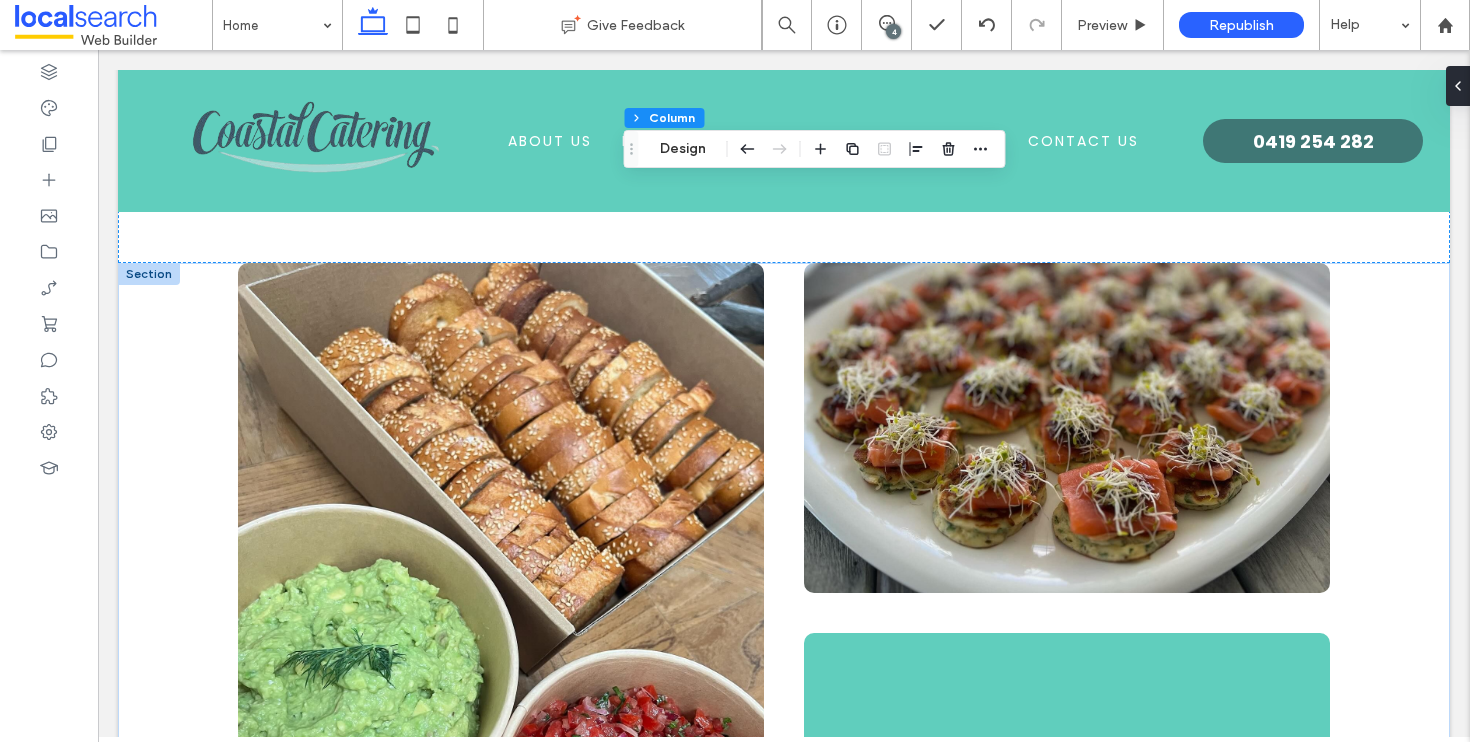 scroll, scrollTop: 2716, scrollLeft: 0, axis: vertical 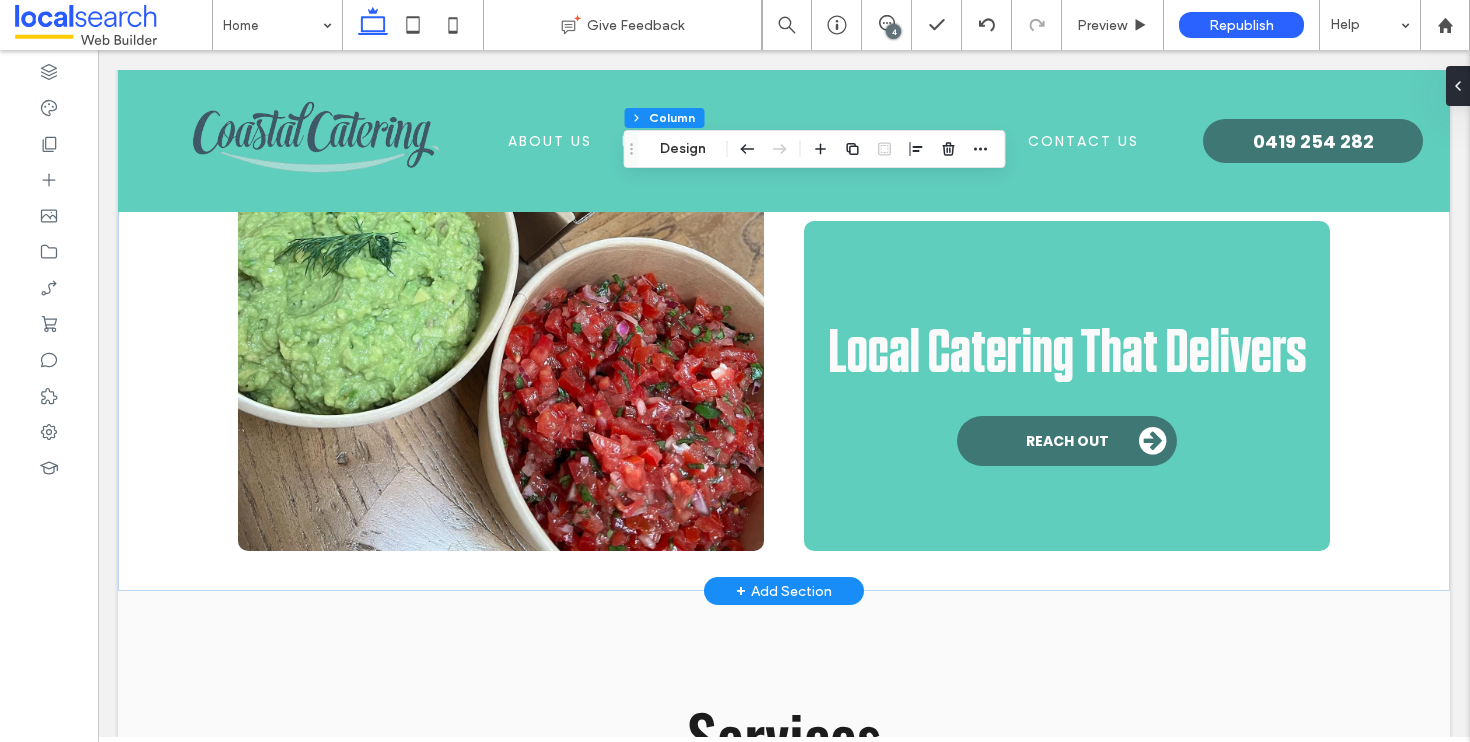 click on "Local Catering That Delivers
REACH OUT
Section + Add Section" at bounding box center (784, 221) 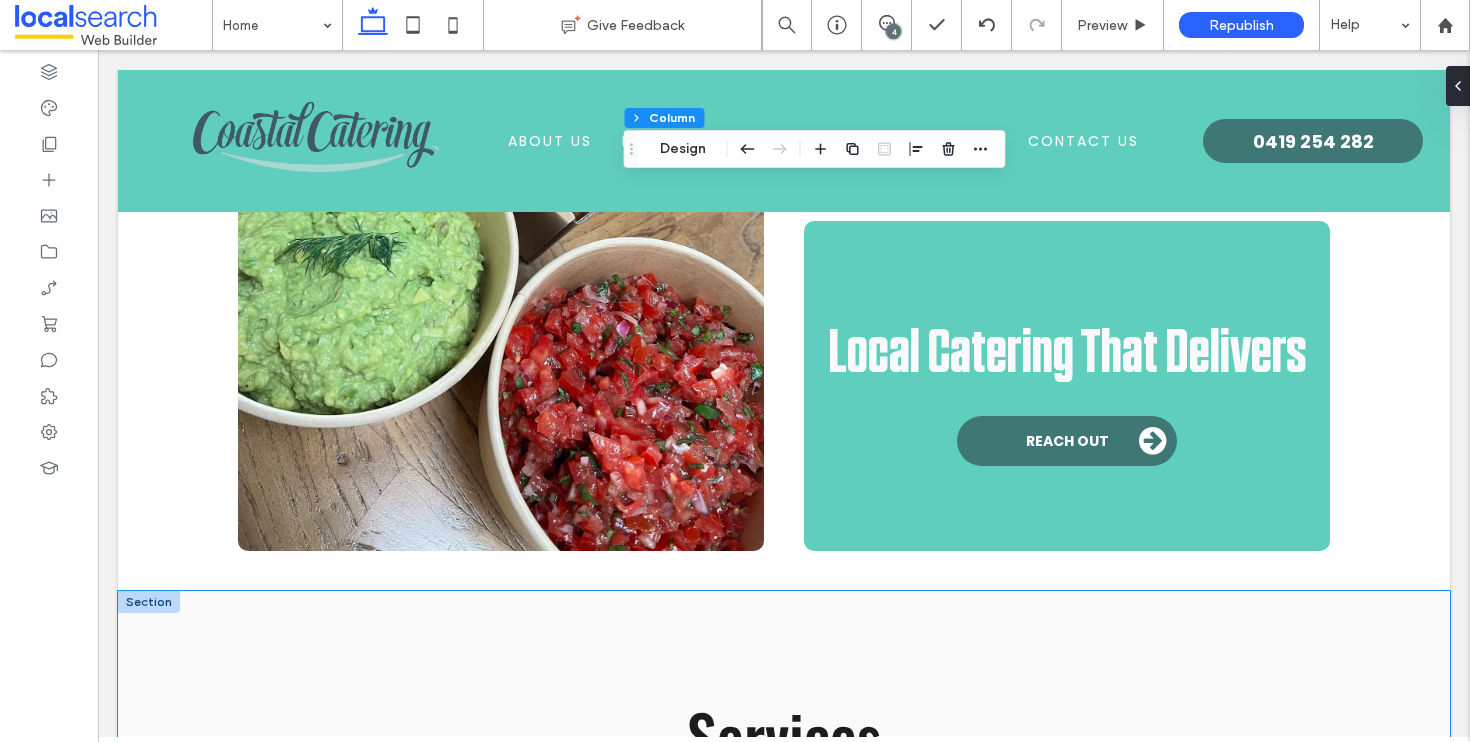 click on "Services" at bounding box center (784, 705) 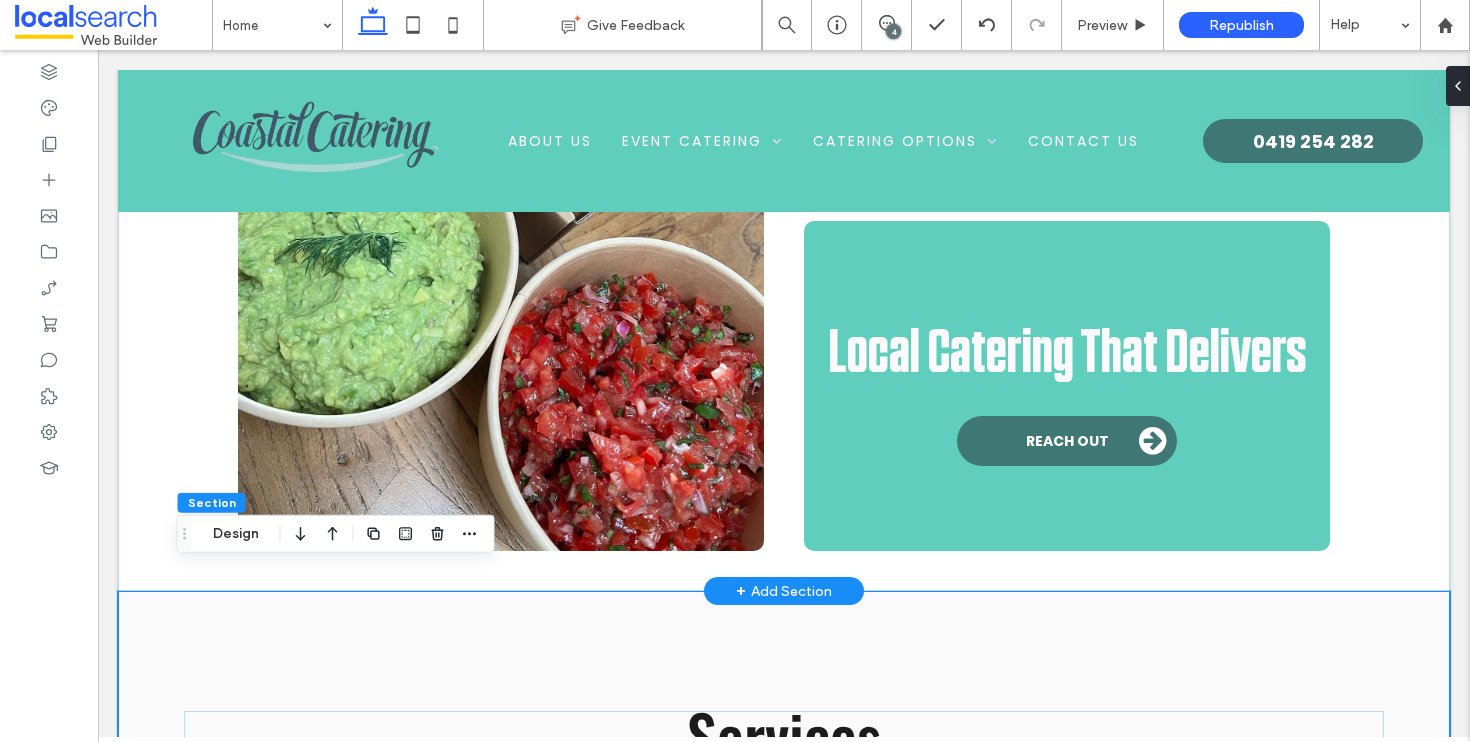 click on "Local Catering That Delivers
REACH OUT
Section + Add Section" at bounding box center [784, 221] 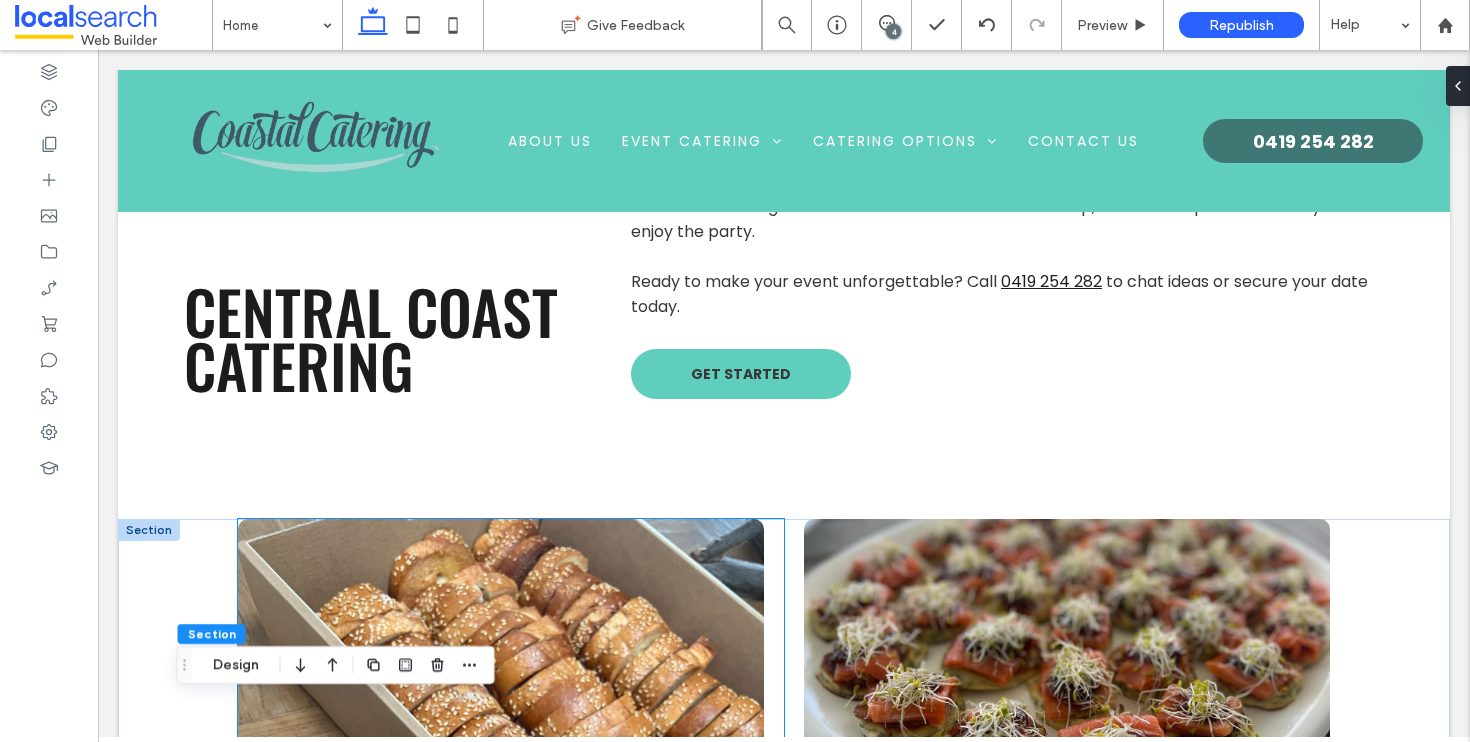 click at bounding box center [501, 869] 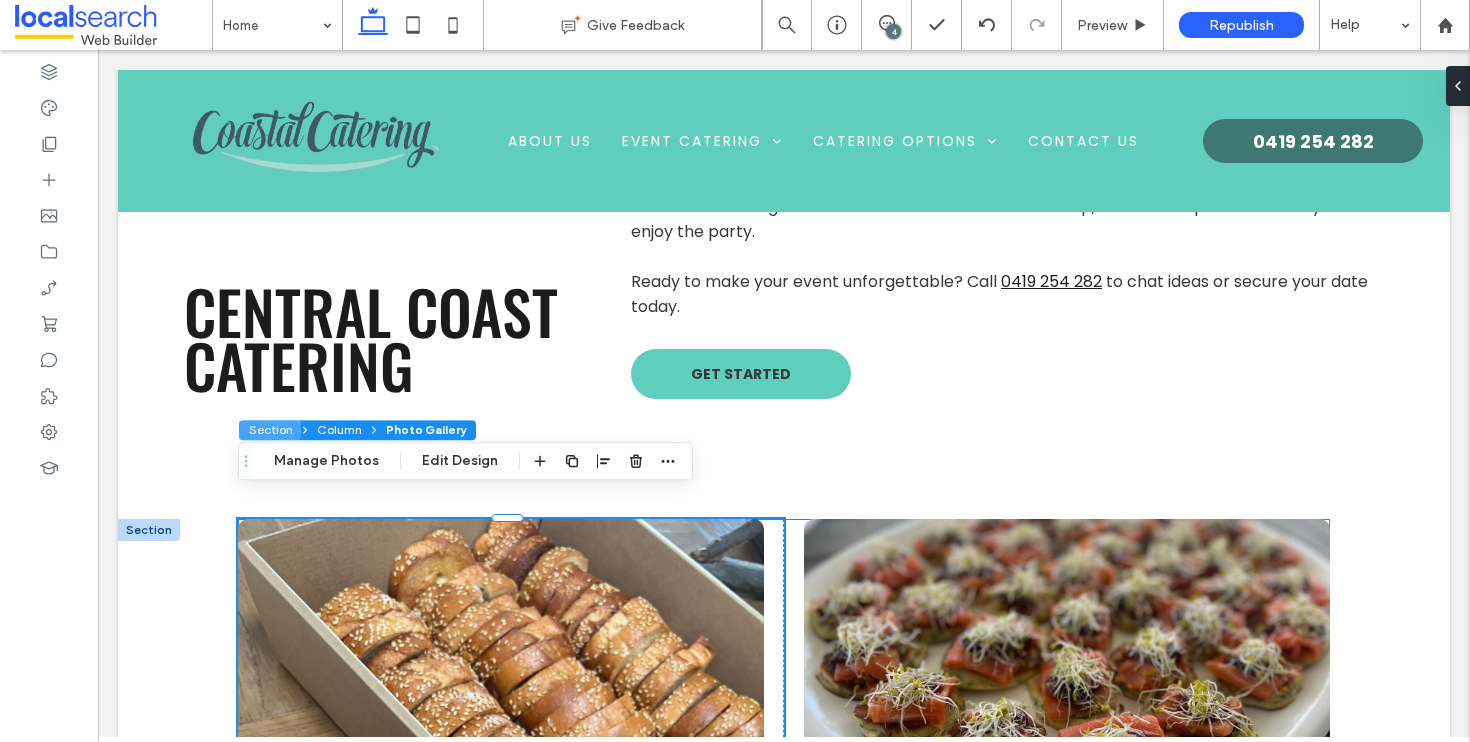 click on "Section" at bounding box center (270, 430) 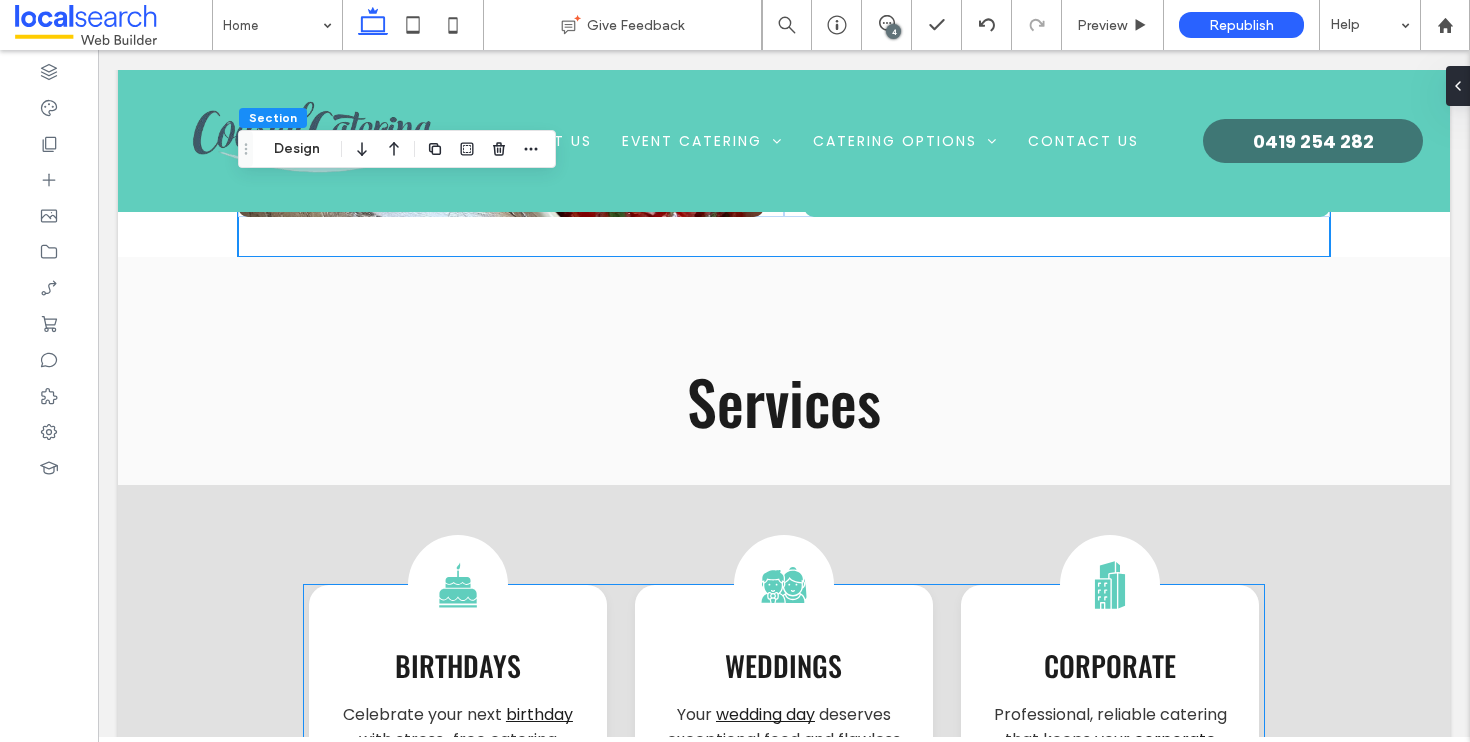 scroll, scrollTop: 3066, scrollLeft: 0, axis: vertical 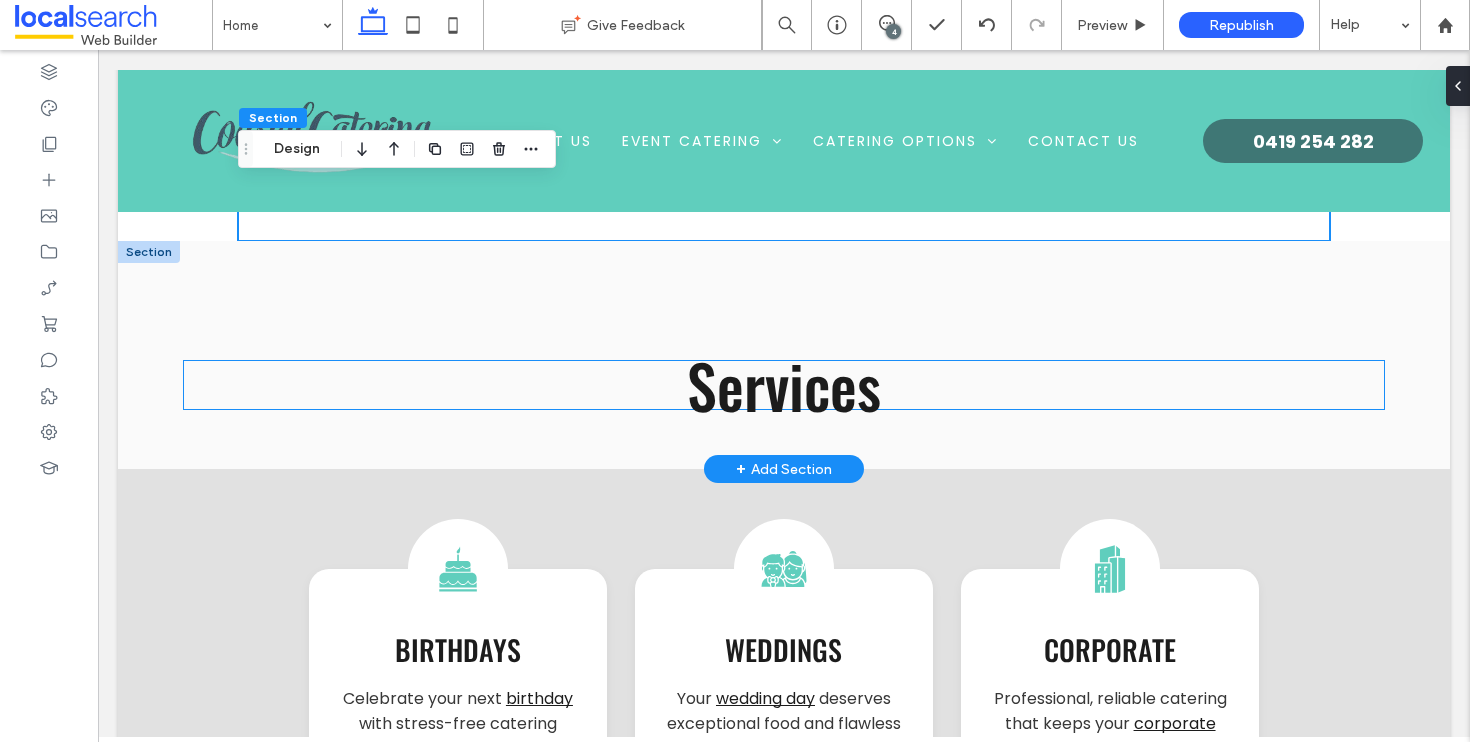 click on "Services" at bounding box center [784, 385] 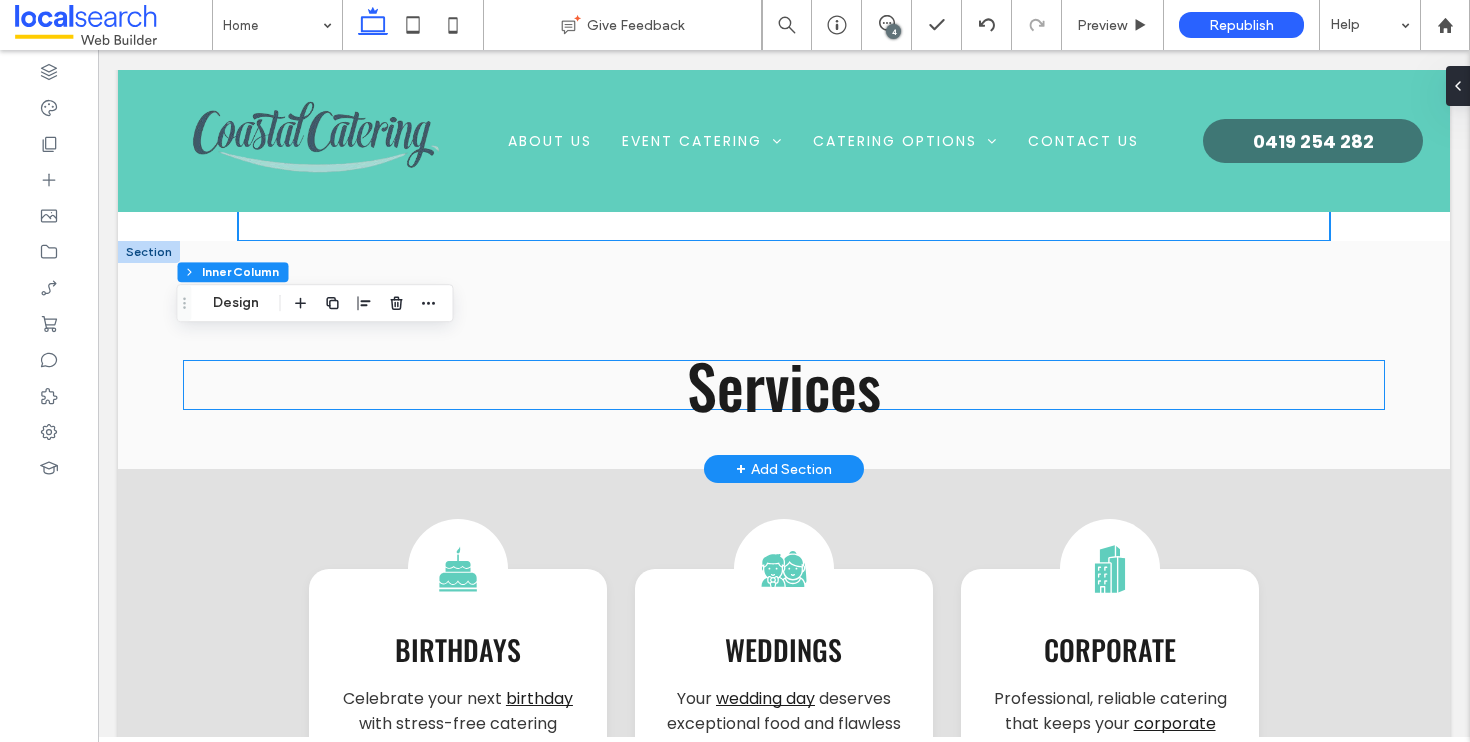 type on "**" 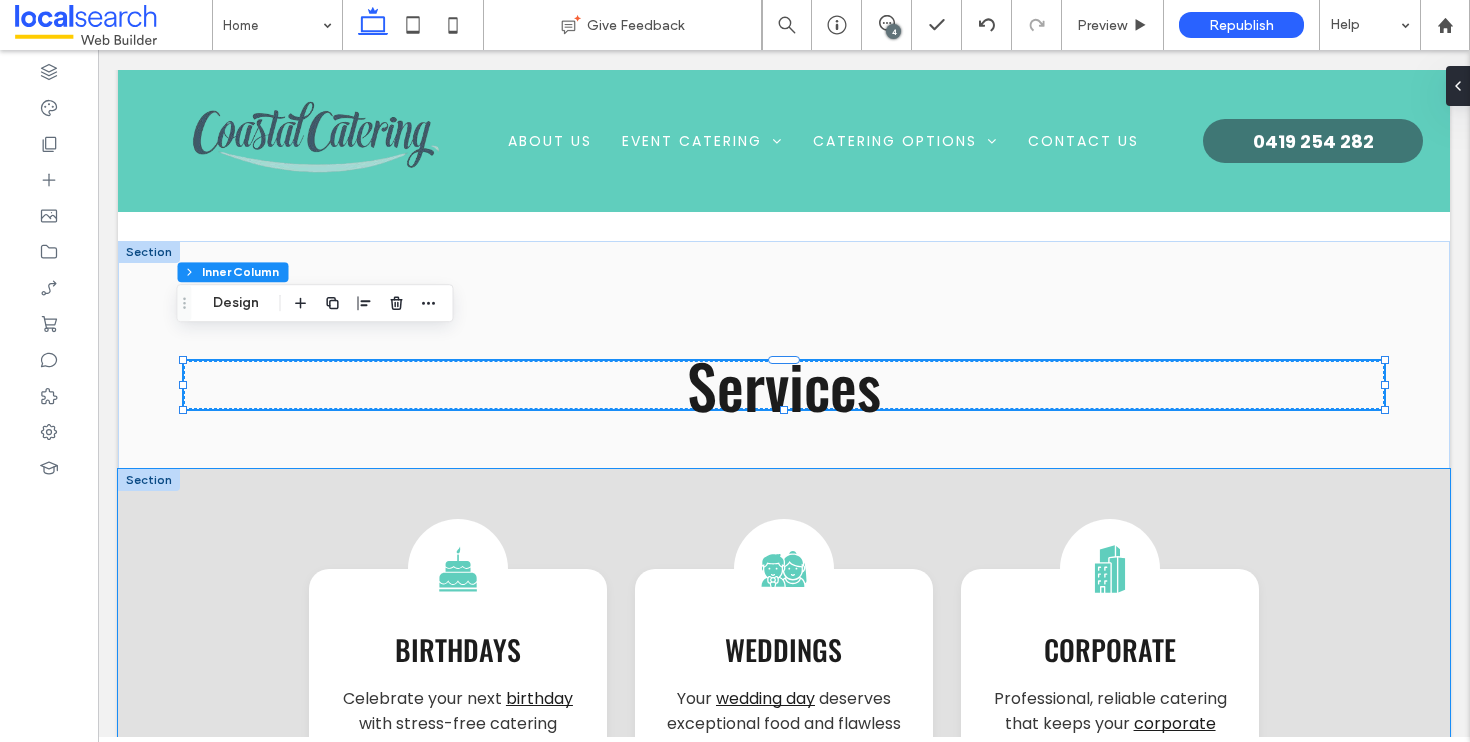 click on "Birthdays Icon
Birthdays
Celebrate your next
birthday   with stress-free catering tailored to your style. From casual grazing to full meals, we provide fresh, made-to-order options your guests will love so you can chill out and enjoy the party.
Arrow Icon
Weddings Icon
Weddings
Your
wedding day   deserves exceptional food and flawless service. We provide beautifully presented, made-to-order catering that complements your vision—whether it’s a formal reception, relaxed gathering or something in between.
Arrow Icon
Corporate Icon
Corporate
Professional, reliable catering that keeps your
corporate event
Arrow Icon
Co
Funeral Icon
Funeral" at bounding box center (784, 1035) 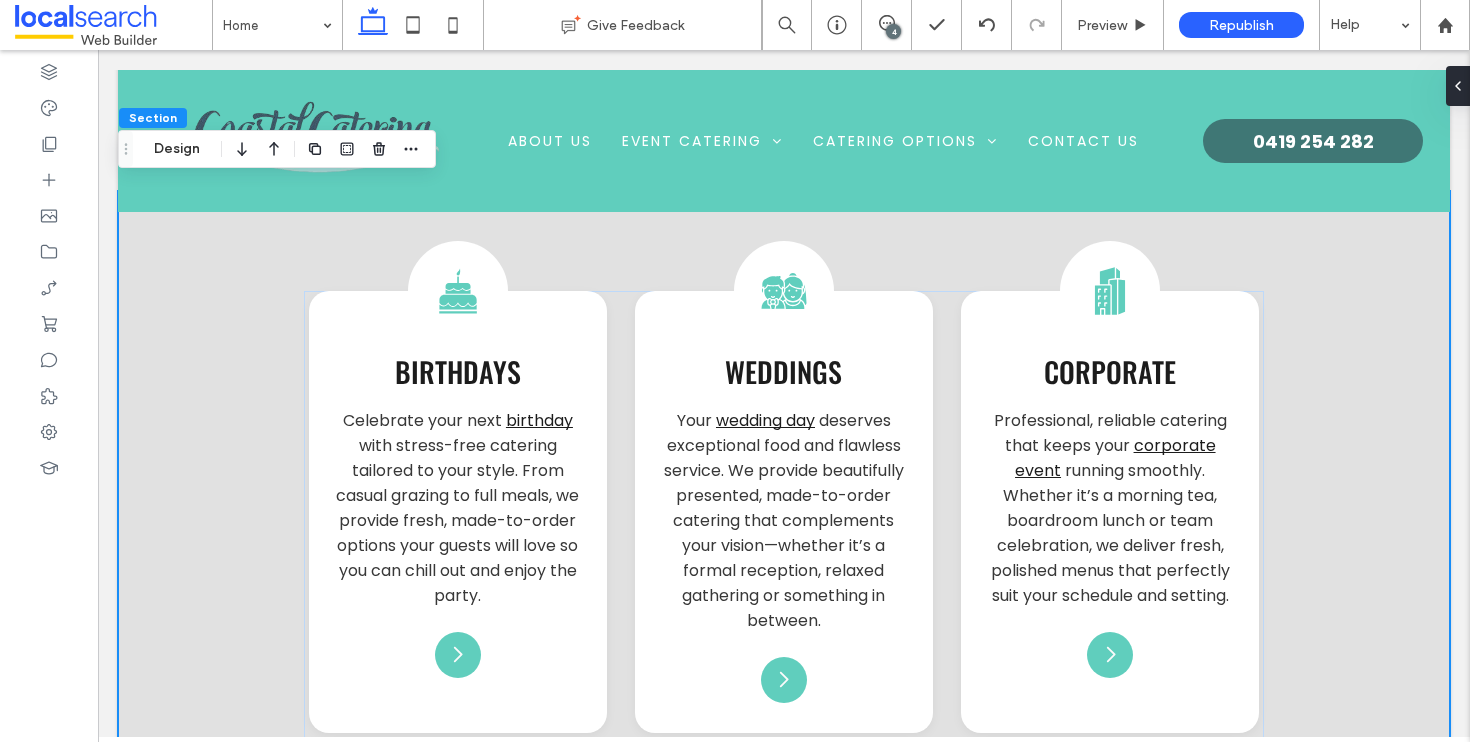 scroll, scrollTop: 2964, scrollLeft: 0, axis: vertical 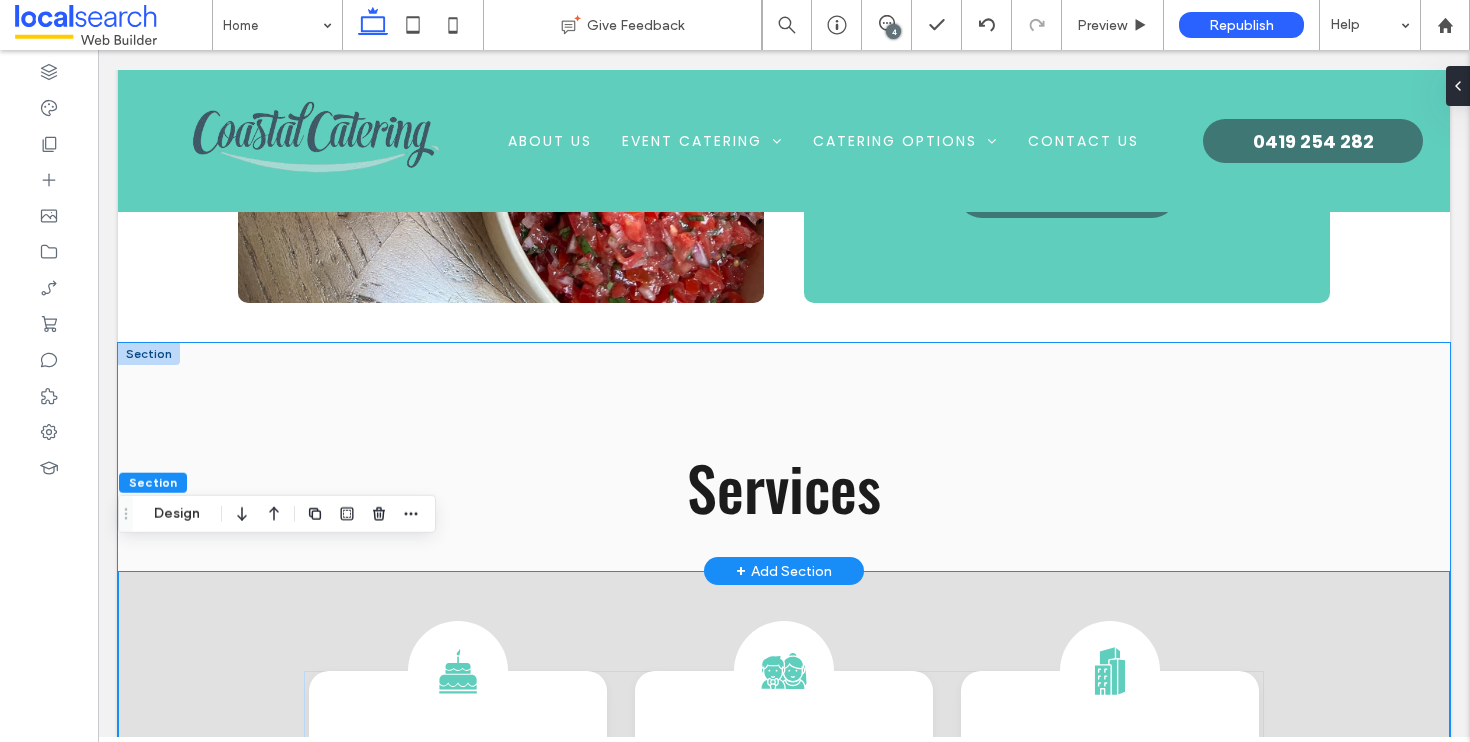 click on "Services" at bounding box center (784, 457) 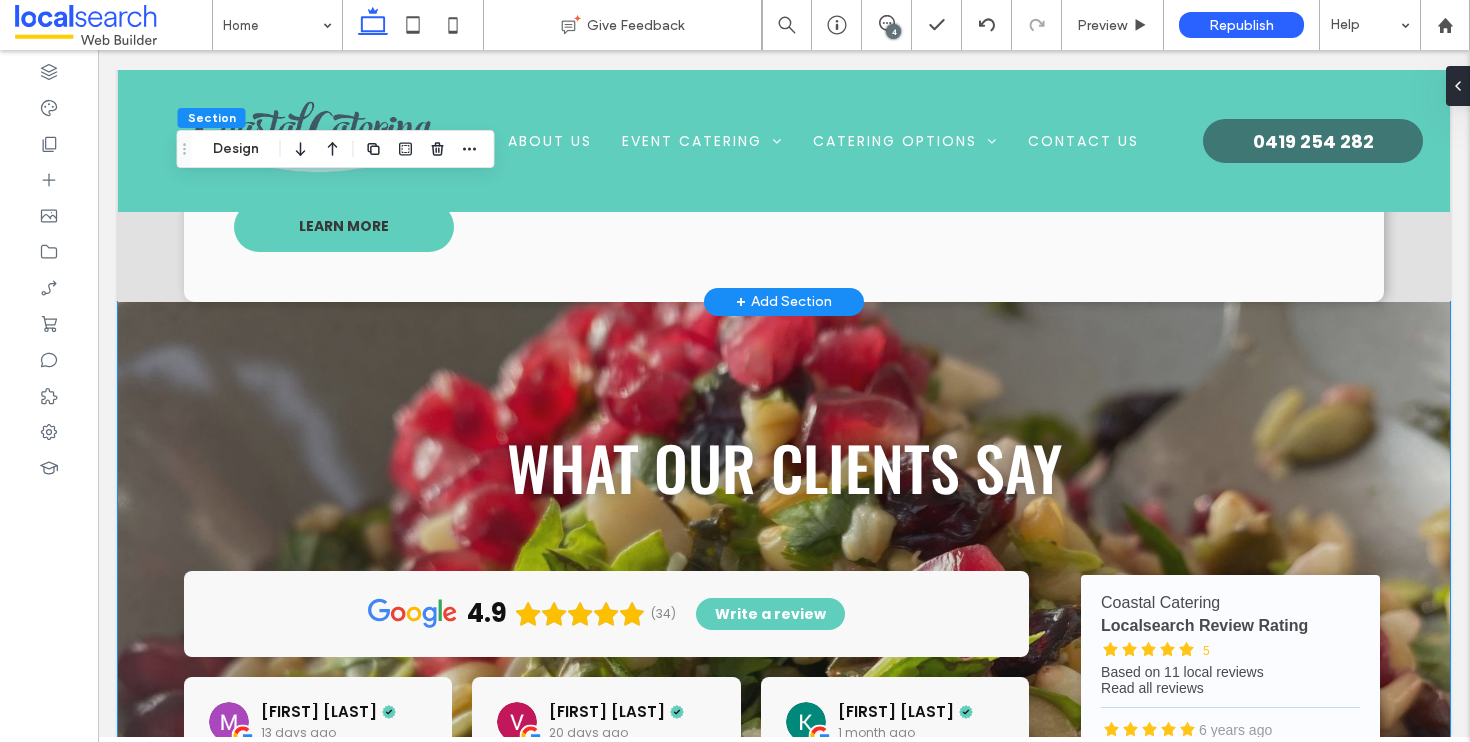 scroll, scrollTop: 5525, scrollLeft: 0, axis: vertical 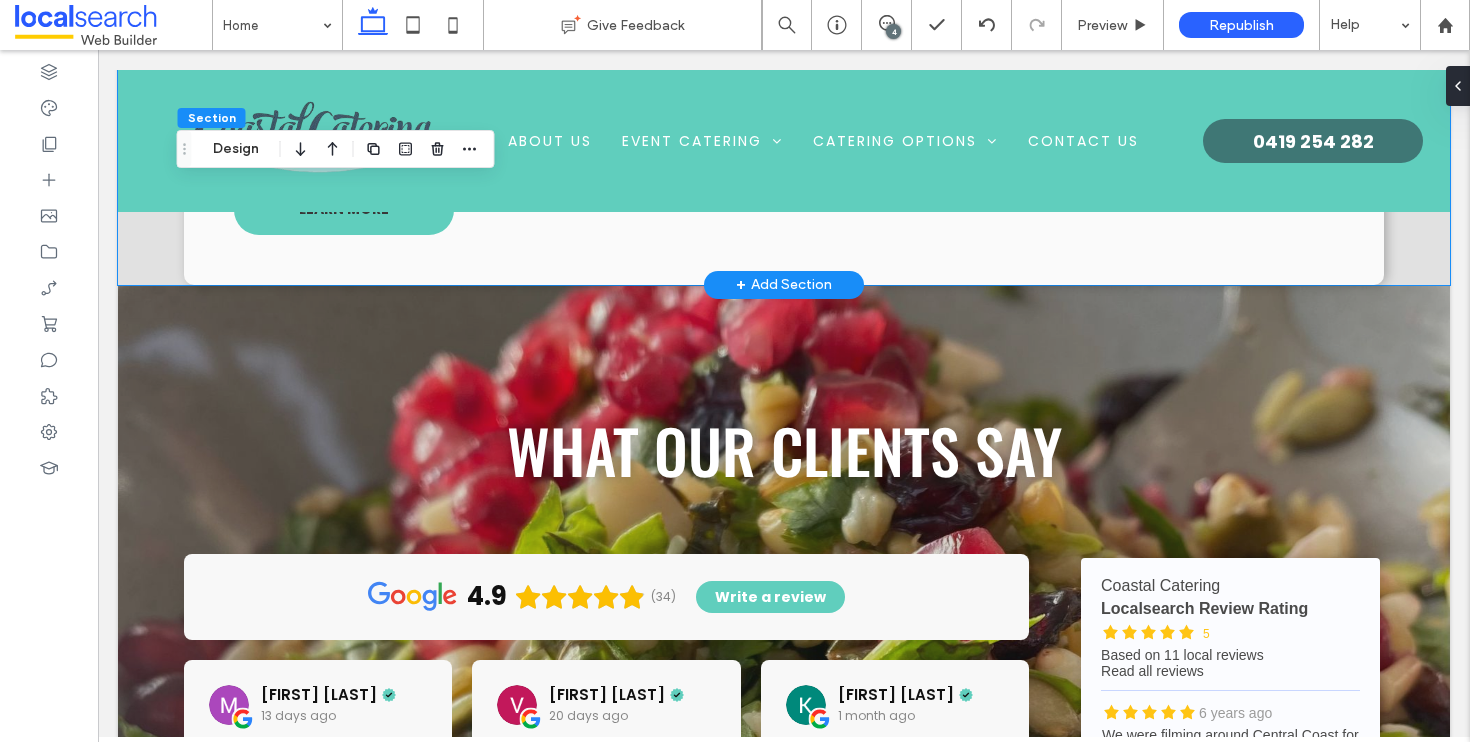 click on "YOUR EVENT CATERING SPECIALISTS
Whatever the occasion—weddings by the water, milestone birthdays at home or polished corporate luncheons—Coastal Catering brings tailored menus and professional presentation to your venue. We create tempting canapés, fresh breakfast spreads, hearty buffets and share-style platters, always guided by your taste, budget and dietary needs. Our fully insured, food-safety-certified crew arrives on time, sets up seamlessly and leaves the space spotless, letting you focus on hosting.
Weddings   &
birthdays Corporate   functions Funerals   handled gently
Explore our menus to find the right dishes for your event. Whether you're after something light and casual or more formal and filling, we make it easy to mix, match or customise dishes to suit your crowd. No matter what your style, our team is here to guide you through the planning and help with any questions you might have.
learn more" at bounding box center (784, -112) 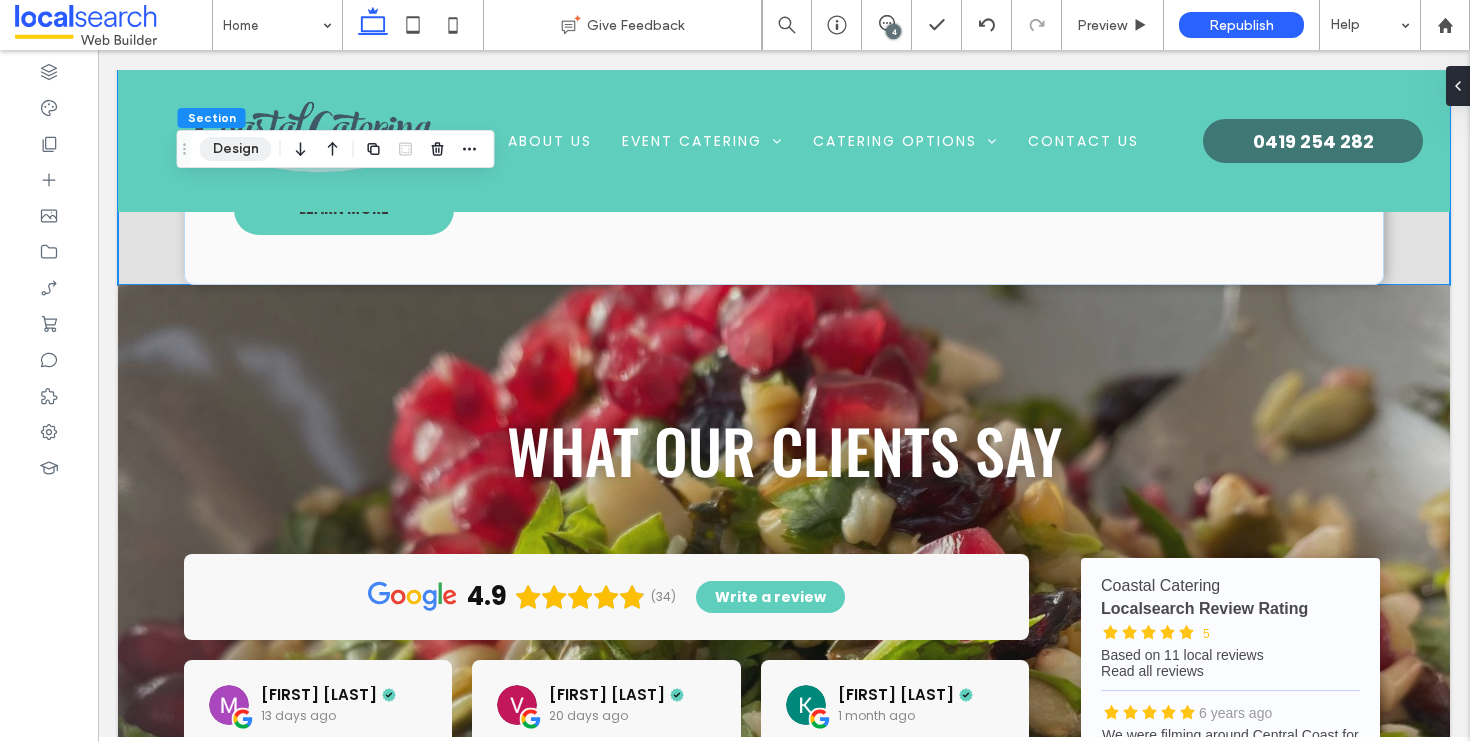 click on "Design" at bounding box center [236, 149] 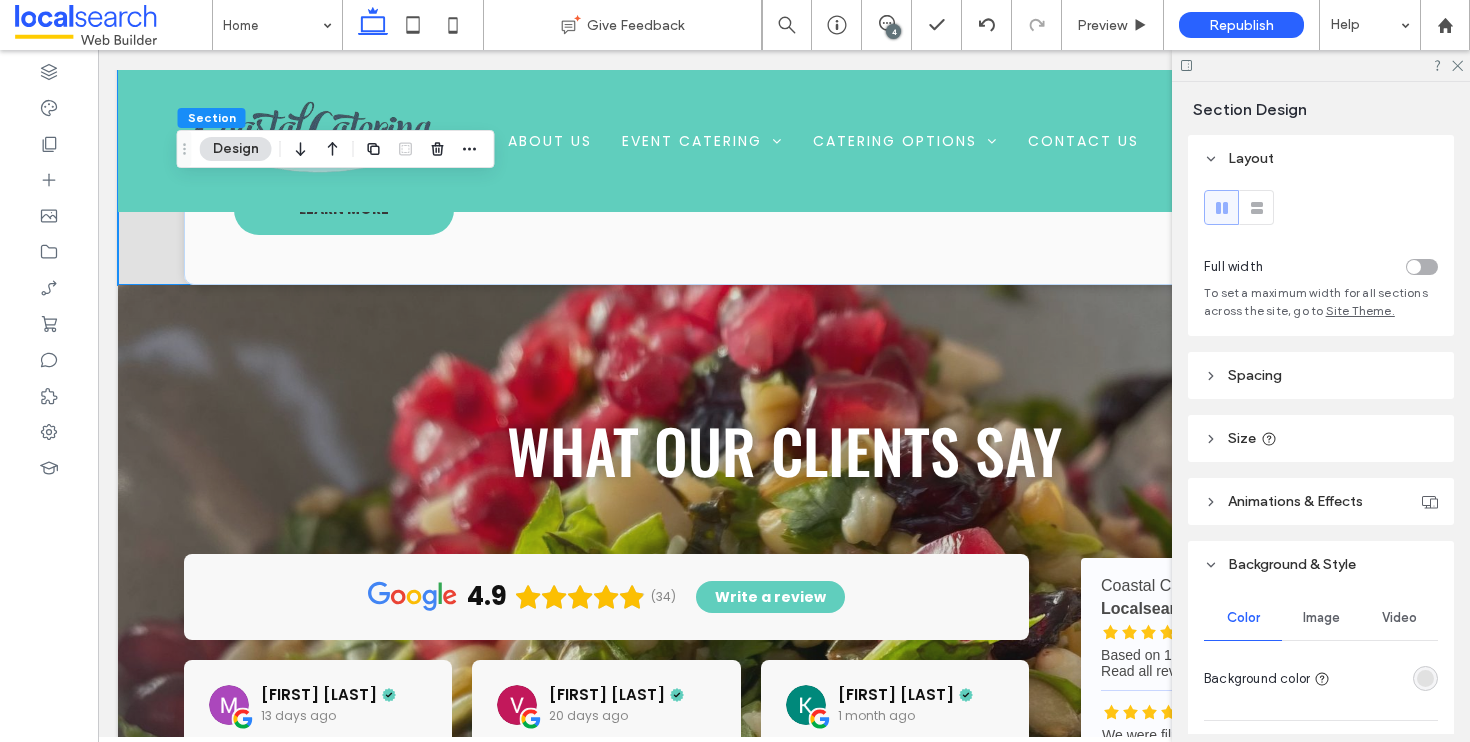 click on "Spacing" at bounding box center [1321, 375] 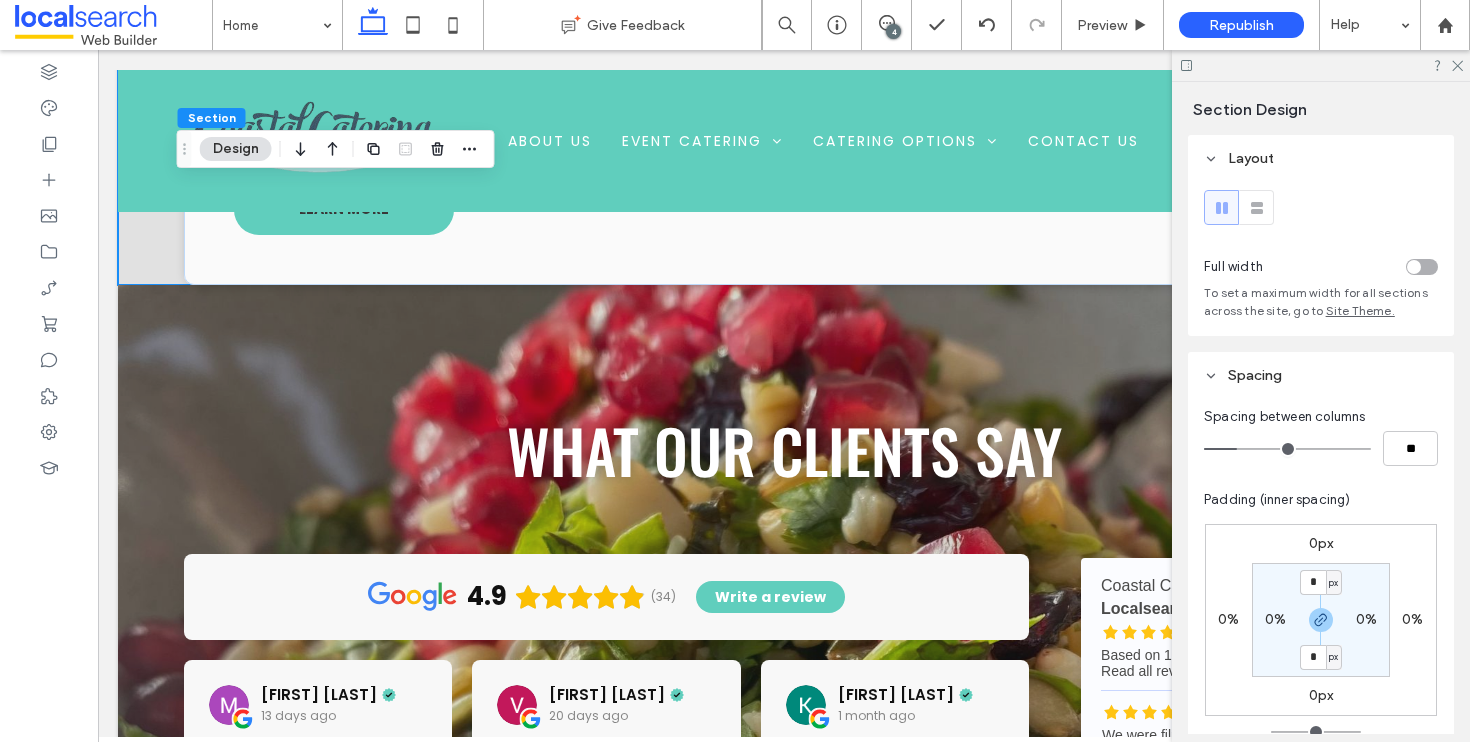 scroll, scrollTop: 157, scrollLeft: 0, axis: vertical 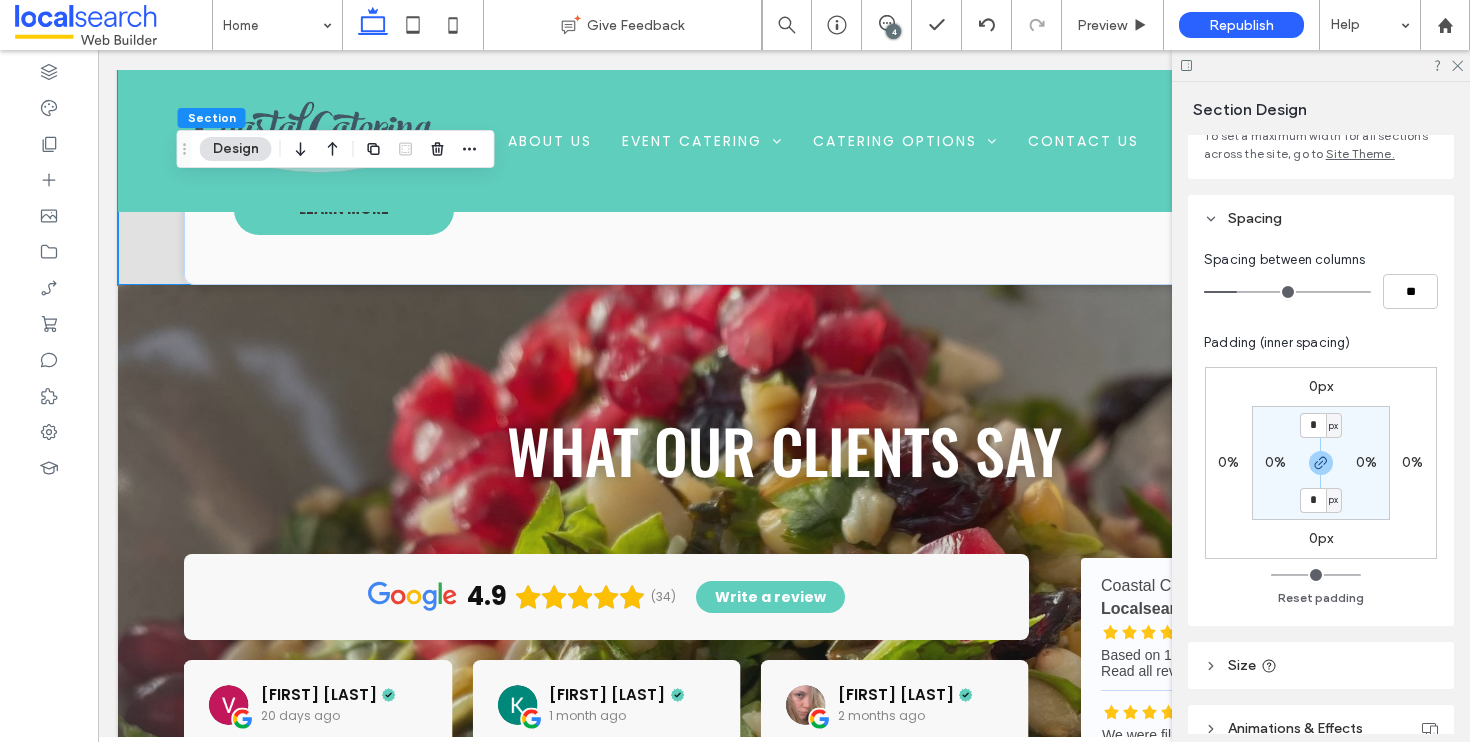 click on "0px" at bounding box center (1321, 538) 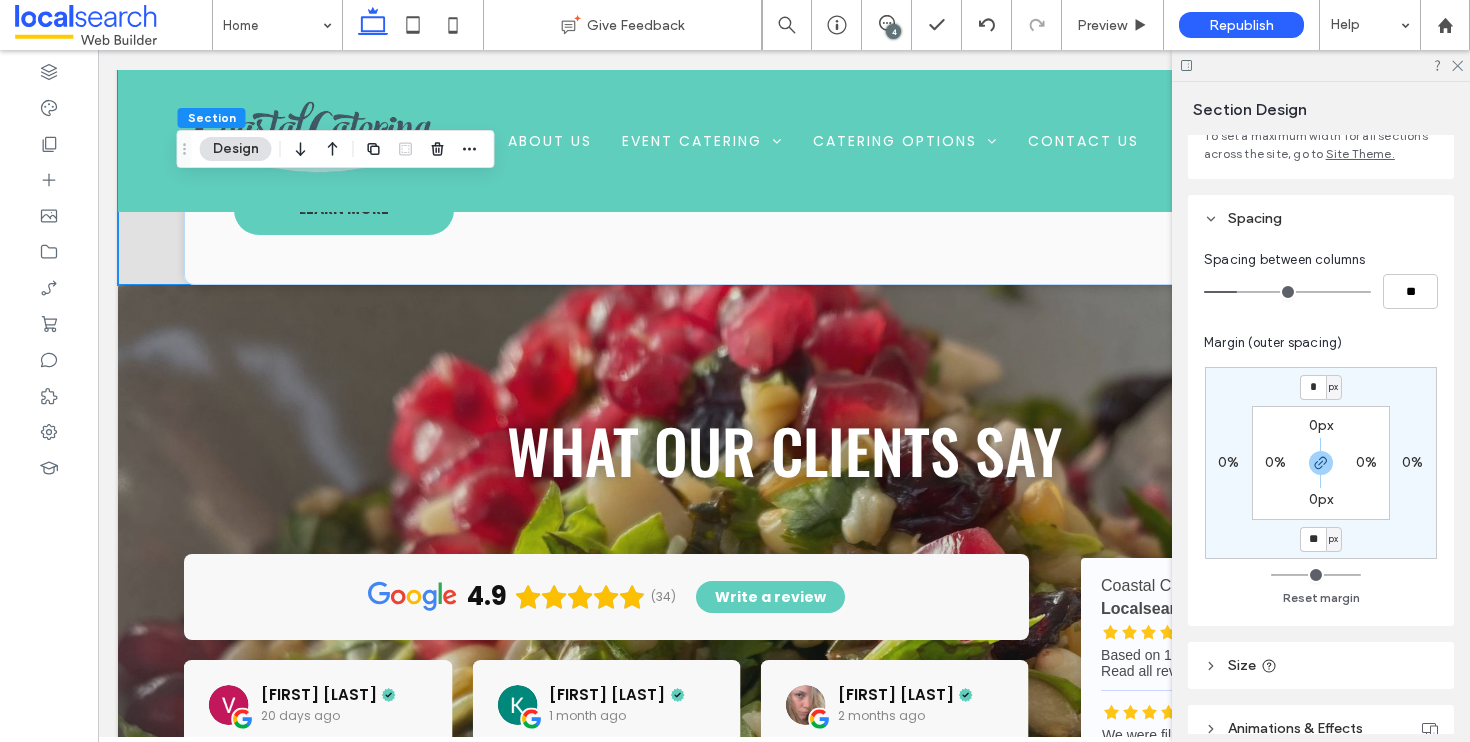 type on "**" 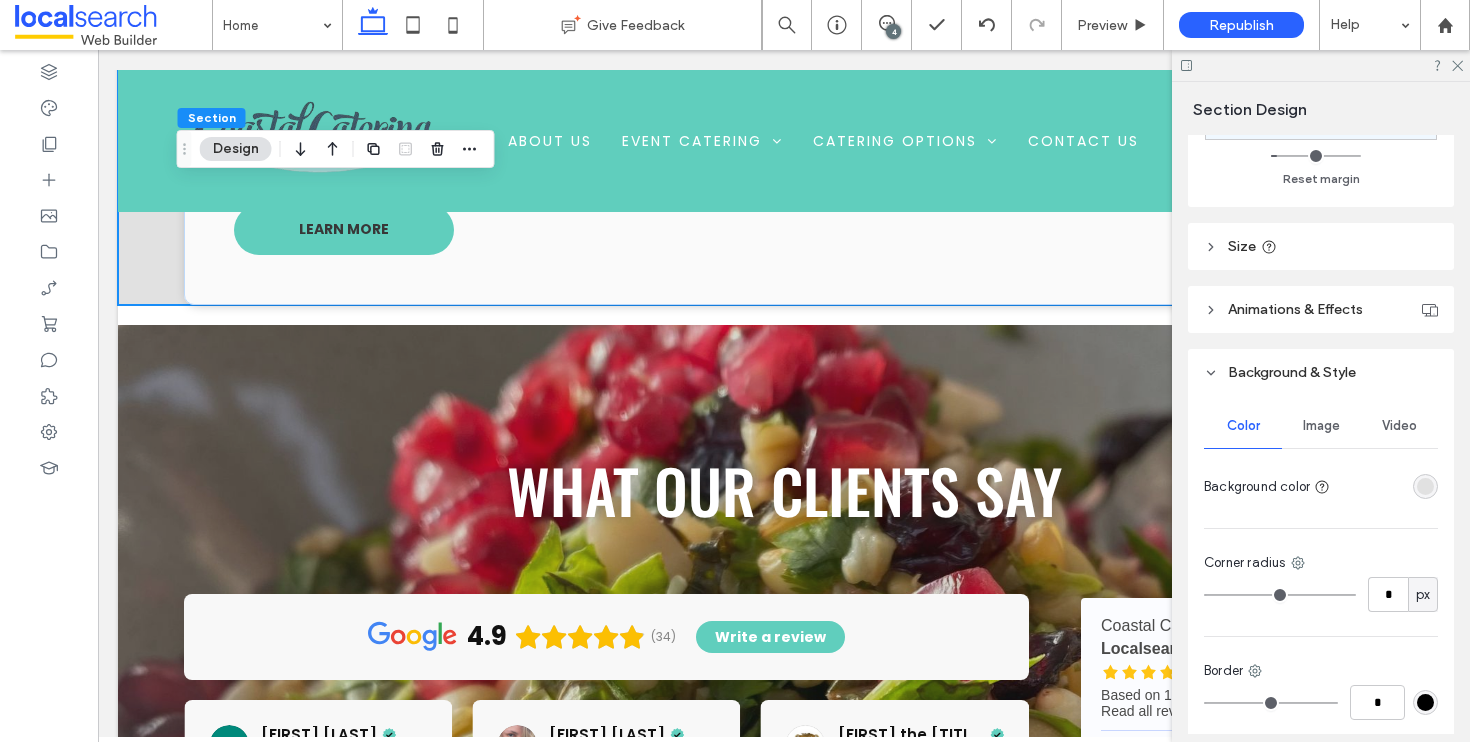 scroll, scrollTop: 743, scrollLeft: 0, axis: vertical 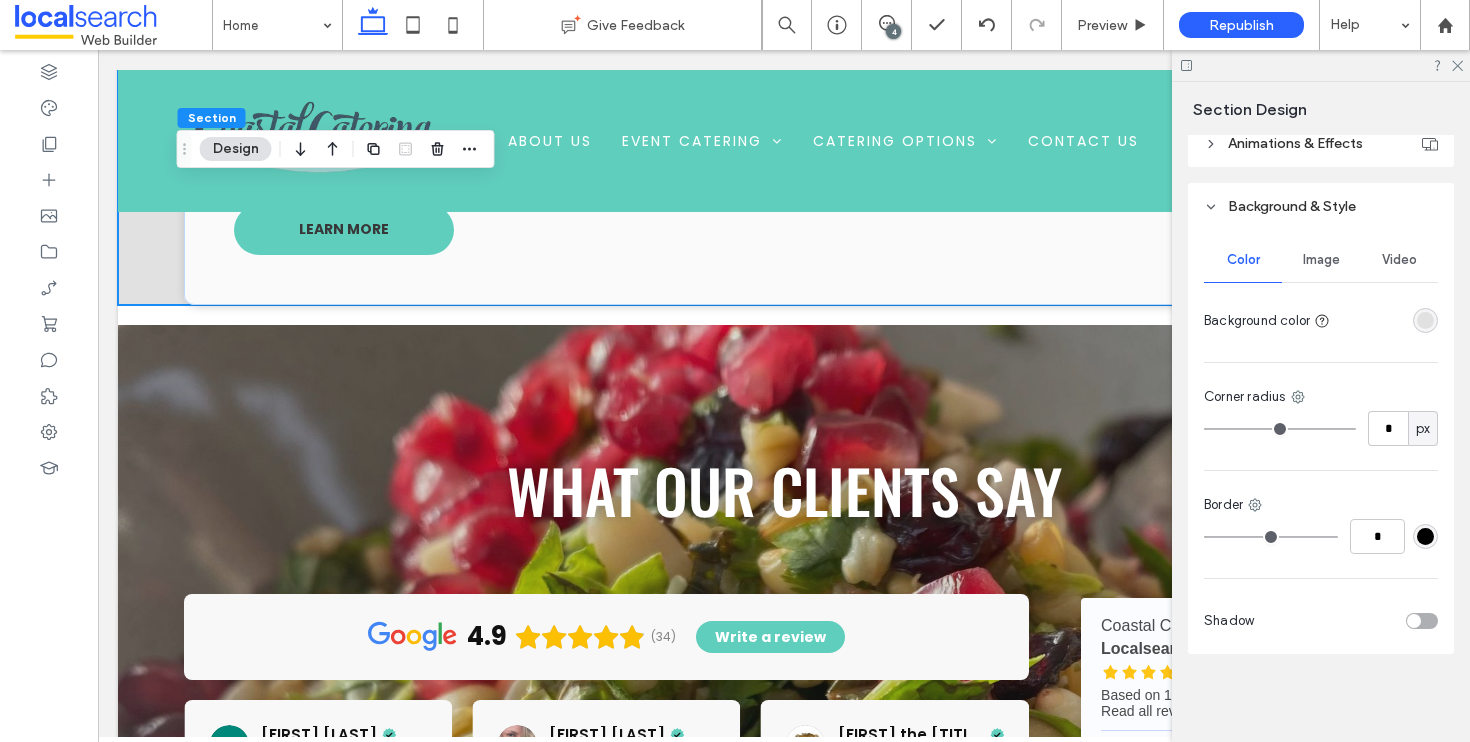 click on "4.9
Catering on the Central Coast
Section + Add Section
Request a call back
First Name:
Last Name:
Email:  [EMAIL]
Phone Number:  [PHONE]
Suburb:  [SUBURB]
Number of People:  [NUMBER]
Date of Event:  [DATE]
Time of Event:  [TIME]
Subject:  [SUBJECT]
Comment:  [COMMENT]
******
Thank you for contacting  Coastal Catering . We will get back to you as soon as possible.
Oops, there was an error sending your message.
Please try again later.
Section + Add Section
Established Icon
Established in 2013
Quality Ingredients Icon
Quality Ingredients guaranteed
Food Safety Icon
FOOD SAFETY CERTIFIED
Section + Add Section" at bounding box center (784, -1859) 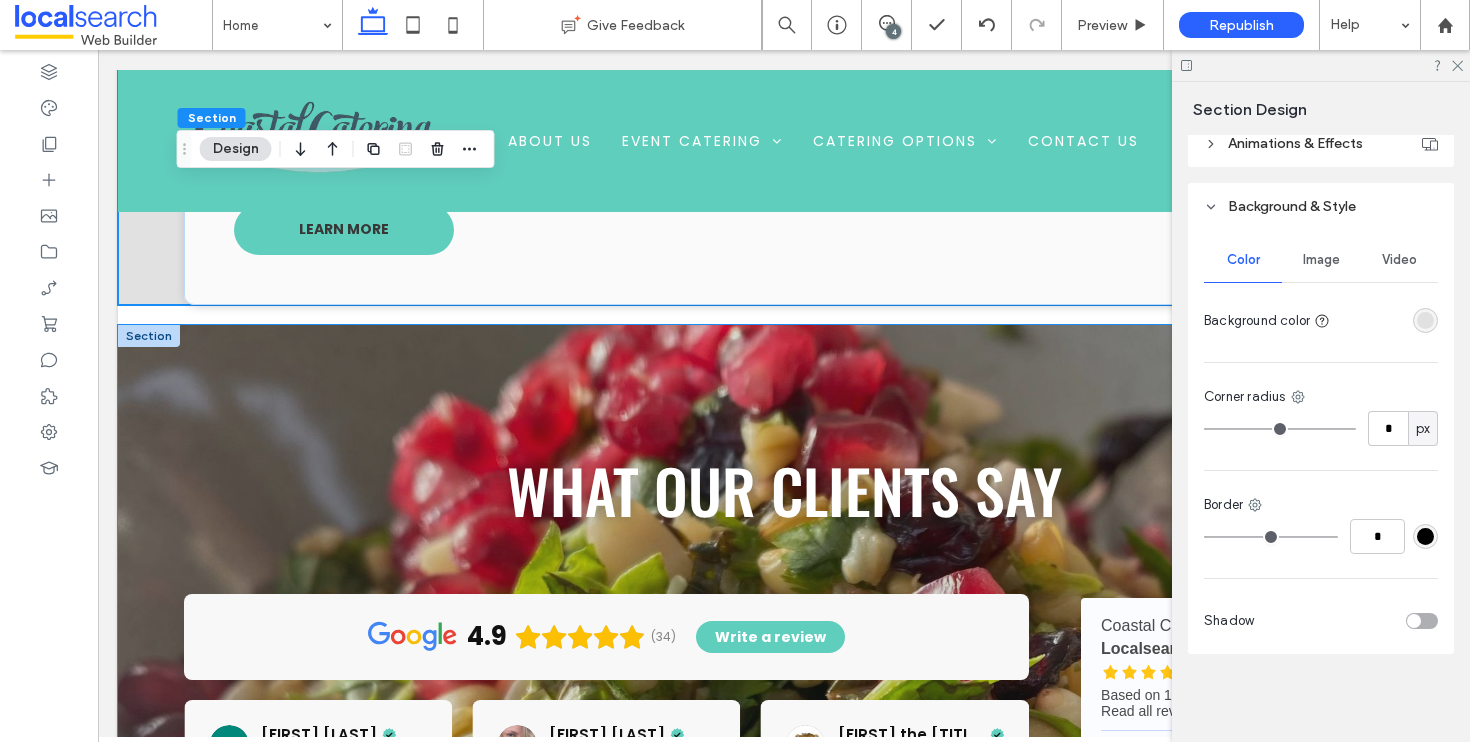 click on "What Our Clients Say
4.9 (34) Write a review [FIRST] [LAST] [TIME_AGO] We've used Coastal Catering several times now and each time Katrina has exceeded our expectations- this occasion was no exception. I highly recommend Katrina and Coastal Catering. Read more [FIRST] [LAST] [TIME_AGO] Read more [FIRST] [LAST] [TIME_AGO] We had Katrina and her lovely staff cater for a special birthday party yesterday and we couldn’t be happier.  From planning what food and how much we needed was fantastic and it was the perfect amount everyone there was equally impressed.
Thanks again Katrina I will definitely be recommending Coastal Catering to my friends and family. Can’t wait to have another function to try more of your amazing dishes.😊 Read more [FIRST] [LAST] [TIME_AGO] Read more [FIRST] [LAST] [TIME_AGO] Read more [FIRST] [LAST] [TIME_AGO] Read more [FIRST] [LAST] [TIME_AGO] Read more [FIRST] [LAST] [TIME_AGO] Read more [FIRST] [LAST] [TIME_AGO]
5" at bounding box center (784, 726) 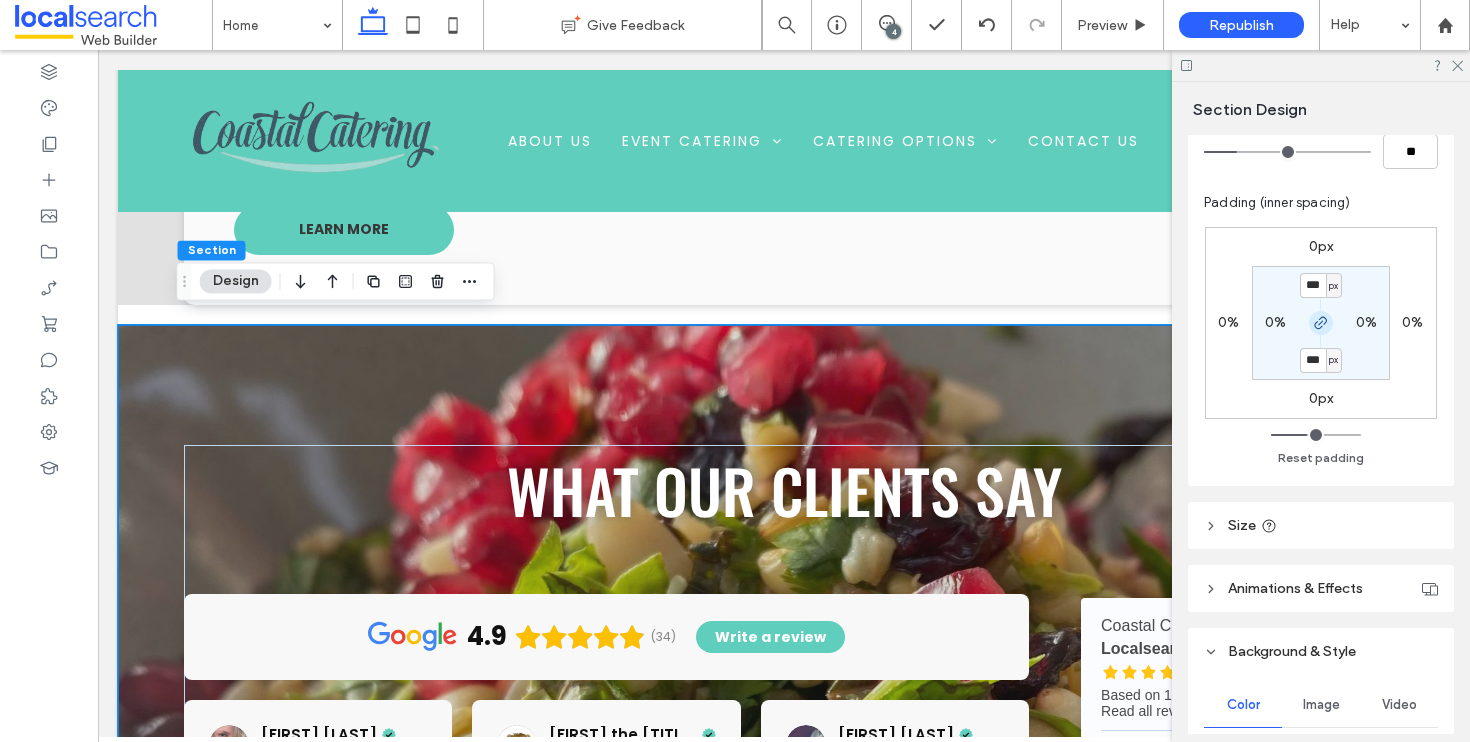 scroll, scrollTop: 693, scrollLeft: 0, axis: vertical 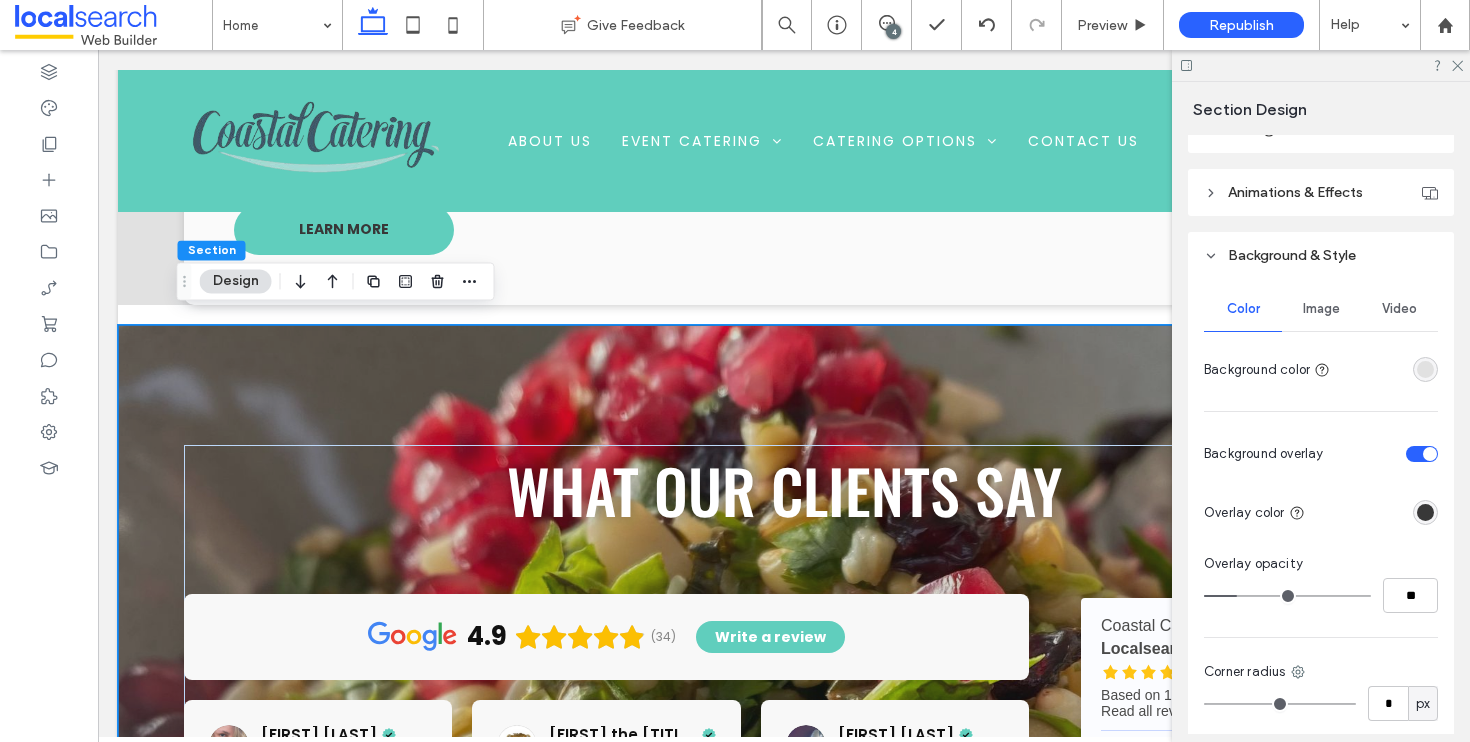 click on "4.9
Catering on the Central Coast
Section + Add Section
Request a call back
First Name:
Last Name:
Email:  [EMAIL]
Phone Number:  [PHONE]
Suburb:  [SUBURB]
Number of People:  [NUMBER]
Date of Event:  [DATE]
Time of Event:  [TIME]
Subject:  [SUBJECT]
Comment:  [COMMENT]
******
Thank you for contacting  Coastal Catering . We will get back to you as soon as possible.
Oops, there was an error sending your message.
Please try again later.
Section + Add Section
Established Icon
Established in 2013
Quality Ingredients Icon
Quality Ingredients guaranteed
Food Safety Icon
FOOD SAFETY CERTIFIED
Section + Add Section" at bounding box center (784, -1859) 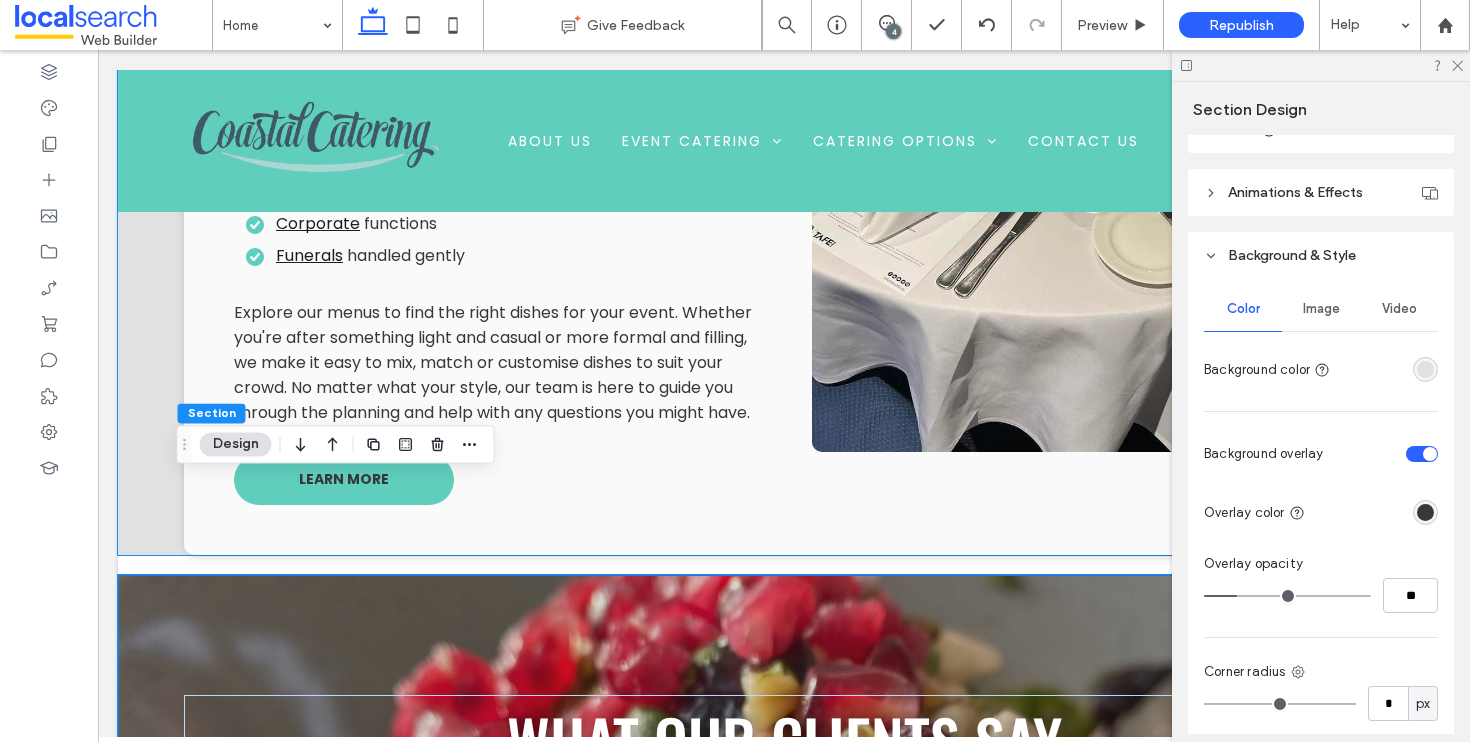 scroll, scrollTop: 5147, scrollLeft: 0, axis: vertical 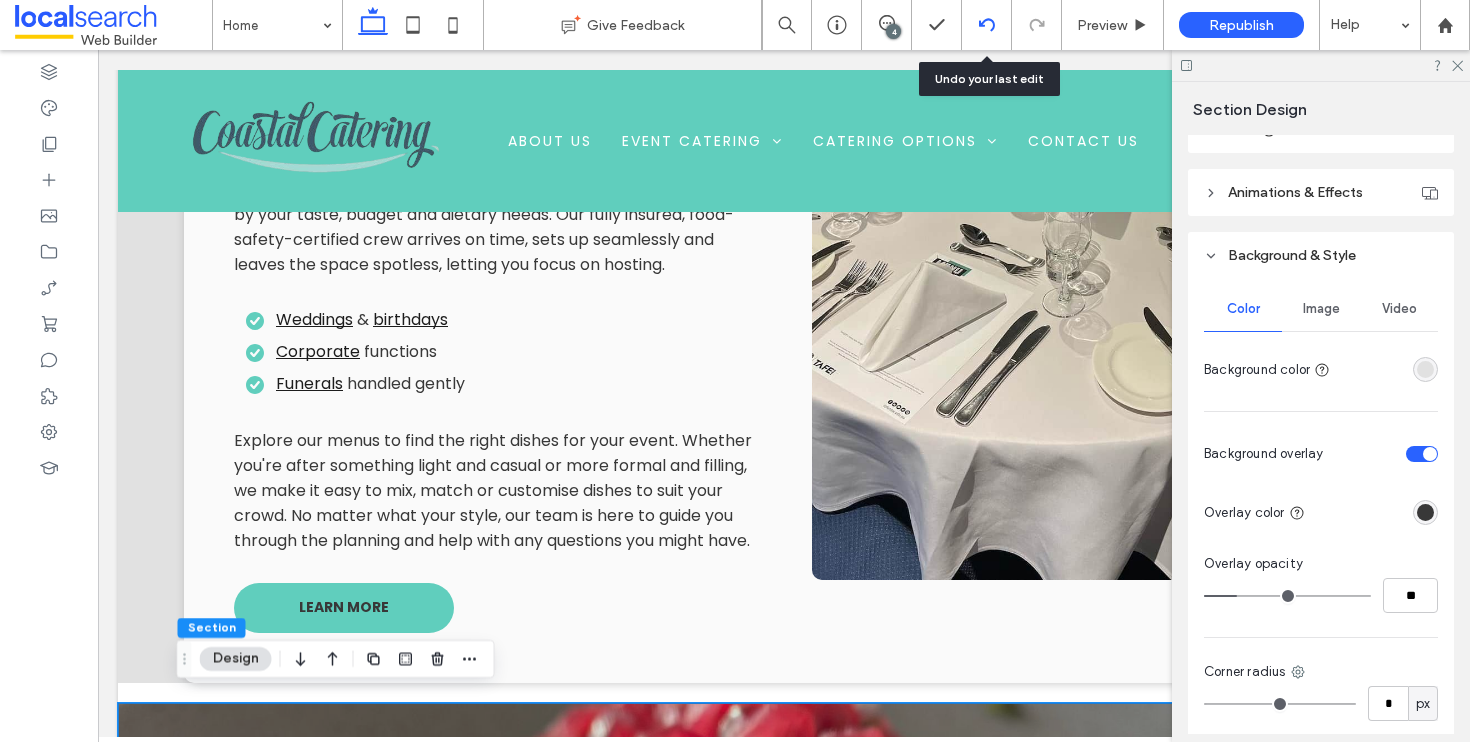 click at bounding box center [986, 25] 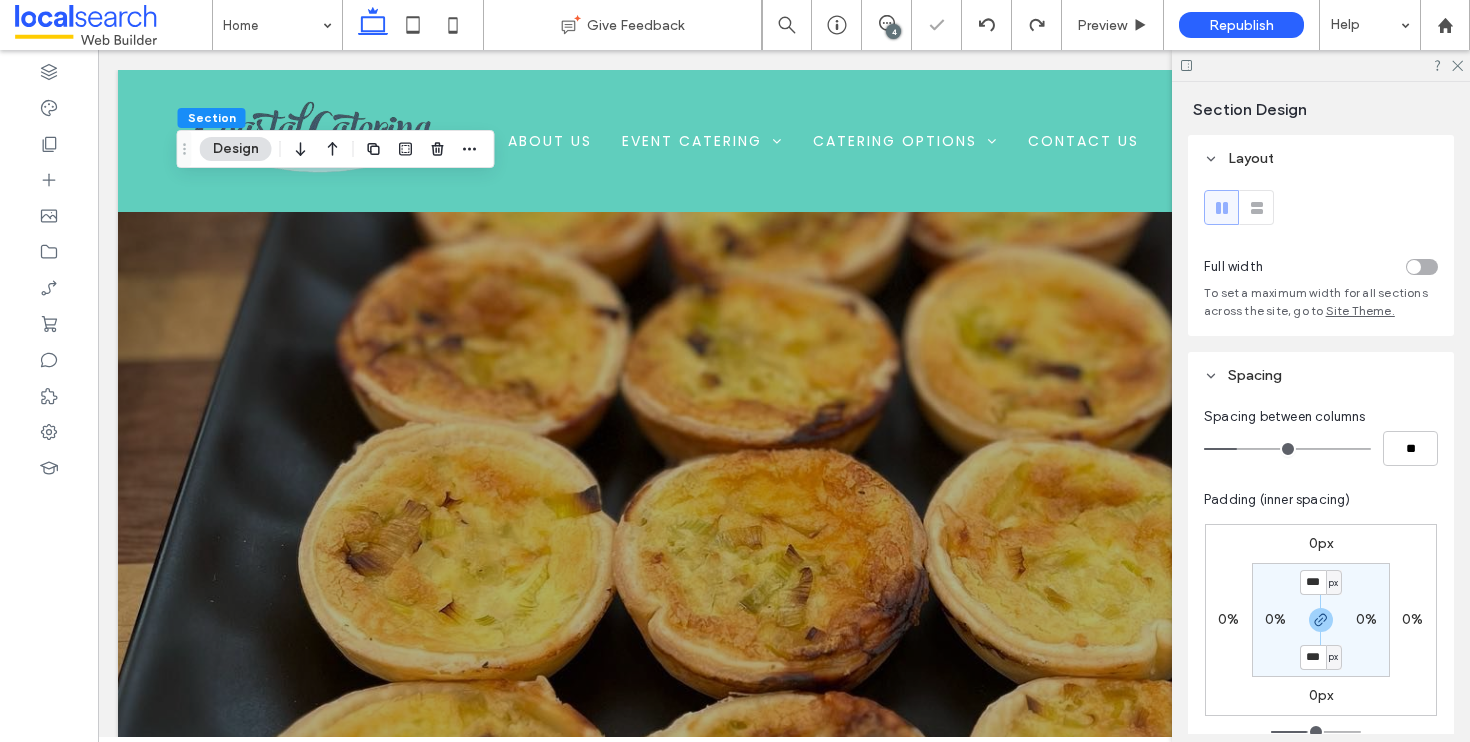 scroll, scrollTop: 6021, scrollLeft: 0, axis: vertical 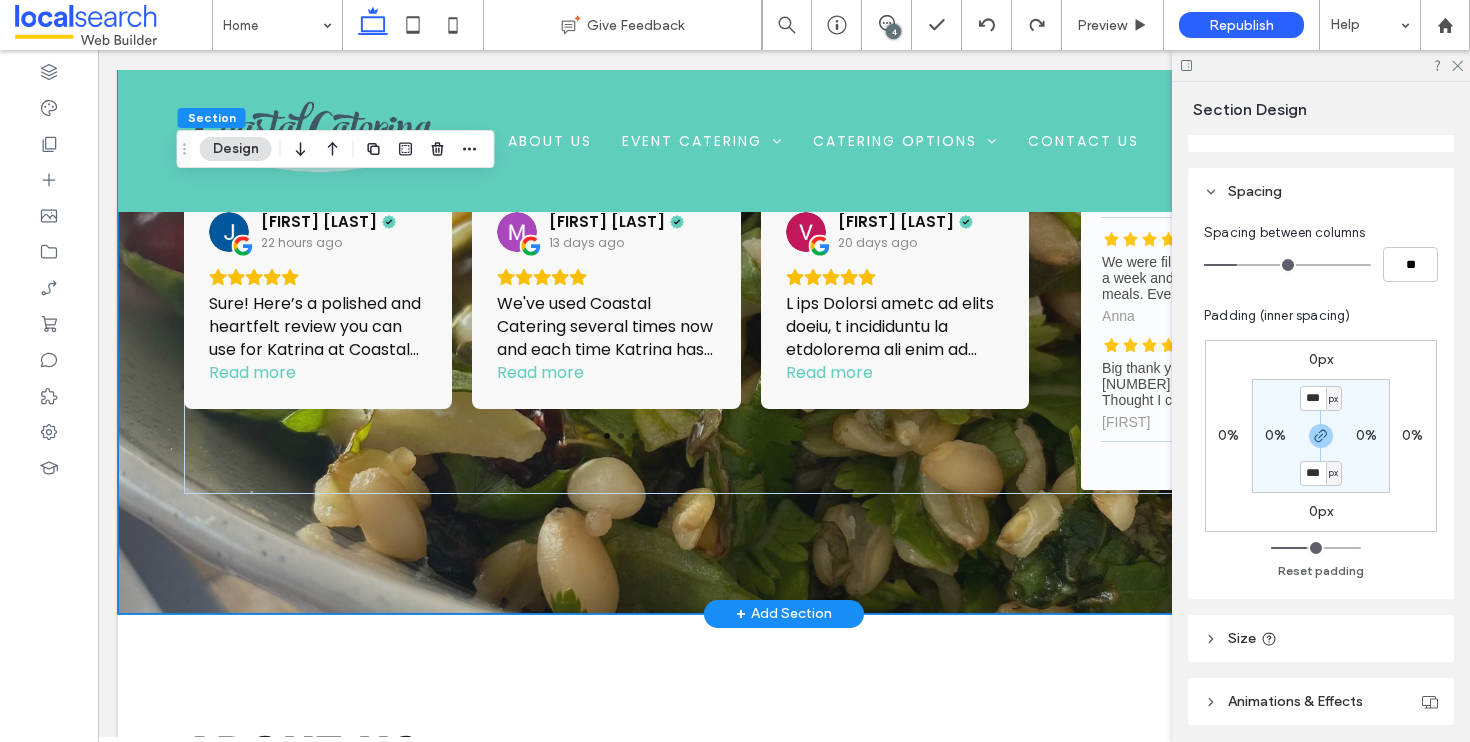 click on "What Our Clients Say
4.9 (35) Write a review [FIRST] [LAST] [TIME_AGO] Sure! Here’s a polished and heartfelt review you can use for Katrina at Coastal Catering:
Review for Coastal Catering – Katrina
We recently had Katrina from Coastal Catering take care of the food for my son’s baby shower, and I cannot praise her enough! From start to finish, she was incredibly organized and professional. Everything ran so smoothly – you could truly tell she had everything planned to perfection.
The food was absolutely delicious – fresh, beautifully presented, and enjoyed by everyone. So many of our guests commented on how amazing it all tasted! Katrina was not only well-prepared but also made sure everything was spotless before she left, which made things so much easier for us.
She did an absolutely fabulous job, and I couldn’t be happier with how it all turned out. Thank you, Katrina, for helping make the day so special. Highly recommend! Read more [FIRST] [LAST] [TIME_AGO]" at bounding box center [784, 213] 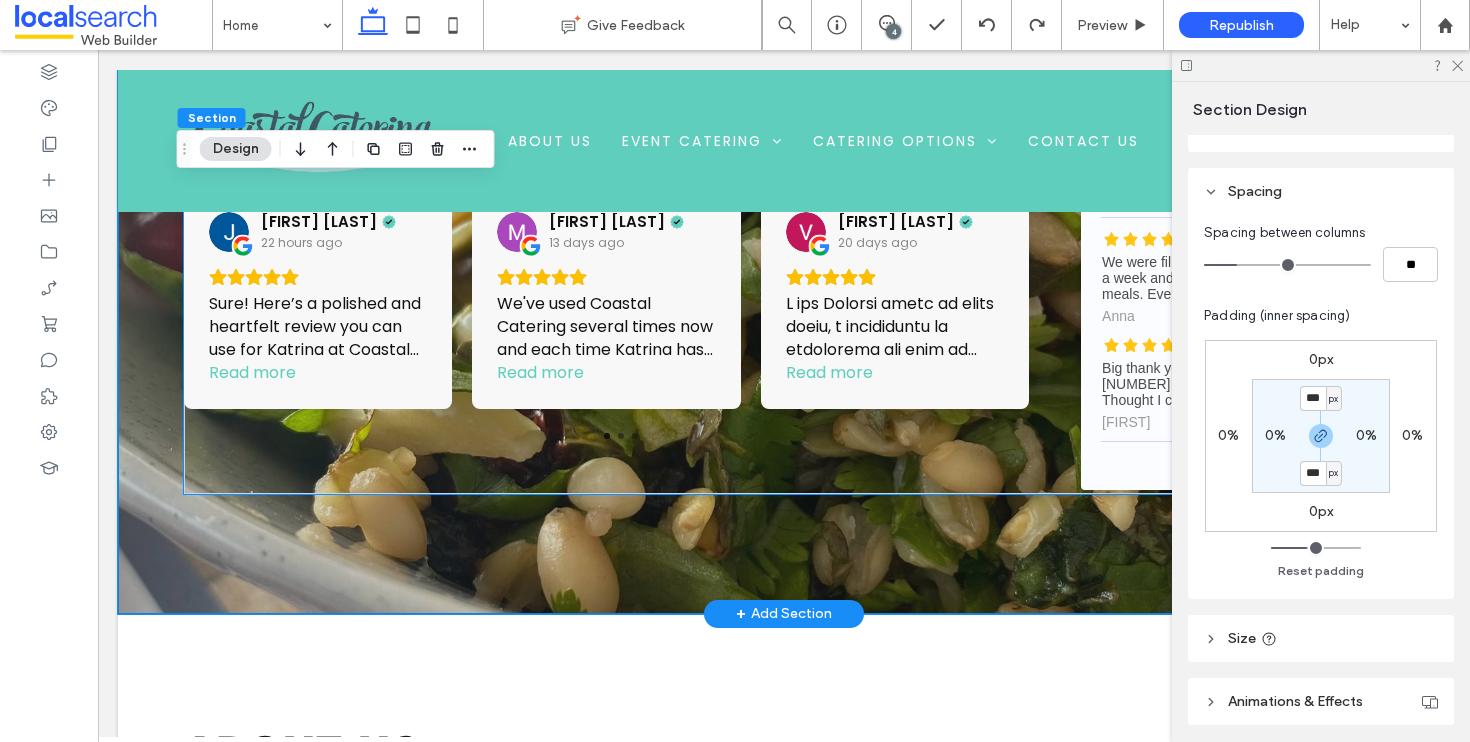click on "4.9 (35) Write a review [FIRST] [LAST] [TIME_AGO] Sure! Here’s a polished and heartfelt review you can use for Katrina at Coastal Catering:
Review for Coastal Catering – Katrina
We recently had Katrina from Coastal Catering take care of the food for my son’s baby shower, and I cannot praise her enough! From start to finish, she was incredibly organized and professional. Everything ran so smoothly – you could truly tell she had everything planned to perfection.
The food was absolutely delicious – fresh, beautifully presented, and enjoyed by everyone. So many of our guests commented on how amazing it all tasted! Katrina was not only well-prepared but also made sure everything was spotless before she left, which made things so much easier for us.
She did an absolutely fabulous job, and I couldn’t be happier with how it all turned out. Thank you, Katrina, for helping make the day so special. Highly recommend! Read more [FIRST] [LAST] [TIME_AGO] Read more [FIRST] [LAST] [TIME_AGO]" at bounding box center [606, 277] 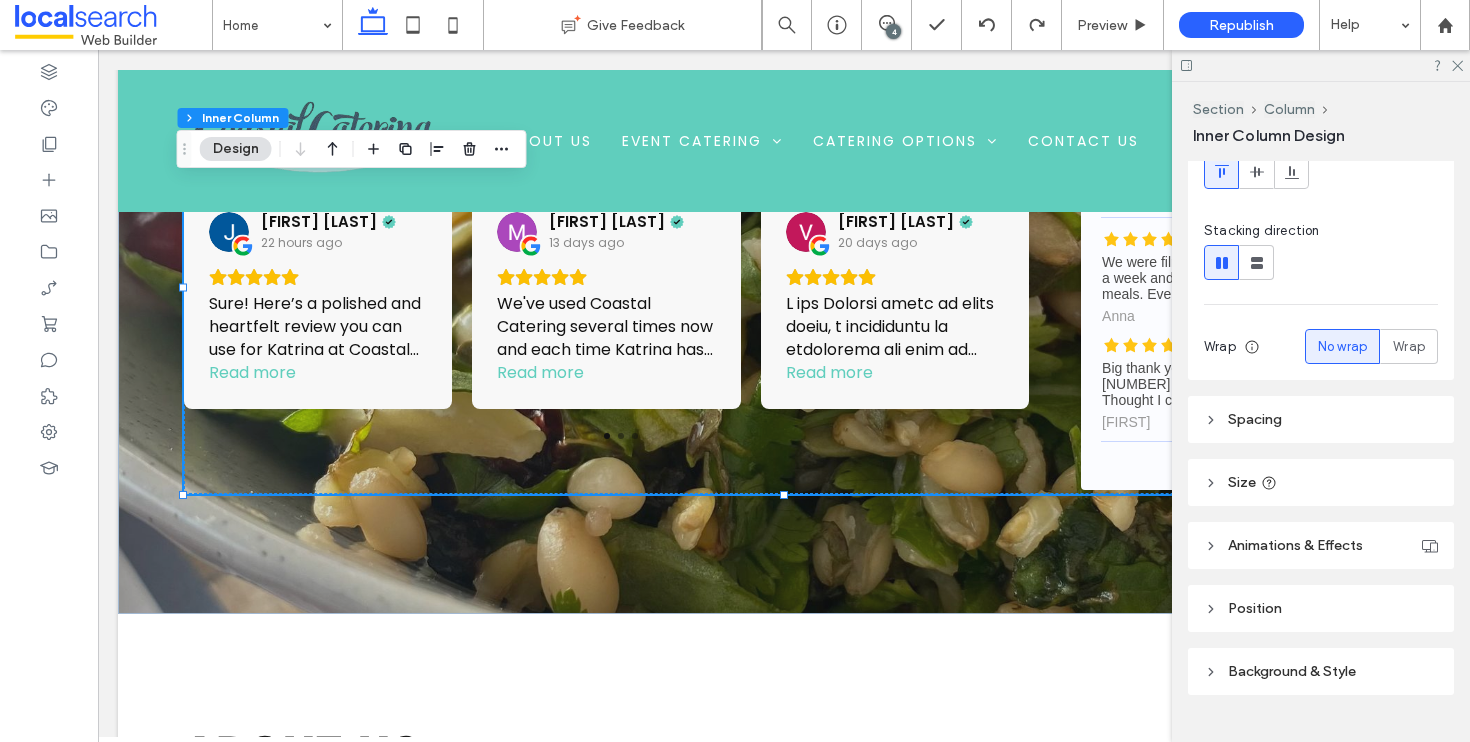 scroll, scrollTop: 285, scrollLeft: 0, axis: vertical 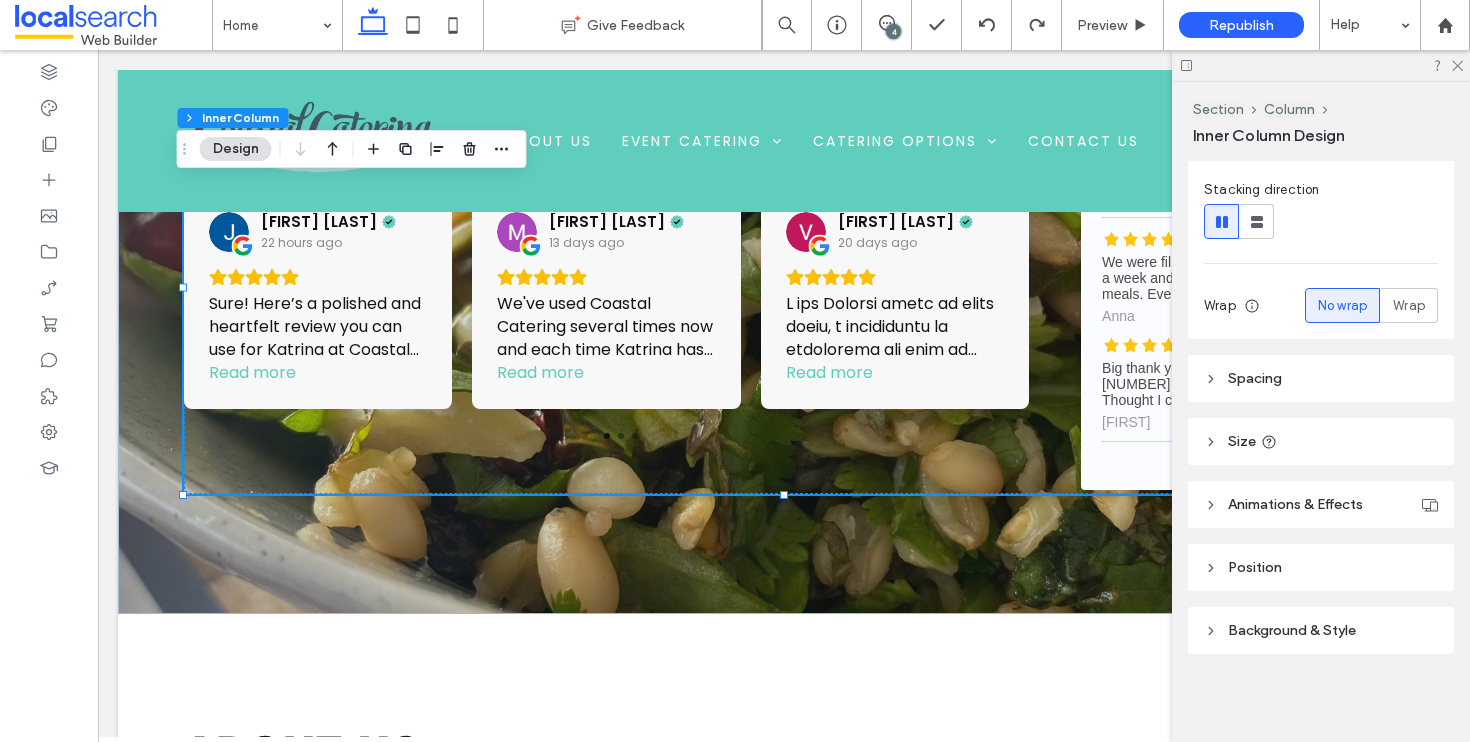 click on "Spacing" at bounding box center (1321, 378) 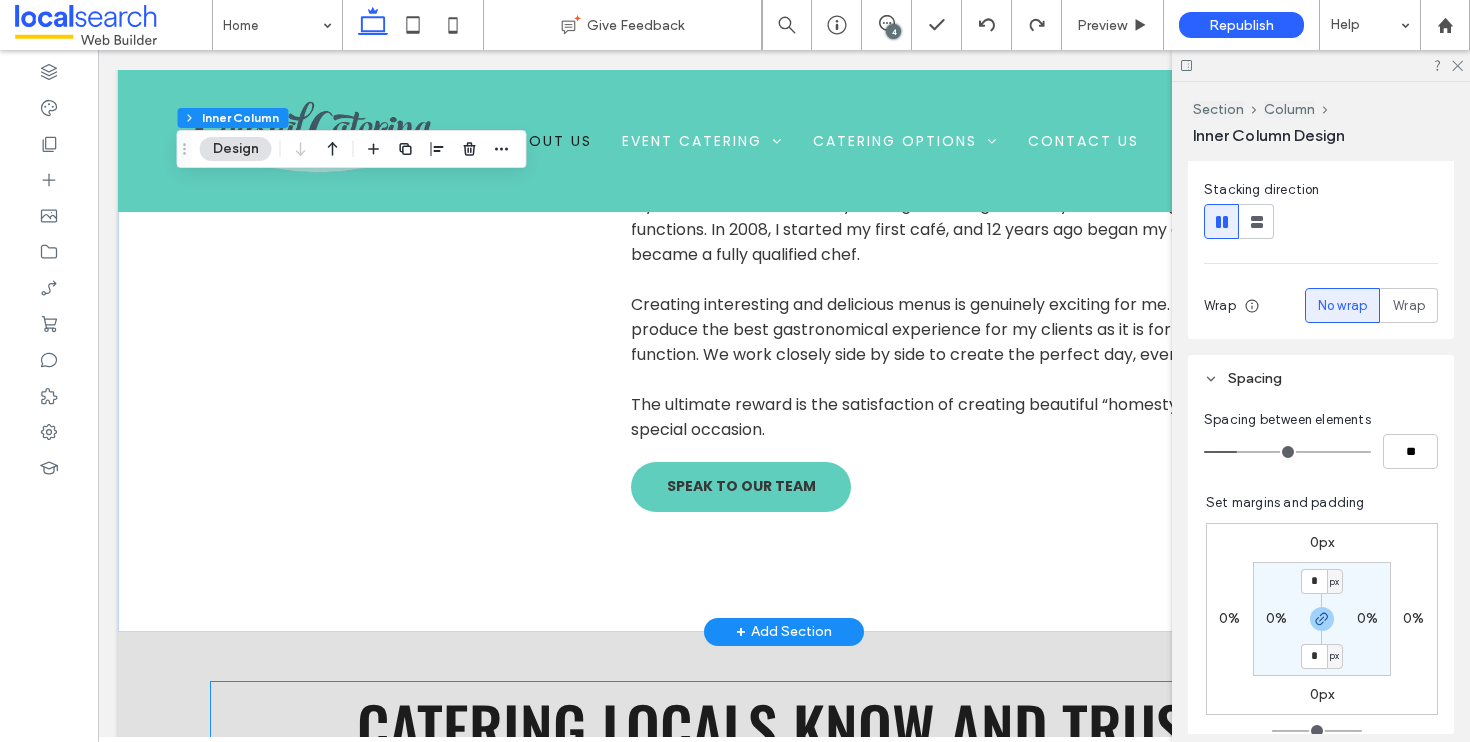 scroll, scrollTop: 7273, scrollLeft: 0, axis: vertical 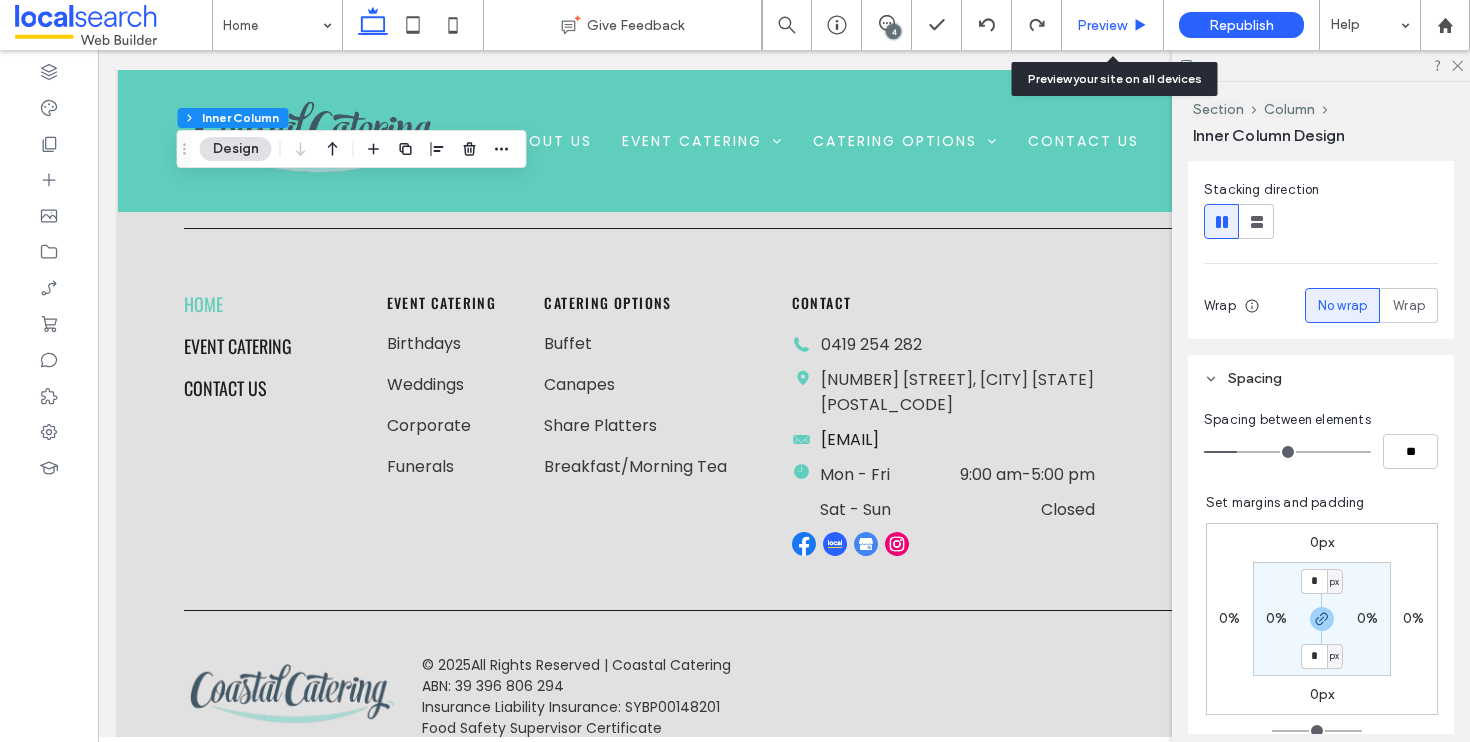 click on "Preview" at bounding box center [1113, 25] 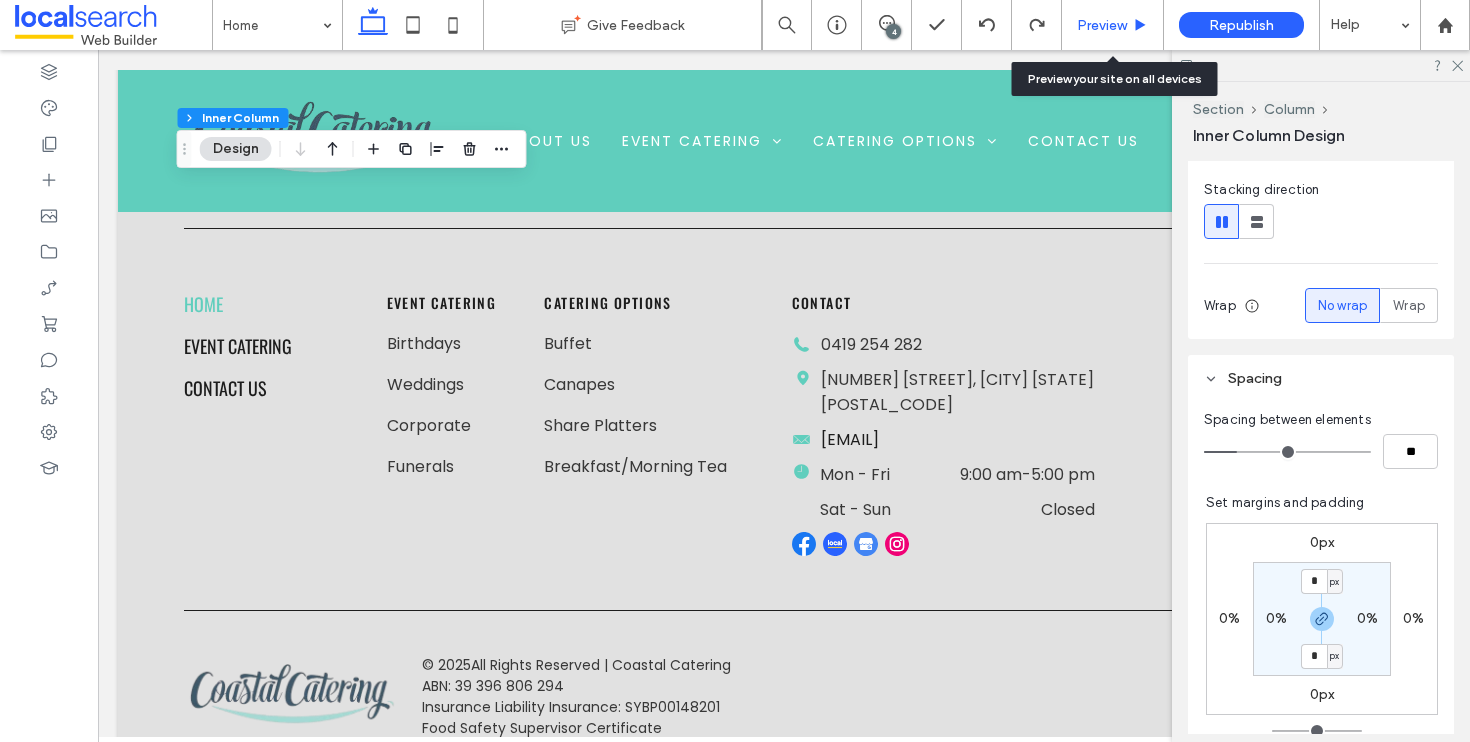 click on "Preview" at bounding box center (1102, 25) 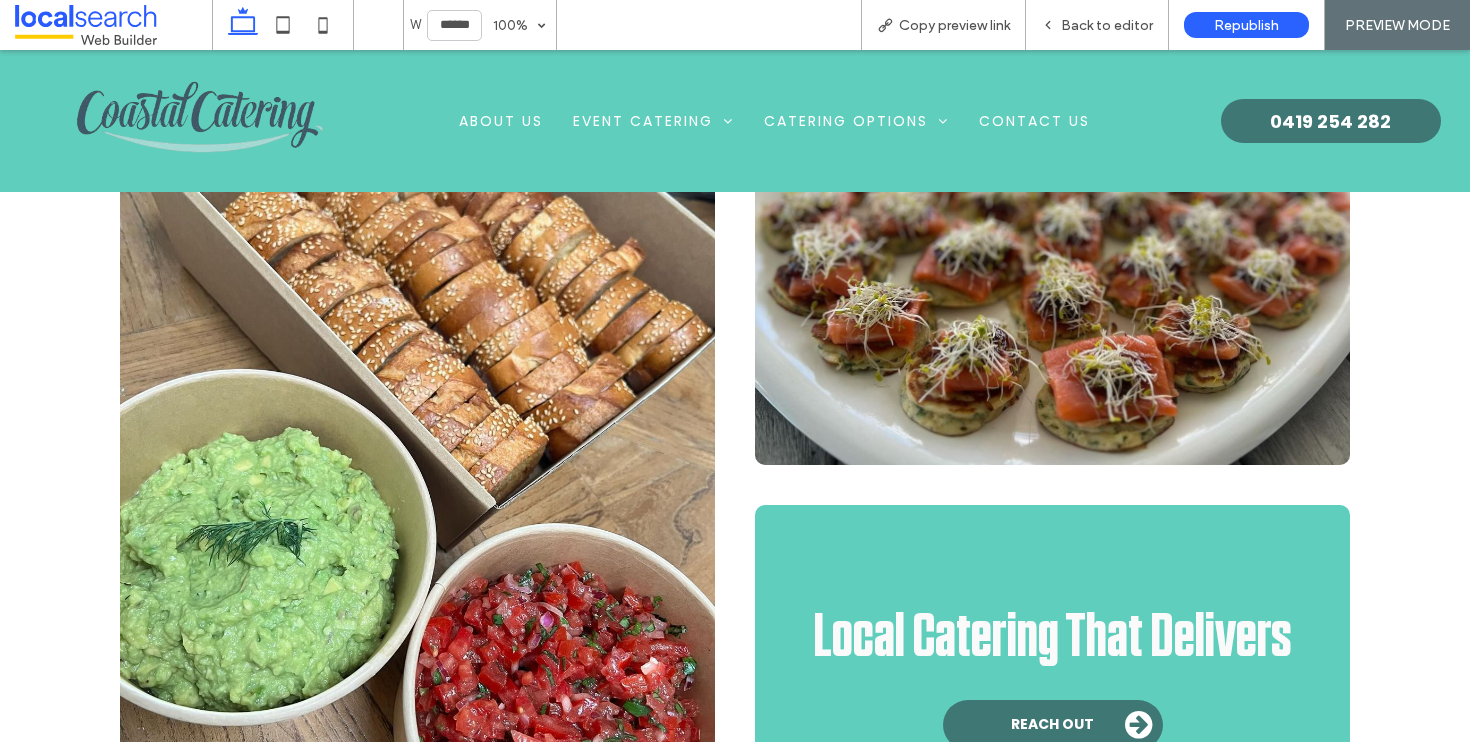 scroll, scrollTop: 2057, scrollLeft: 0, axis: vertical 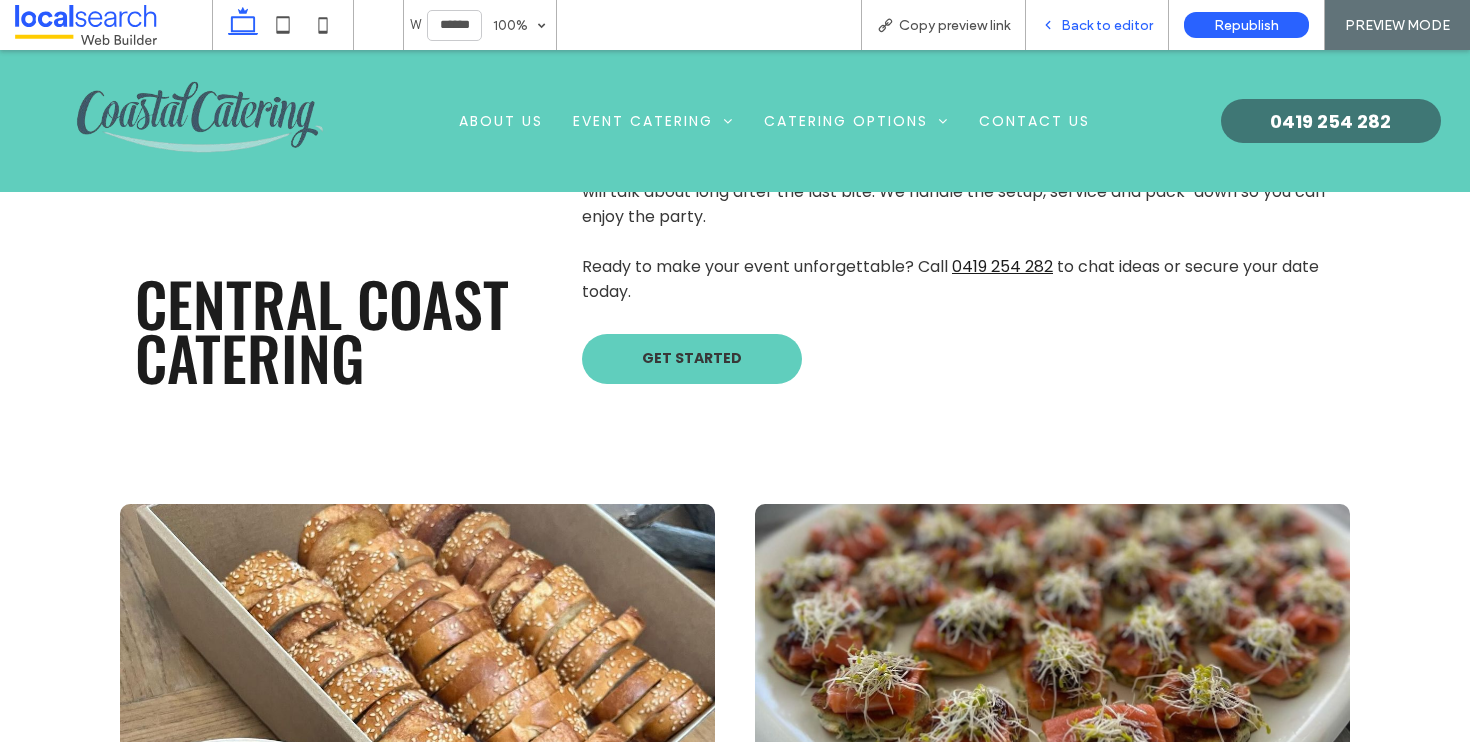 click on "Back to editor" at bounding box center (1107, 25) 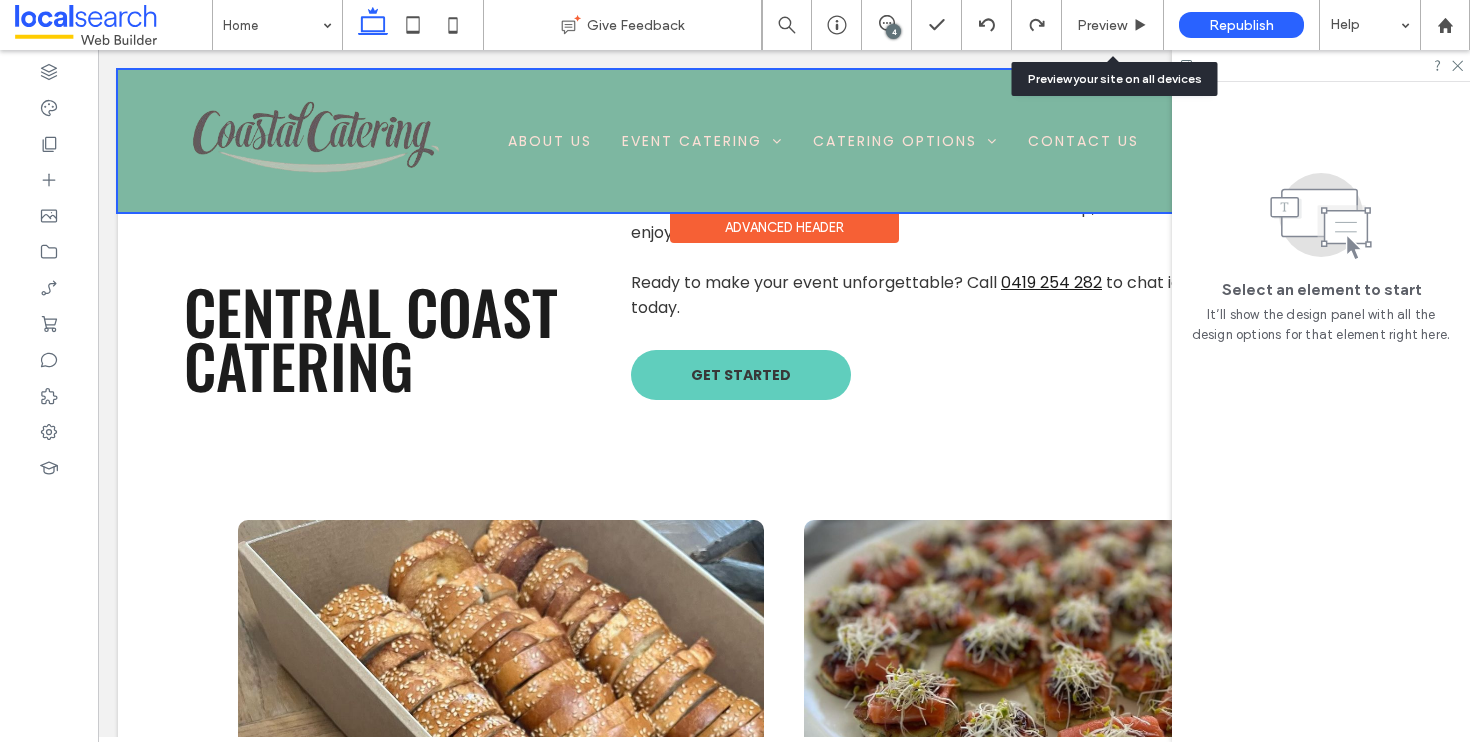 scroll, scrollTop: 2047, scrollLeft: 0, axis: vertical 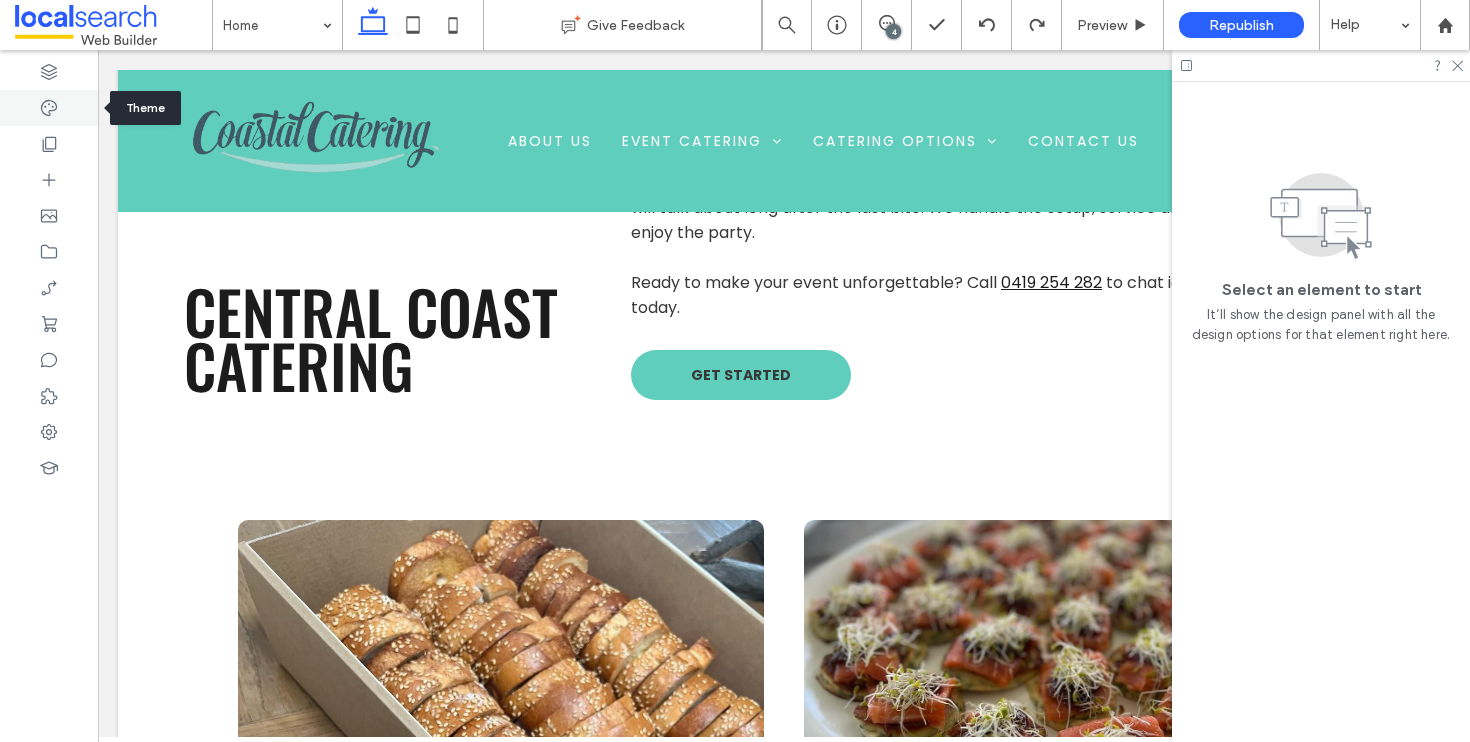 click at bounding box center [49, 108] 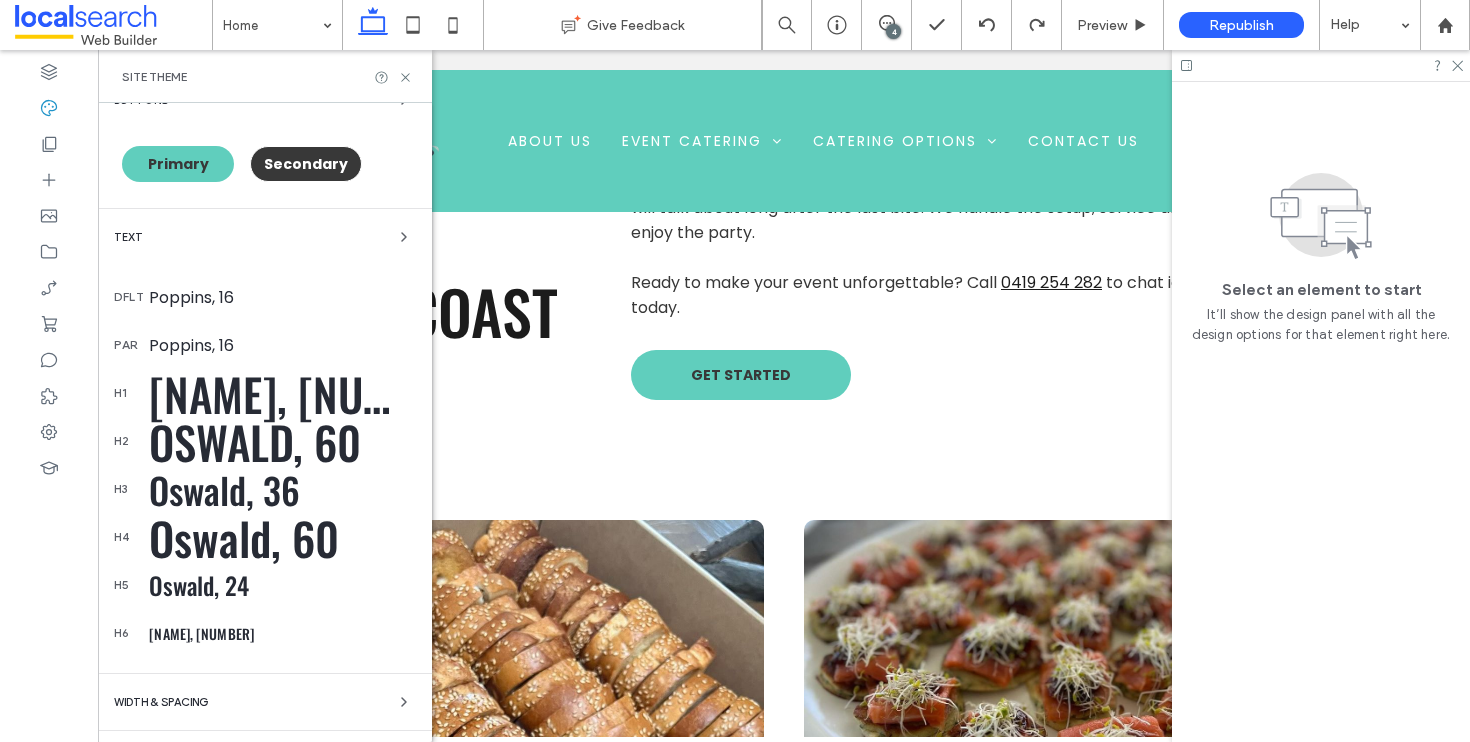 scroll, scrollTop: 161, scrollLeft: 0, axis: vertical 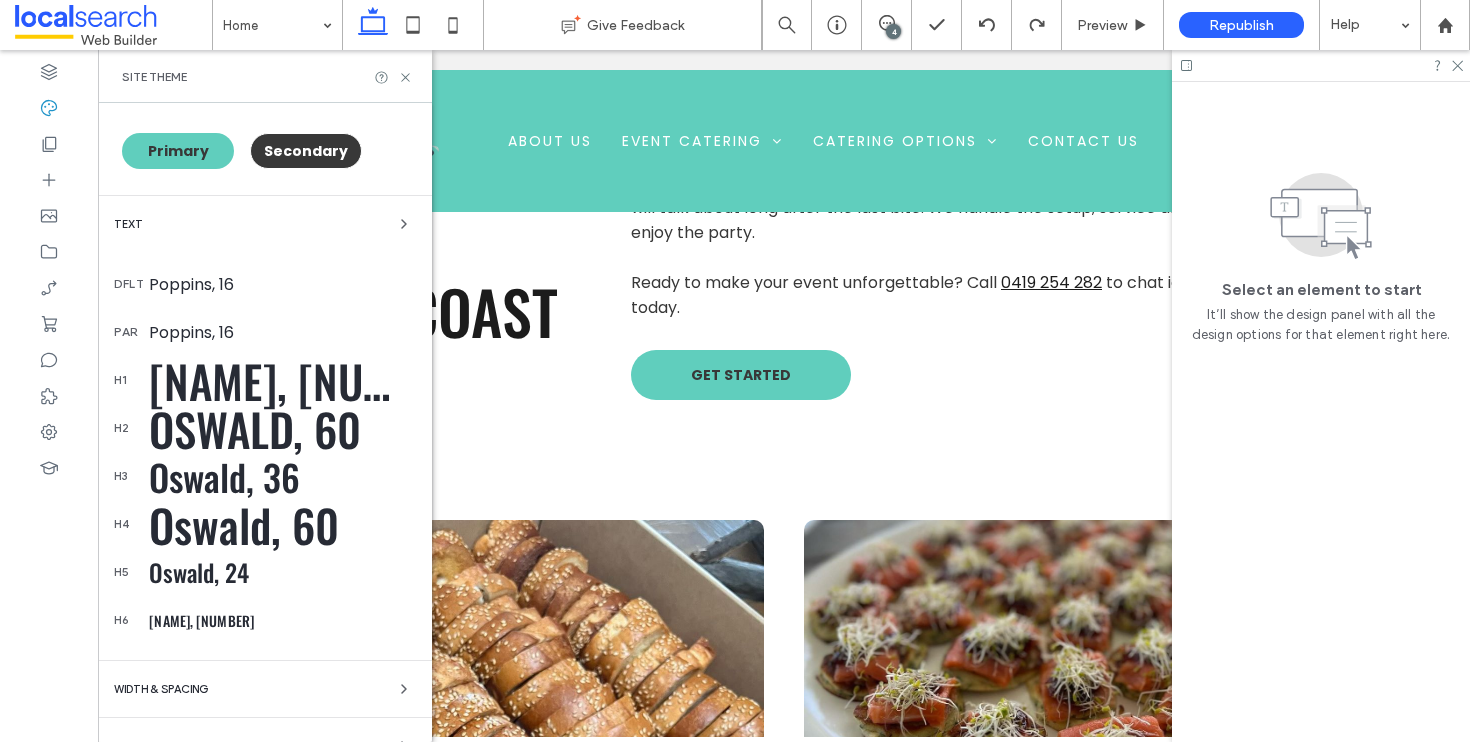 click on "[NAME], [NUMBER]" at bounding box center (282, 380) 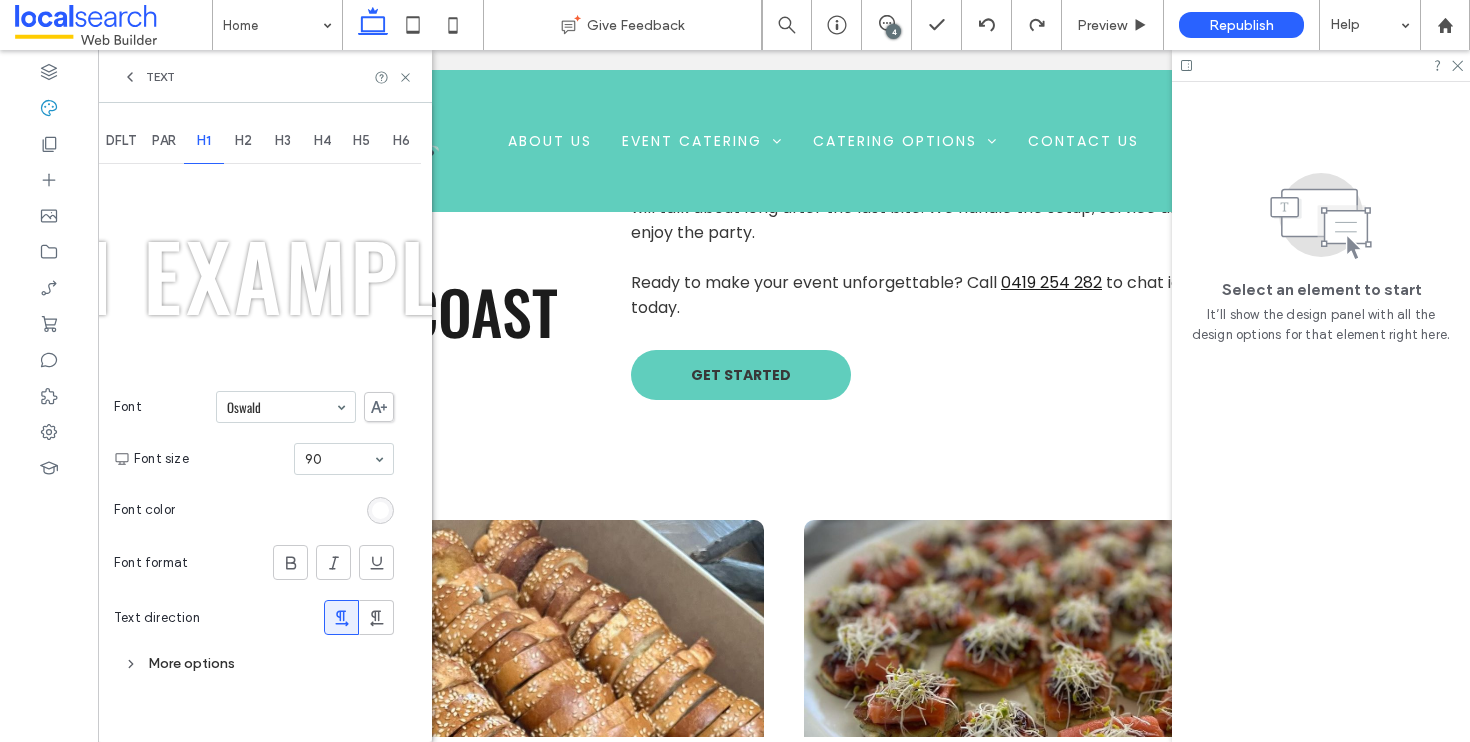 scroll, scrollTop: 0, scrollLeft: 0, axis: both 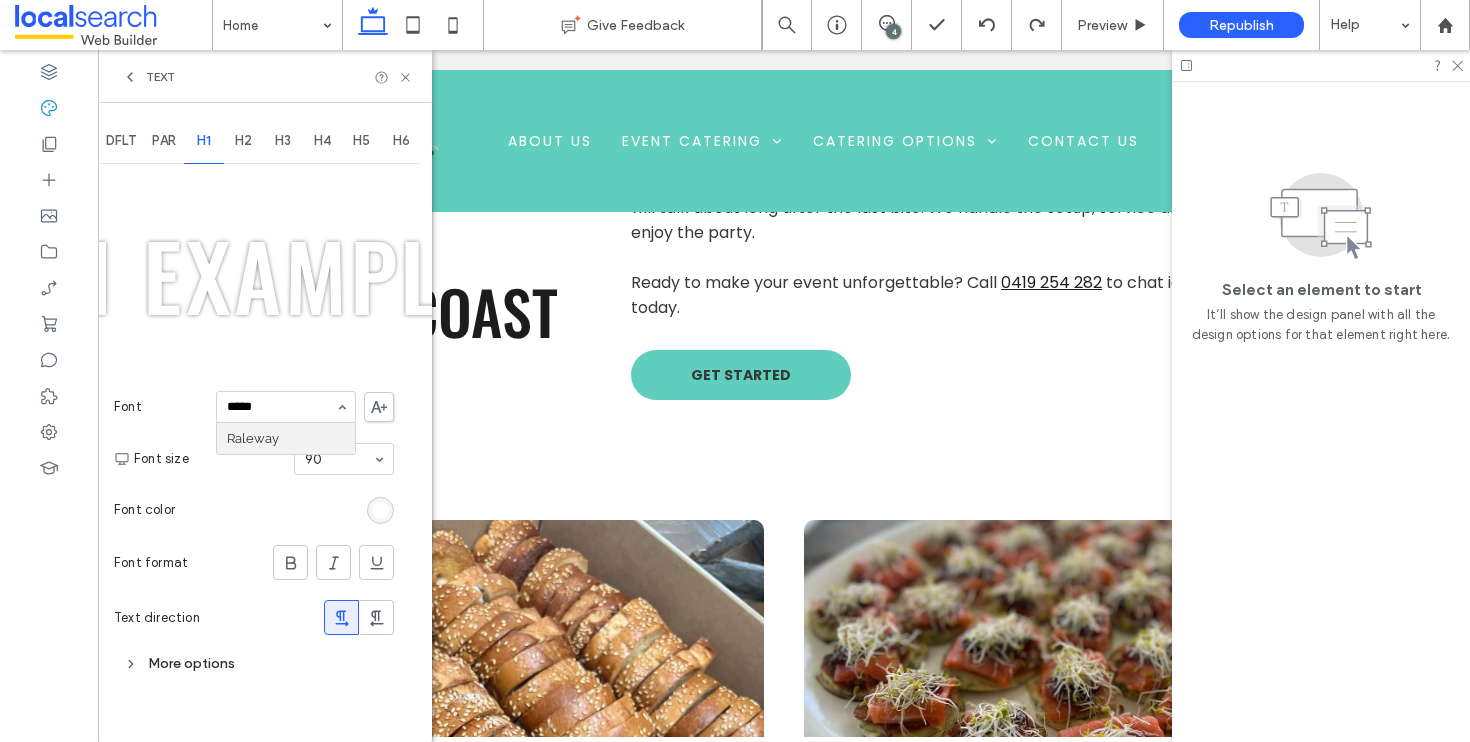 type on "******" 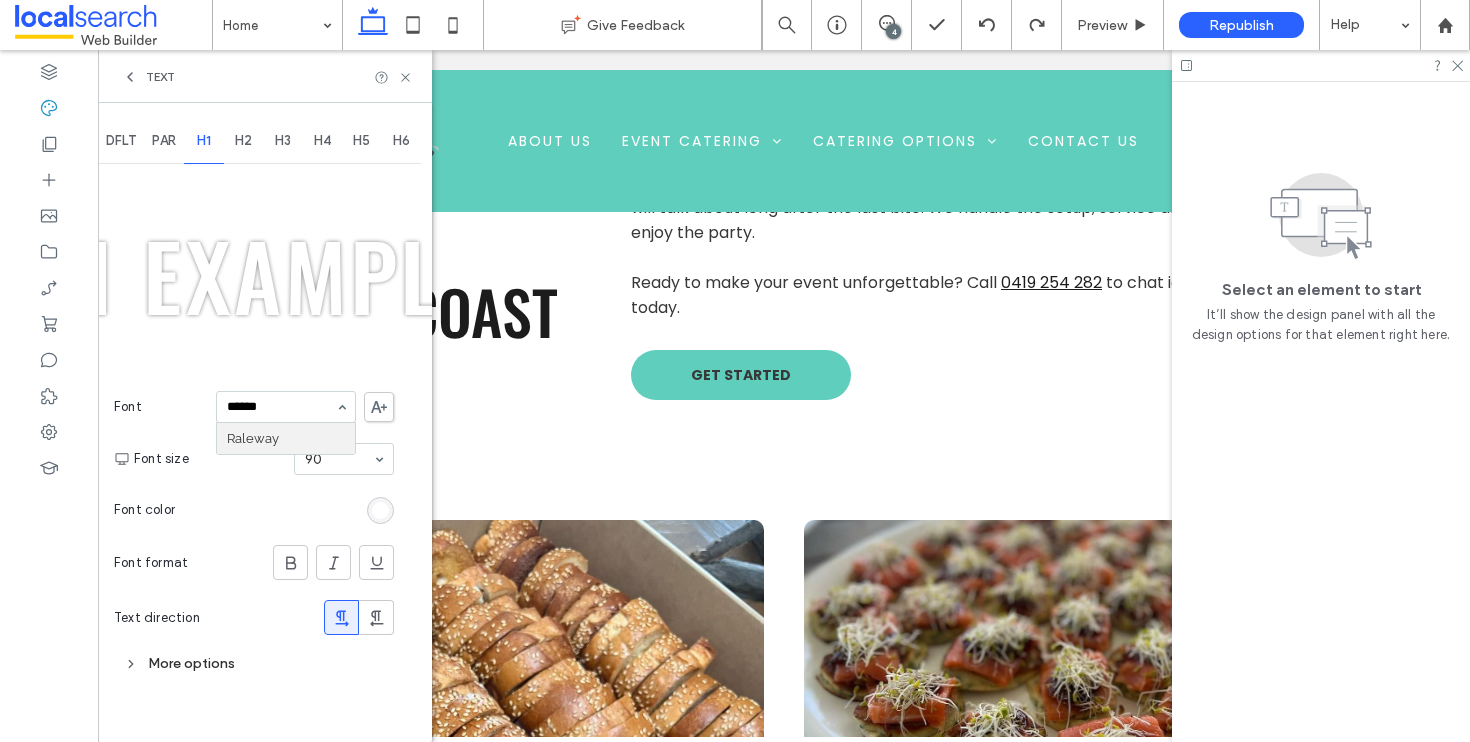 type 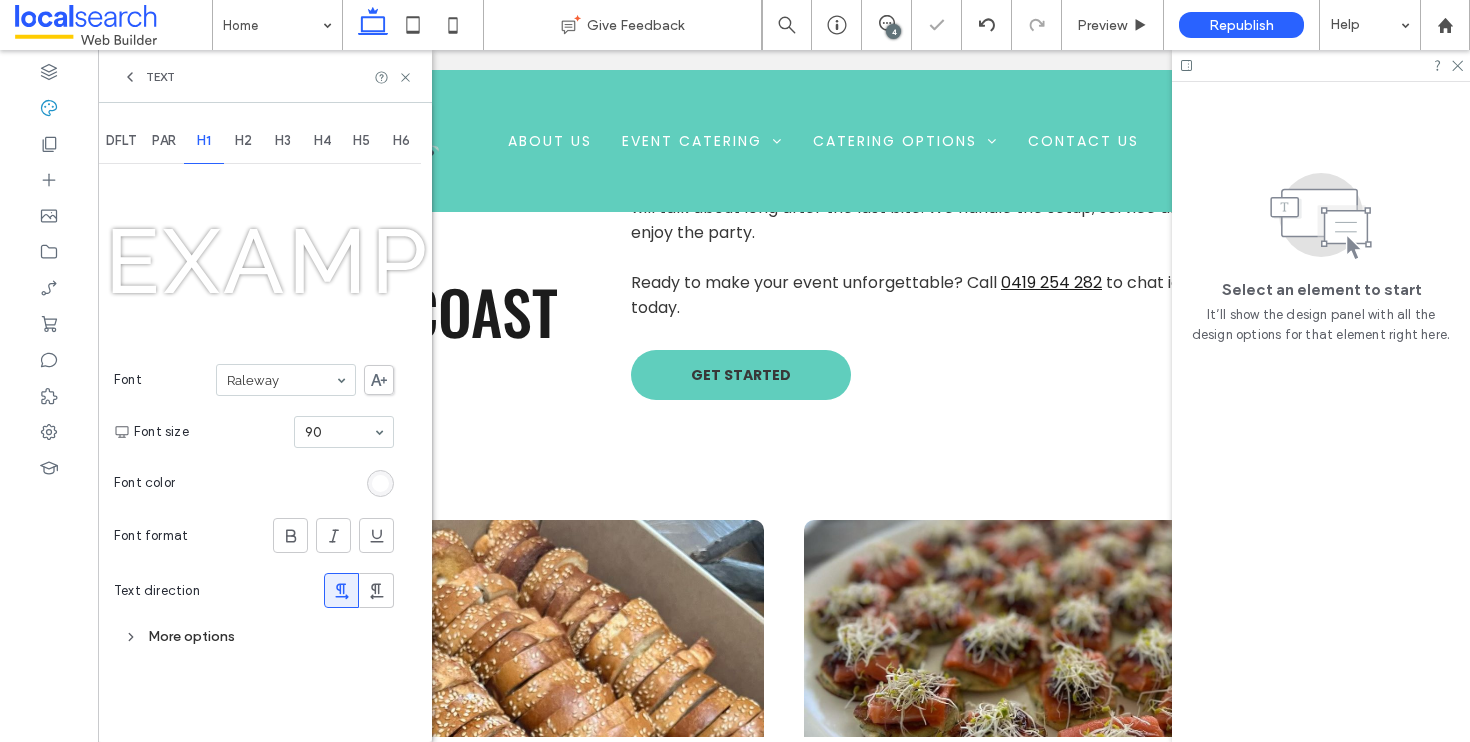 click on "Text" at bounding box center [265, 76] 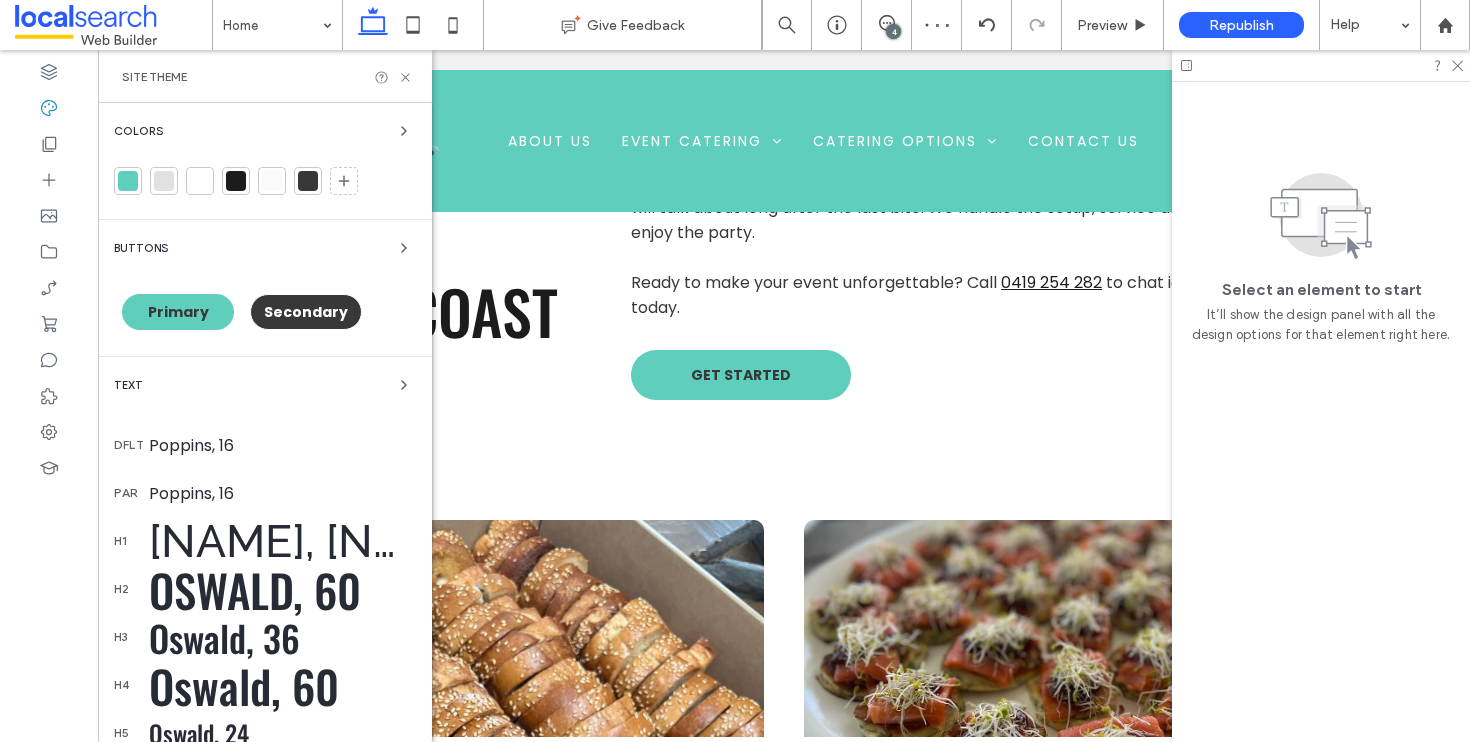 click on "Oswald, 60" at bounding box center (282, 589) 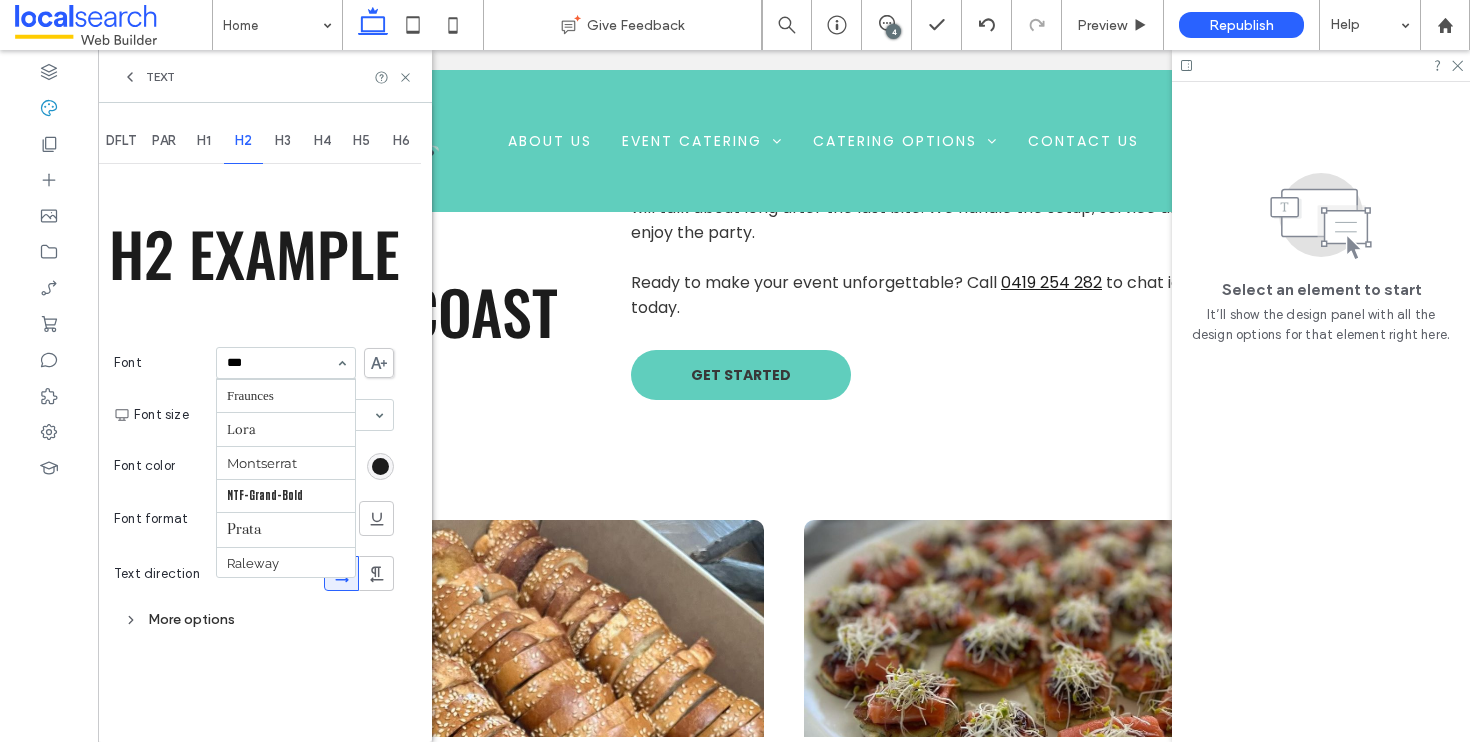 scroll, scrollTop: 0, scrollLeft: 0, axis: both 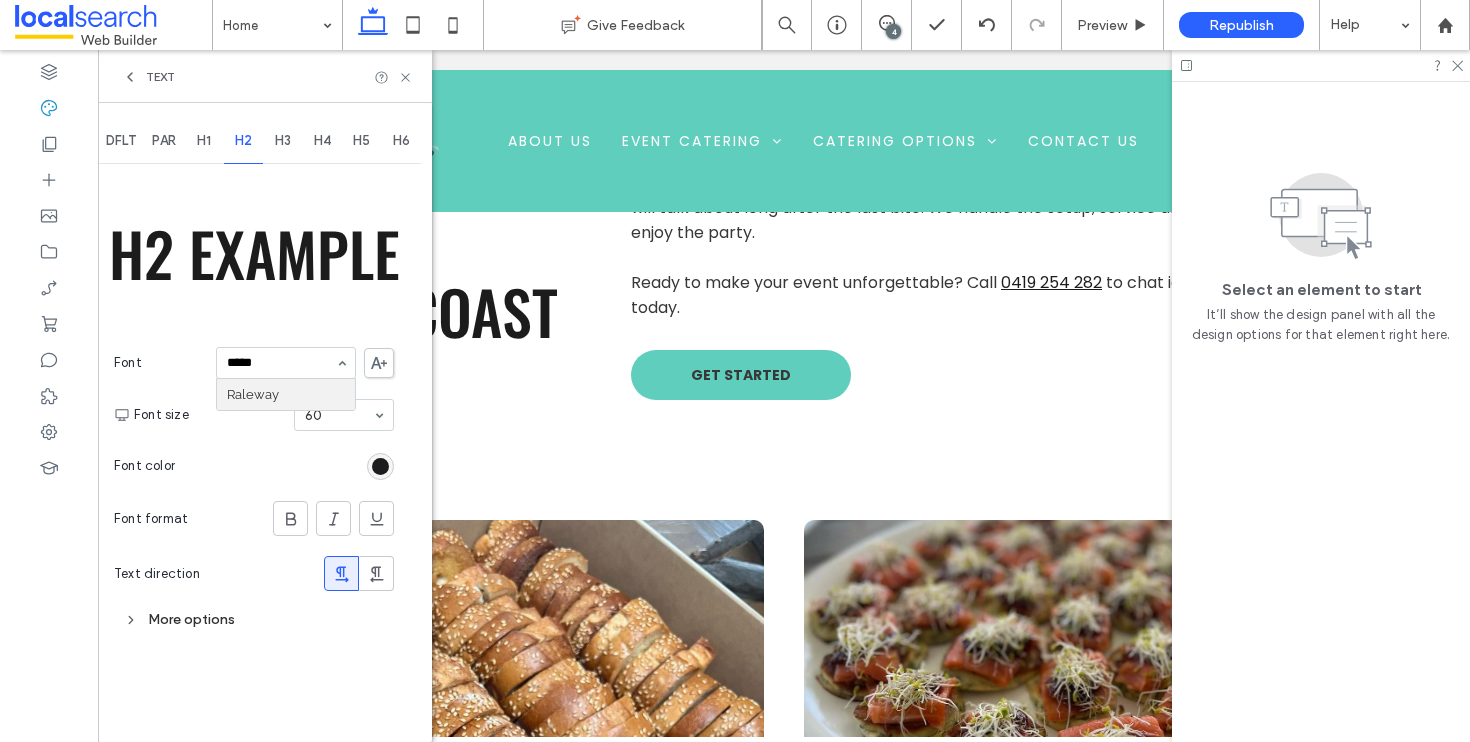 type on "******" 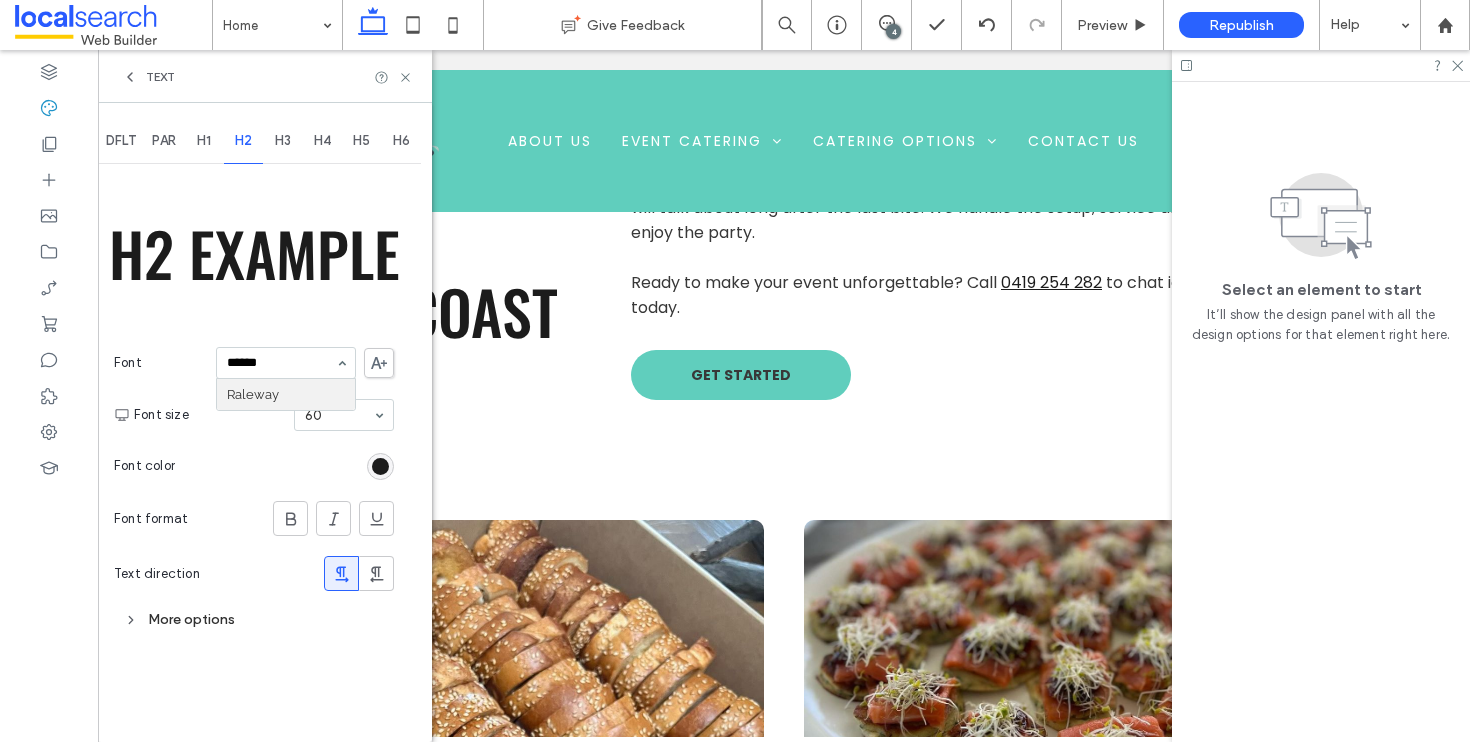 type 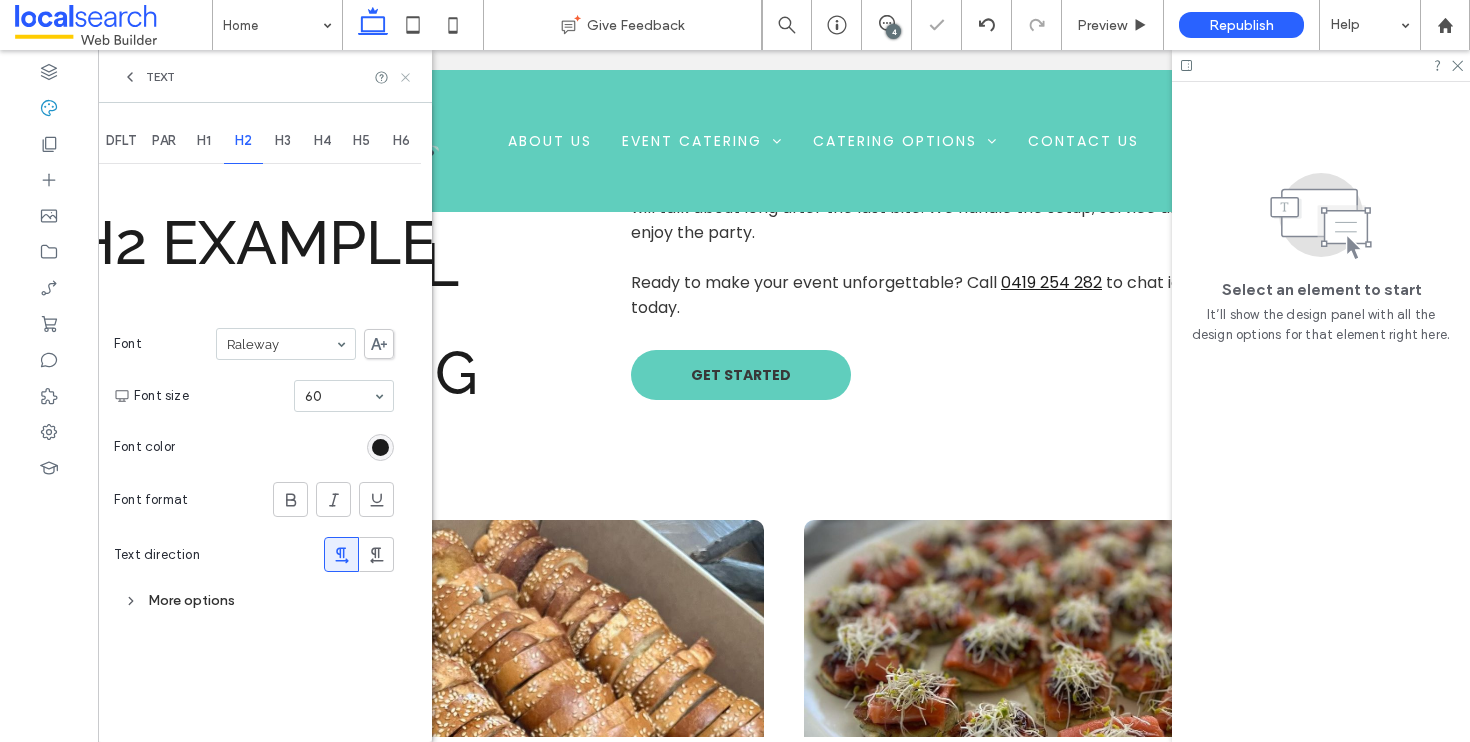 click 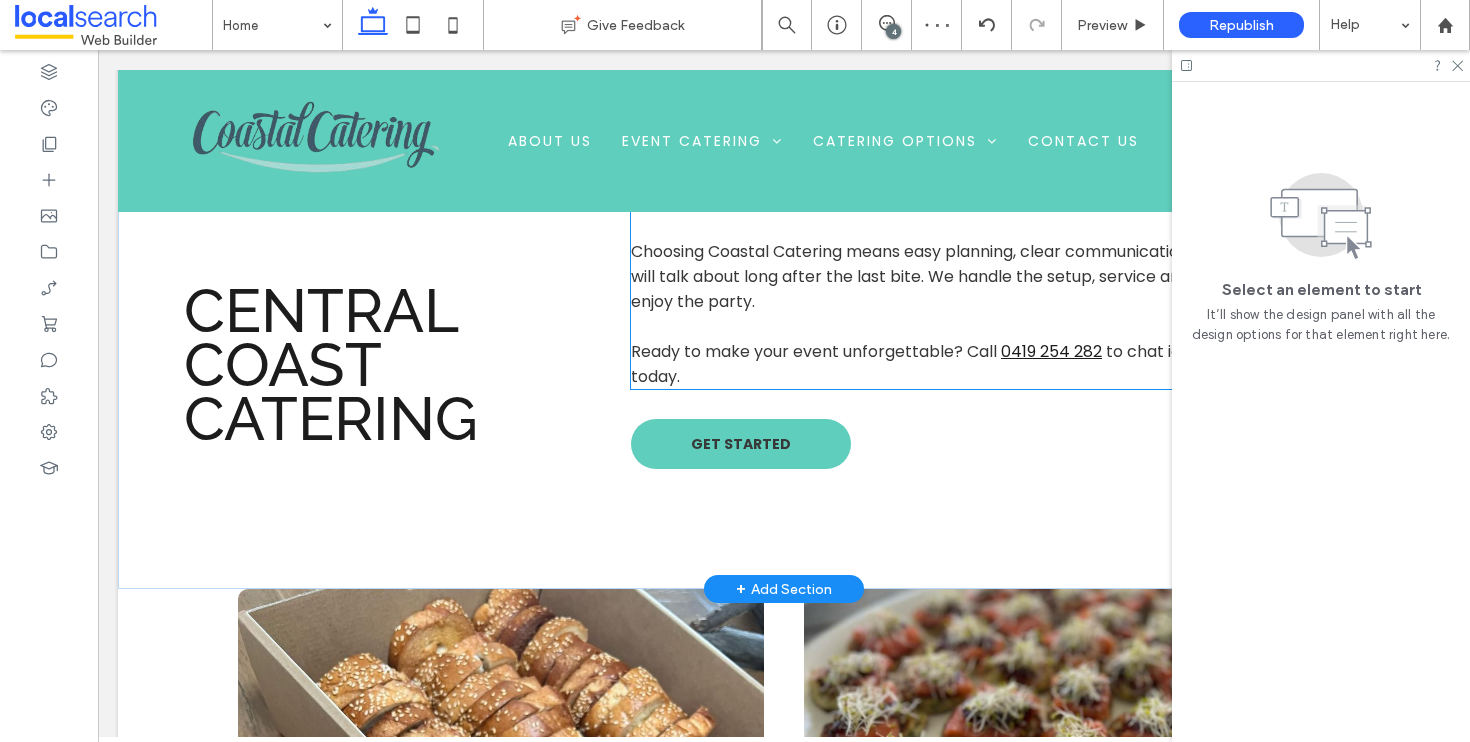 scroll, scrollTop: 1897, scrollLeft: 0, axis: vertical 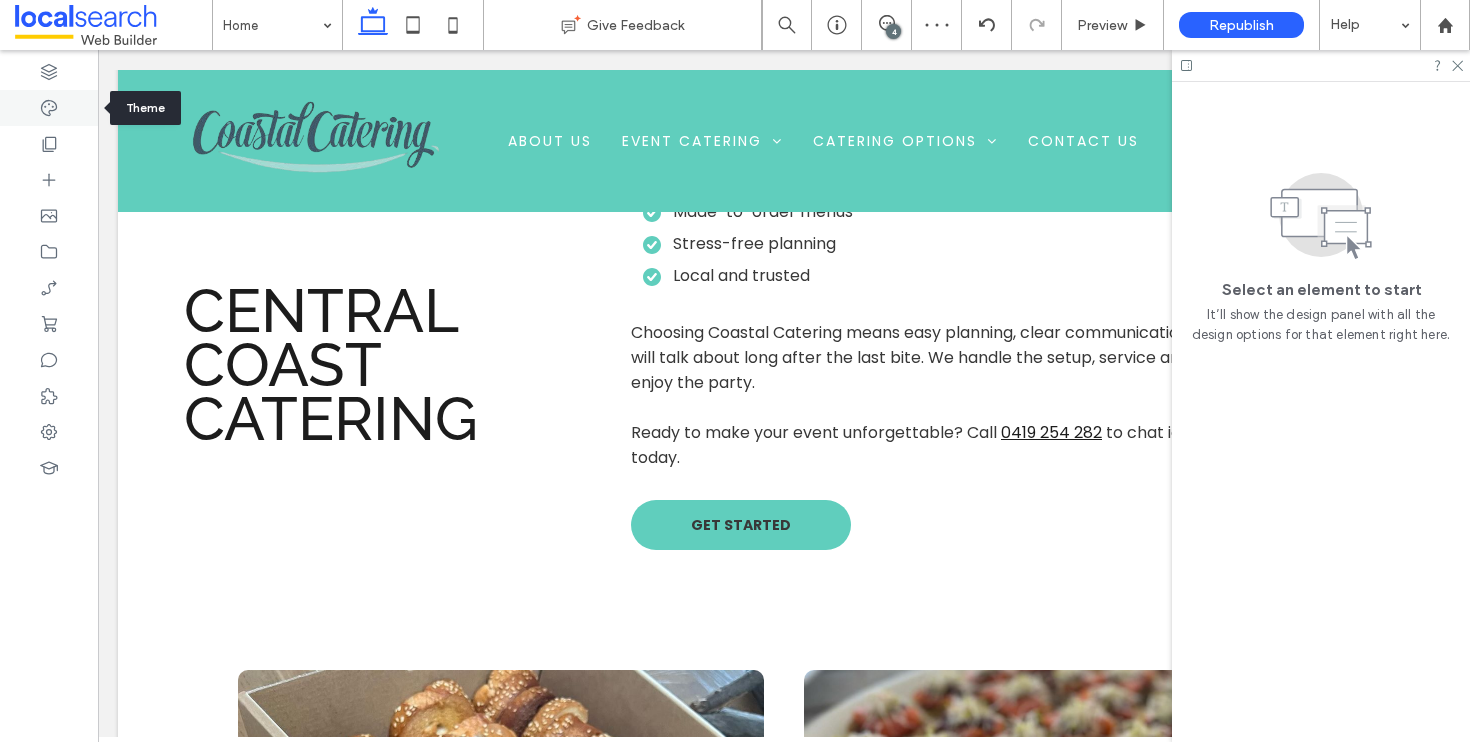 click at bounding box center [49, 108] 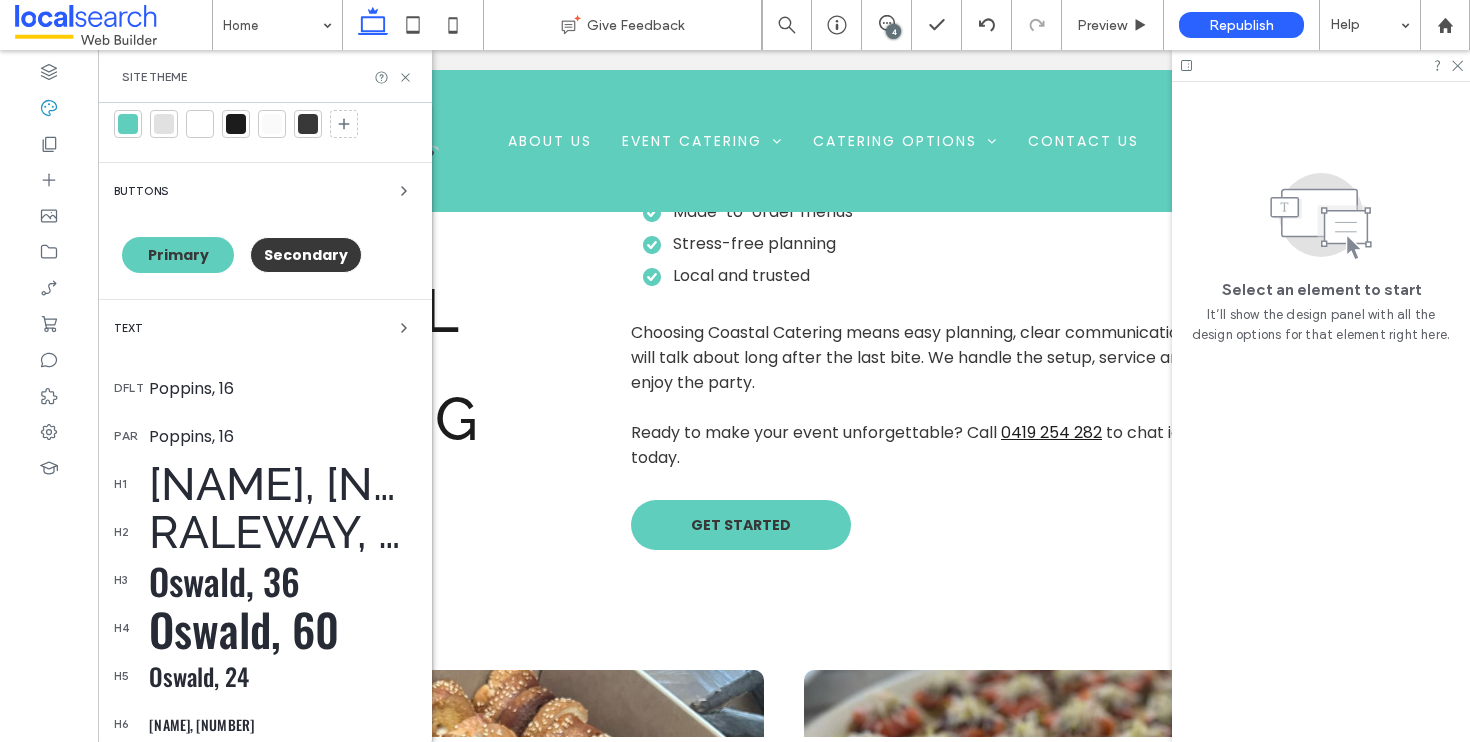 scroll, scrollTop: 168, scrollLeft: 0, axis: vertical 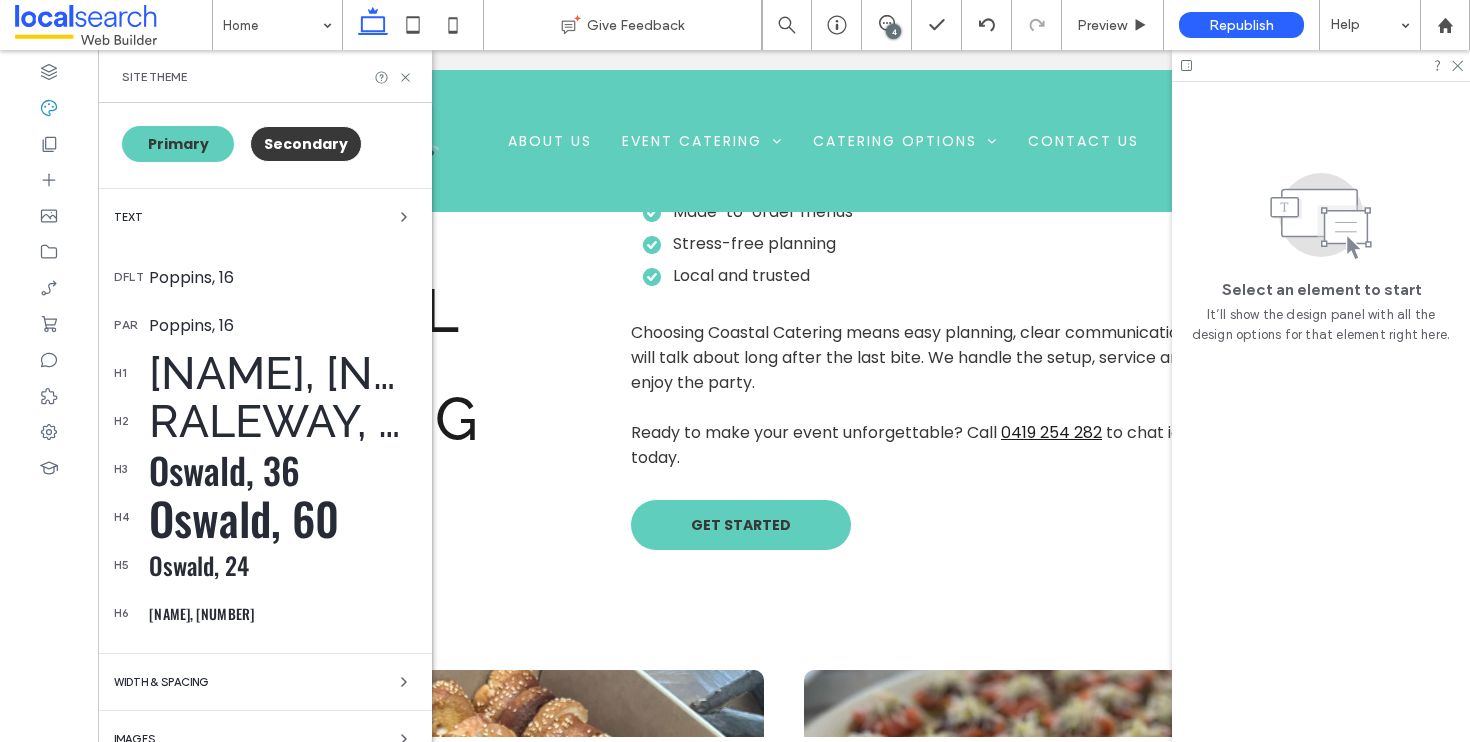click on "Oswald, 36" at bounding box center (282, 469) 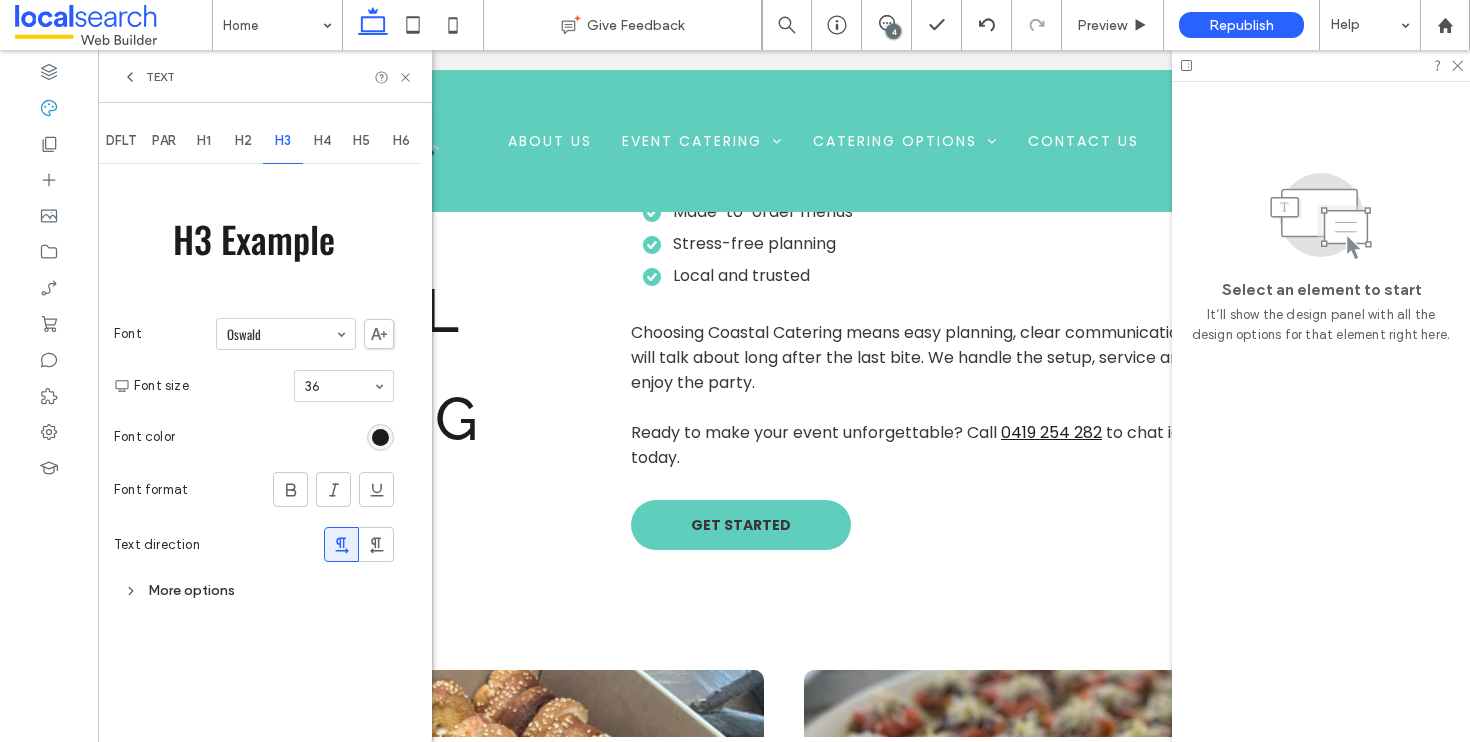 scroll, scrollTop: 0, scrollLeft: 0, axis: both 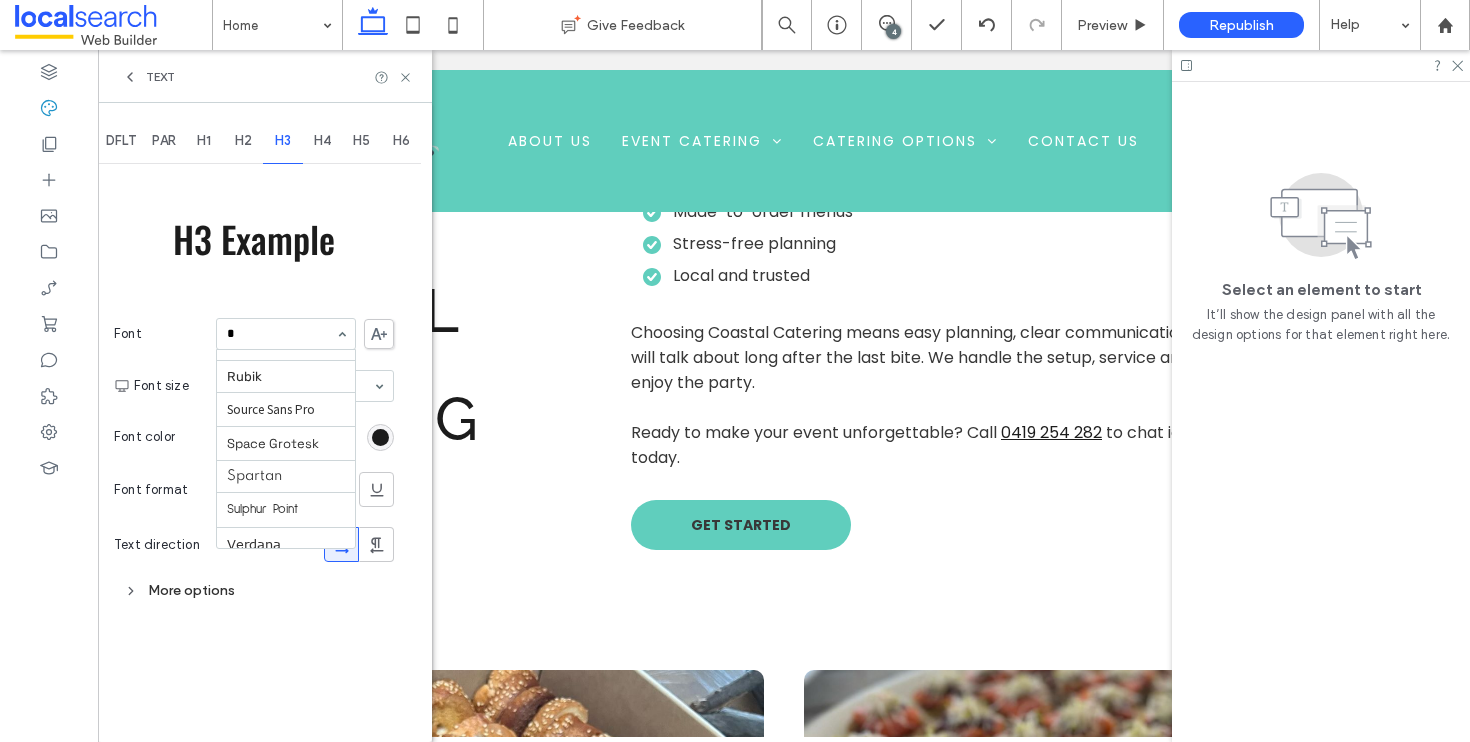 type on "**" 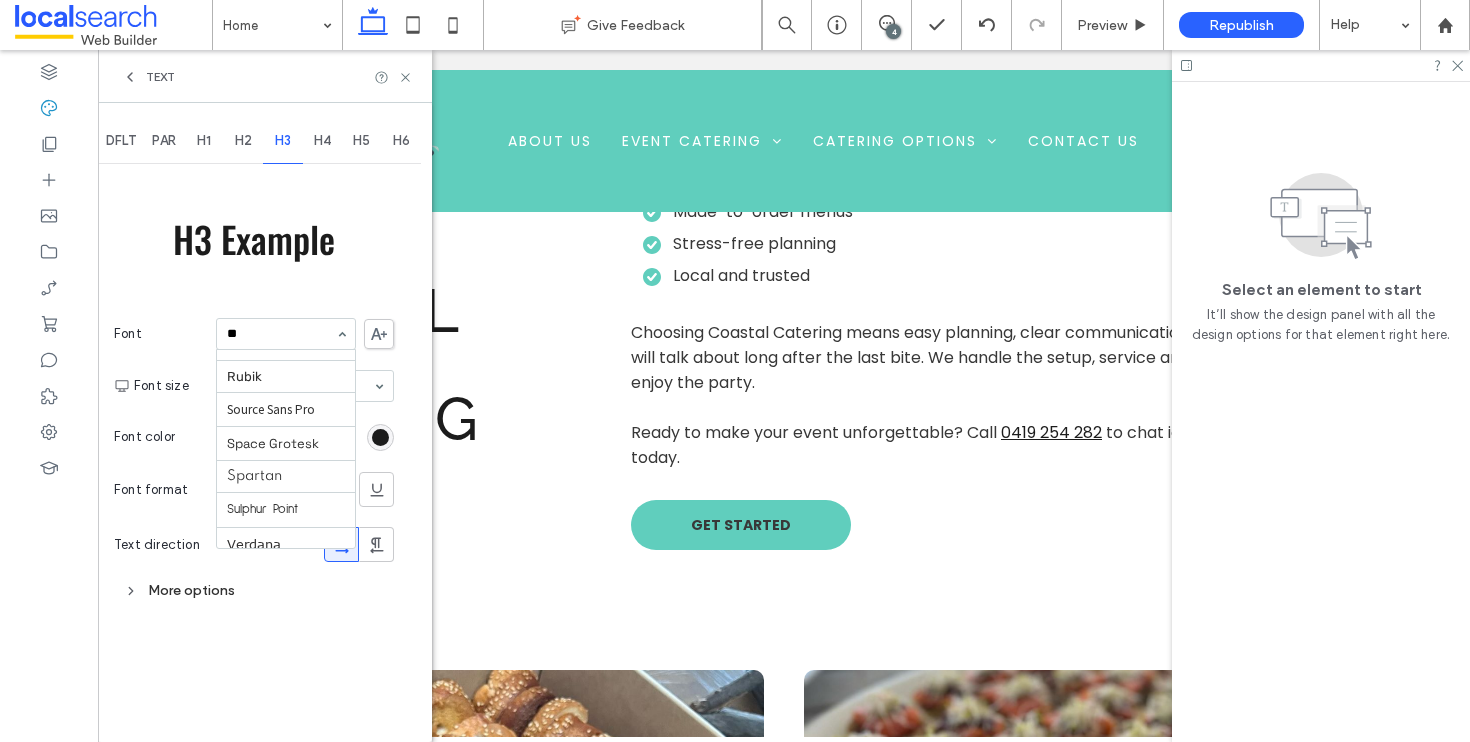 scroll, scrollTop: 30, scrollLeft: 0, axis: vertical 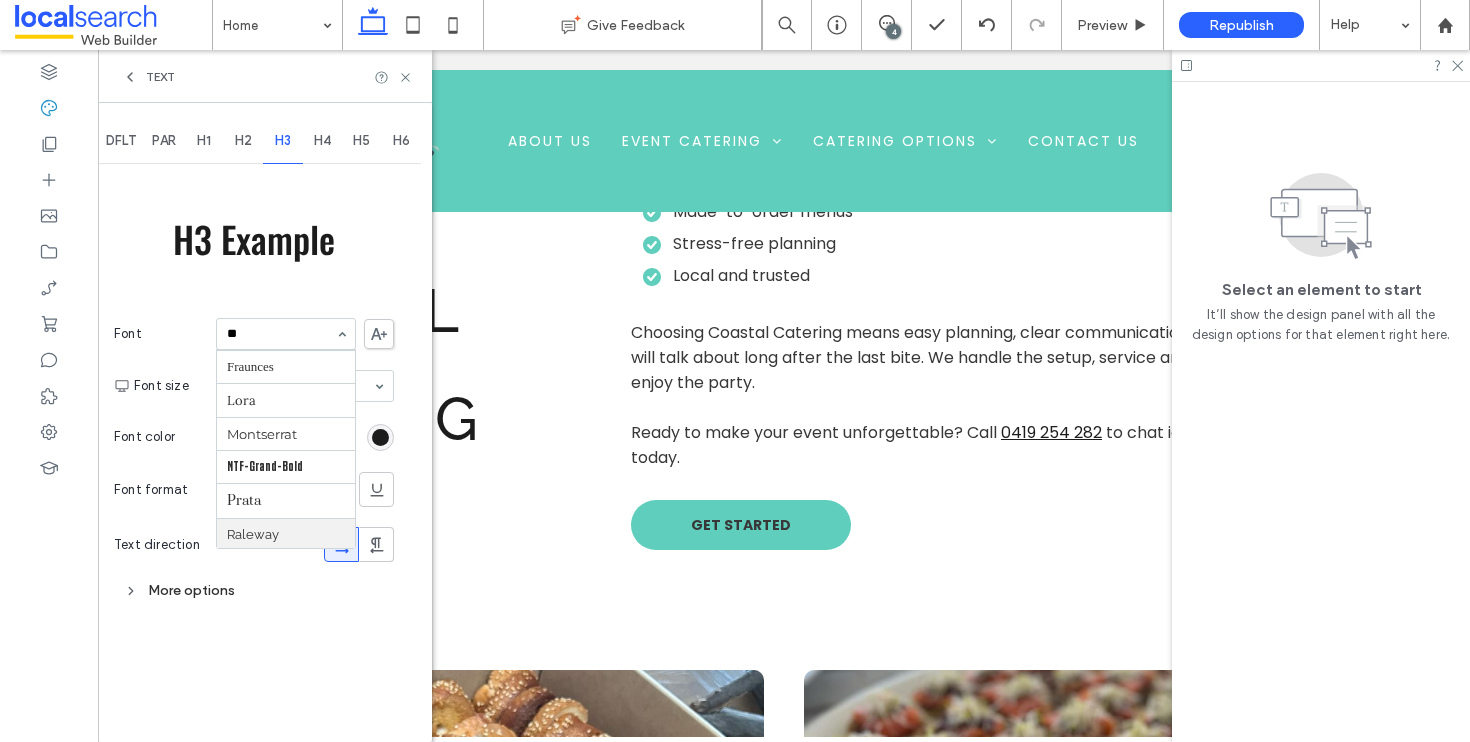 type 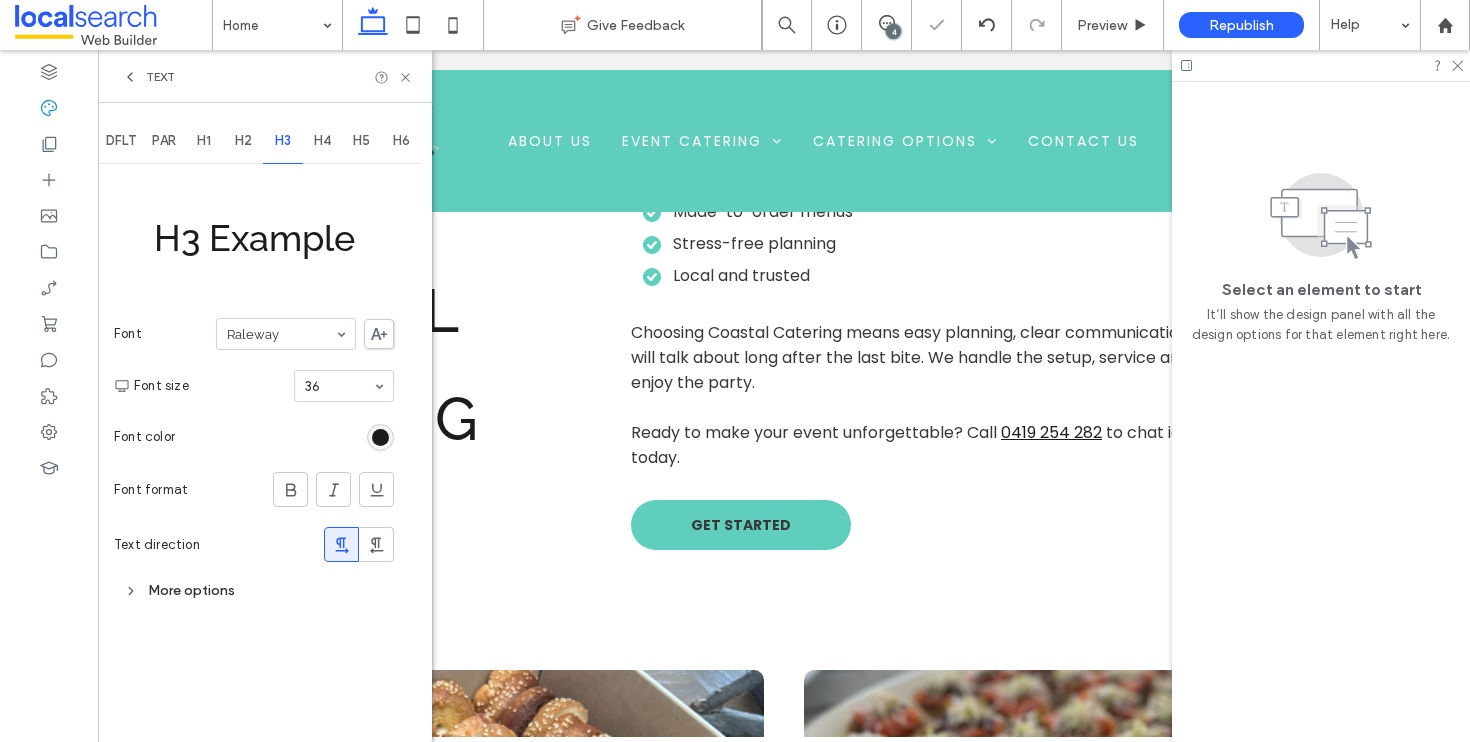 click 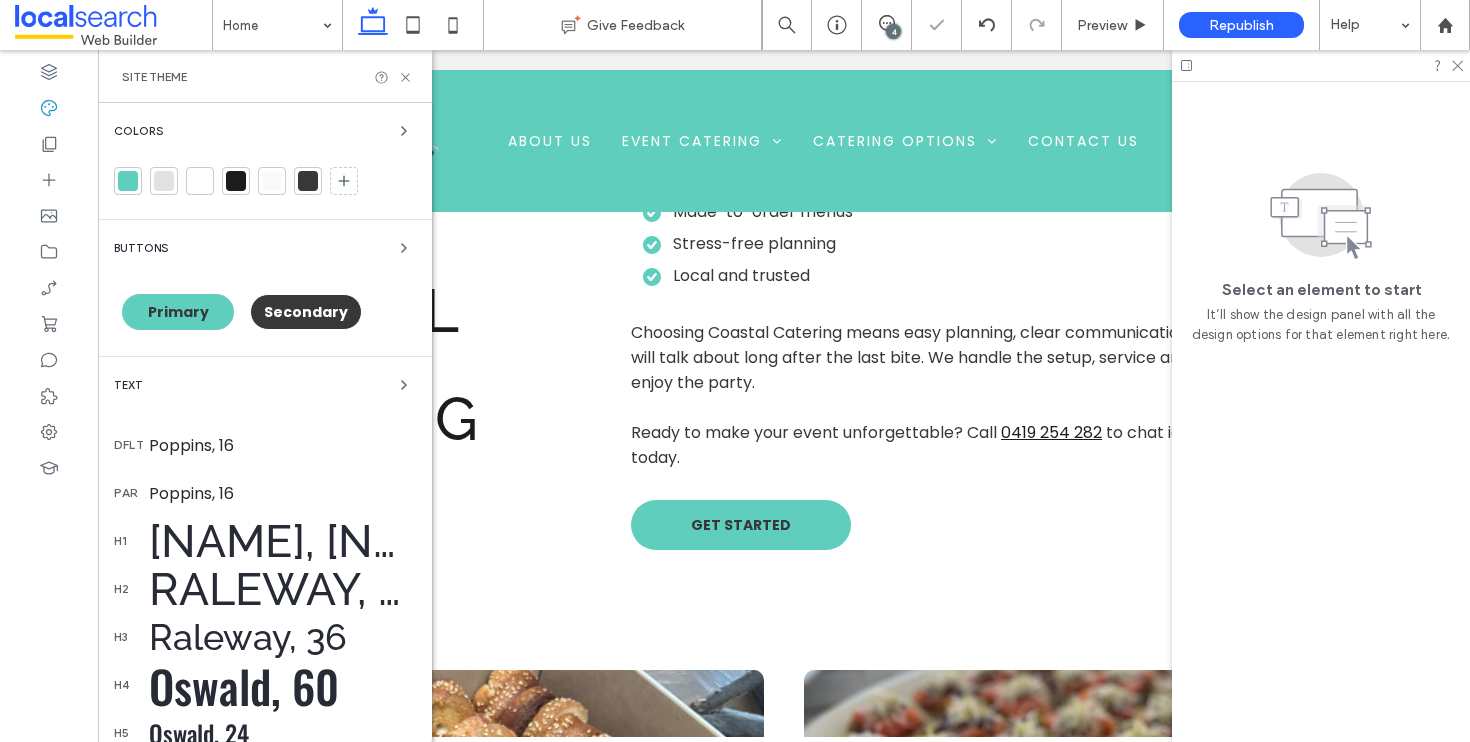 click on "Oswald, 60" at bounding box center (282, 685) 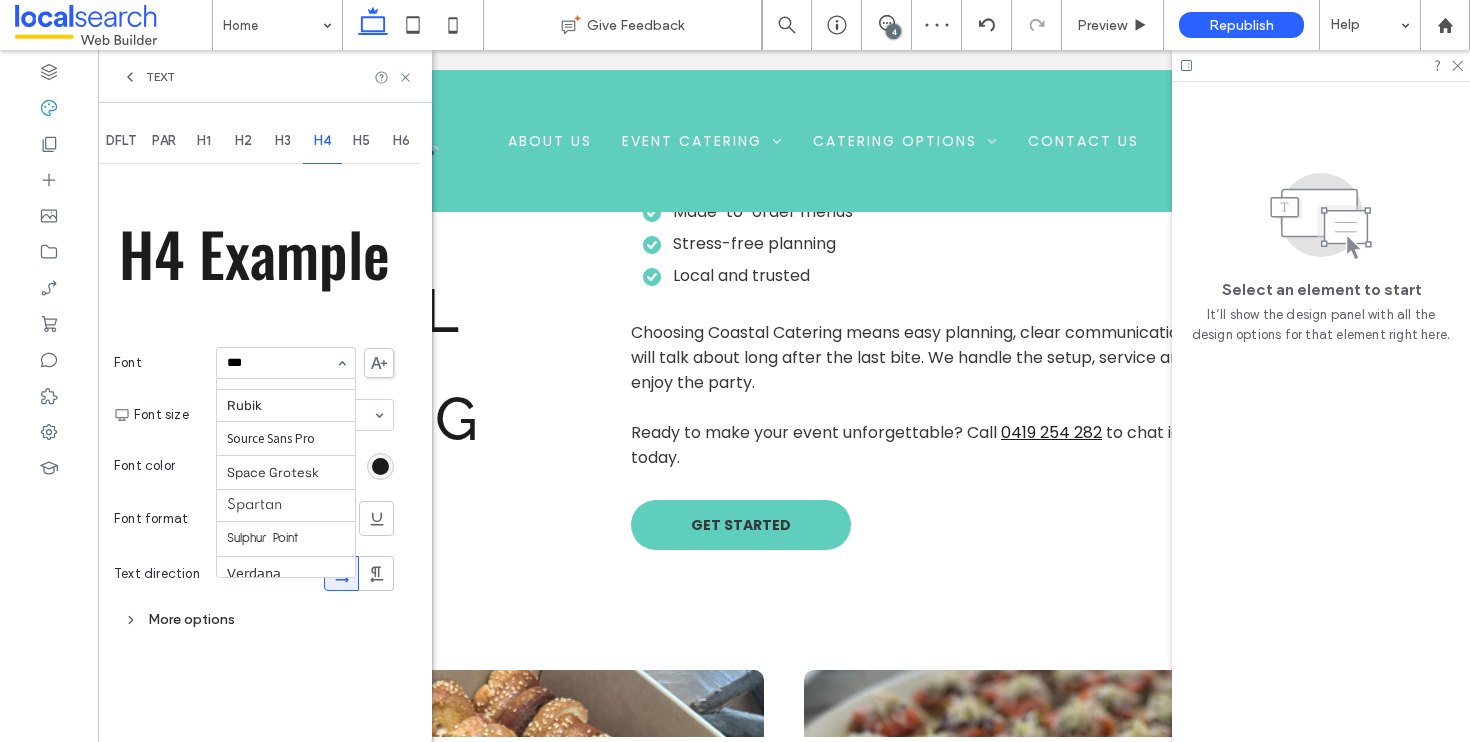 scroll, scrollTop: 0, scrollLeft: 0, axis: both 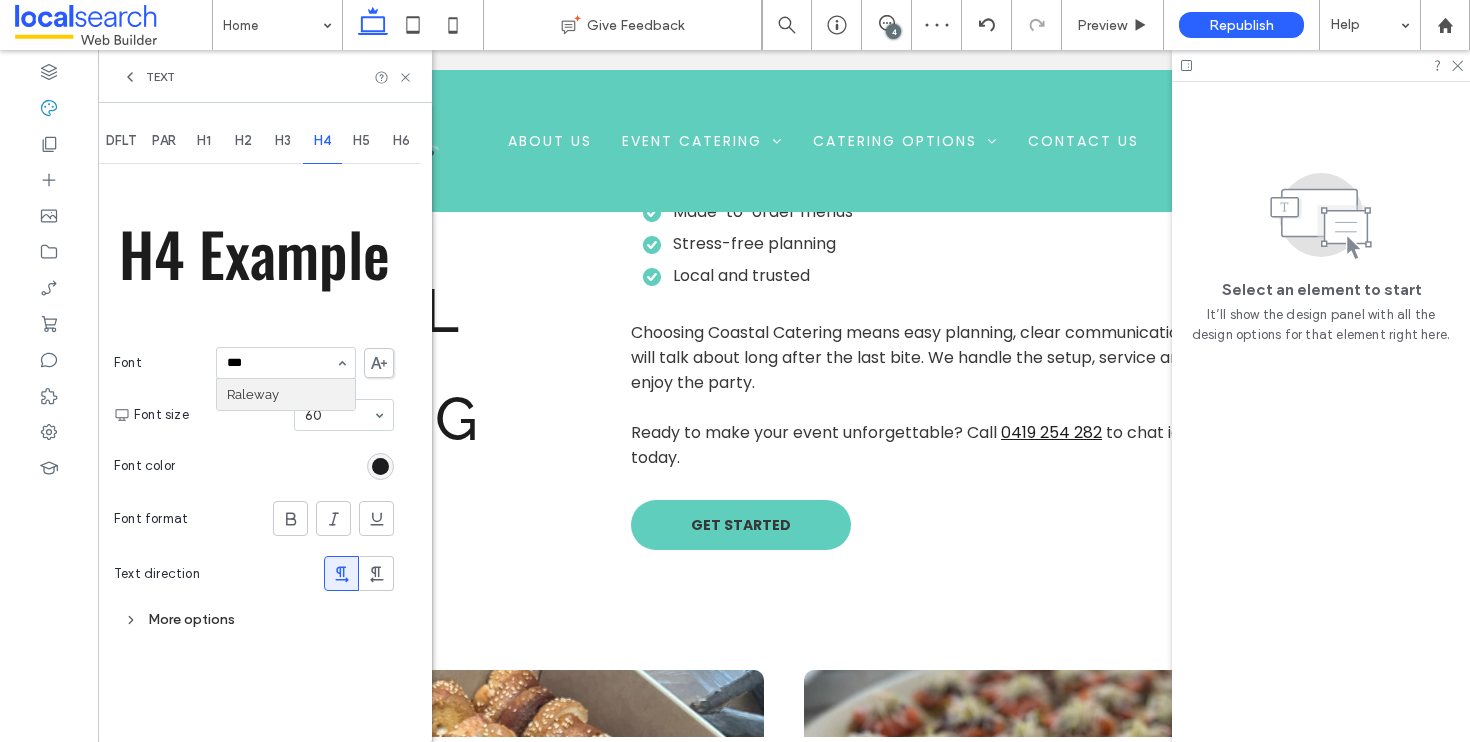 type on "****" 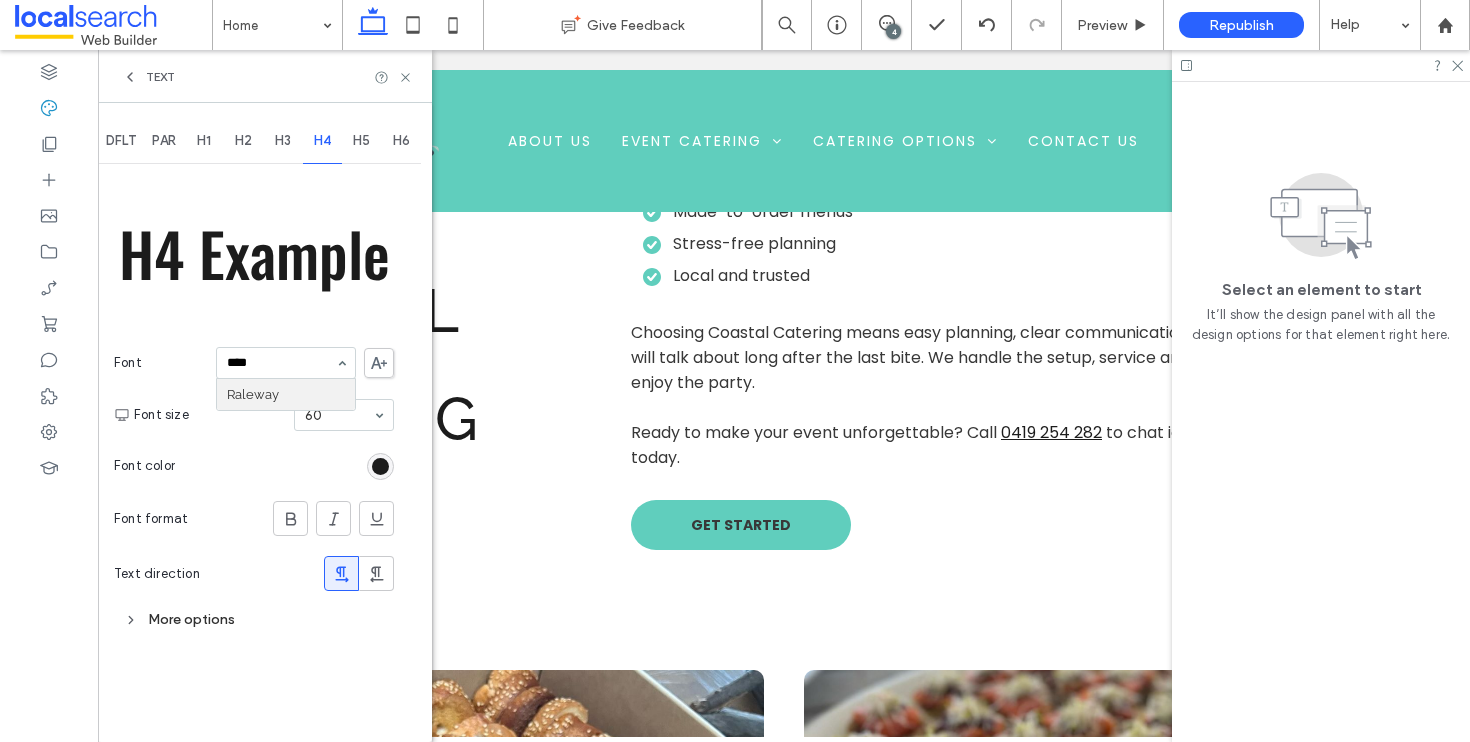 type 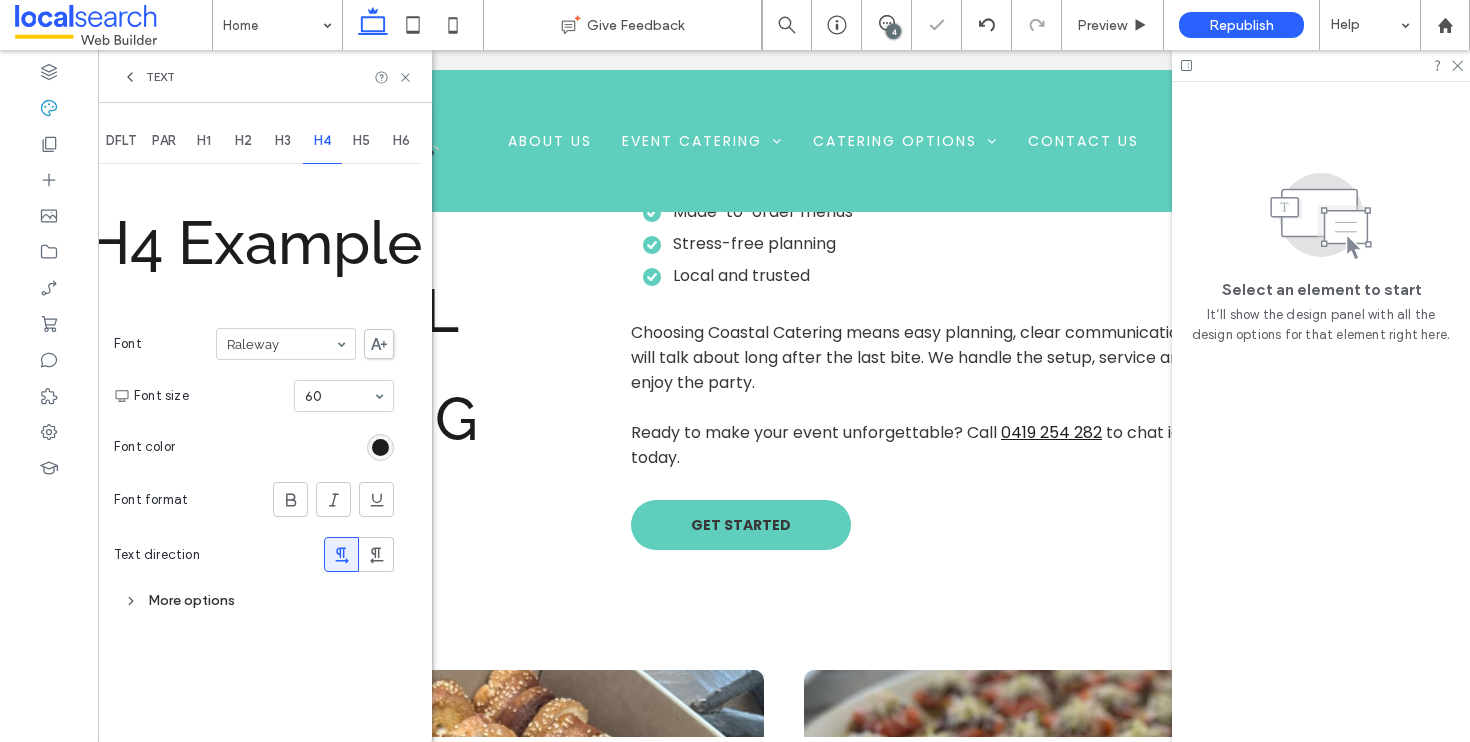 click 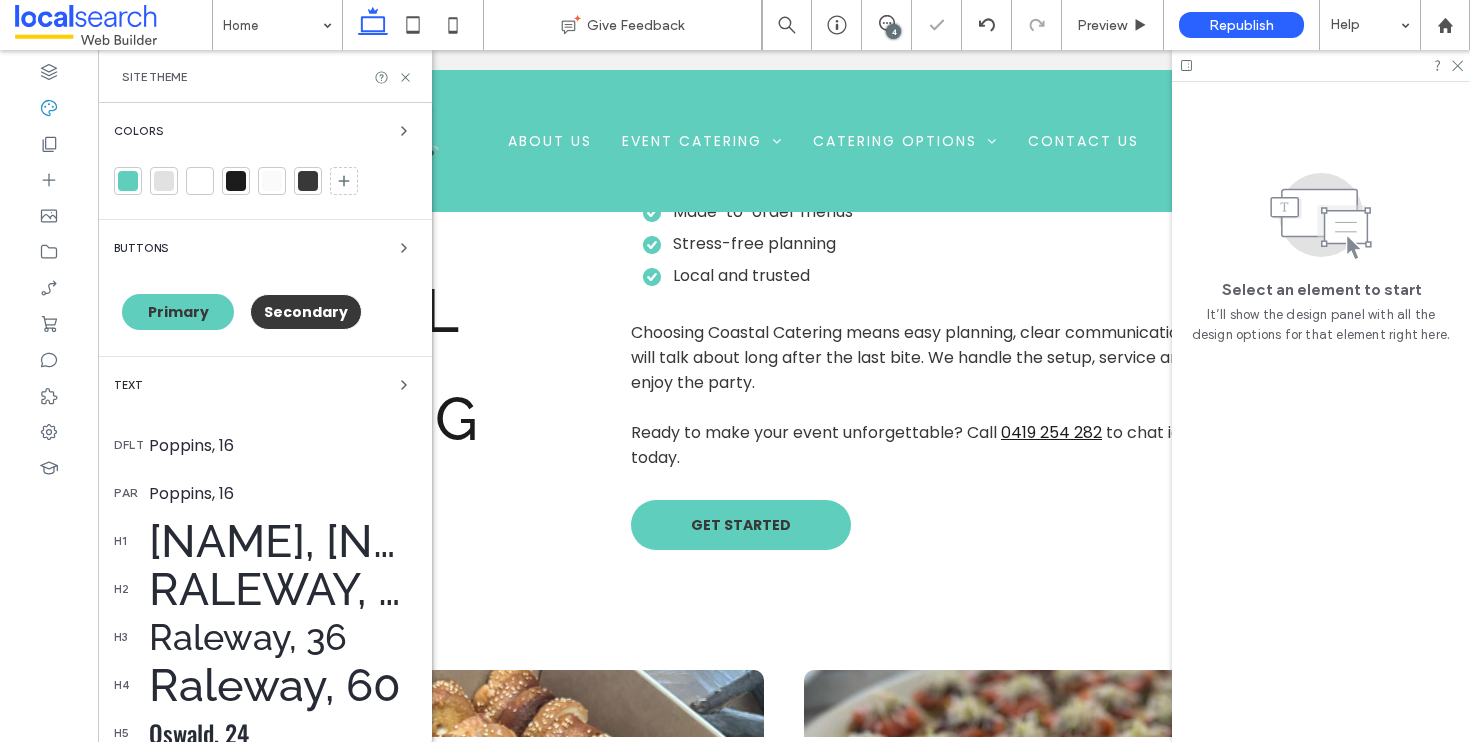 scroll, scrollTop: 251, scrollLeft: 0, axis: vertical 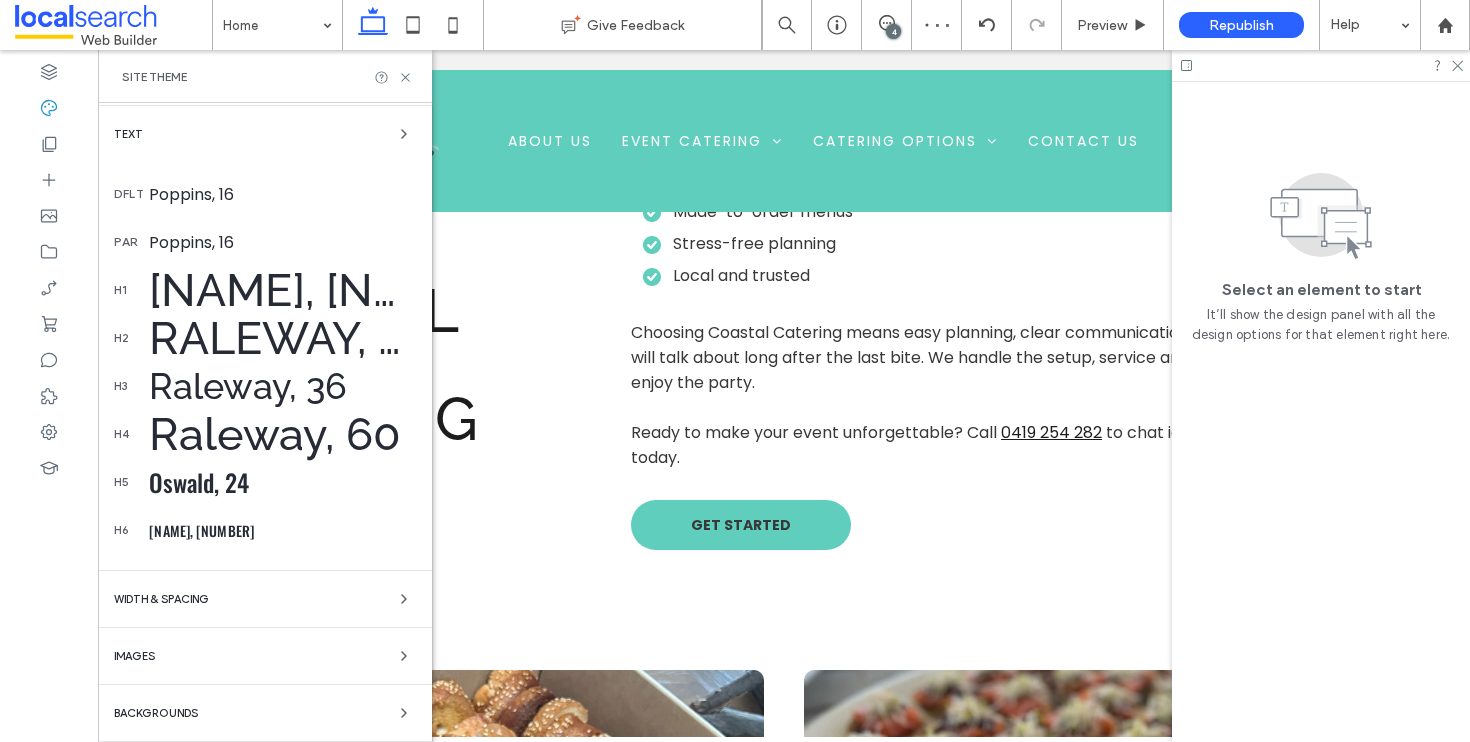 click on "Oswald, 24" at bounding box center (282, 482) 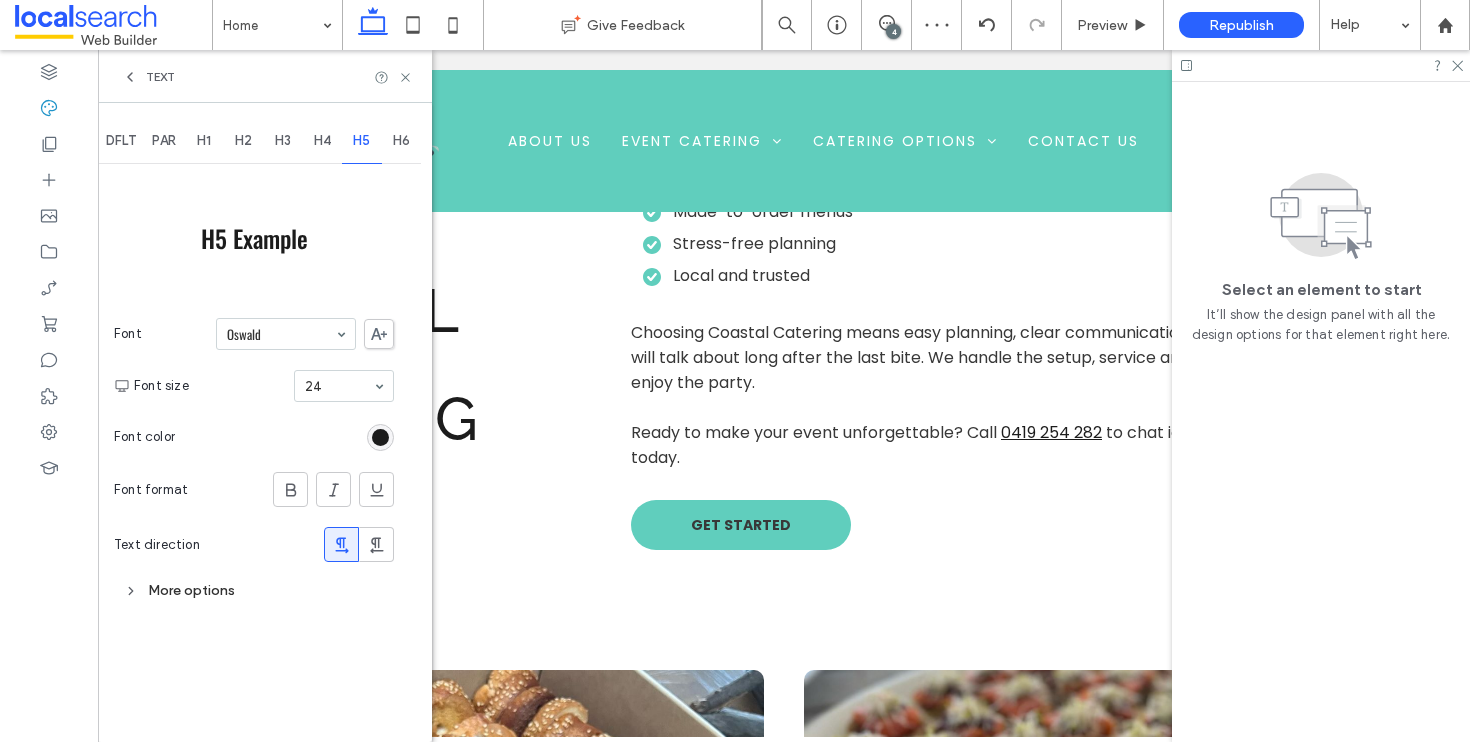 scroll, scrollTop: 0, scrollLeft: 0, axis: both 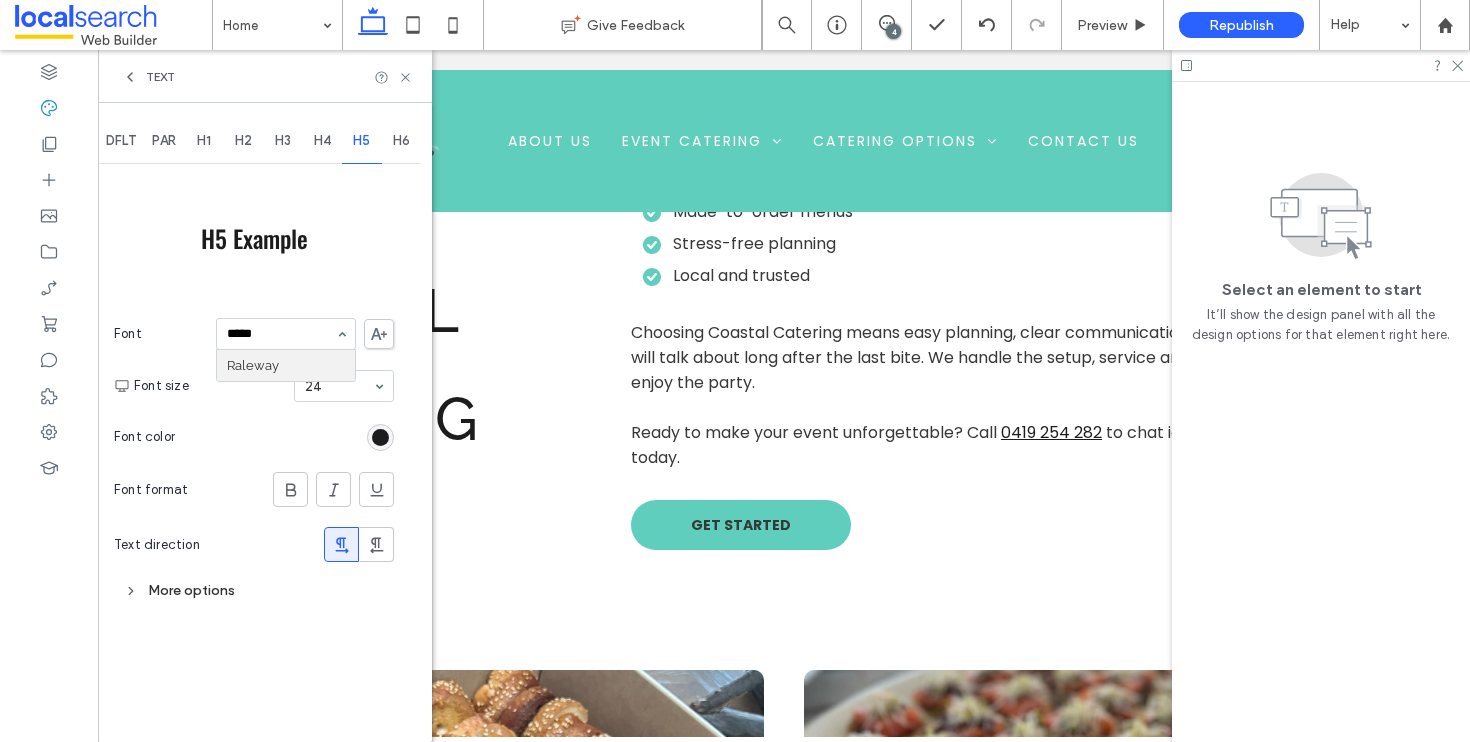 type on "******" 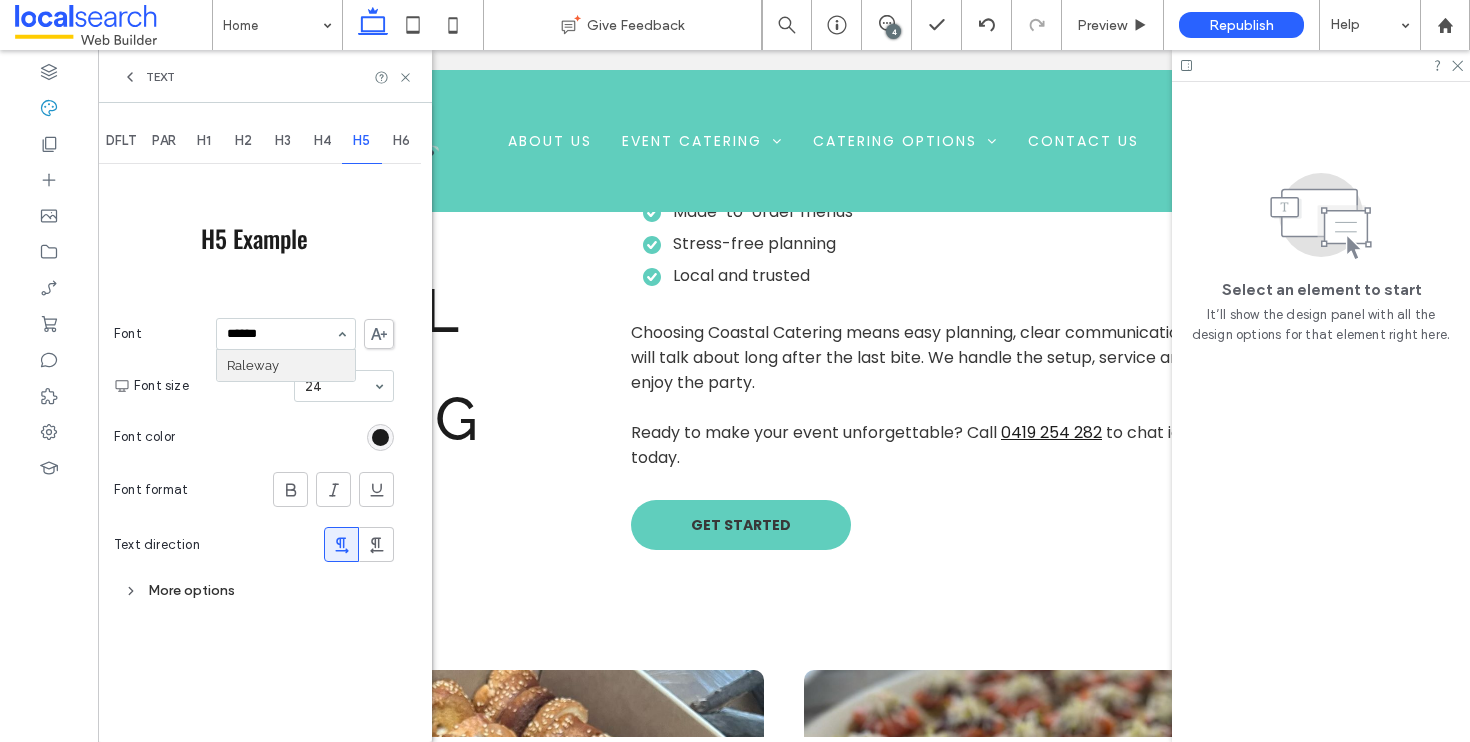type 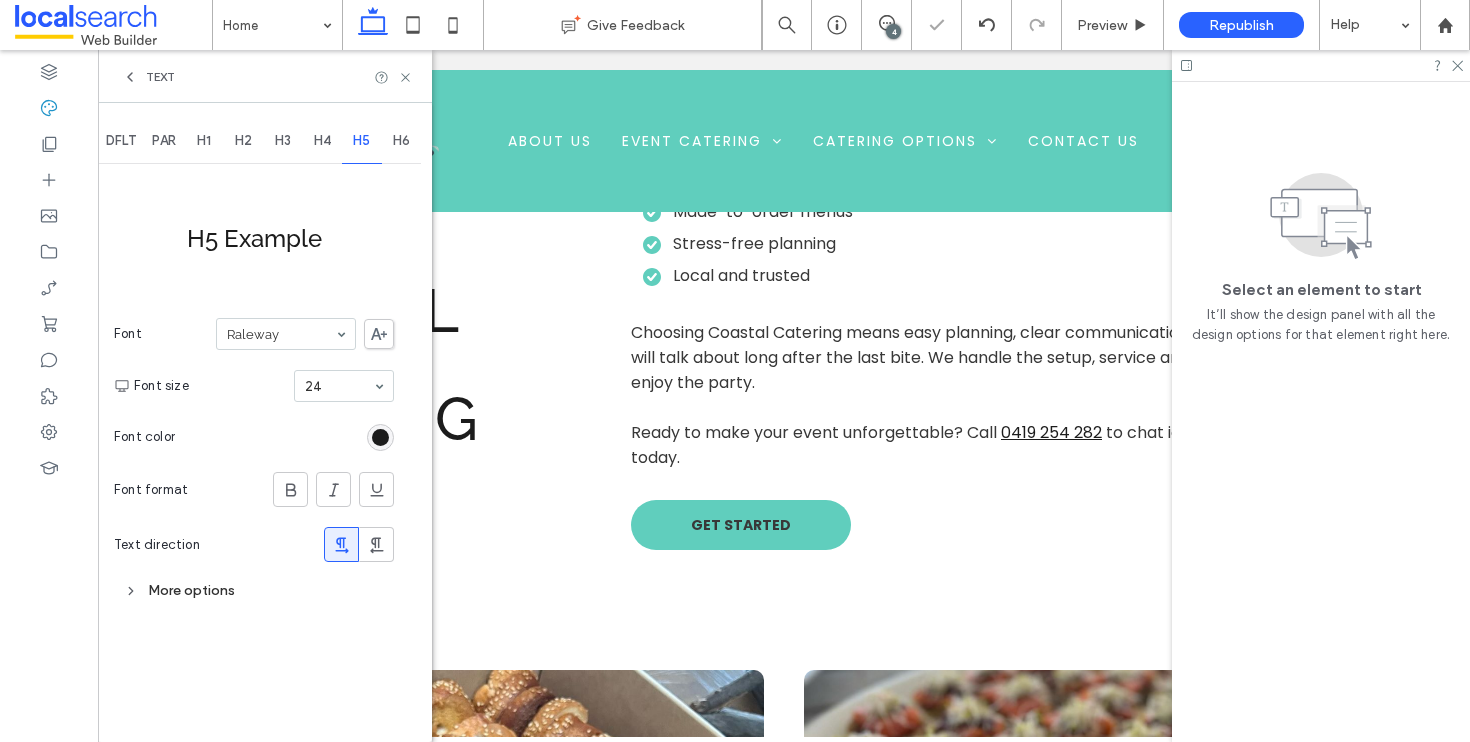 click 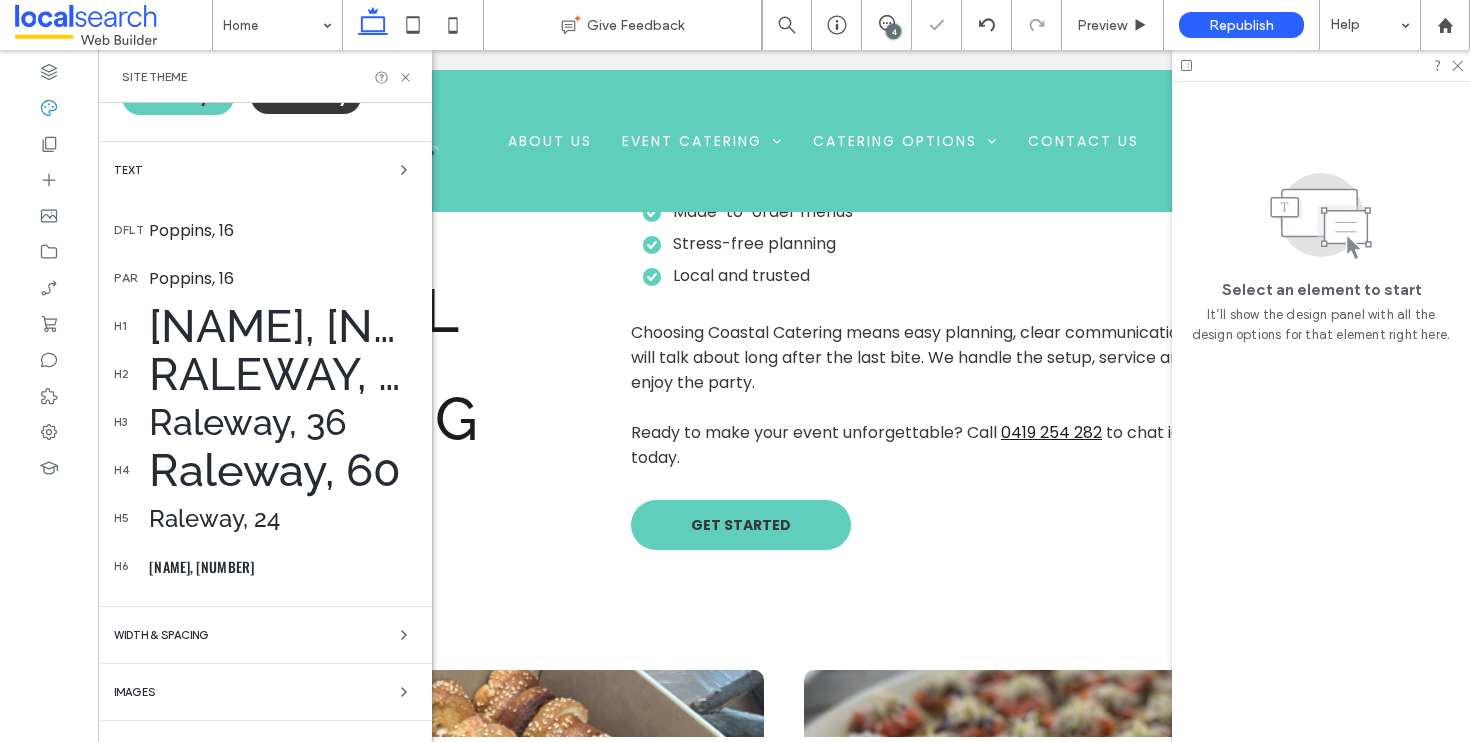 scroll, scrollTop: 251, scrollLeft: 0, axis: vertical 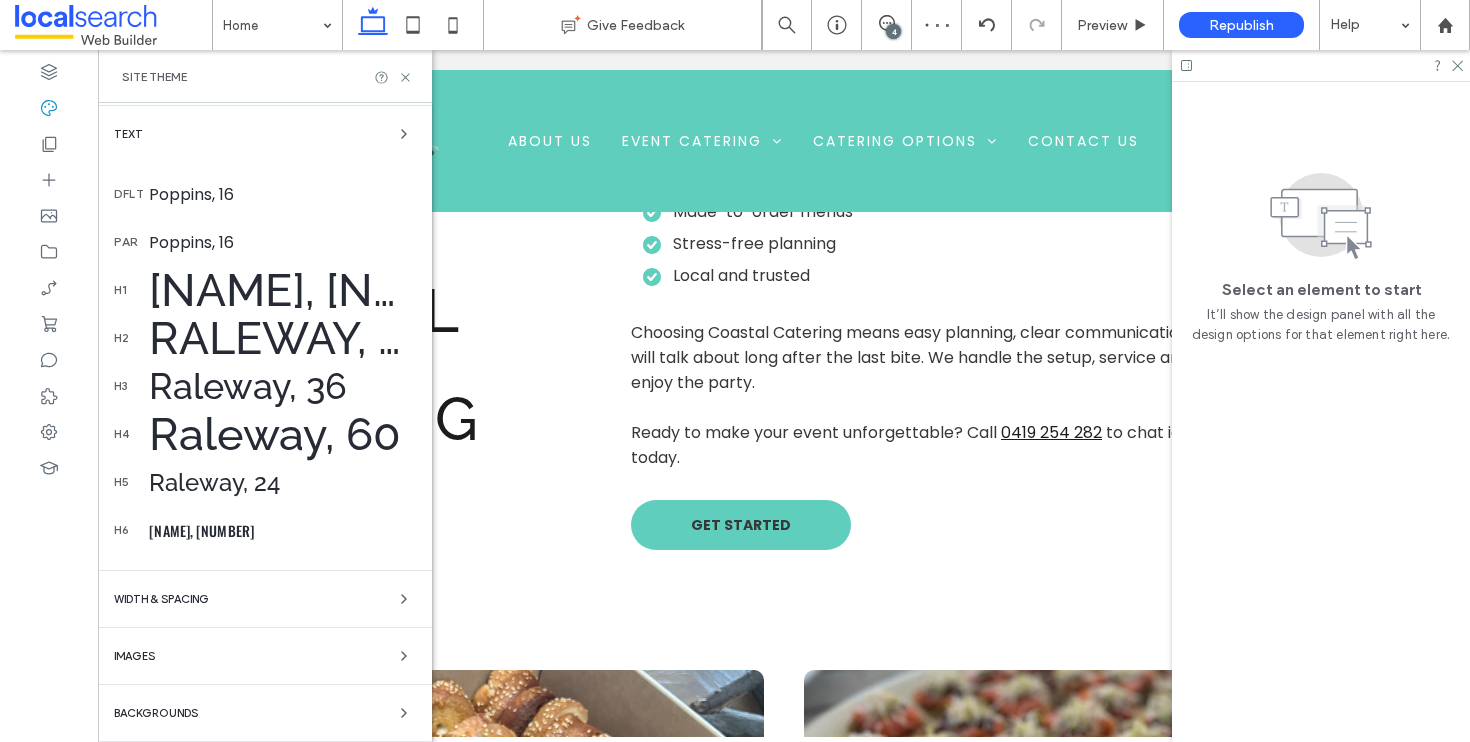 click on "[NAME], [NUMBER]" at bounding box center (282, 530) 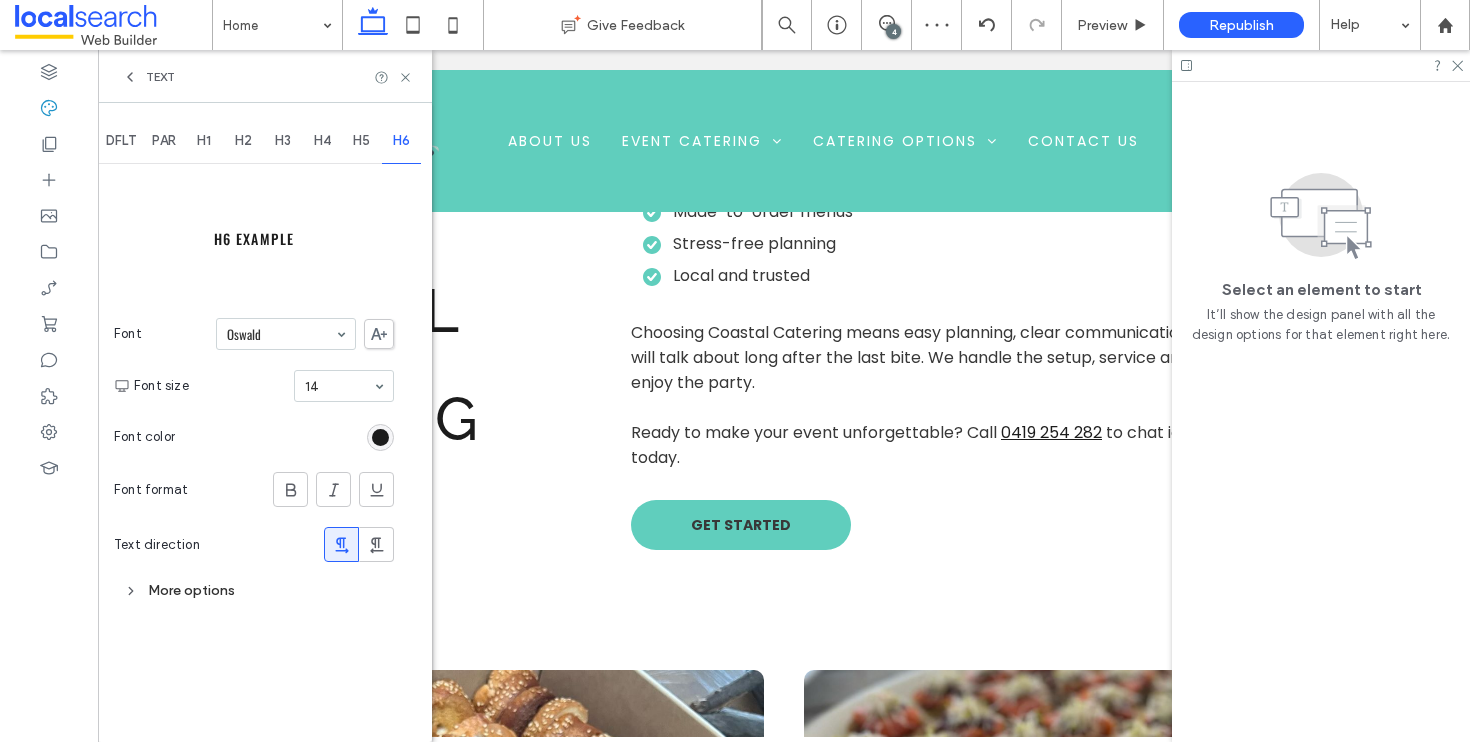 scroll, scrollTop: 0, scrollLeft: 0, axis: both 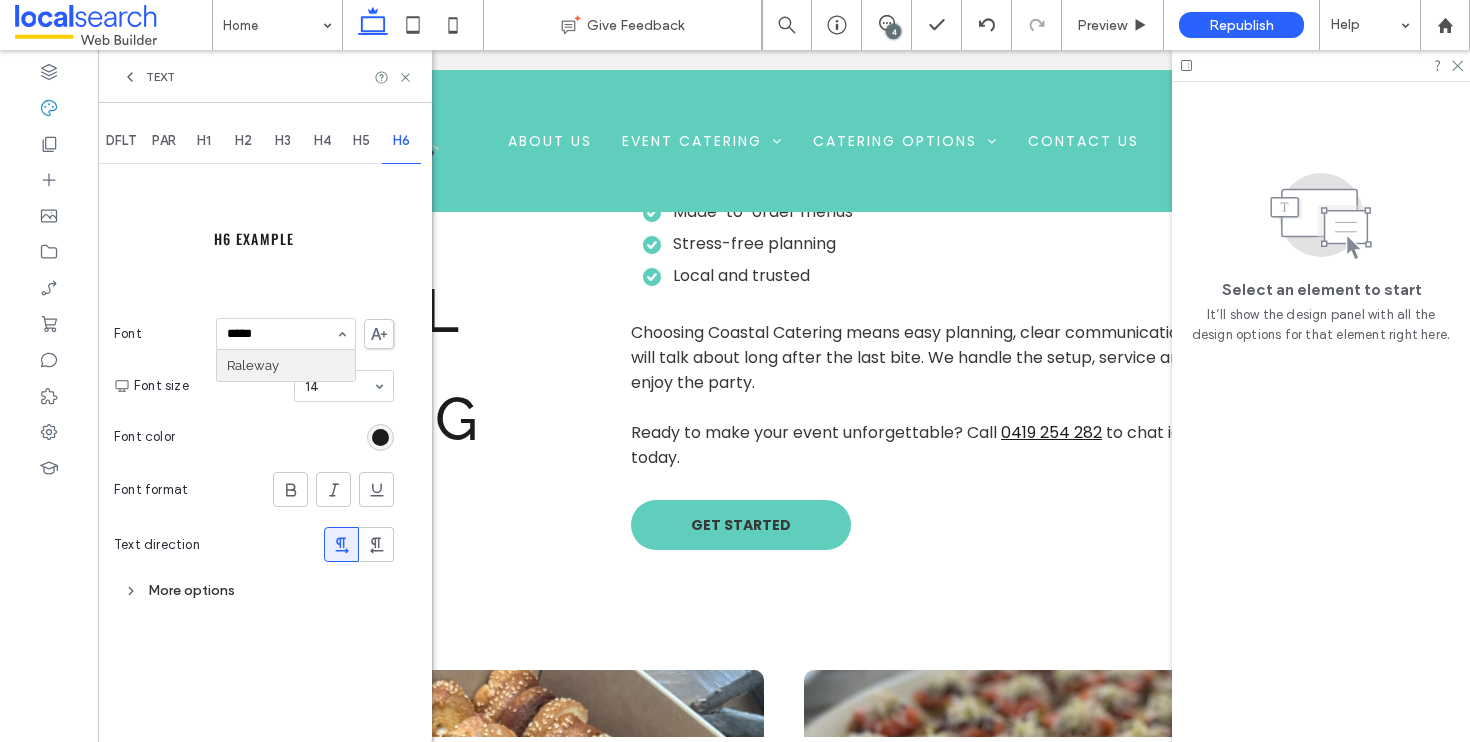 type on "******" 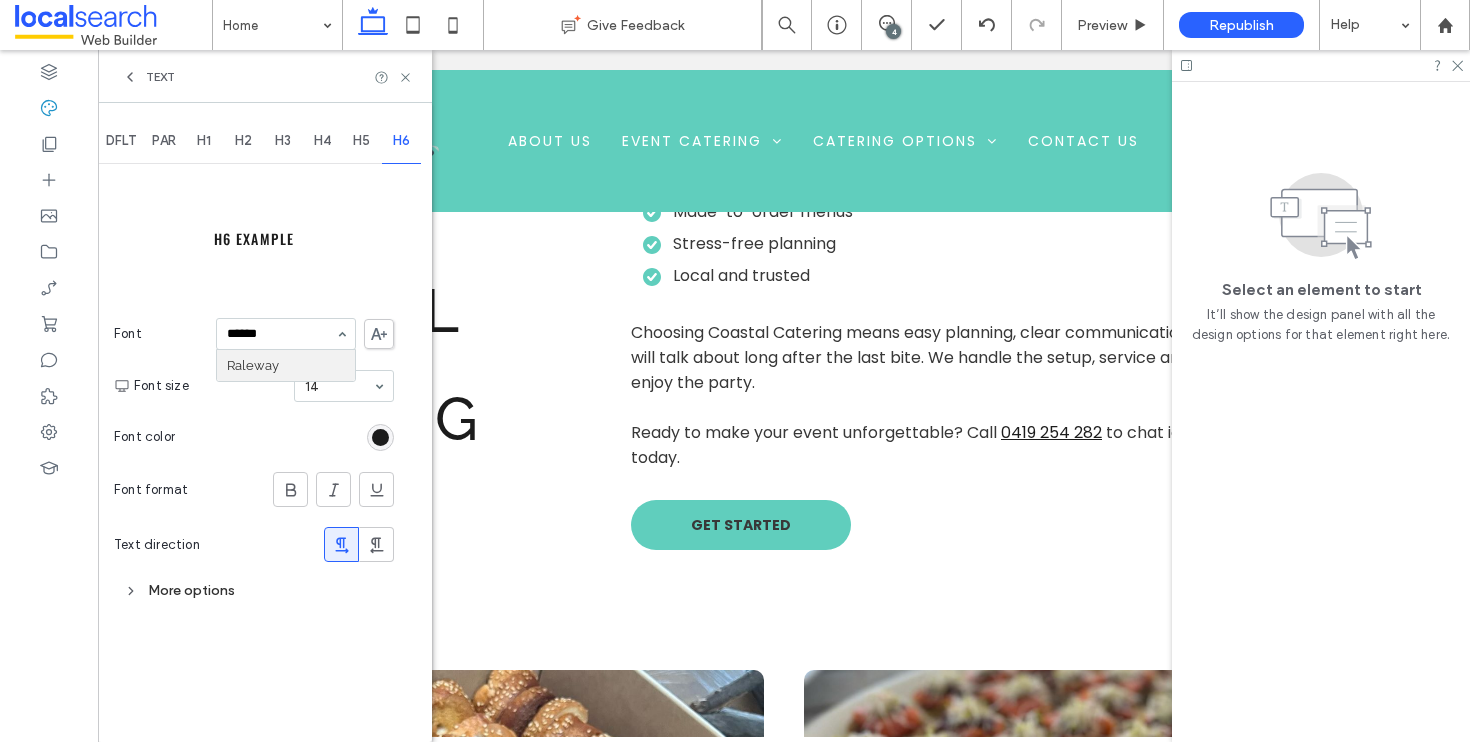 type 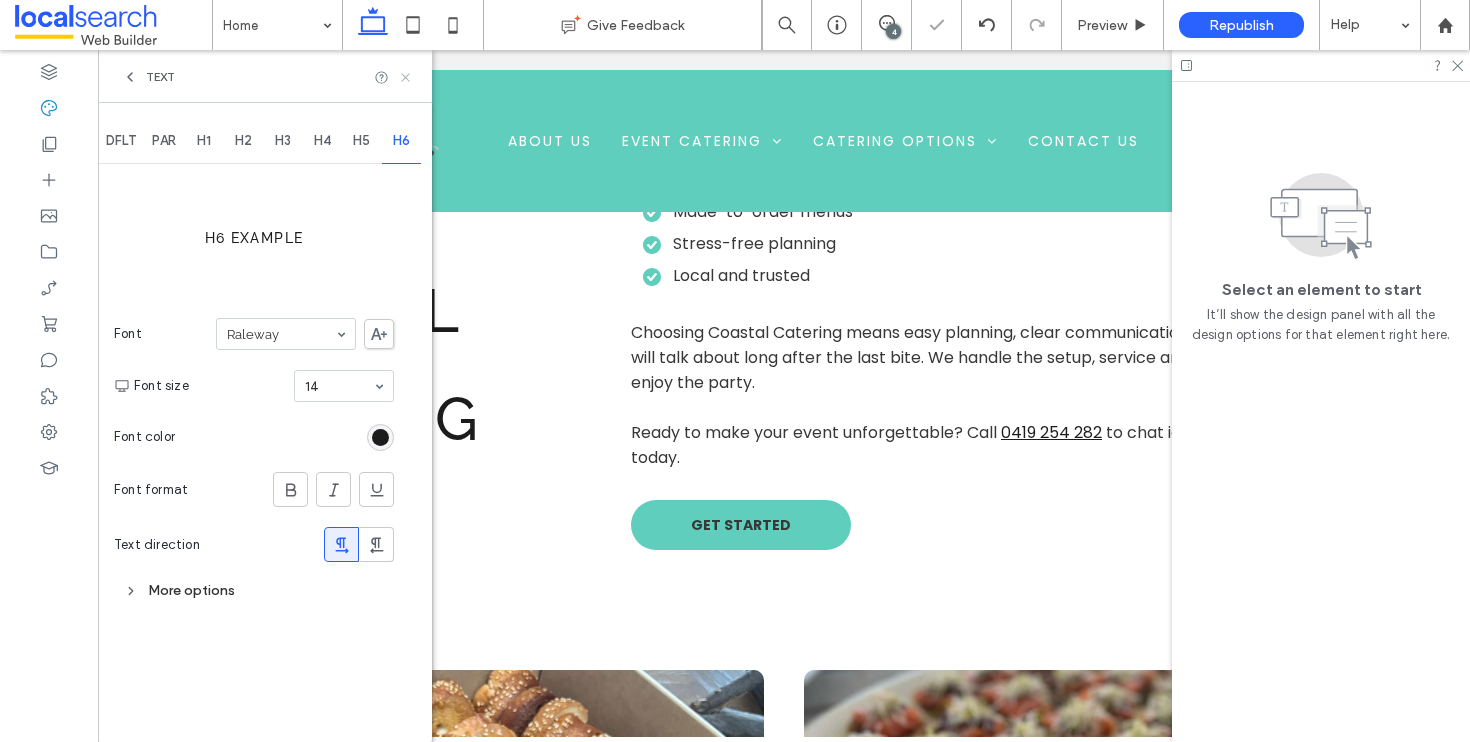 click 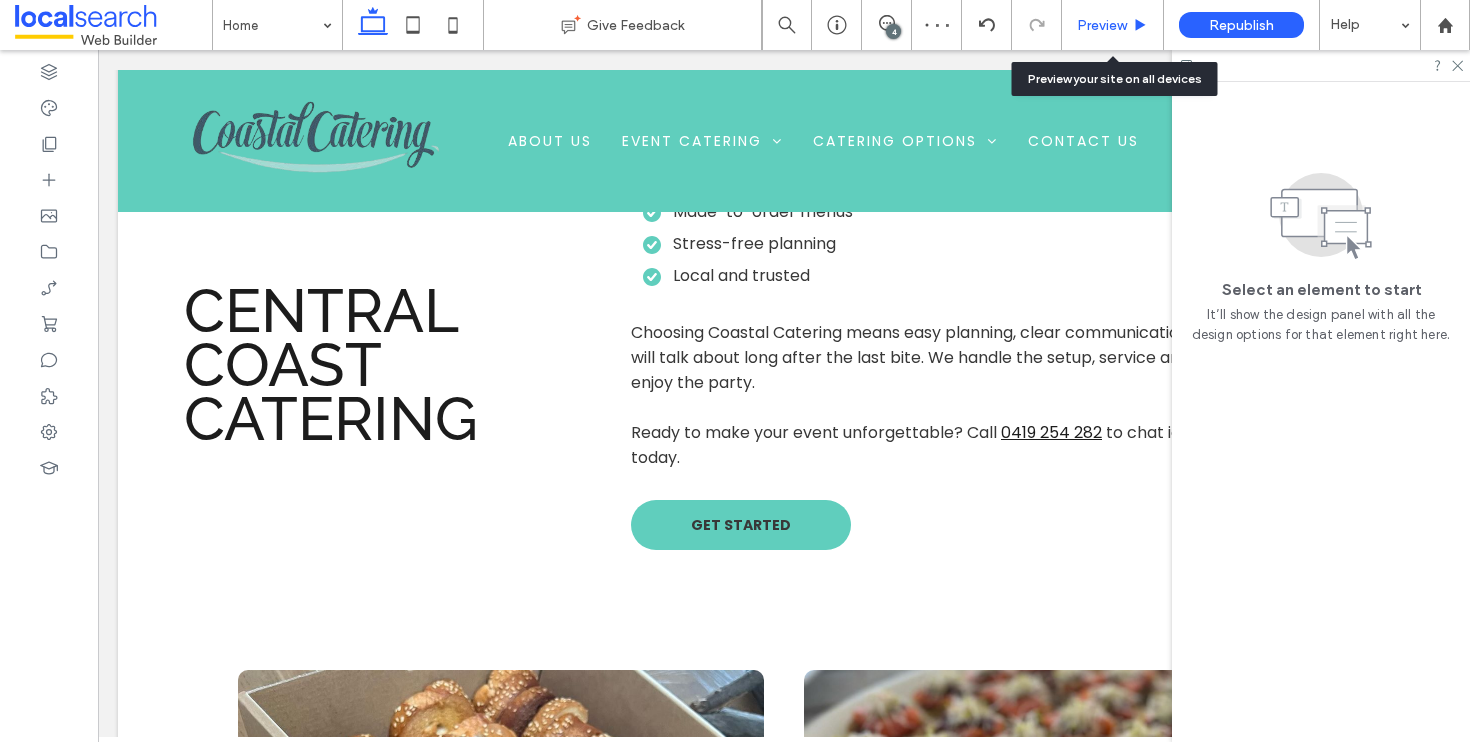 click on "Preview" at bounding box center [1102, 25] 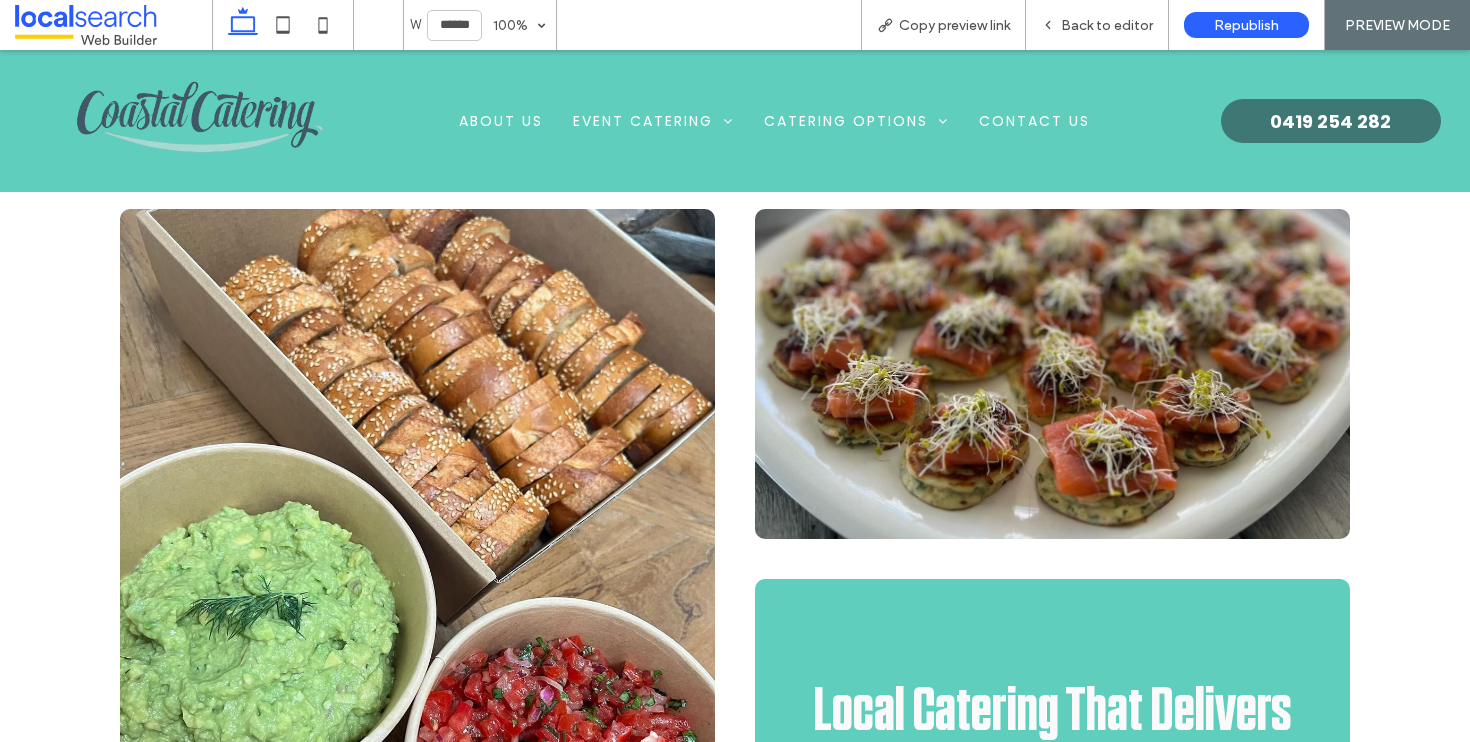 scroll, scrollTop: 2754, scrollLeft: 0, axis: vertical 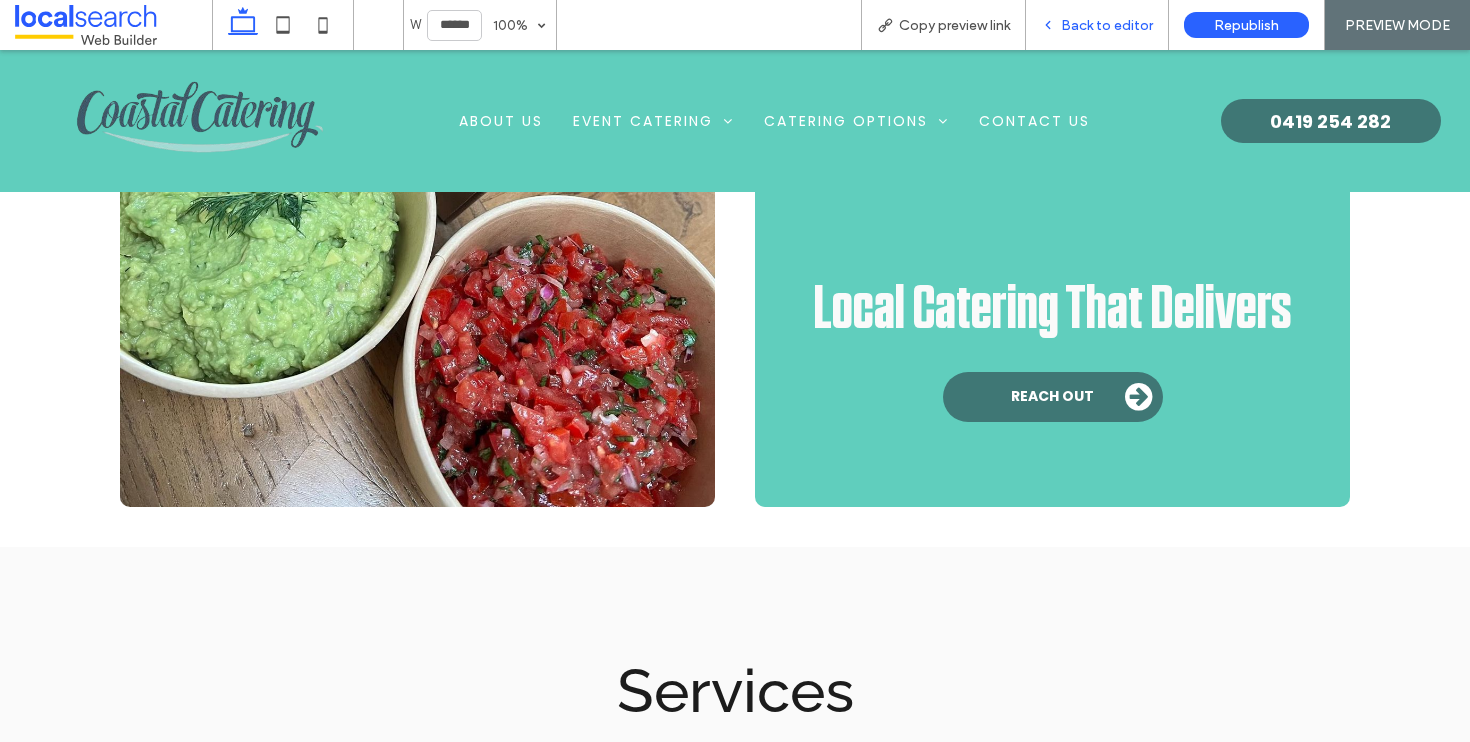 click on "Back to editor" at bounding box center (1107, 25) 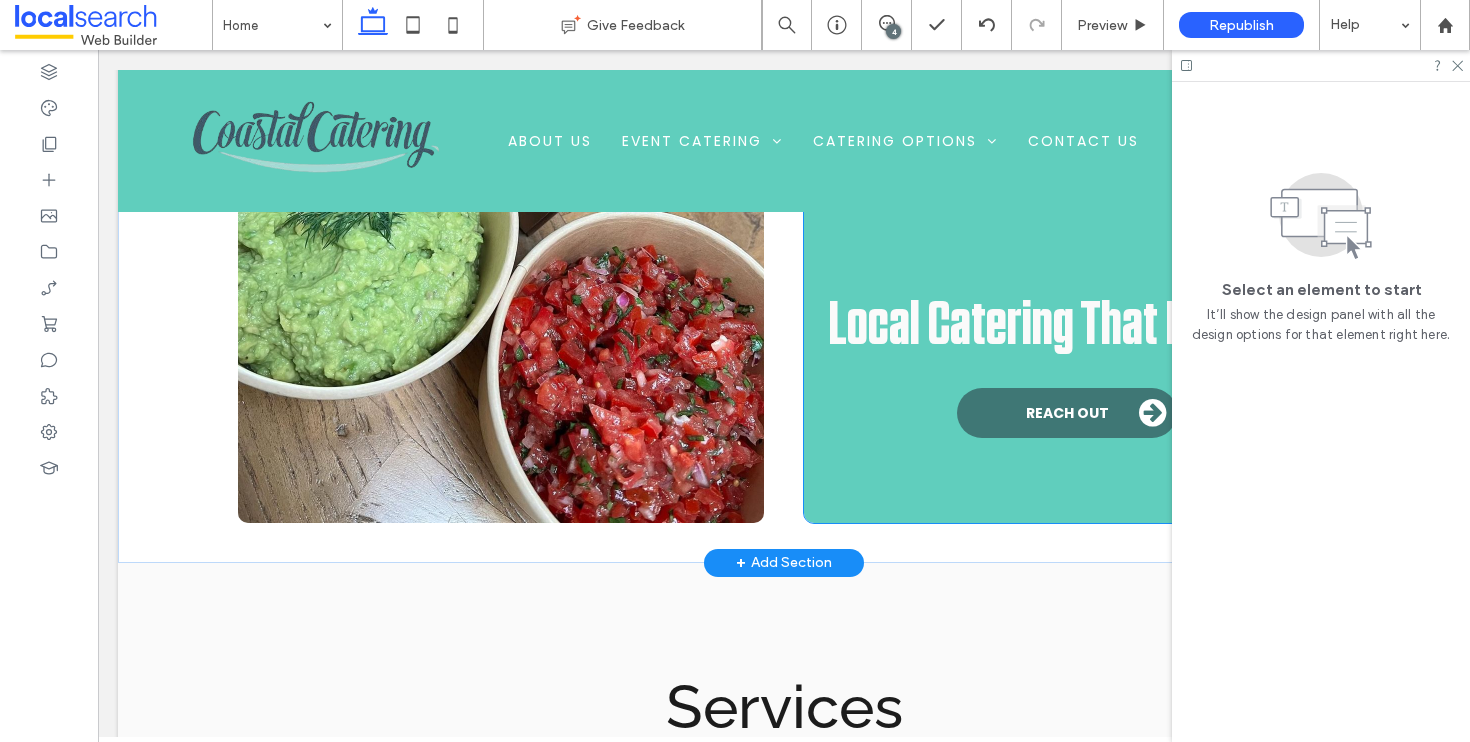scroll, scrollTop: 2744, scrollLeft: 0, axis: vertical 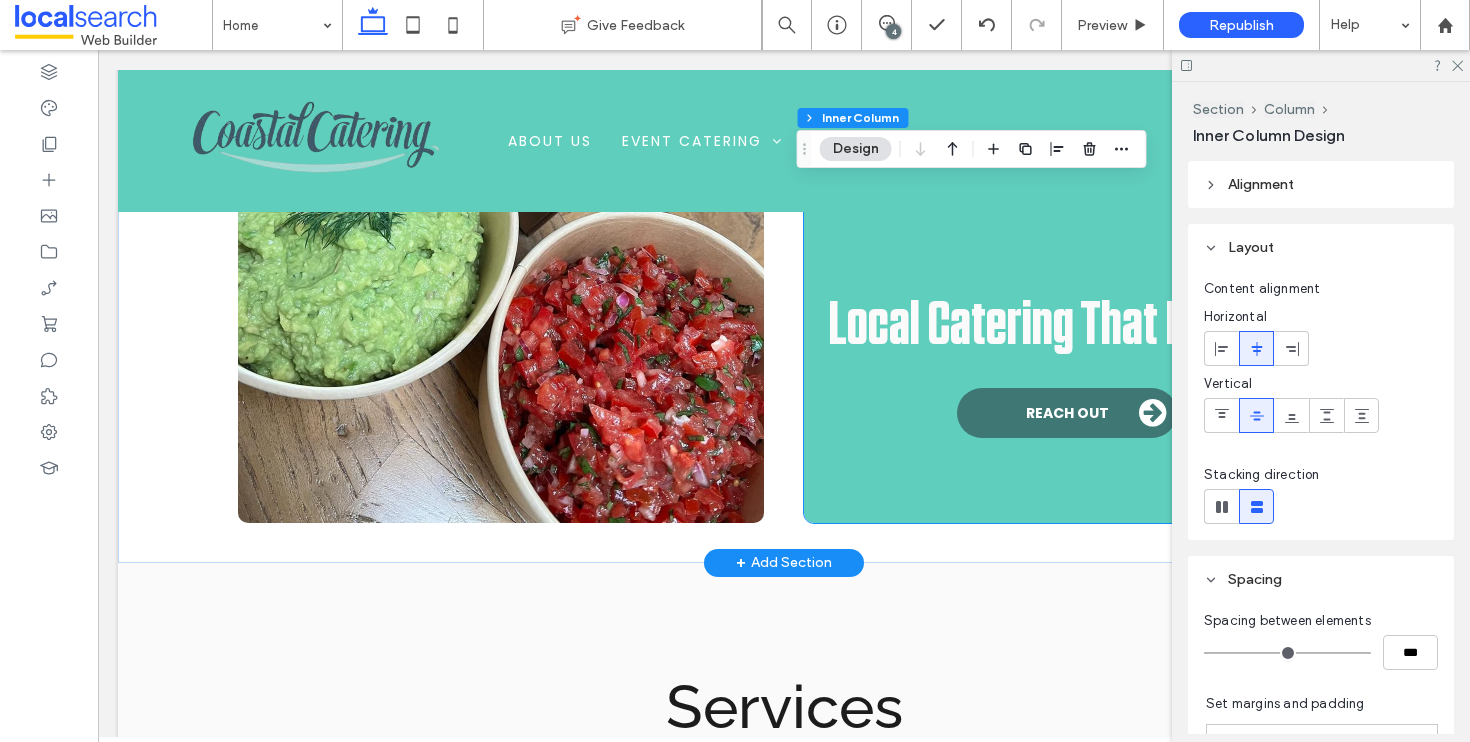 click on "Local Catering That Delivers" at bounding box center [1067, 325] 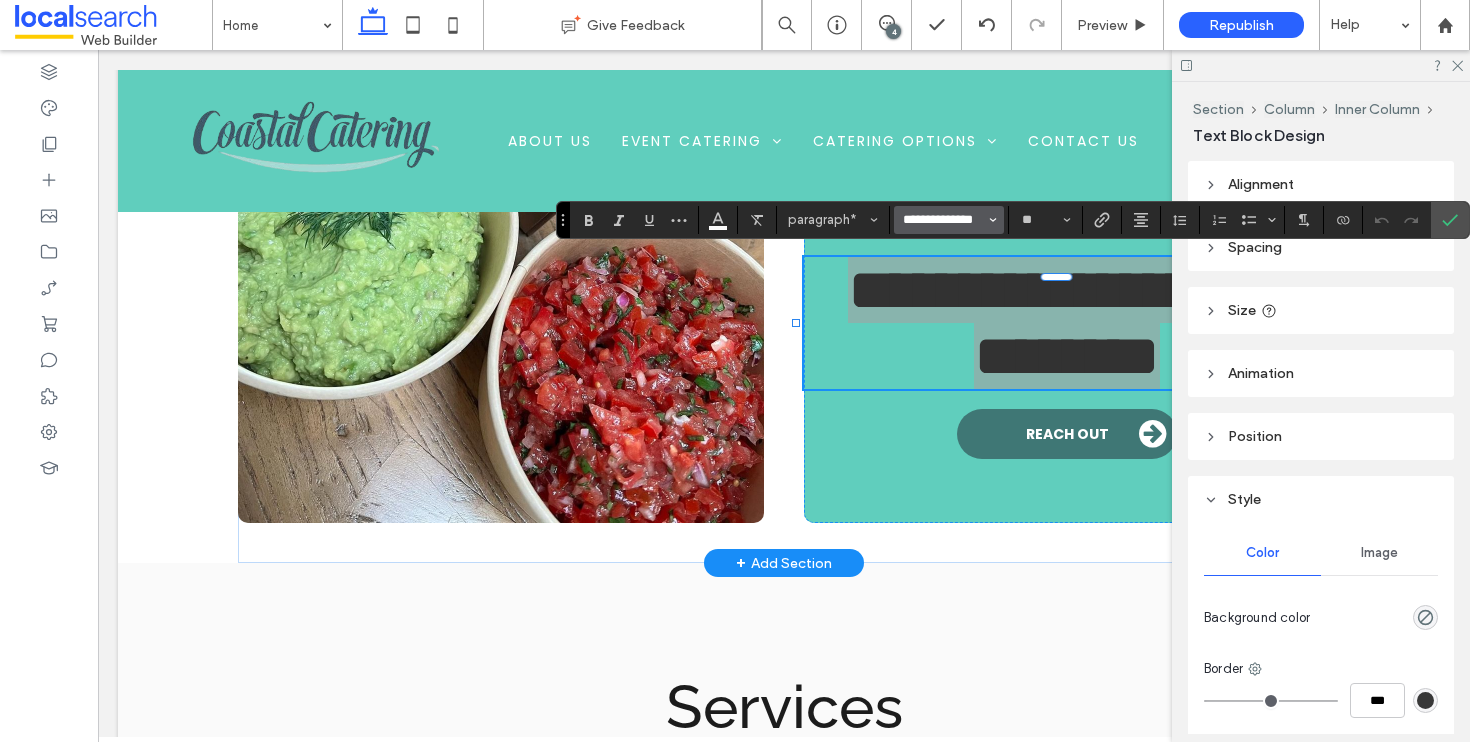 click on "**********" at bounding box center [943, 220] 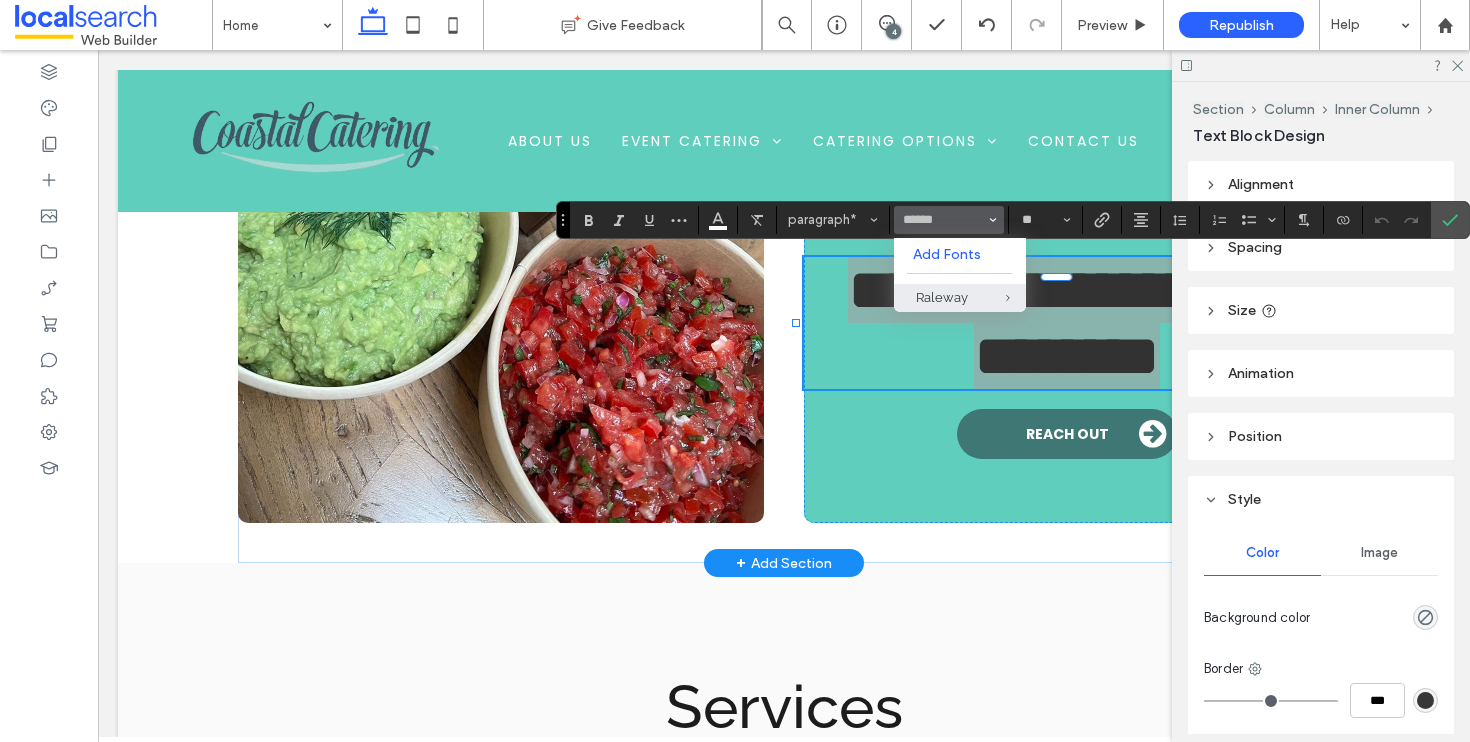 click on "Raleway" at bounding box center (960, 297) 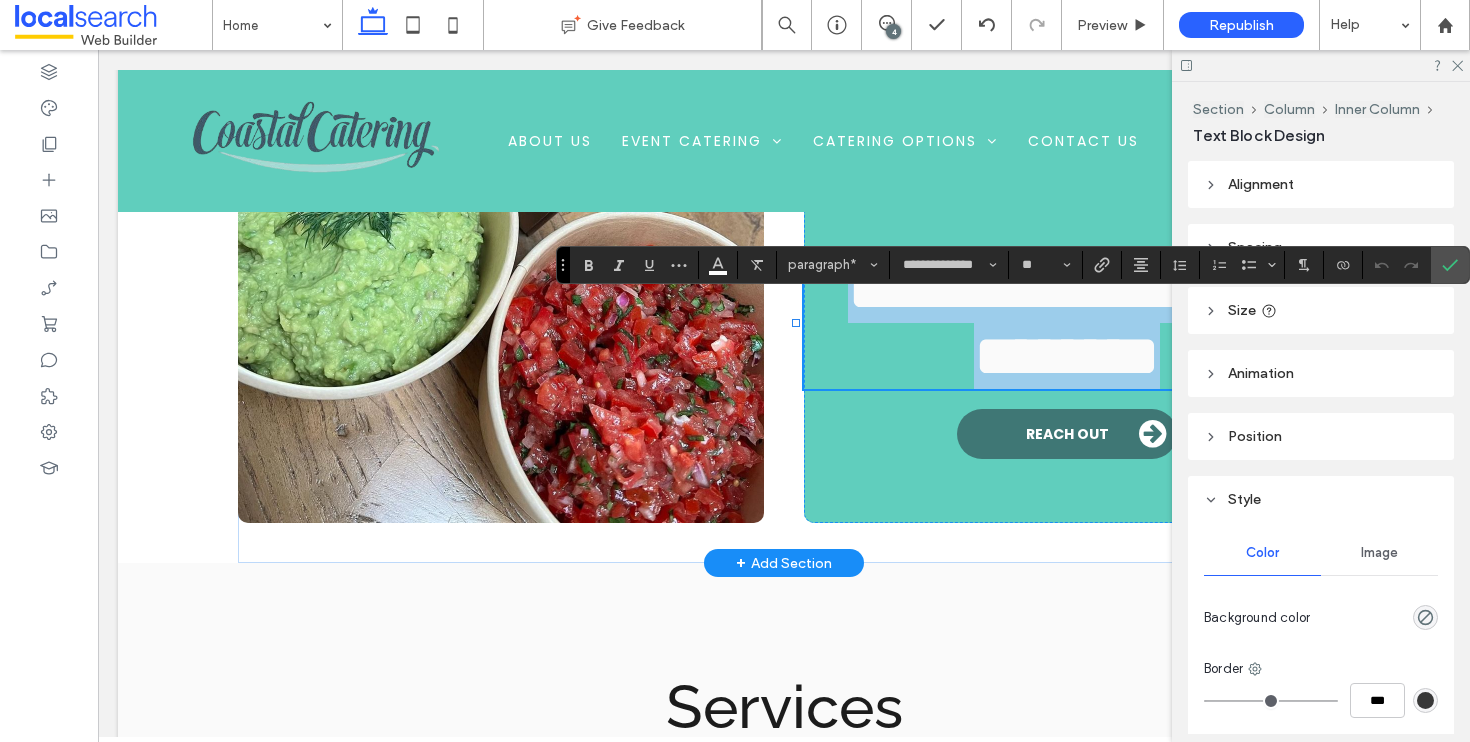 type on "*******" 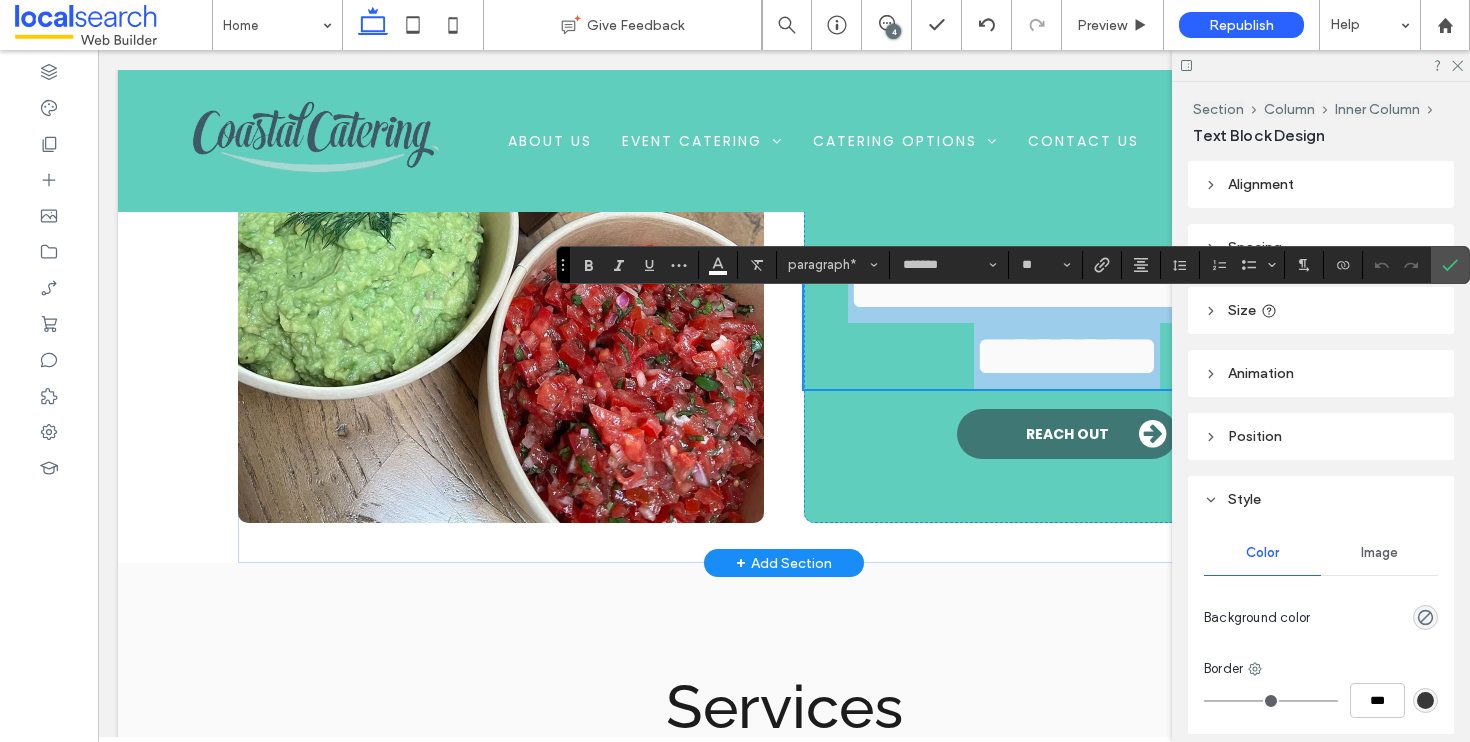 scroll, scrollTop: 2699, scrollLeft: 0, axis: vertical 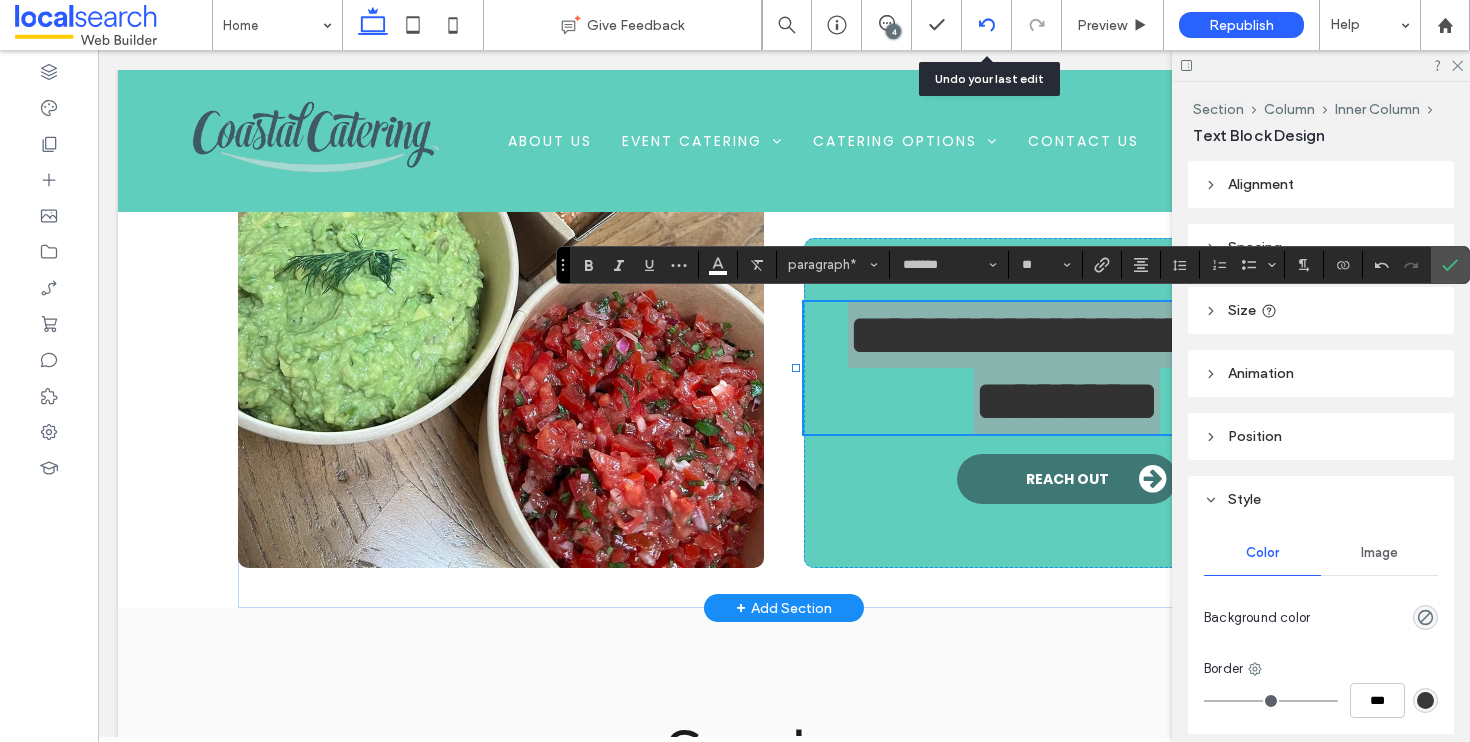 click at bounding box center [986, 25] 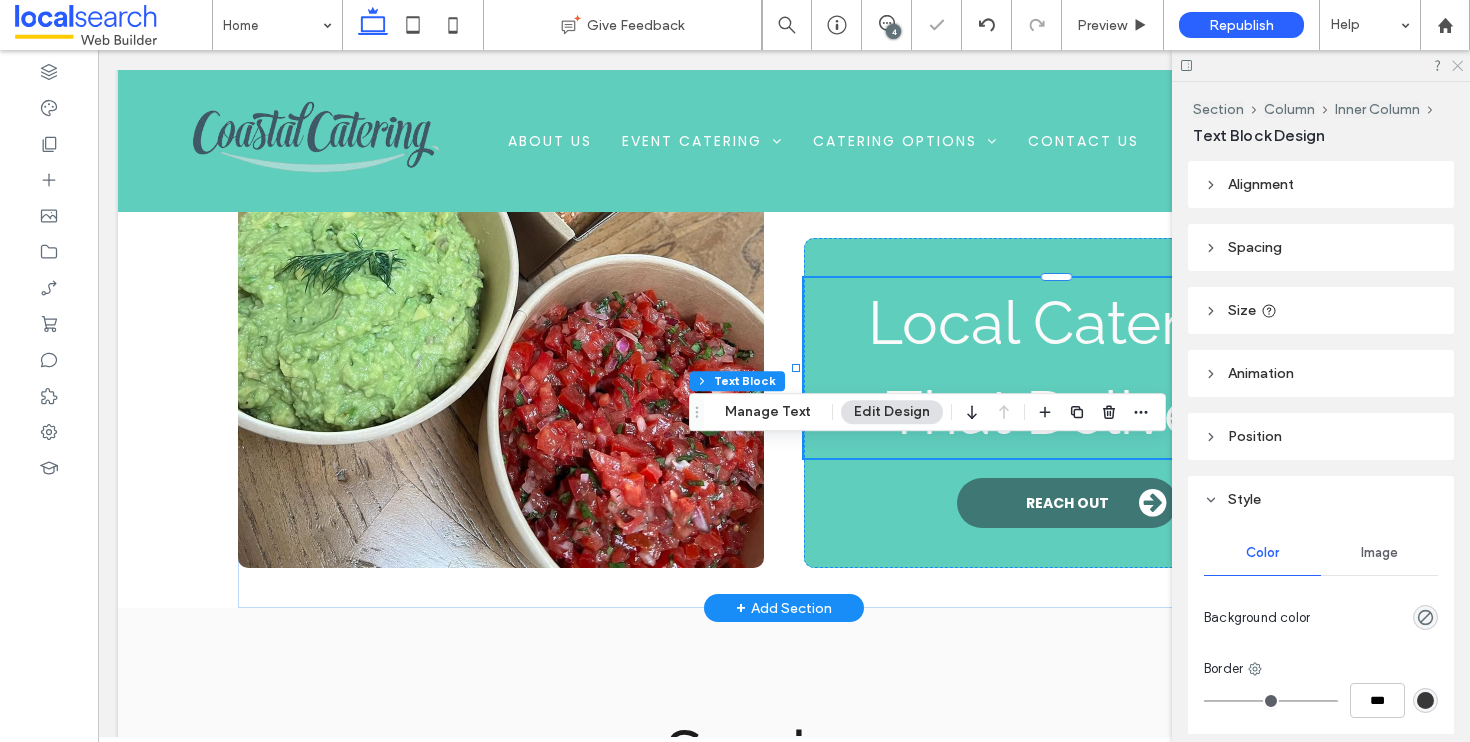 click 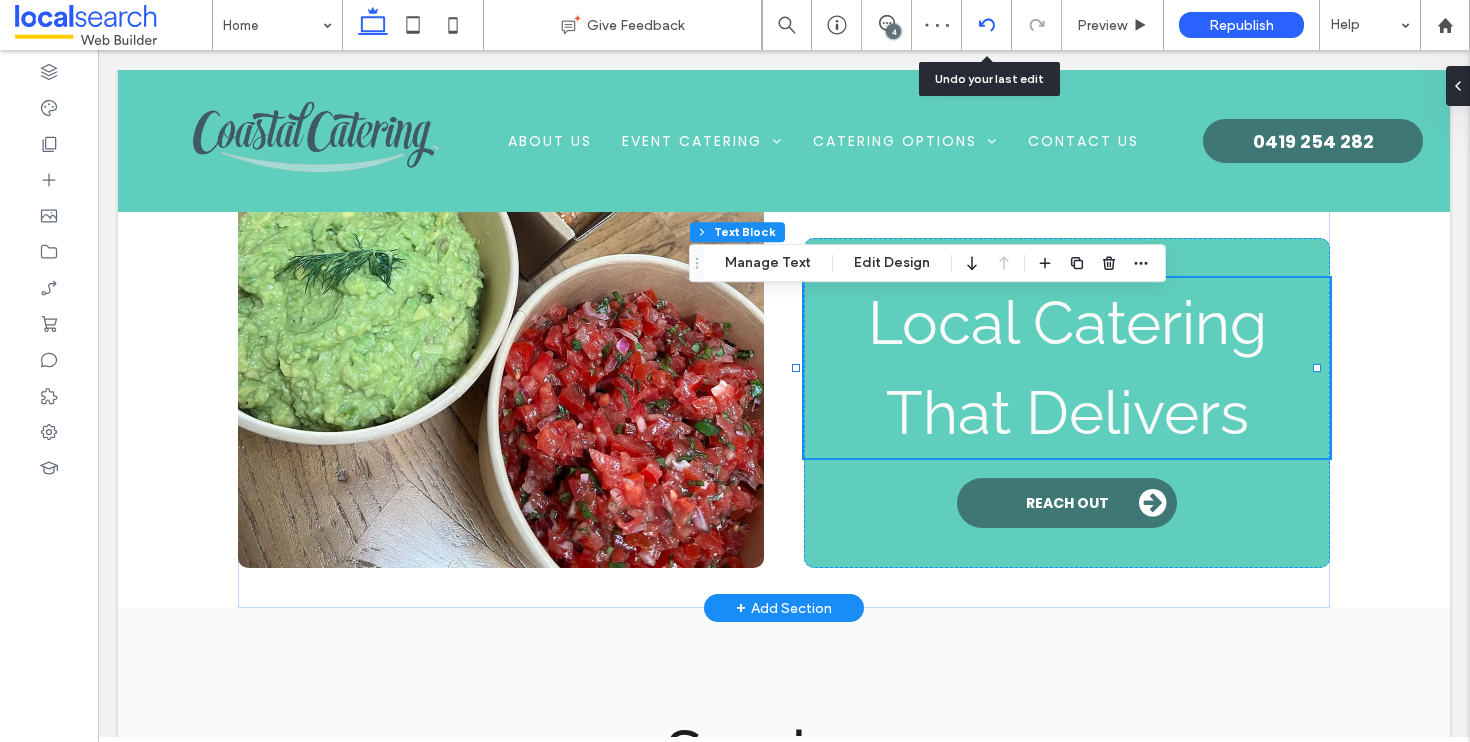 click at bounding box center [987, 25] 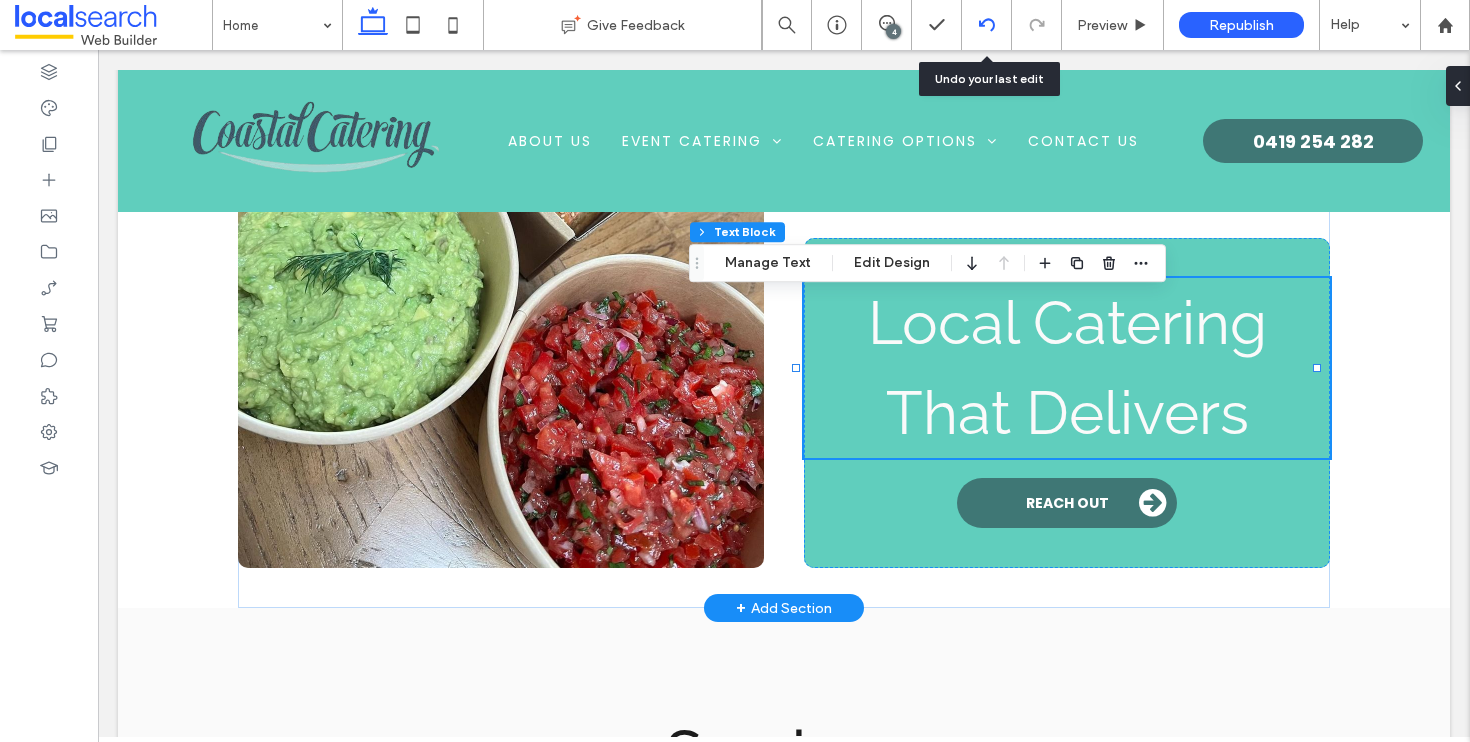 click 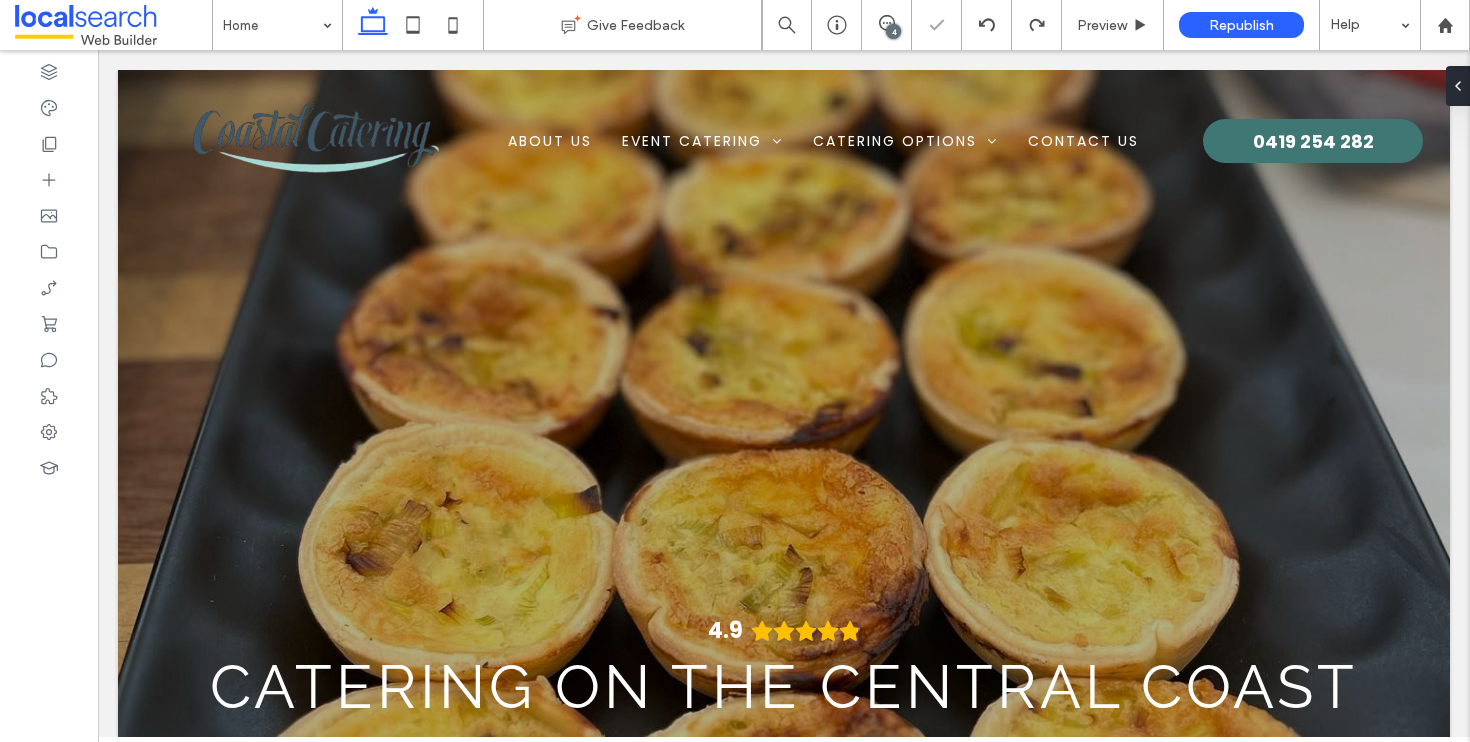 scroll, scrollTop: 0, scrollLeft: 0, axis: both 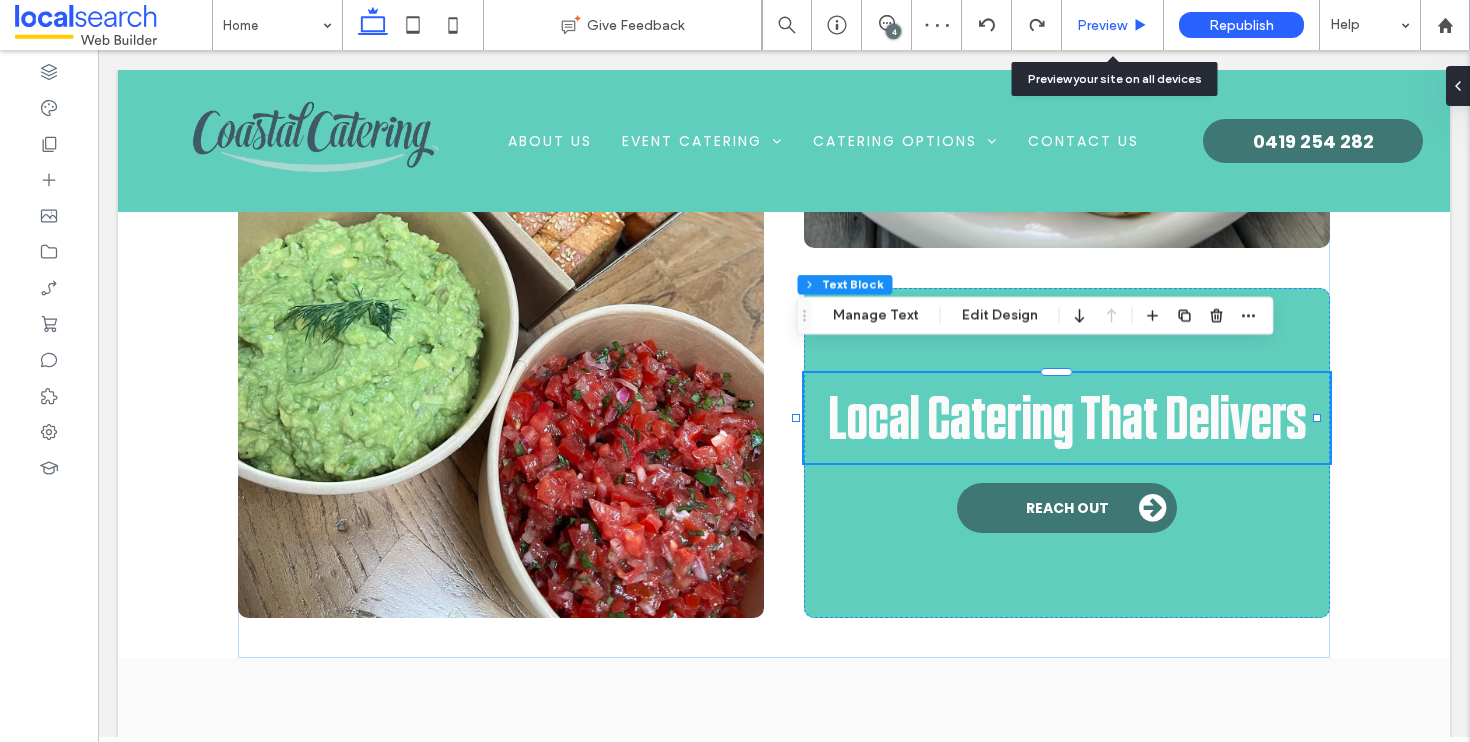 click on "Preview" at bounding box center [1102, 25] 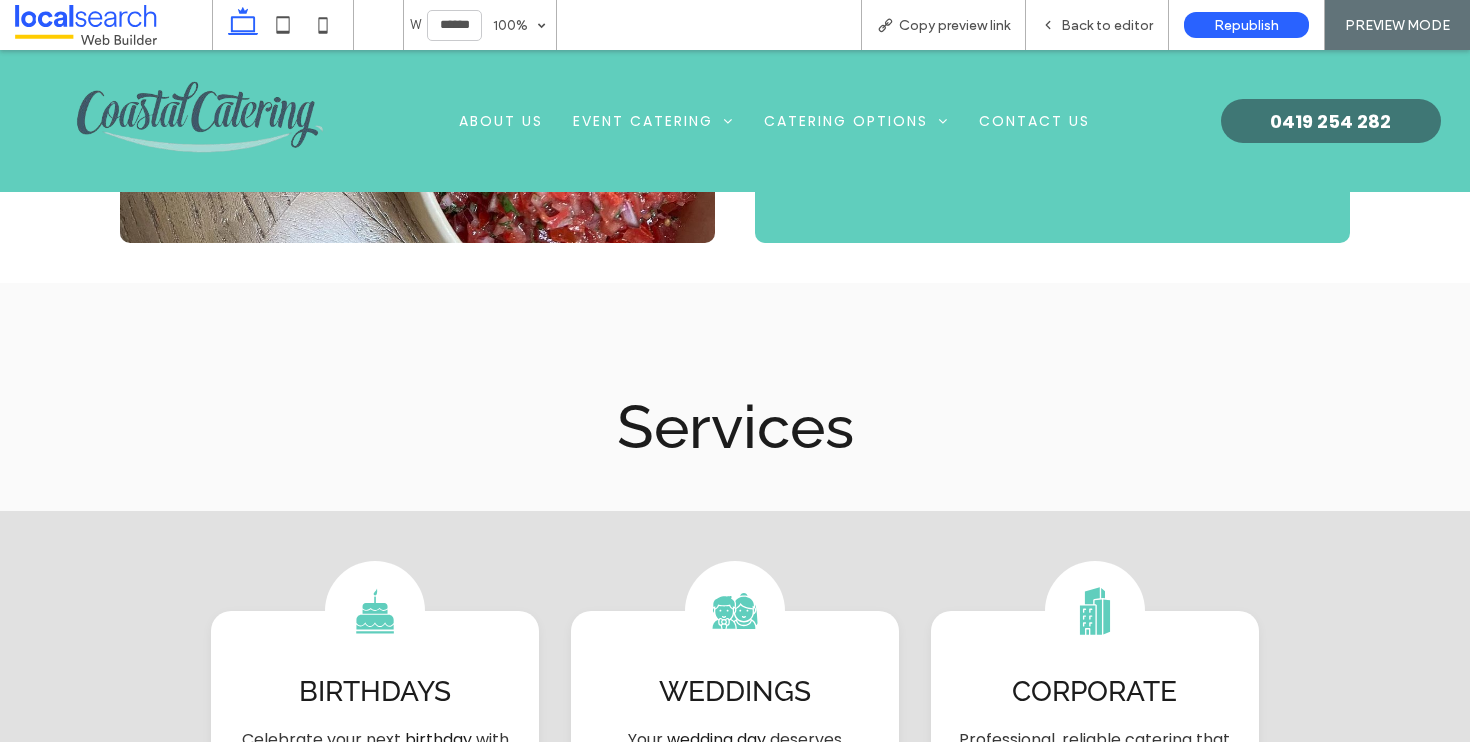 scroll, scrollTop: 3053, scrollLeft: 0, axis: vertical 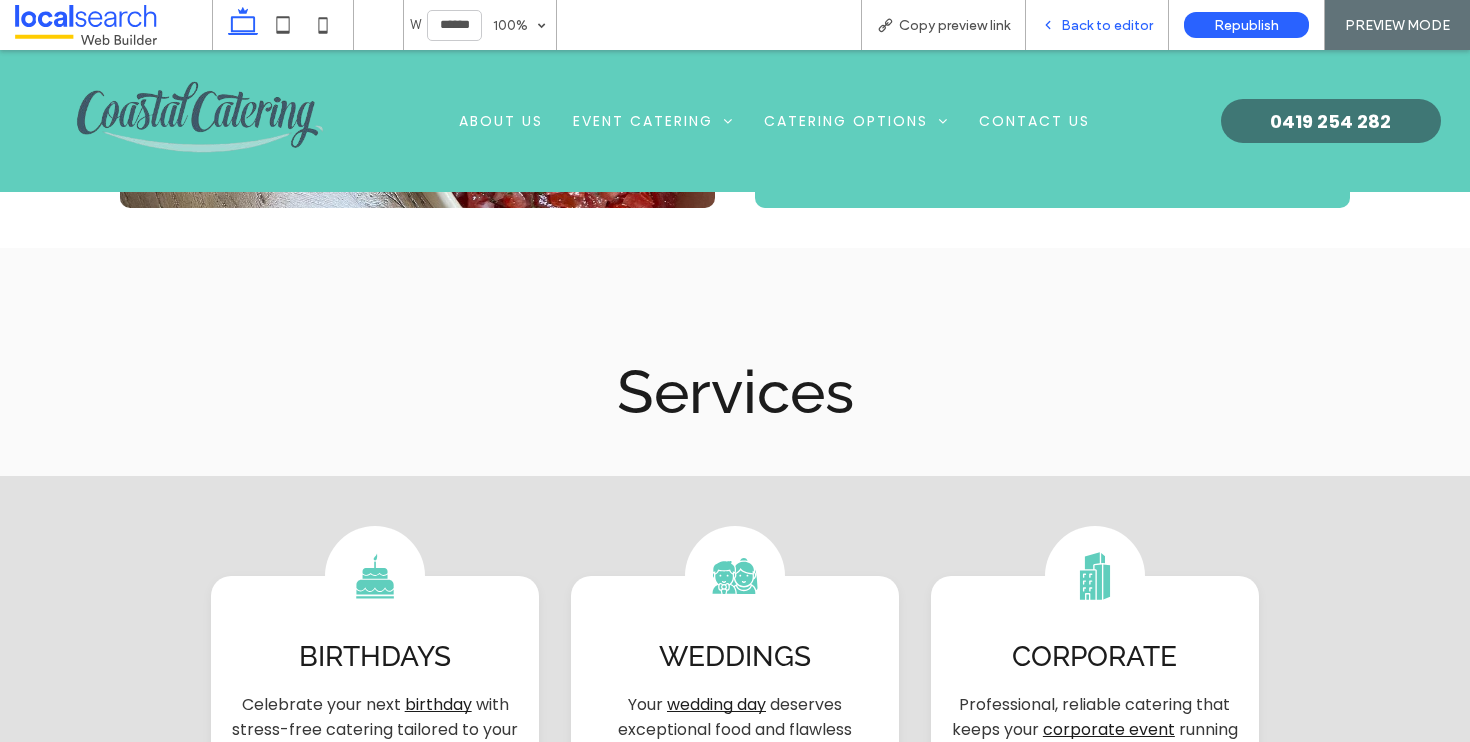 click on "Back to editor" at bounding box center (1107, 25) 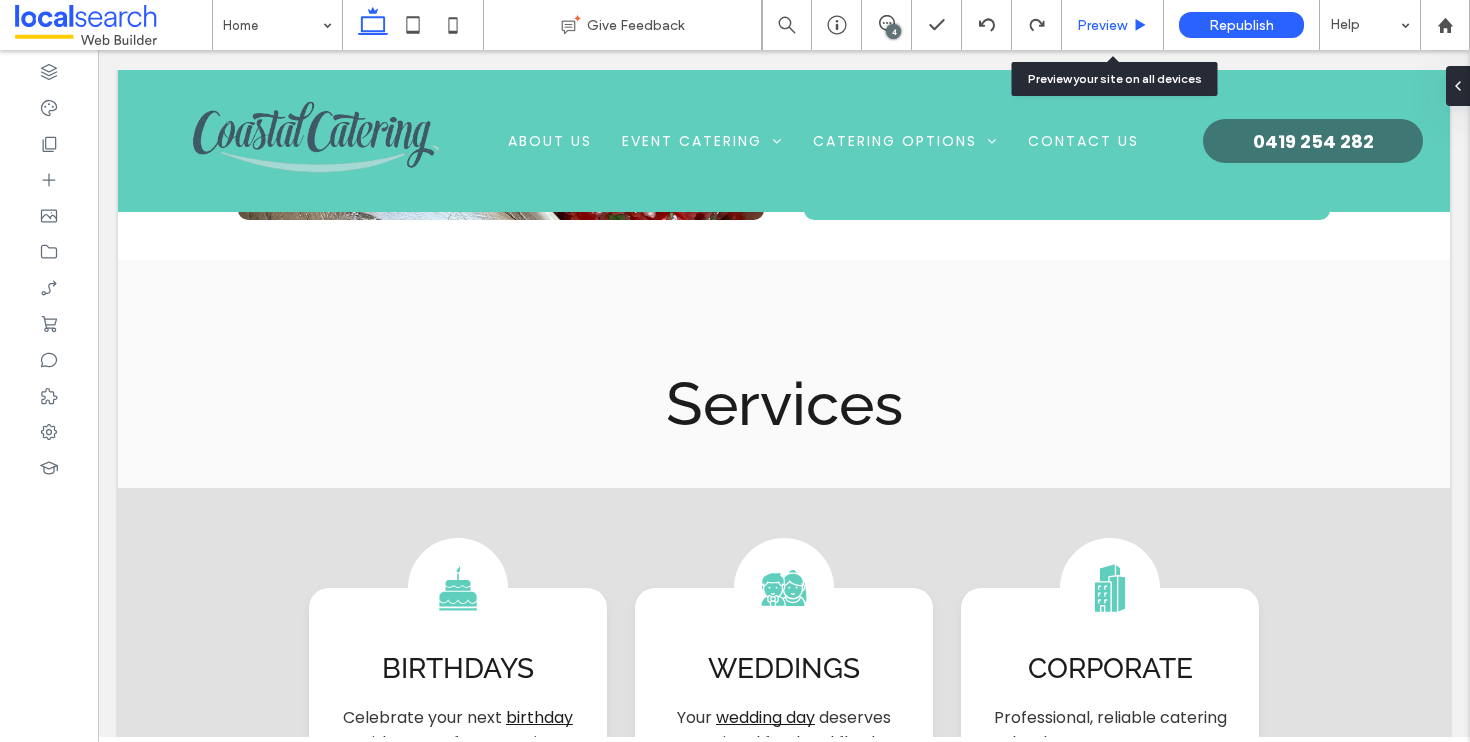 scroll, scrollTop: 3043, scrollLeft: 0, axis: vertical 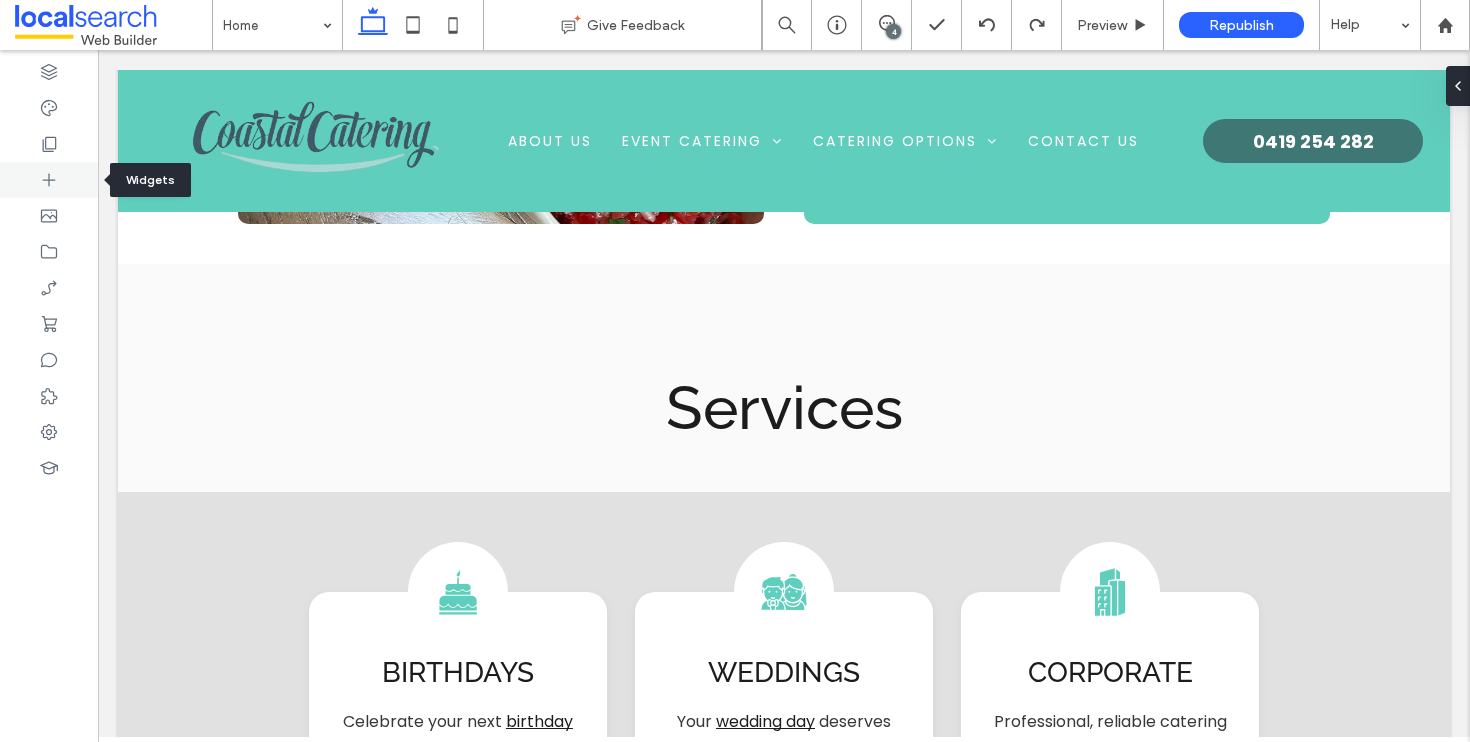 click at bounding box center [49, 180] 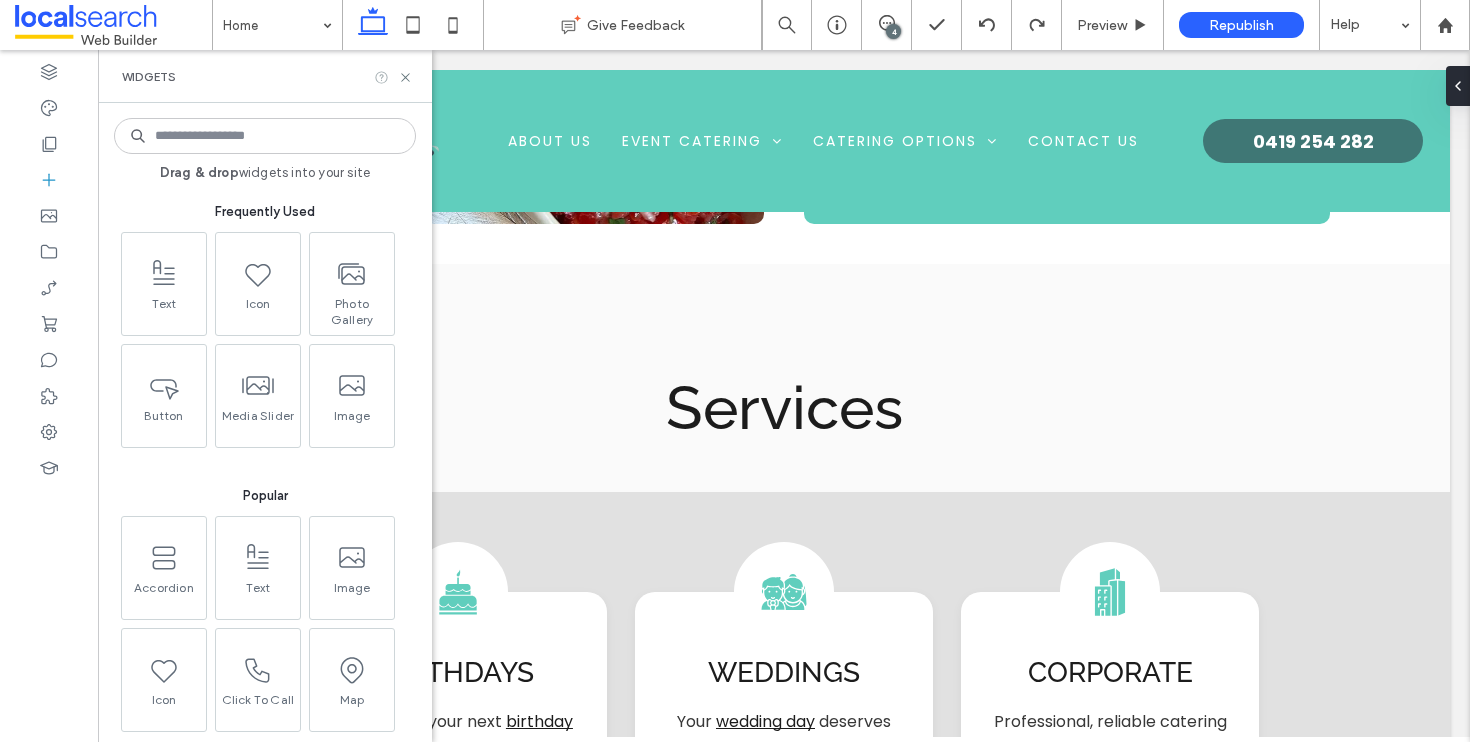 click 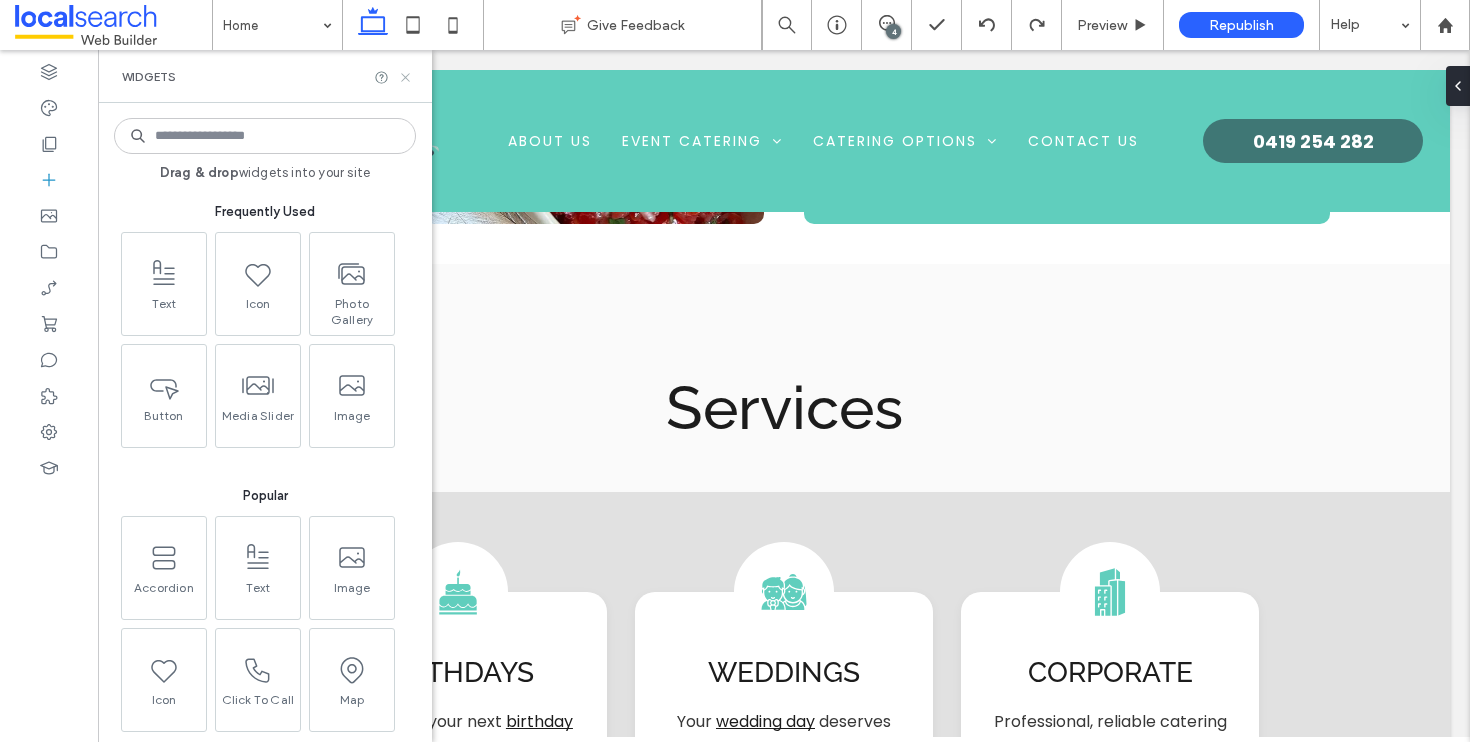 click 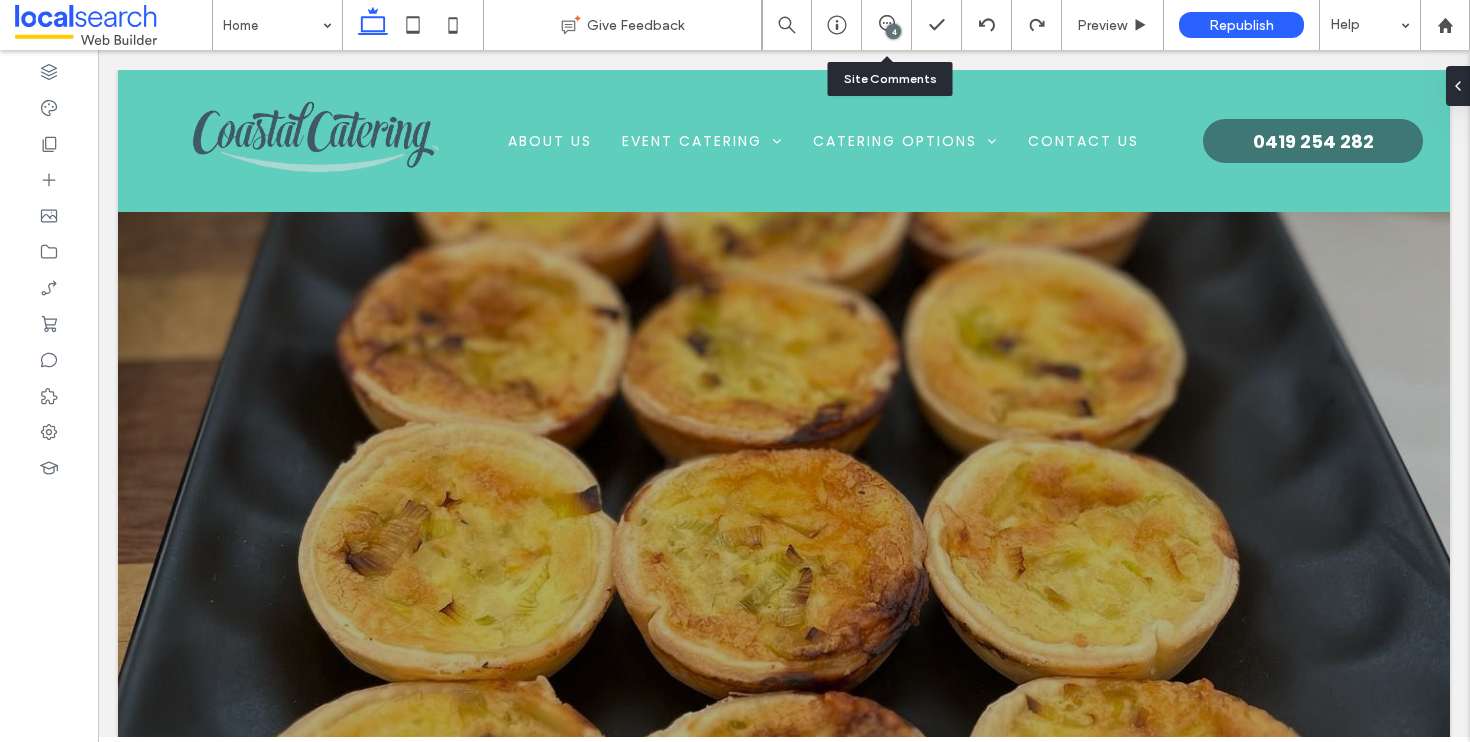 scroll, scrollTop: 3043, scrollLeft: 0, axis: vertical 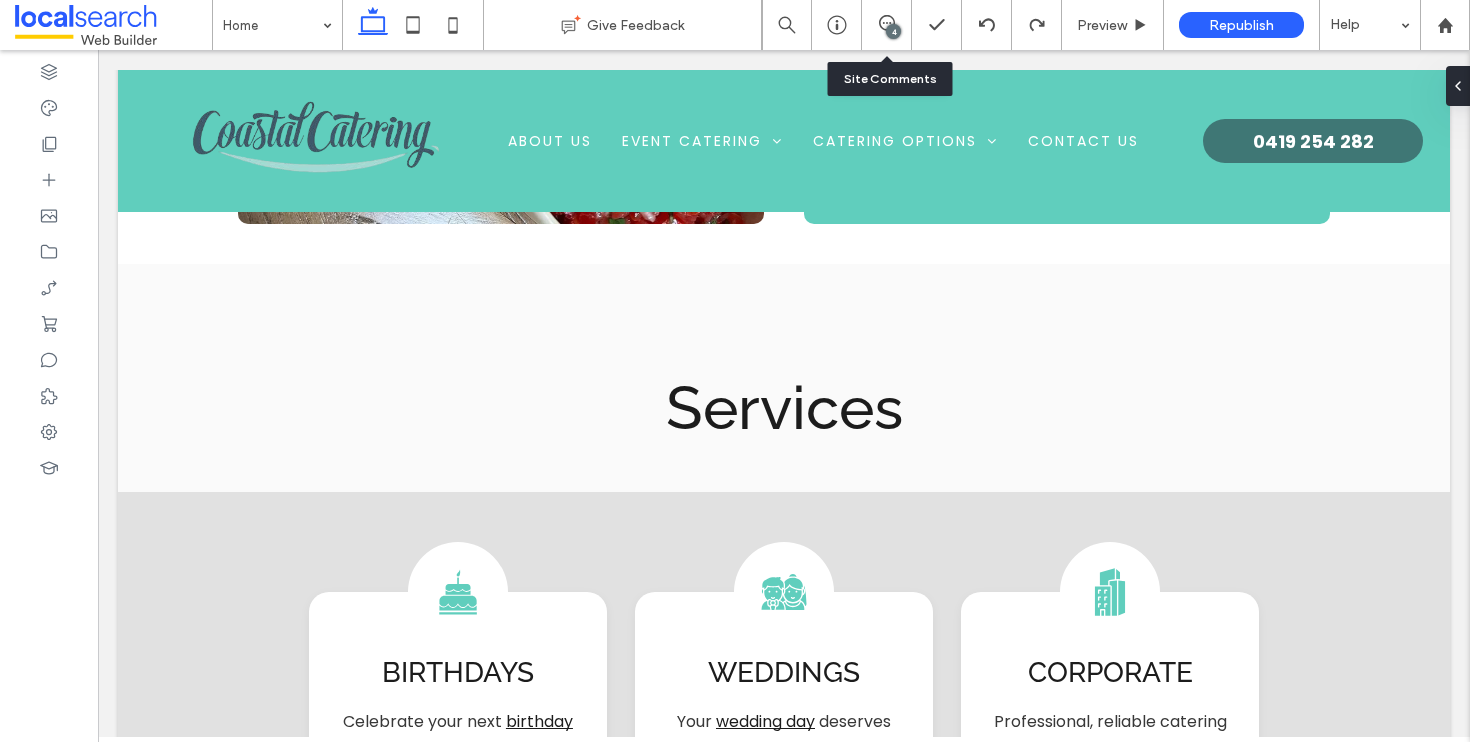 click on "4" at bounding box center [893, 31] 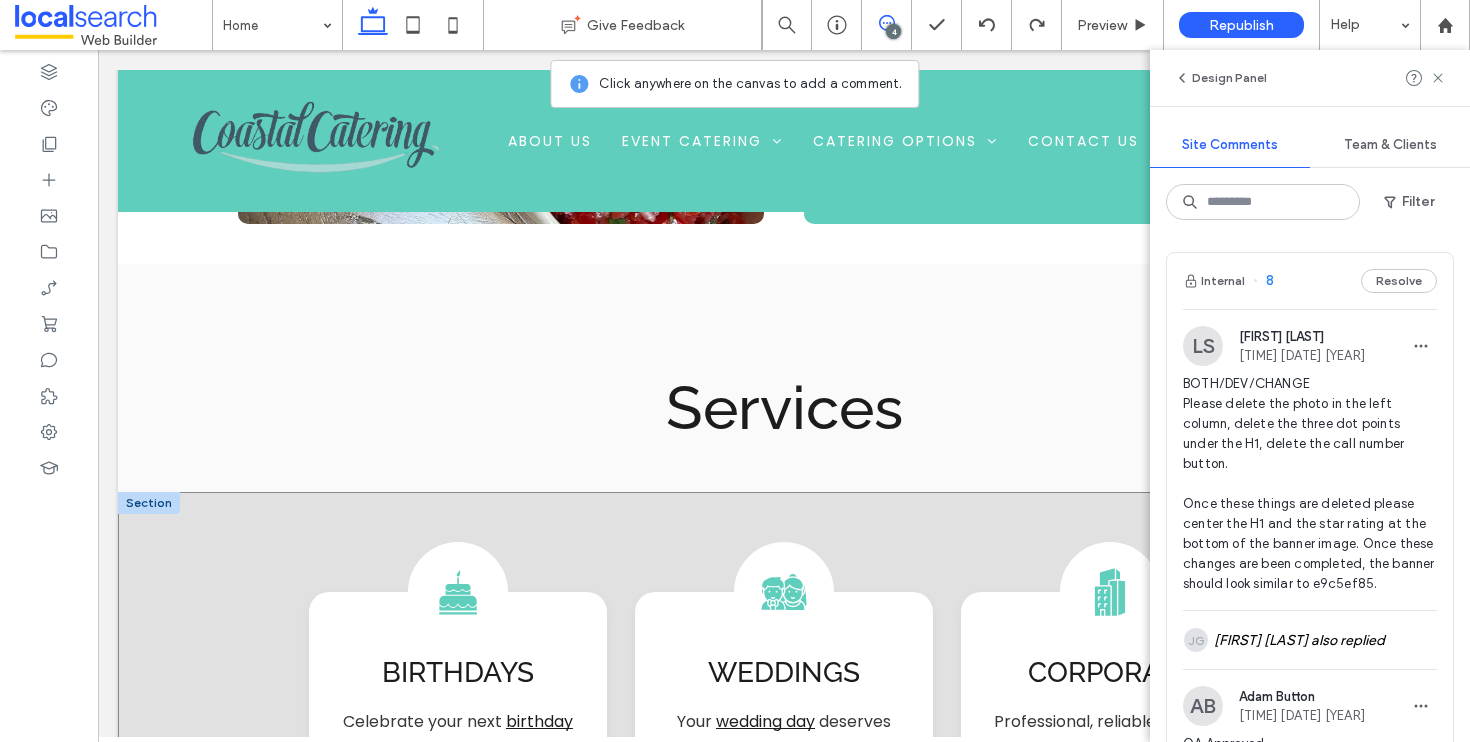click on "Birthdays Icon
Birthdays
Celebrate your next
birthday   with stress-free catering tailored to your style. From casual grazing to full meals, we provide fresh, made-to-order options your guests will love so you can chill out and enjoy the party.
Arrow Icon
Weddings Icon
Weddings
Your
wedding day   deserves exceptional food and flawless service. We provide beautifully presented, made-to-order catering that complements your vision—whether it’s a formal reception, relaxed gathering or something in between.
Arrow Icon
Corporate Icon
Corporate
Professional, reliable catering that keeps your
corporate event
Arrow Icon
Co
Funeral Icon
Funeral" at bounding box center [784, 1058] 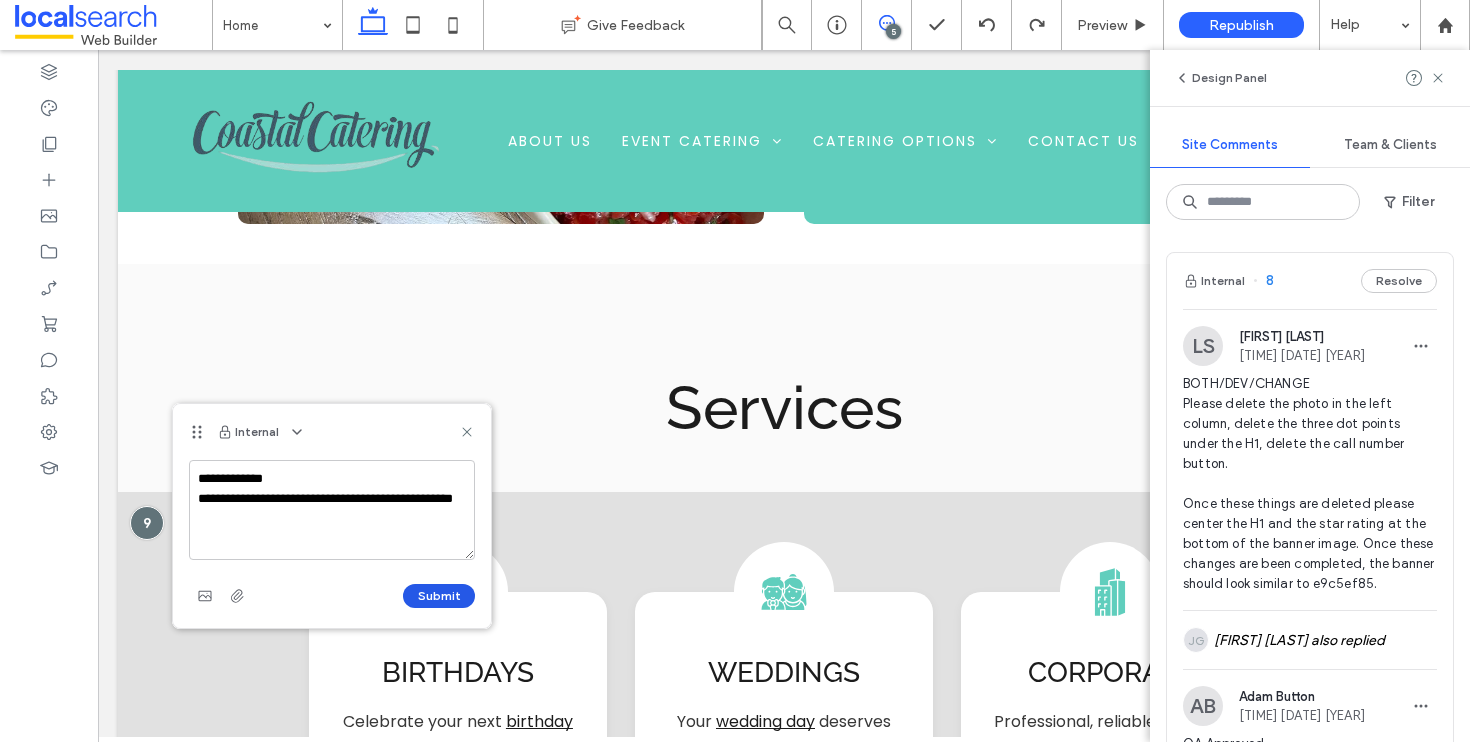type on "**********" 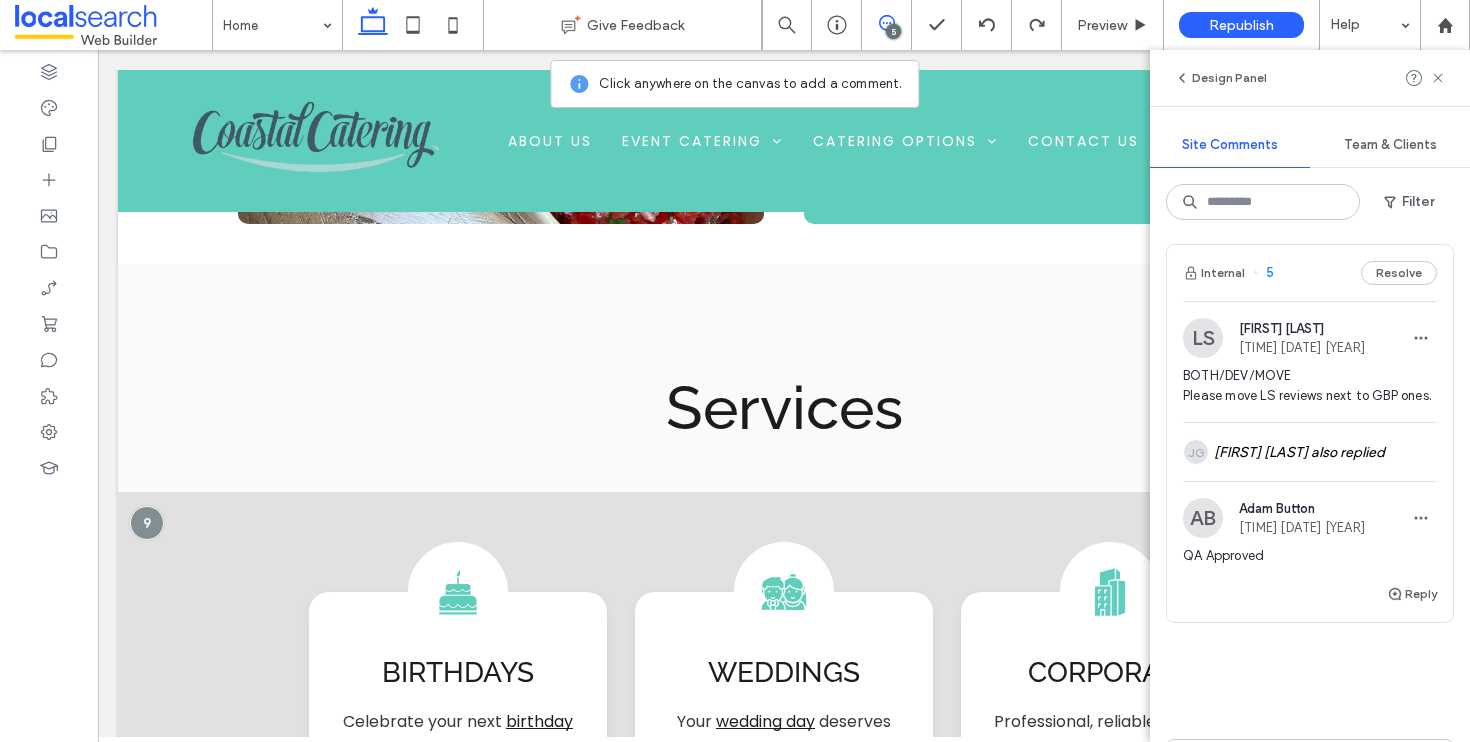 scroll, scrollTop: 1630, scrollLeft: 0, axis: vertical 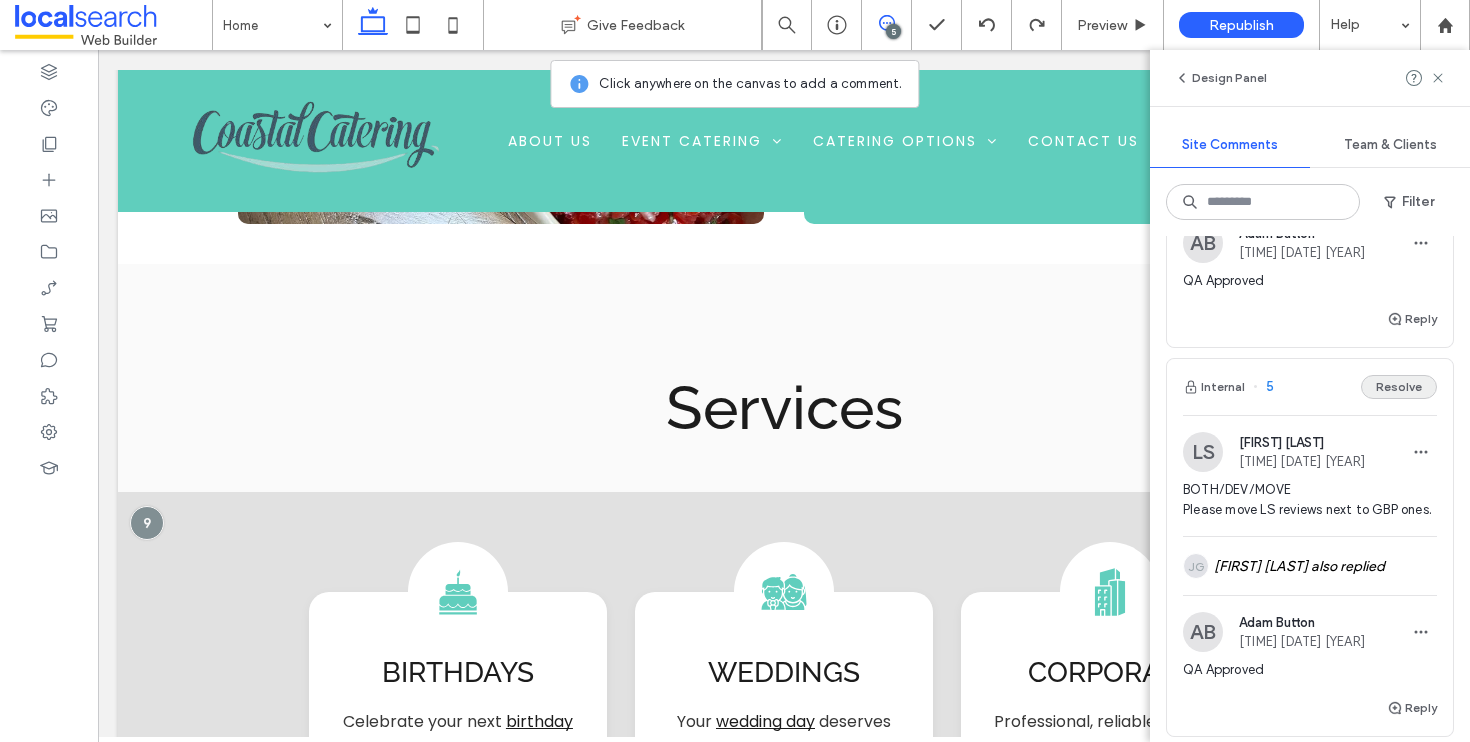 click on "Resolve" at bounding box center (1399, 387) 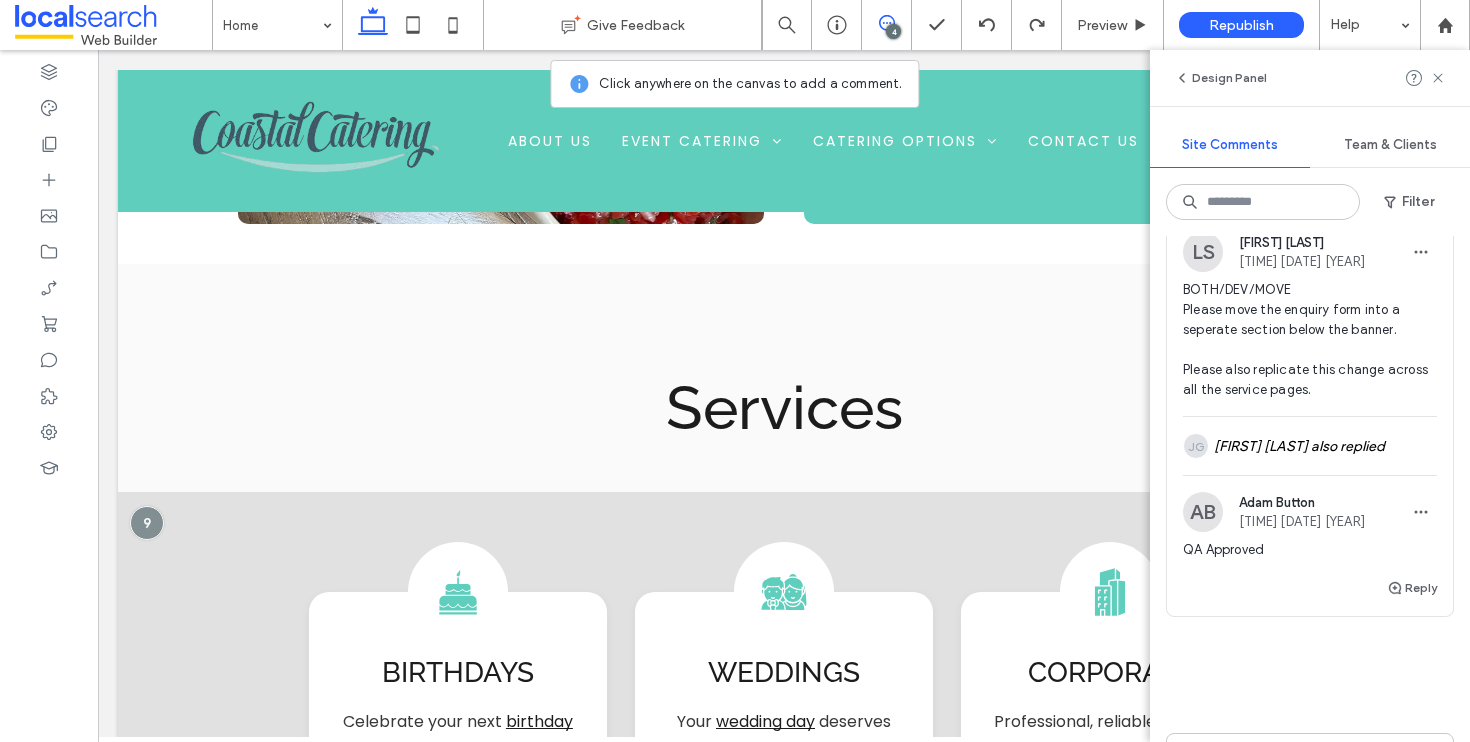 scroll, scrollTop: 1251, scrollLeft: 0, axis: vertical 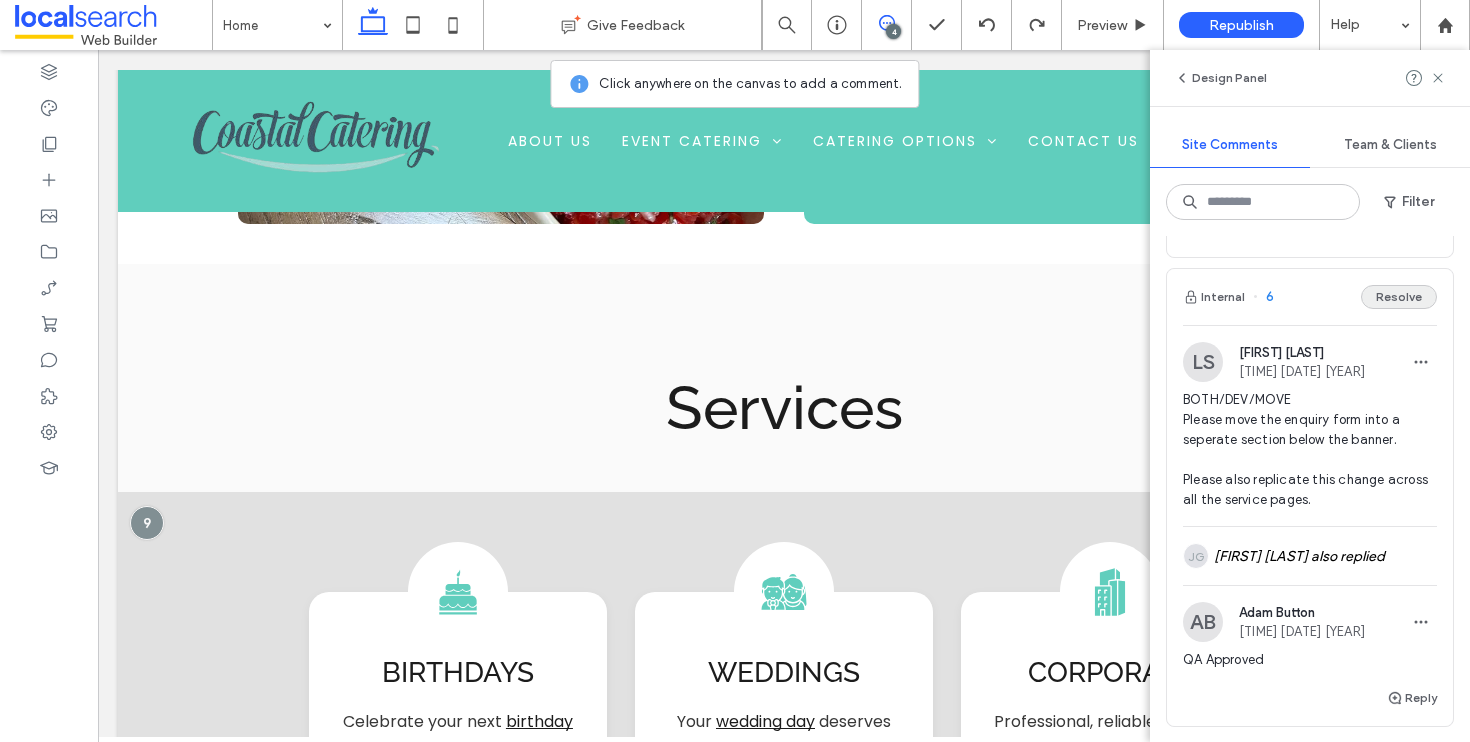 click on "Resolve" at bounding box center (1399, 297) 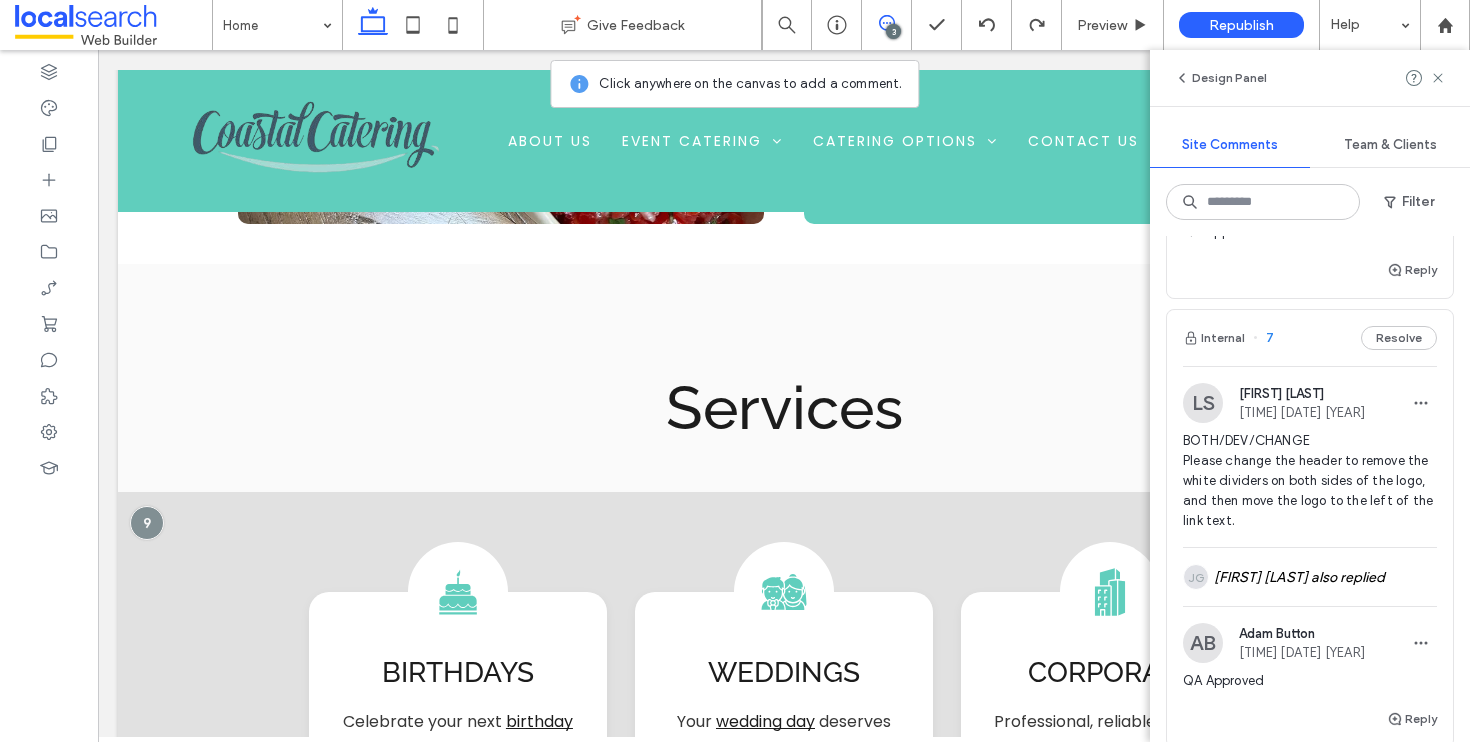 scroll, scrollTop: 760, scrollLeft: 0, axis: vertical 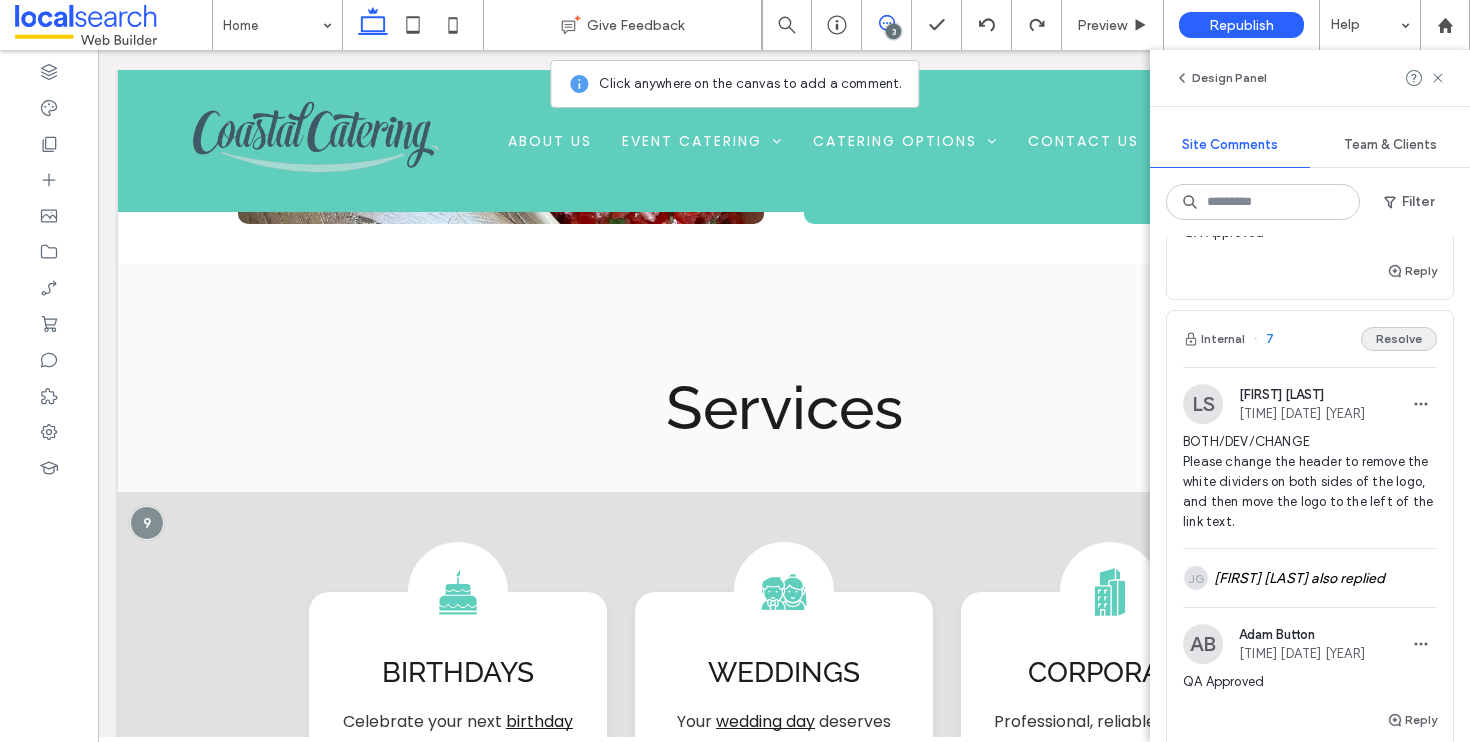 click on "Resolve" at bounding box center (1399, 339) 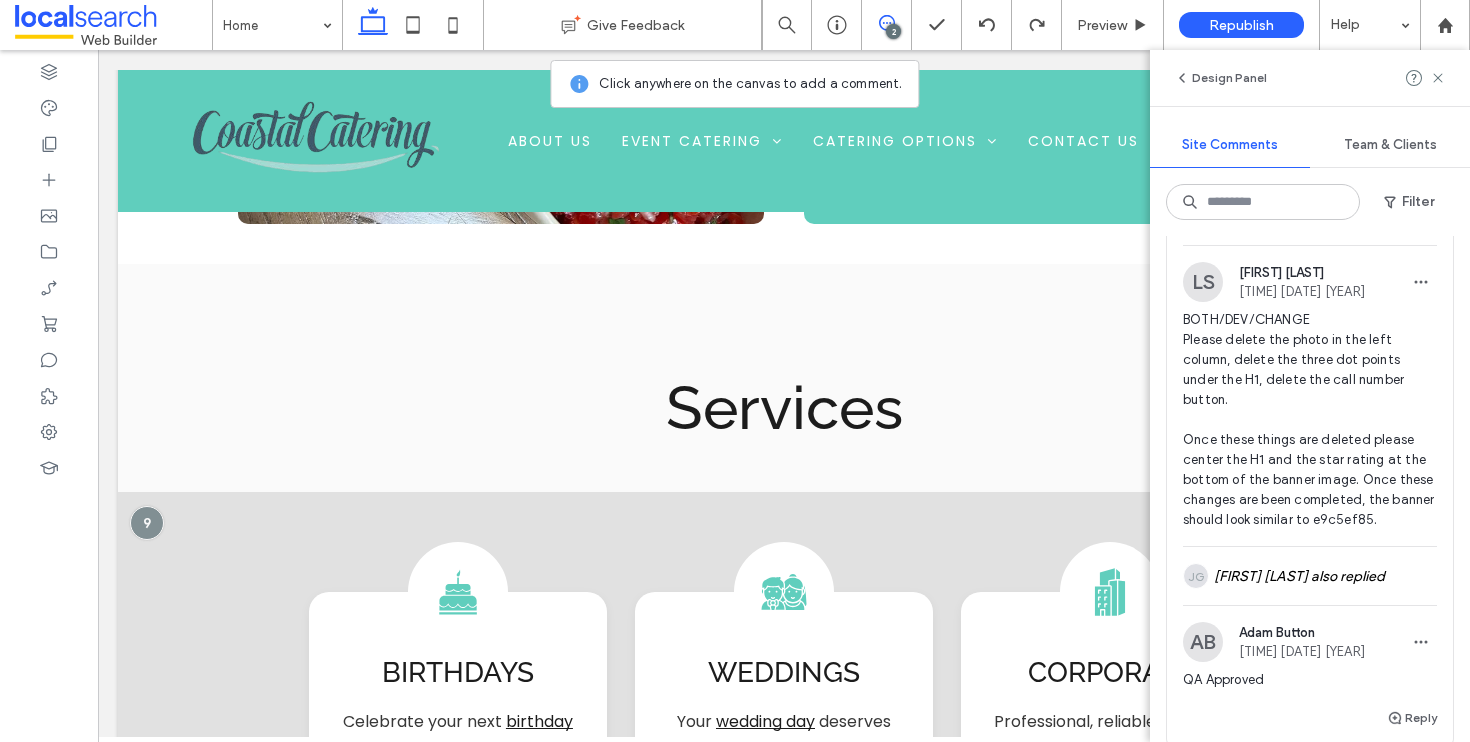 scroll, scrollTop: 120, scrollLeft: 0, axis: vertical 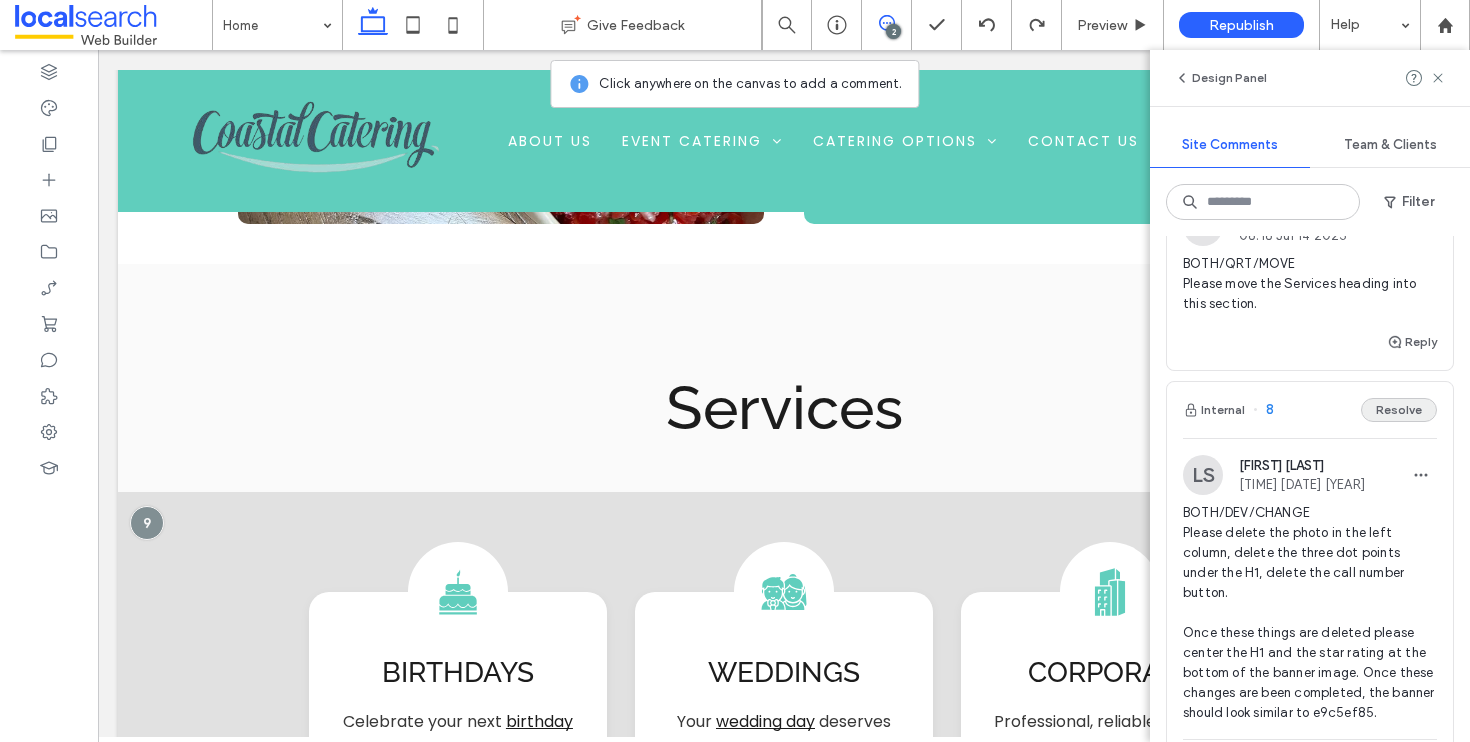 click on "Resolve" at bounding box center [1399, 410] 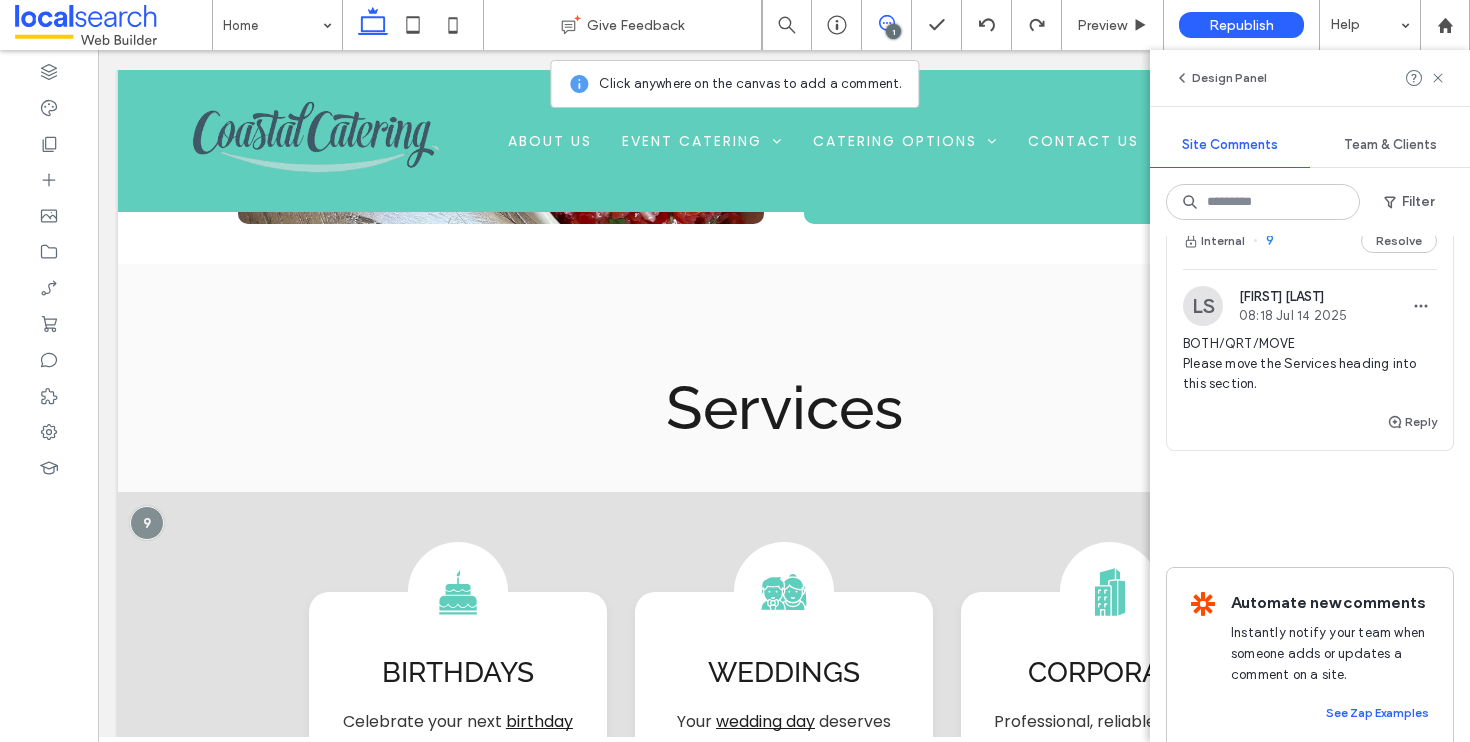 scroll, scrollTop: 0, scrollLeft: 0, axis: both 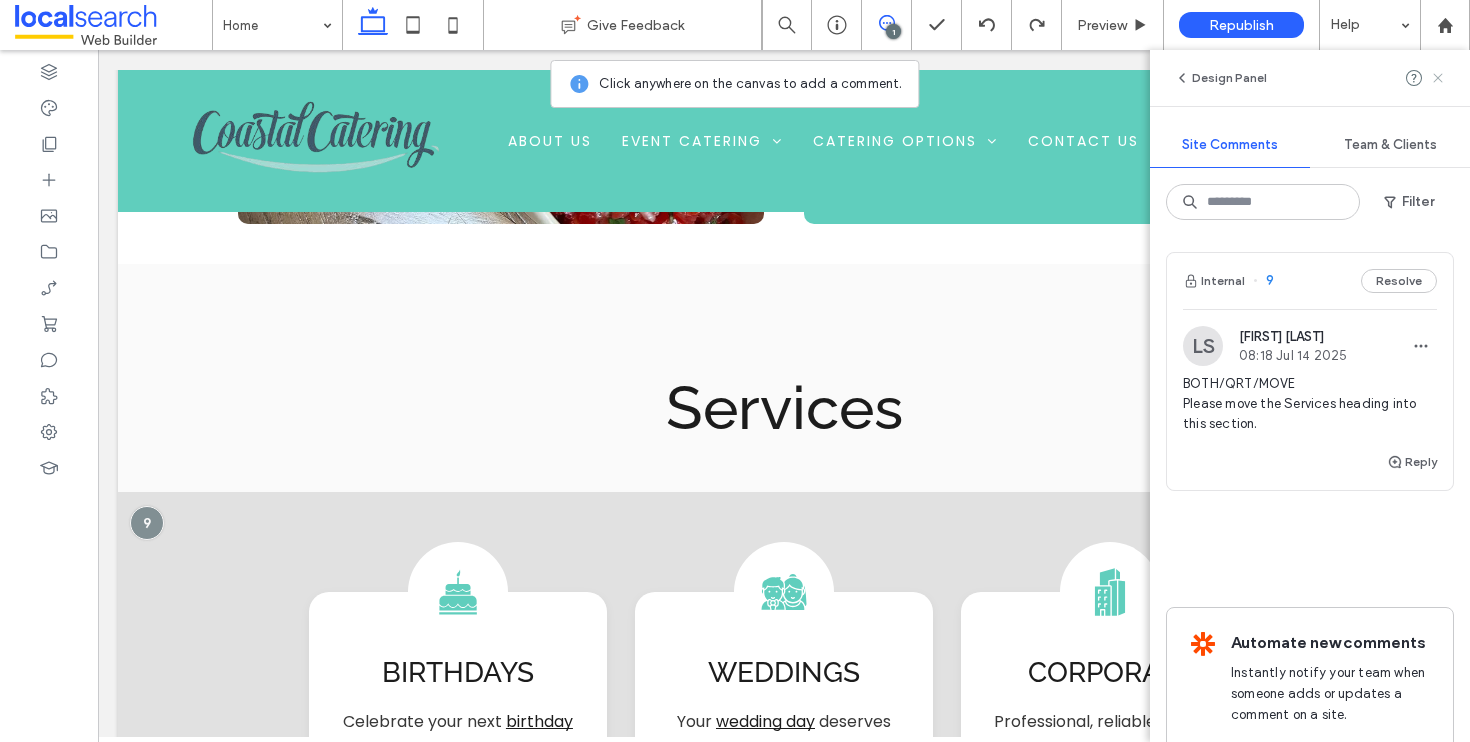 click 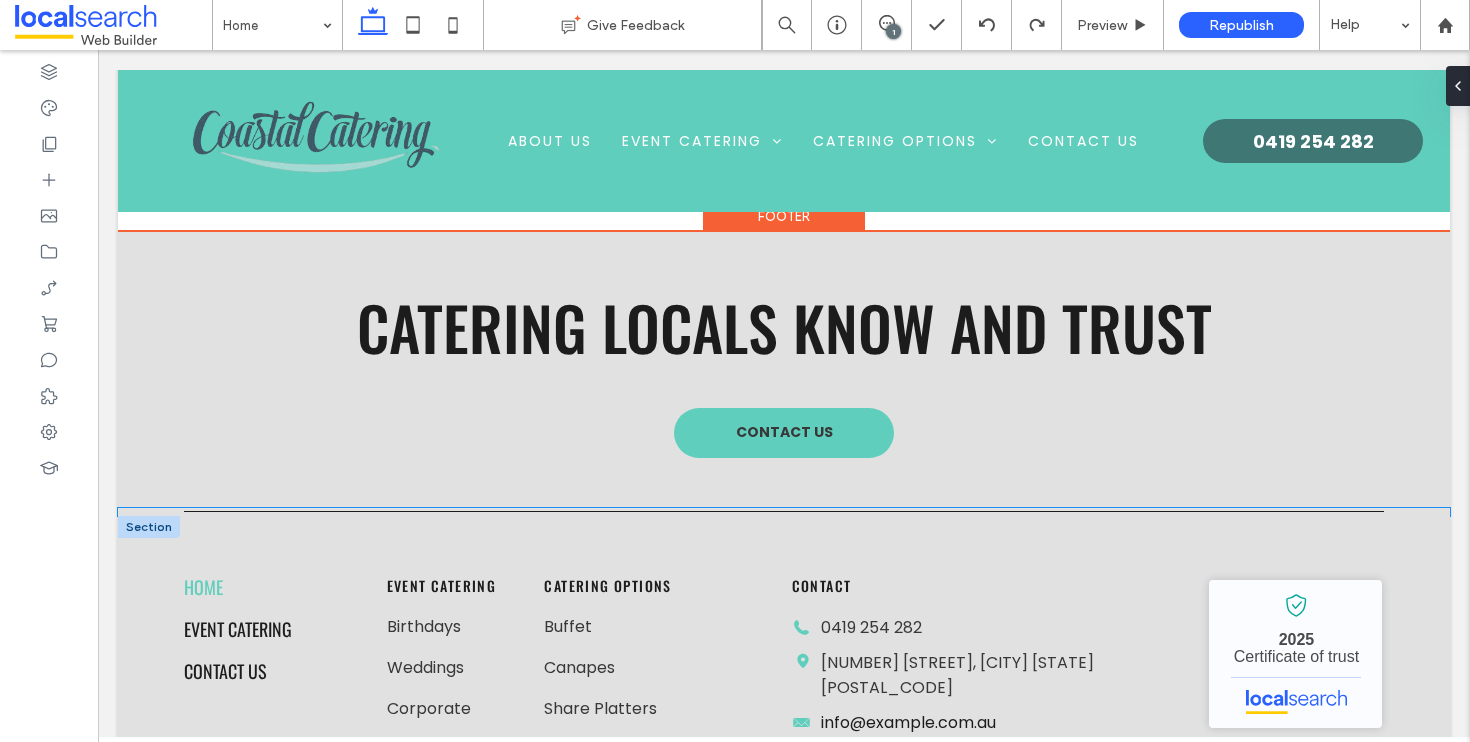 scroll, scrollTop: 6988, scrollLeft: 0, axis: vertical 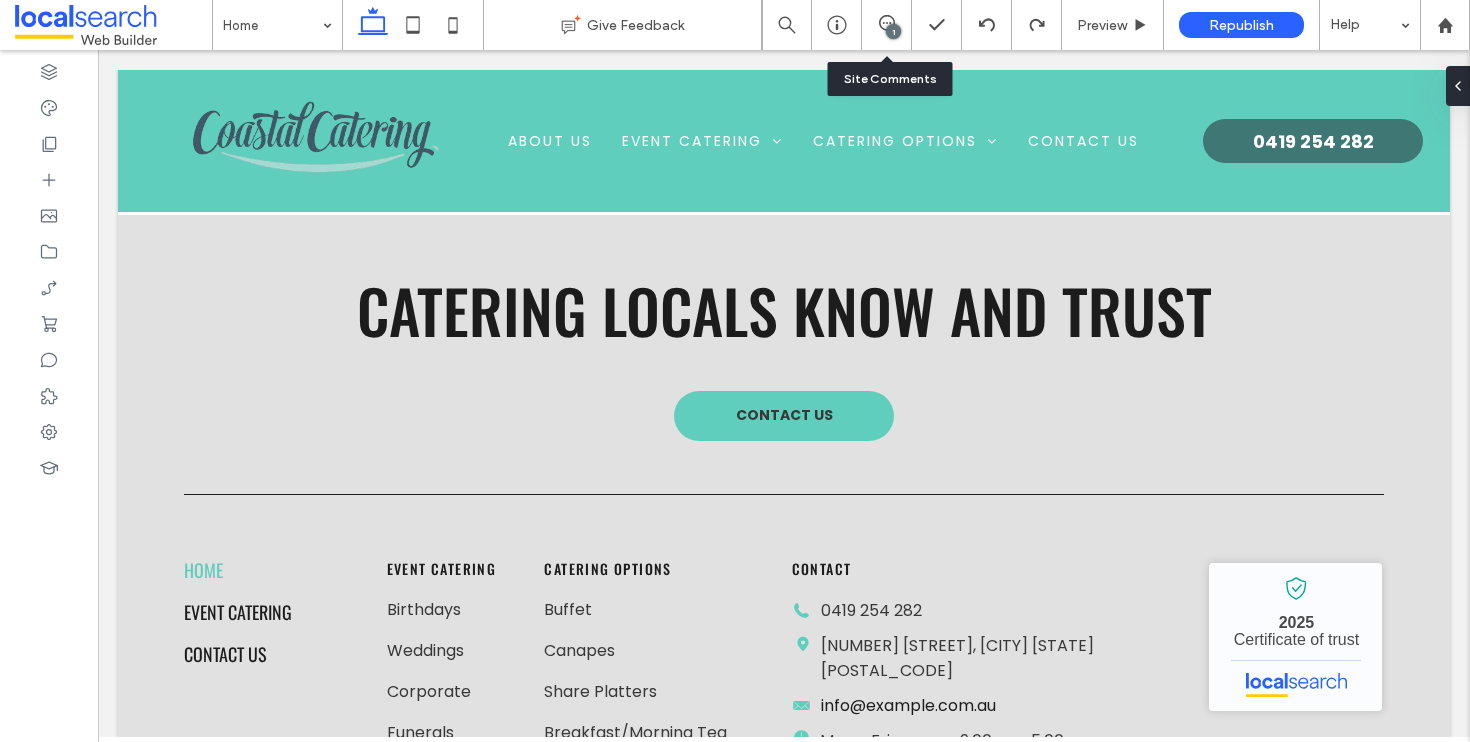 click on "1" at bounding box center (887, 25) 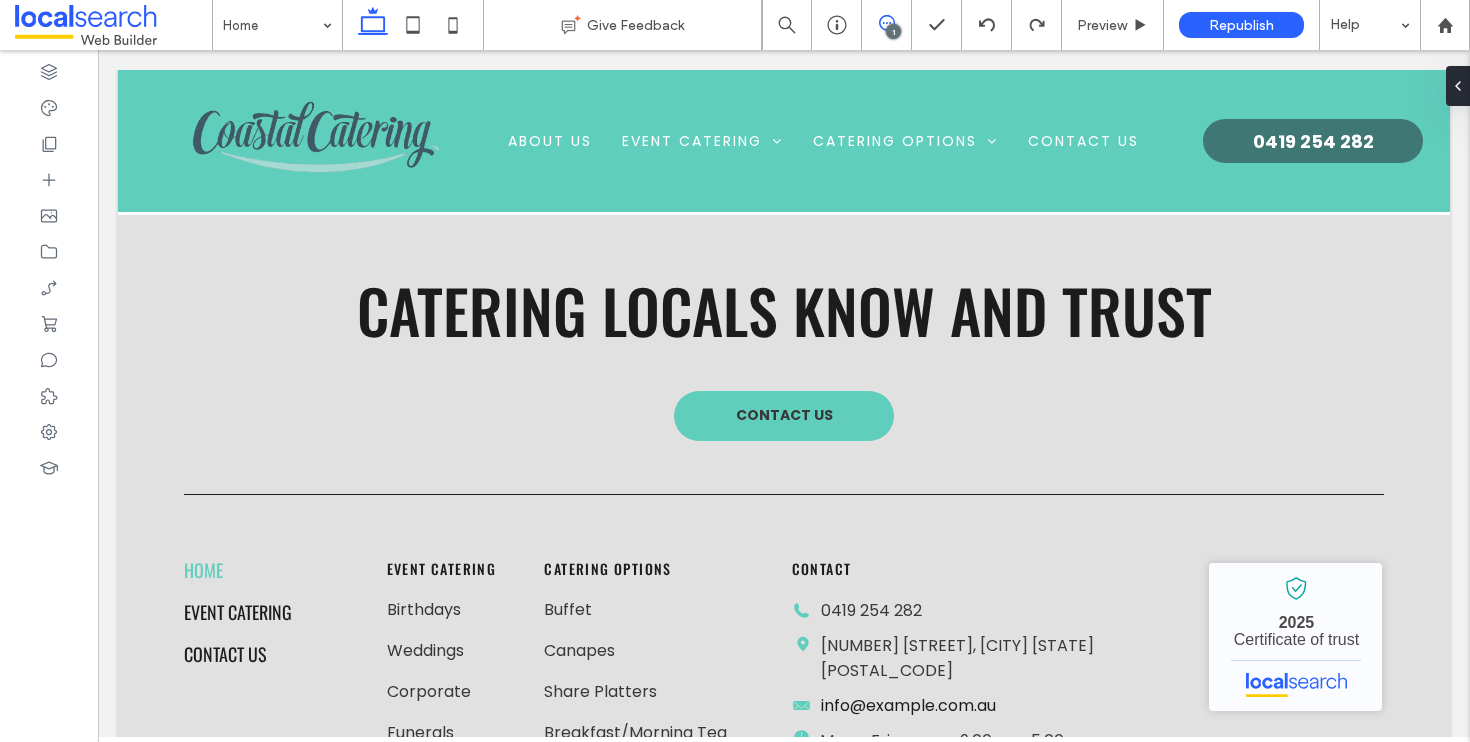 click 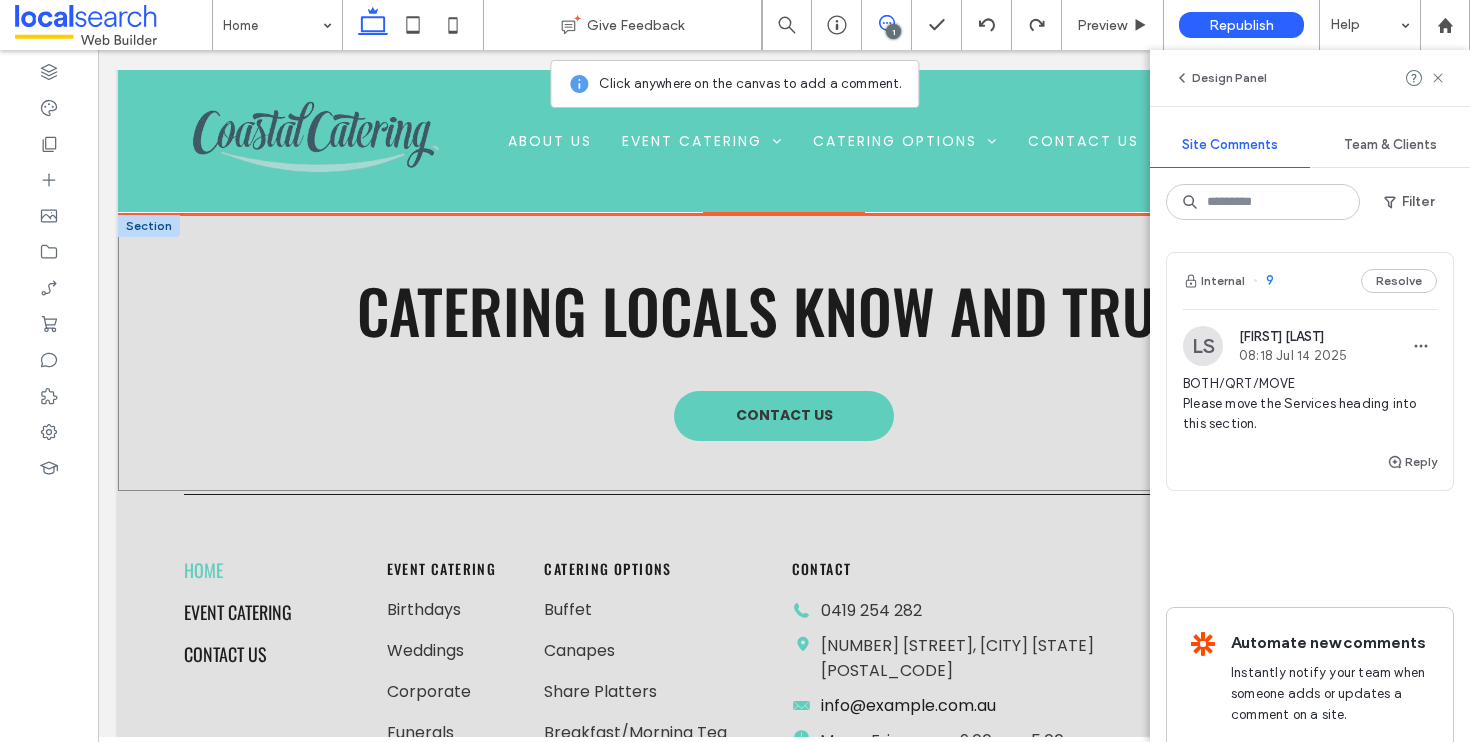 click on "Catering Locals Know and Trust
Contact Us" at bounding box center (784, 353) 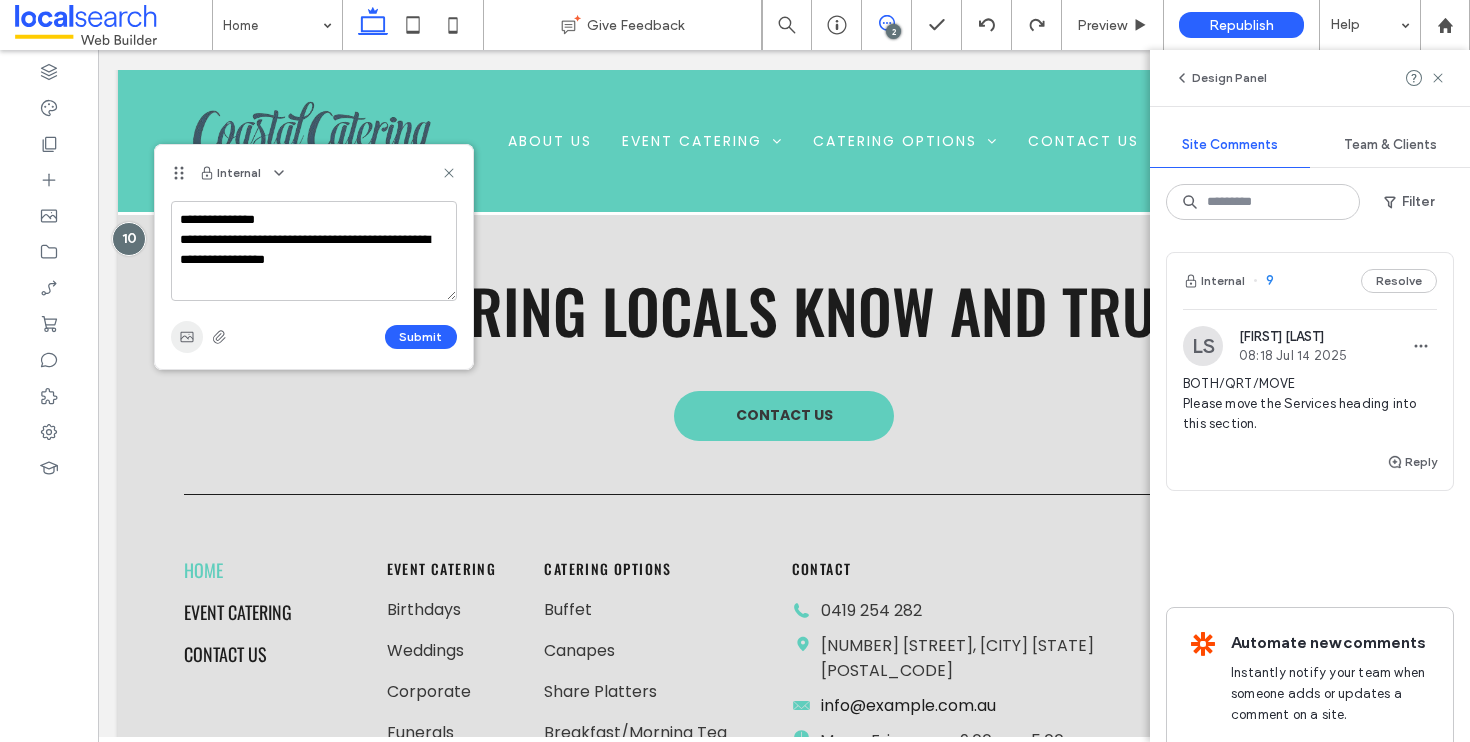 type on "**********" 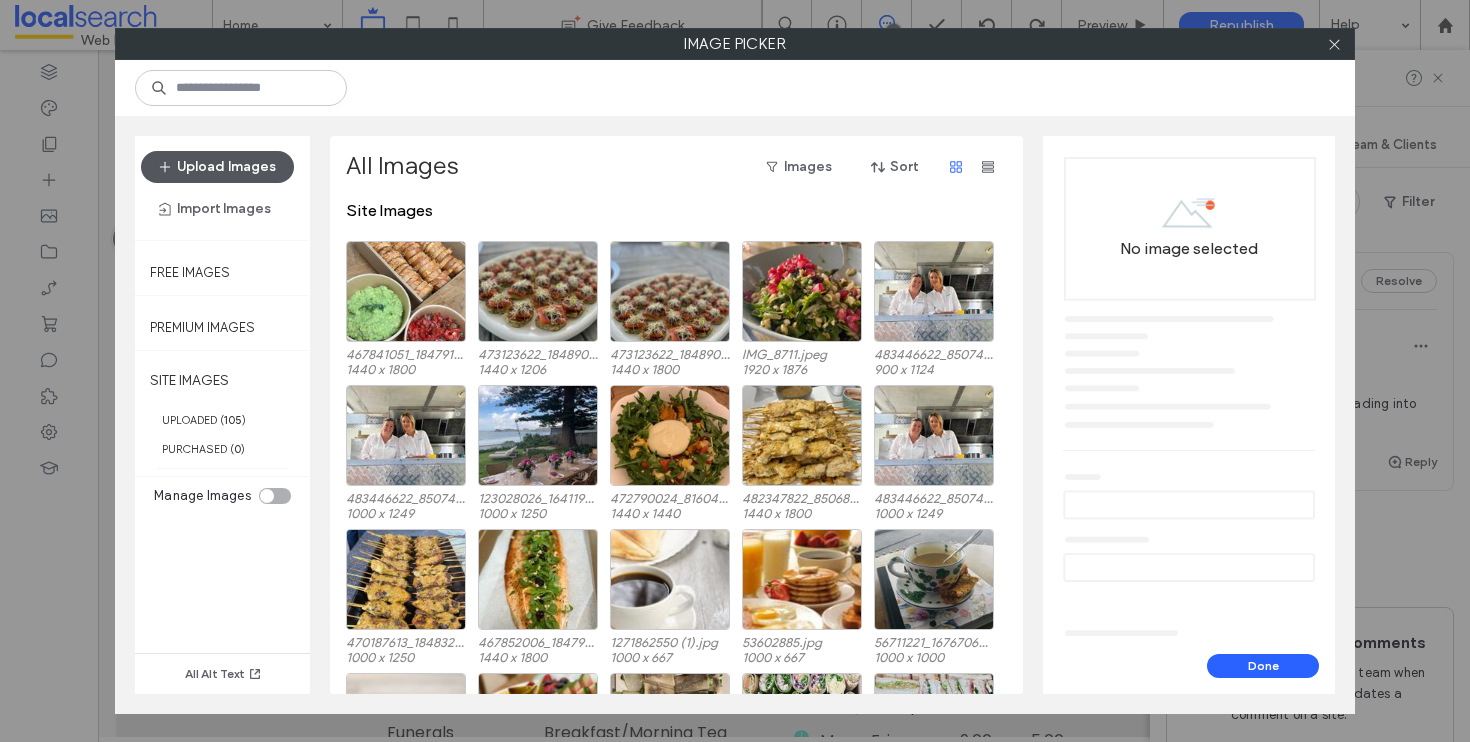 click on "Upload Images" at bounding box center [217, 167] 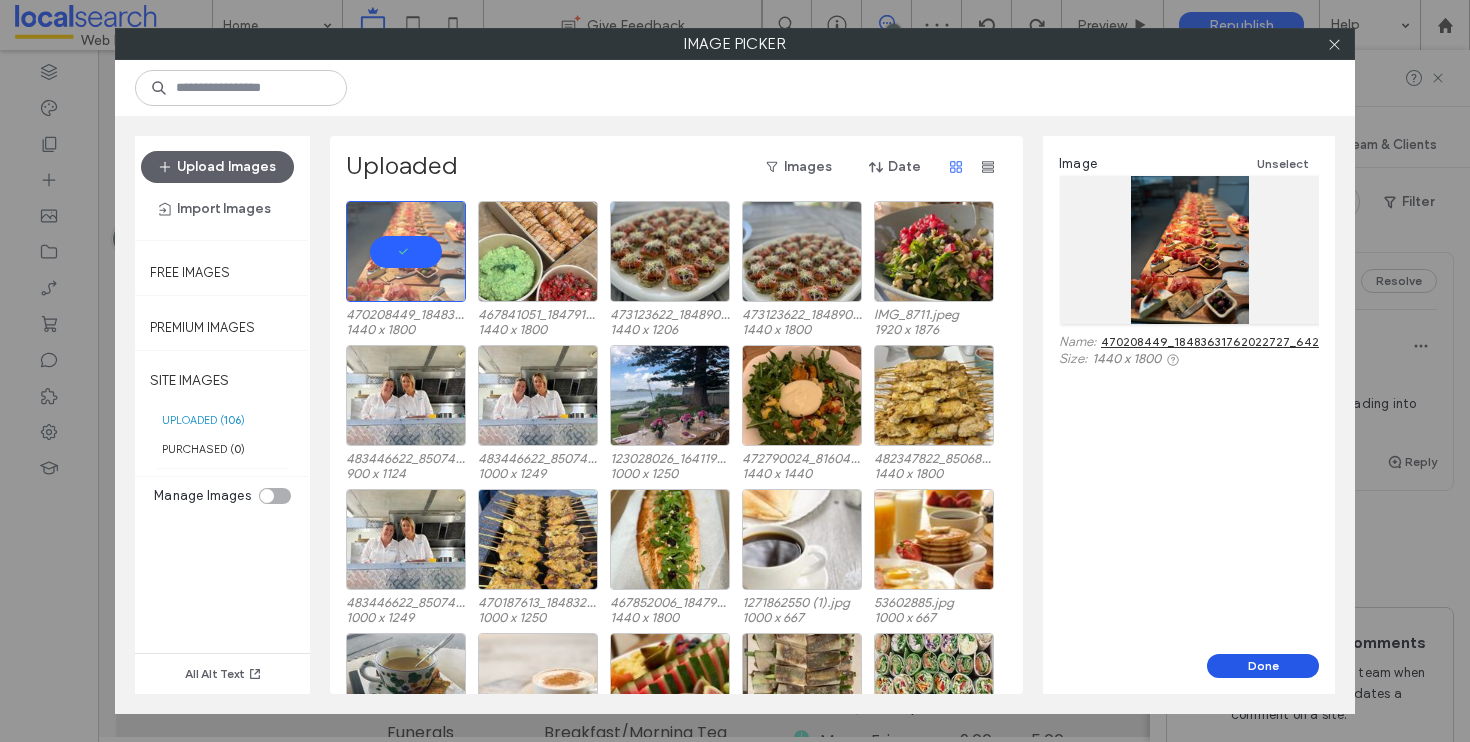 click on "Done" at bounding box center [1263, 666] 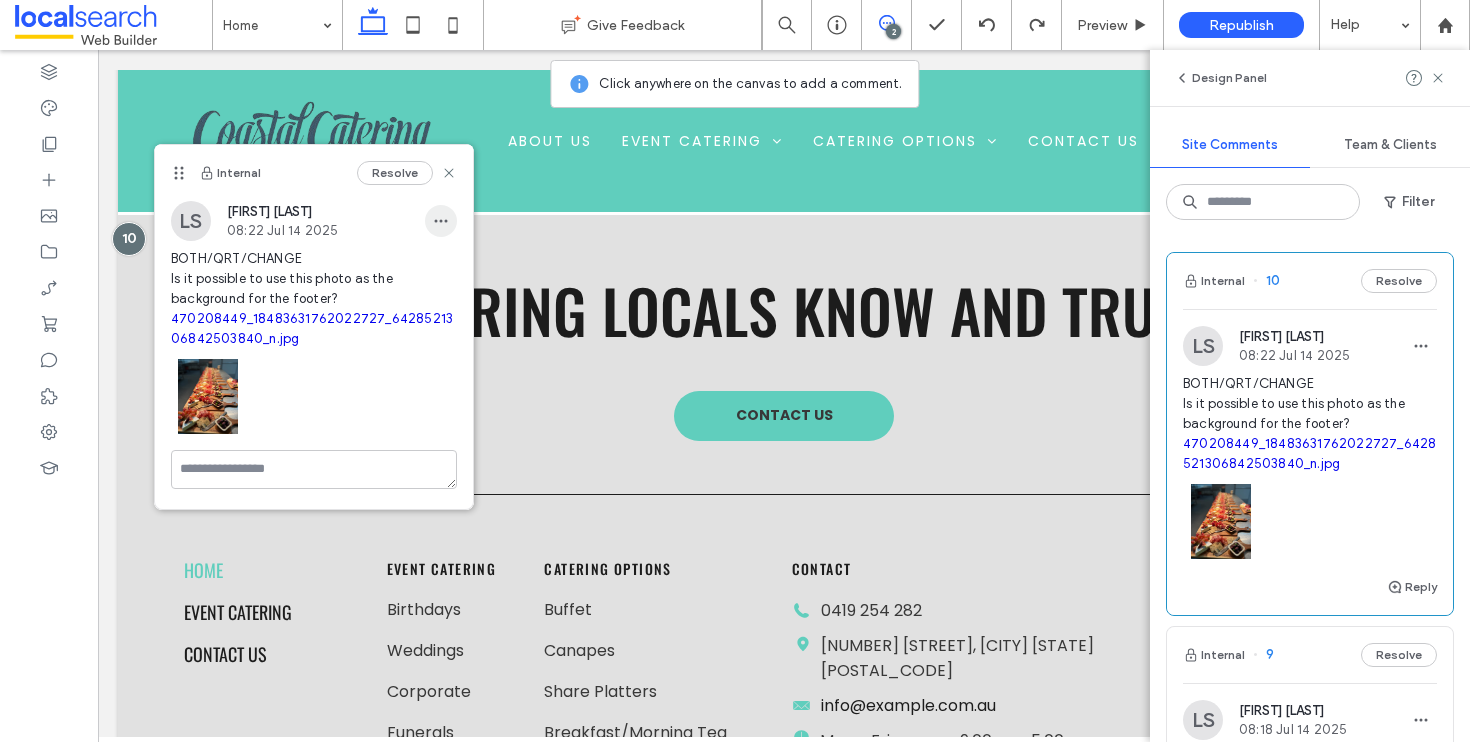 click at bounding box center [441, 221] 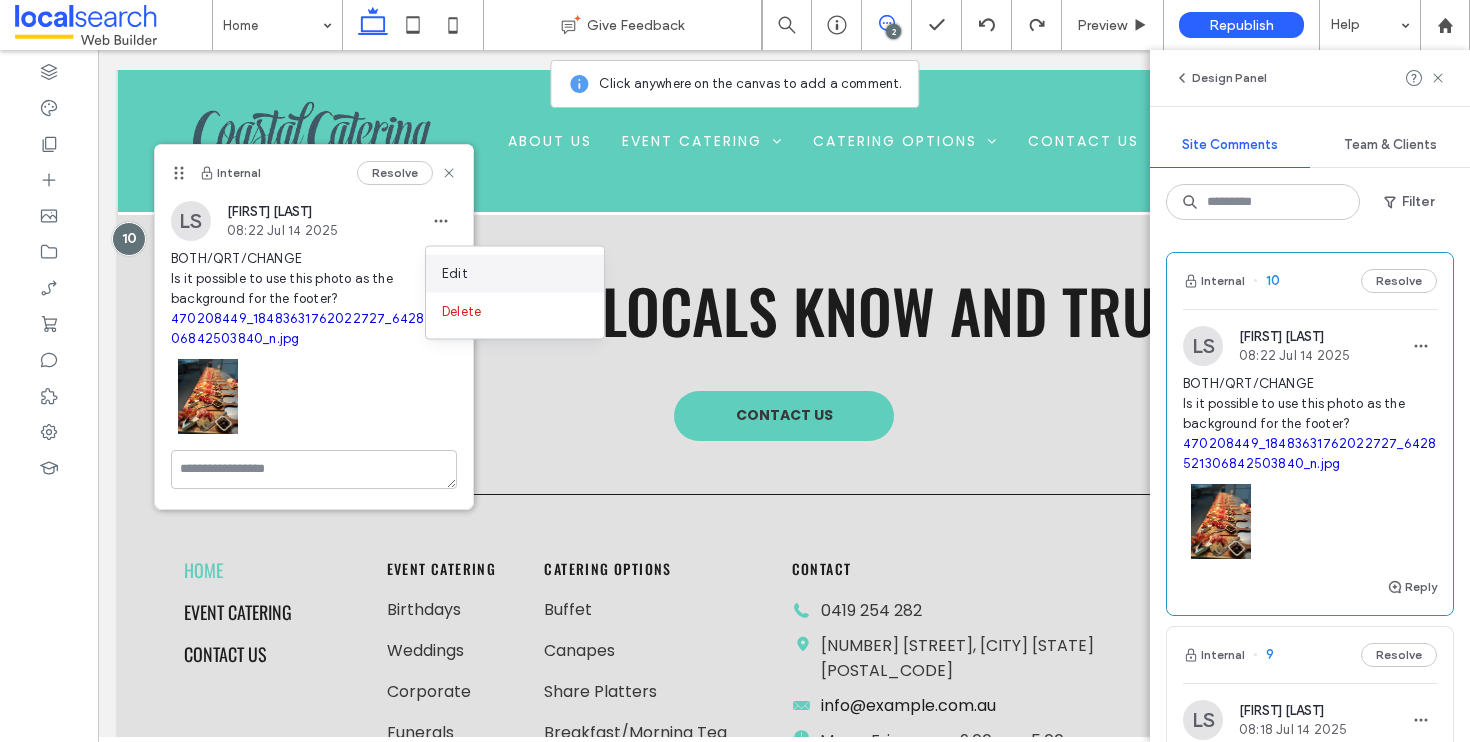 click on "Edit" at bounding box center (515, 274) 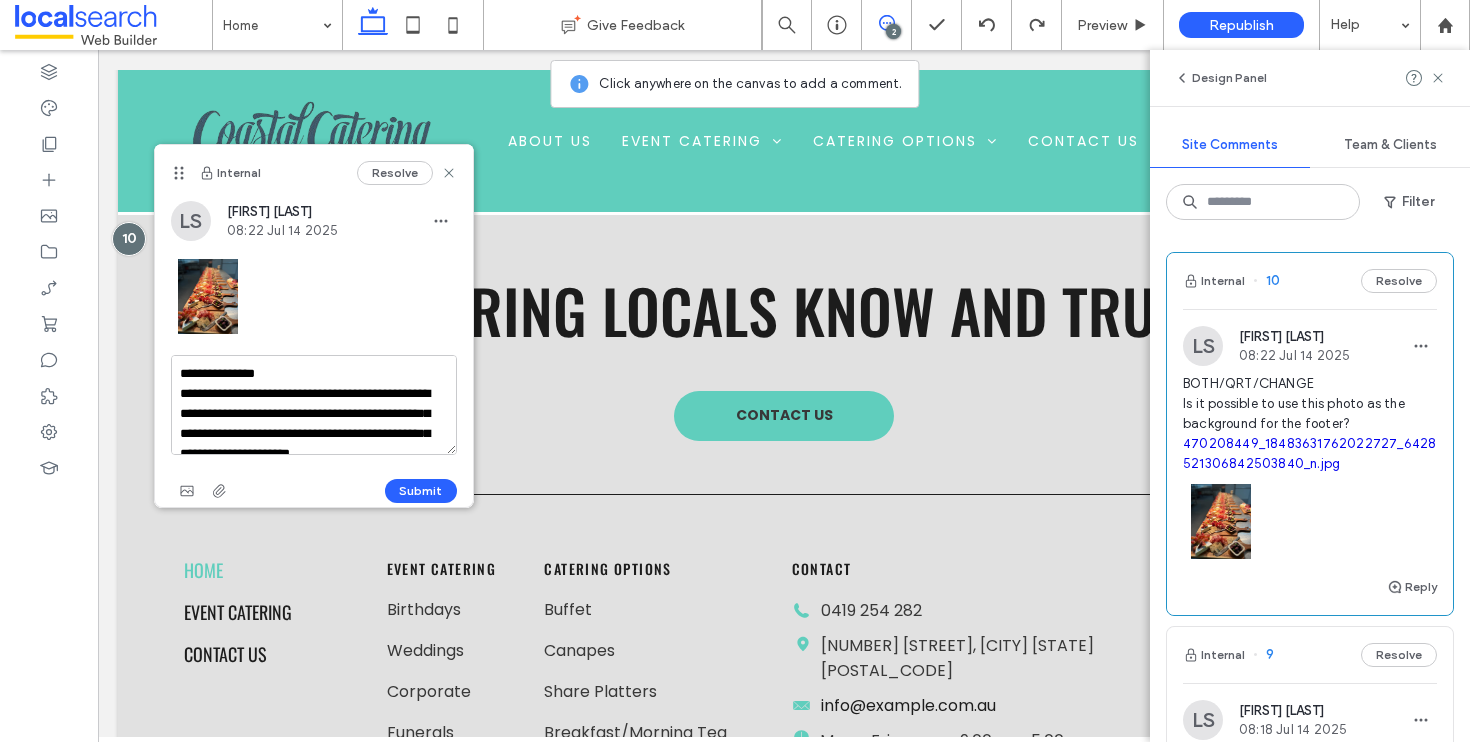 click on "**********" at bounding box center (314, 405) 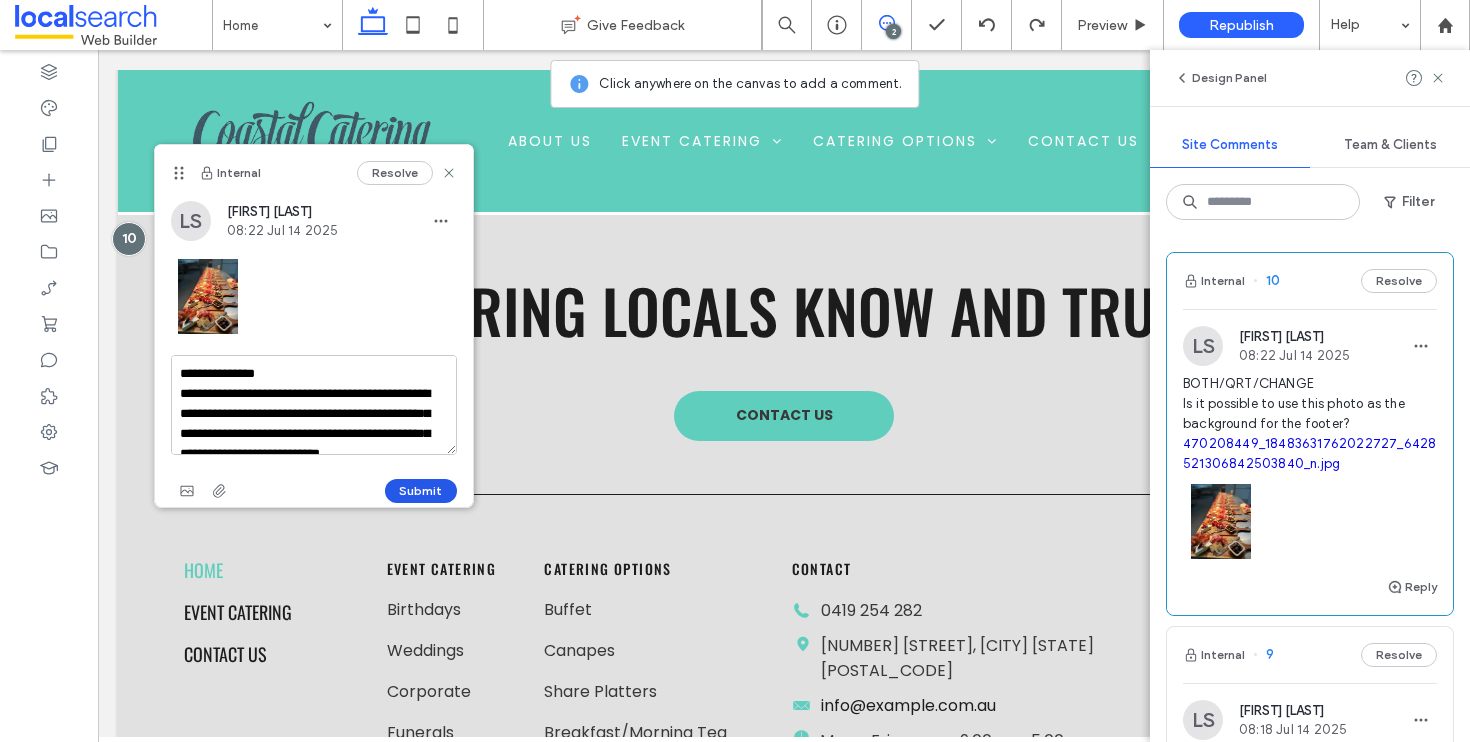 type on "**********" 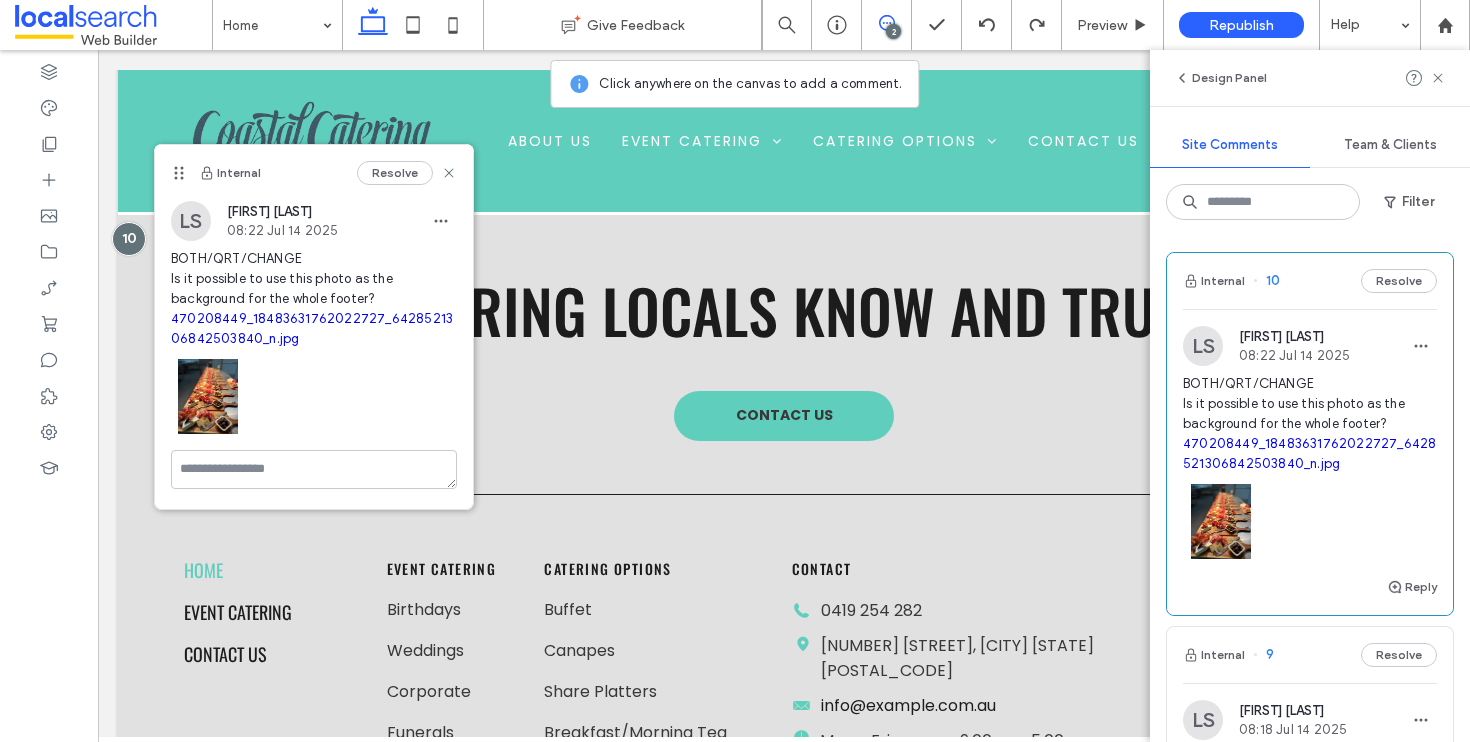 click on "BOTH/QRT/CHANGE
Is it possible to use this photo as the background for the whole footer?   470208449_18483631762022727_6428521306842503840_n.jpg" at bounding box center [314, 299] 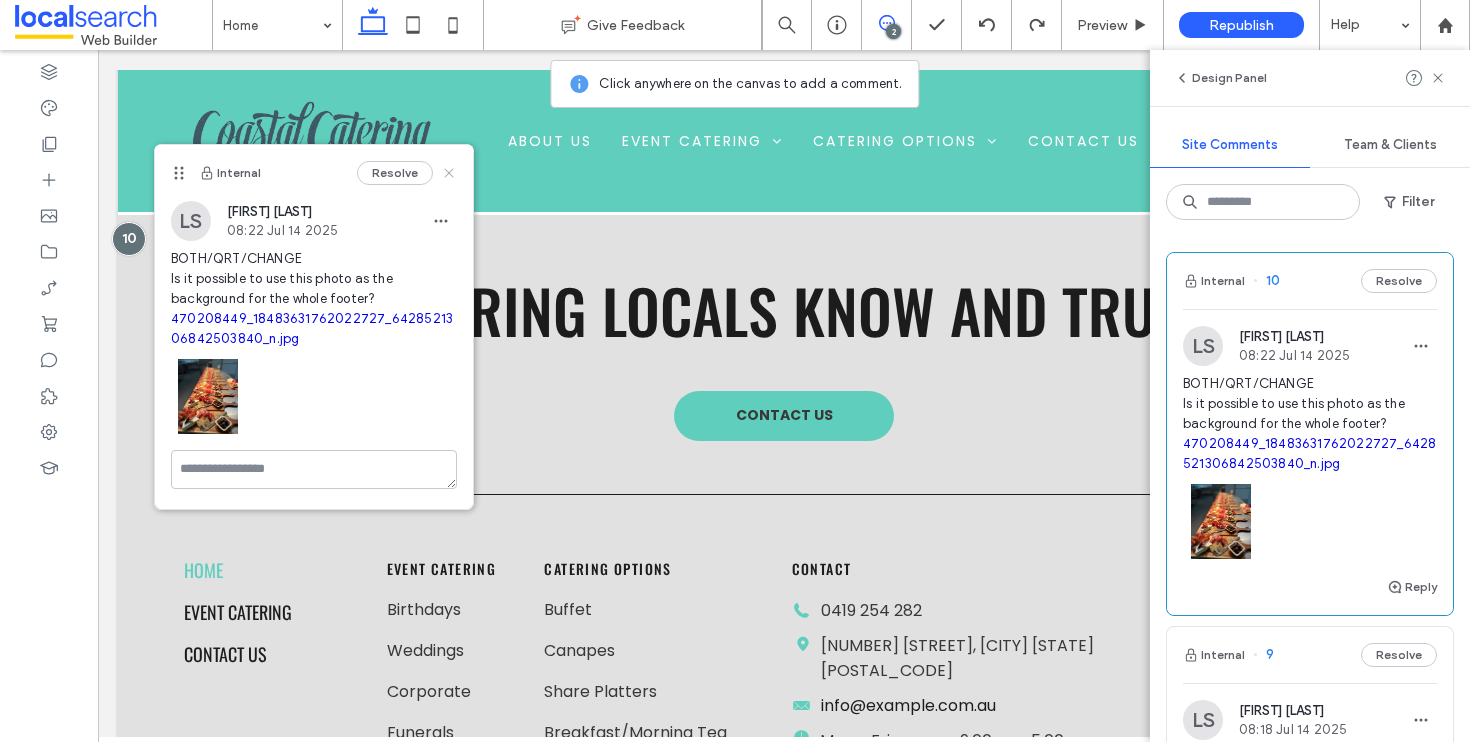 click 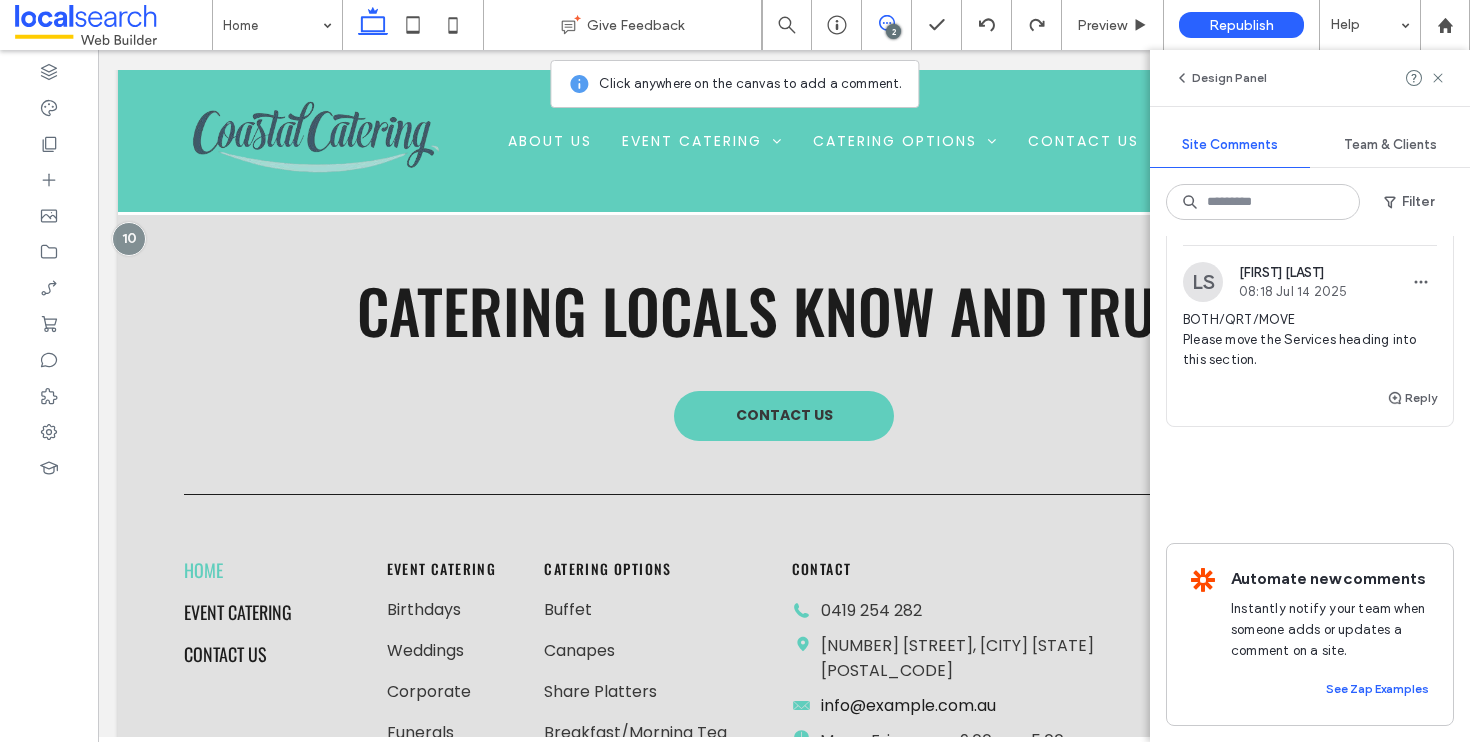 scroll, scrollTop: 0, scrollLeft: 0, axis: both 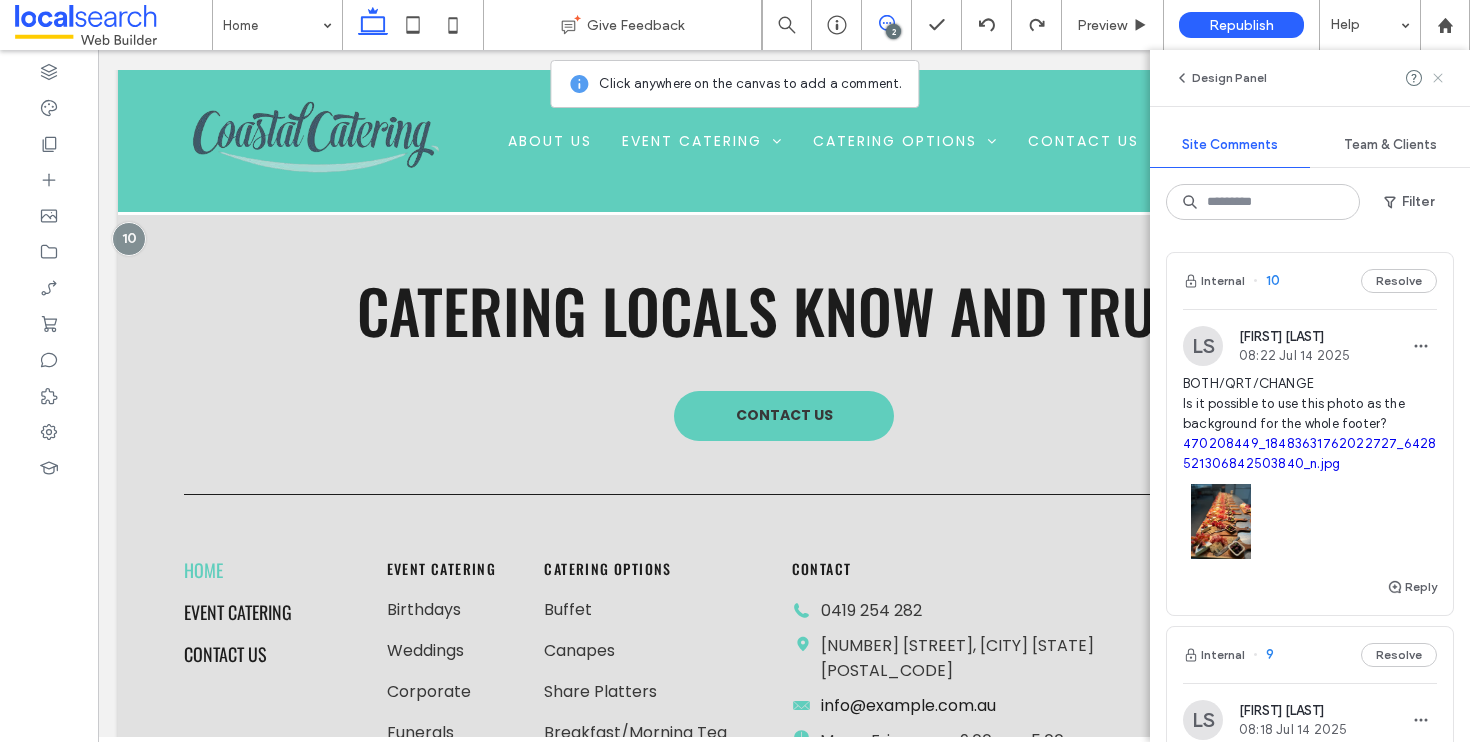 click 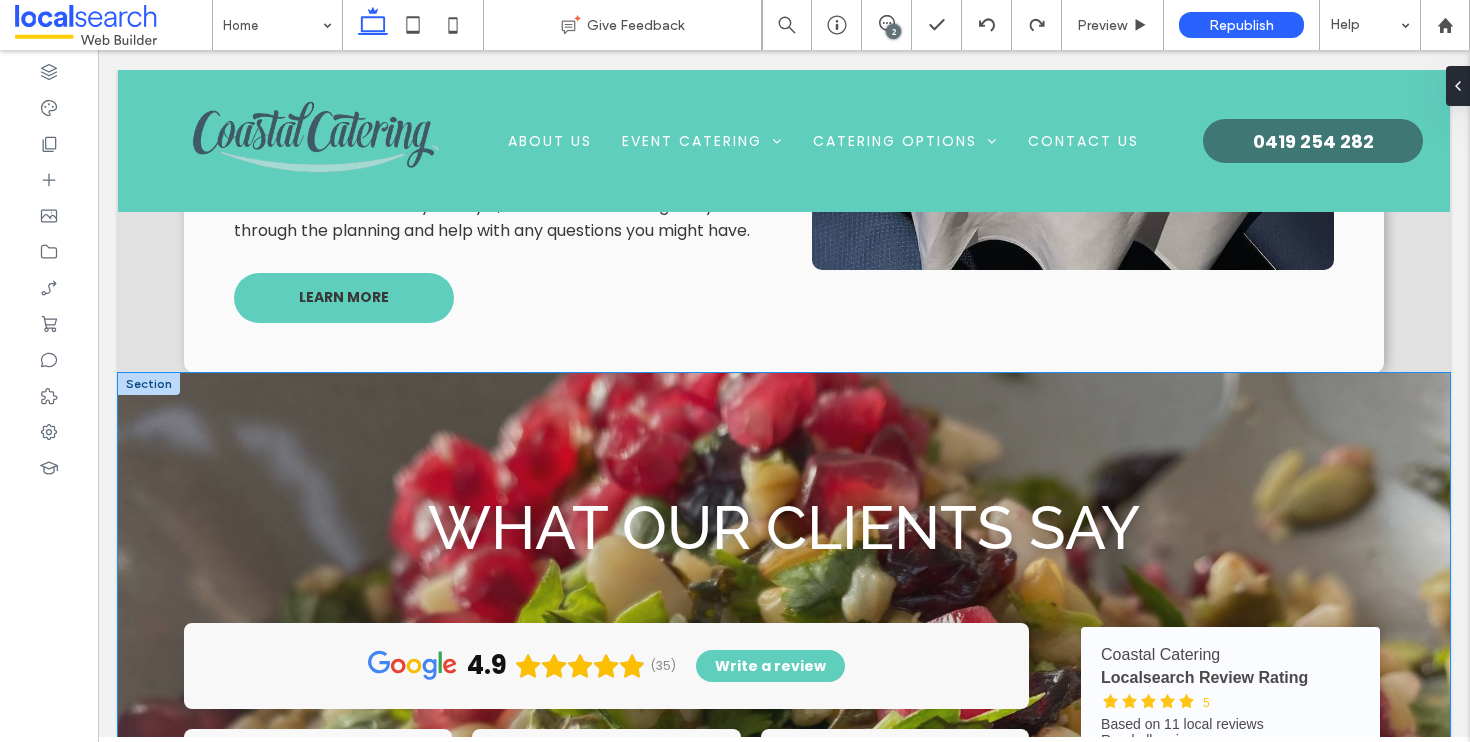scroll, scrollTop: 5418, scrollLeft: 0, axis: vertical 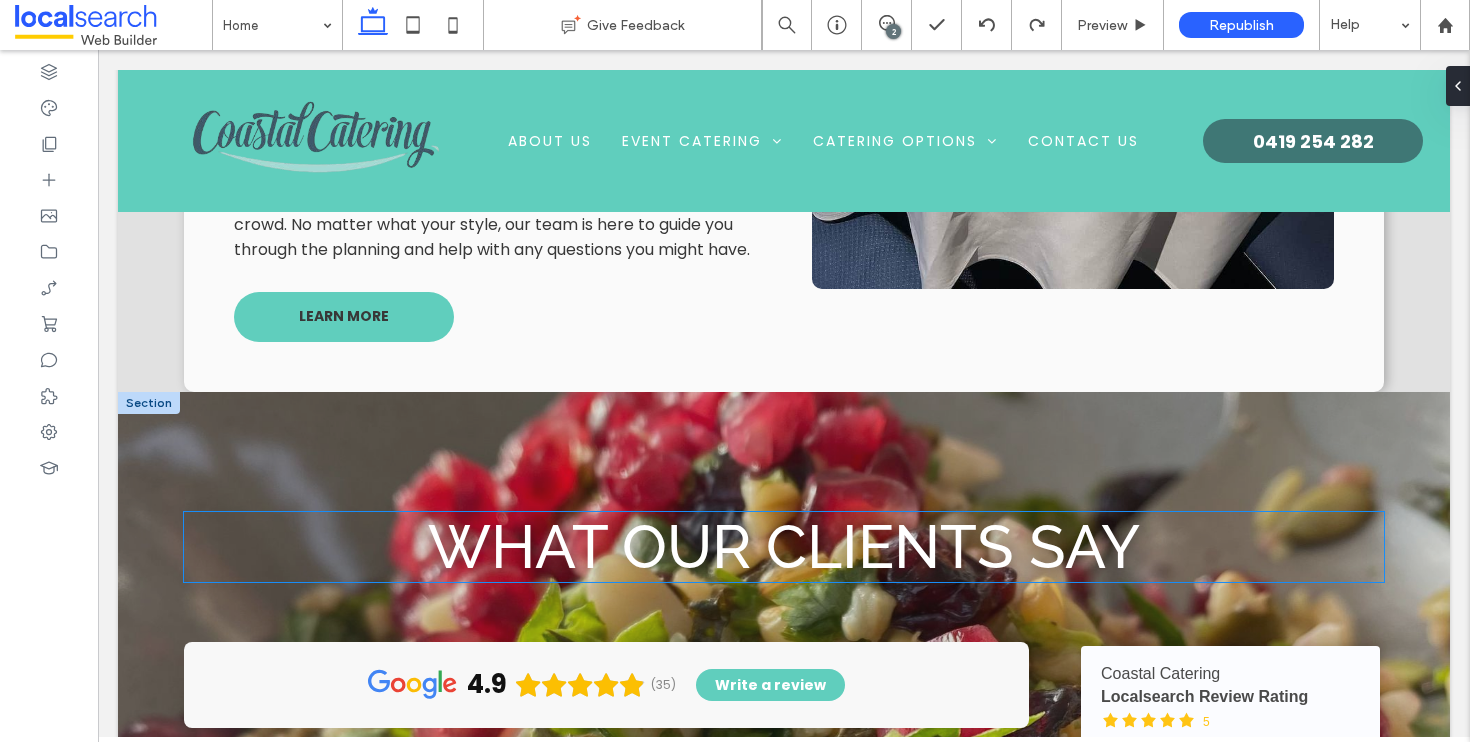 click on "What Our Clients Say" at bounding box center [784, 547] 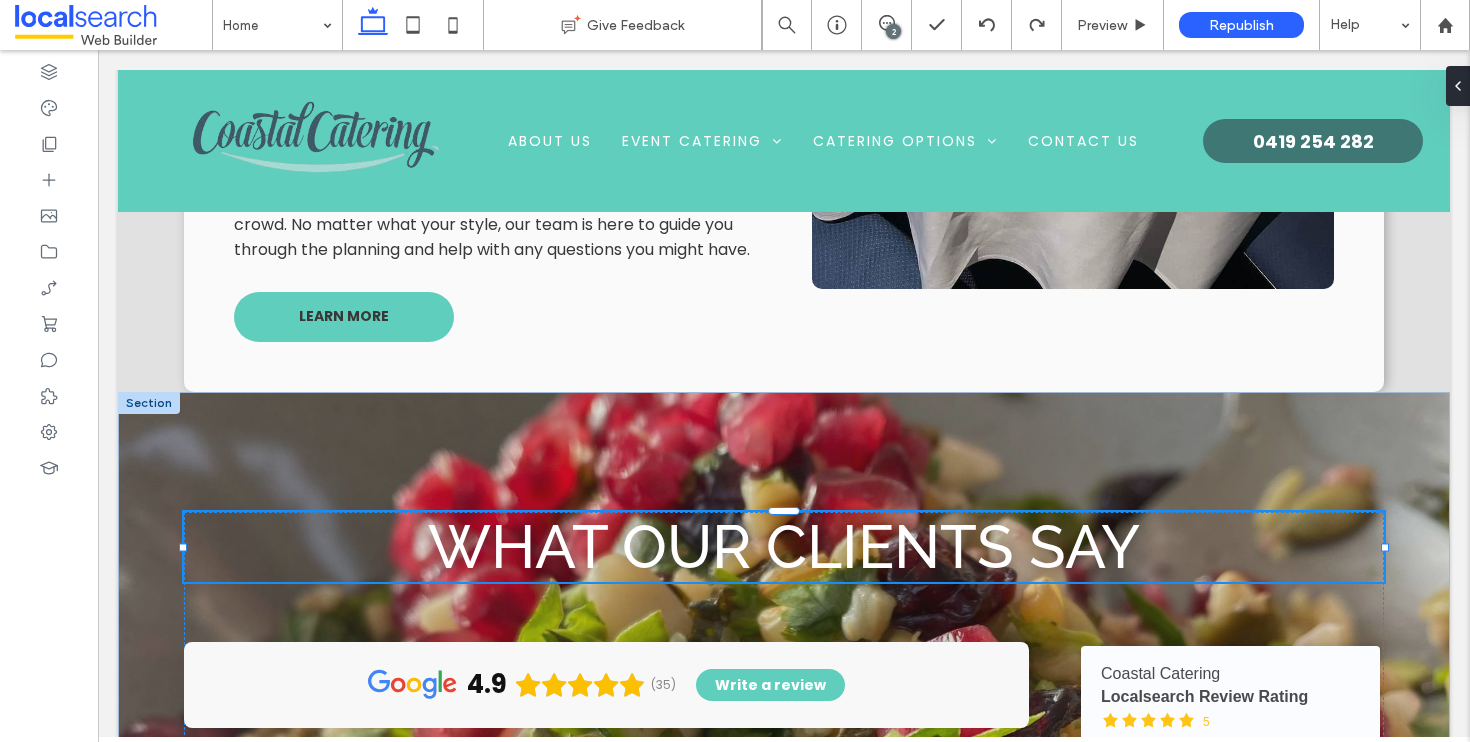 click on "What Our Clients Say" at bounding box center [784, 547] 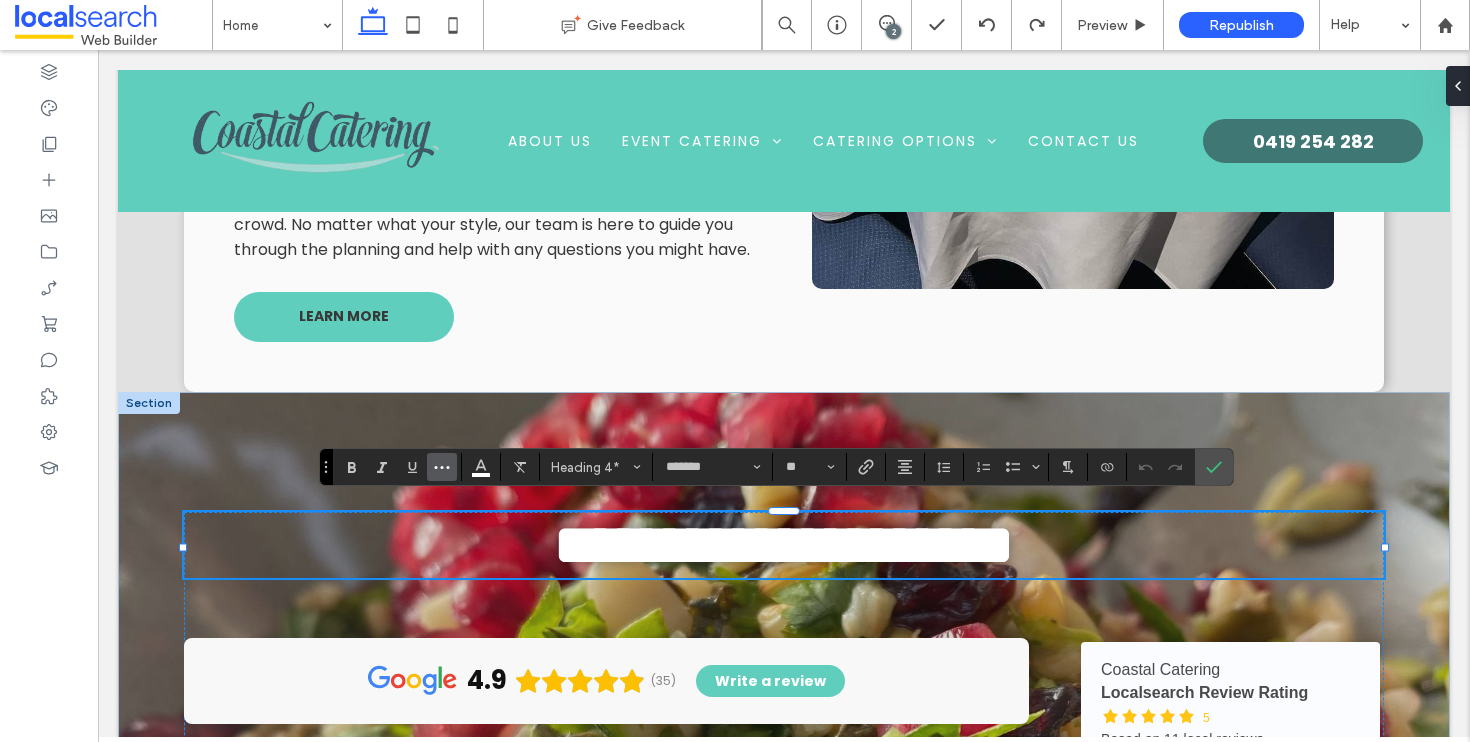 click 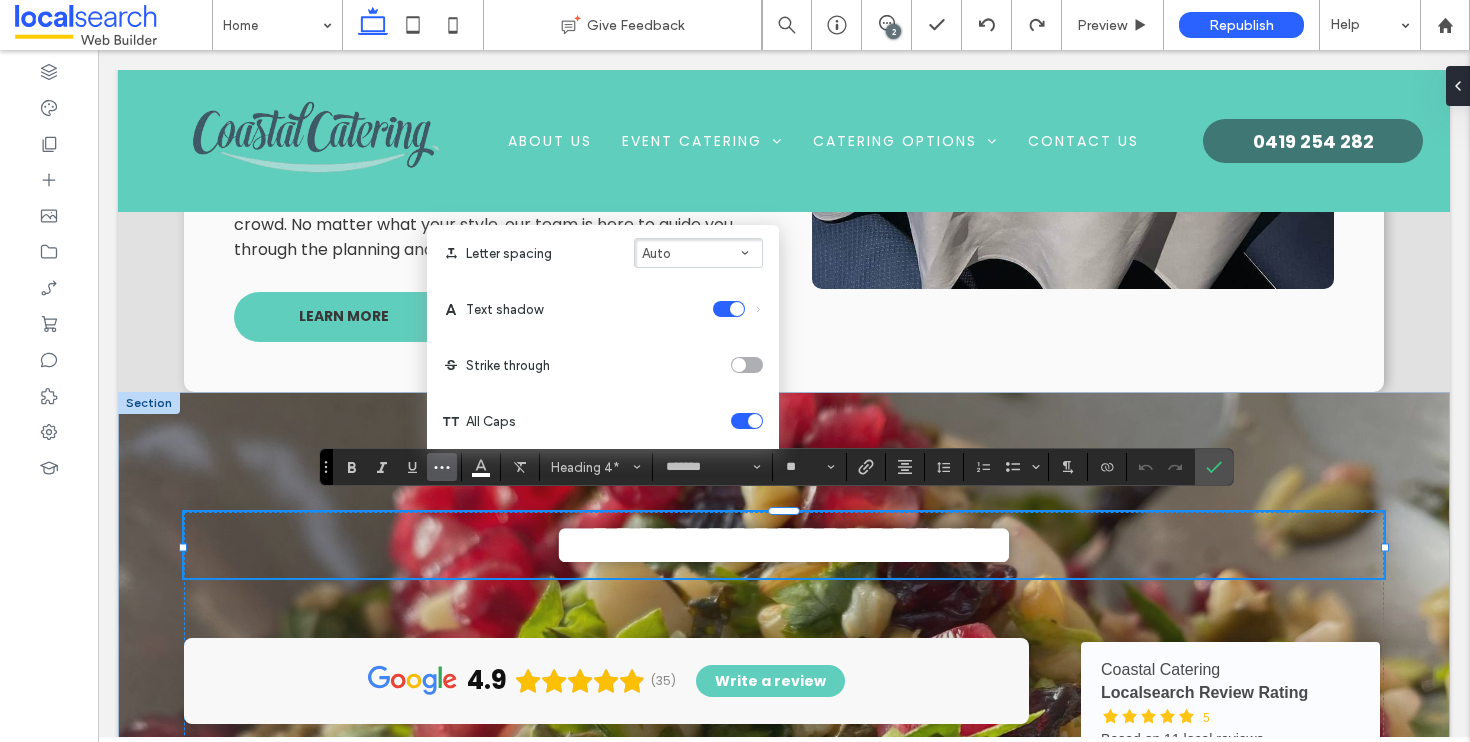 click 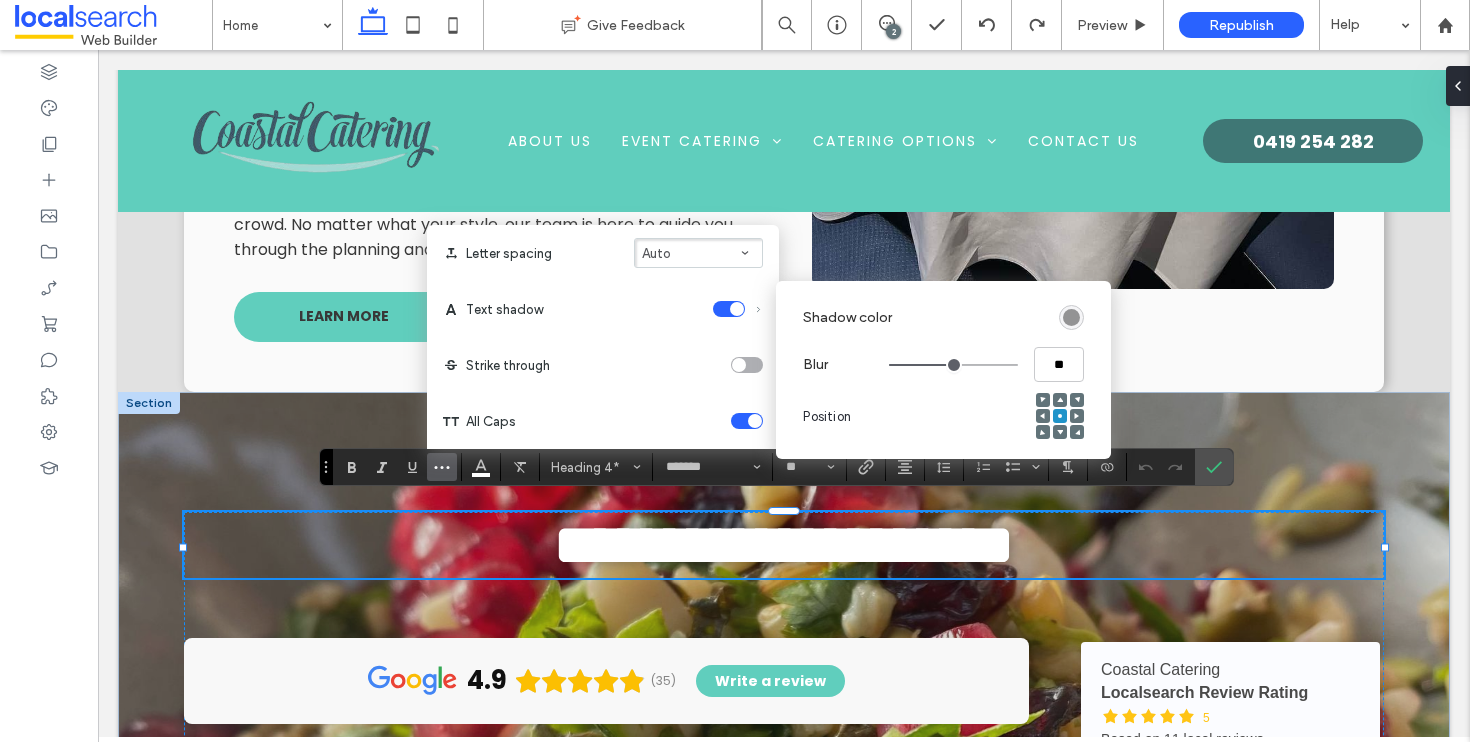 click on "Text shadow" at bounding box center (603, 309) 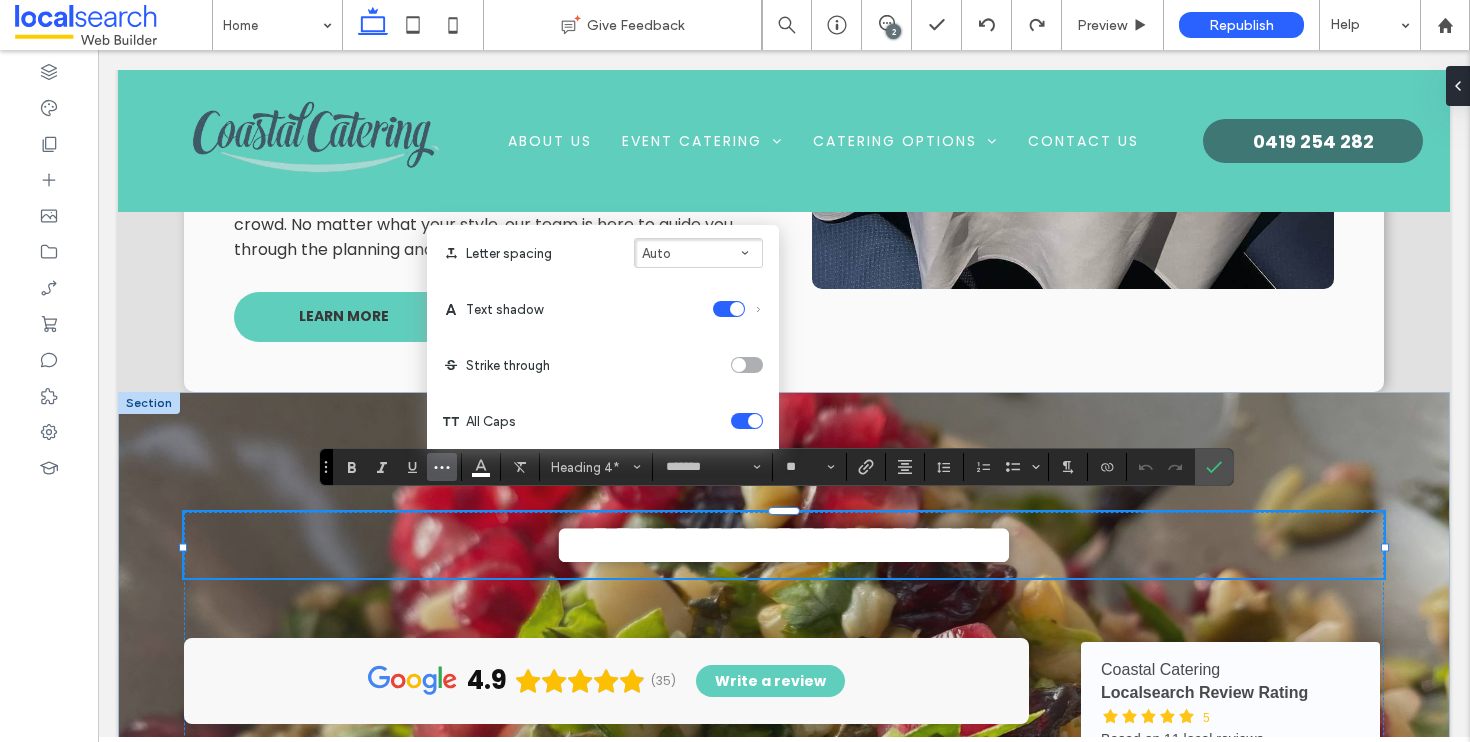 click at bounding box center (729, 309) 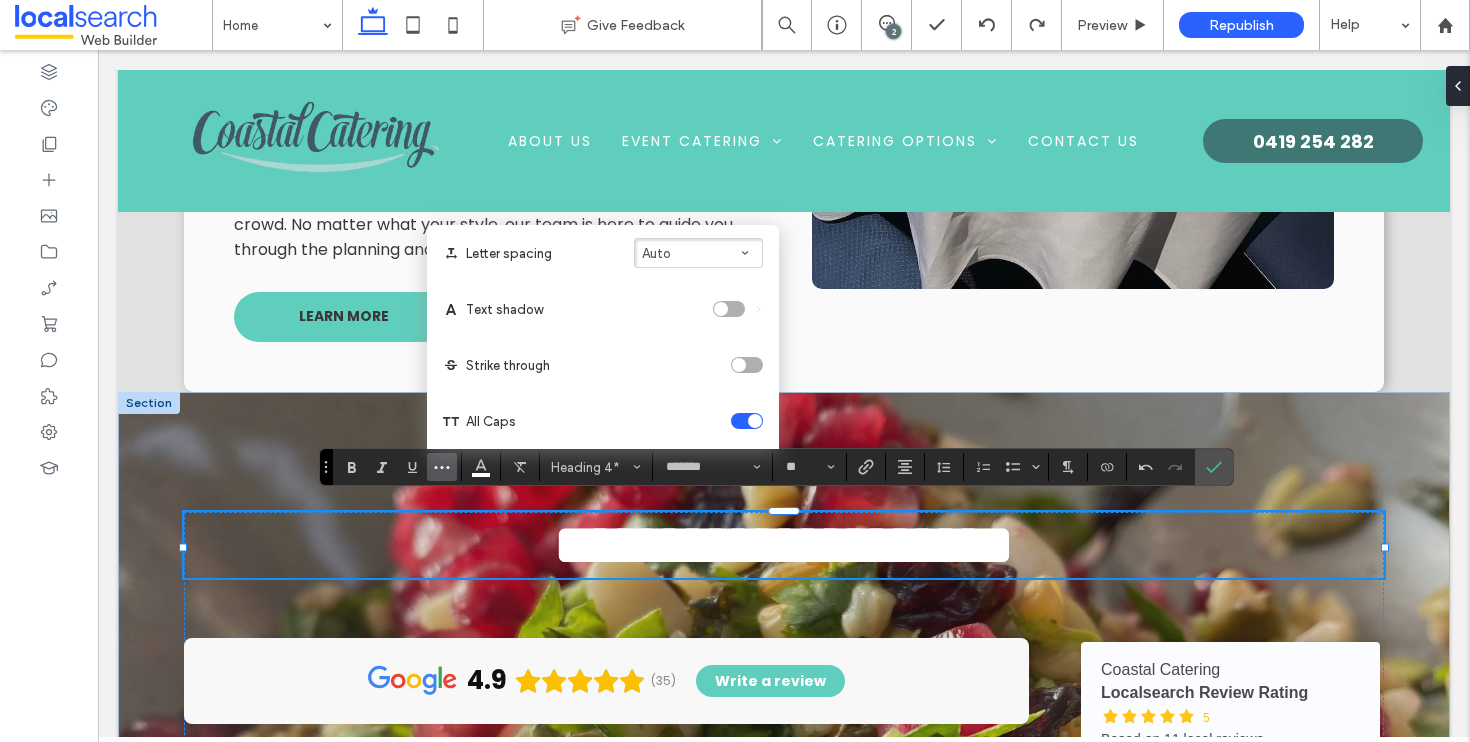click at bounding box center [729, 309] 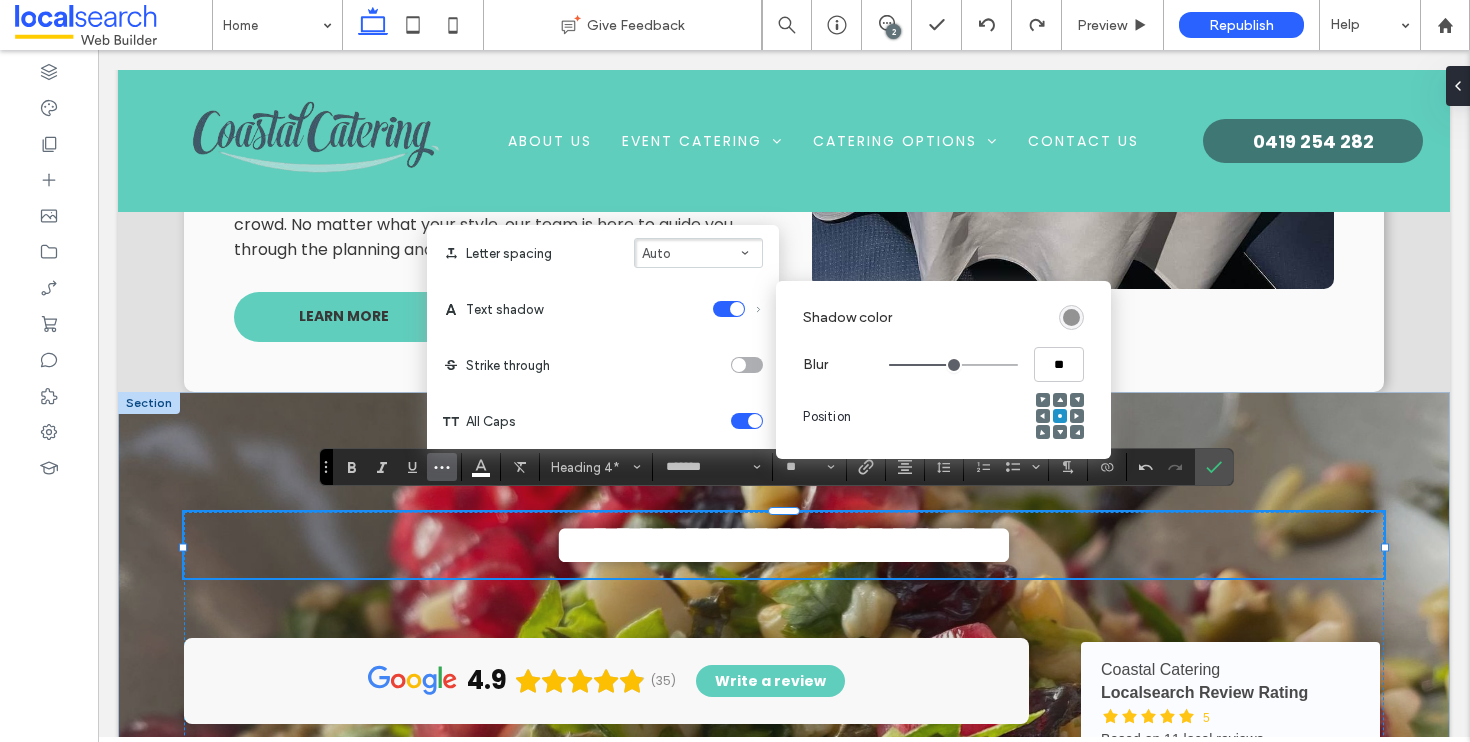 type on "****" 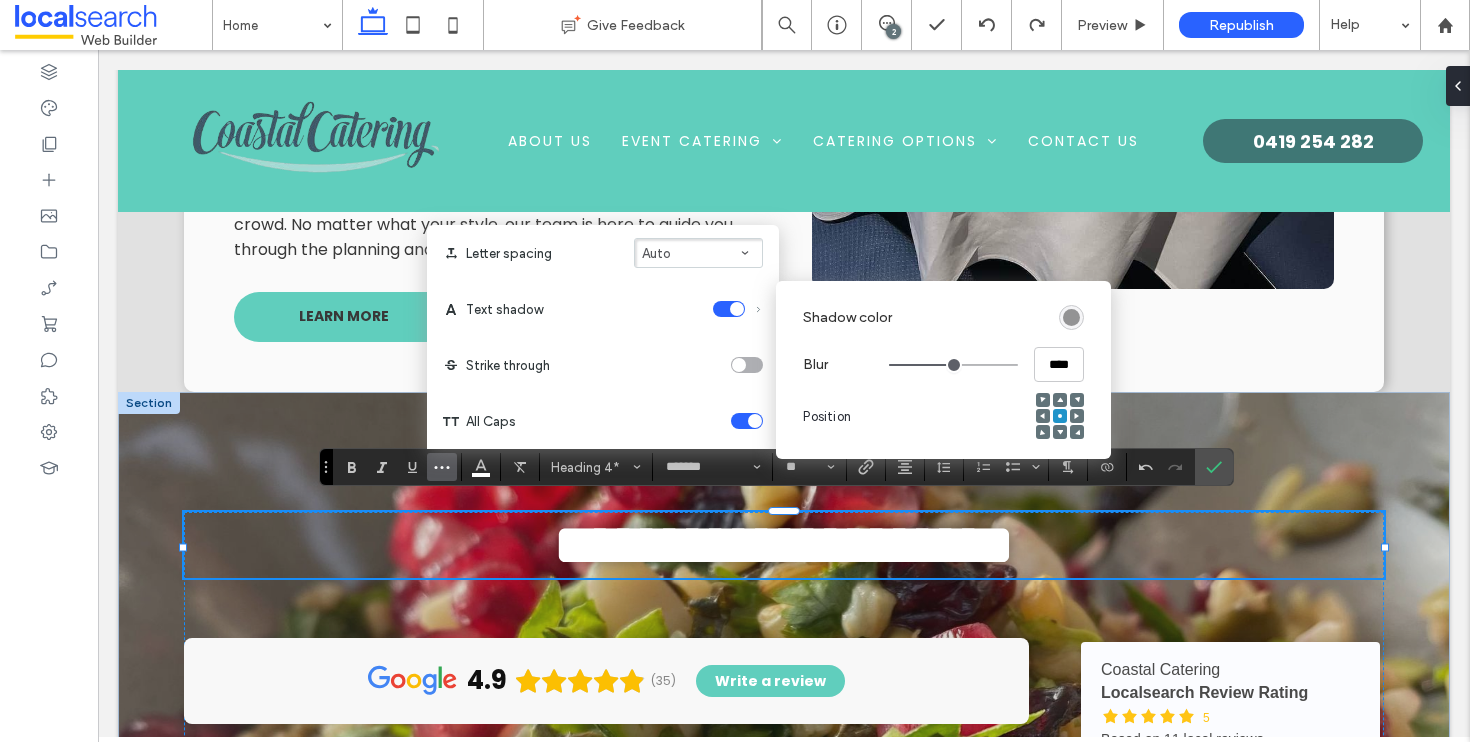 type on "**" 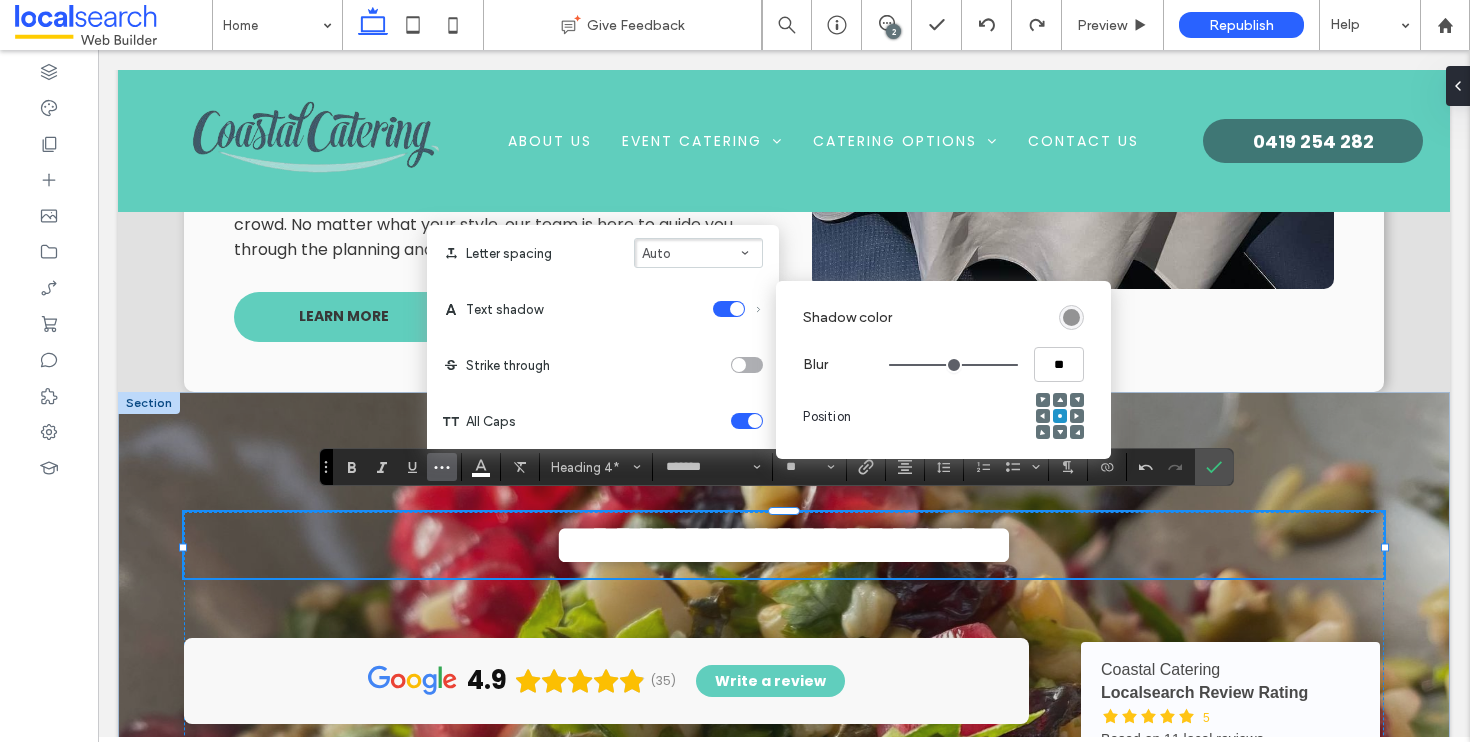 type on "**" 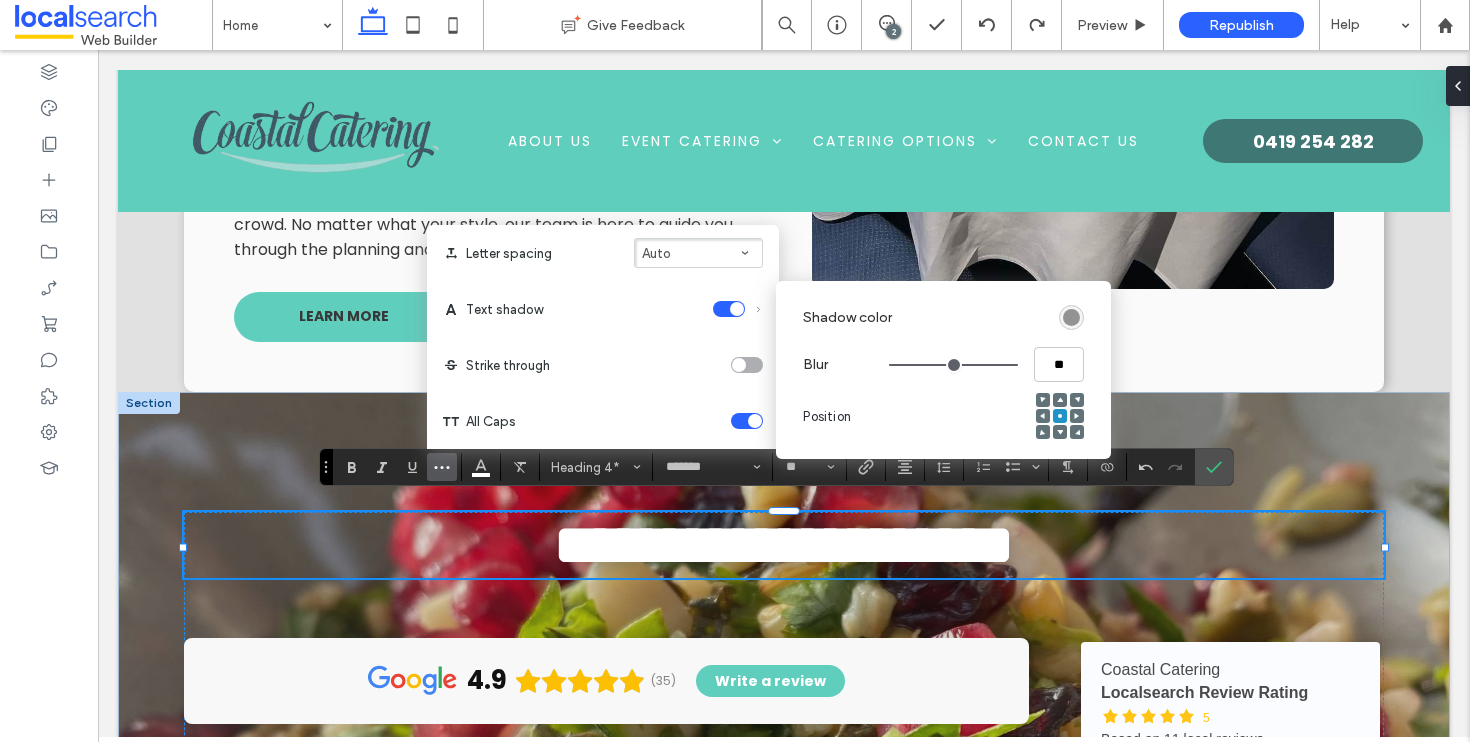drag, startPoint x: 999, startPoint y: 367, endPoint x: 1117, endPoint y: 371, distance: 118.06778 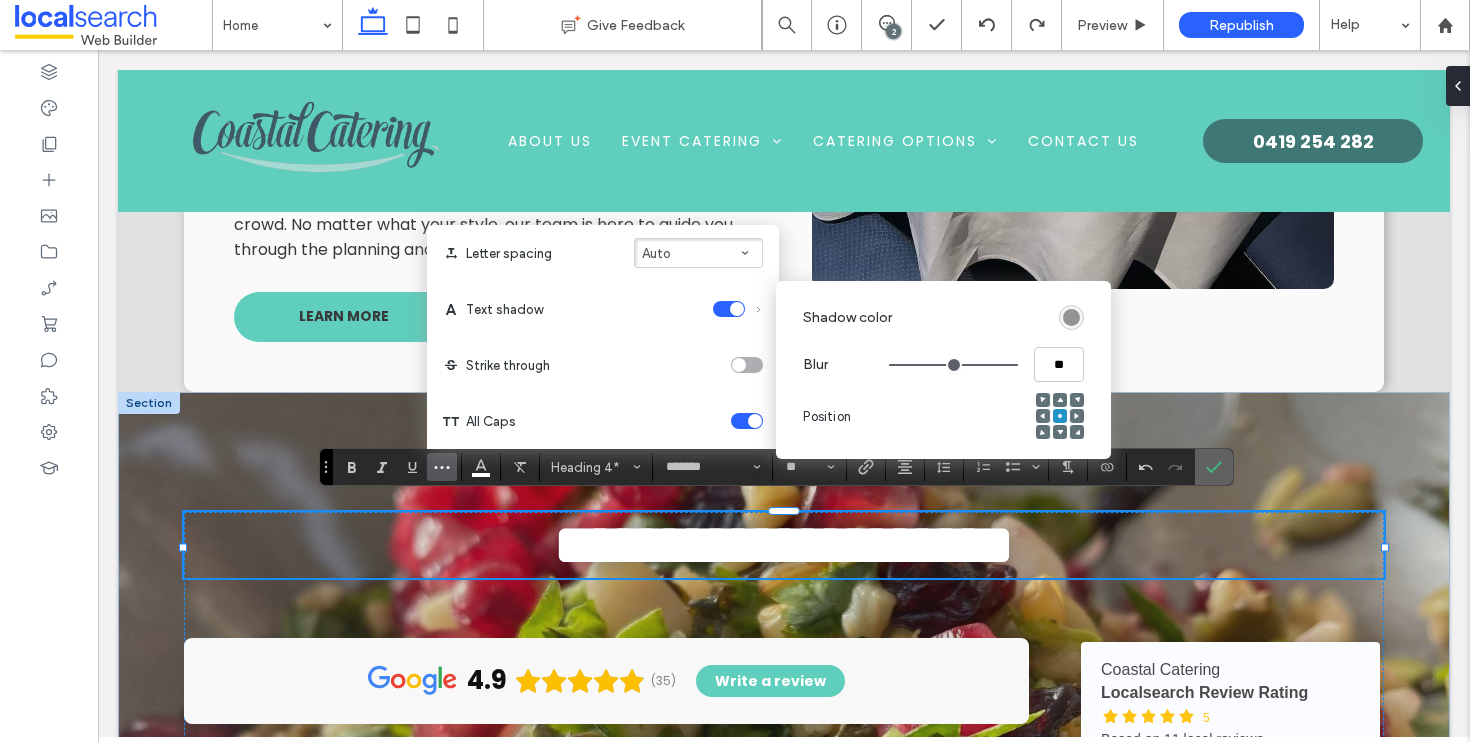 click 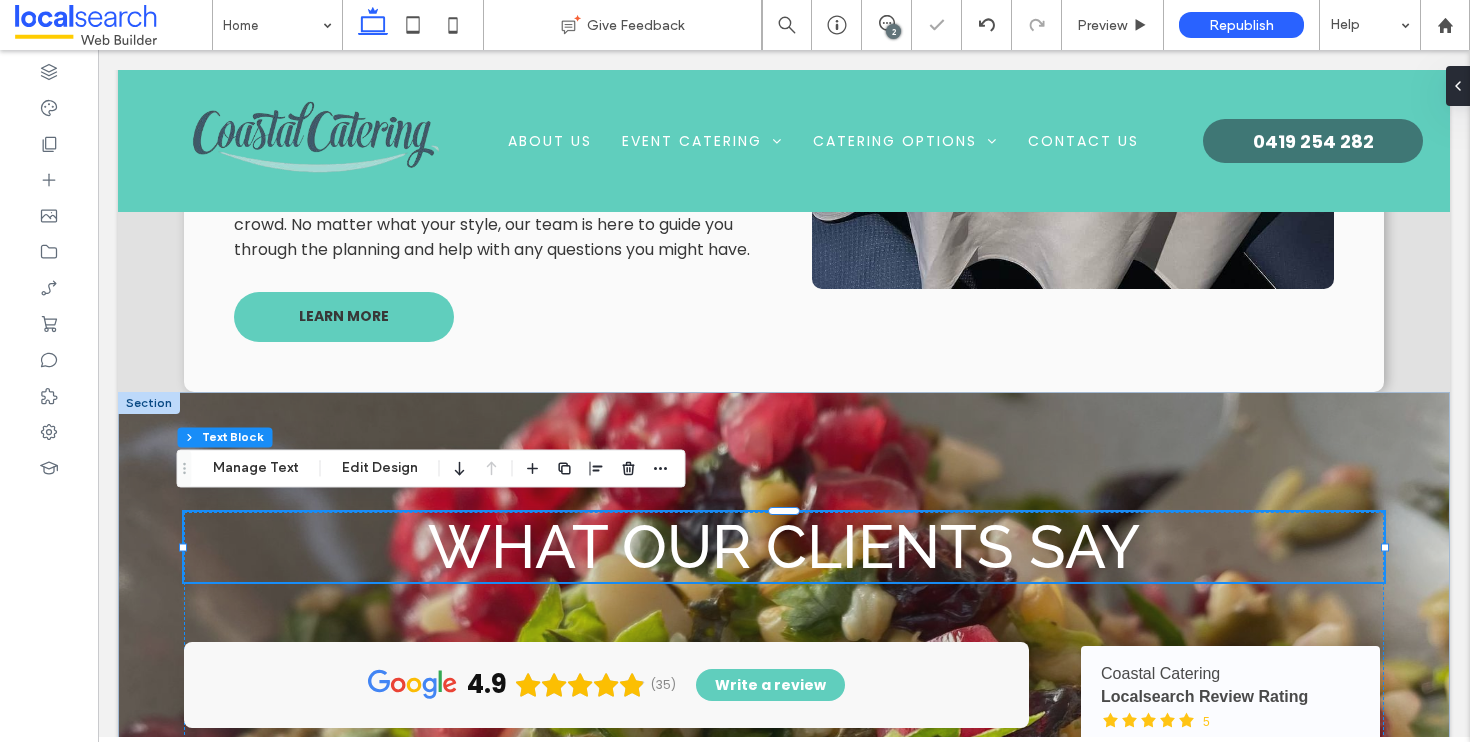 click on "What Our Clients Say" at bounding box center (784, 547) 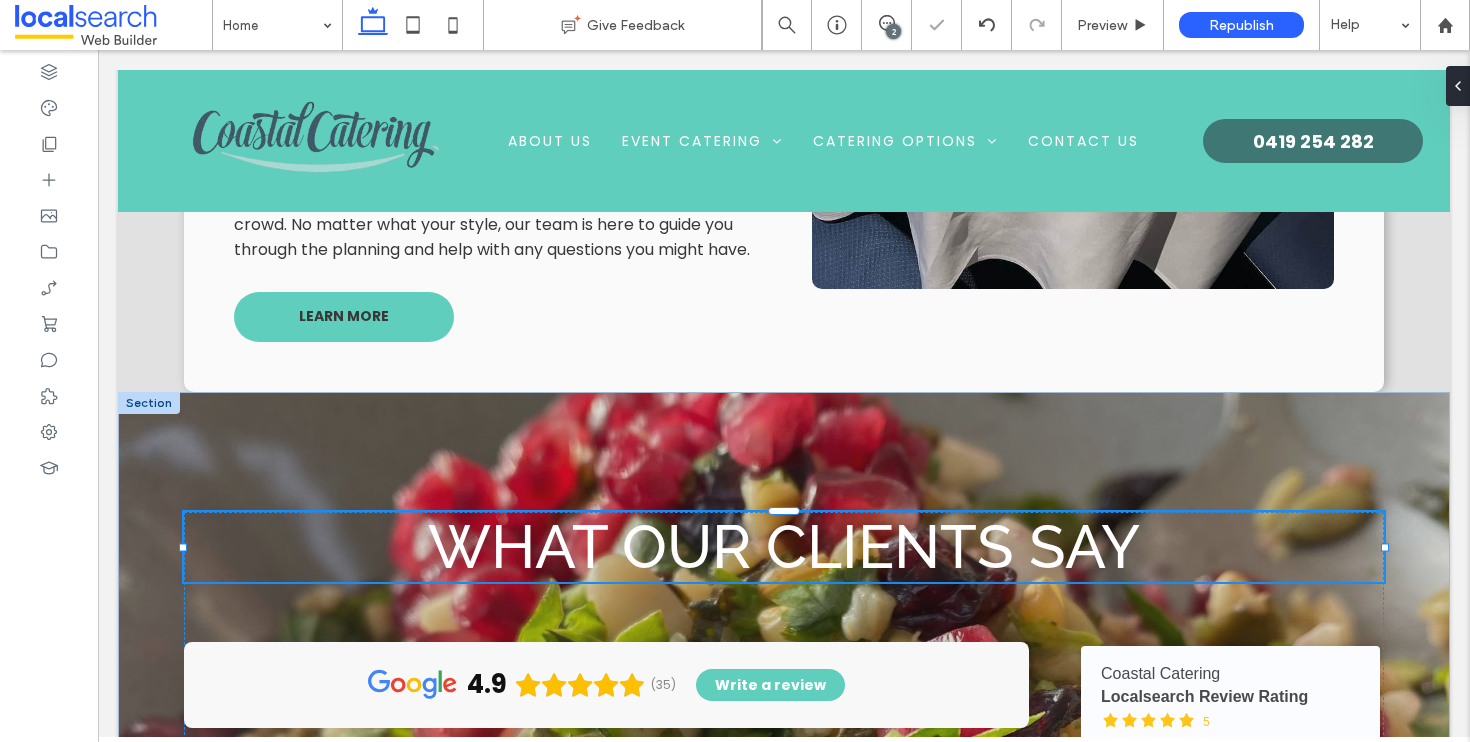 type on "*******" 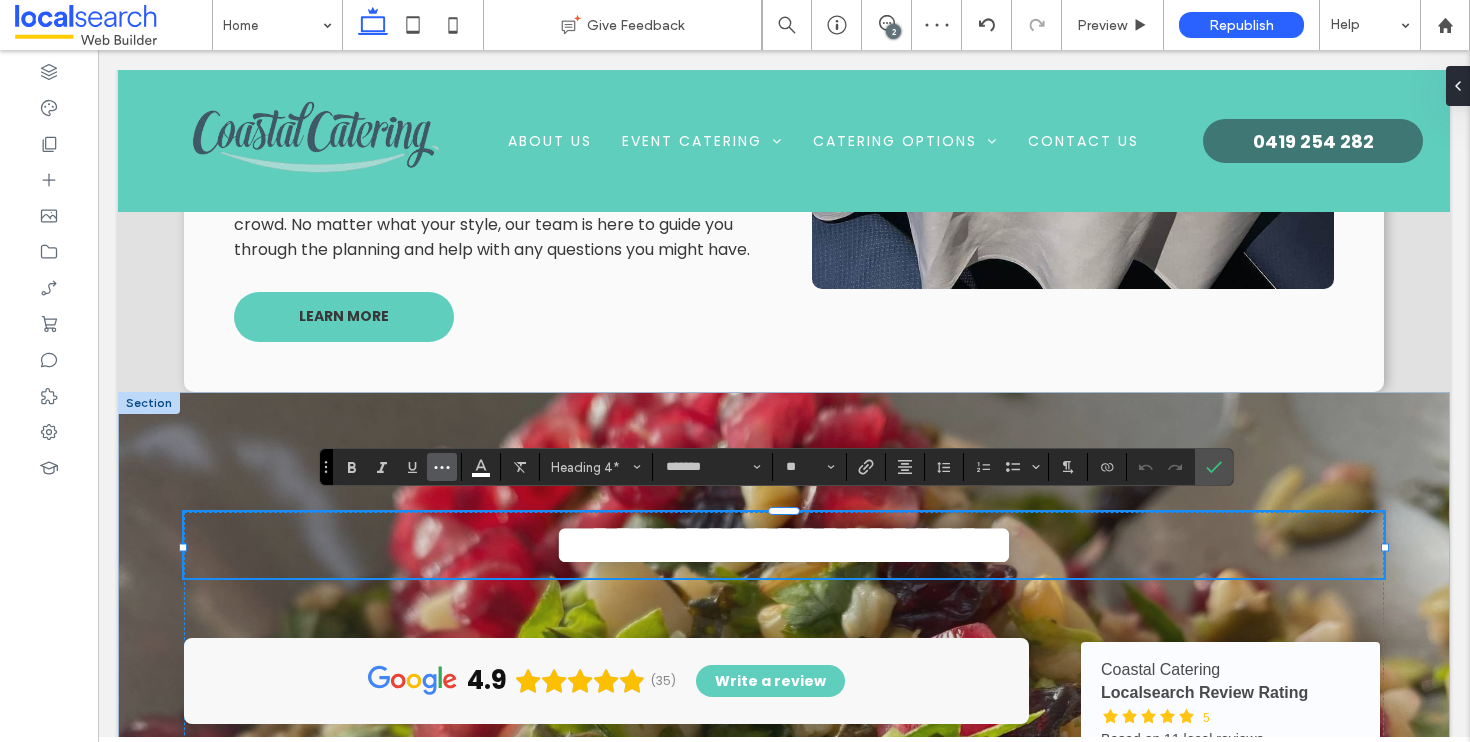 click at bounding box center (442, 467) 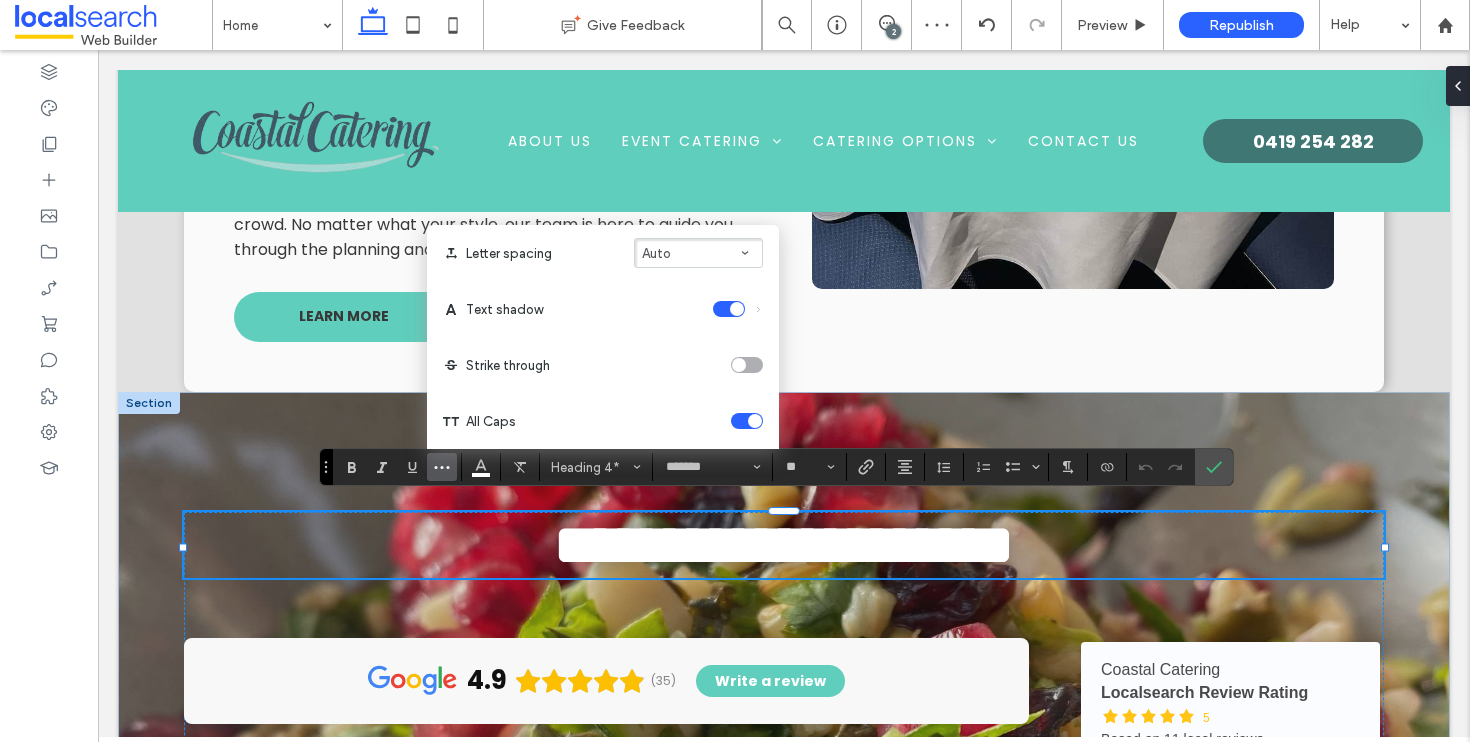 click 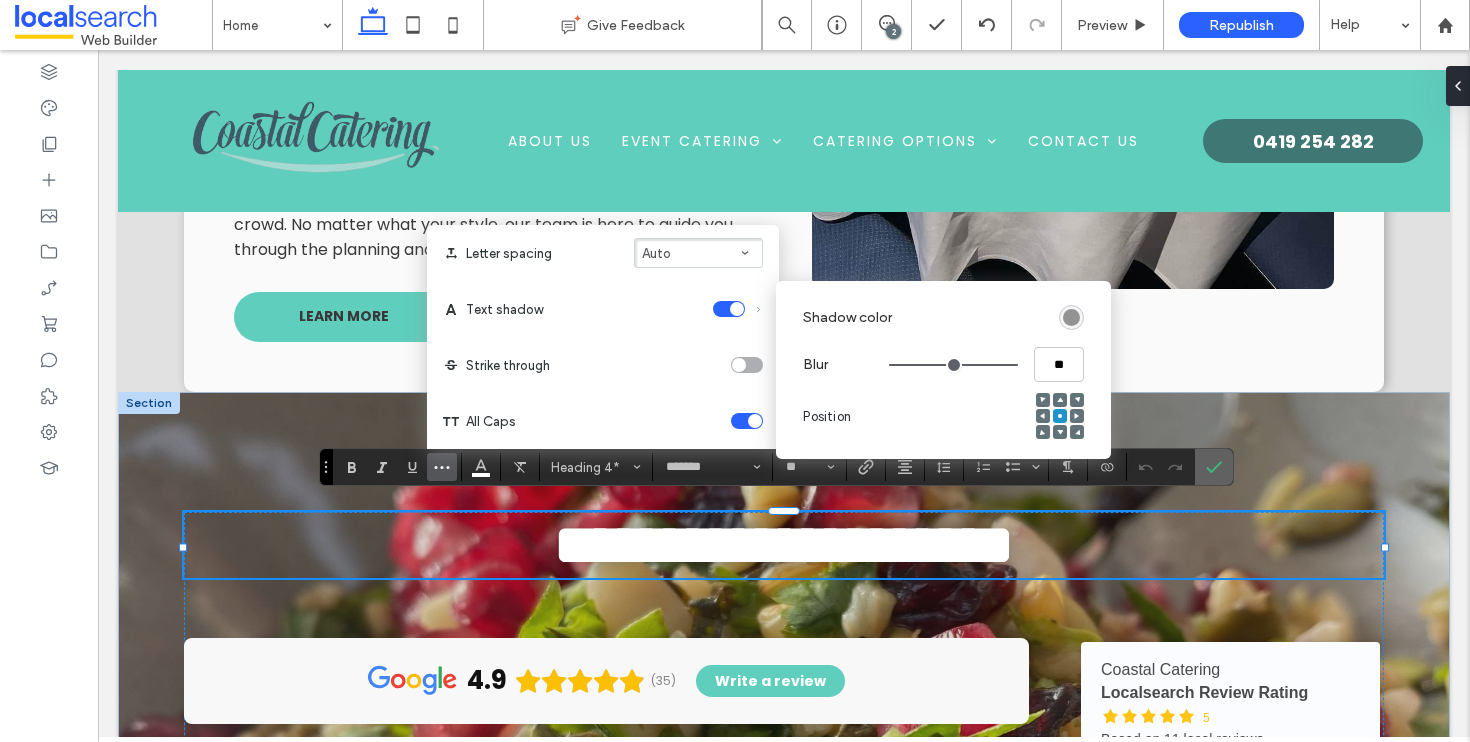click 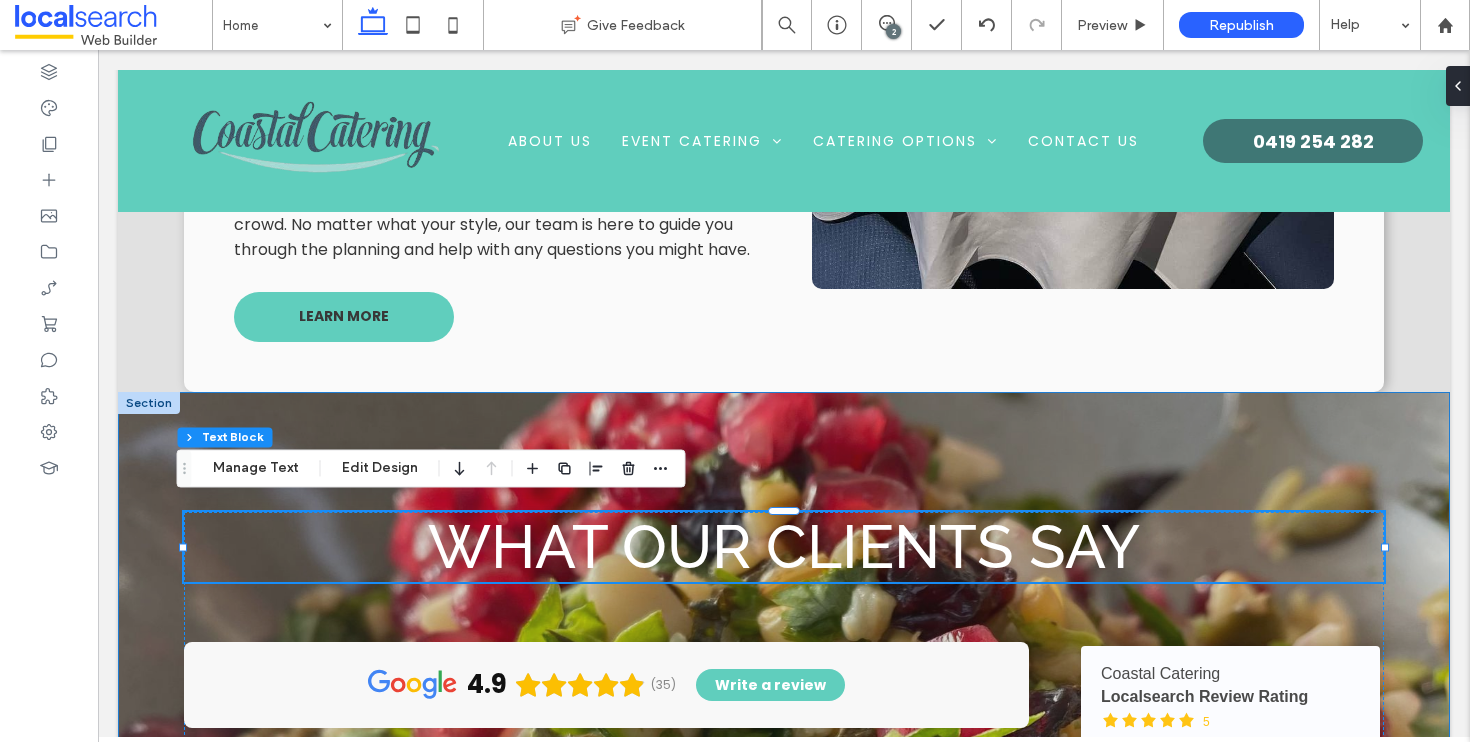 click on "What Our Clients Say
4.9 (35) Write a review Janelle Branch 22 hours ago Sure! Here’s a polished and heartfelt review you can use for Katrina at Coastal Catering:
Review for Coastal Catering – Katrina
We recently had Katrina from Coastal Catering take care of the food for my son’s baby shower, and I cannot praise her enough! From start to finish, she was incredibly organized and professional. Everything ran so smoothly – you could truly tell she had everything planned to perfection.
The food was absolutely delicious – fresh, beautifully presented, and enjoyed by everyone. So many of our guests commented on how amazing it all tasted! Katrina was not only well-prepared but also made sure everything was spotless before she left, which made things so much easier for us.
She did an absolutely fabulous job, and I couldn’t be happier with how it all turned out. Thank you, Katrina, for helping make the day so special. Highly recommend! Read more Mary Wilkins Read more" at bounding box center (784, 783) 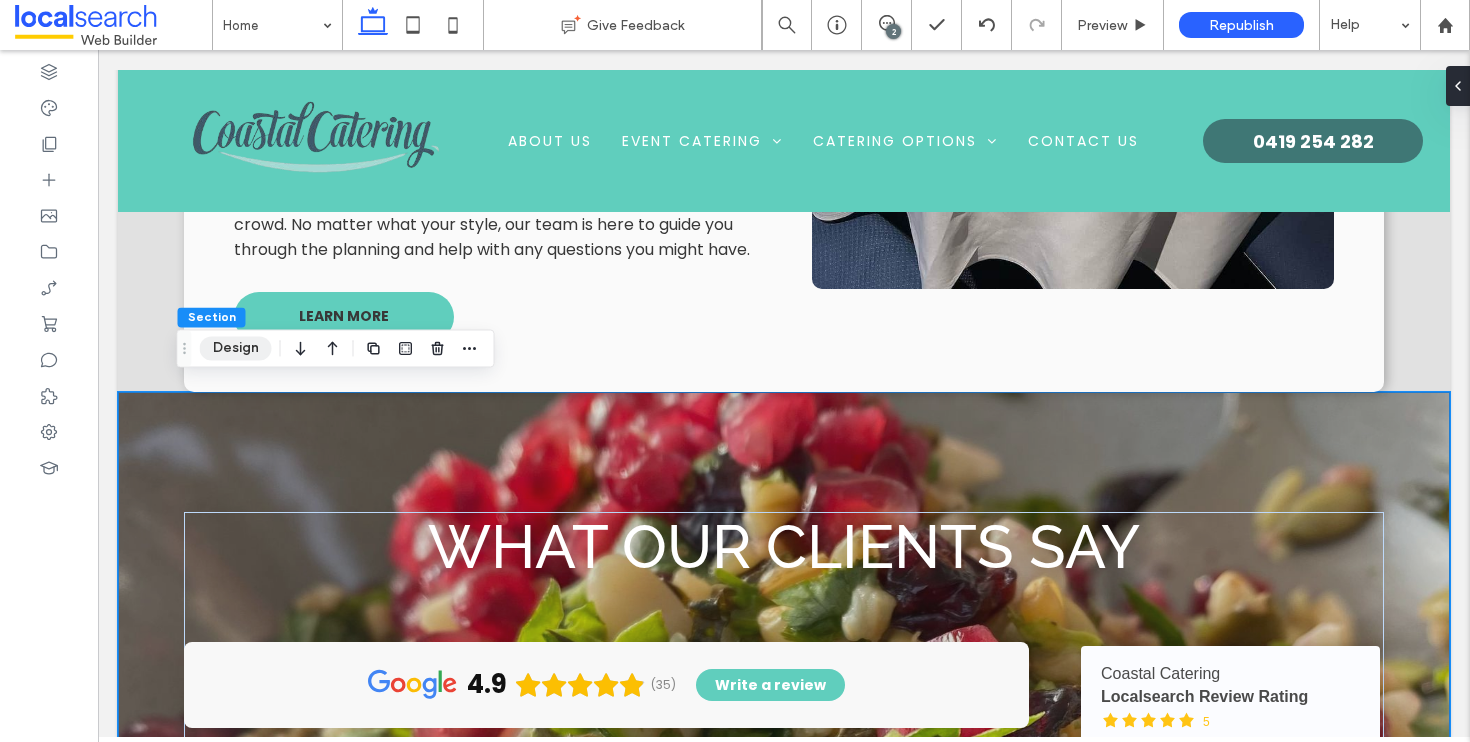 click on "Design" at bounding box center (236, 348) 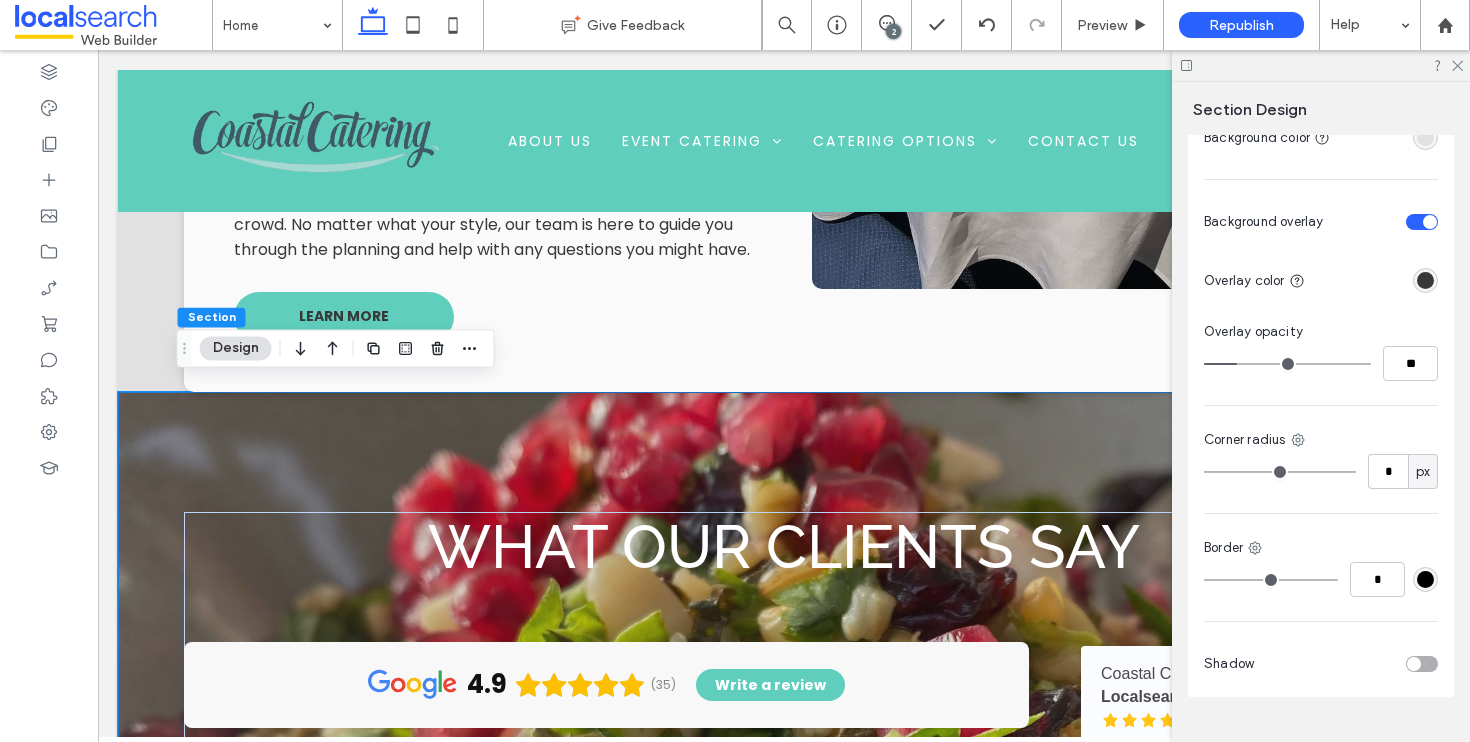 scroll, scrollTop: 969, scrollLeft: 0, axis: vertical 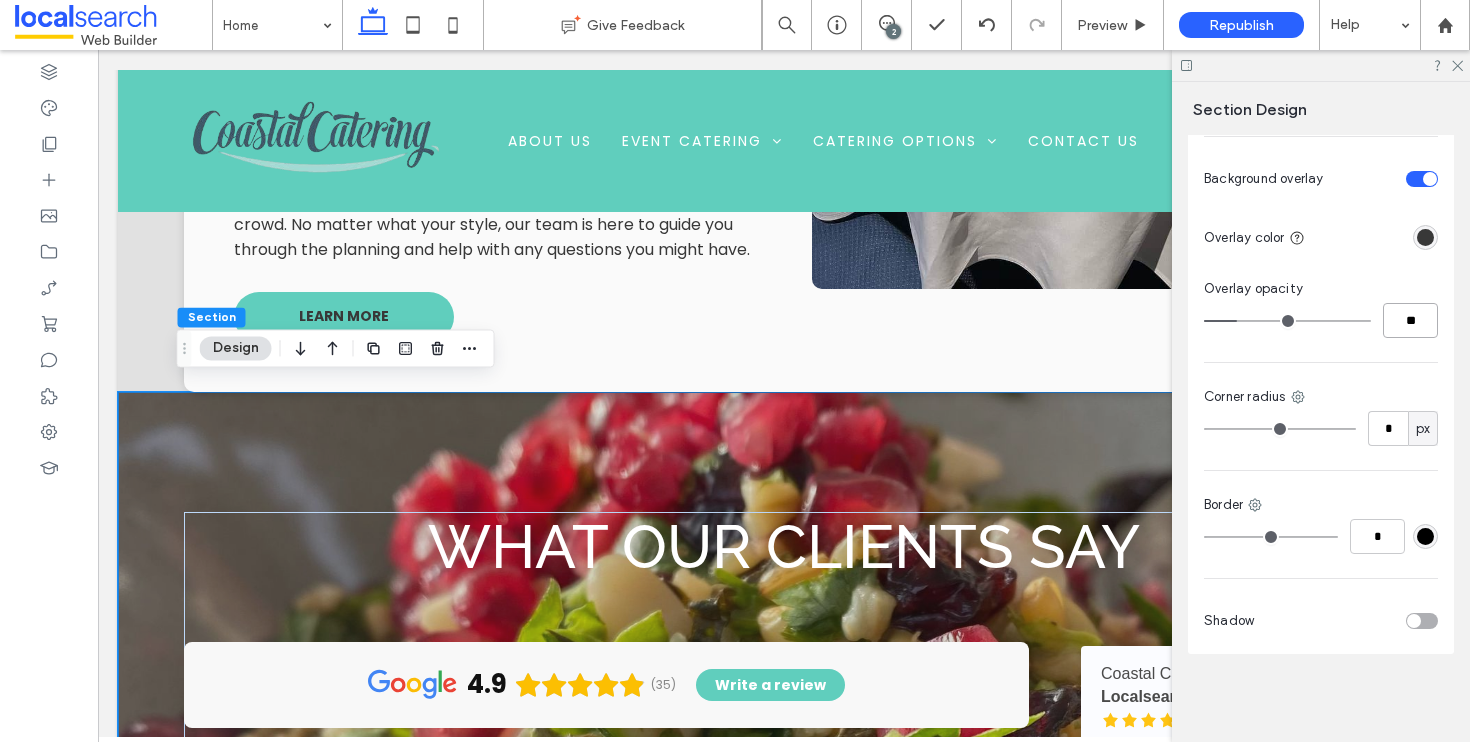 click on "**" at bounding box center (1410, 320) 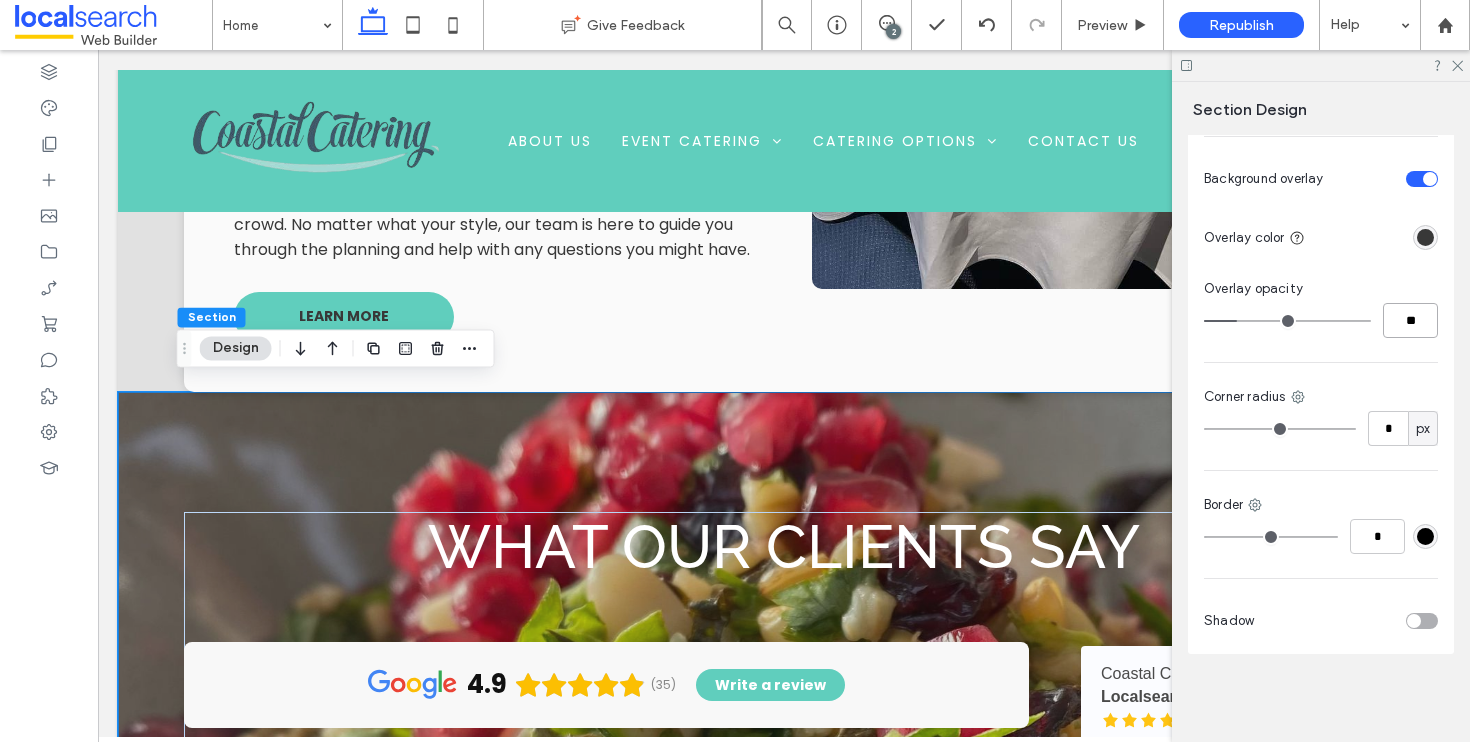 type on "**" 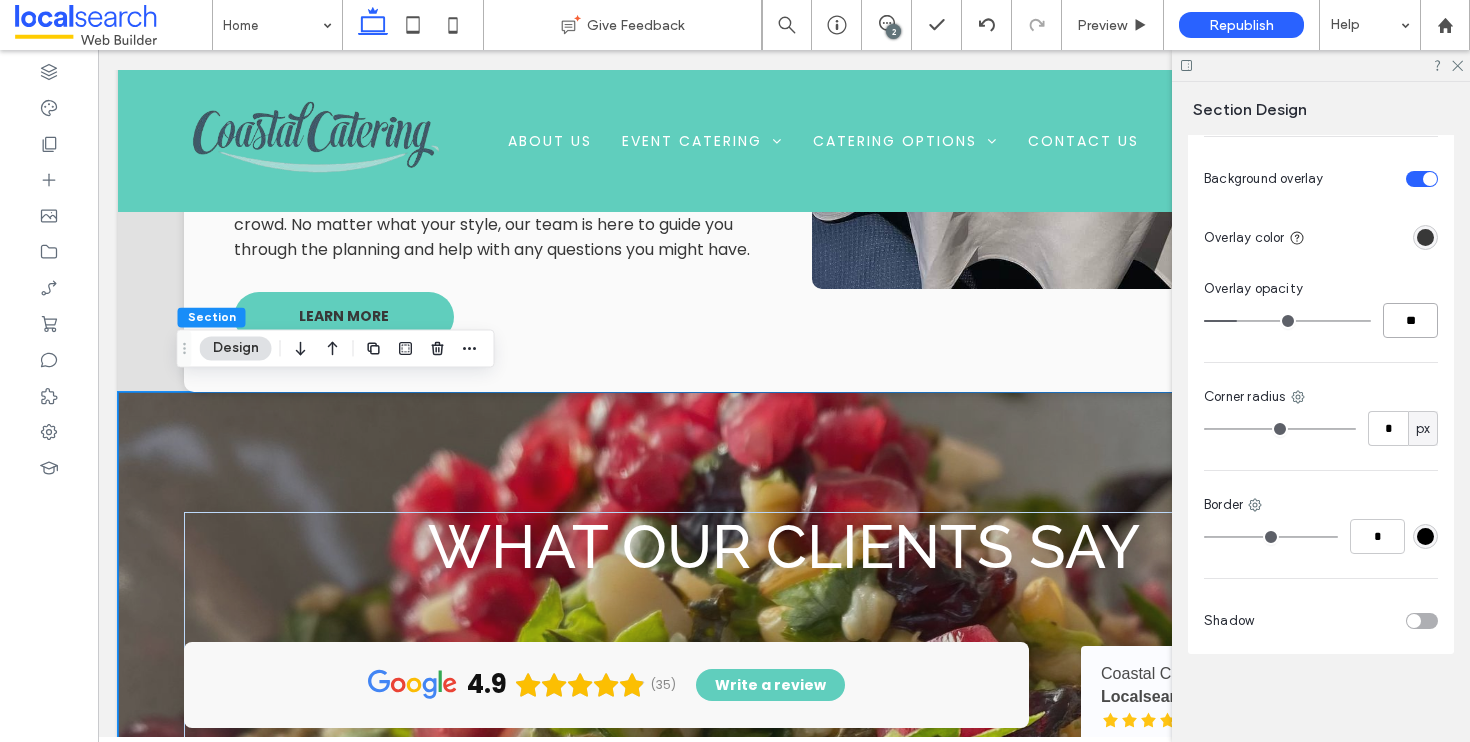 type on "**" 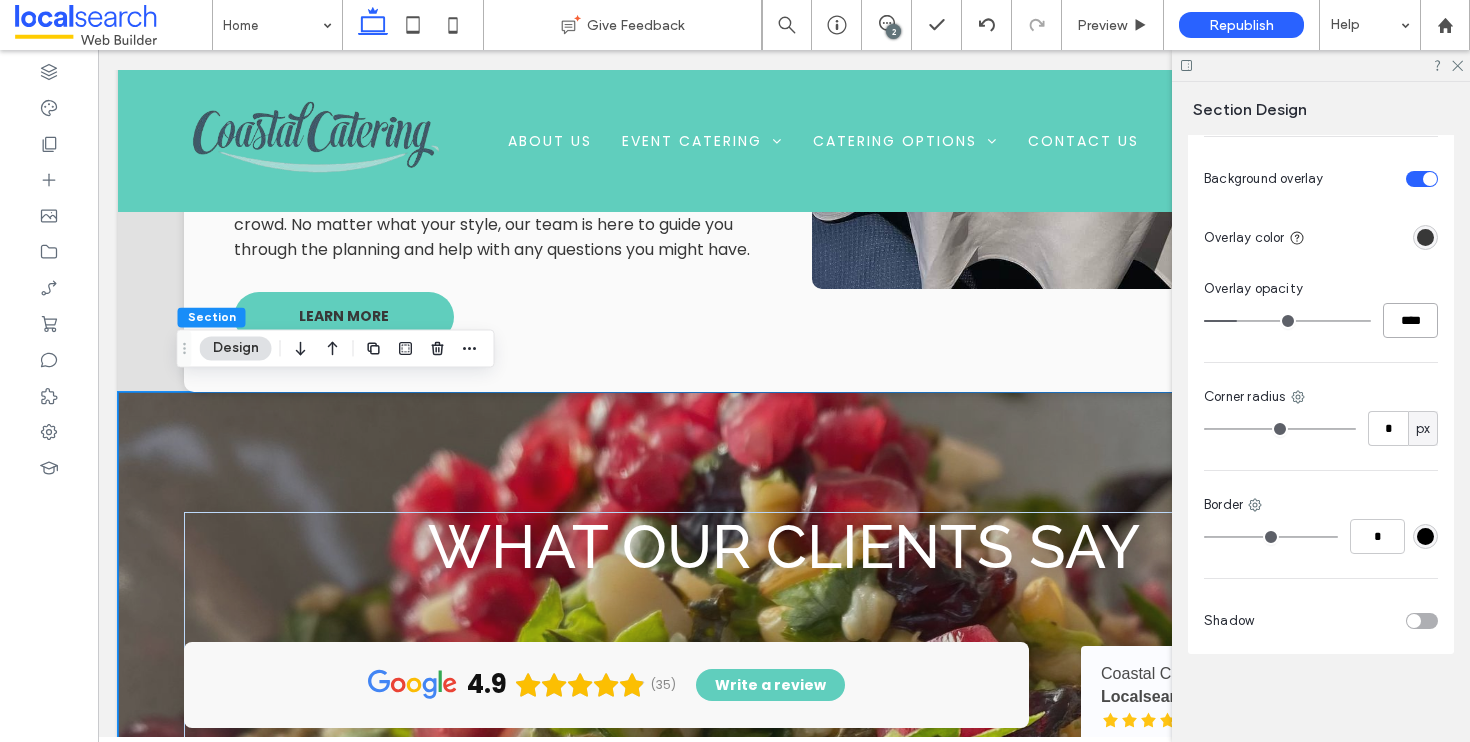 type on "*" 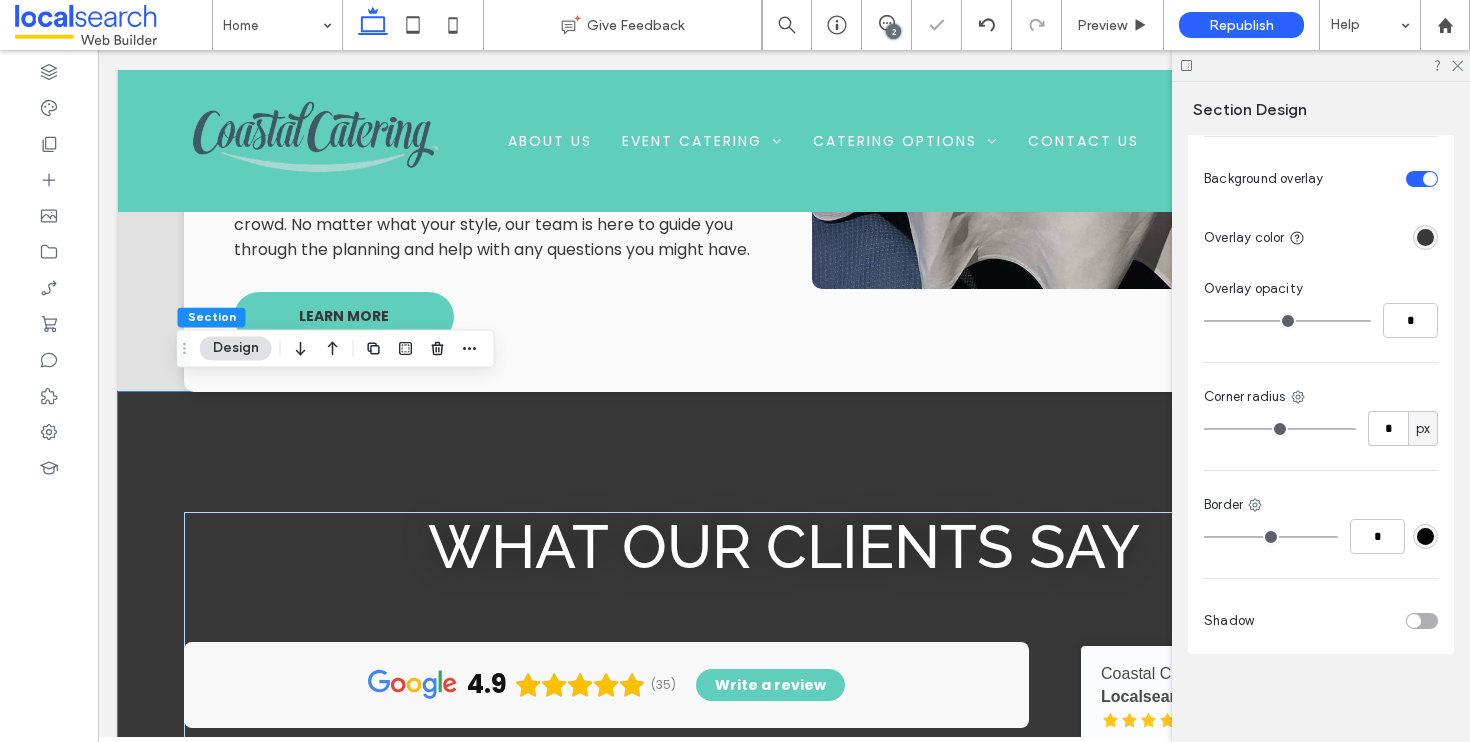 type on "***" 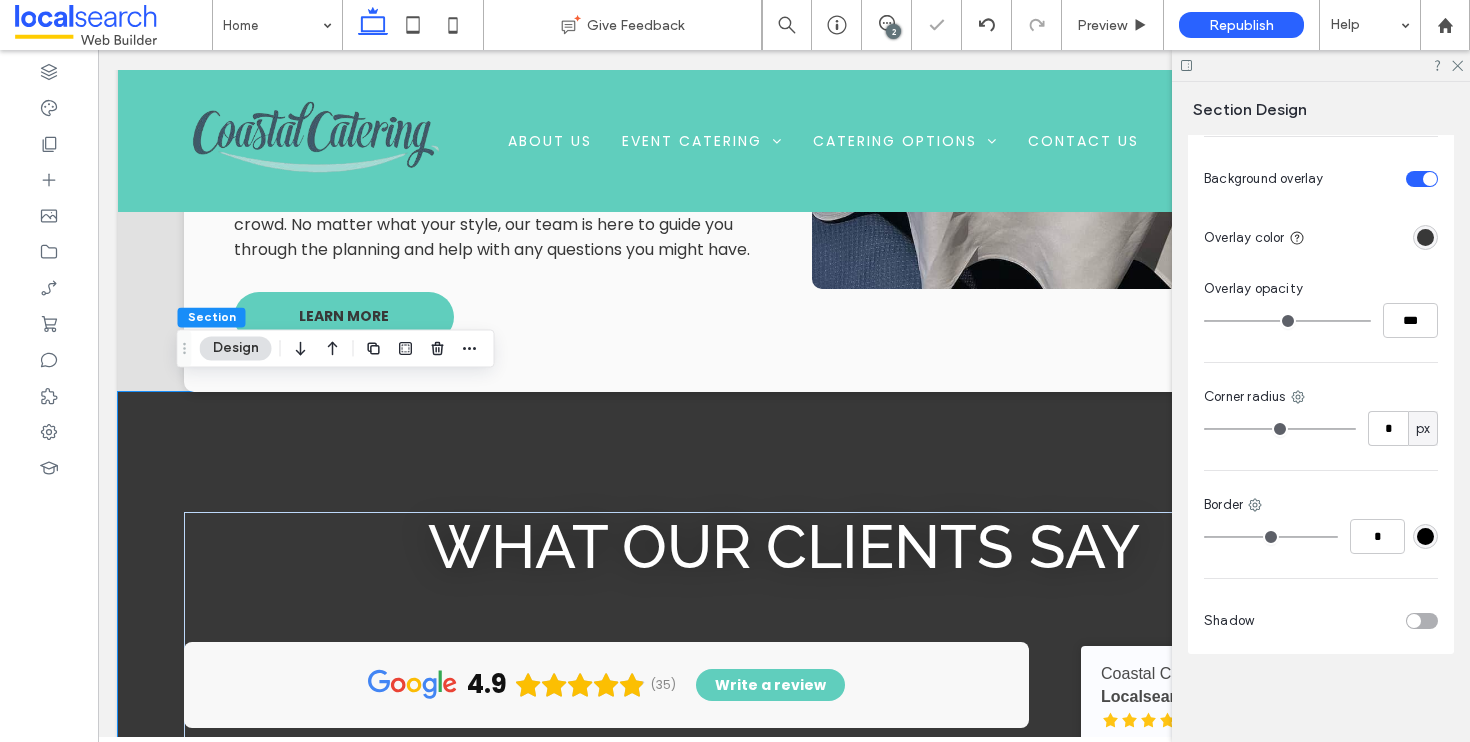 click on "Color Image Video Background color Background overlay Overlay color Overlay opacity *** Corner radius * px Border * Shadow" at bounding box center [1321, 329] 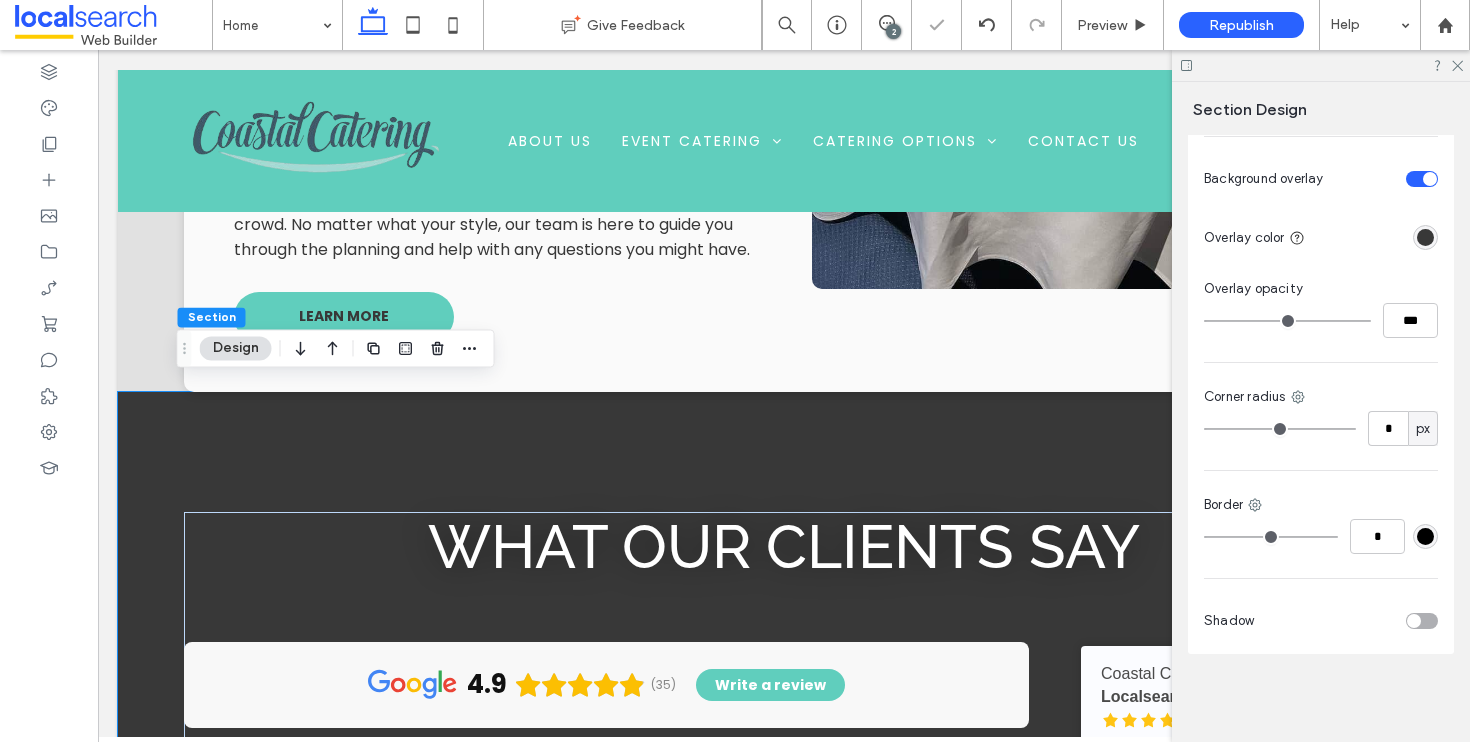scroll, scrollTop: 819, scrollLeft: 0, axis: vertical 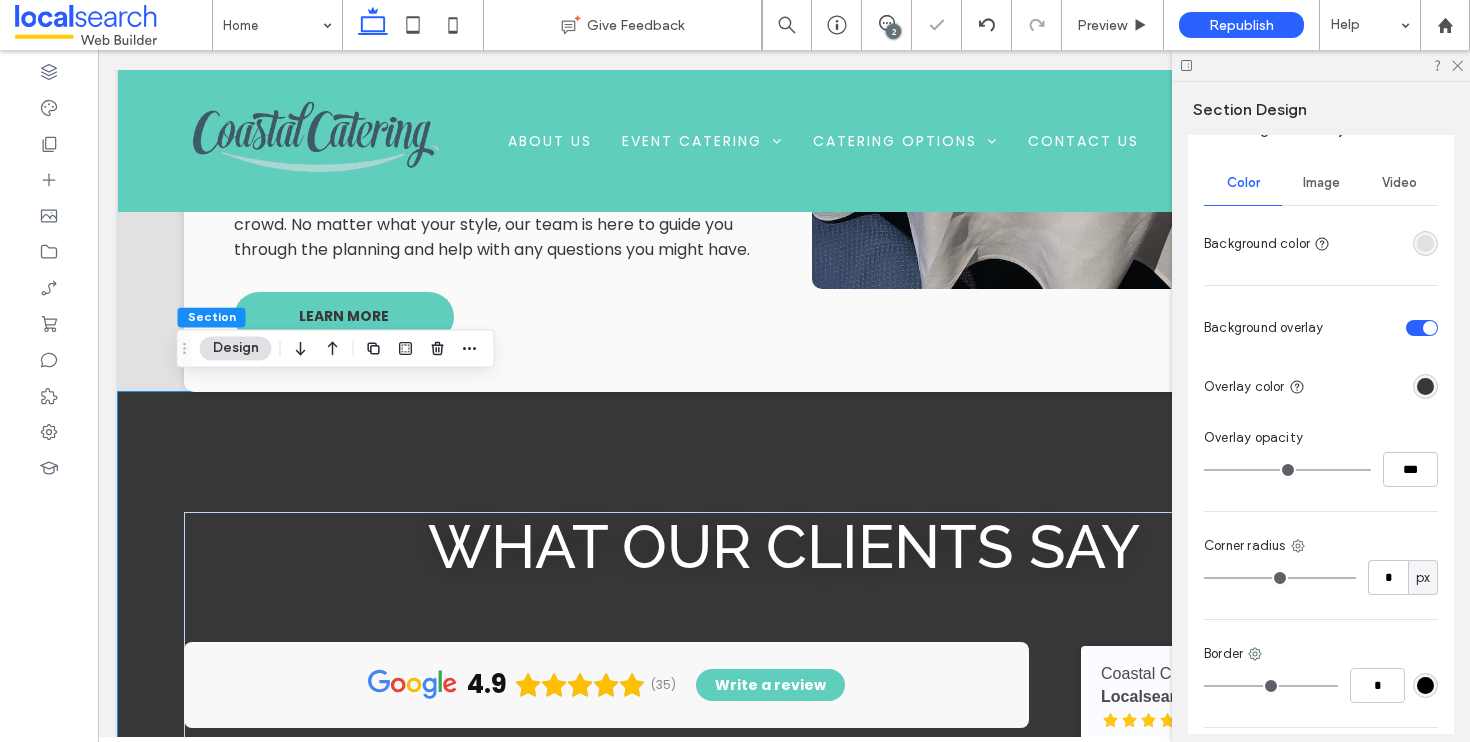 click on "Image" at bounding box center (1321, 183) 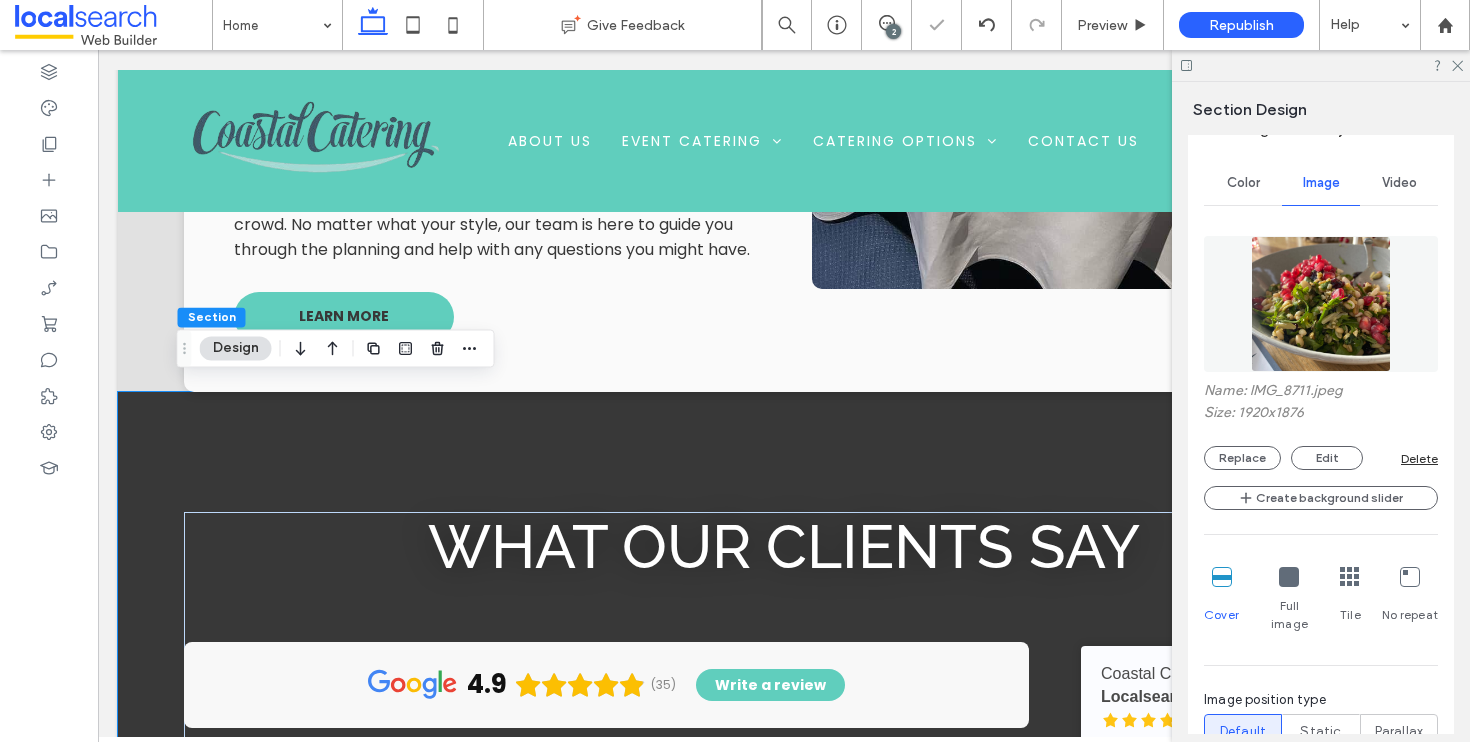 click on "Color" at bounding box center [1243, 183] 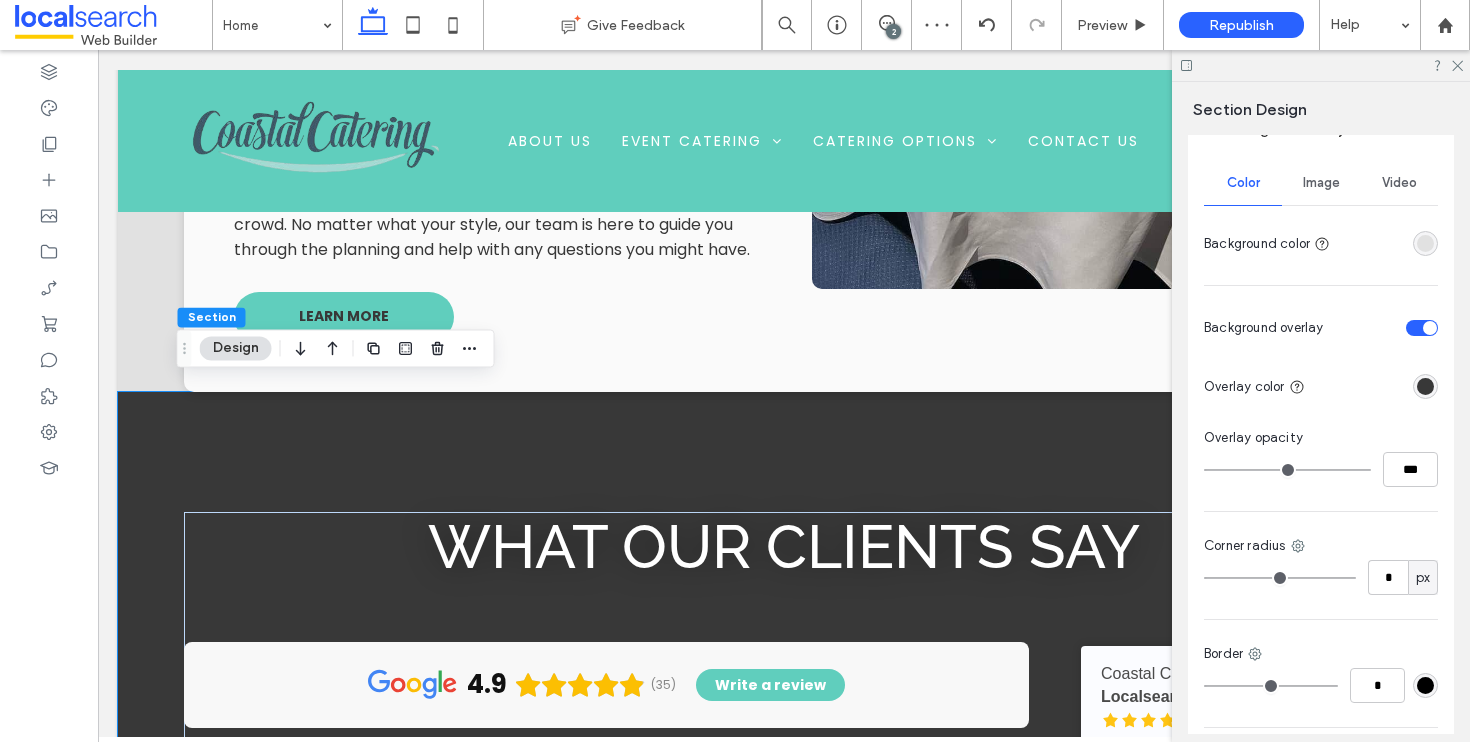 type on "*" 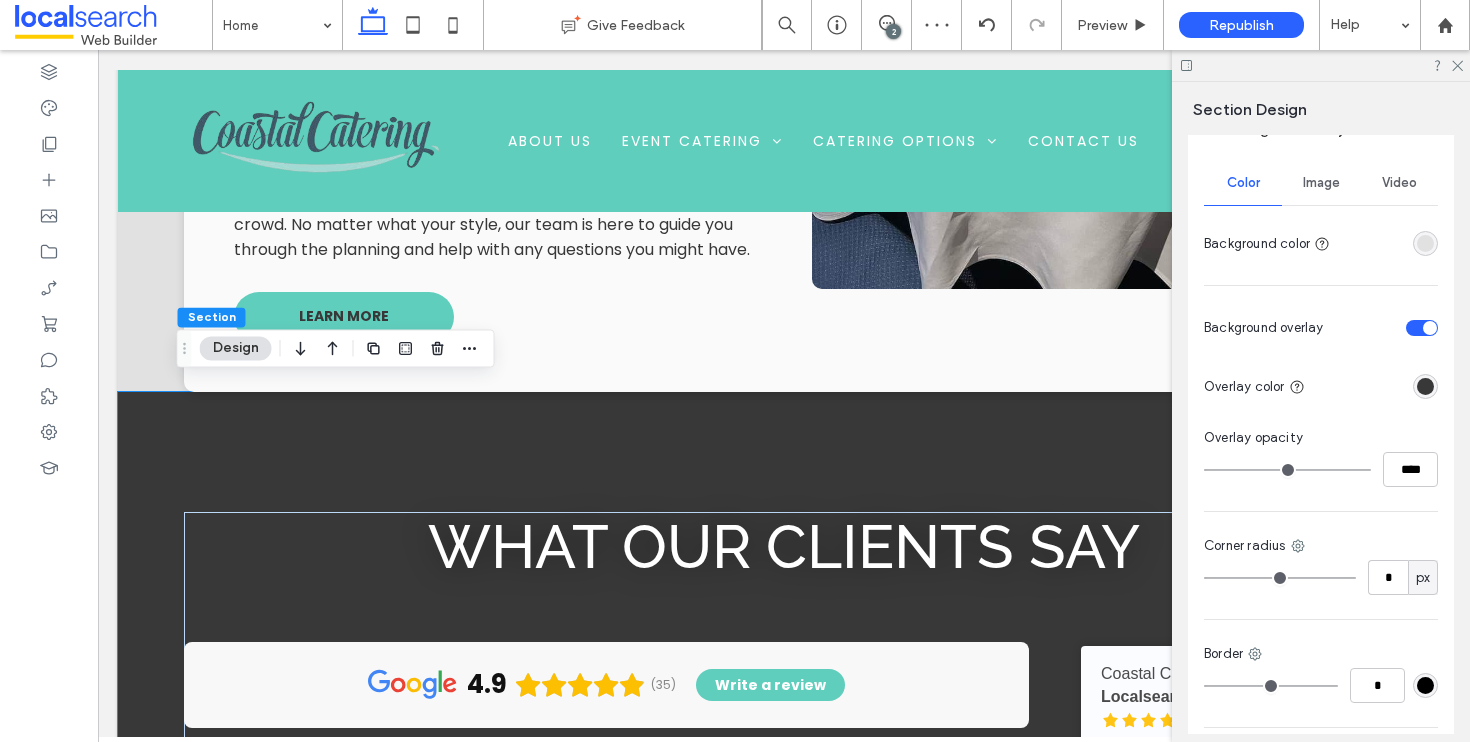 type on "**" 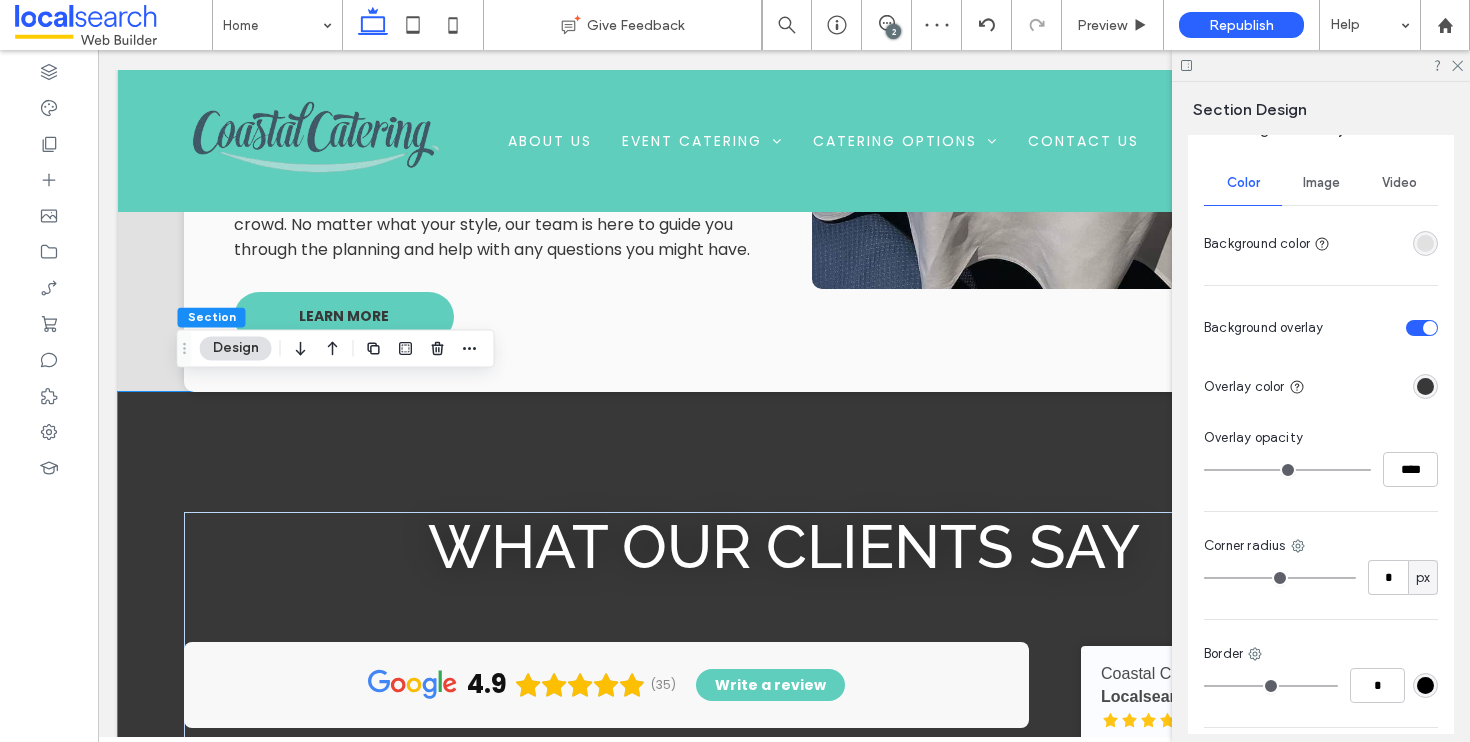 type on "**" 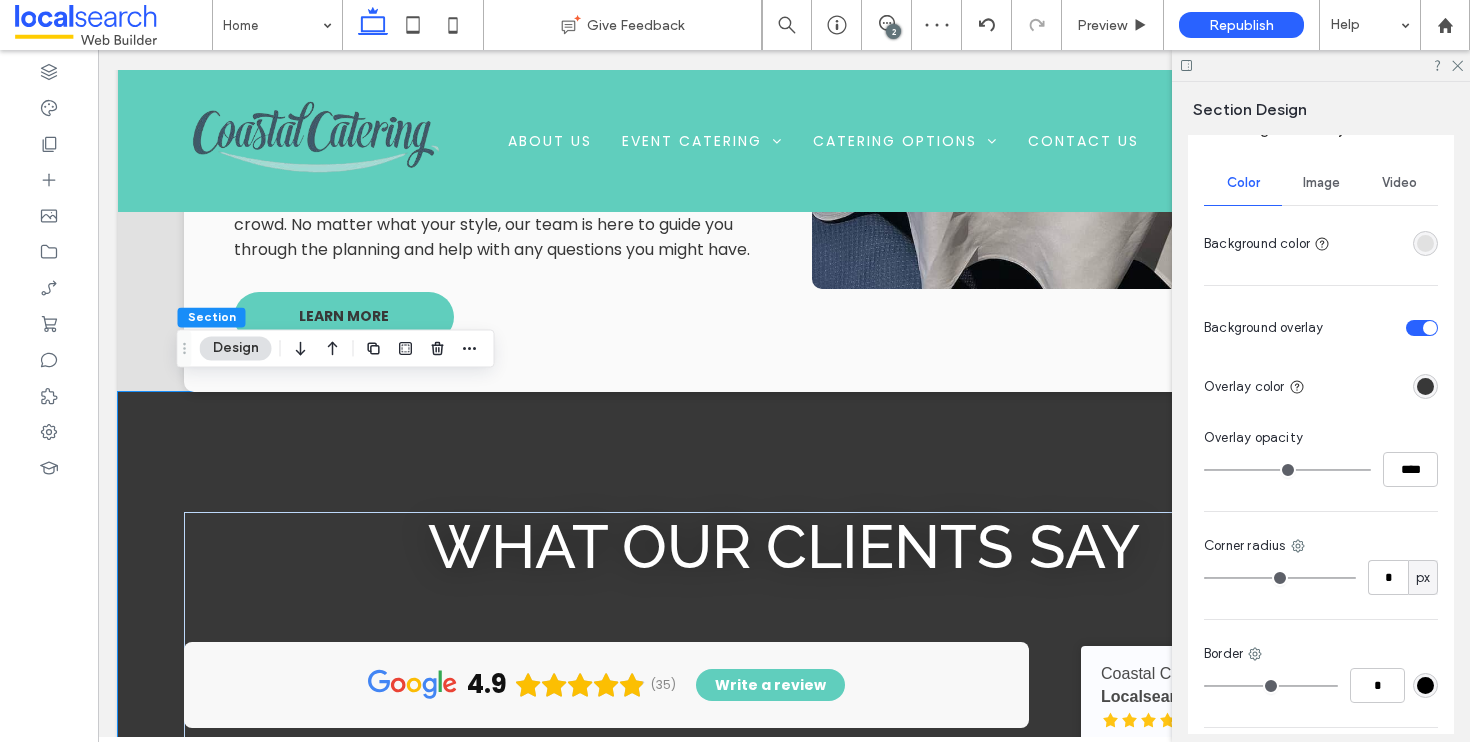 type on "****" 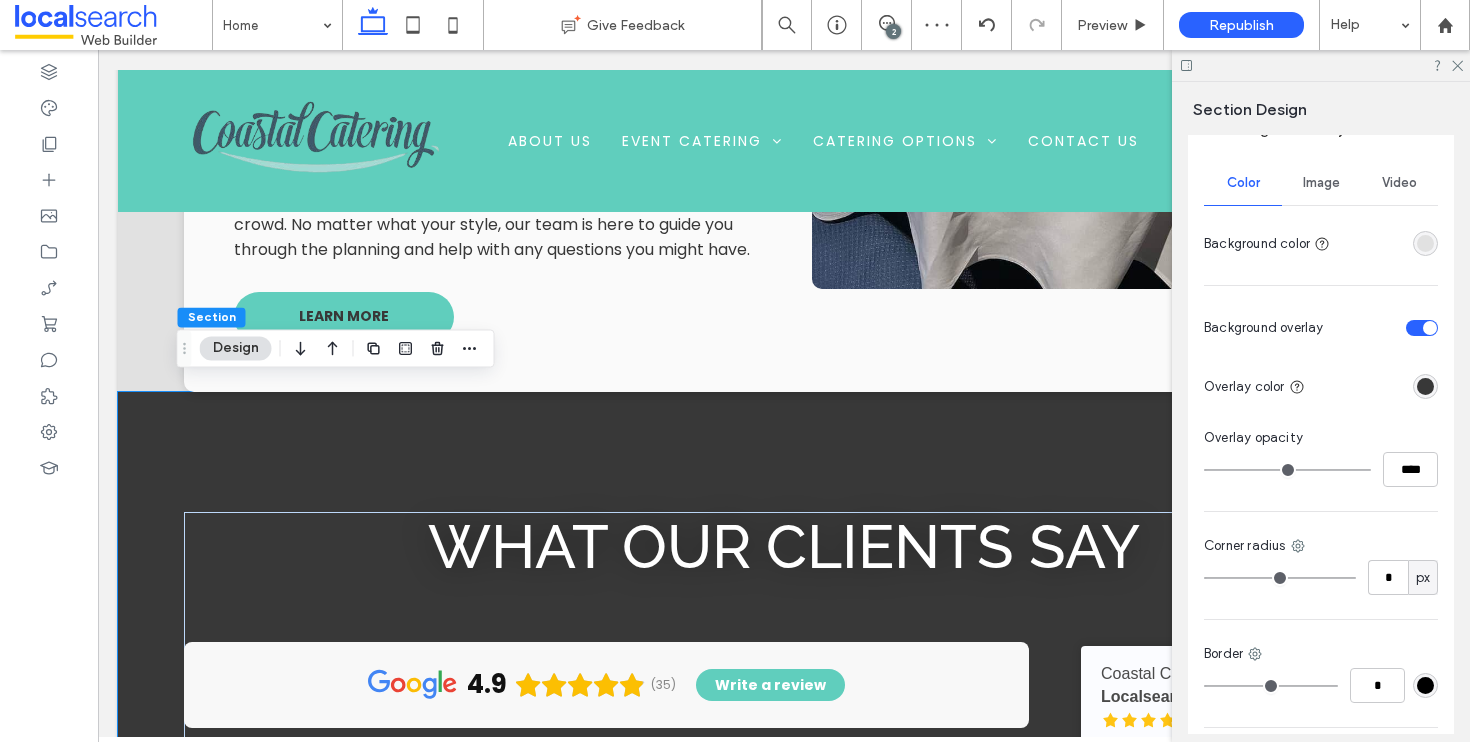 type on "****" 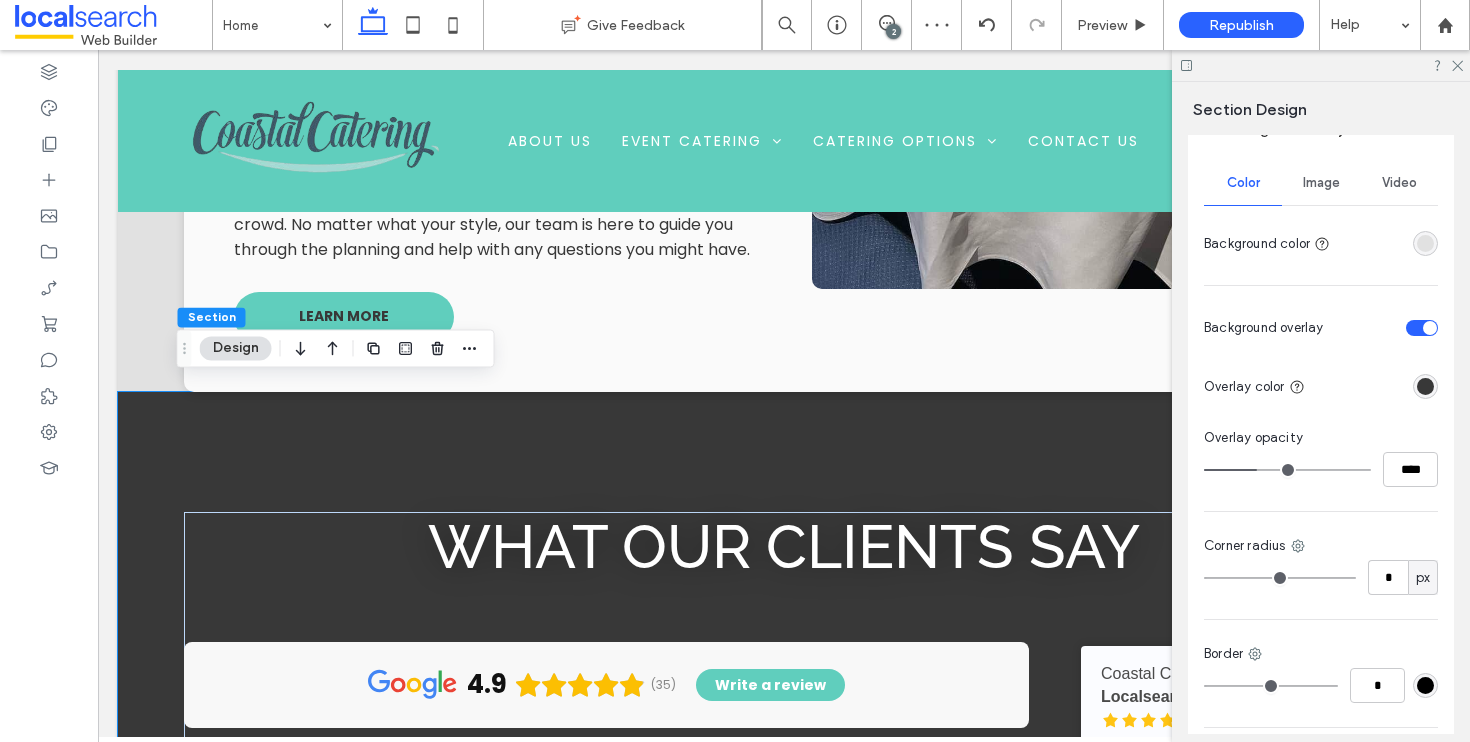 type on "**" 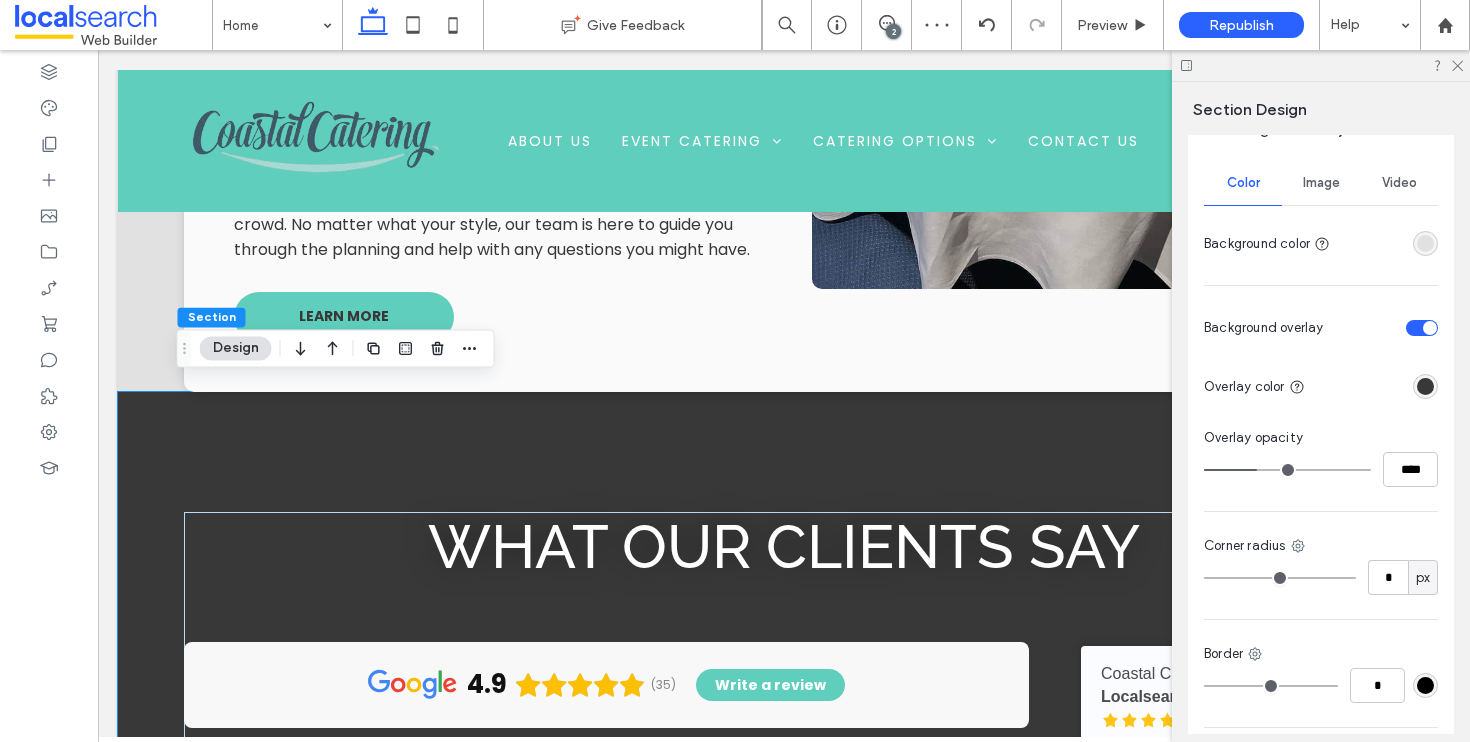 click at bounding box center [1287, 470] 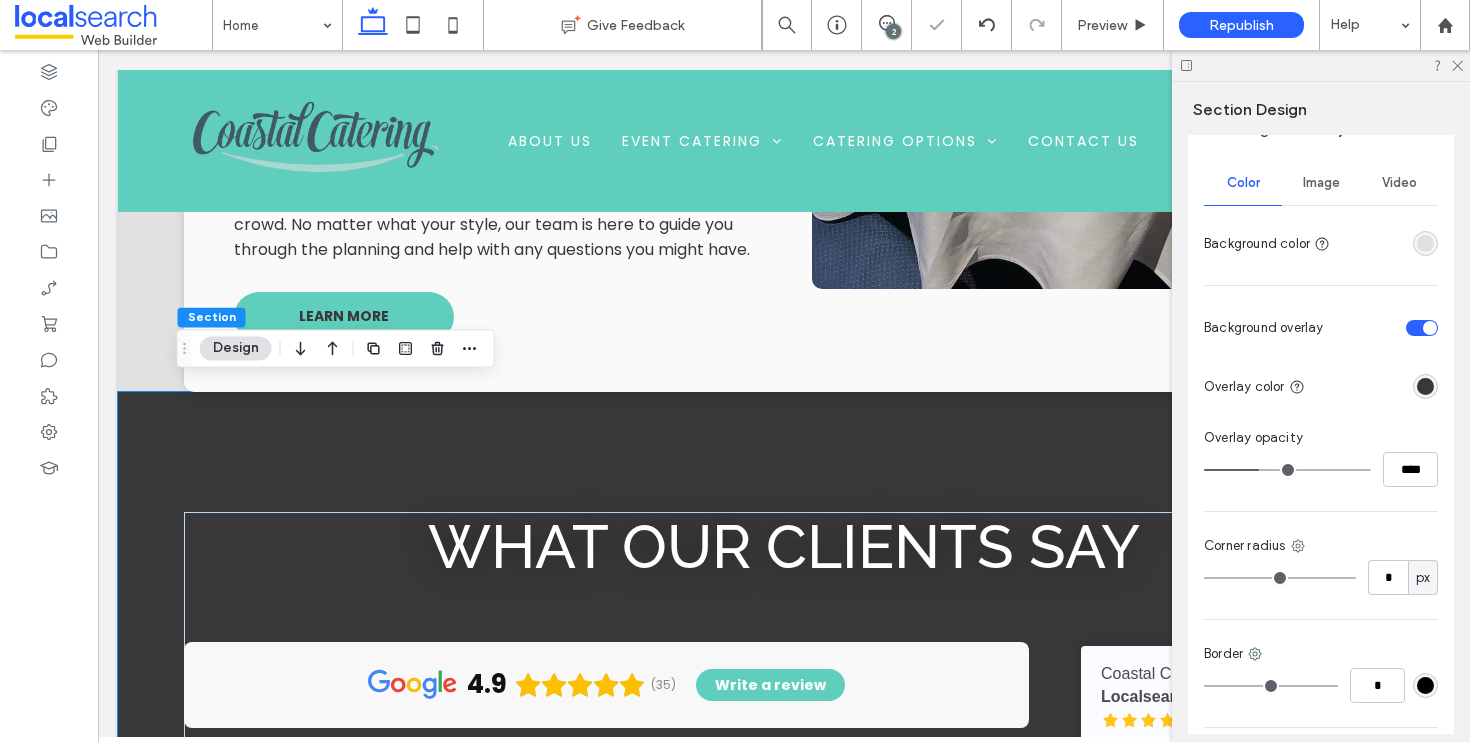type on "**" 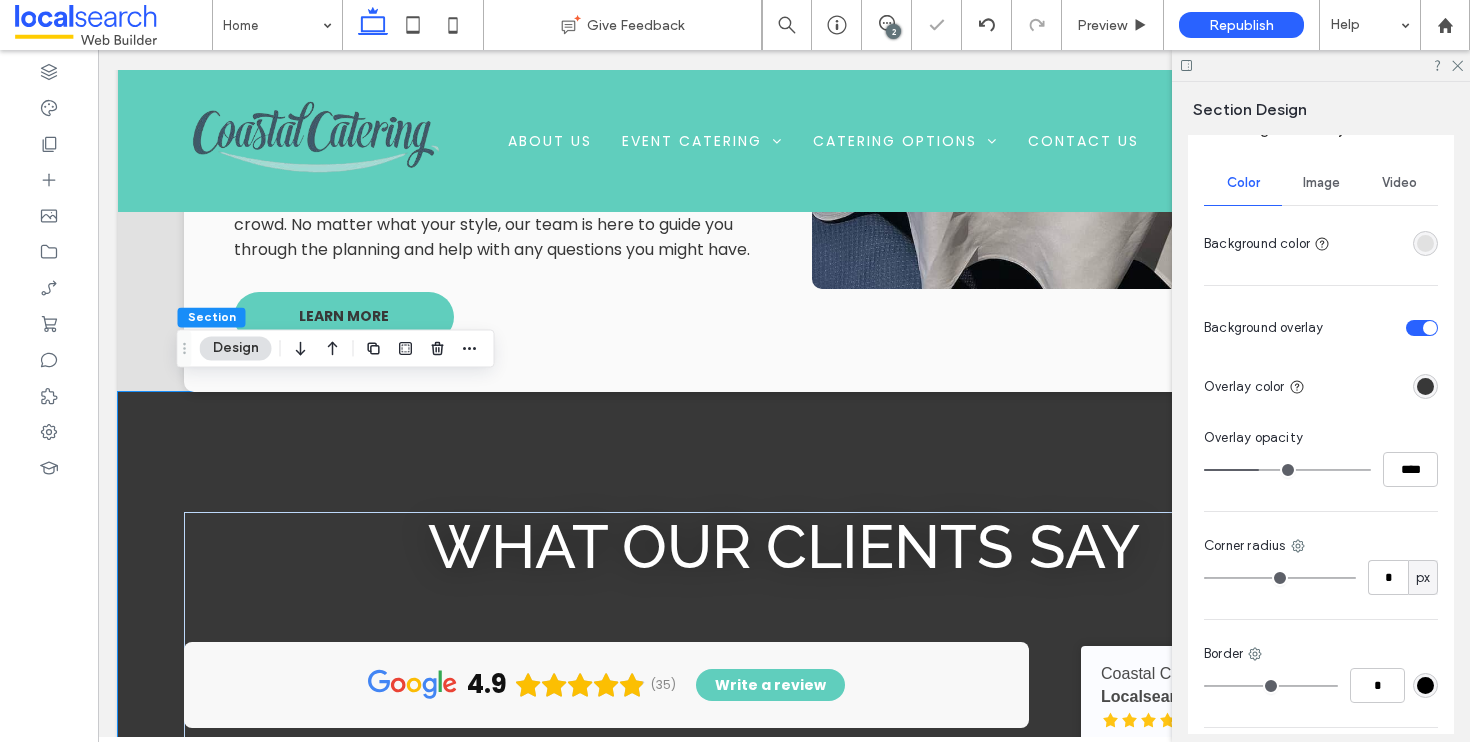 type on "****" 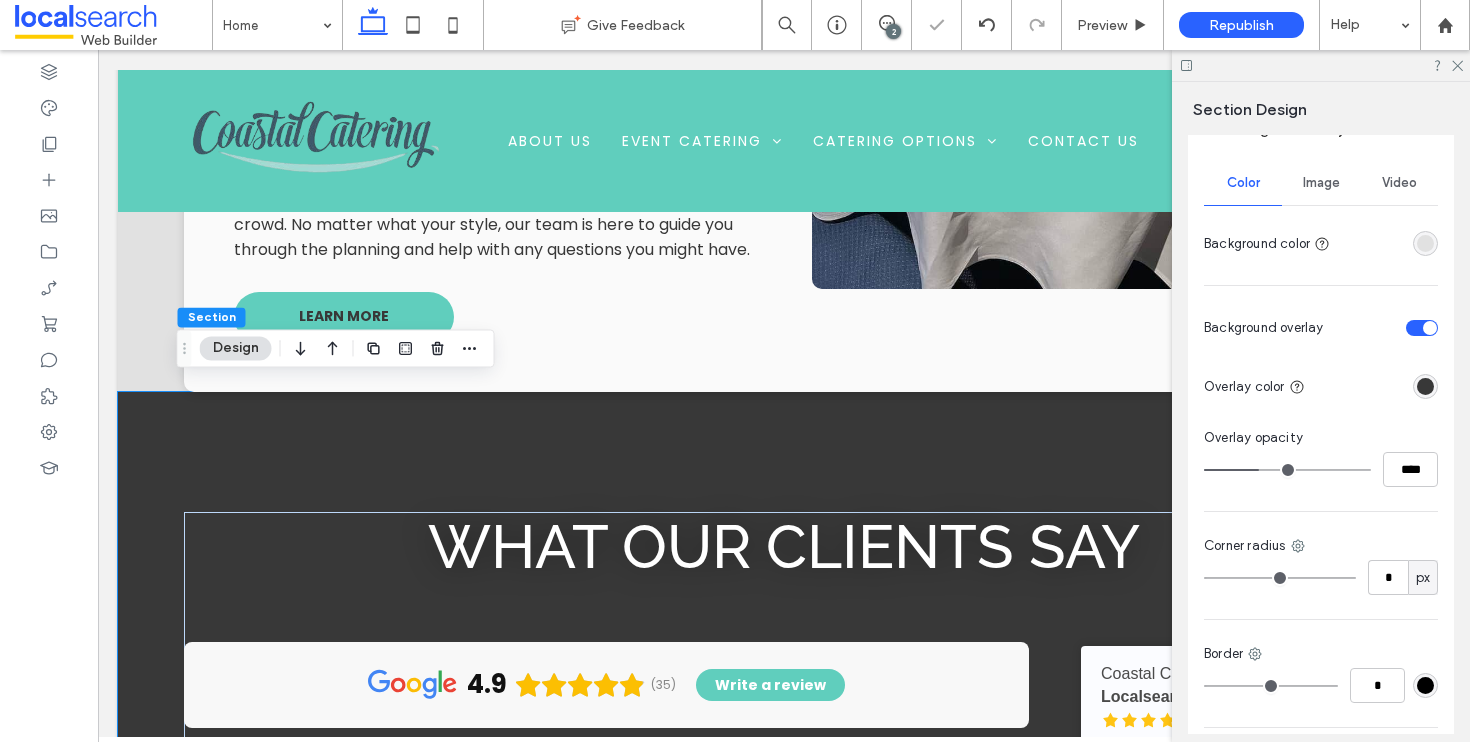 type on "**" 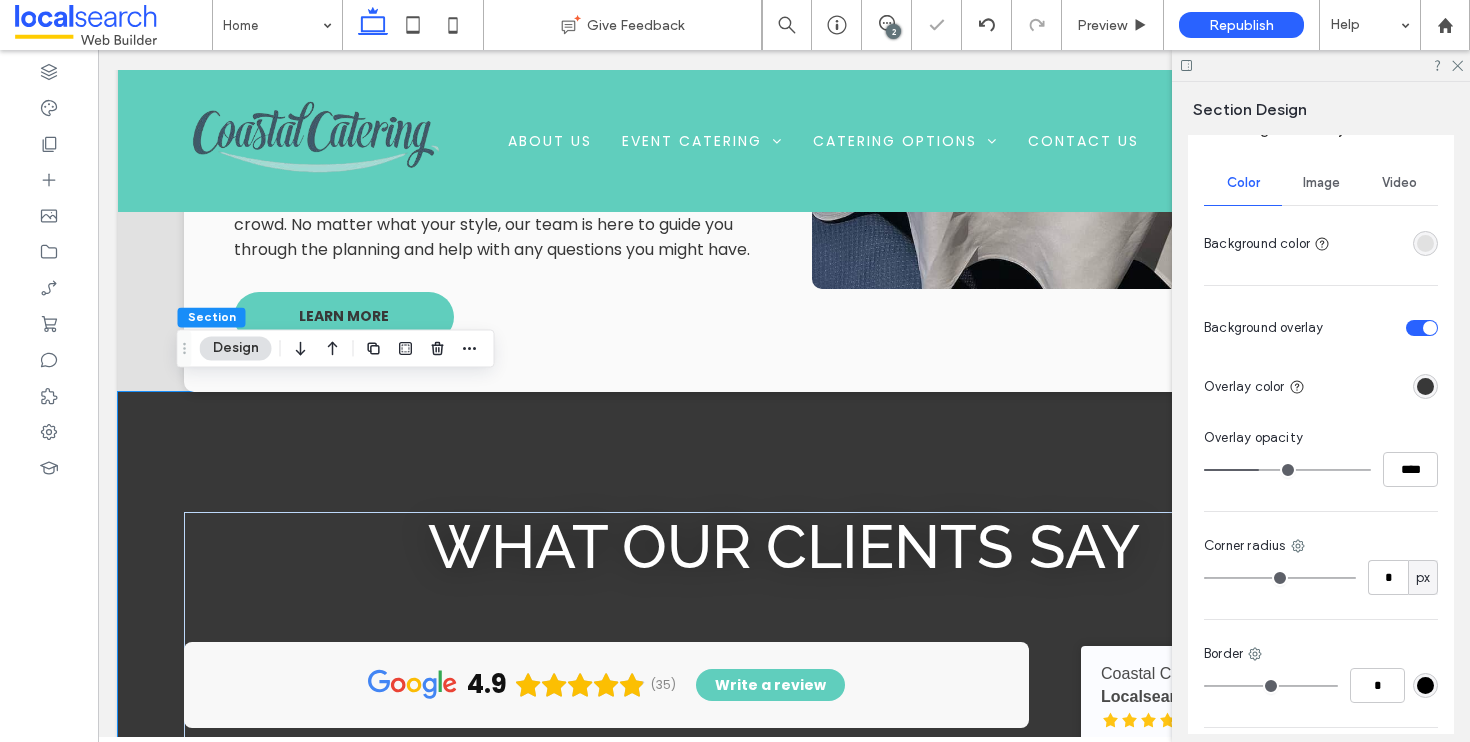 type on "***" 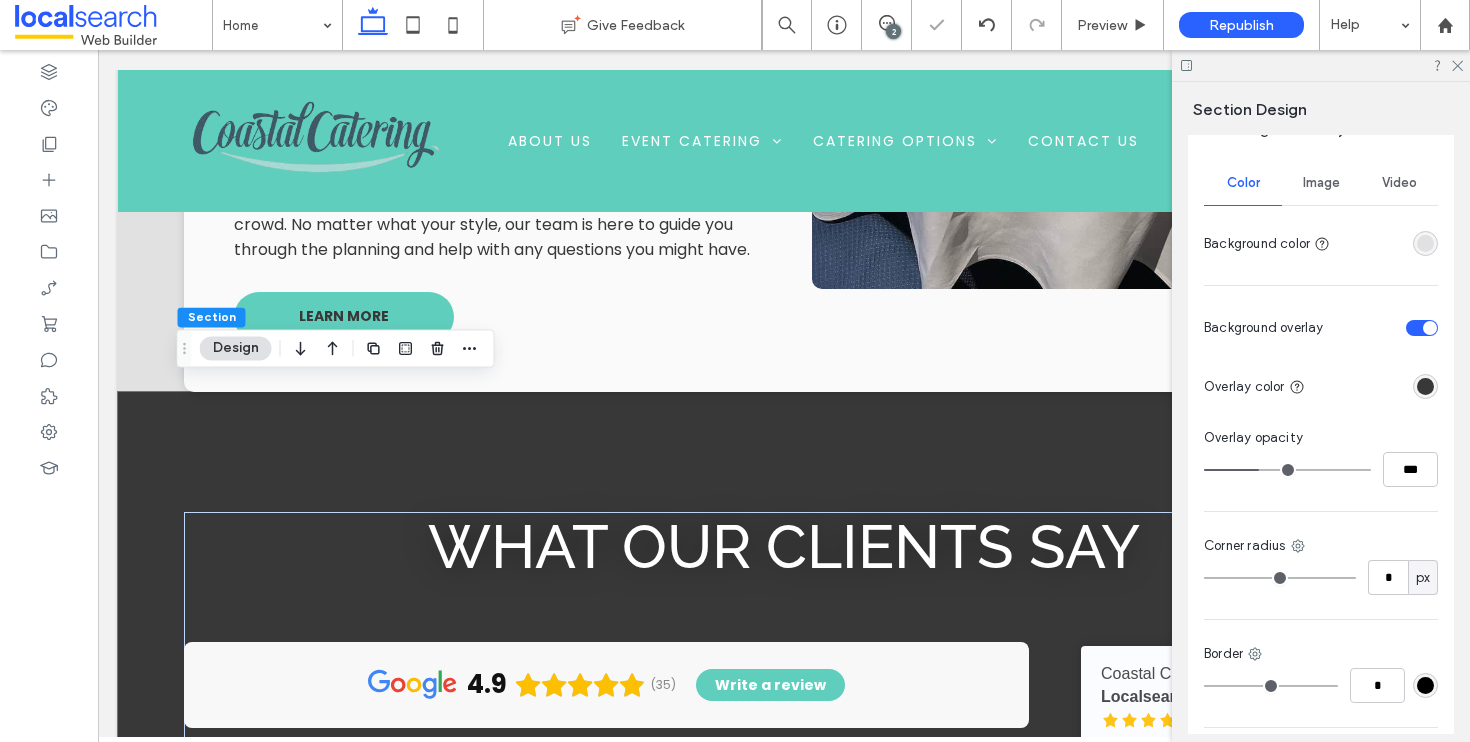 type on "*" 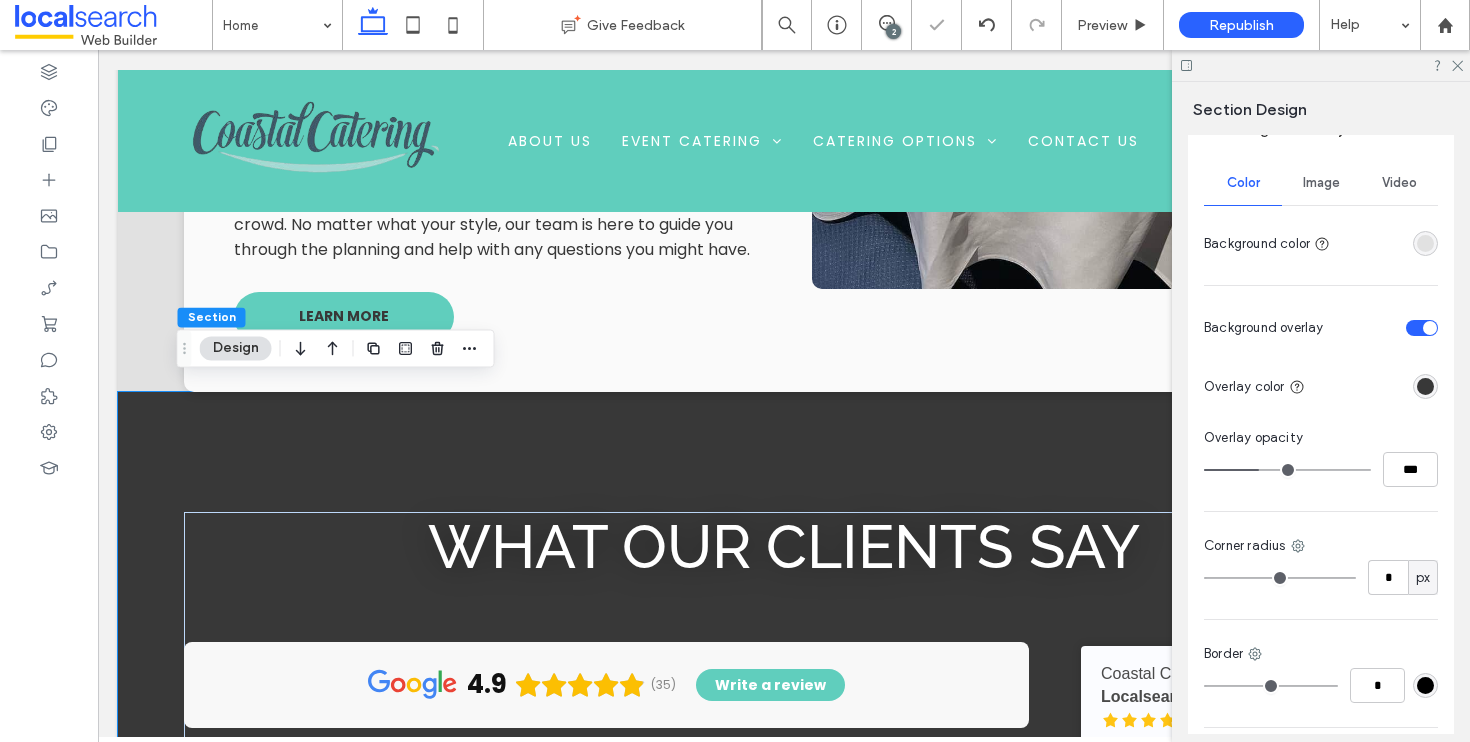 type on "*" 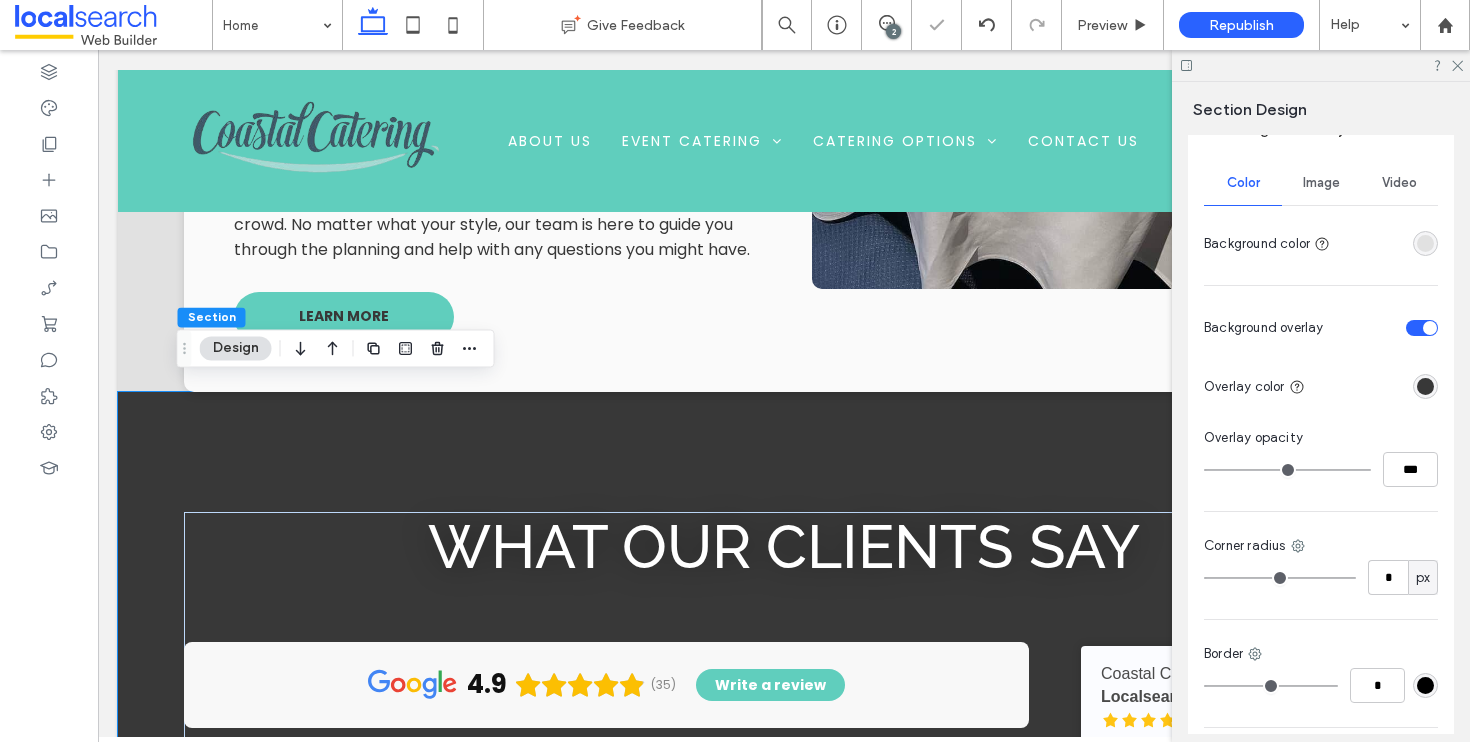 click at bounding box center (1287, 470) 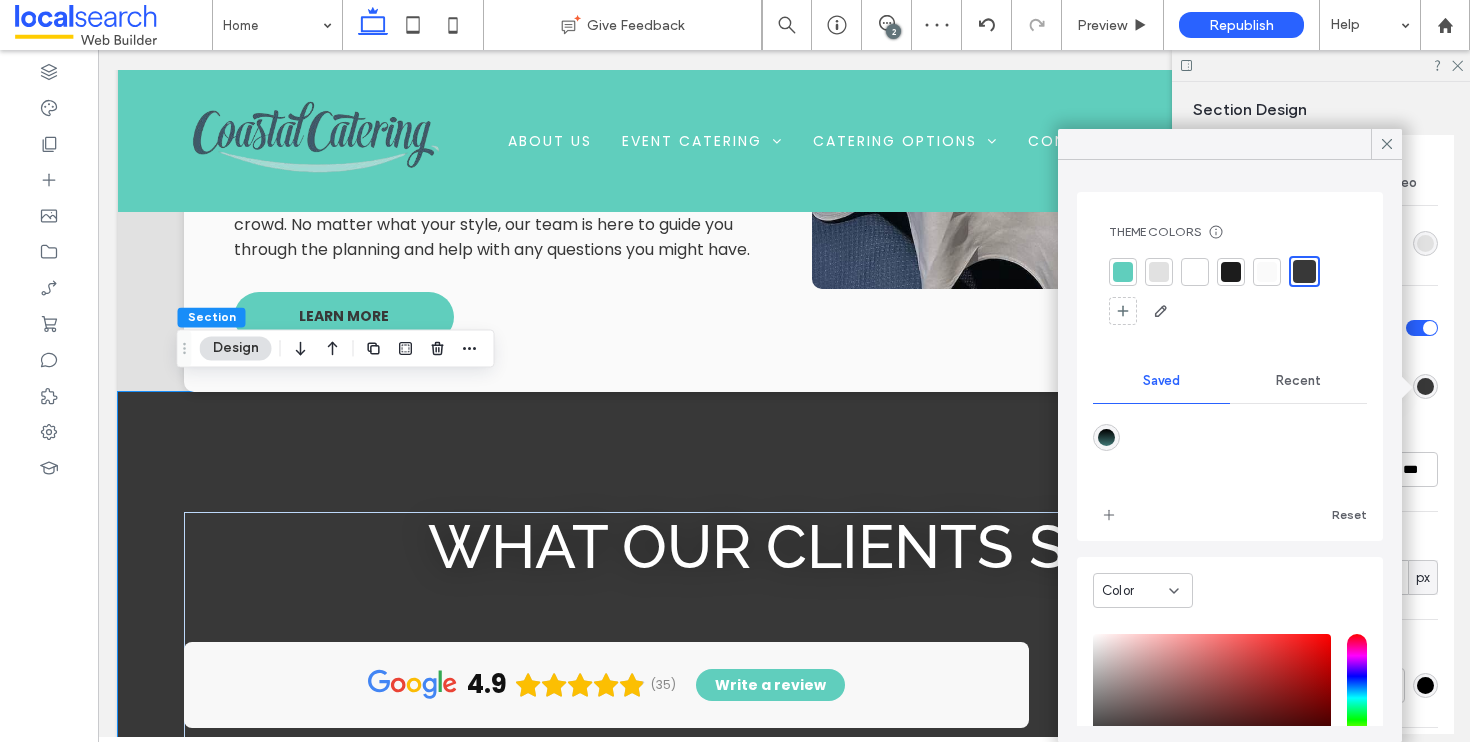 scroll, scrollTop: 112, scrollLeft: 0, axis: vertical 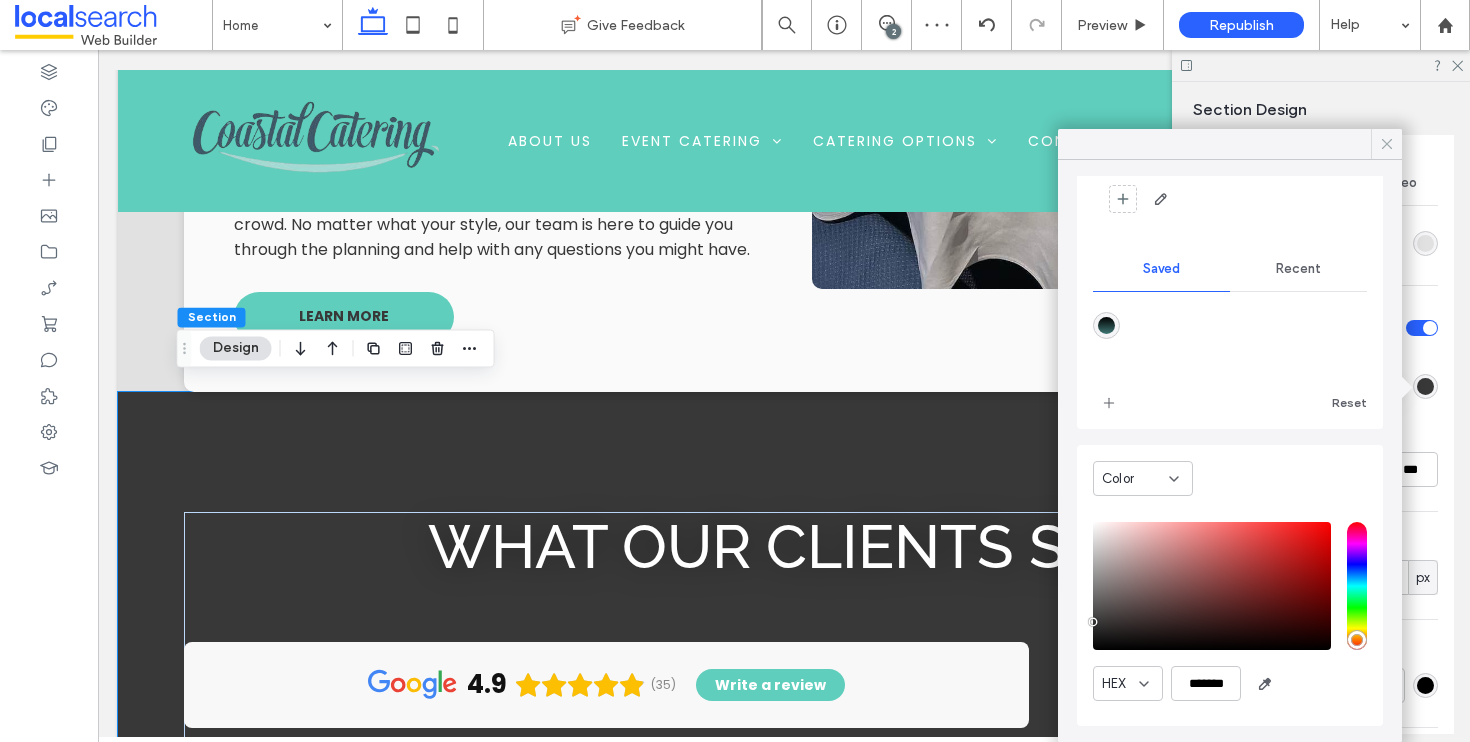click 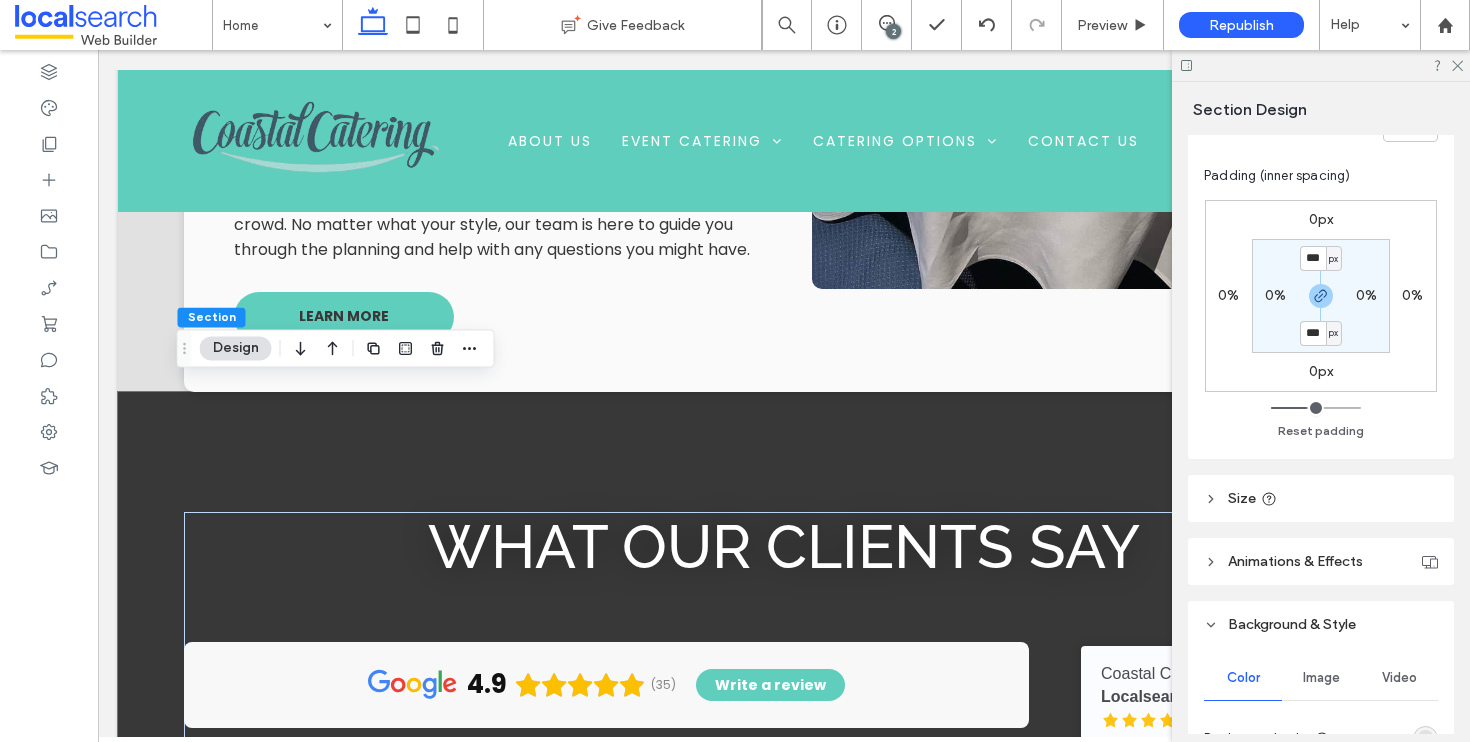 scroll, scrollTop: 746, scrollLeft: 0, axis: vertical 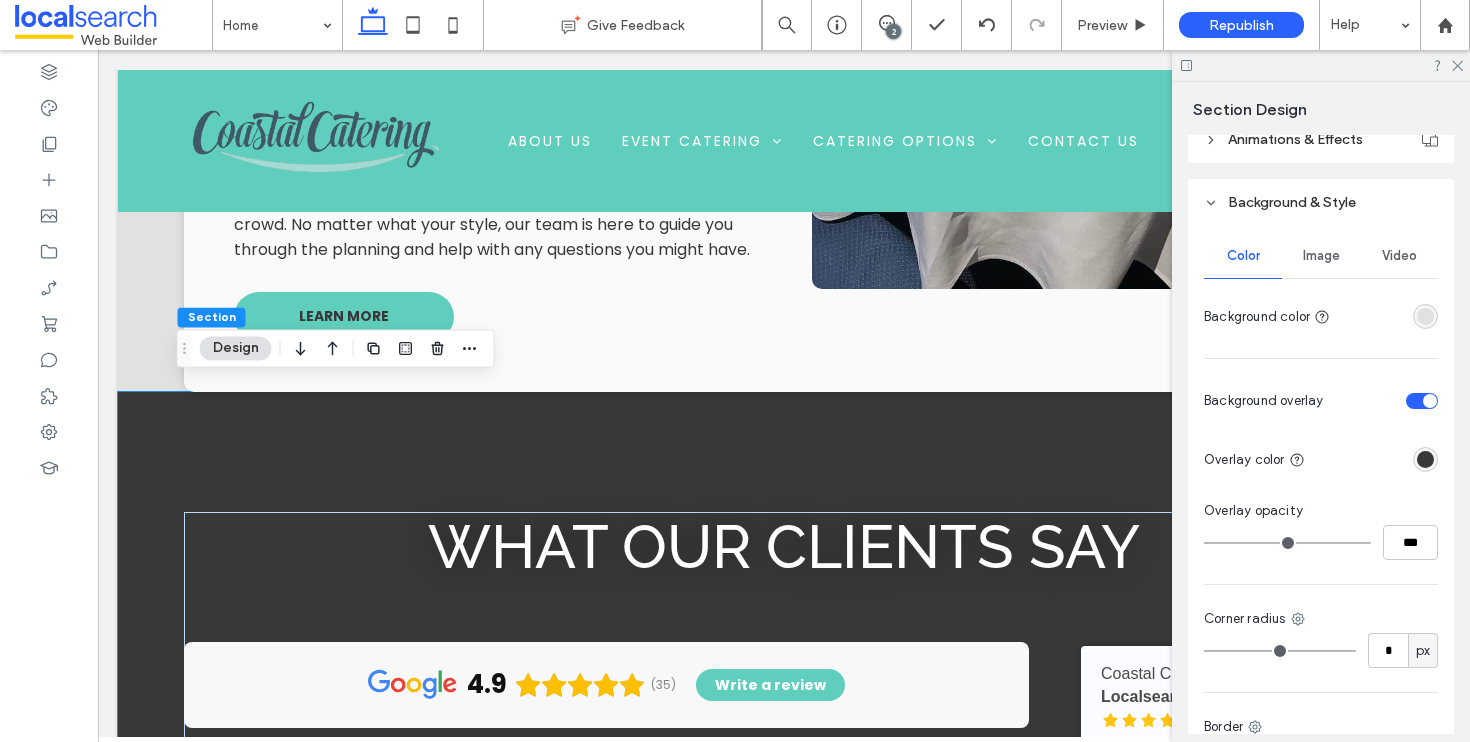 click on "Image" at bounding box center [1321, 256] 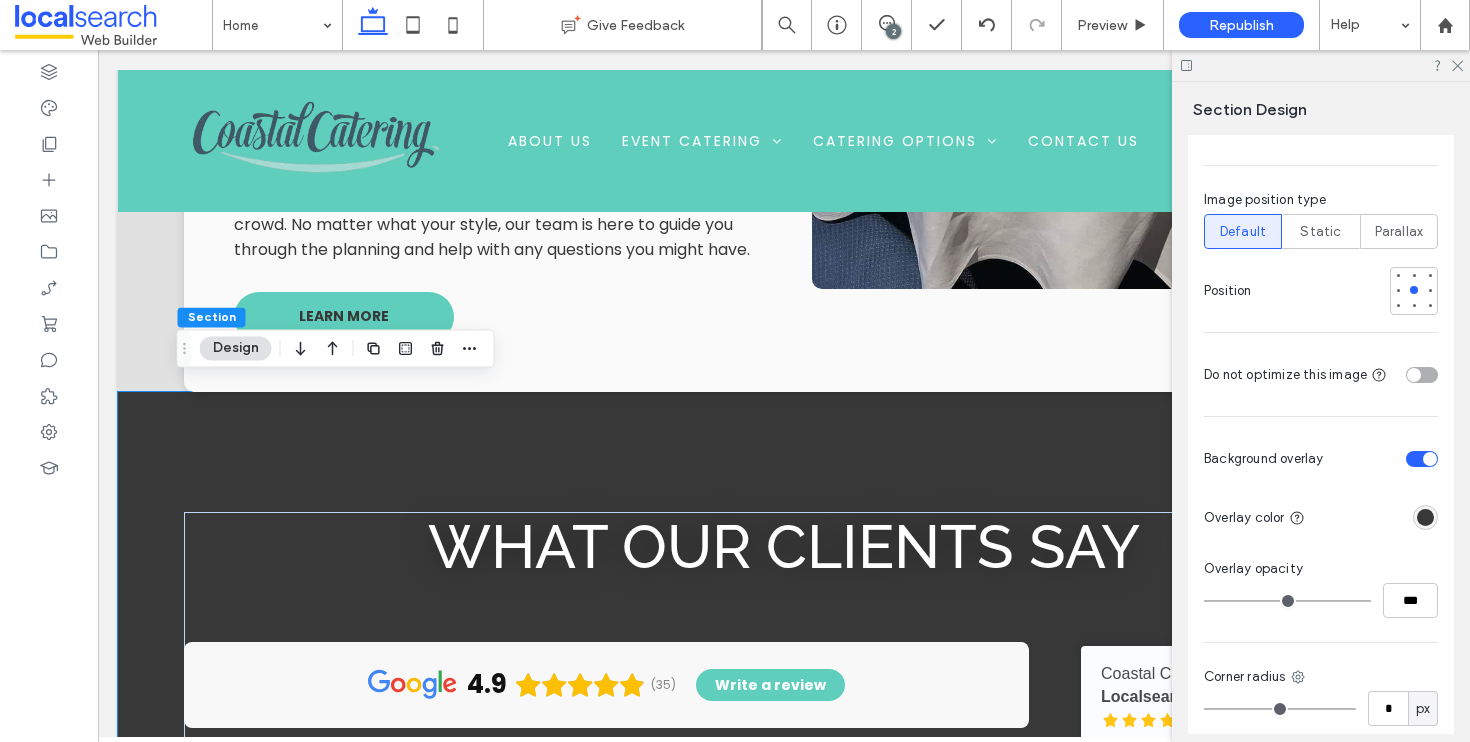scroll, scrollTop: 1492, scrollLeft: 0, axis: vertical 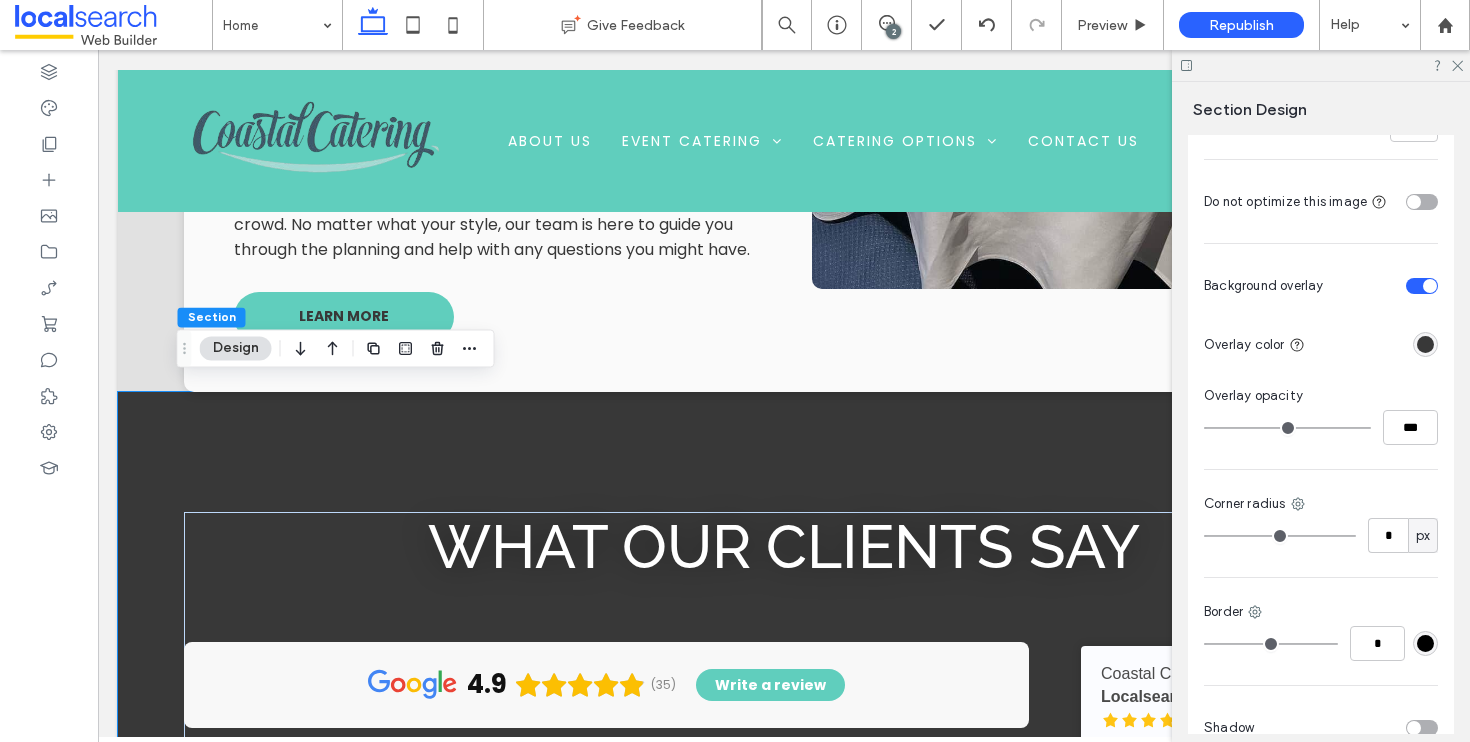 type on "*" 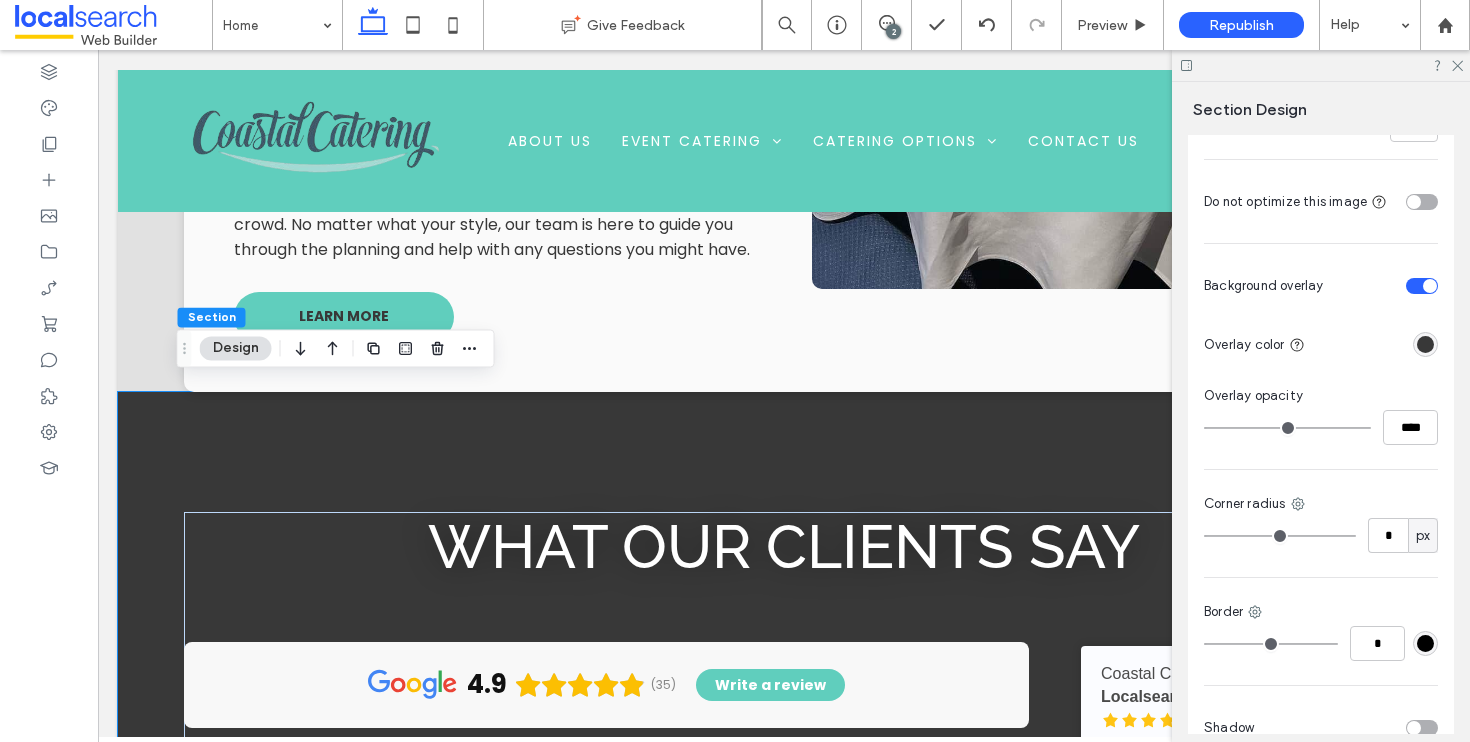 type on "**" 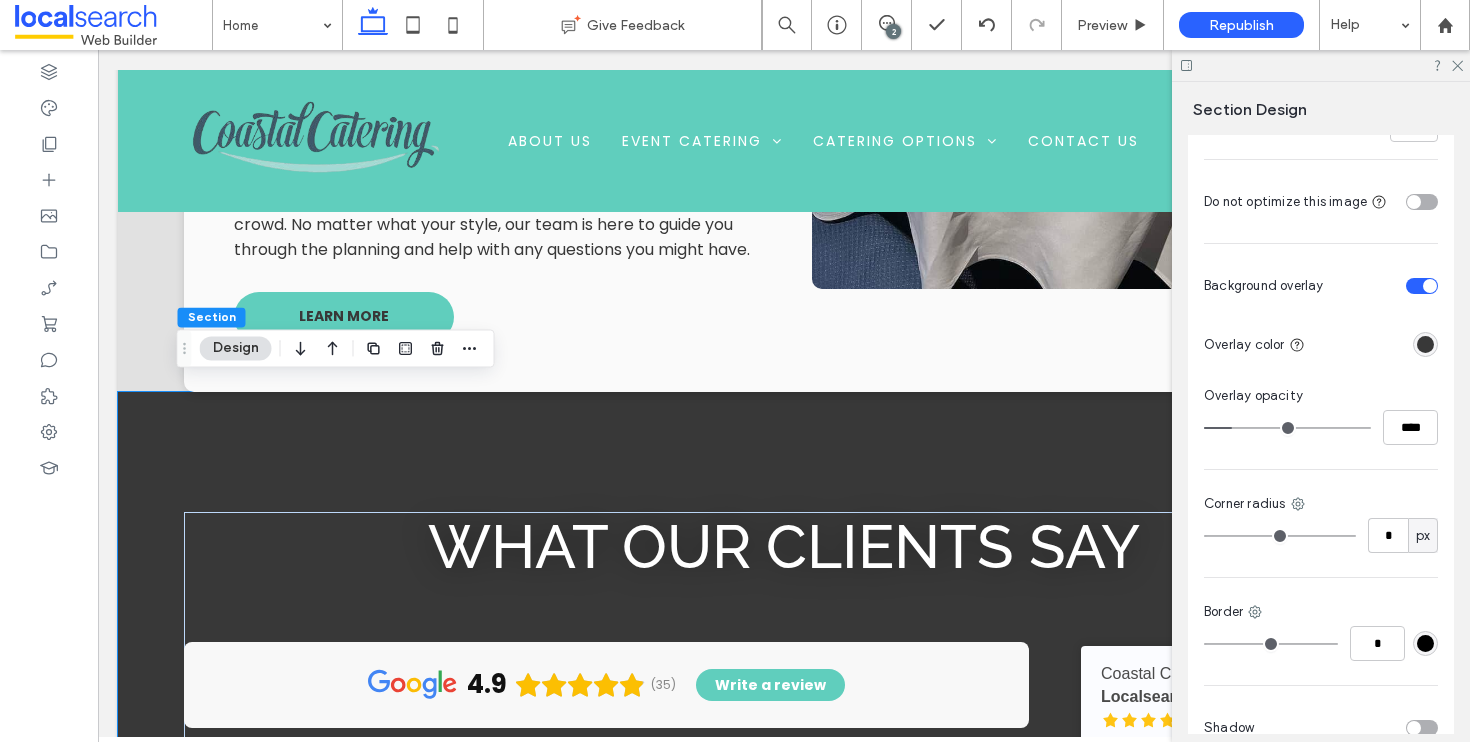 type on "**" 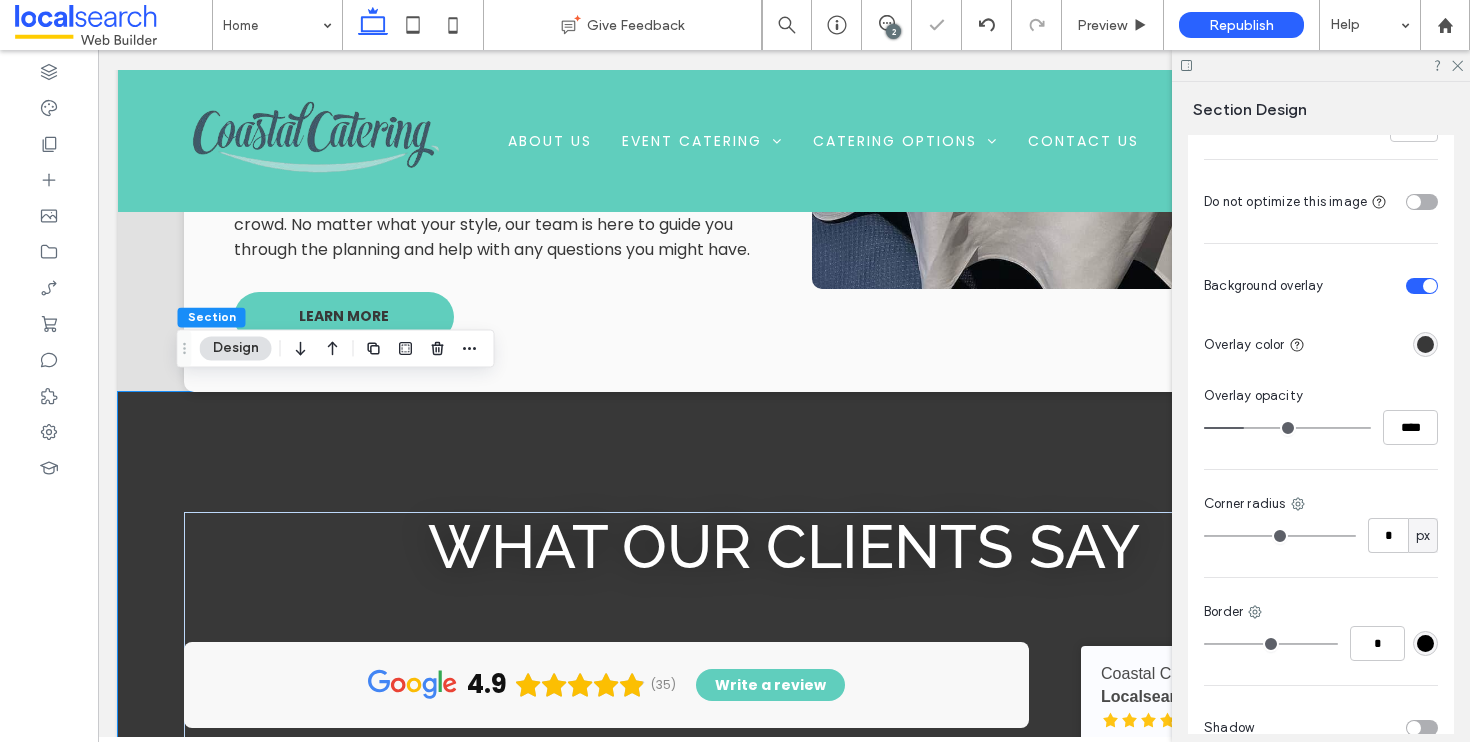type on "**" 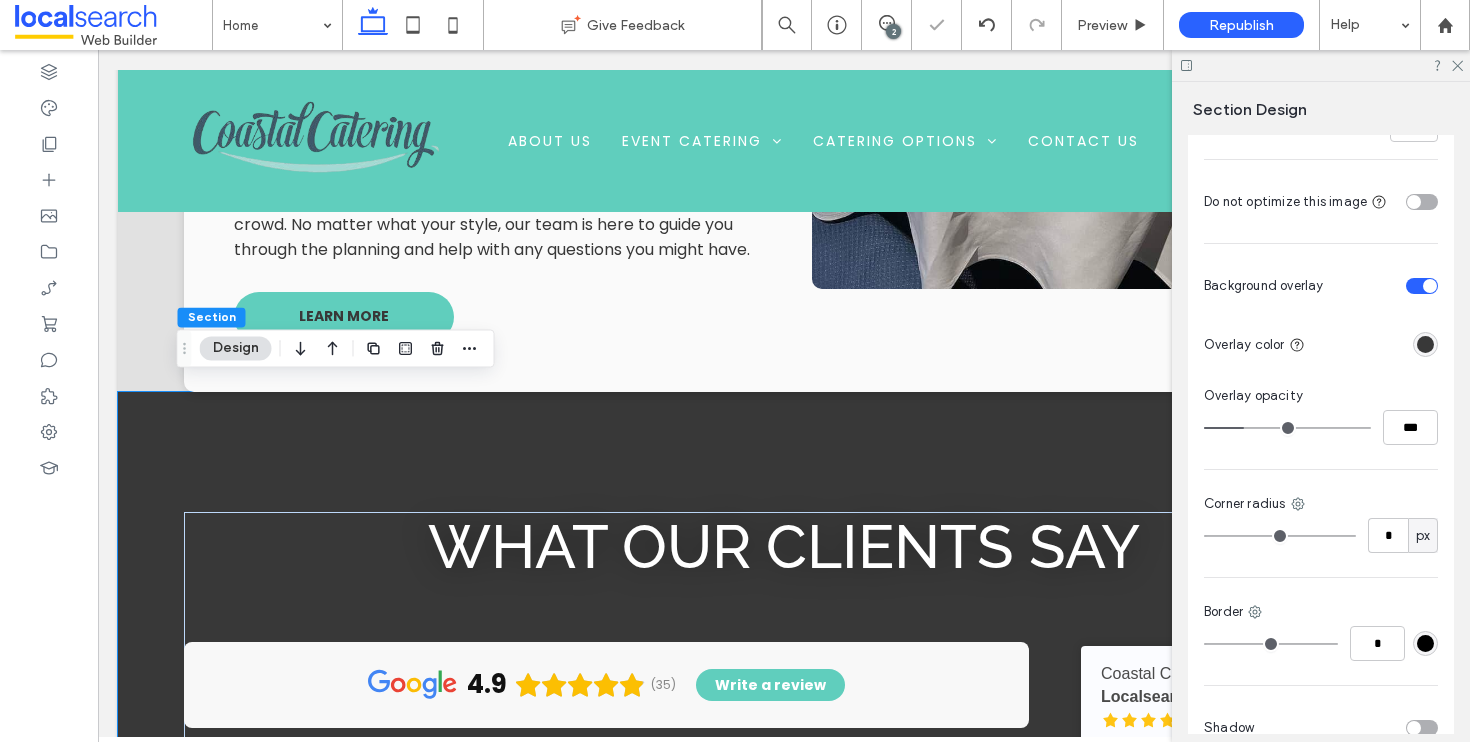 type on "*" 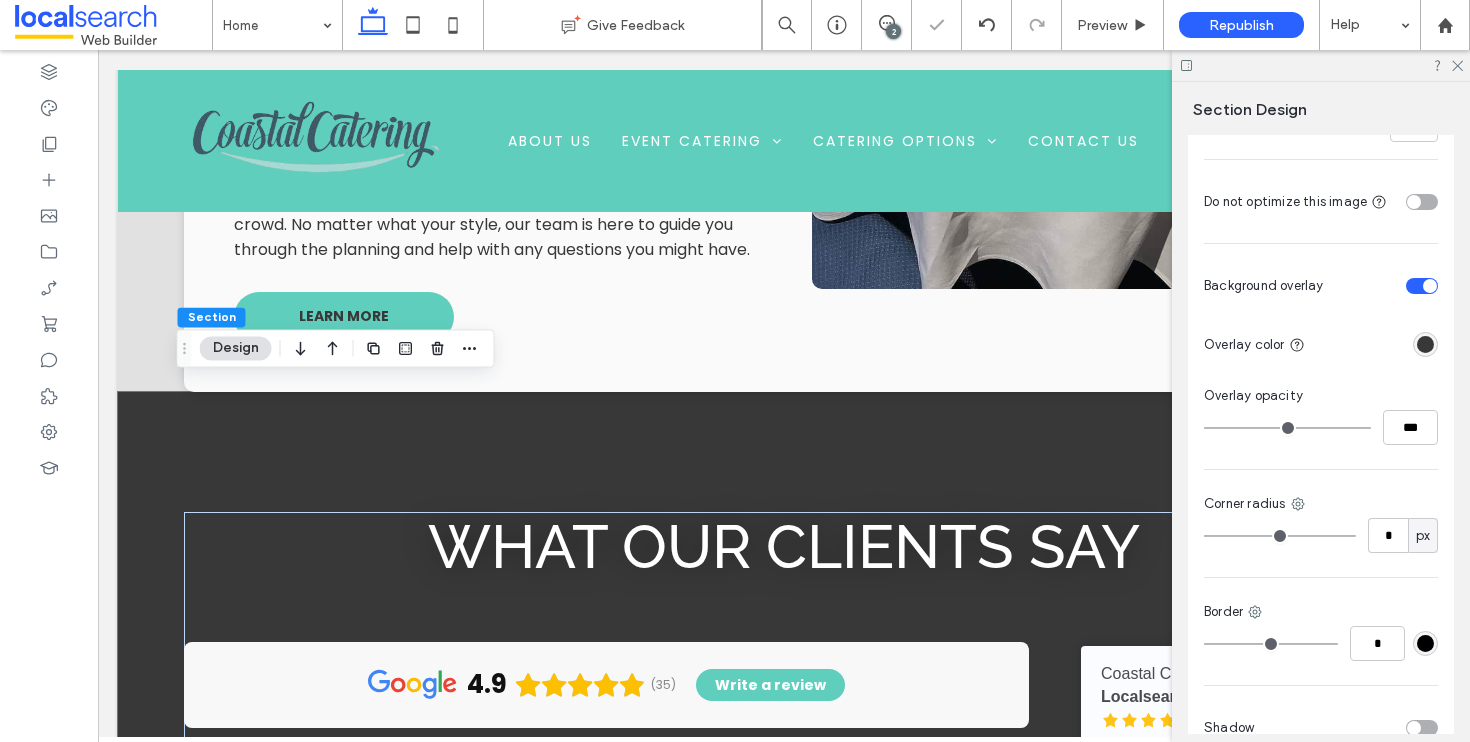 drag, startPoint x: 1245, startPoint y: 411, endPoint x: 1179, endPoint y: 413, distance: 66.0303 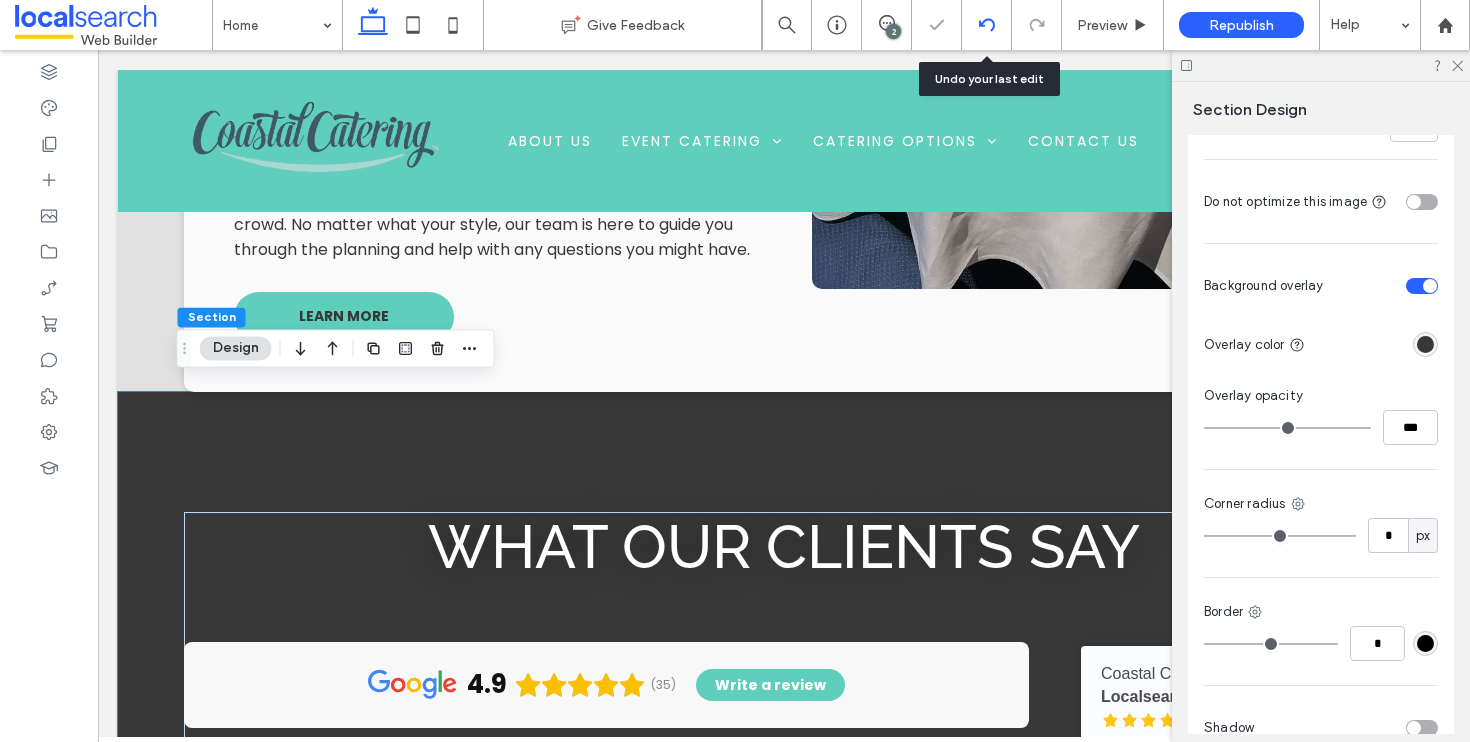 click at bounding box center (987, 25) 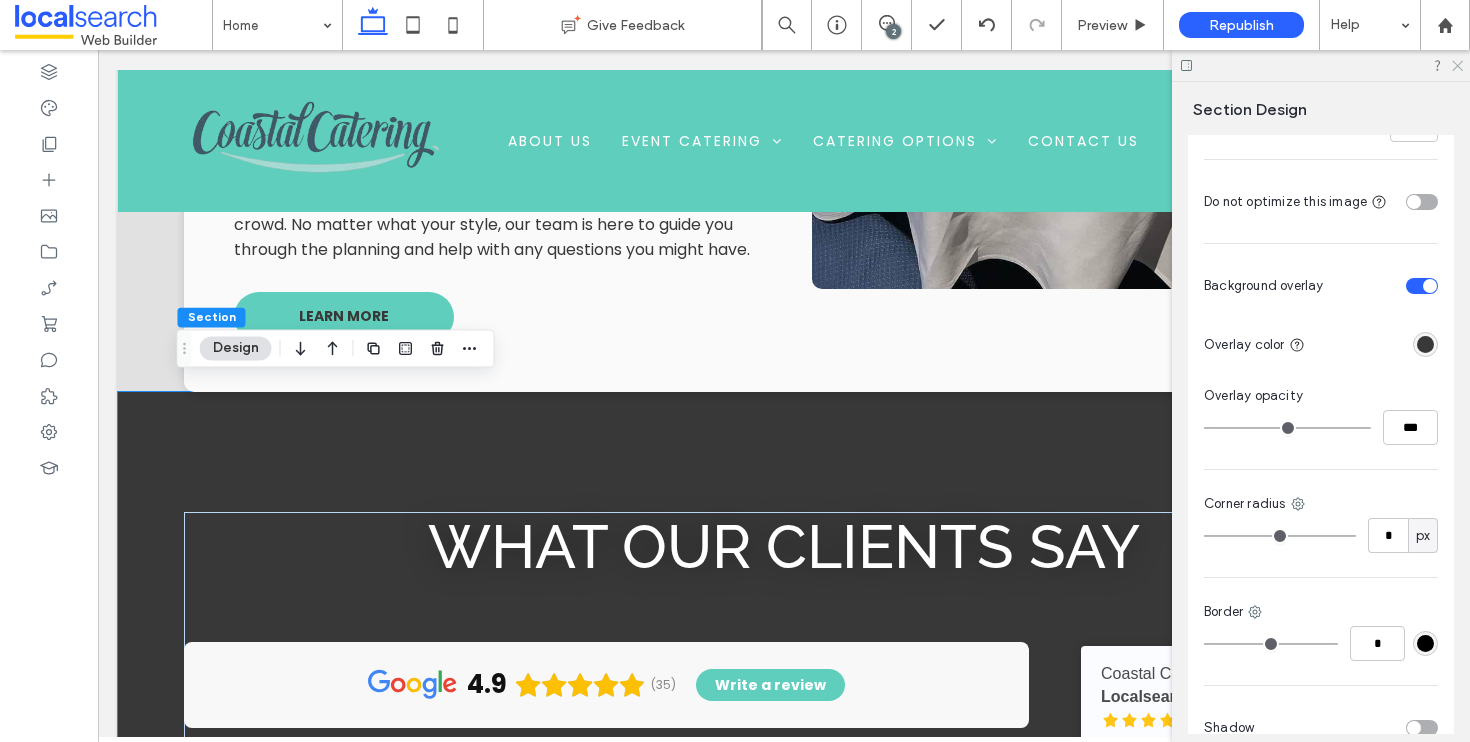 click 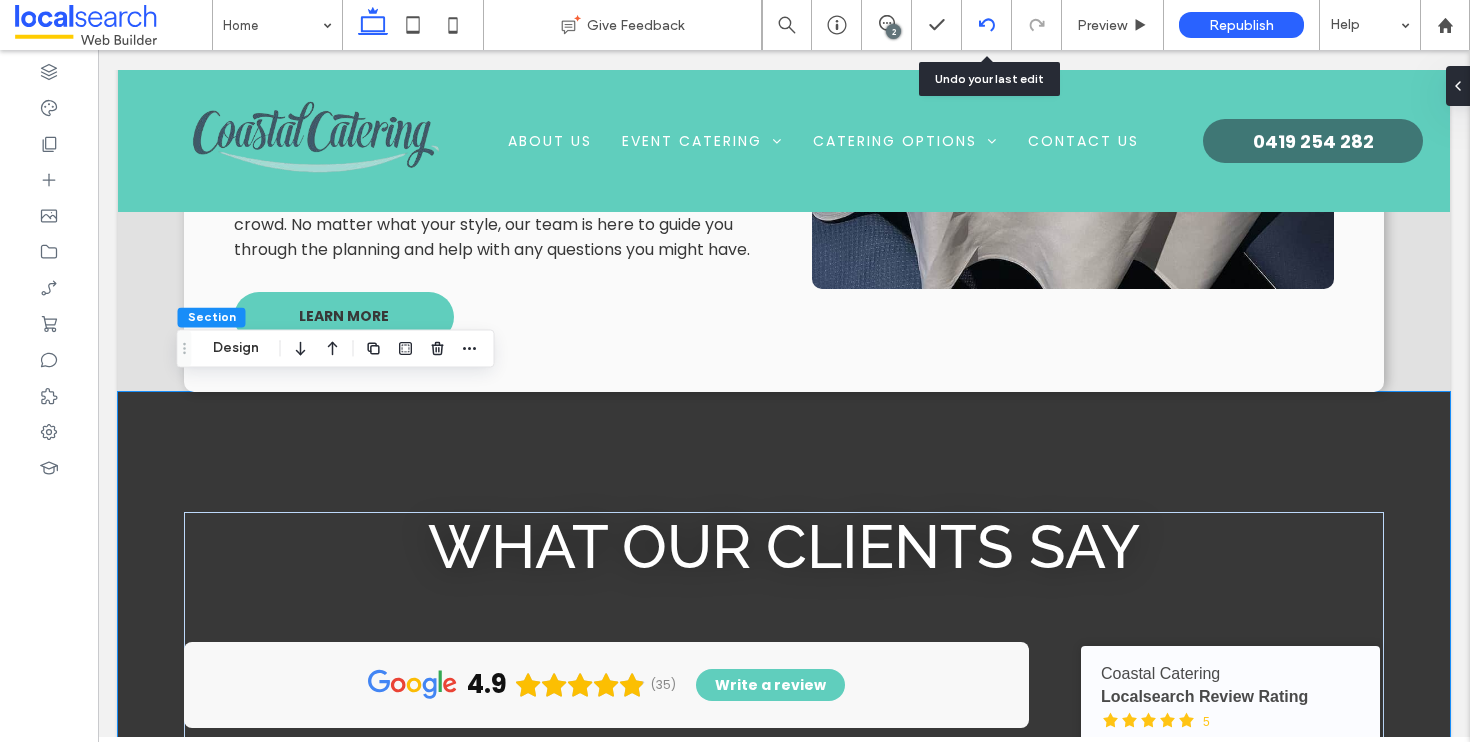 click 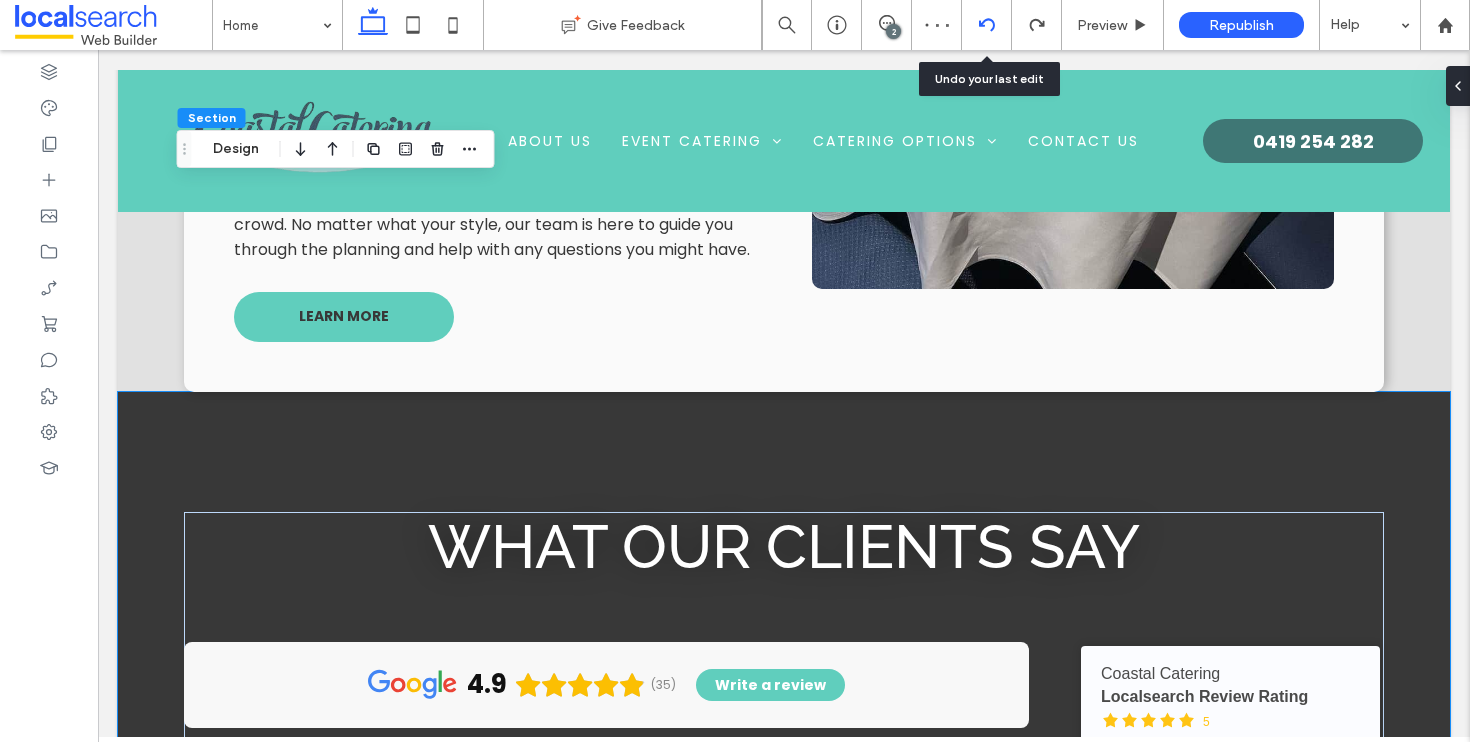 click 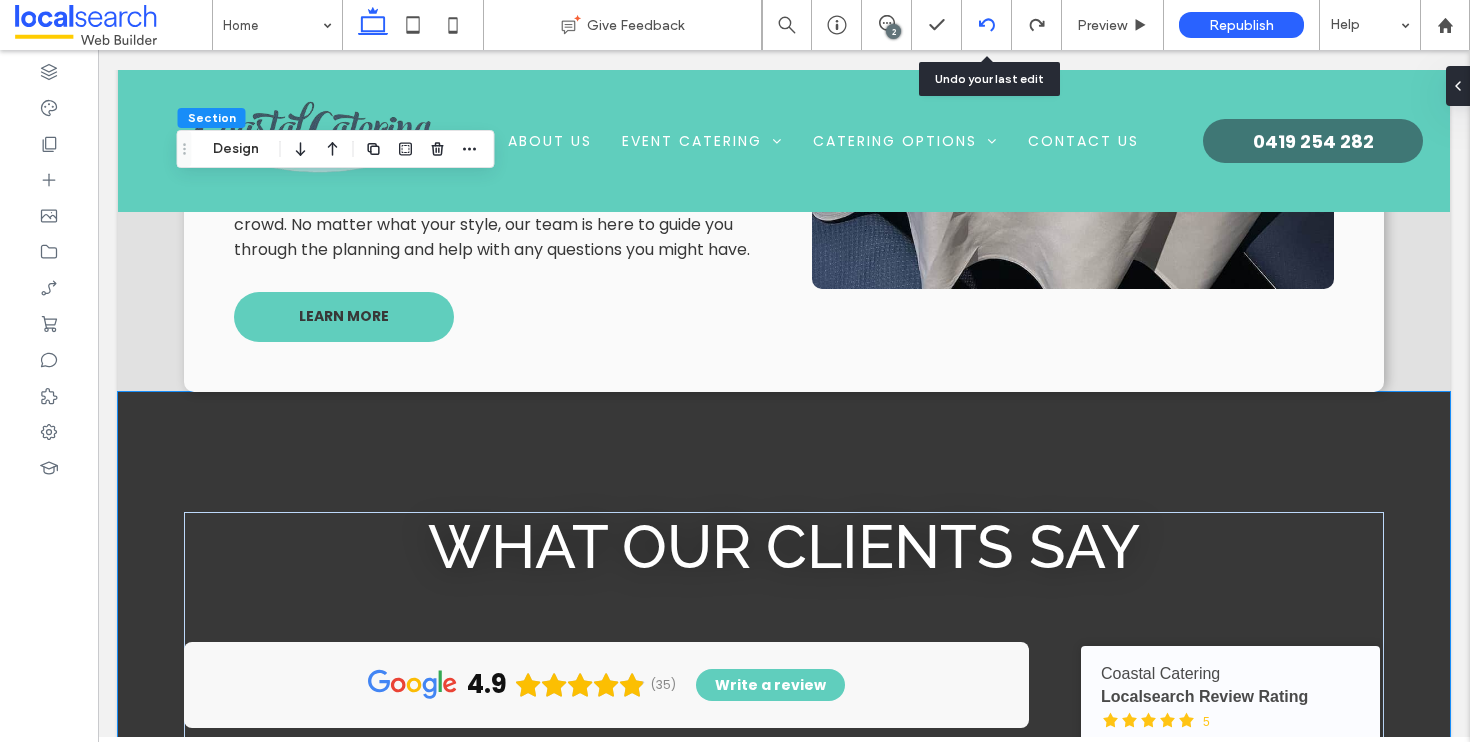 click 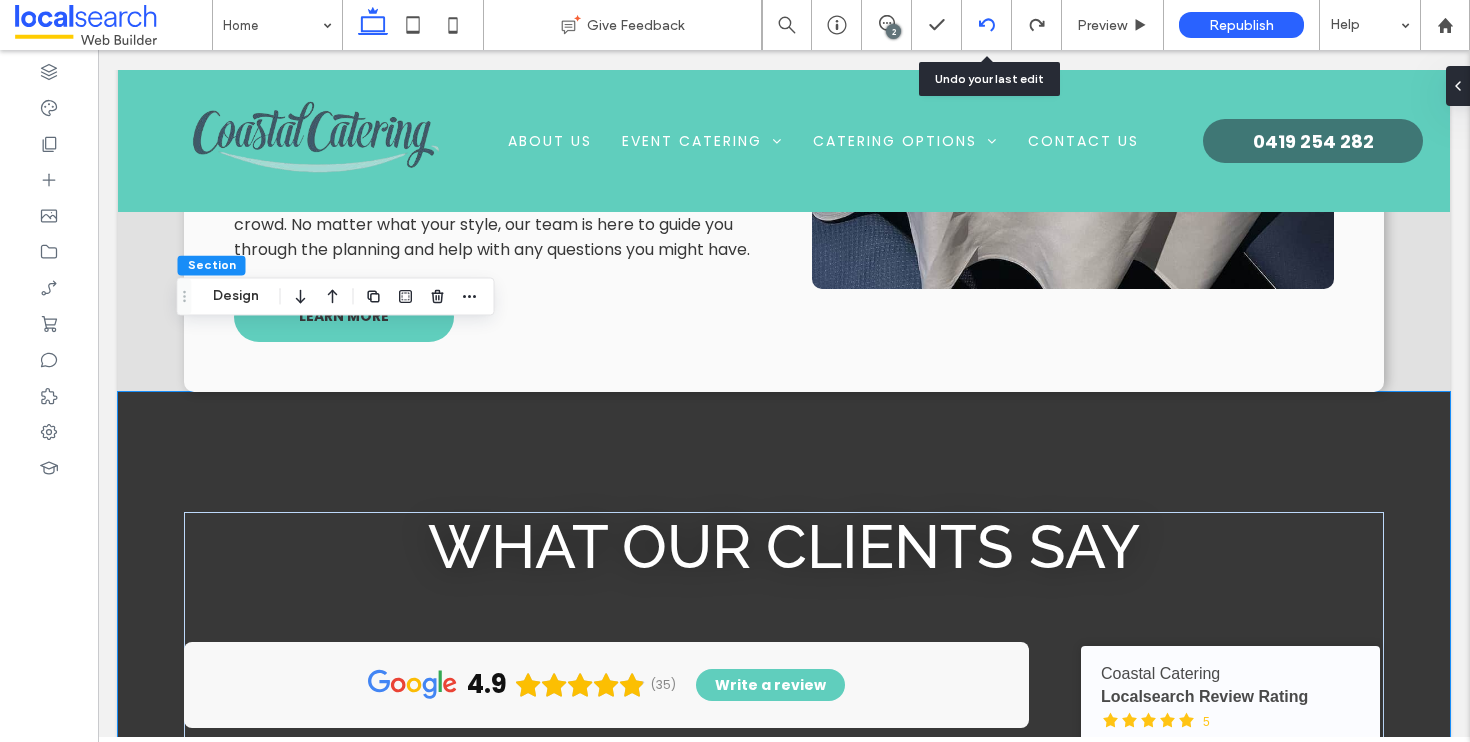 click 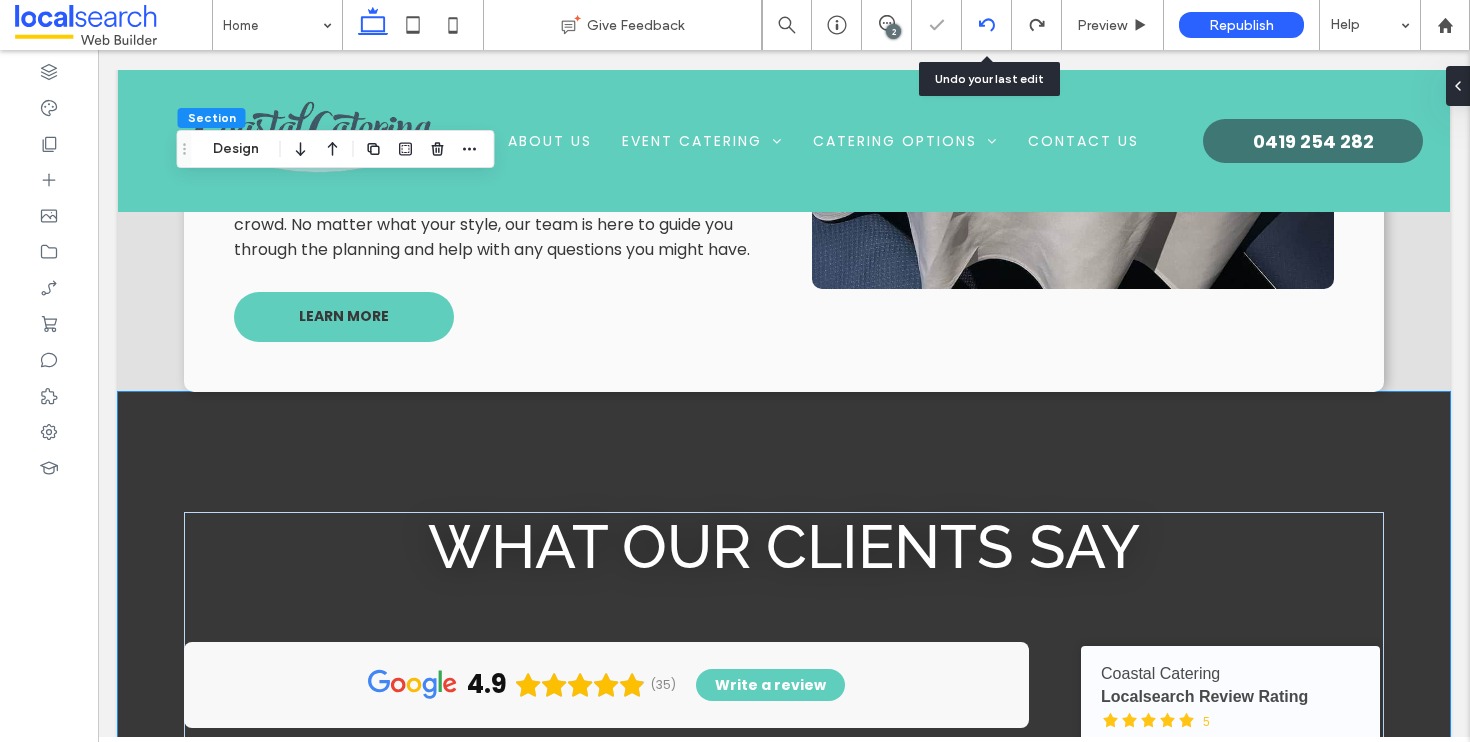 click 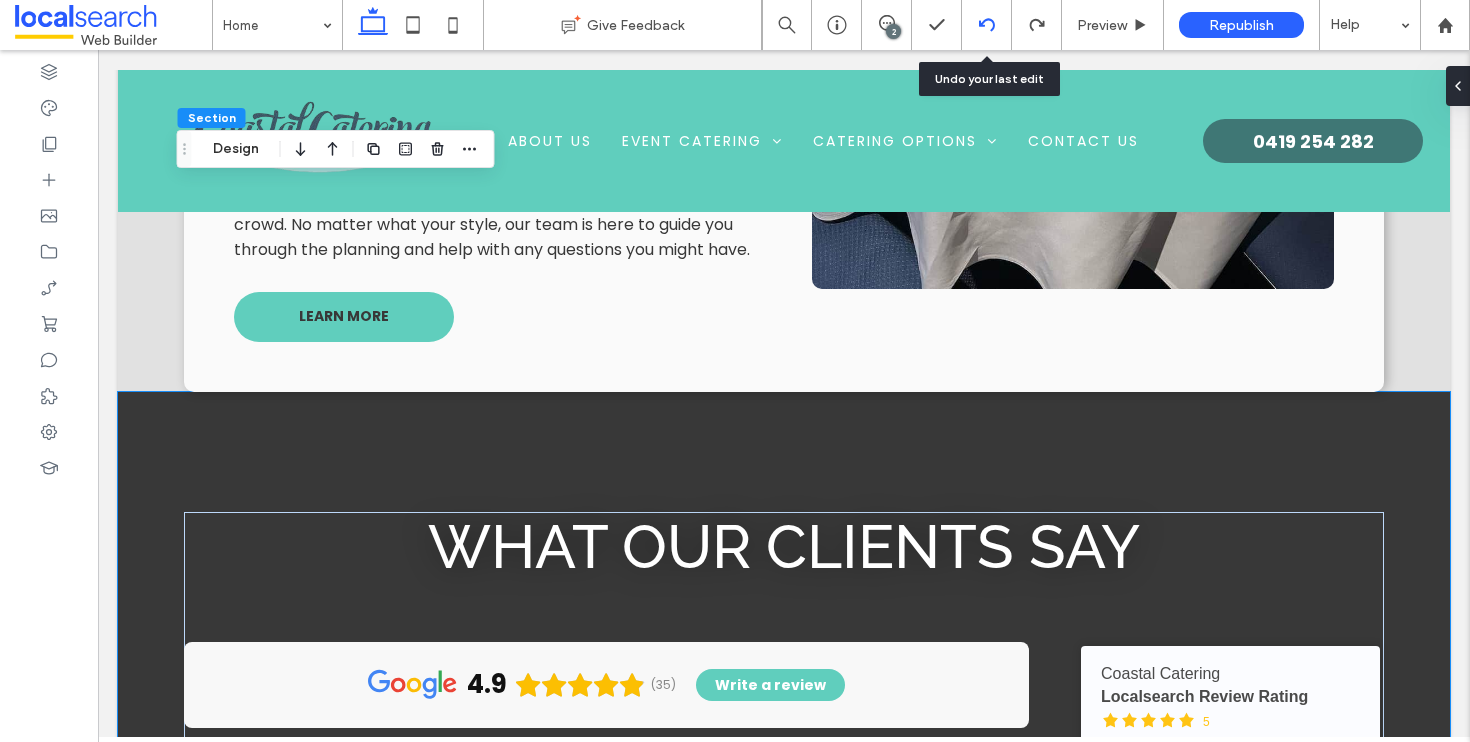 click 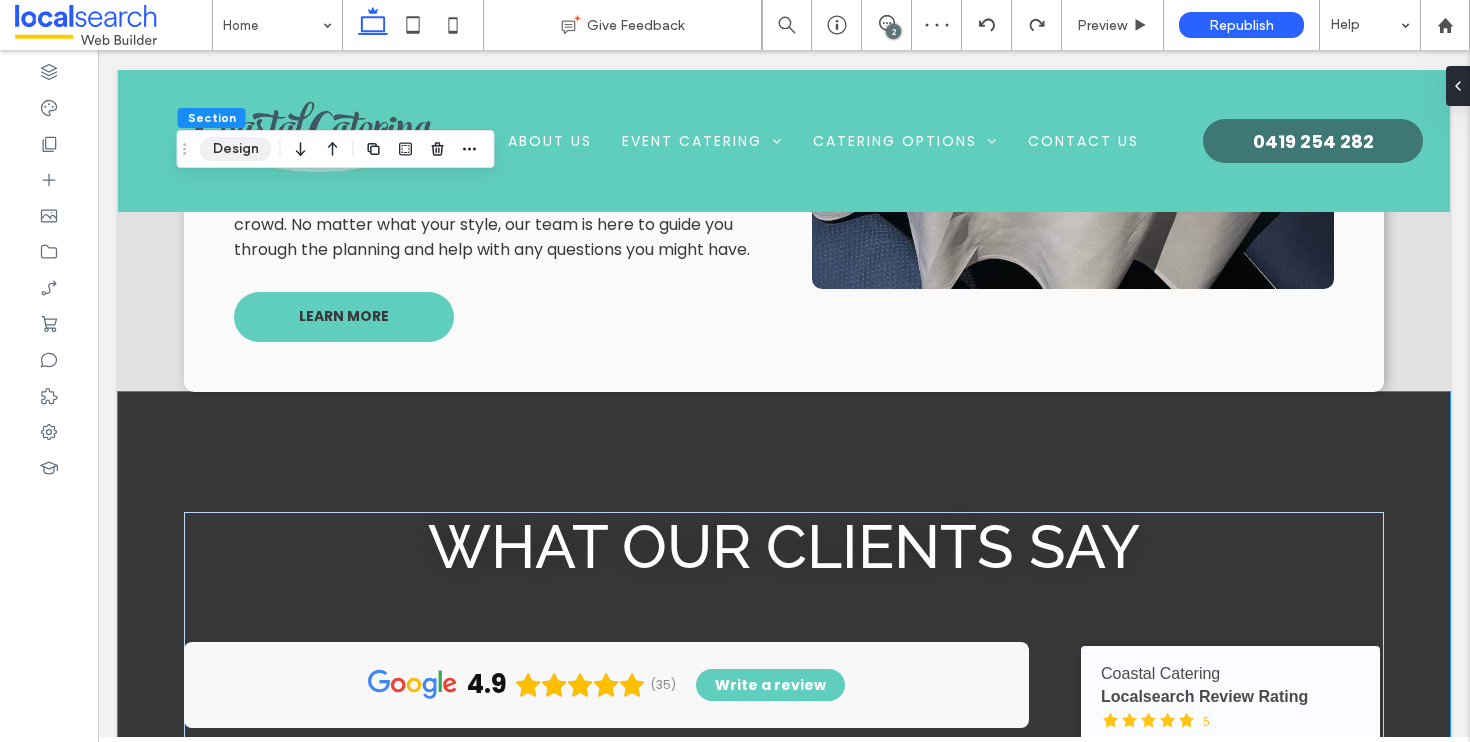 click on "Design" at bounding box center [236, 149] 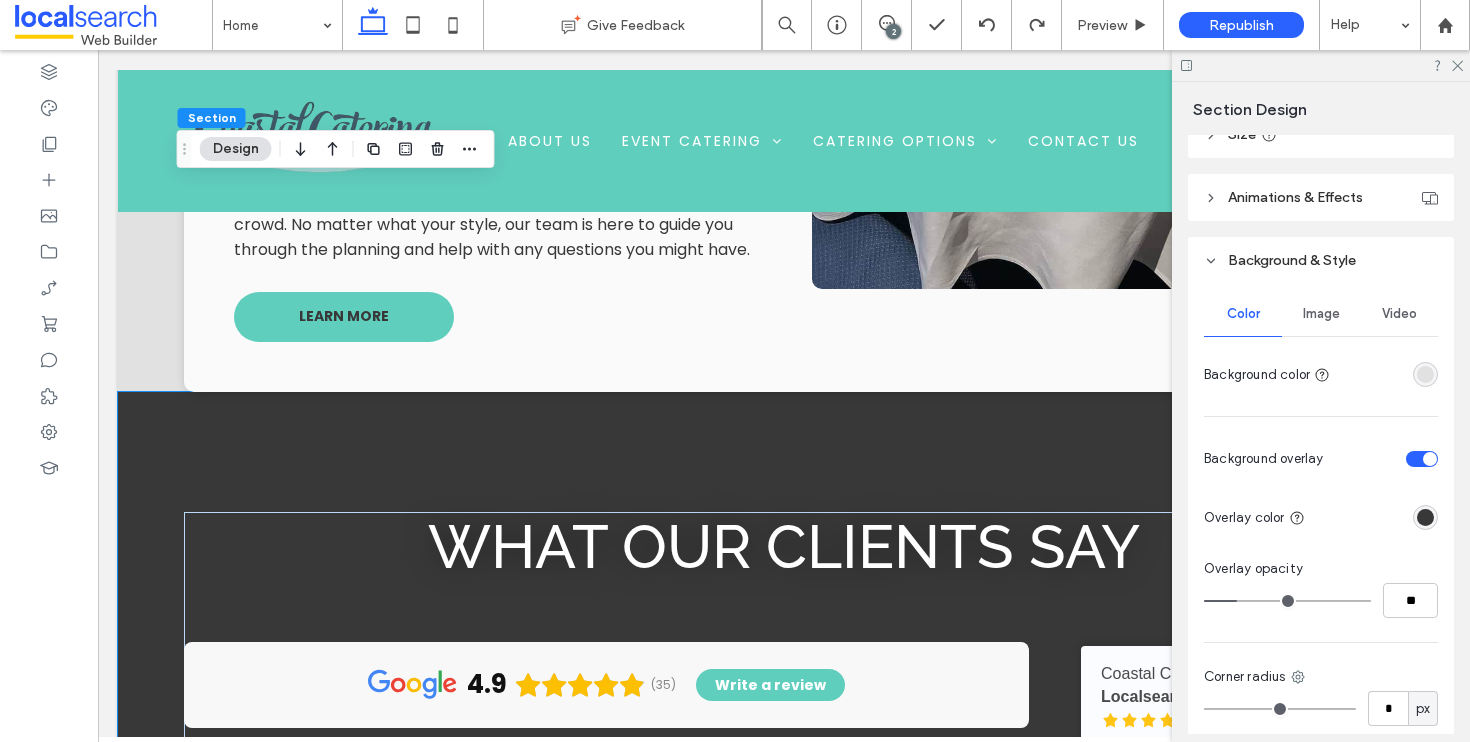 scroll, scrollTop: 796, scrollLeft: 0, axis: vertical 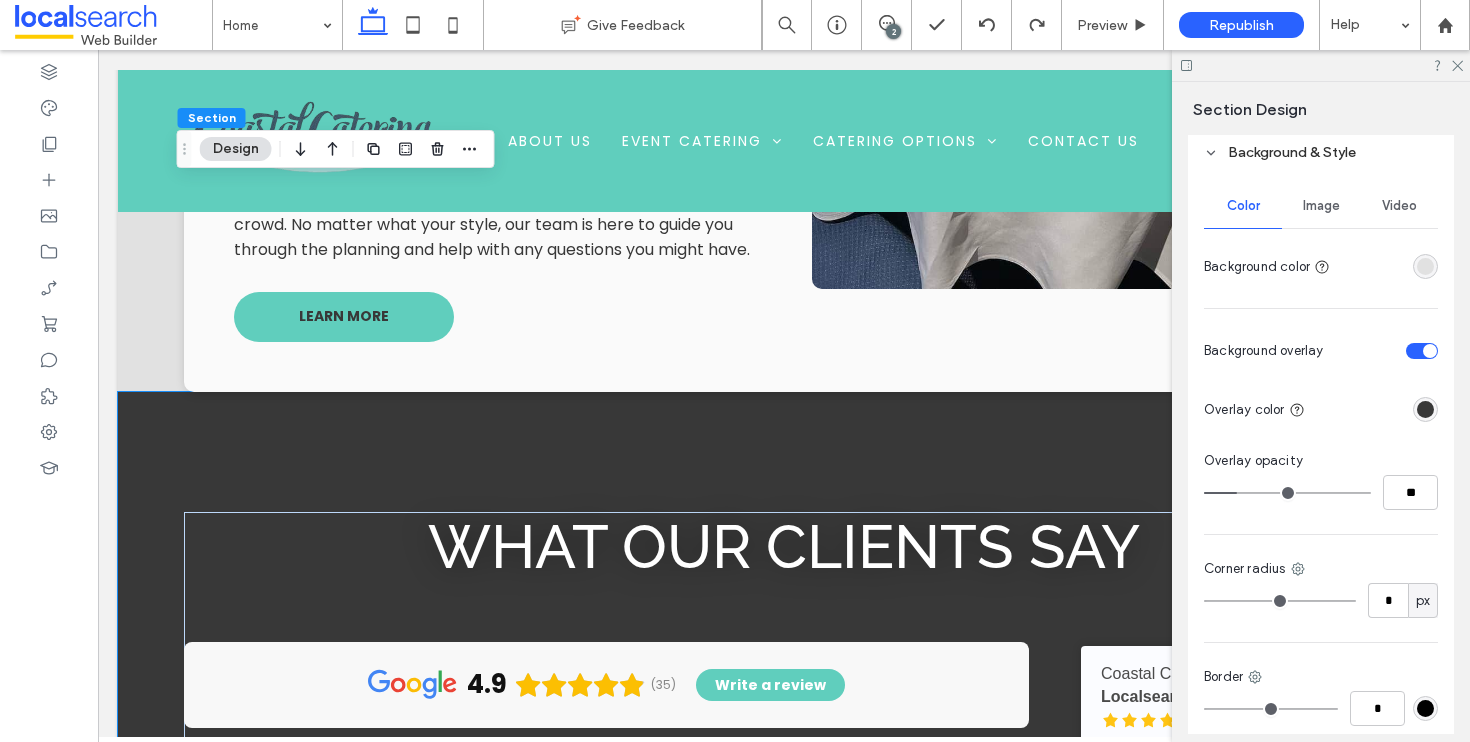type on "**" 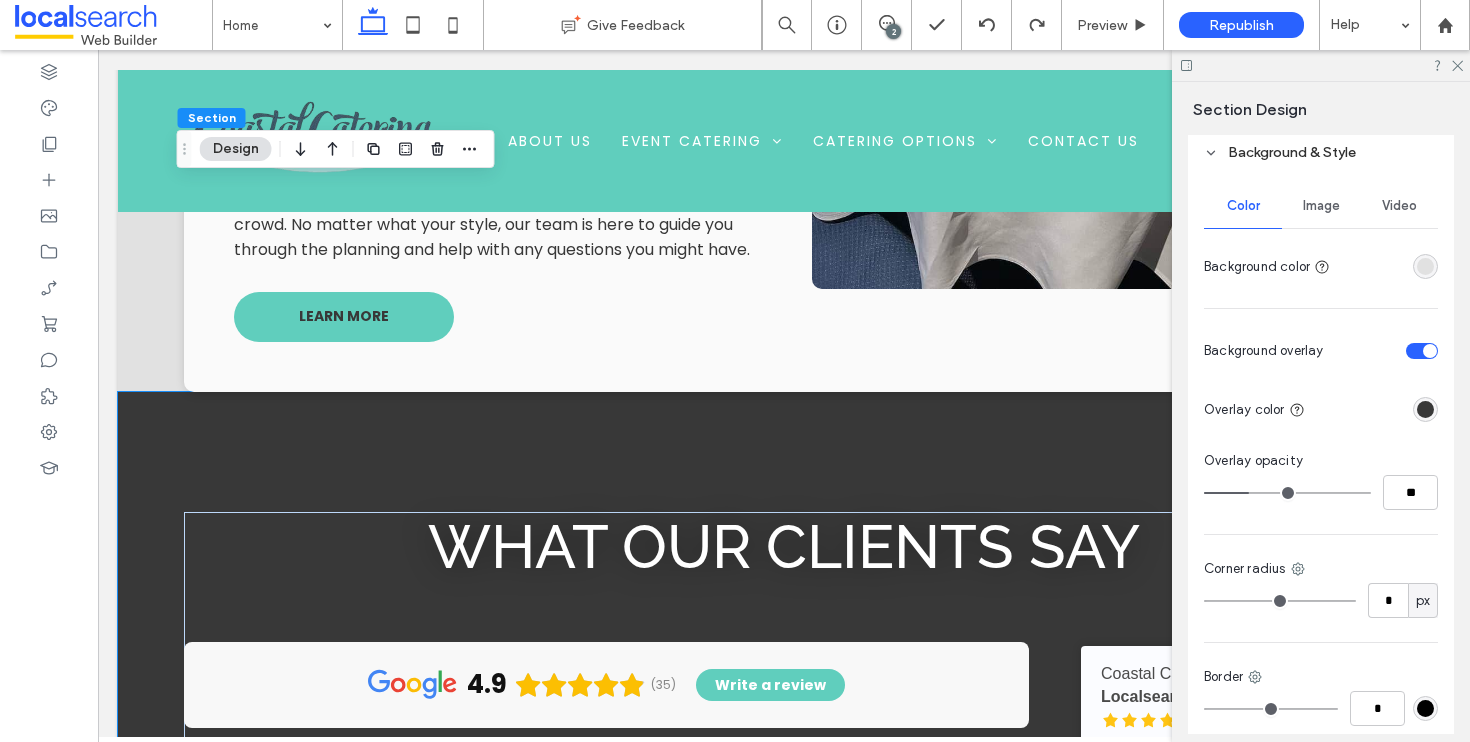 type on "**" 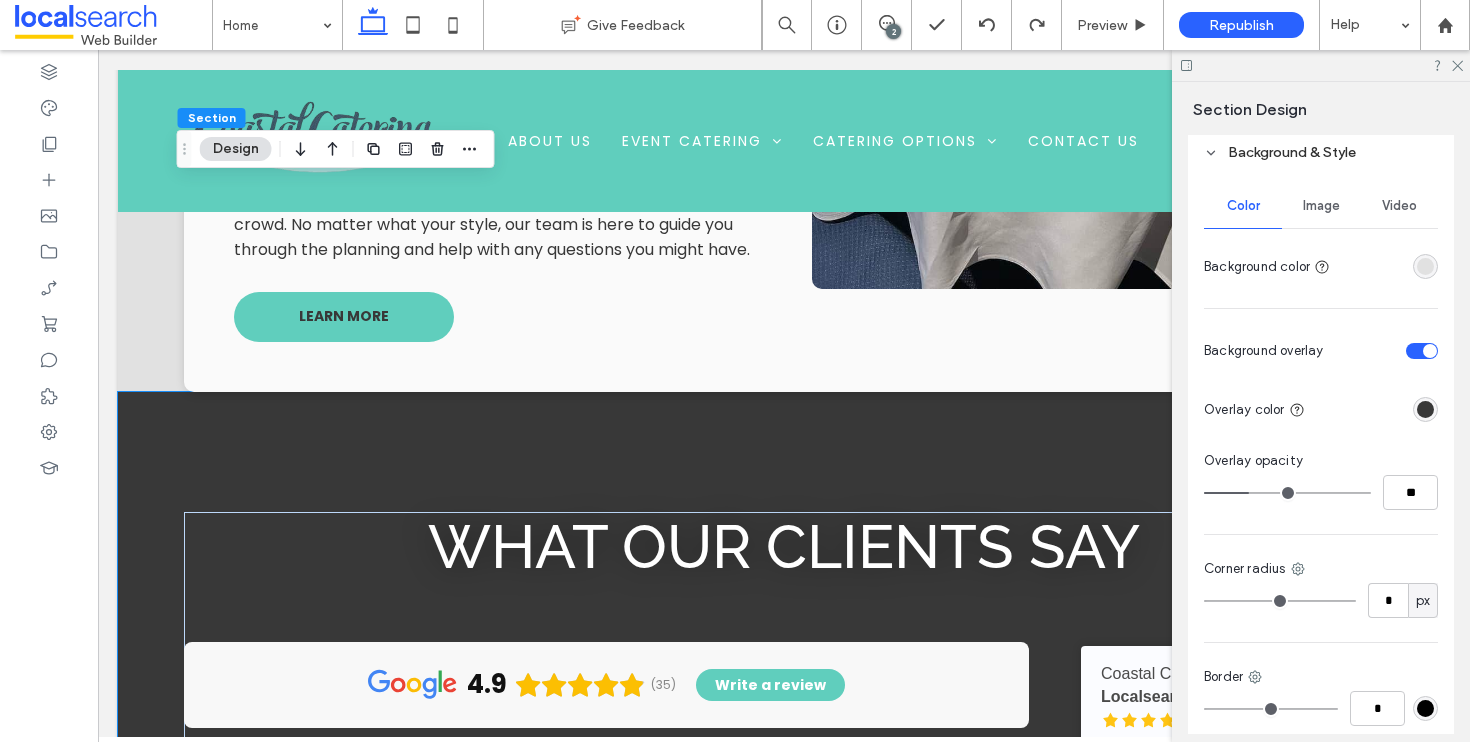 type on "**" 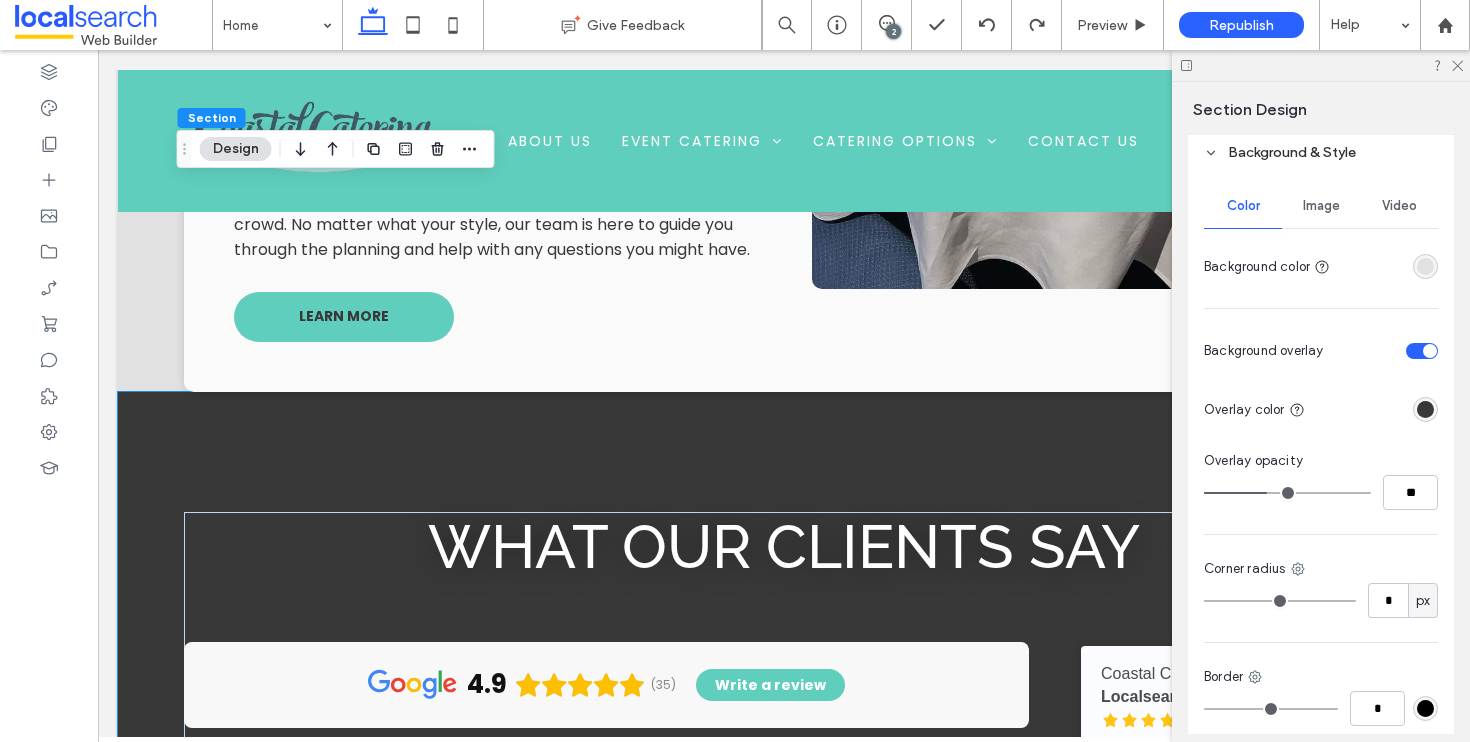 type on "**" 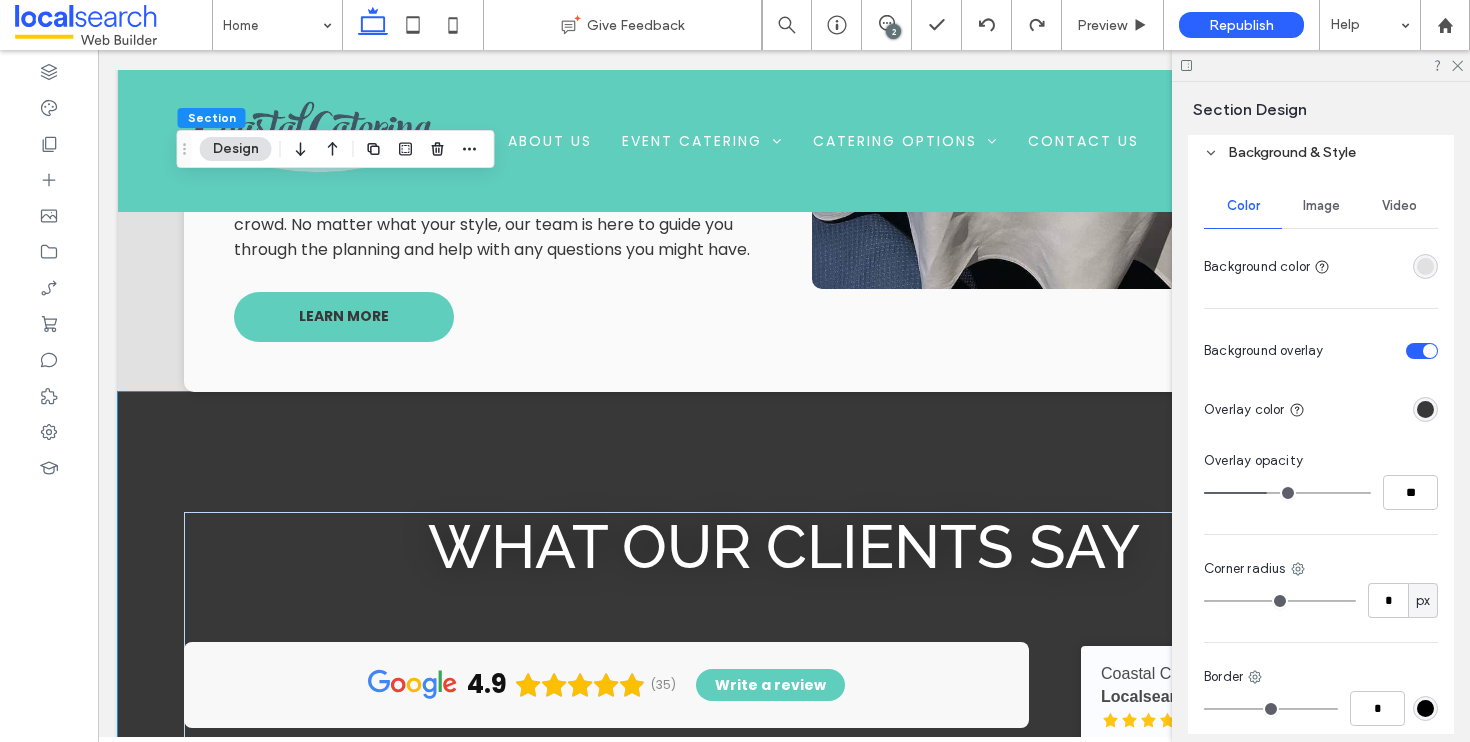 type on "**" 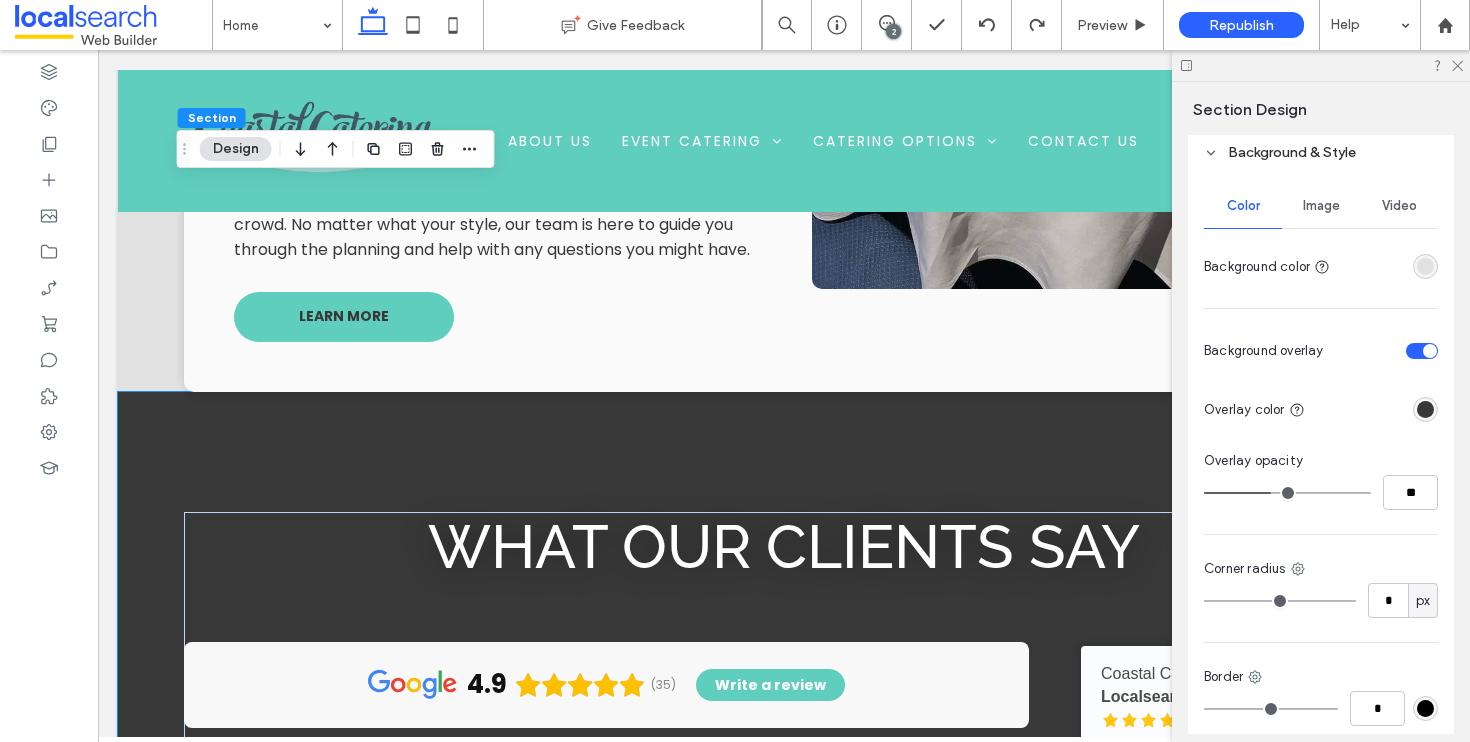 drag, startPoint x: 1240, startPoint y: 490, endPoint x: 1267, endPoint y: 493, distance: 27.166155 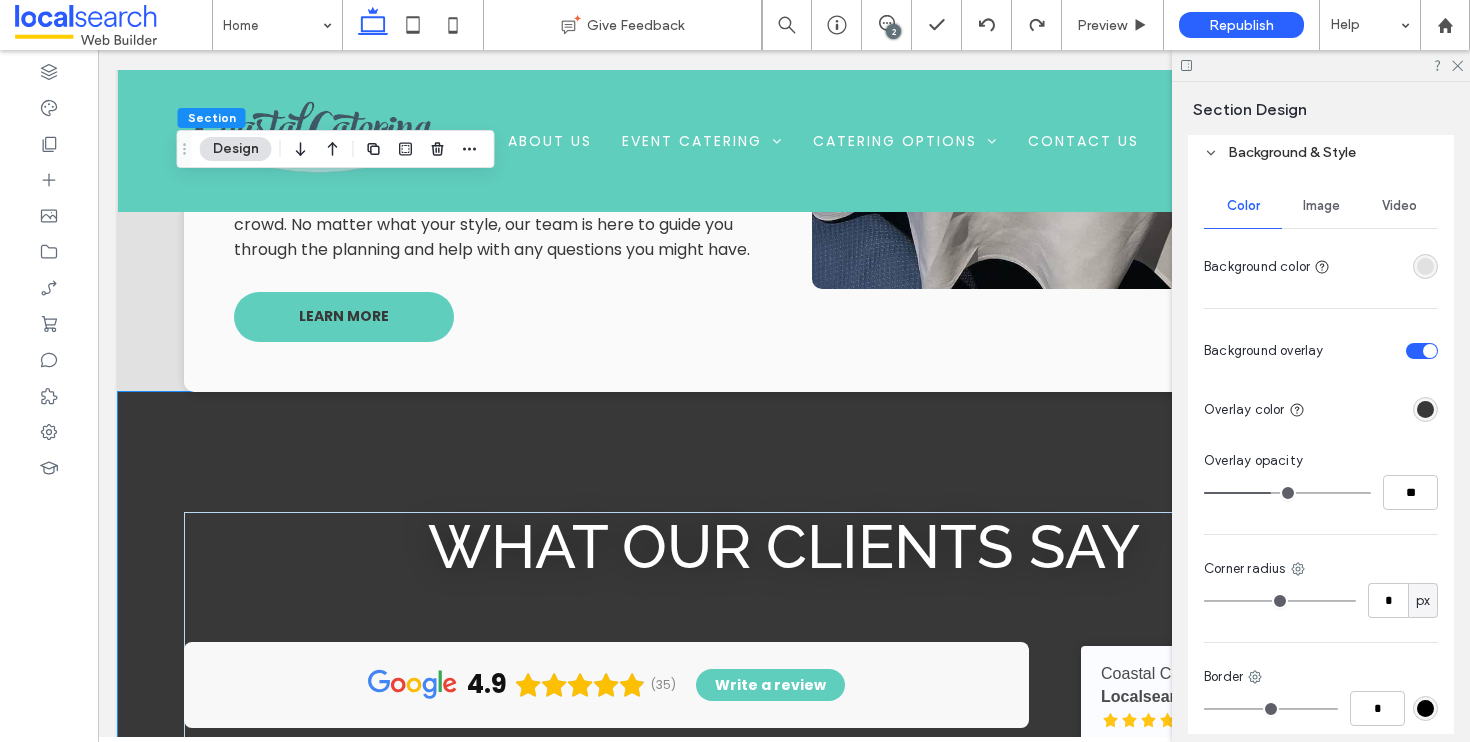 click at bounding box center (1287, 493) 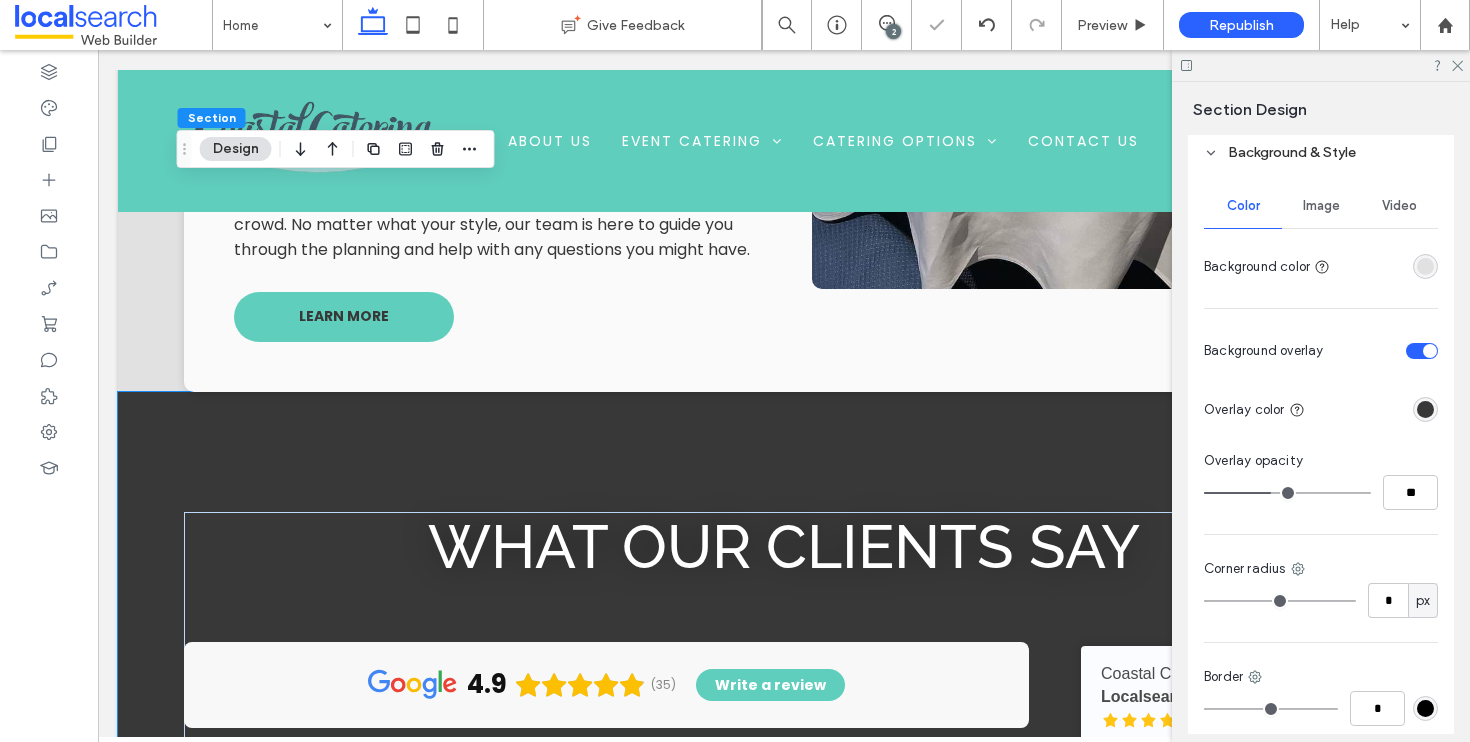type on "**" 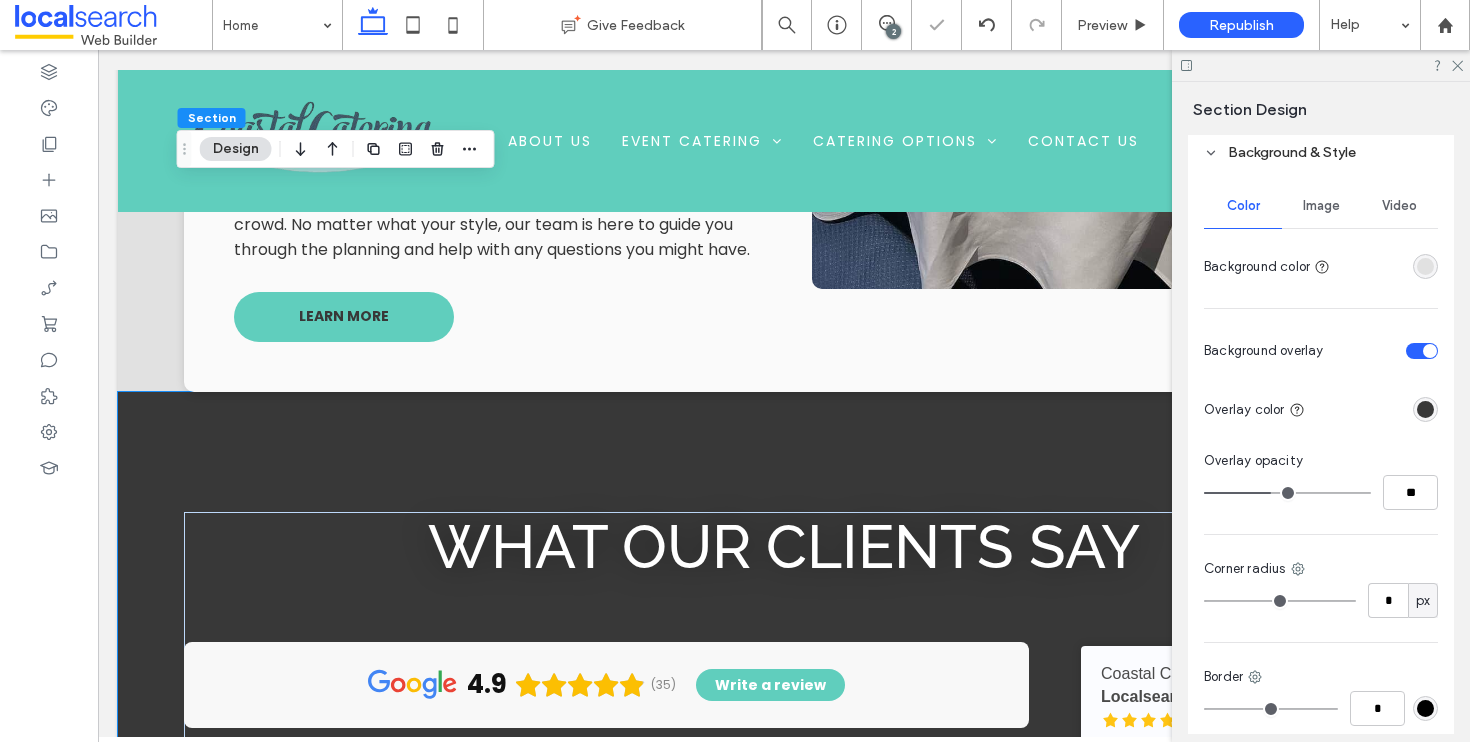 type on "**" 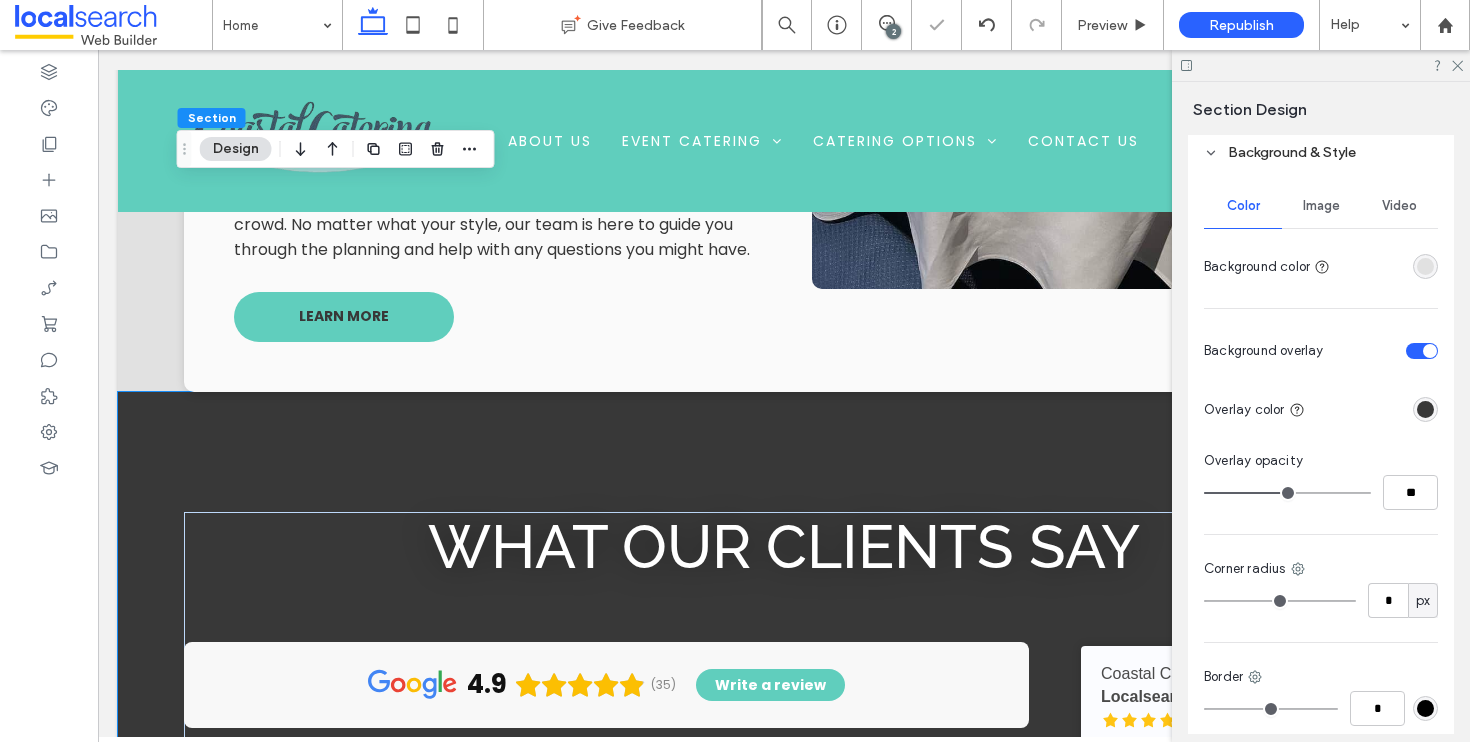 type on "**" 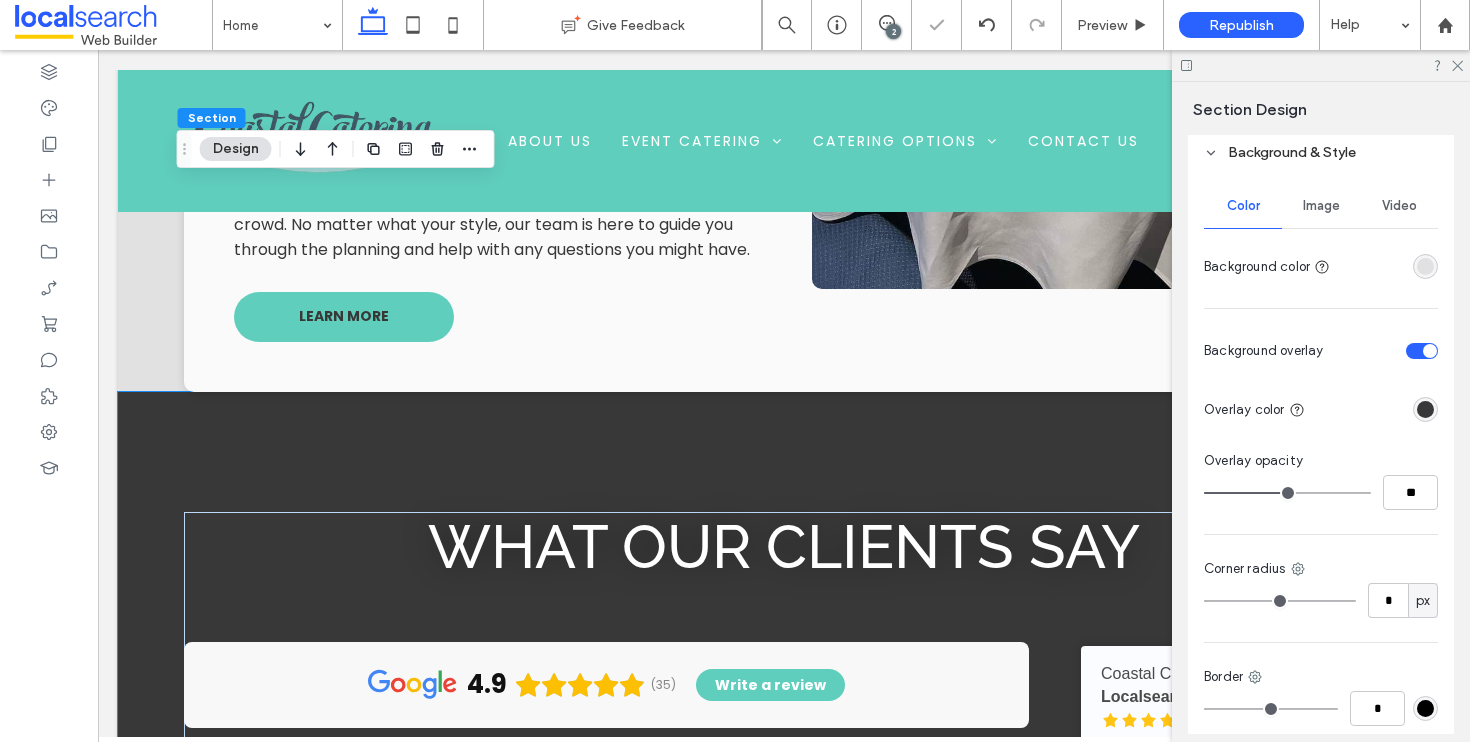 type on "**" 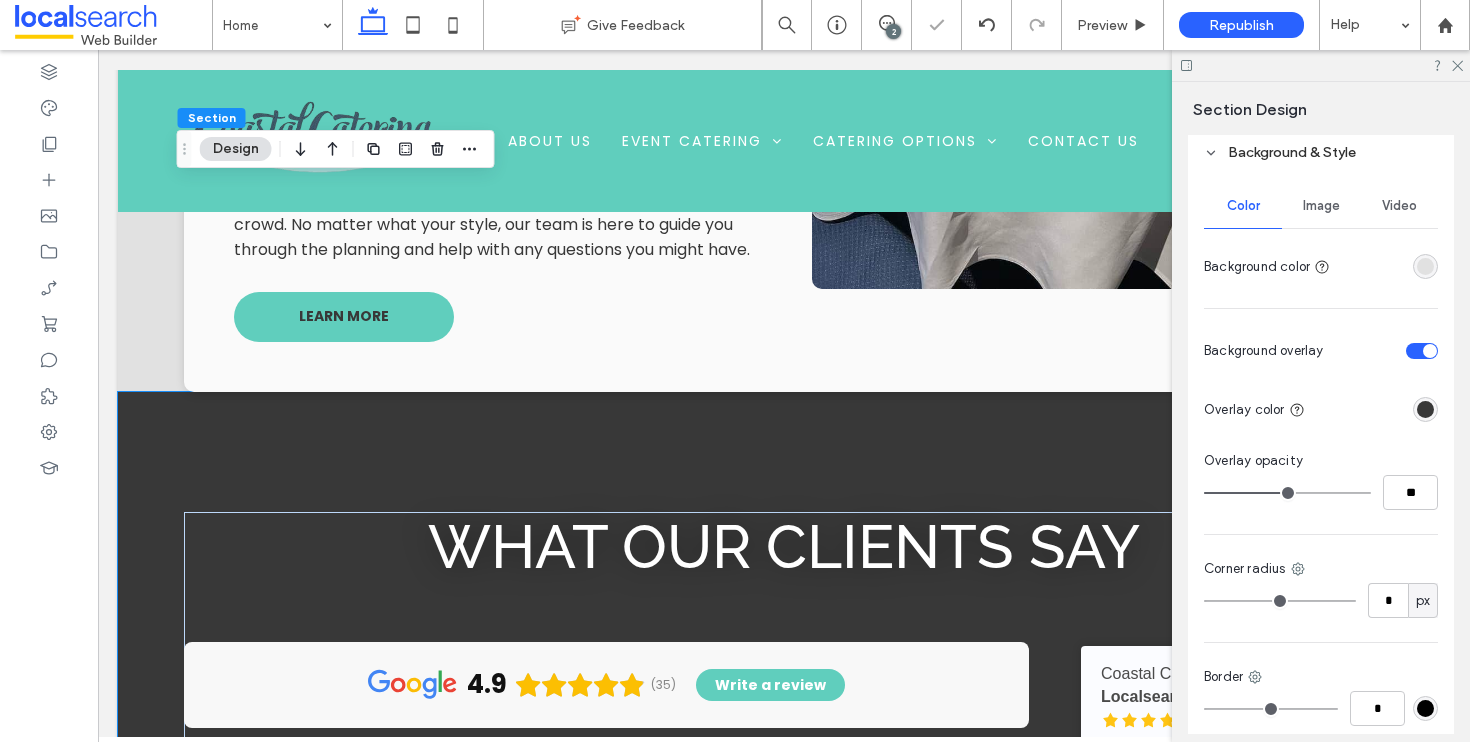 type on "**" 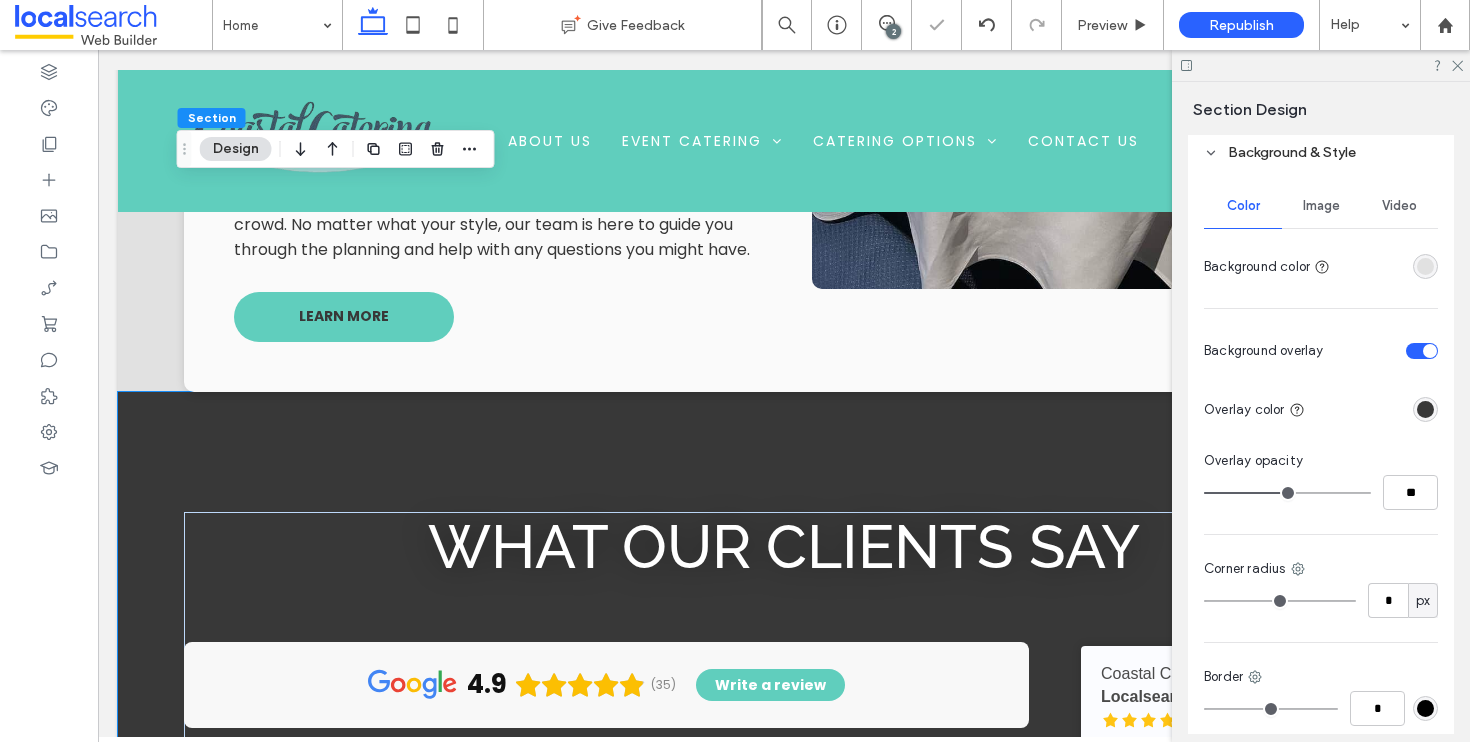 type on "**" 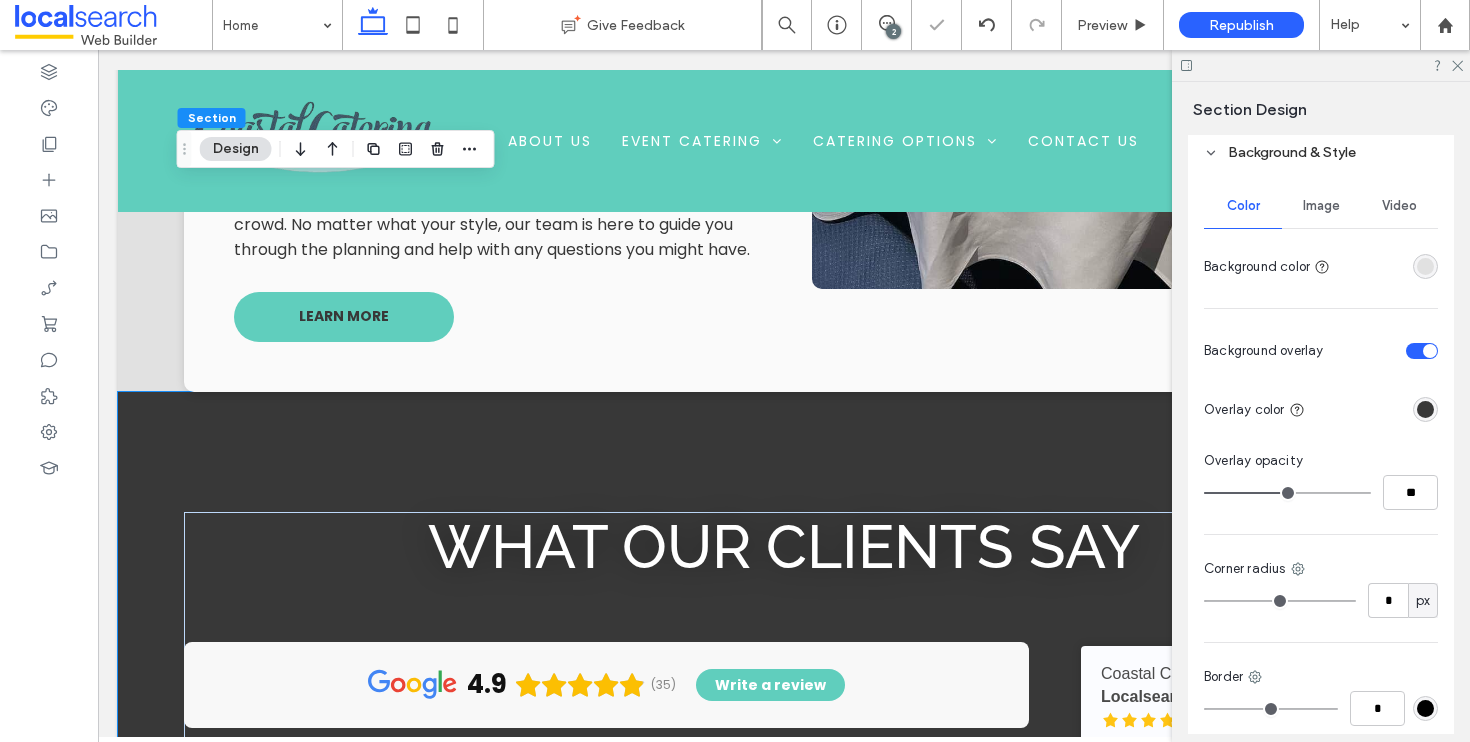 type on "**" 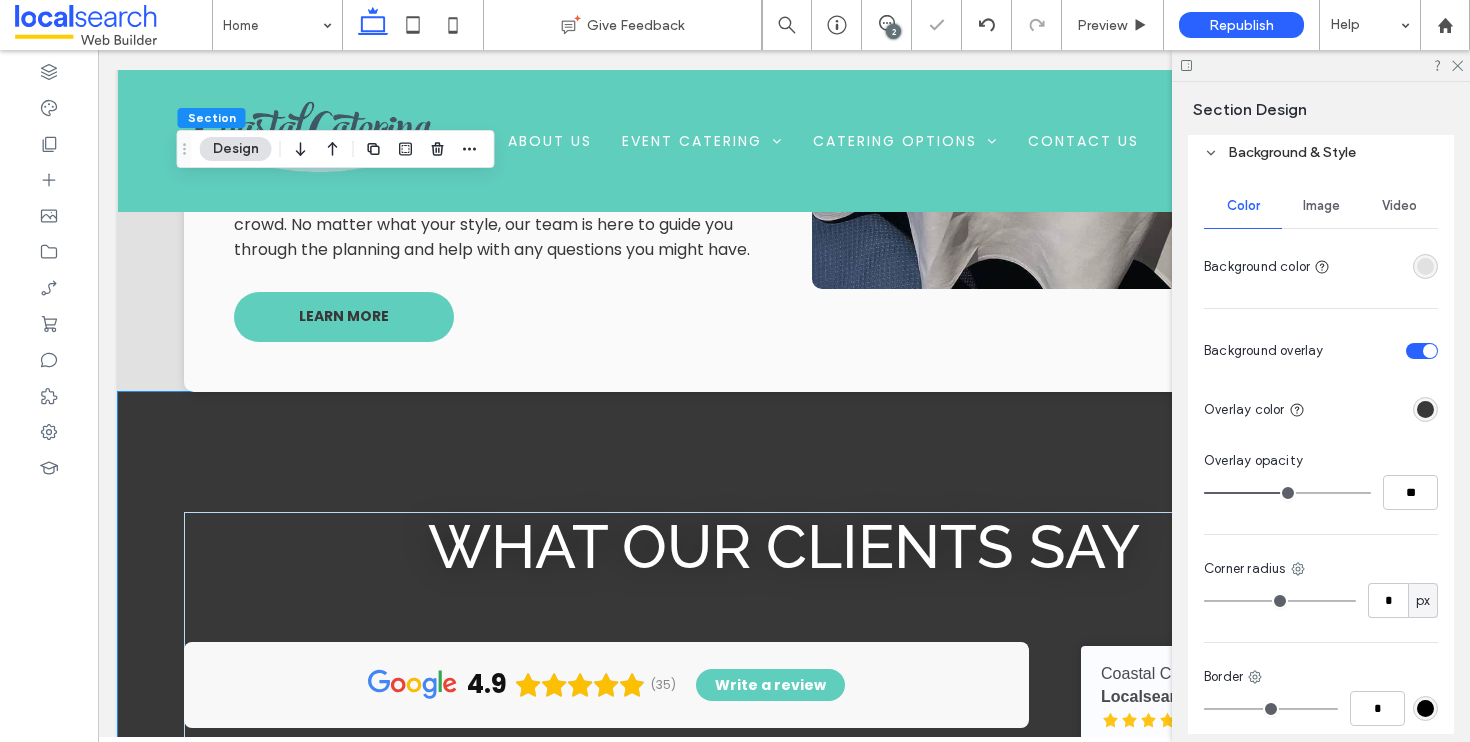 type on "**" 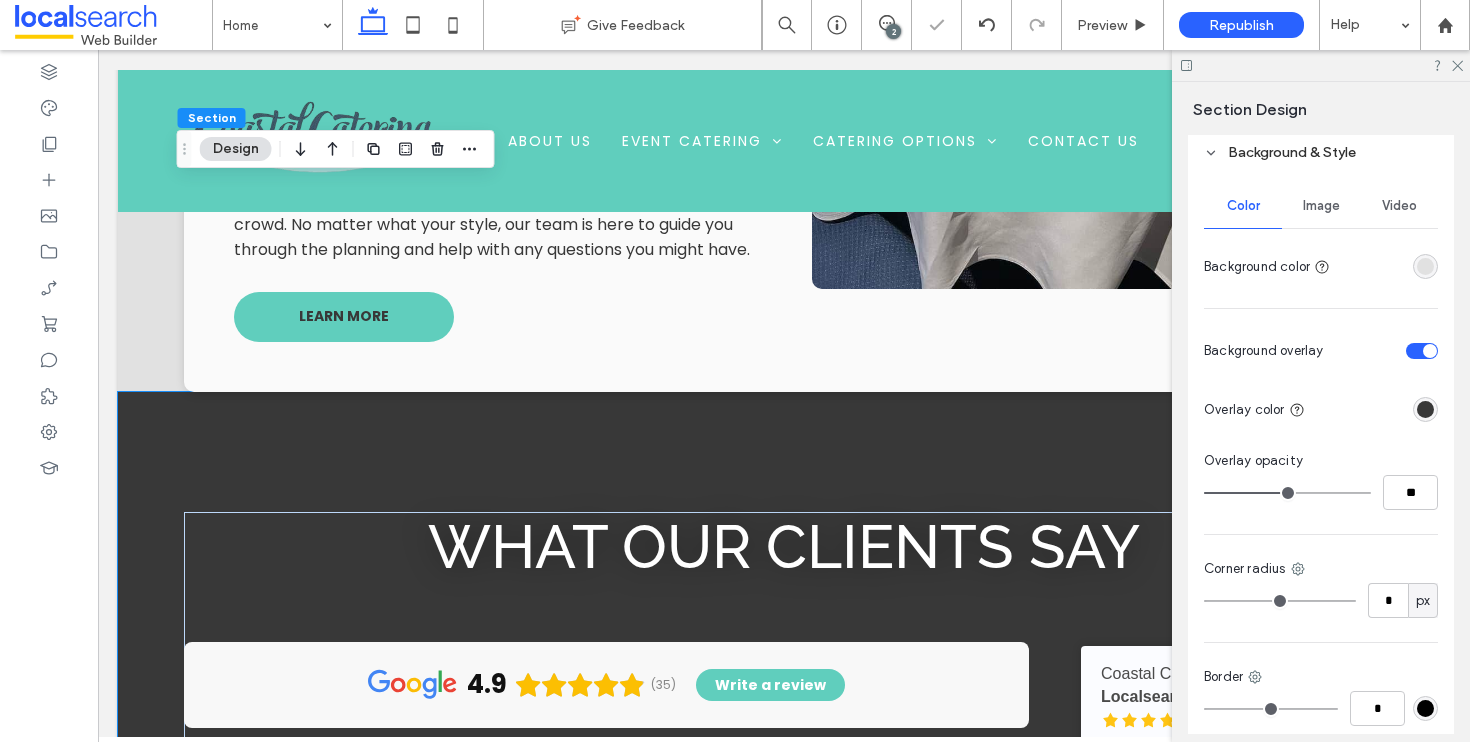 type on "**" 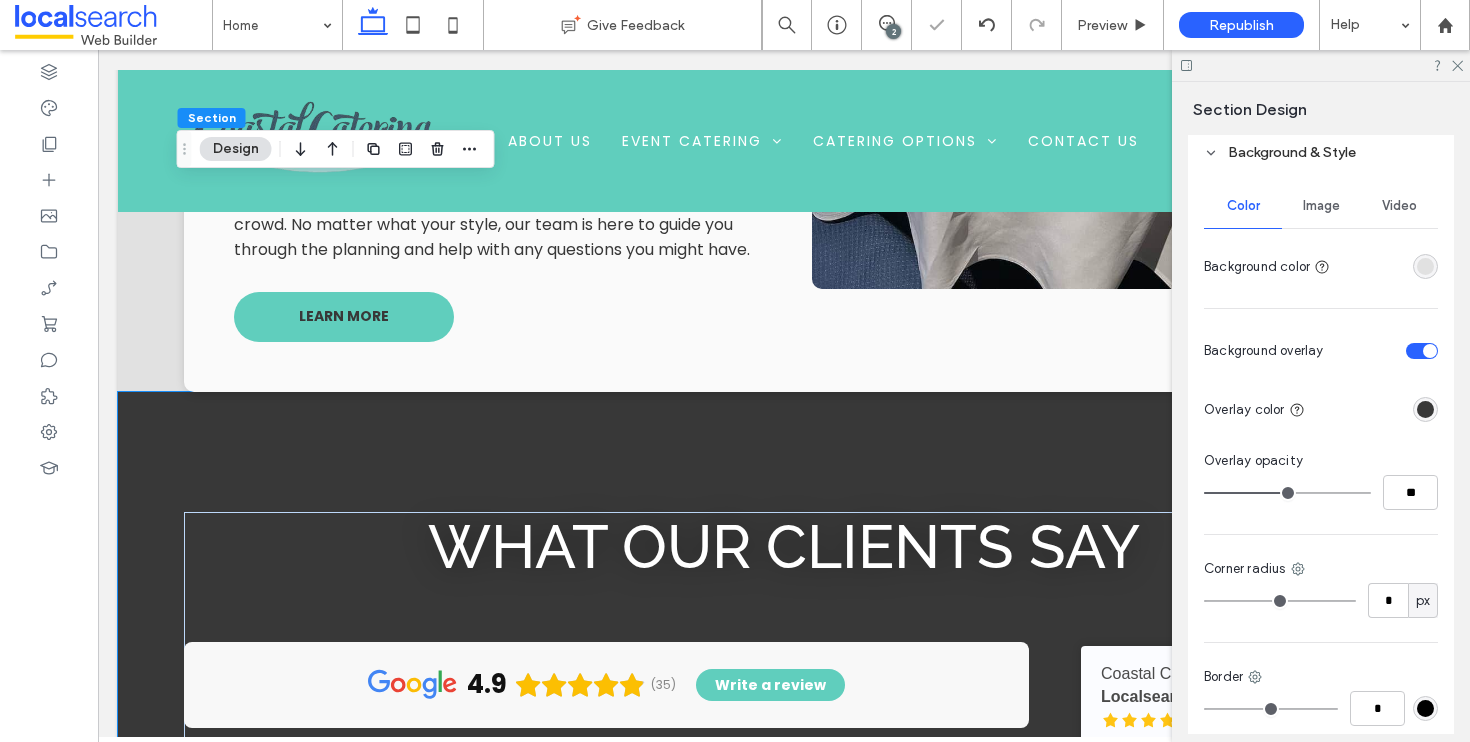 type on "**" 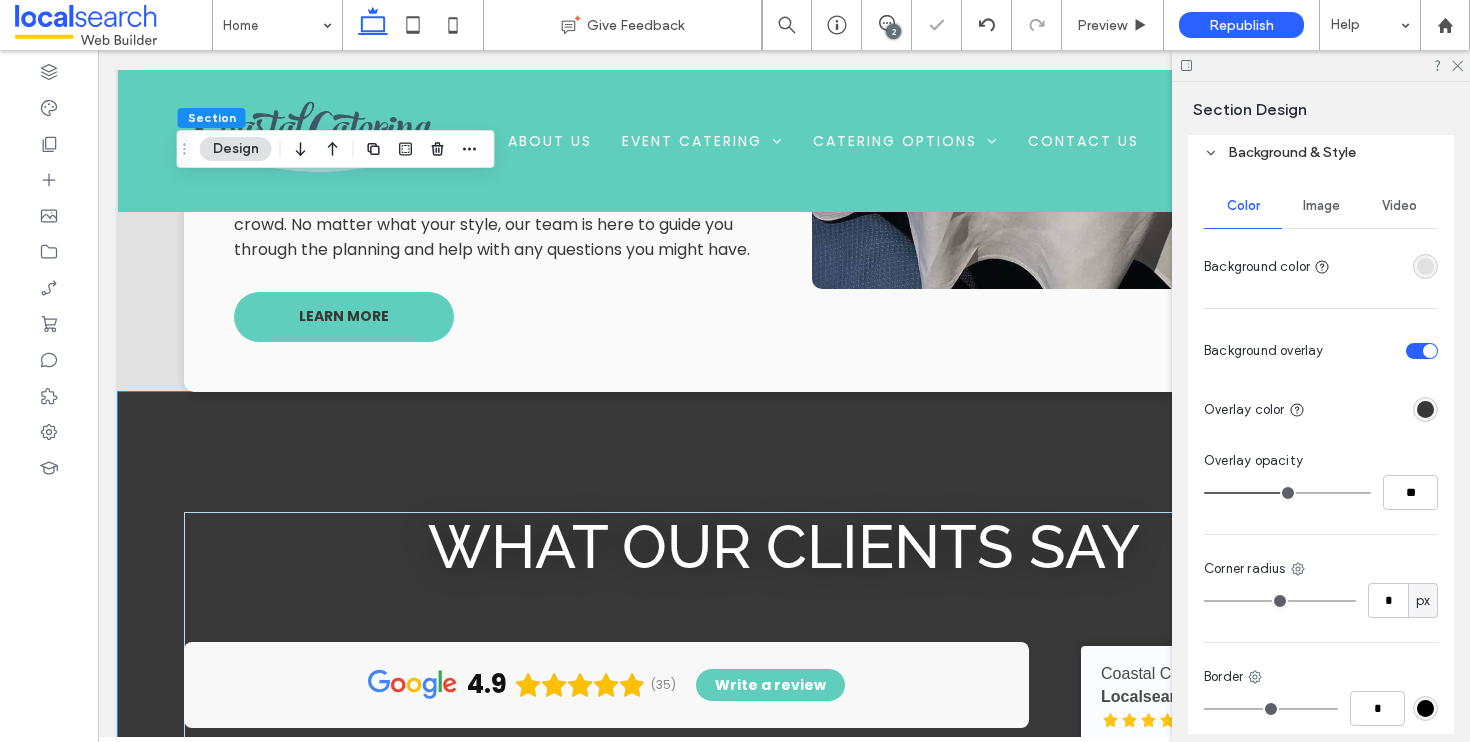 drag, startPoint x: 1267, startPoint y: 493, endPoint x: 1282, endPoint y: 494, distance: 15.033297 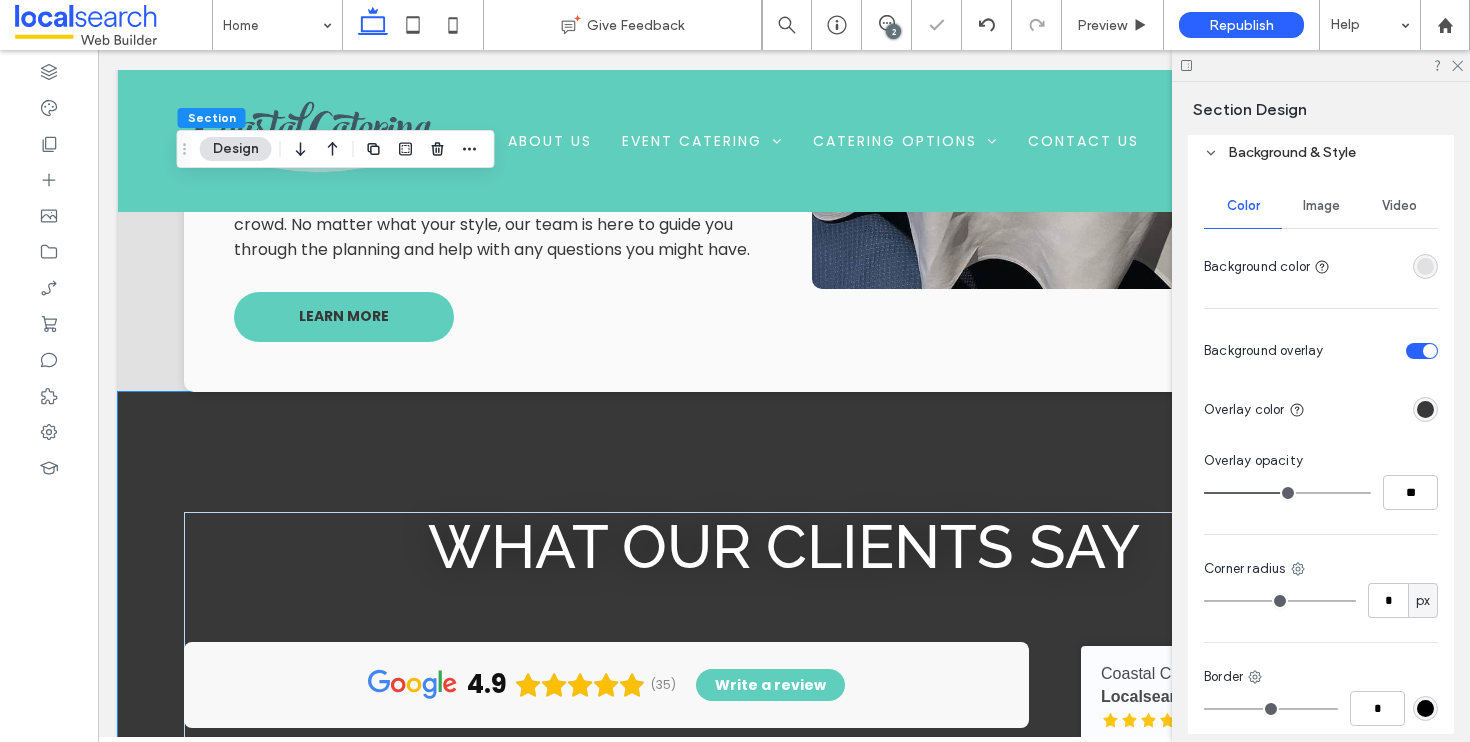 click at bounding box center (1287, 493) 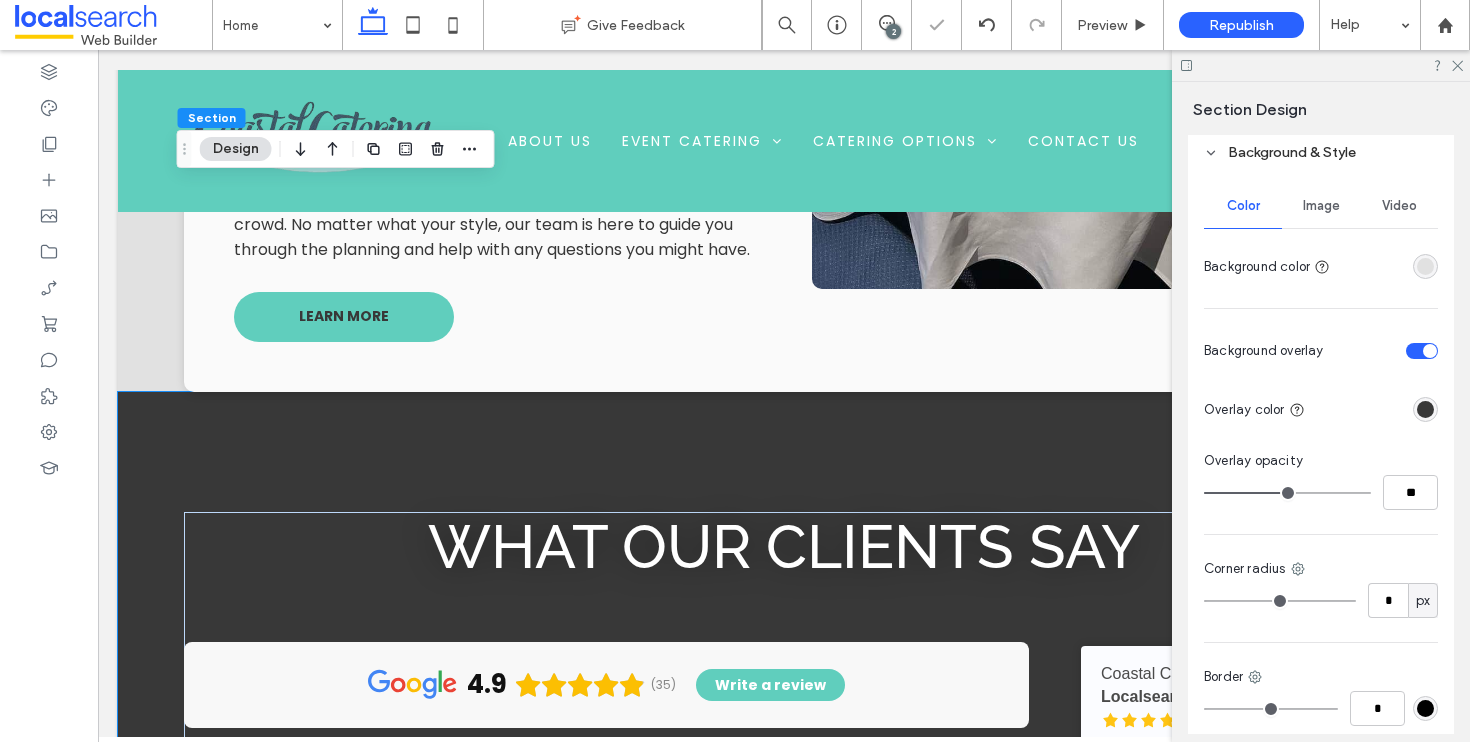 type on "**" 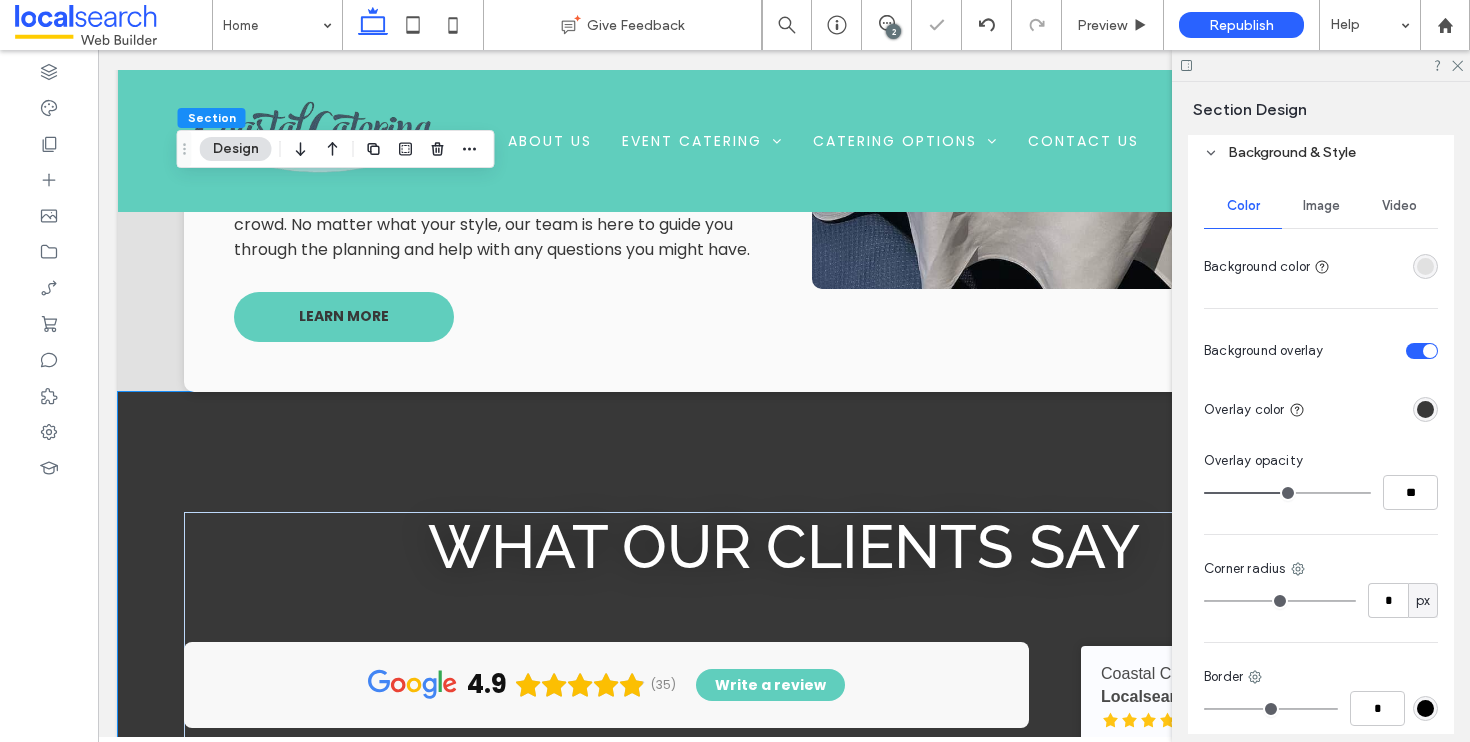 type on "**" 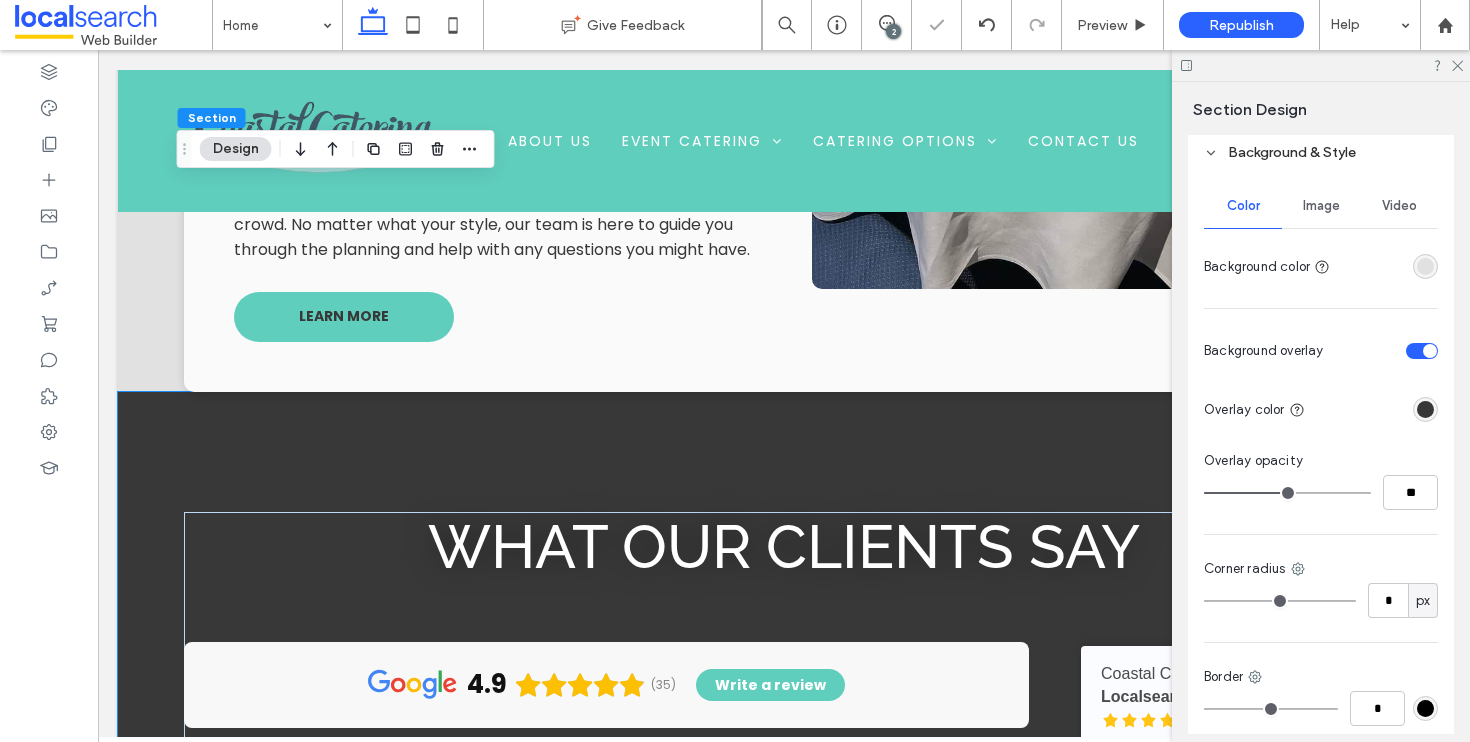 type on "**" 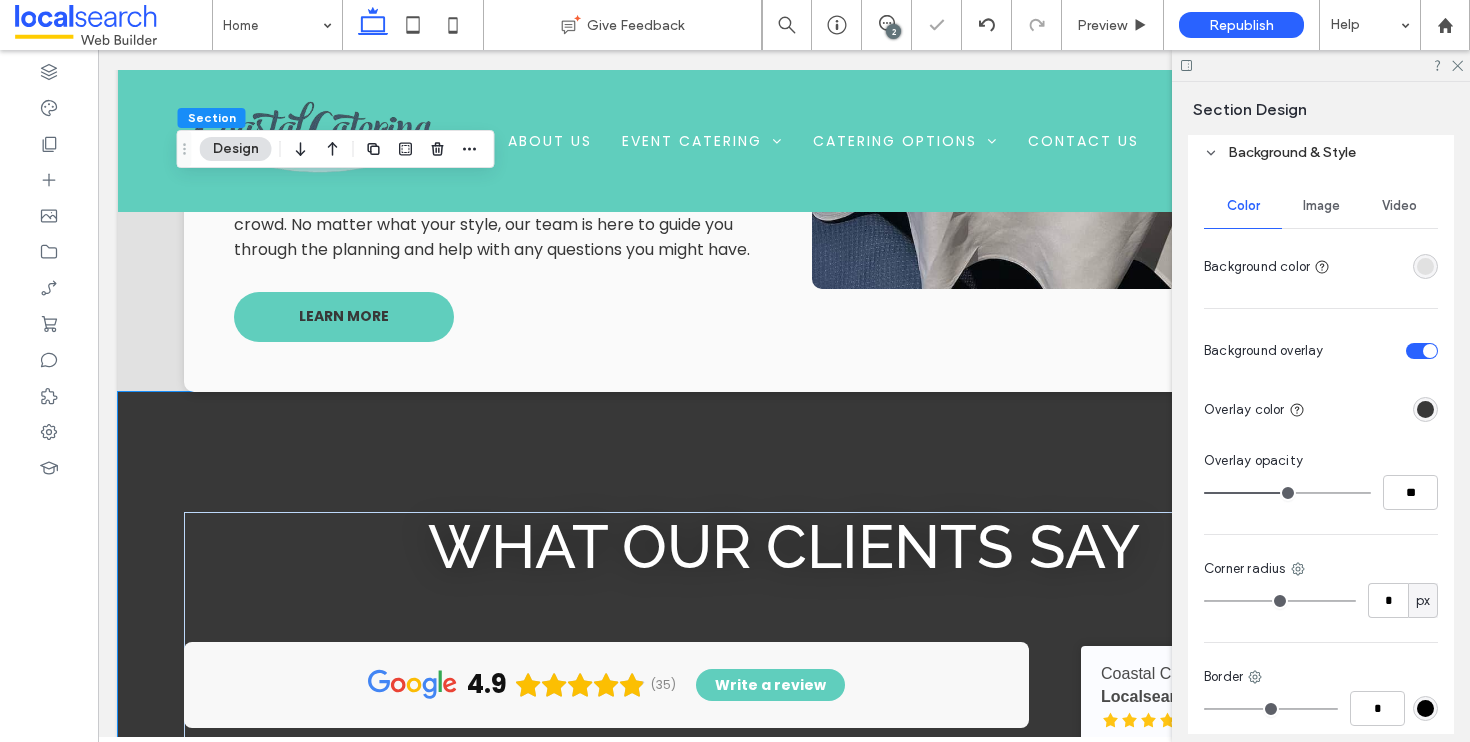 type on "**" 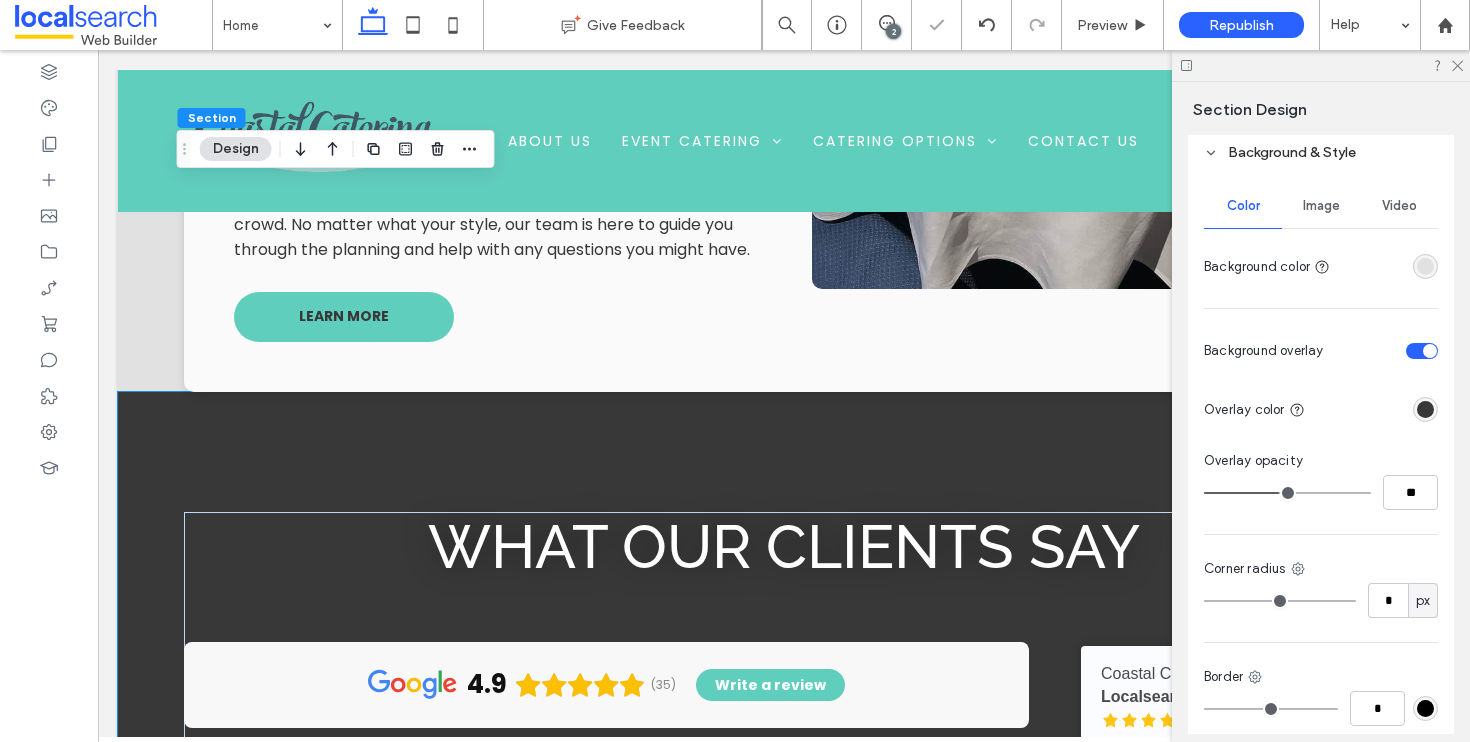 type on "**" 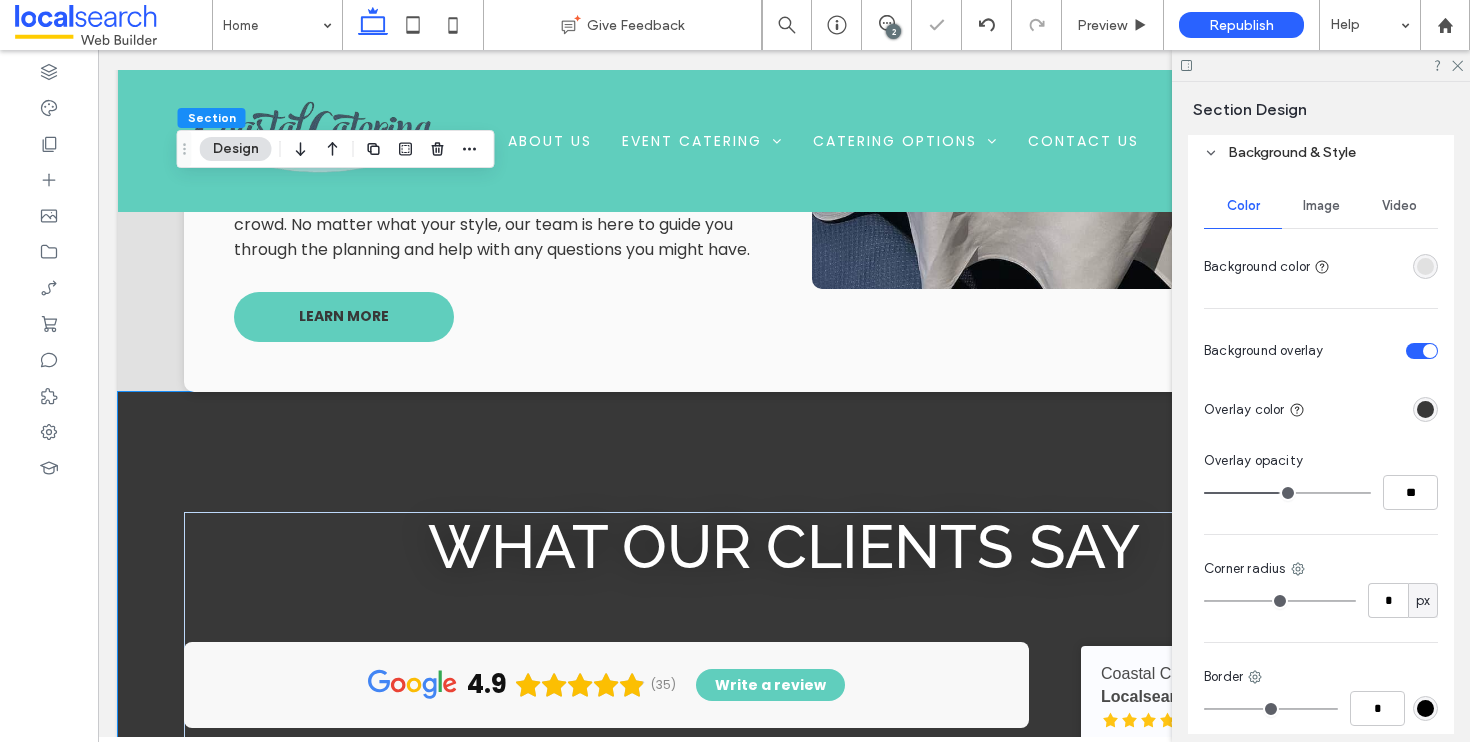 click at bounding box center [1287, 493] 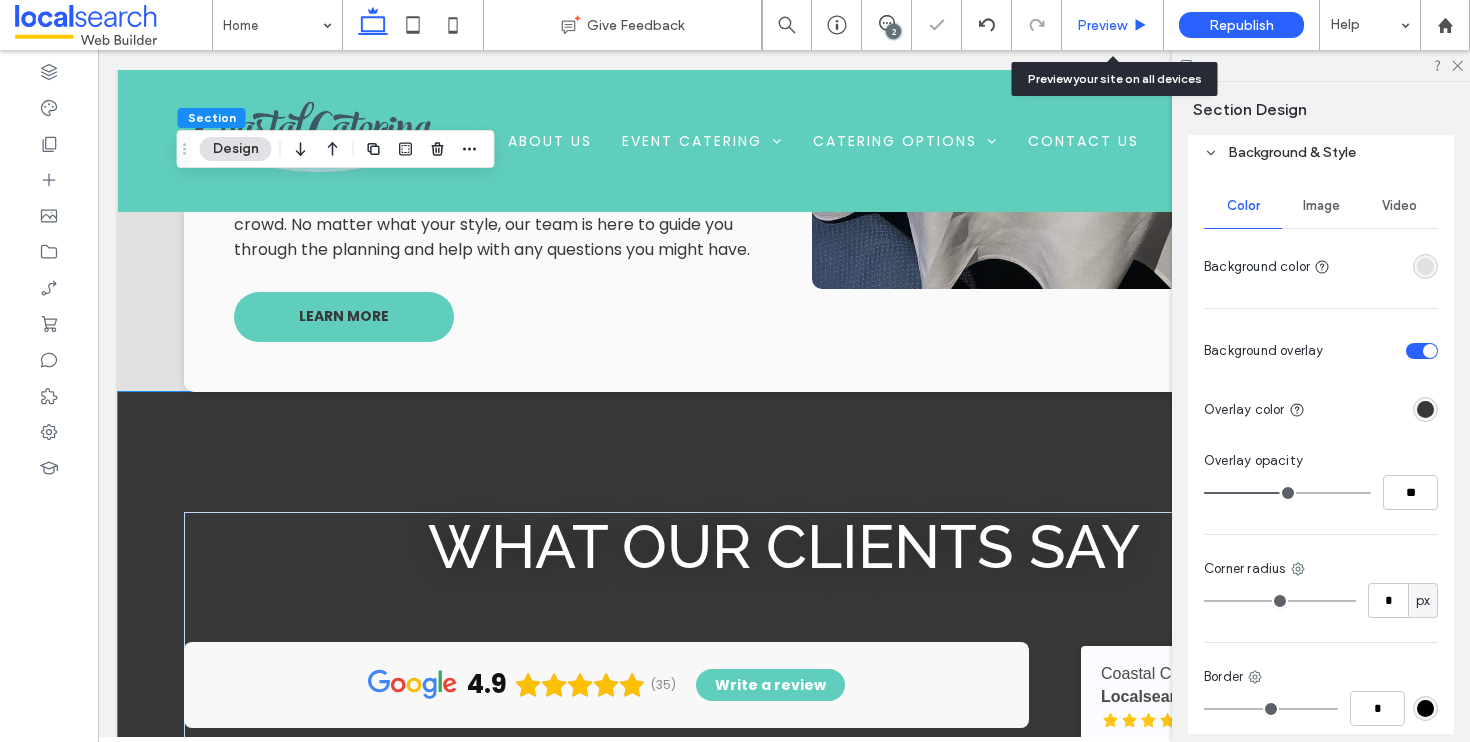 click on "Preview" at bounding box center (1102, 25) 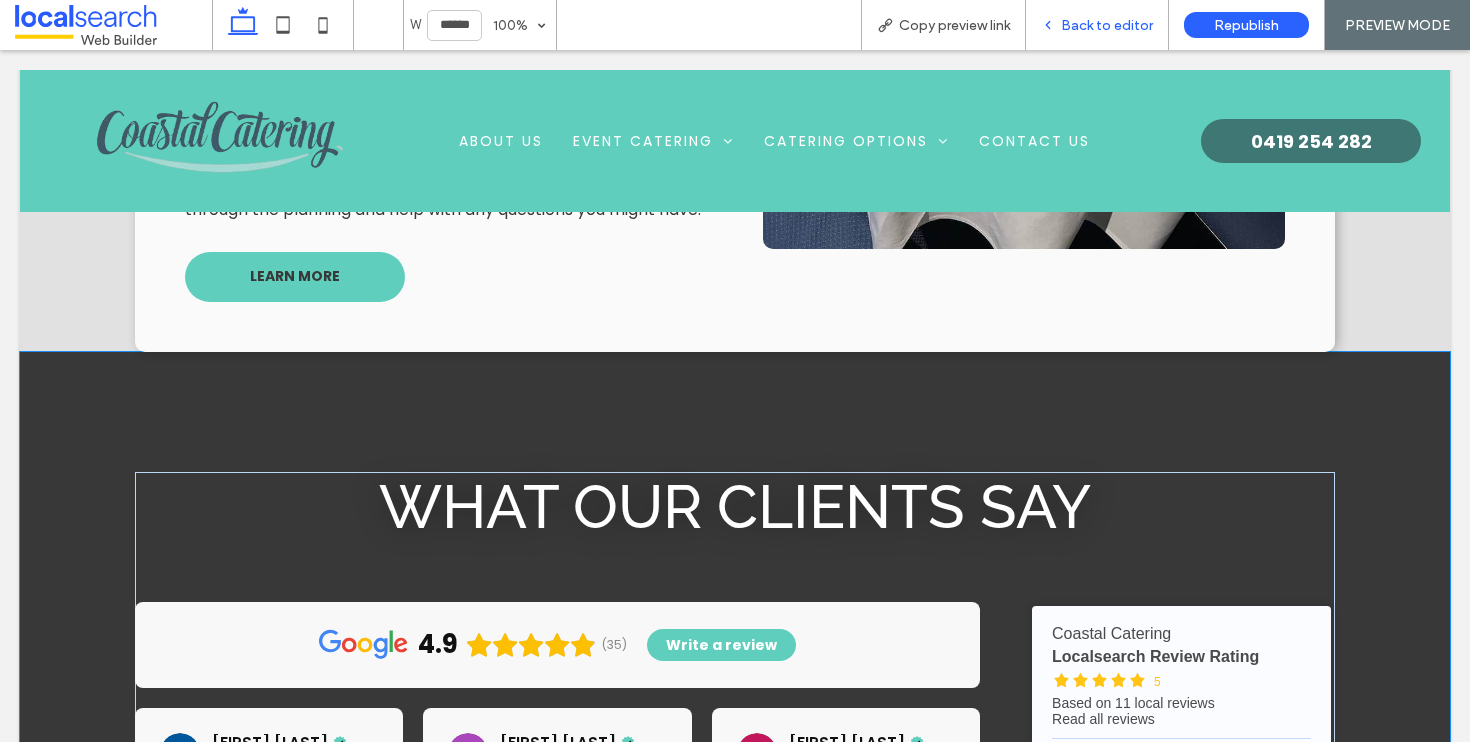 click on "Back to editor" at bounding box center (1107, 25) 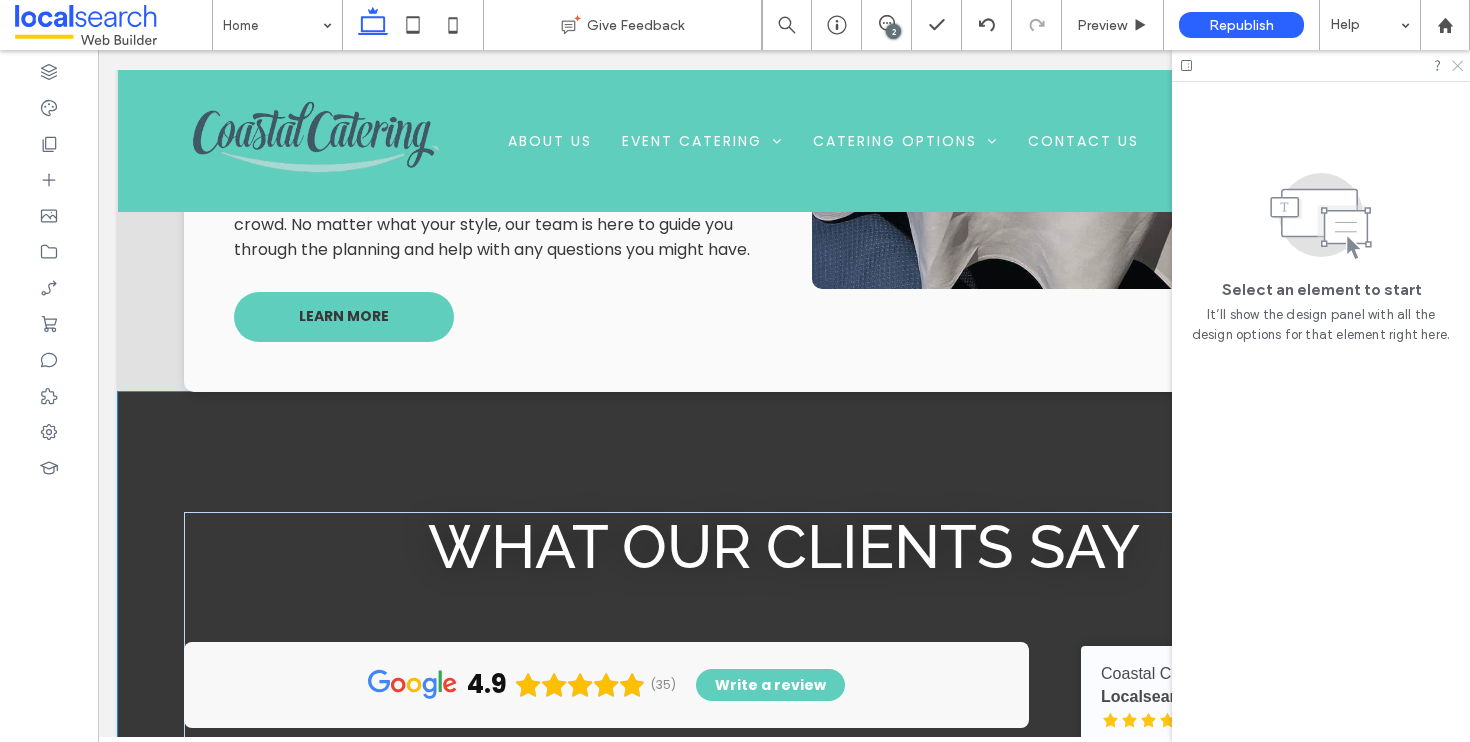 click 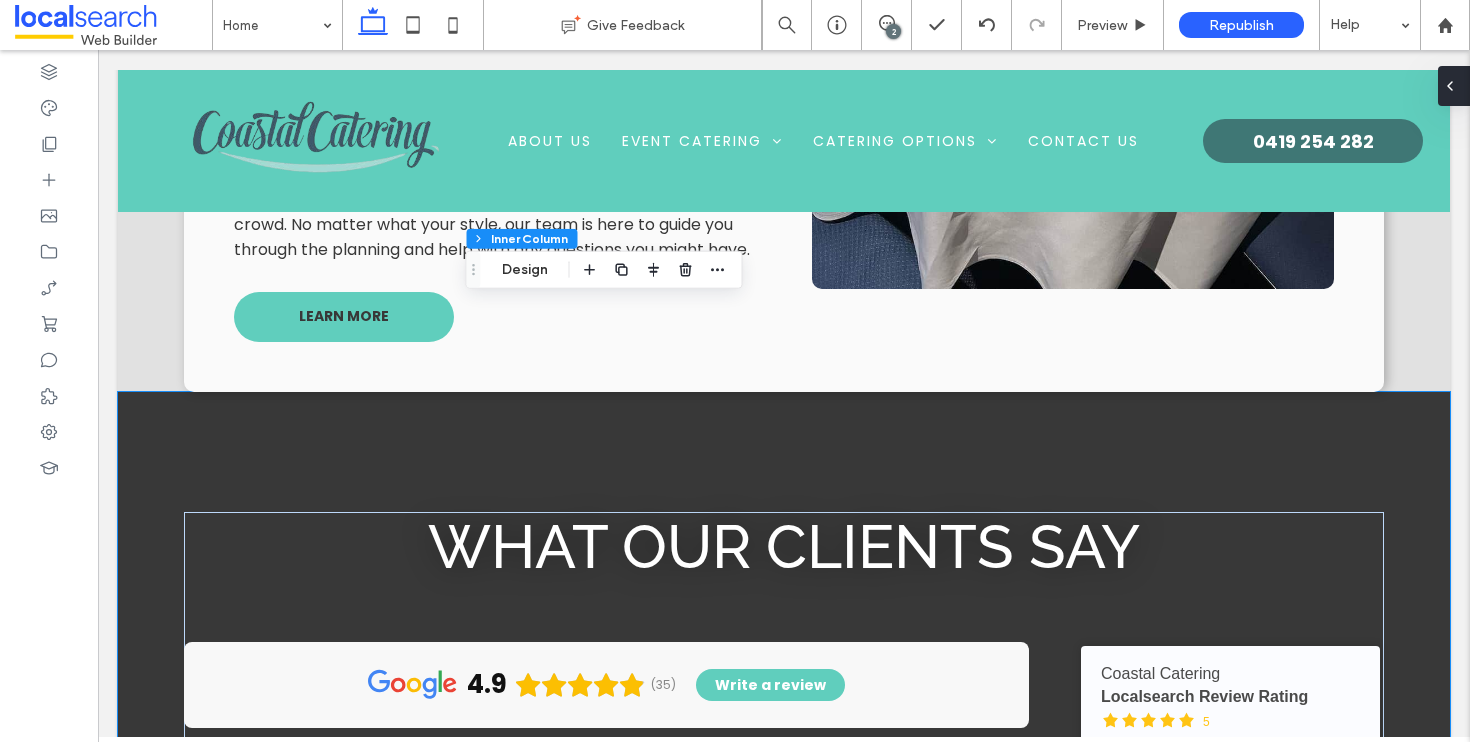 type on "**" 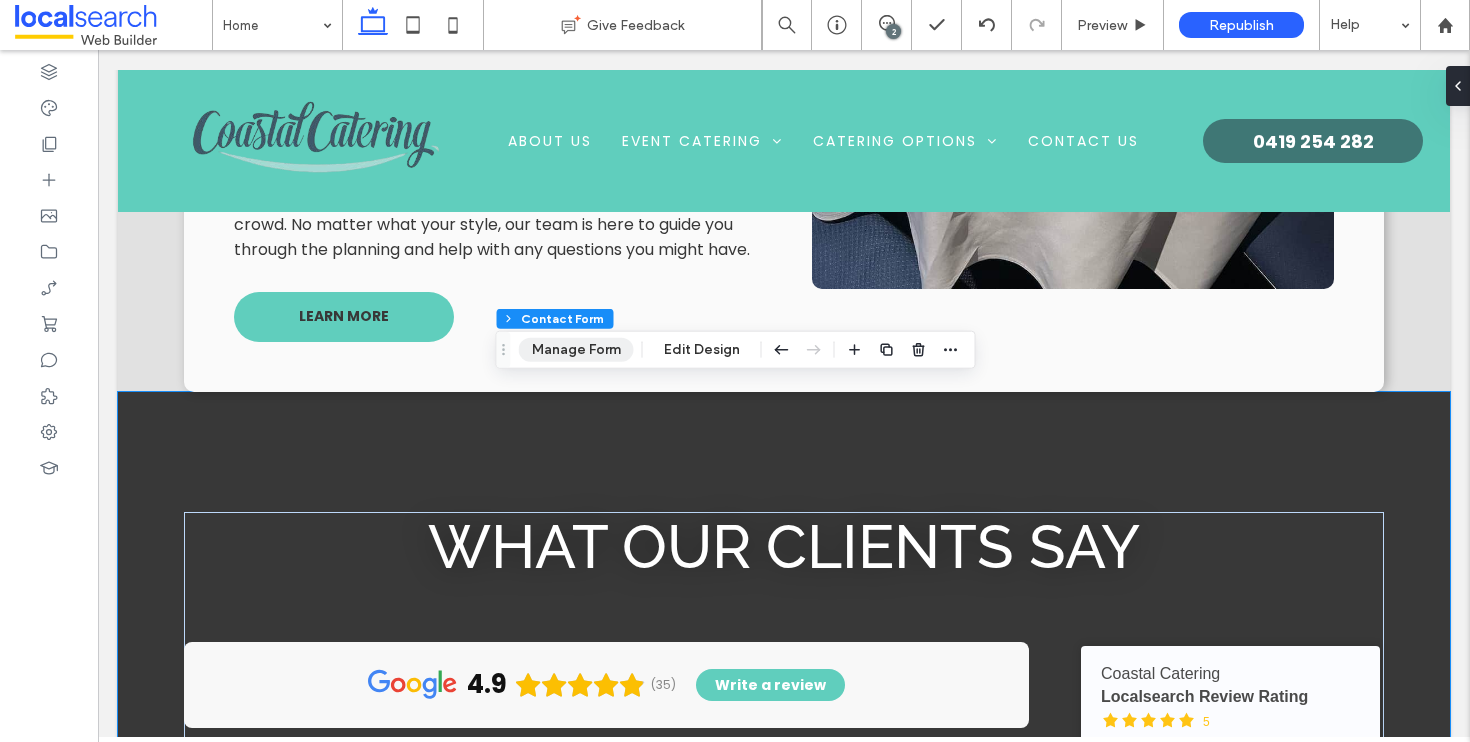click on "Manage Form" at bounding box center (576, 350) 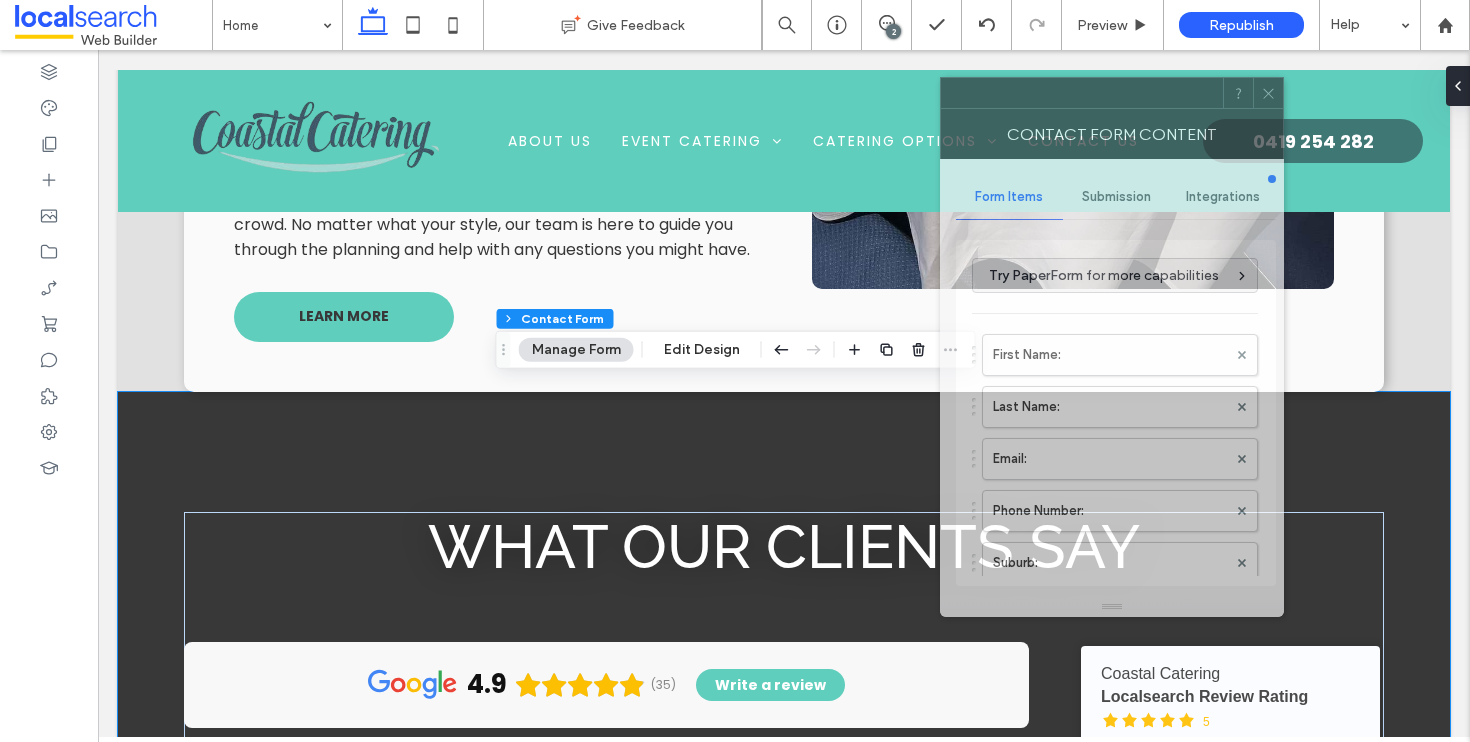 drag, startPoint x: 1259, startPoint y: 120, endPoint x: 1093, endPoint y: 96, distance: 167.72597 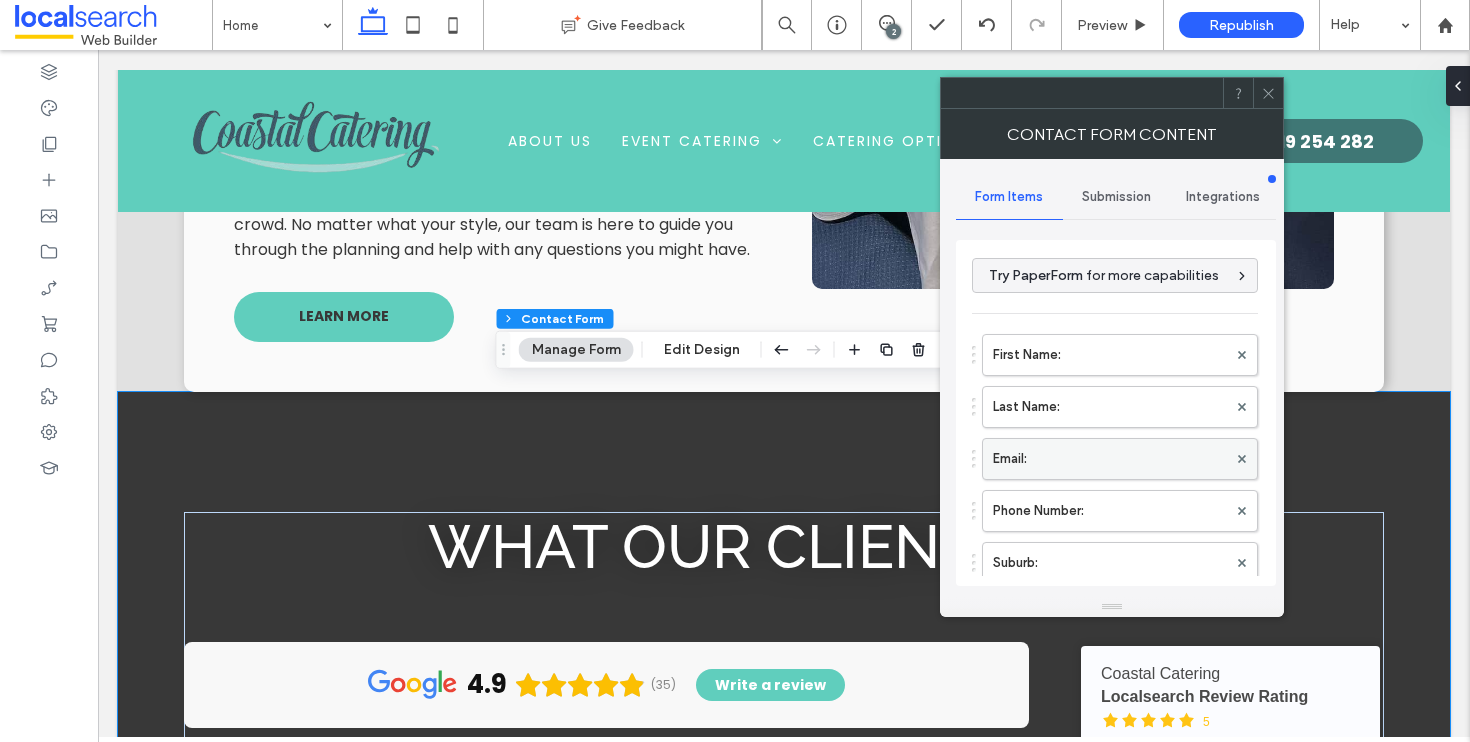 click on "Email:" at bounding box center (1110, 459) 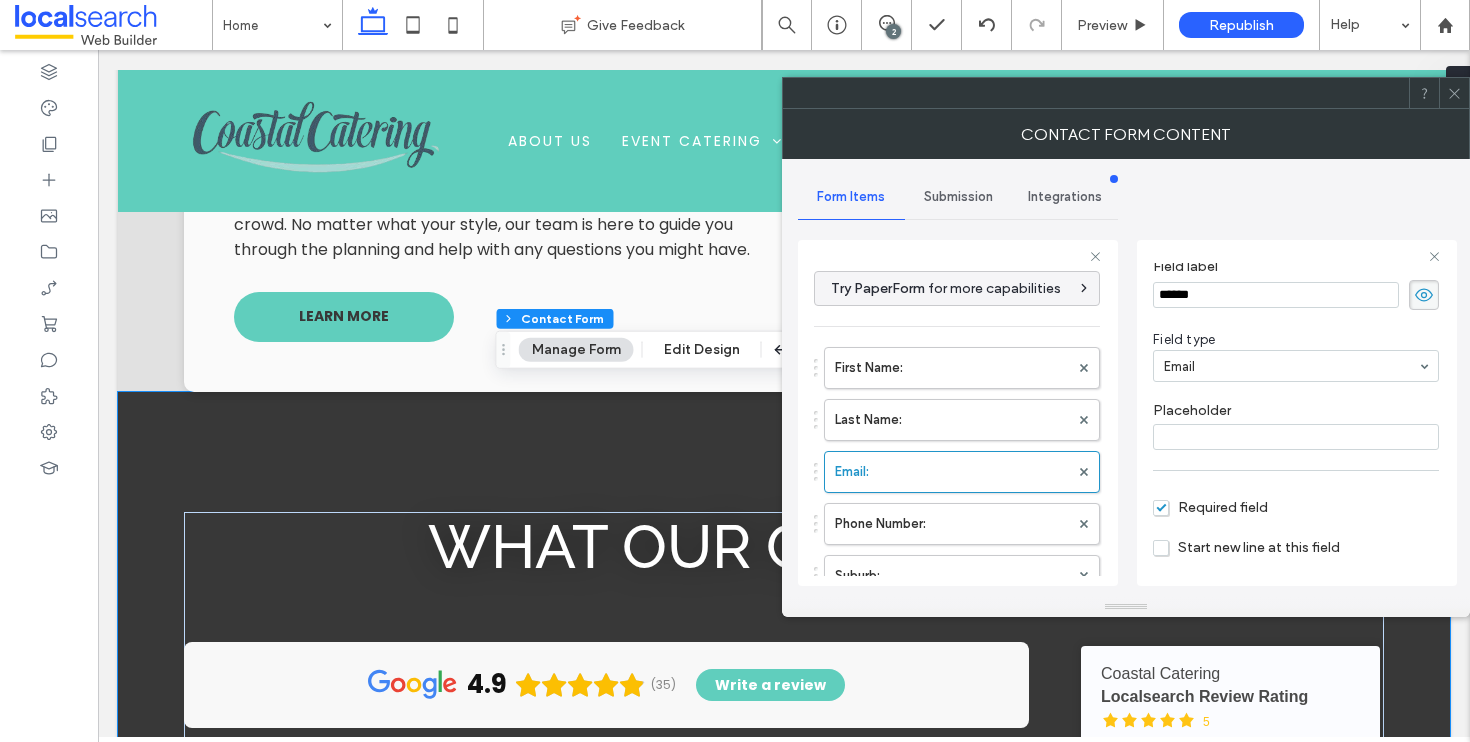 scroll, scrollTop: 125, scrollLeft: 0, axis: vertical 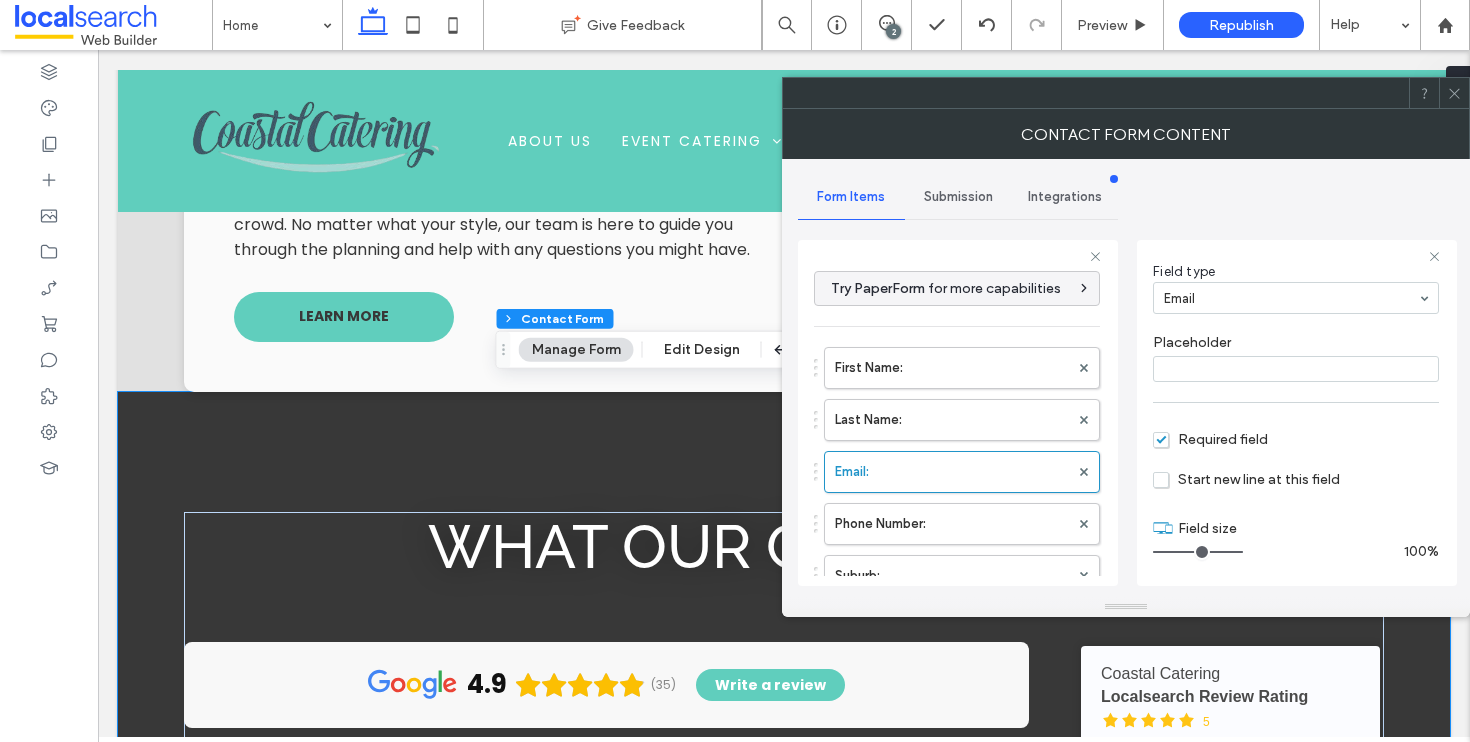 click on "Start new line at this field" at bounding box center (1246, 479) 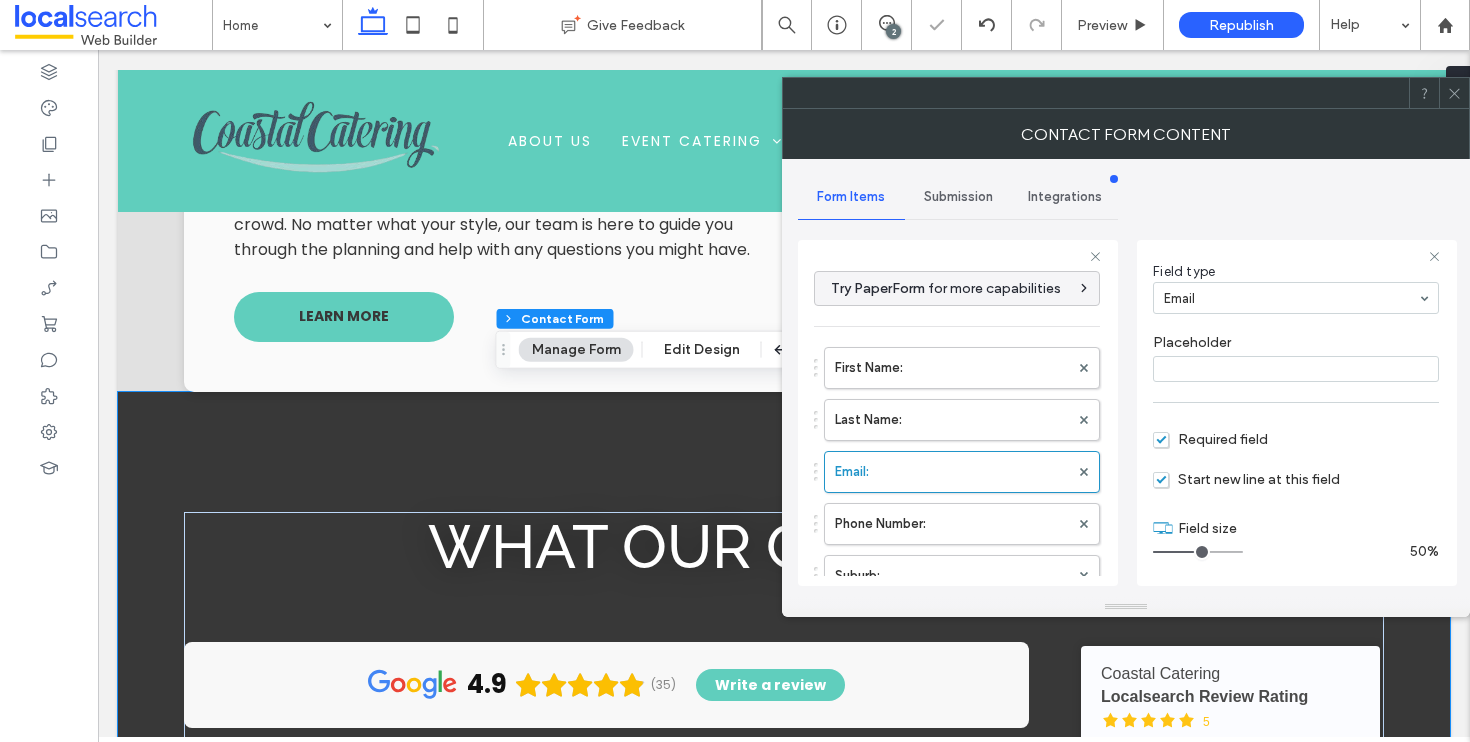 drag, startPoint x: 1226, startPoint y: 553, endPoint x: 1194, endPoint y: 553, distance: 32 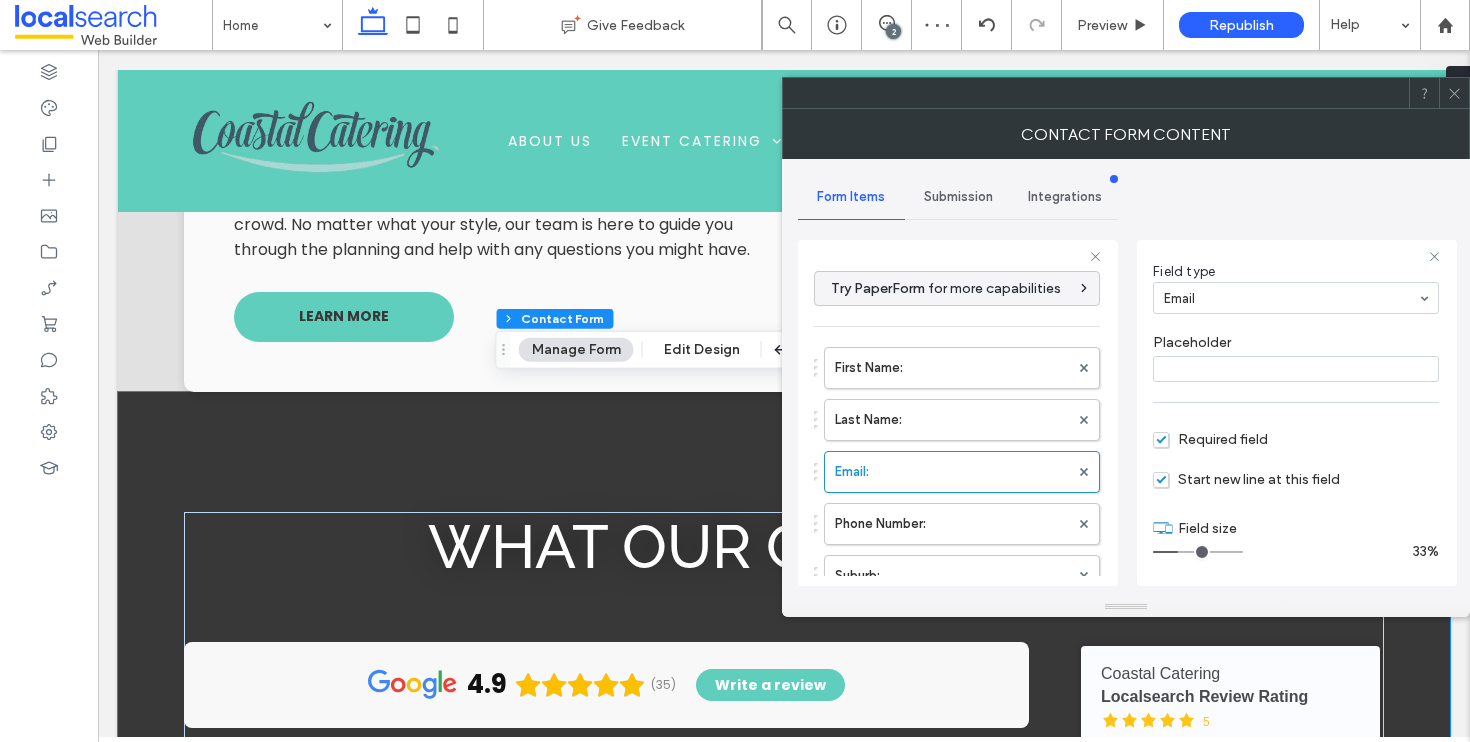 drag, startPoint x: 1194, startPoint y: 553, endPoint x: 1181, endPoint y: 553, distance: 13 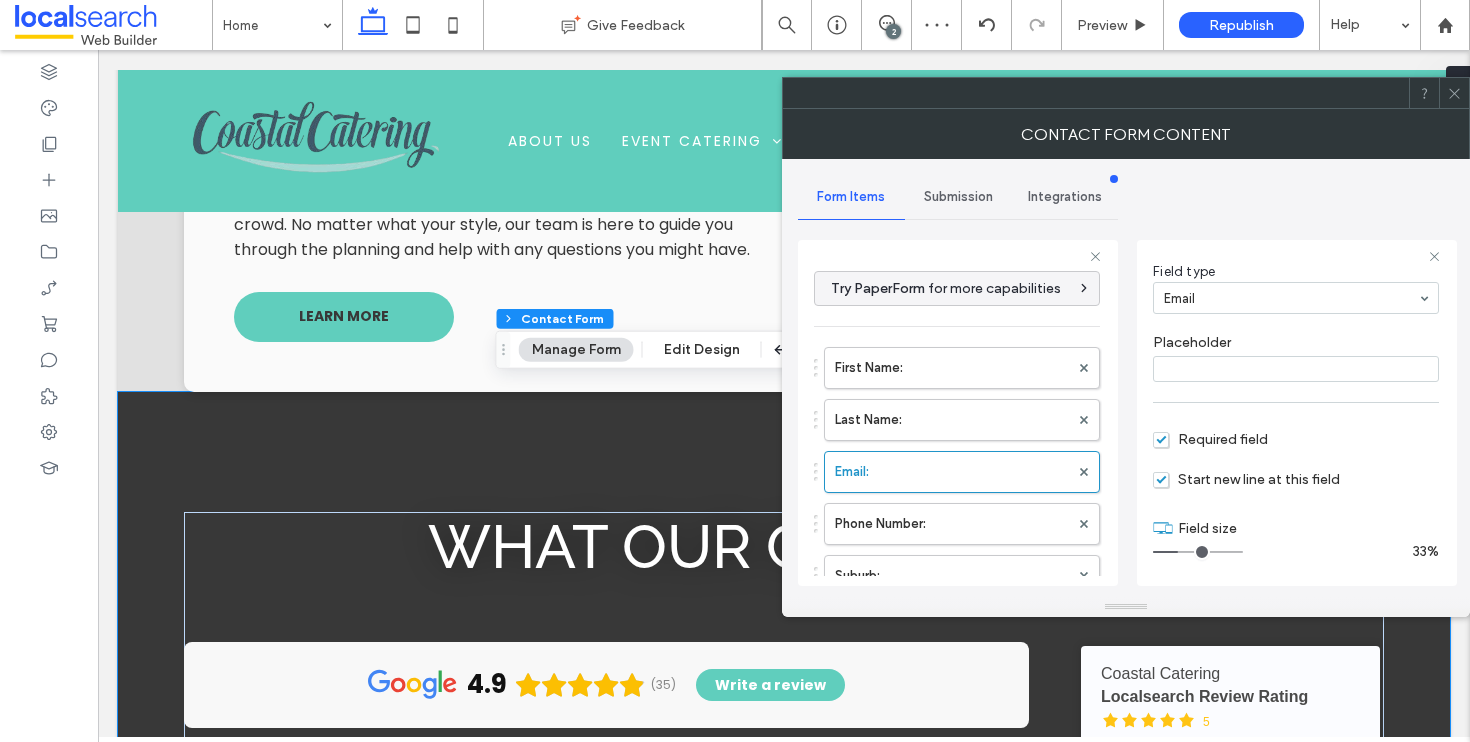 click at bounding box center (1198, 552) 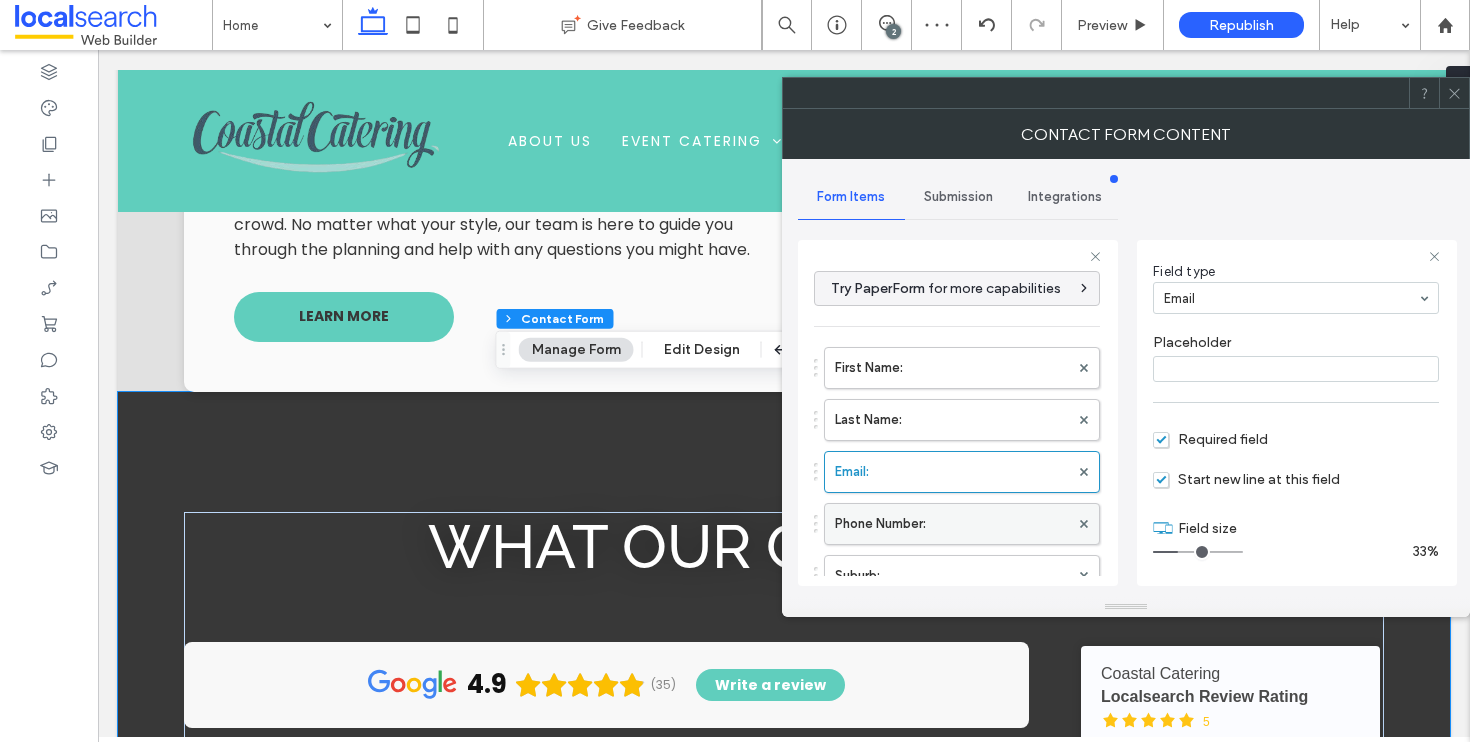 click on "Phone Number:" at bounding box center (952, 524) 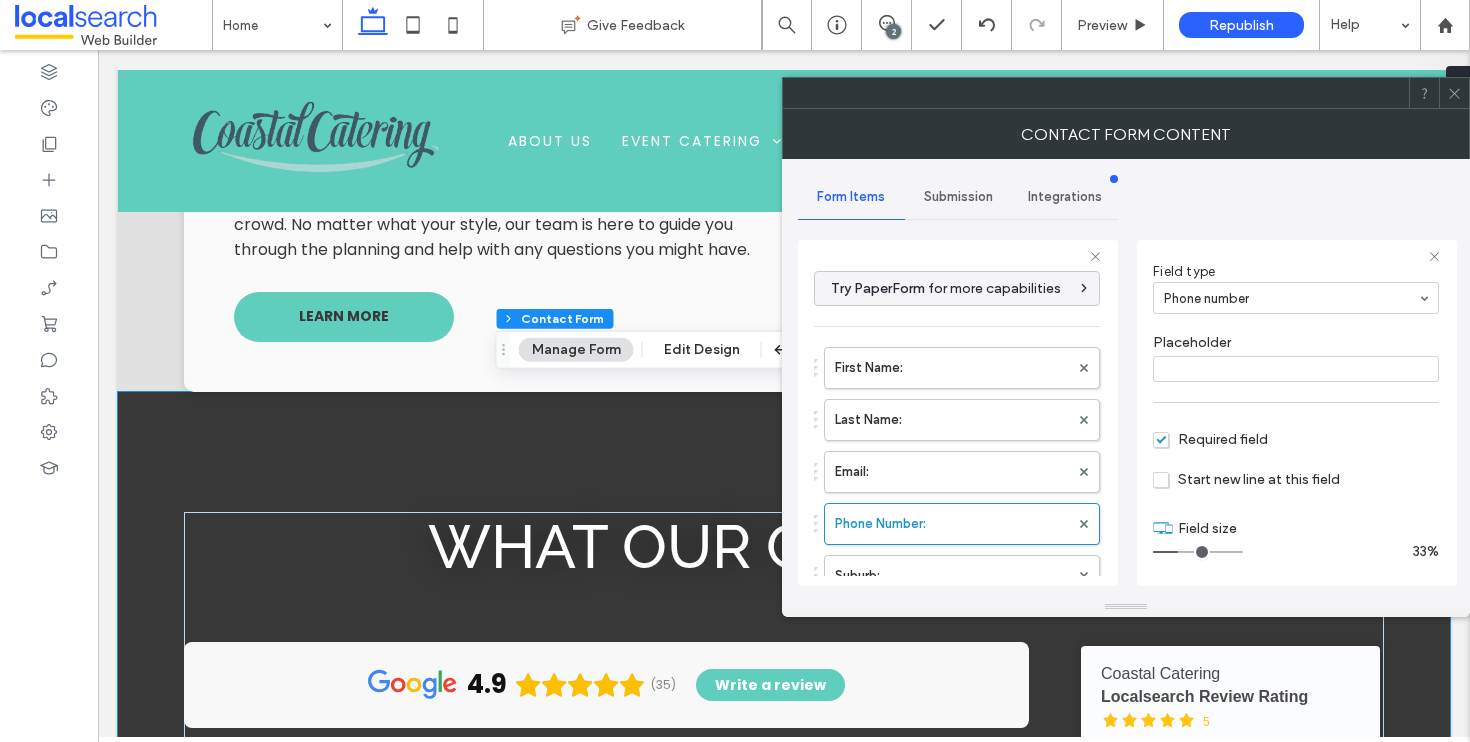 drag, startPoint x: 1195, startPoint y: 551, endPoint x: 1180, endPoint y: 551, distance: 15 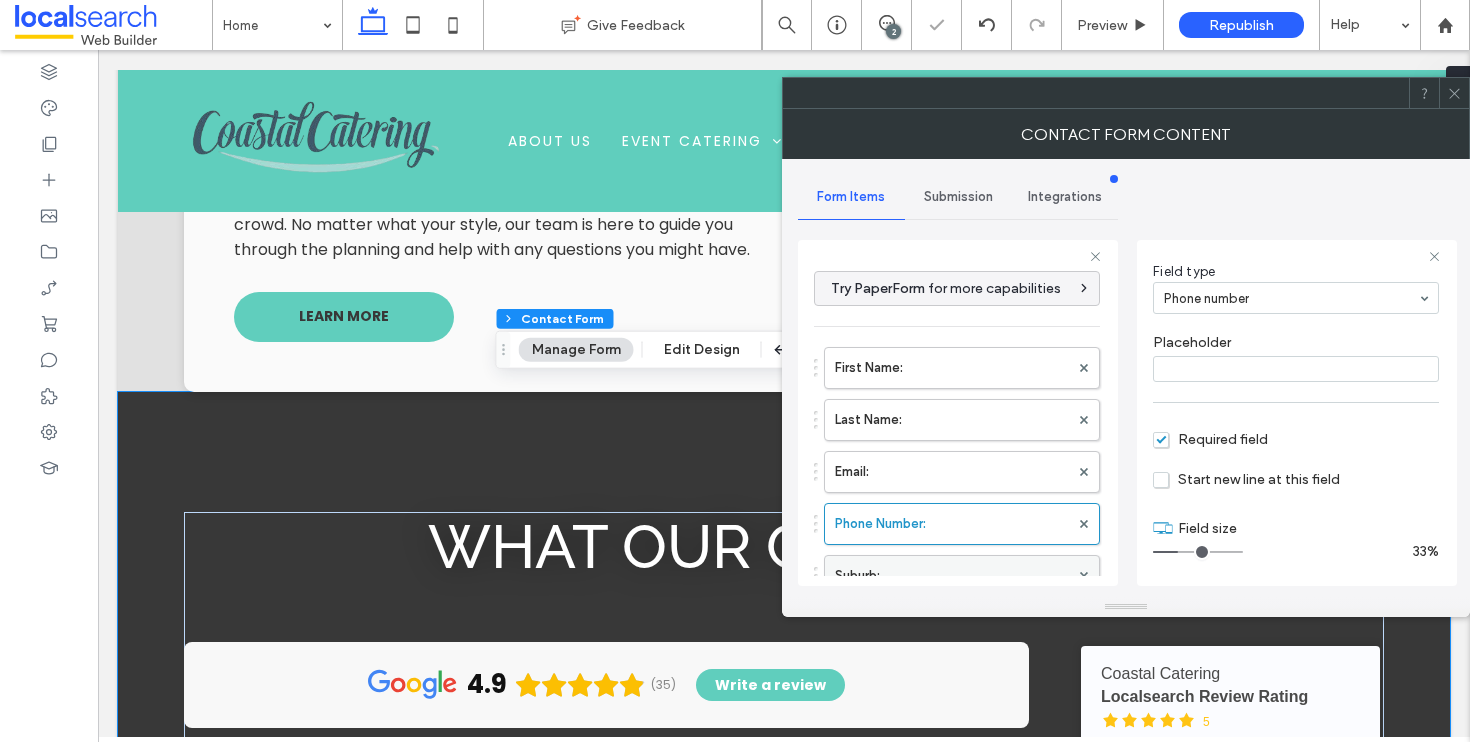 click on "Suburb:" at bounding box center (952, 576) 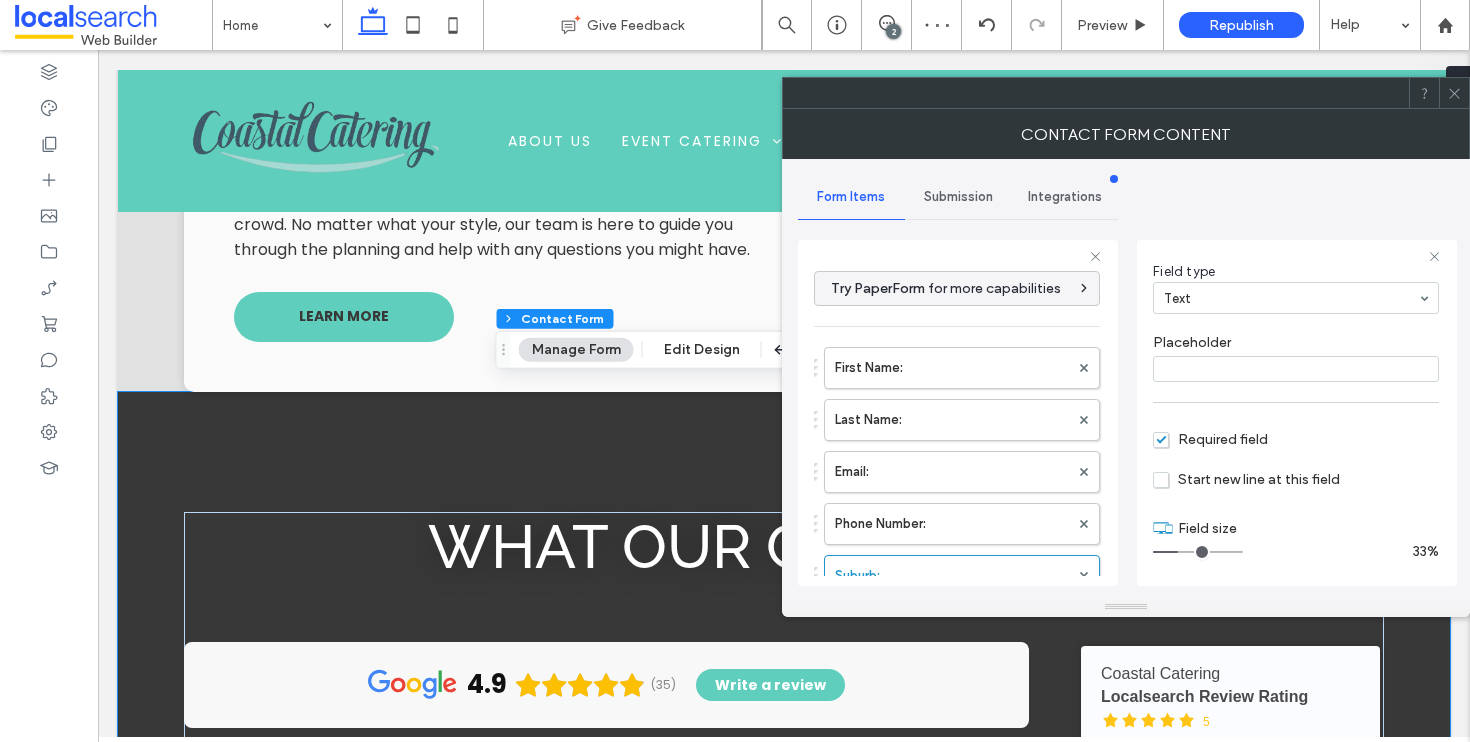 drag, startPoint x: 1193, startPoint y: 550, endPoint x: 1180, endPoint y: 551, distance: 13.038404 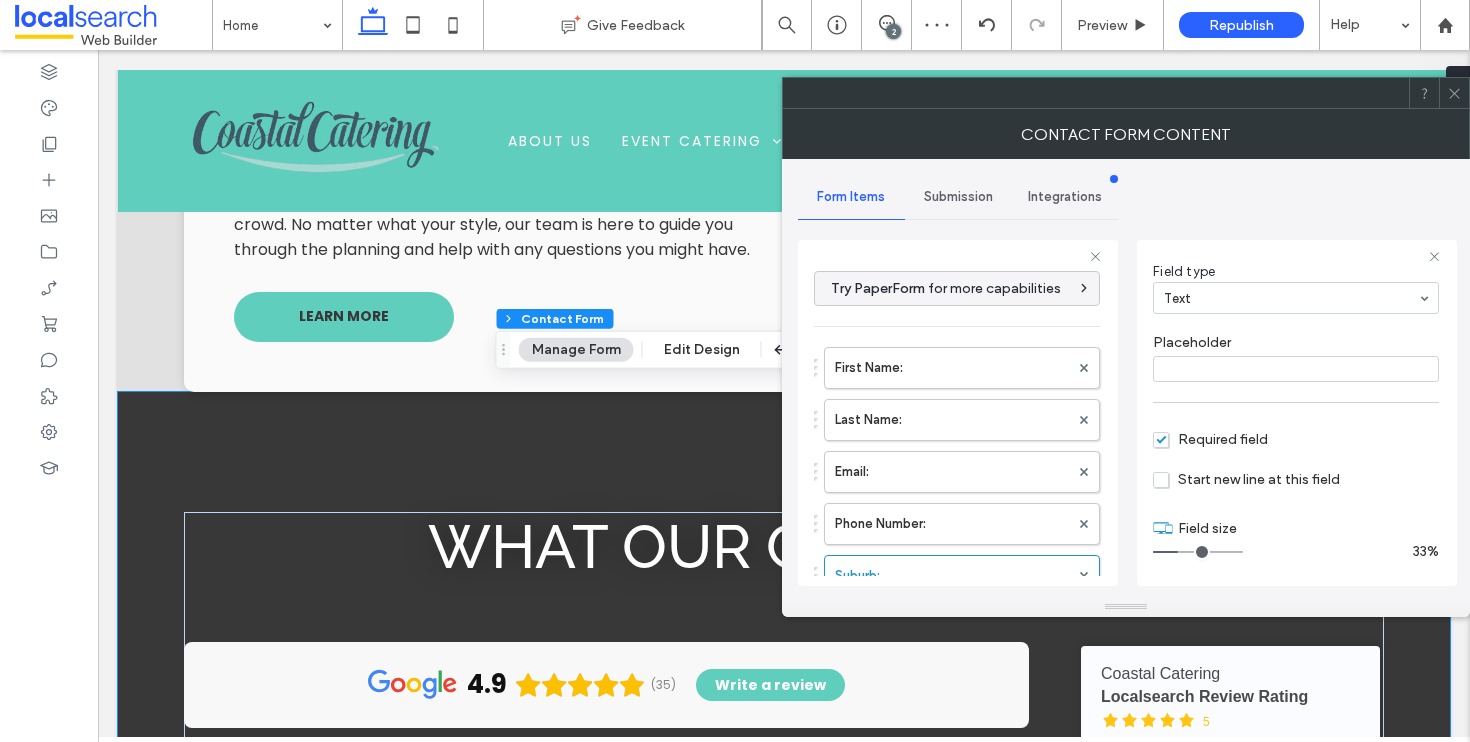 click at bounding box center [1198, 552] 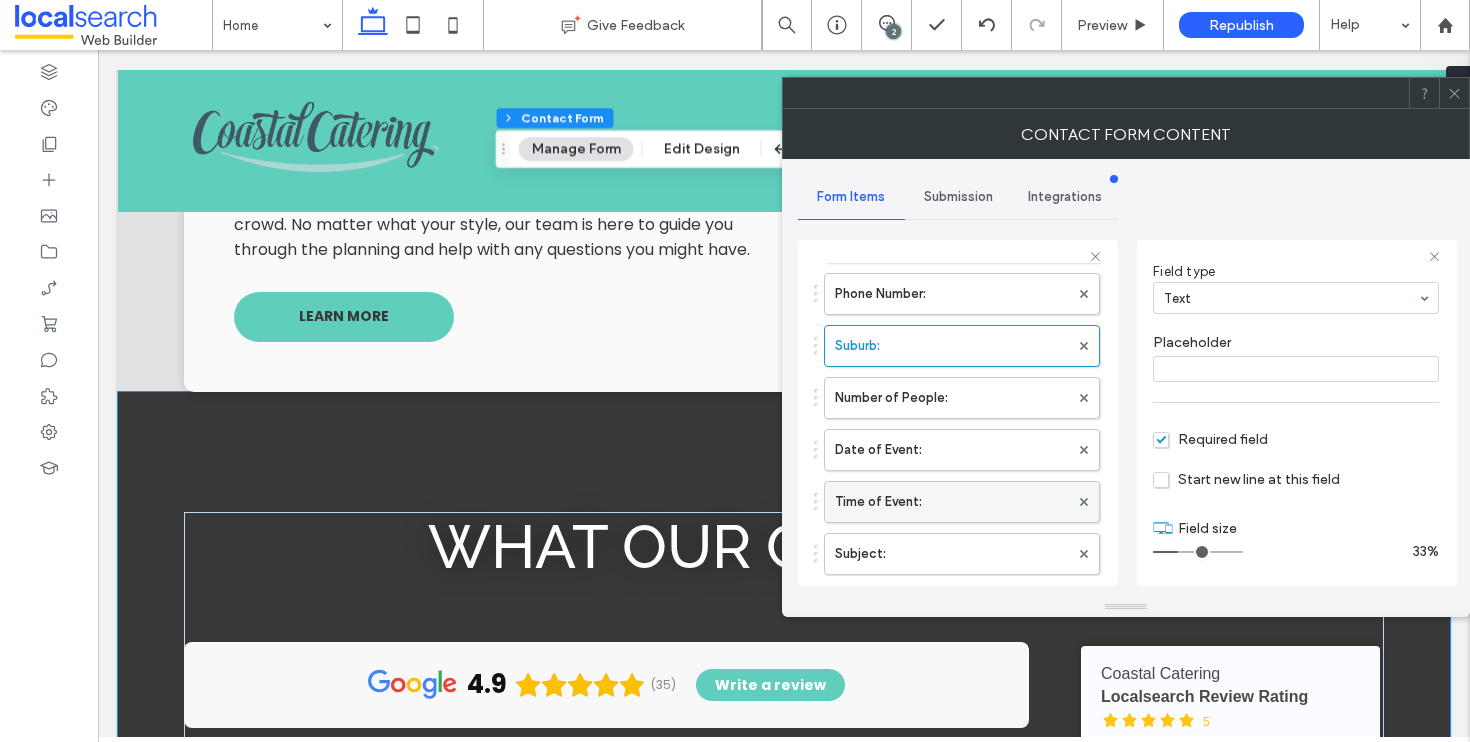 scroll, scrollTop: 248, scrollLeft: 0, axis: vertical 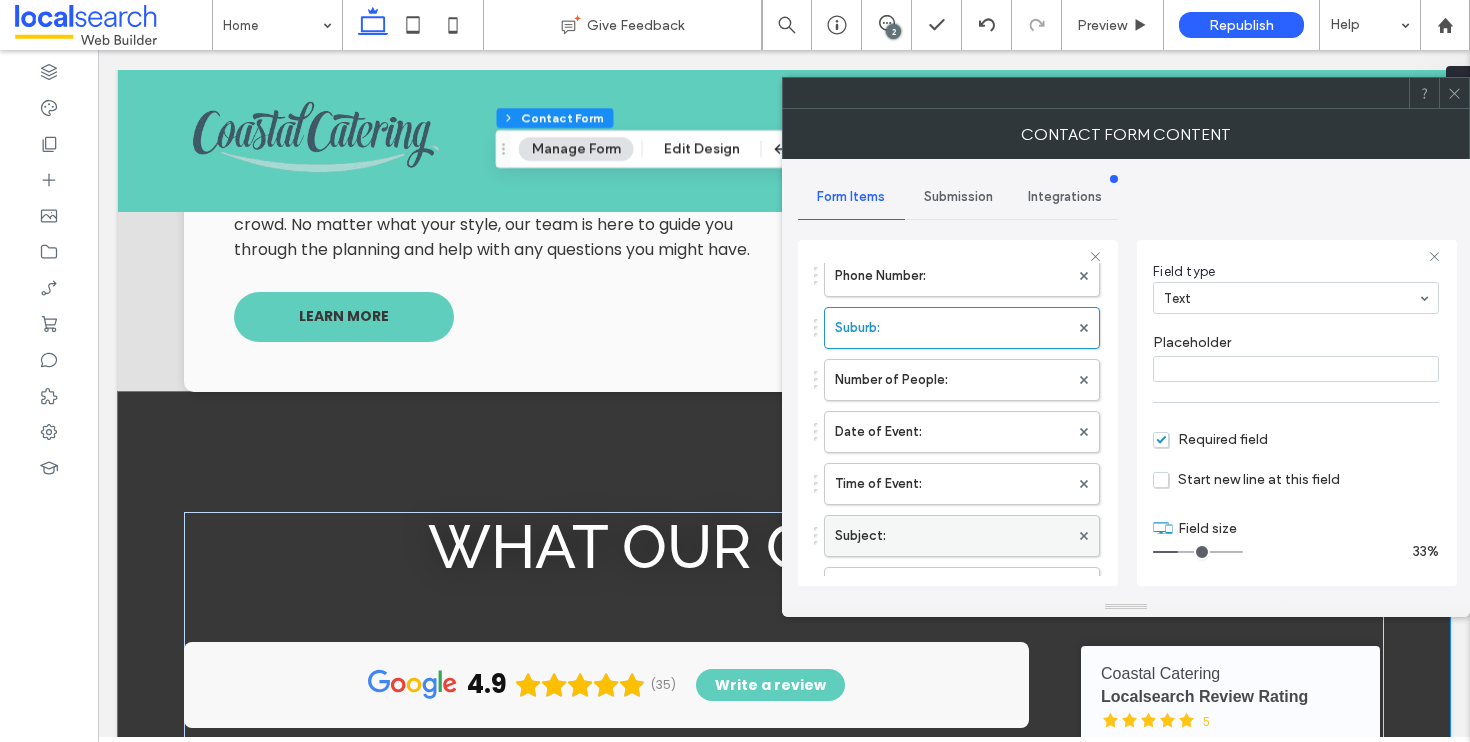 click on "Subject:" at bounding box center [952, 536] 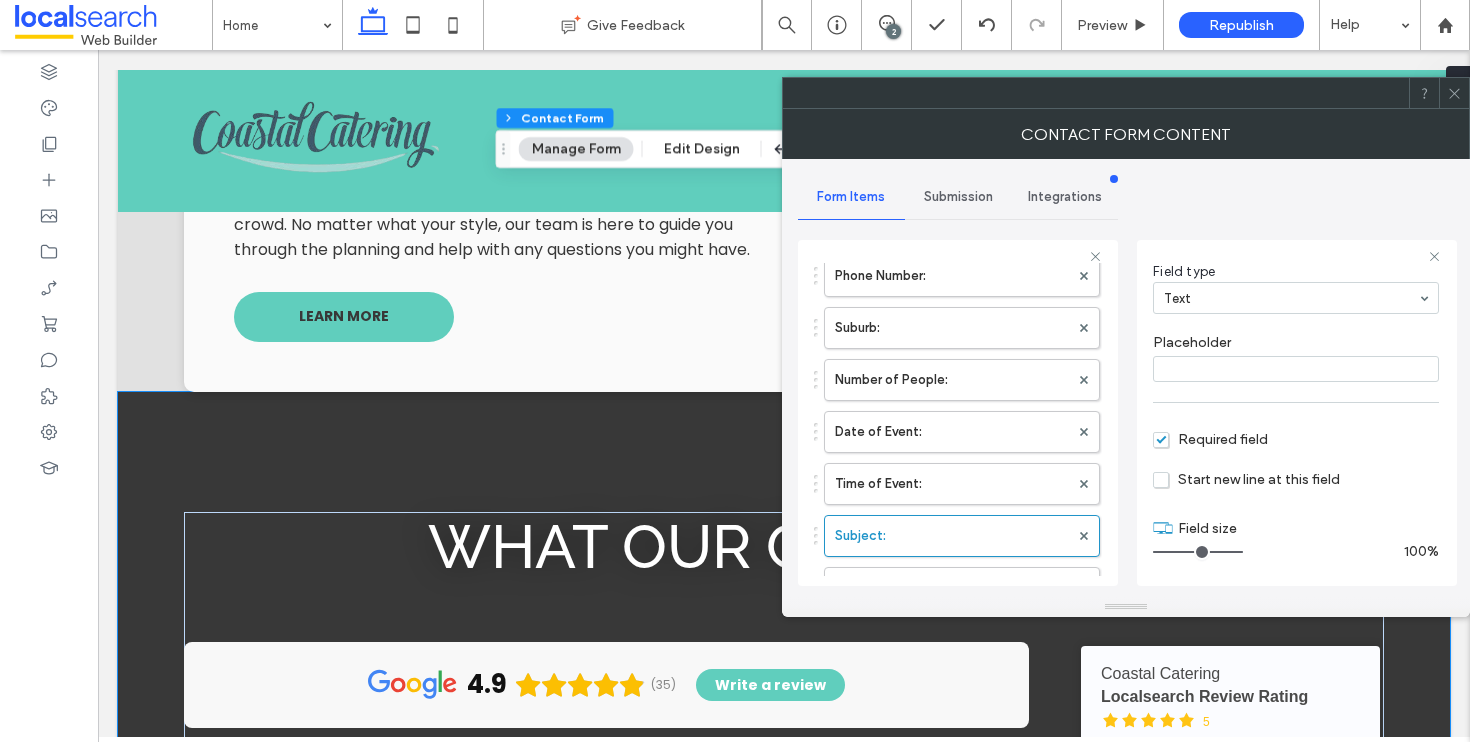 click on "Start new line at this field" at bounding box center (1246, 479) 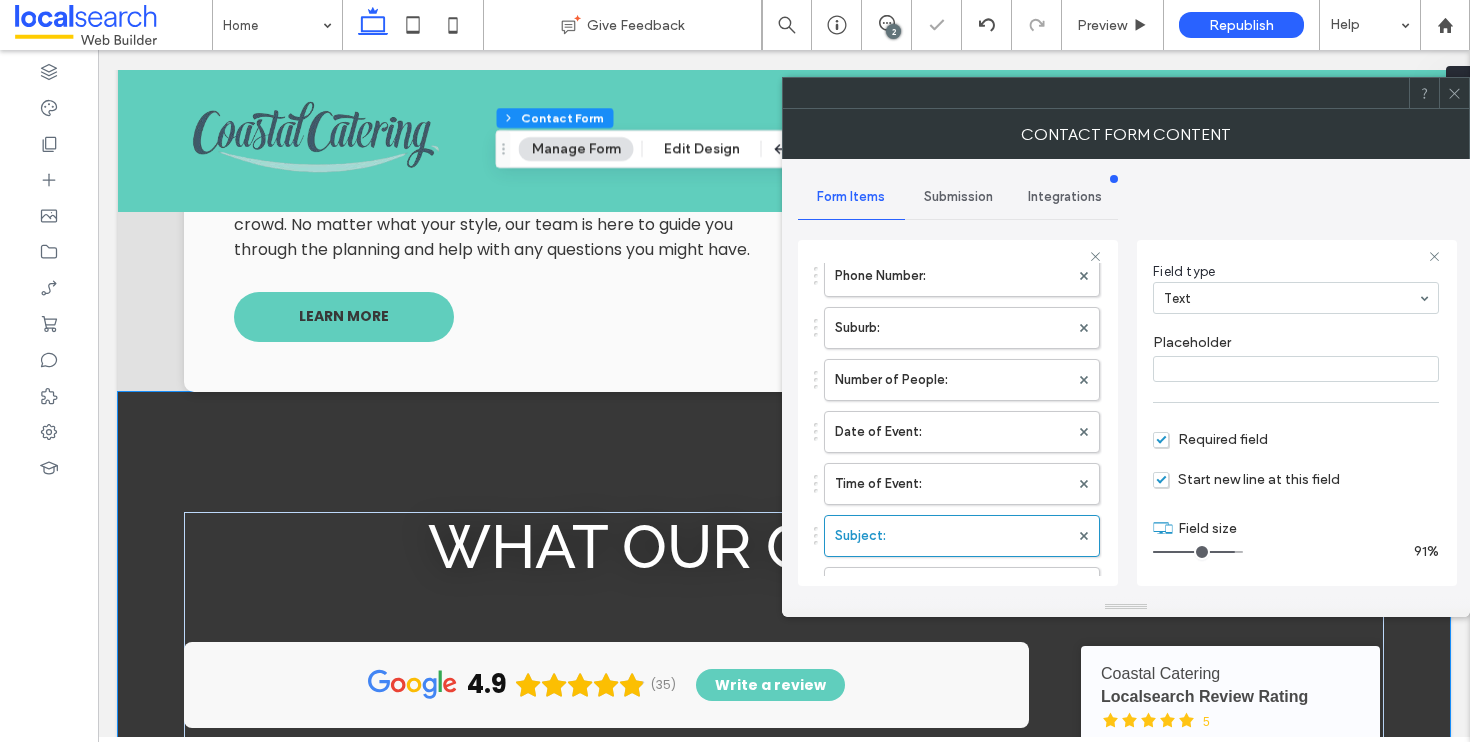 click at bounding box center [1198, 552] 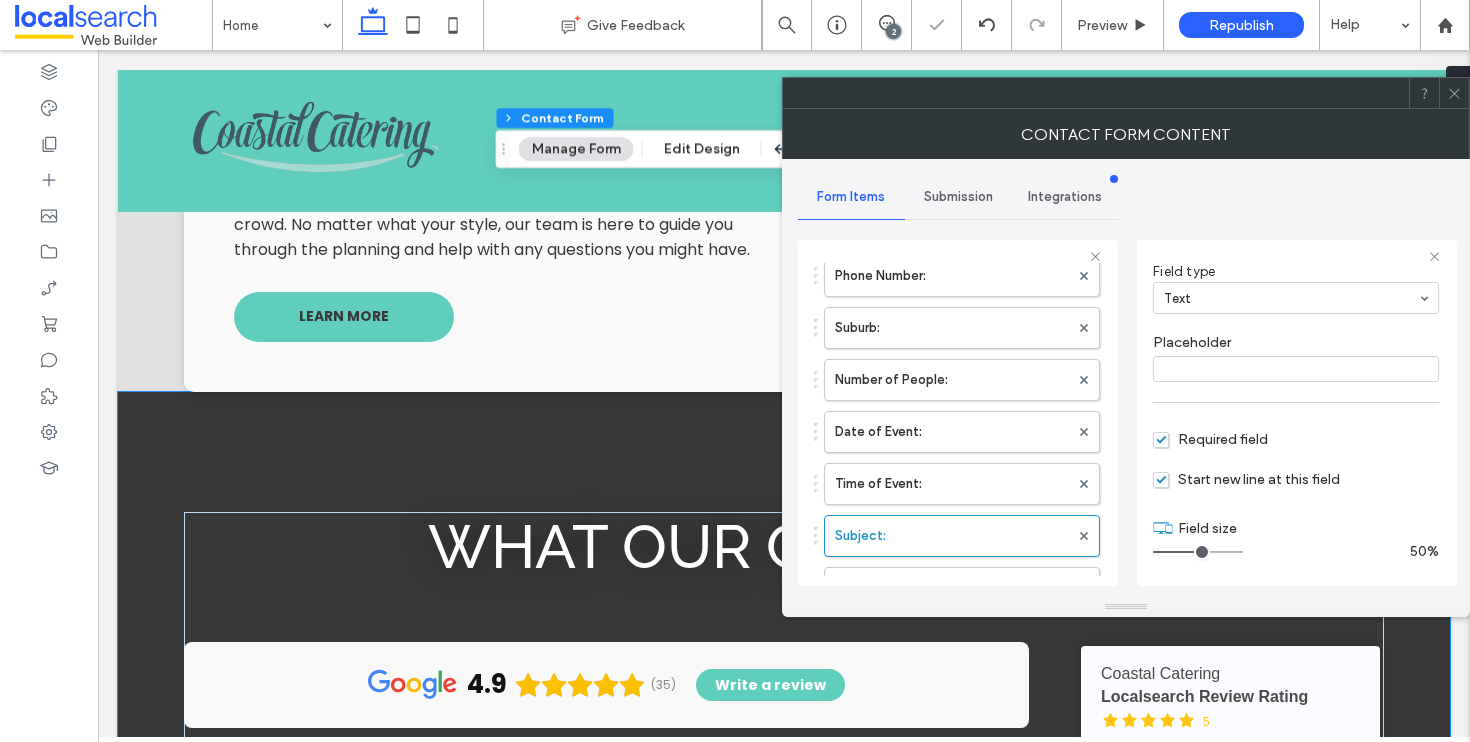 drag, startPoint x: 1213, startPoint y: 550, endPoint x: 1193, endPoint y: 551, distance: 20.024984 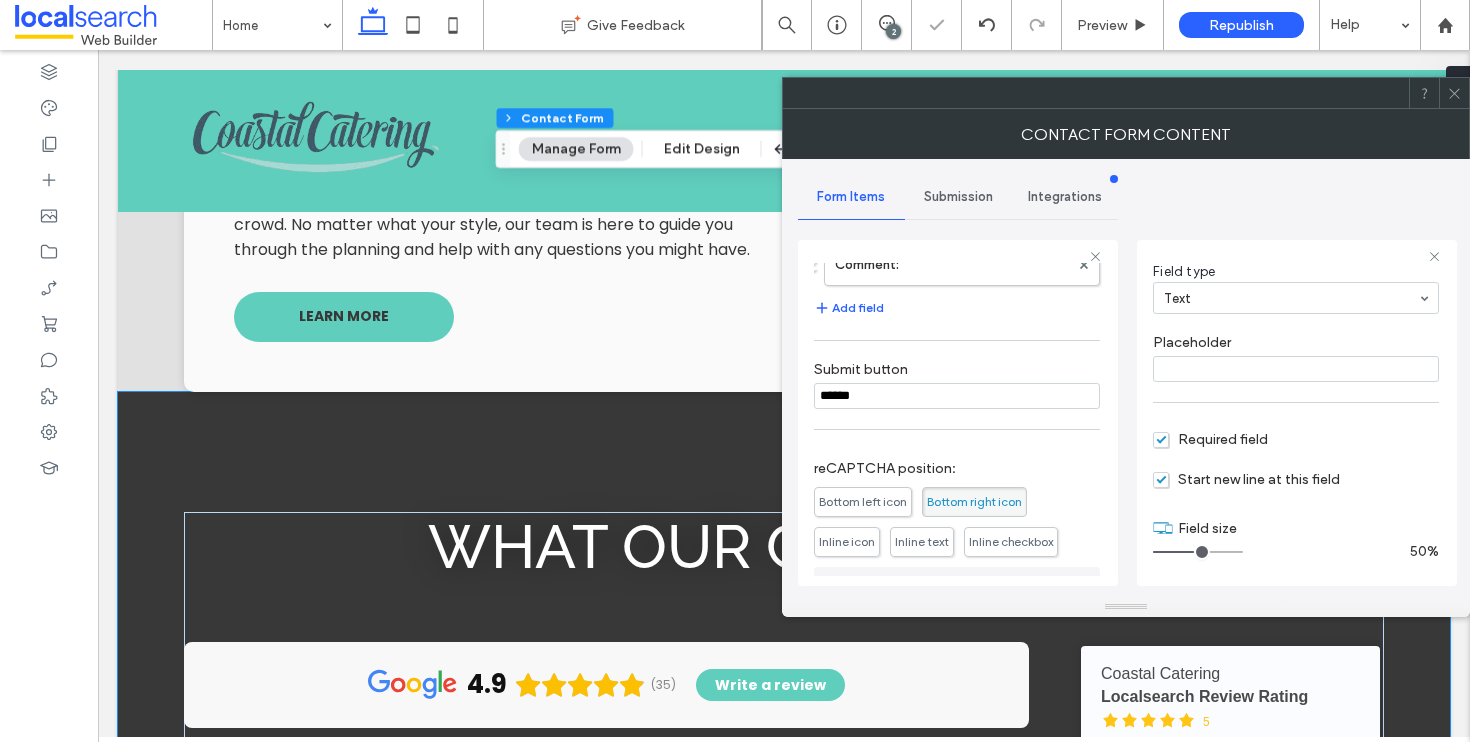 scroll, scrollTop: 551, scrollLeft: 0, axis: vertical 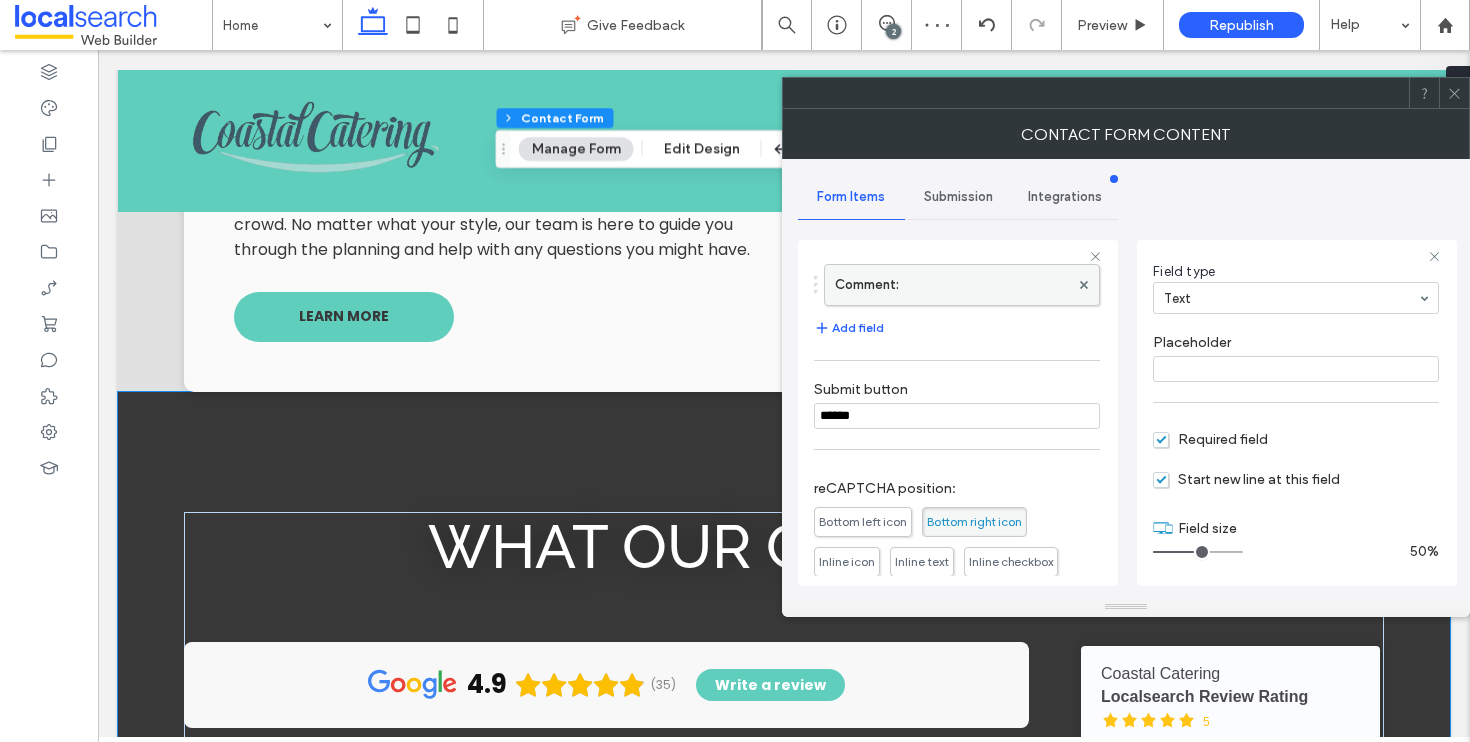 click on "Comment:" at bounding box center (952, 285) 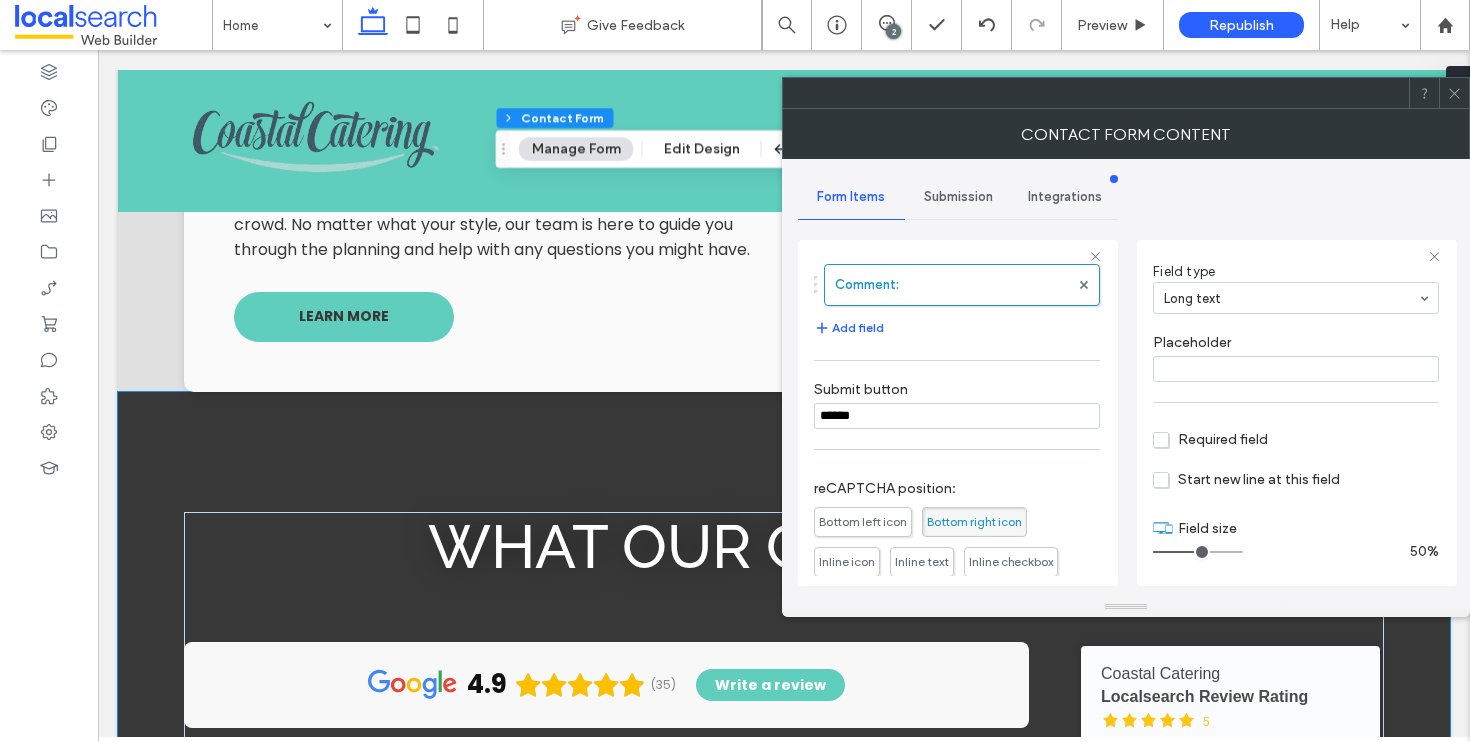 drag, startPoint x: 1226, startPoint y: 552, endPoint x: 1193, endPoint y: 553, distance: 33.01515 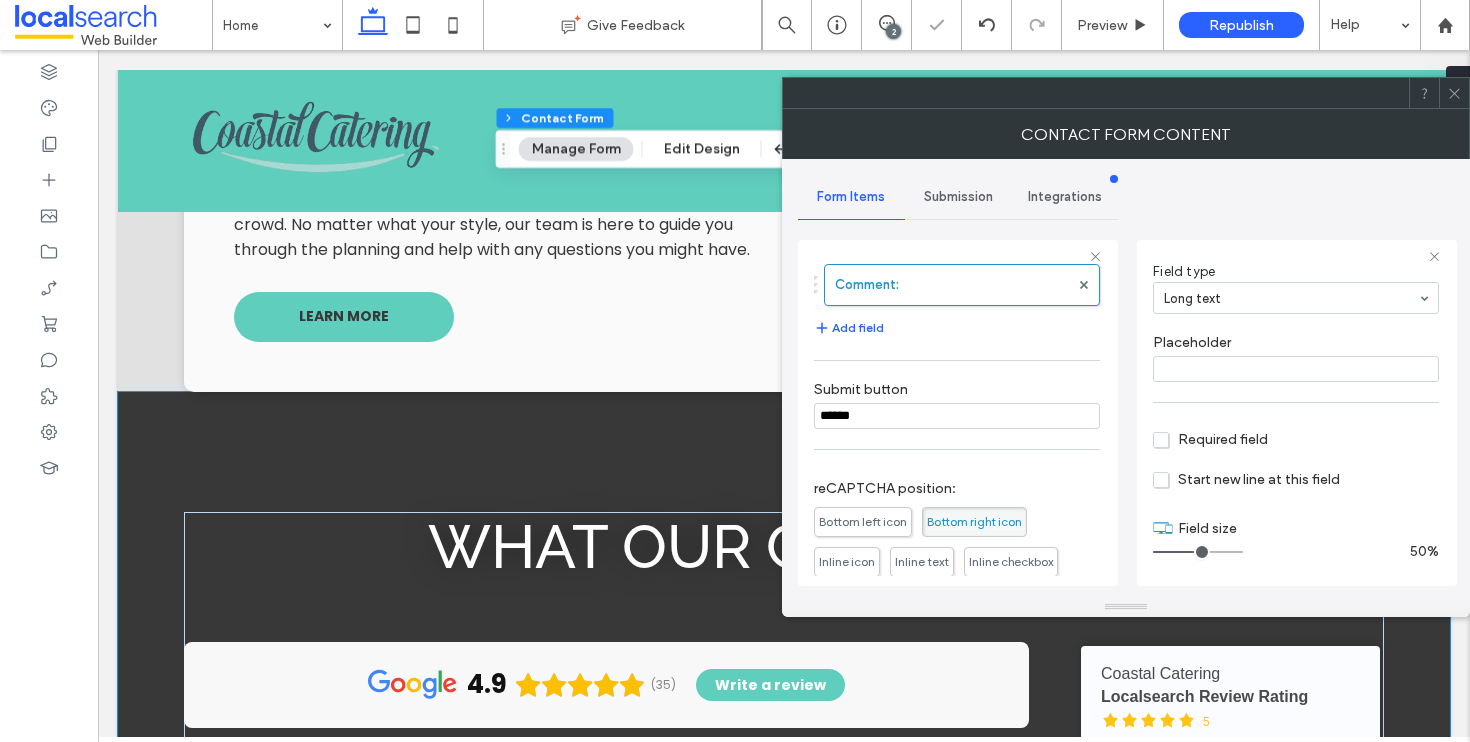 click at bounding box center [1454, 93] 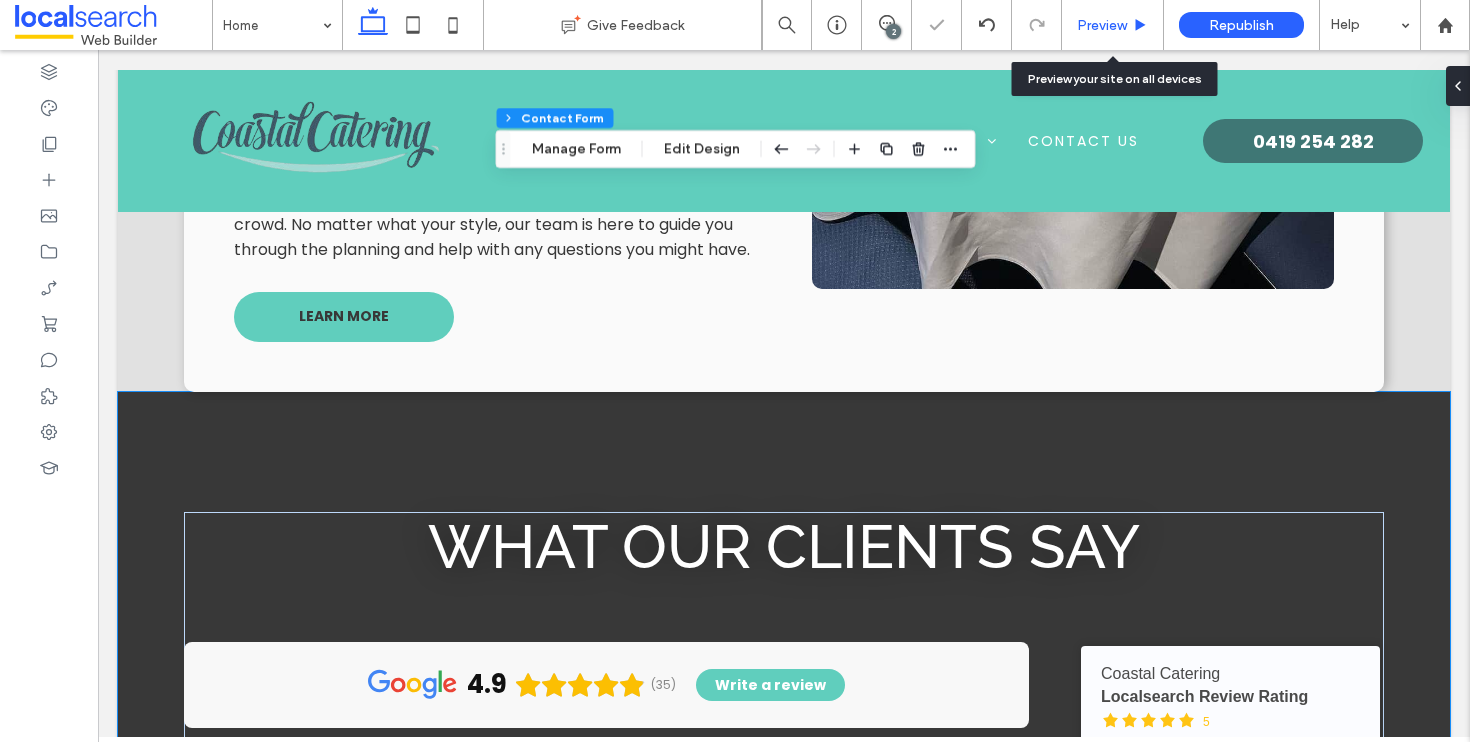 click on "Preview" at bounding box center [1102, 25] 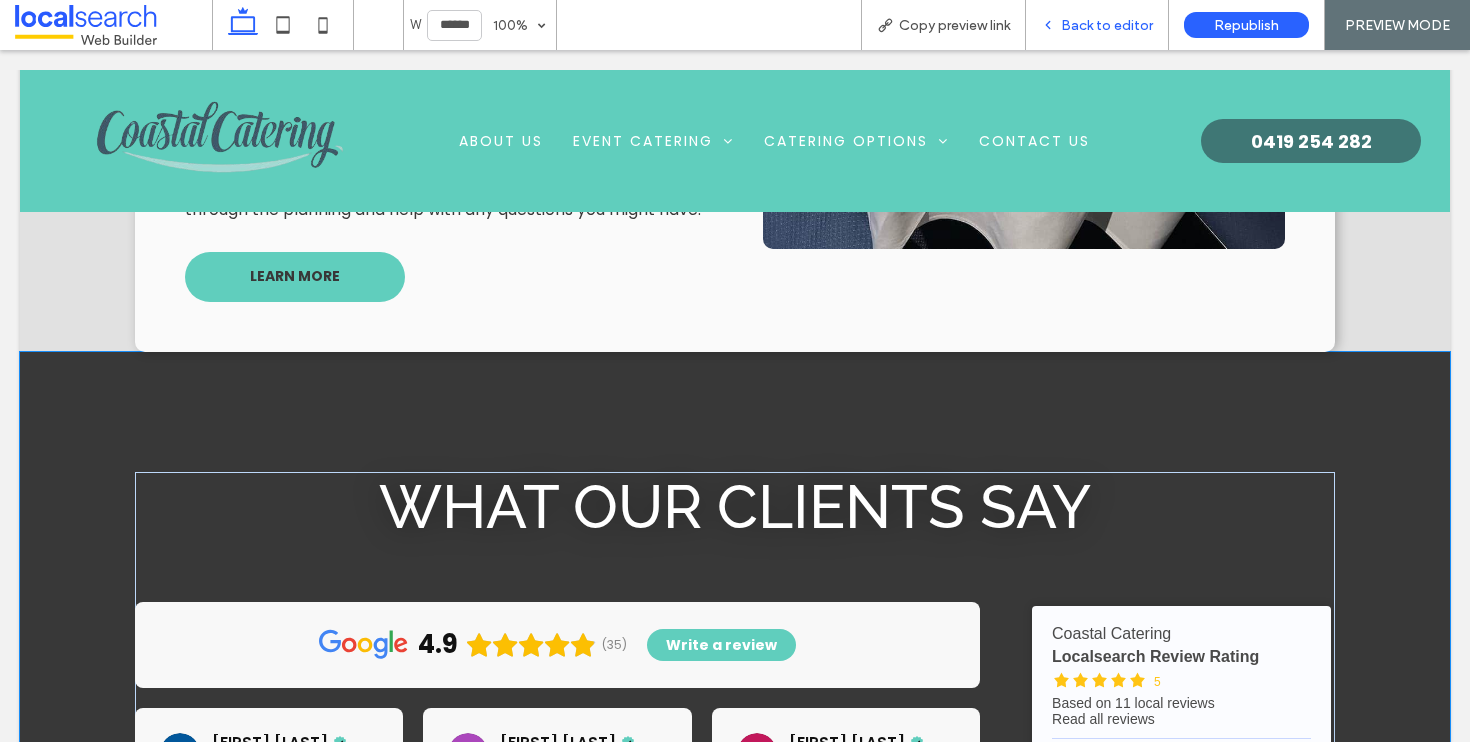 click on "Back to editor" at bounding box center [1097, 25] 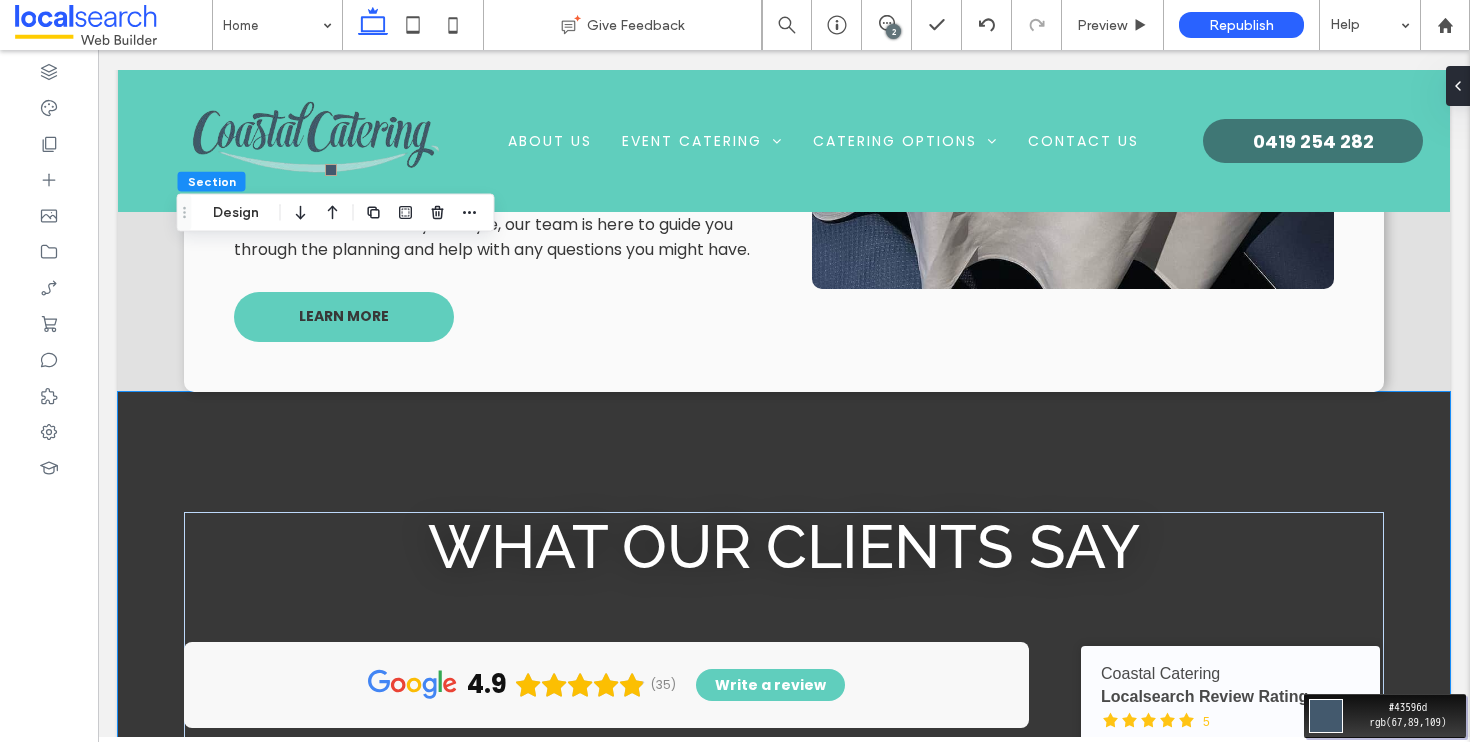 click on "Move your  🖱️  to pick a color #43596d rgb(67,89,109)" at bounding box center [735, 371] 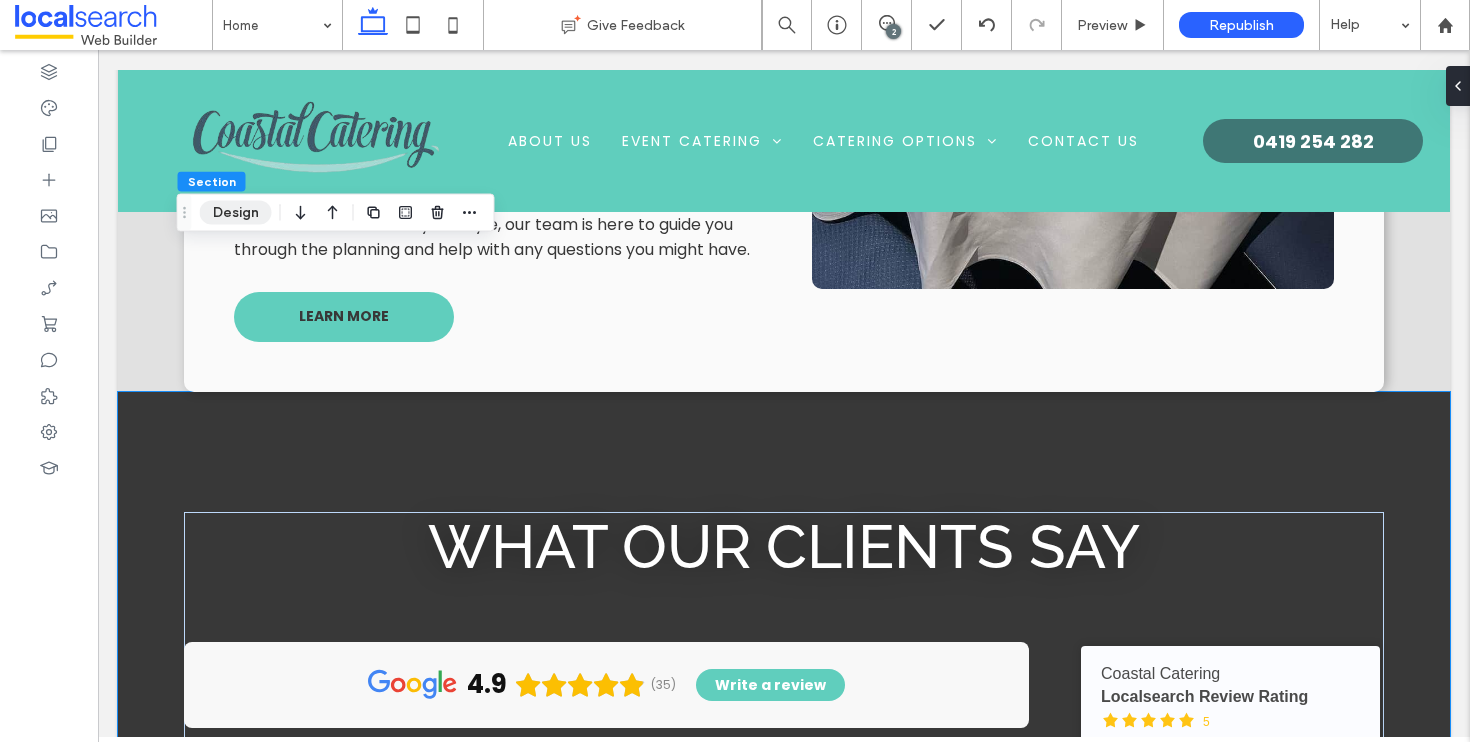 click on "Design" at bounding box center [236, 213] 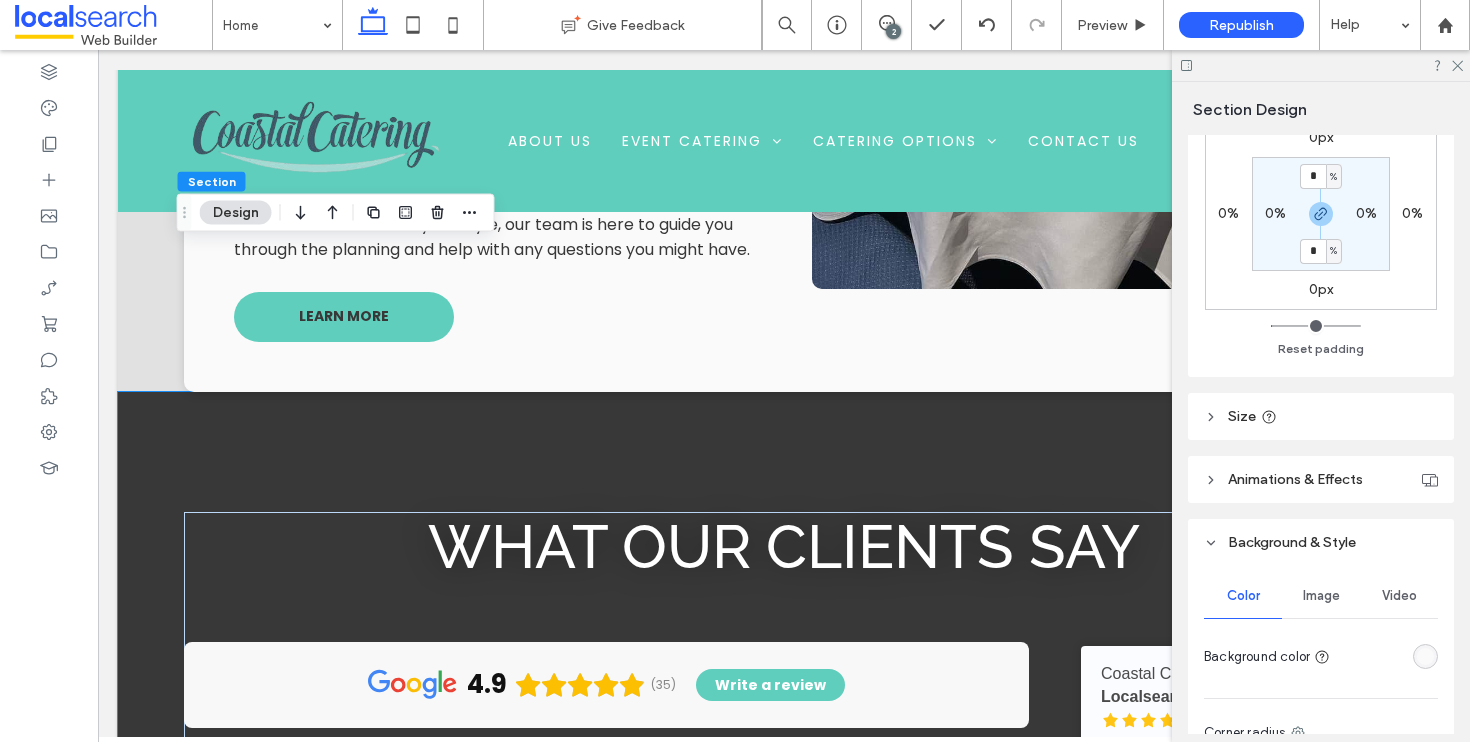 scroll, scrollTop: 436, scrollLeft: 0, axis: vertical 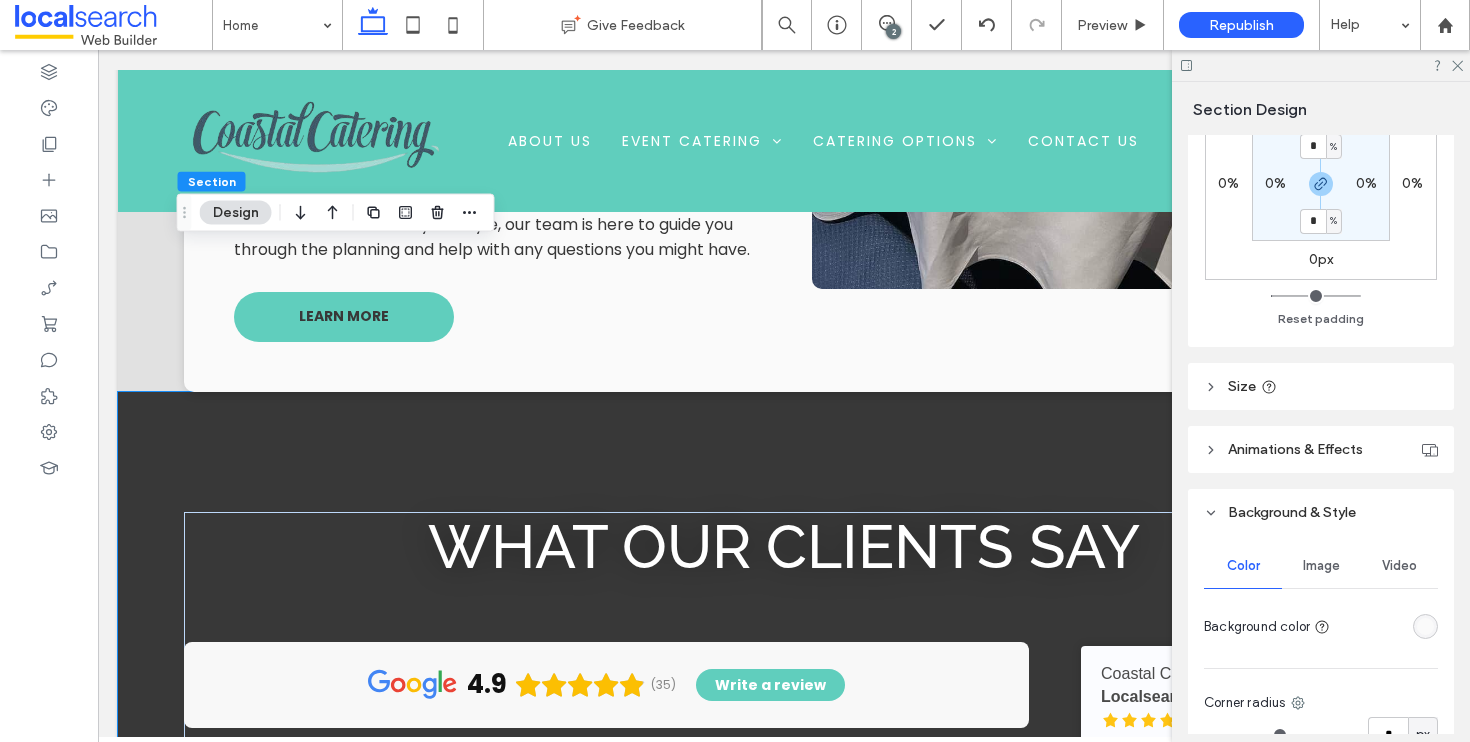 click at bounding box center [1425, 626] 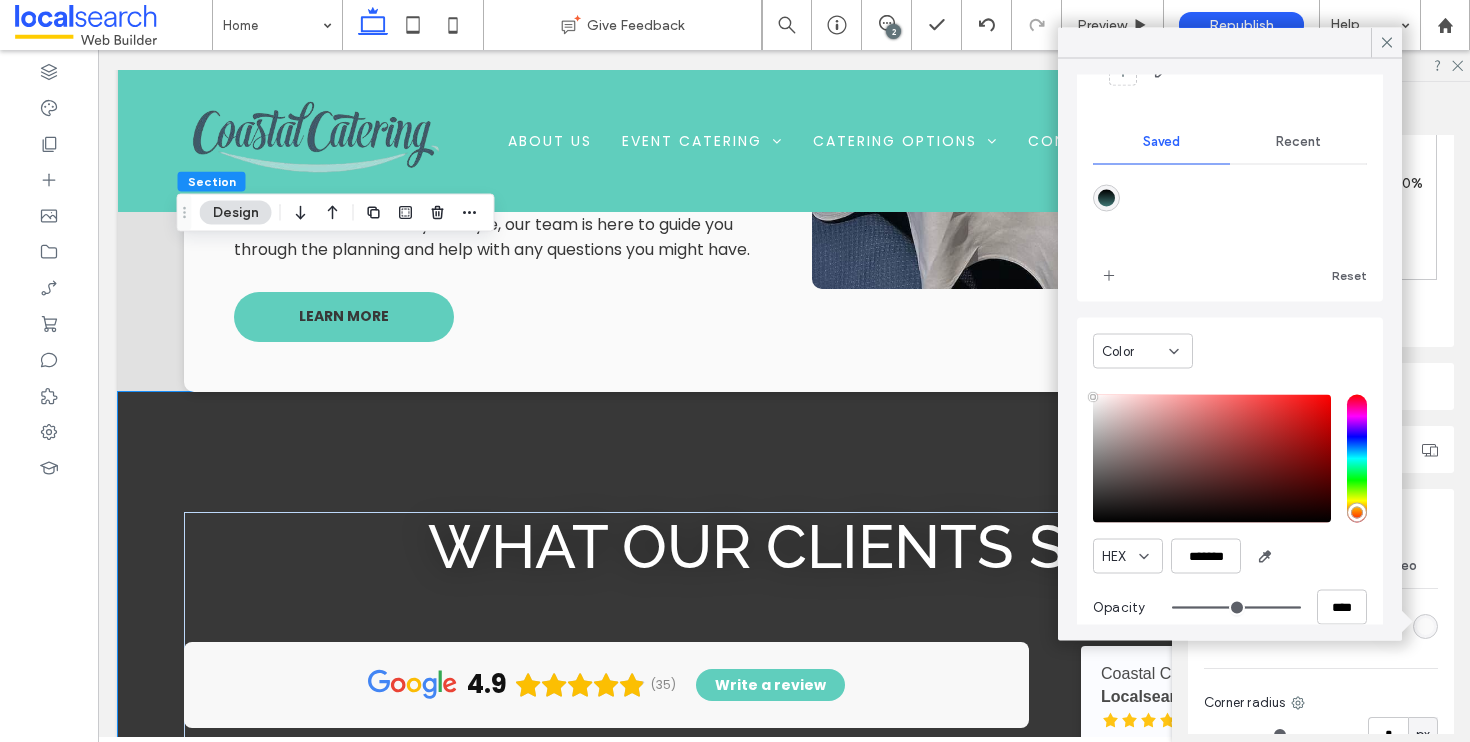 scroll, scrollTop: 163, scrollLeft: 0, axis: vertical 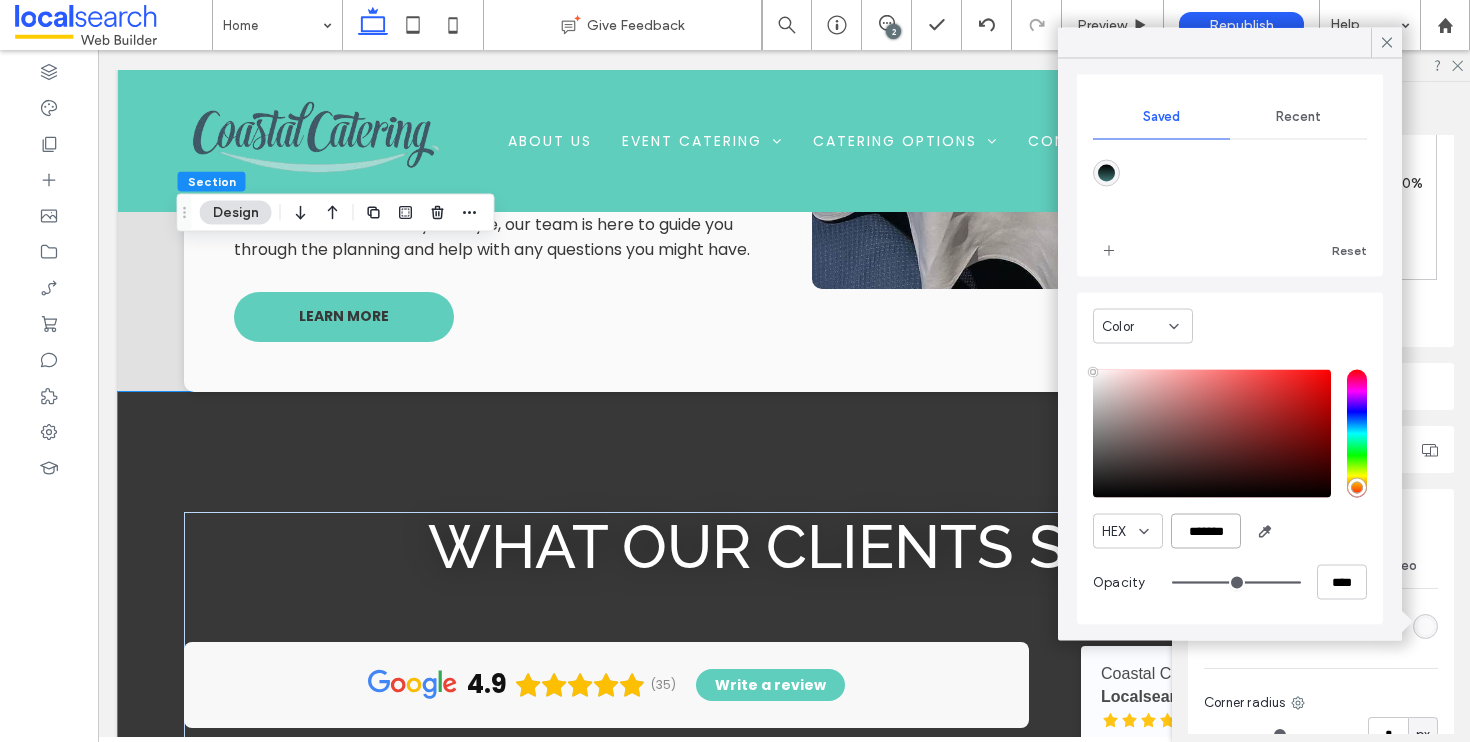 drag, startPoint x: 1180, startPoint y: 526, endPoint x: 1313, endPoint y: 531, distance: 133.09395 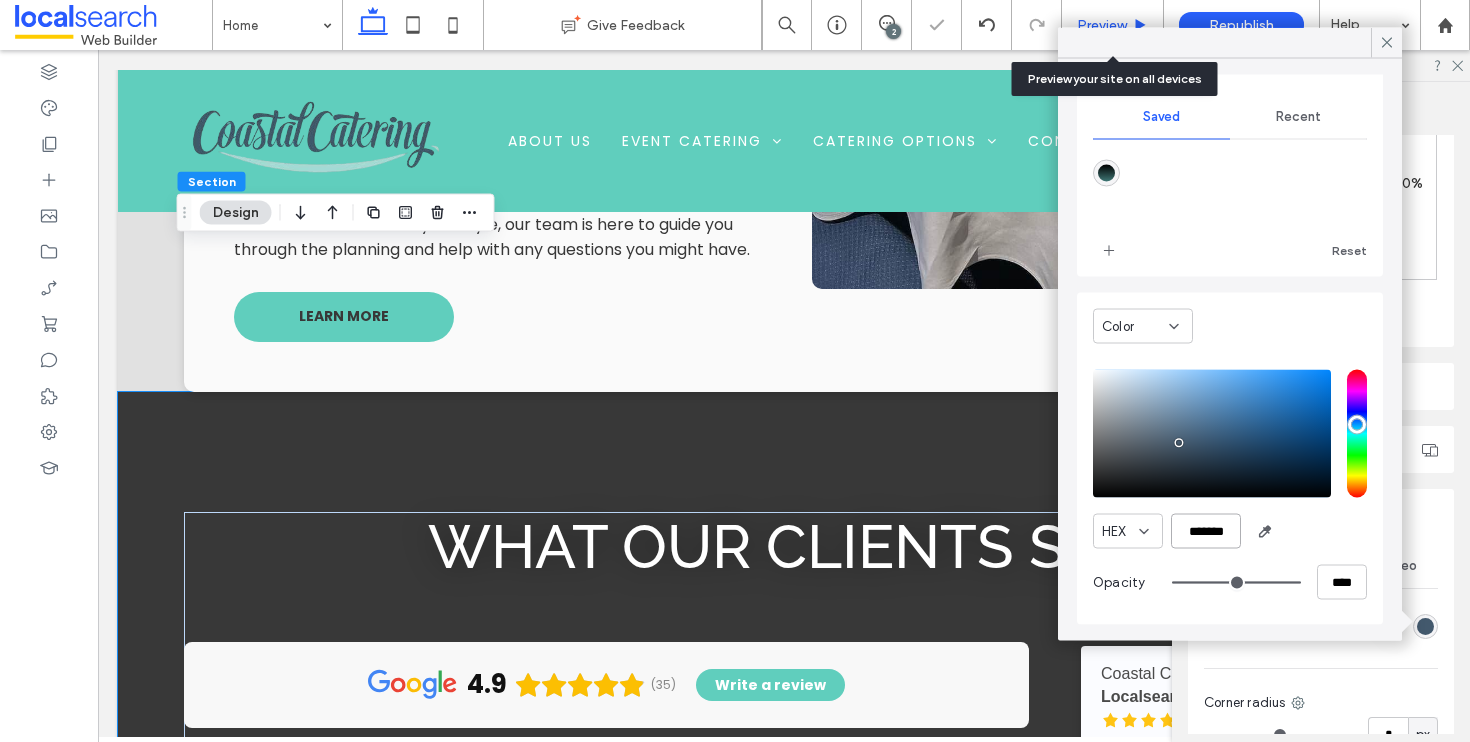 type on "*******" 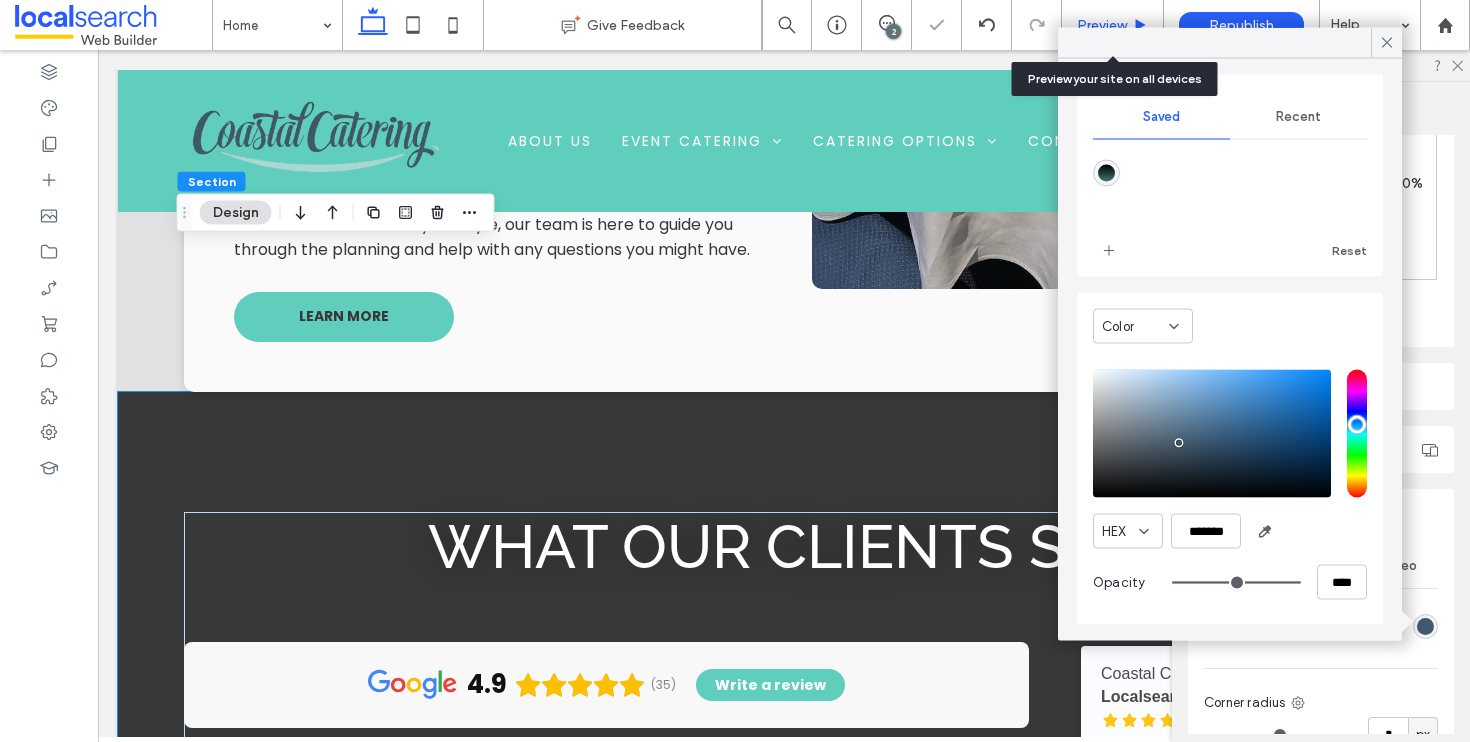 click on "Preview" at bounding box center (1102, 25) 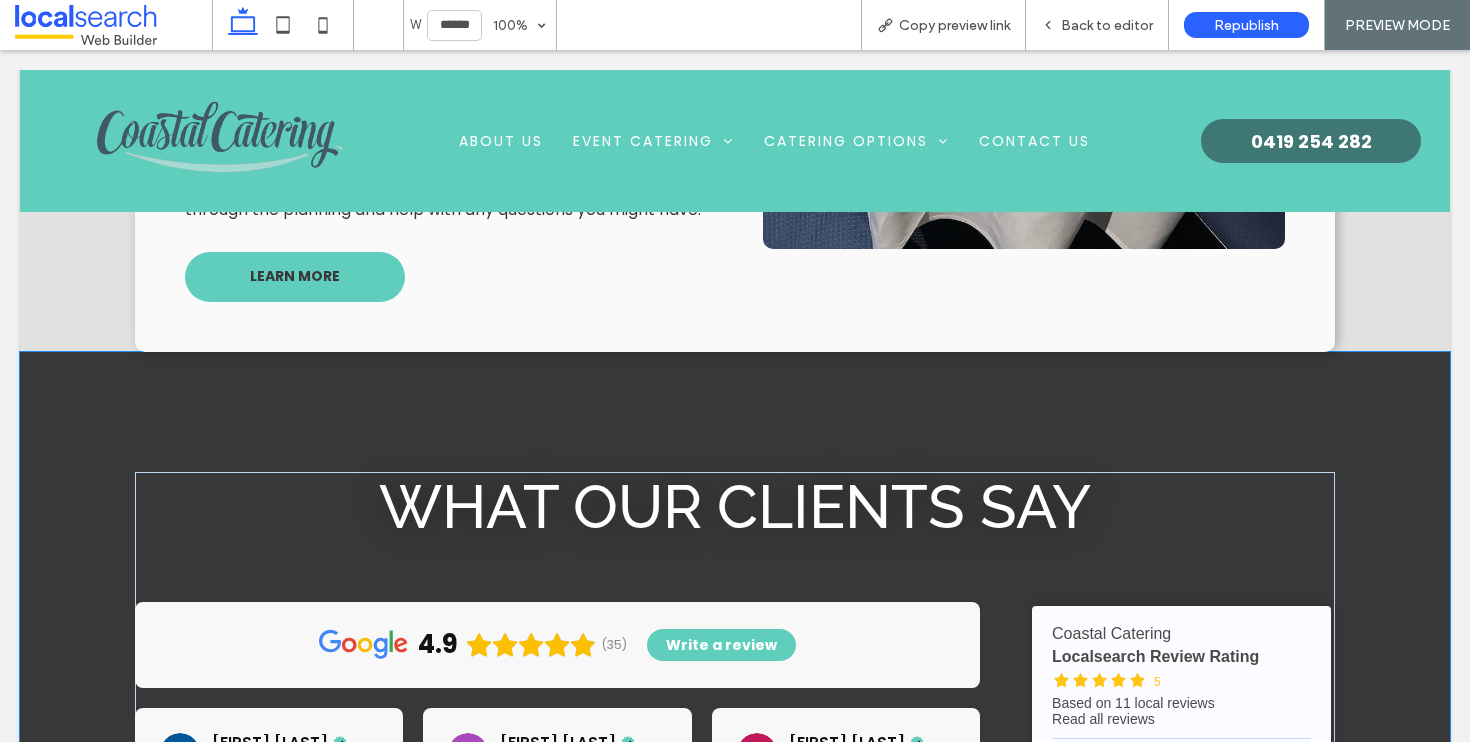 click on "Back to editor" at bounding box center [1107, 25] 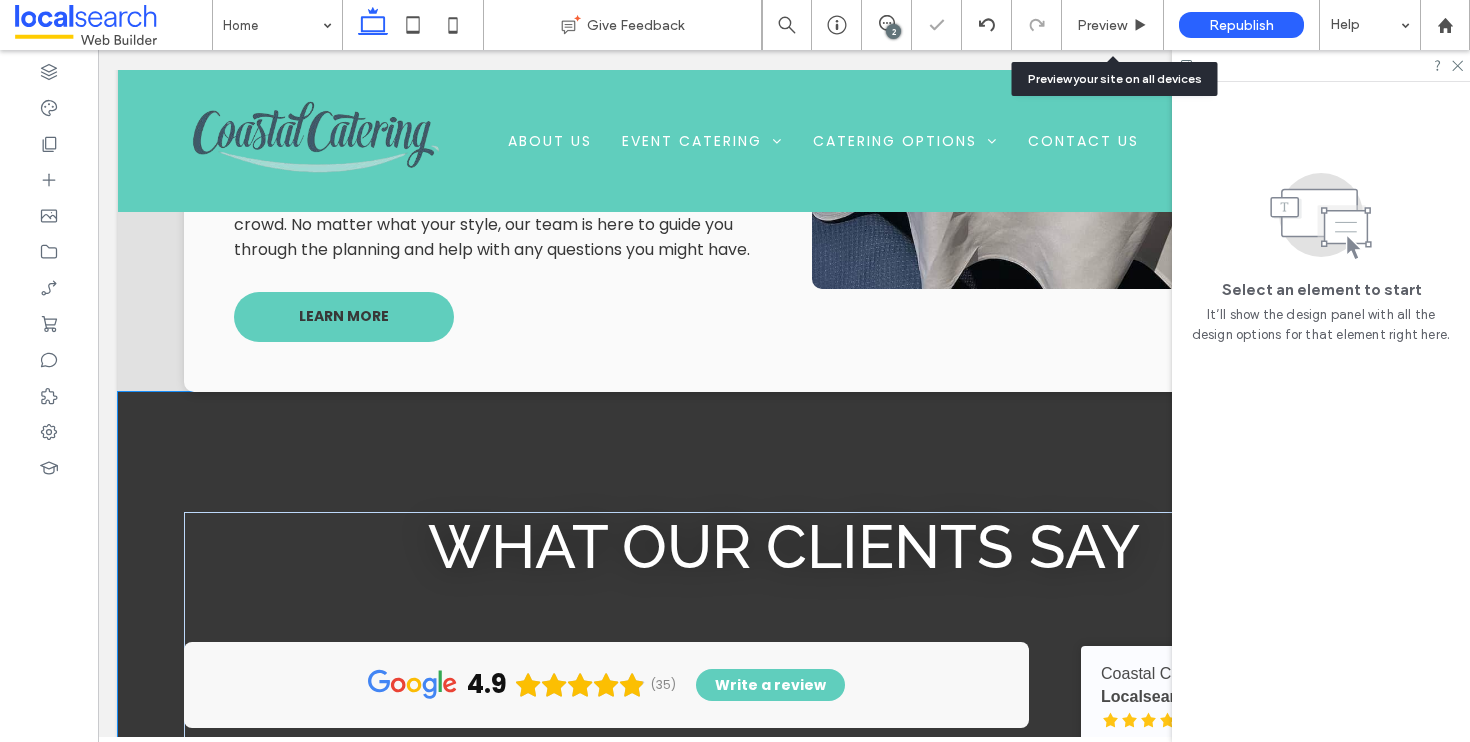 click on "Preview" at bounding box center [1102, 25] 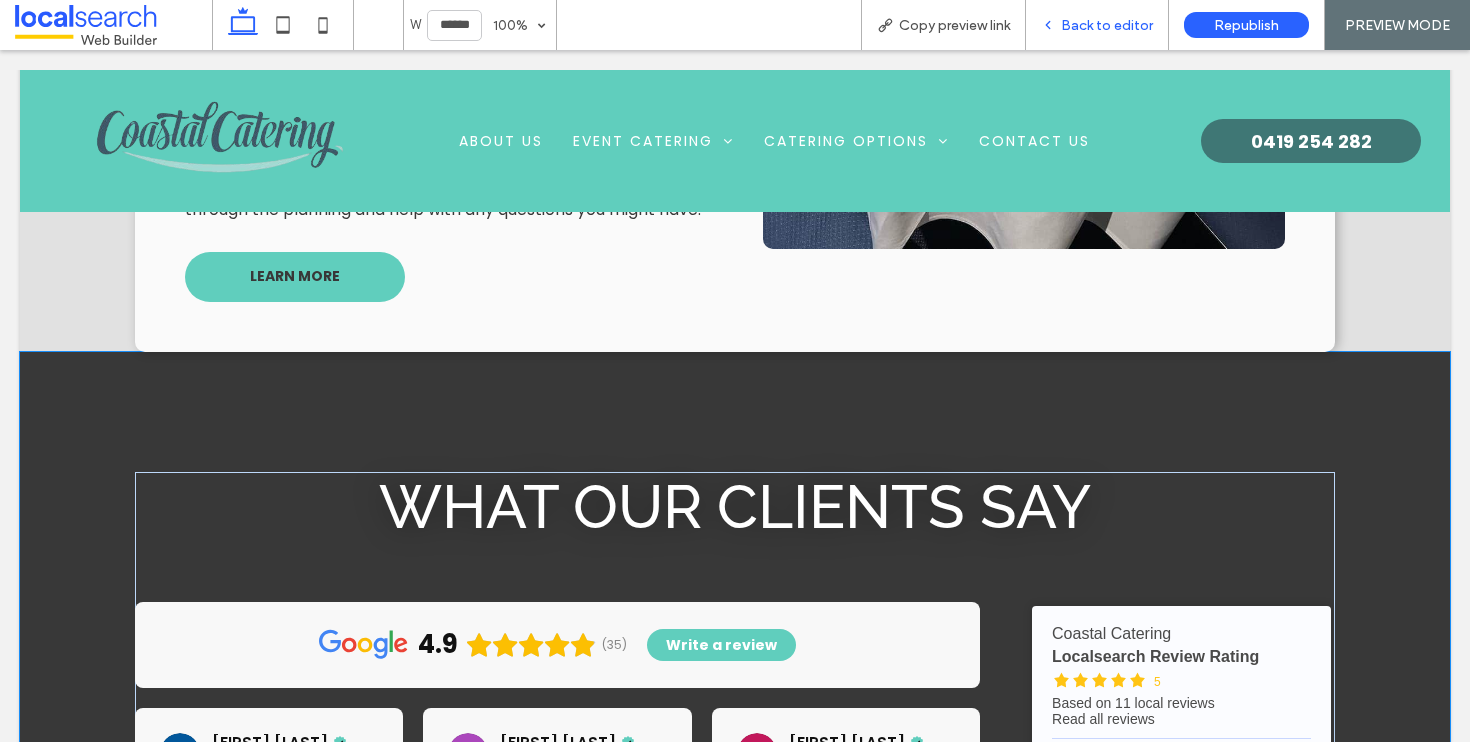 click on "Back to editor" at bounding box center (1107, 25) 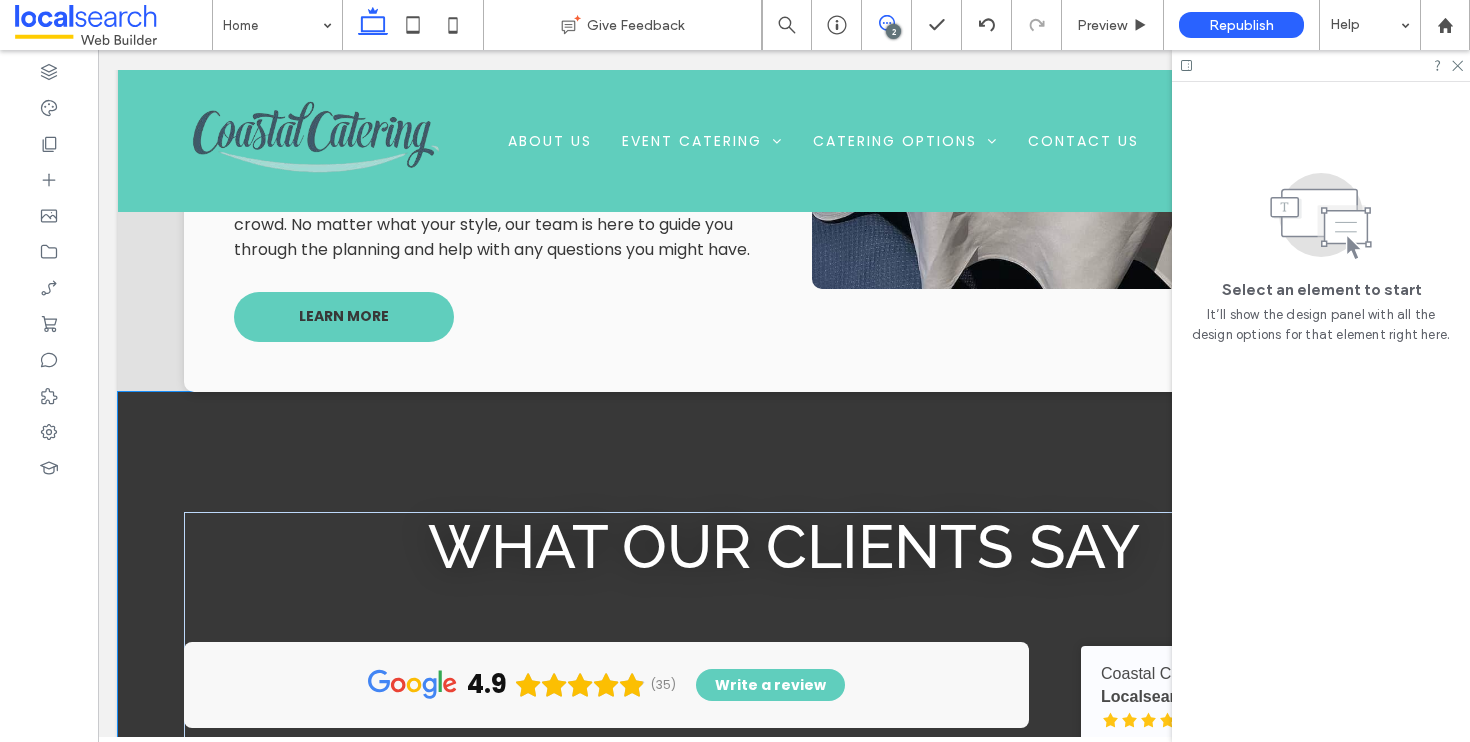 click at bounding box center [886, 23] 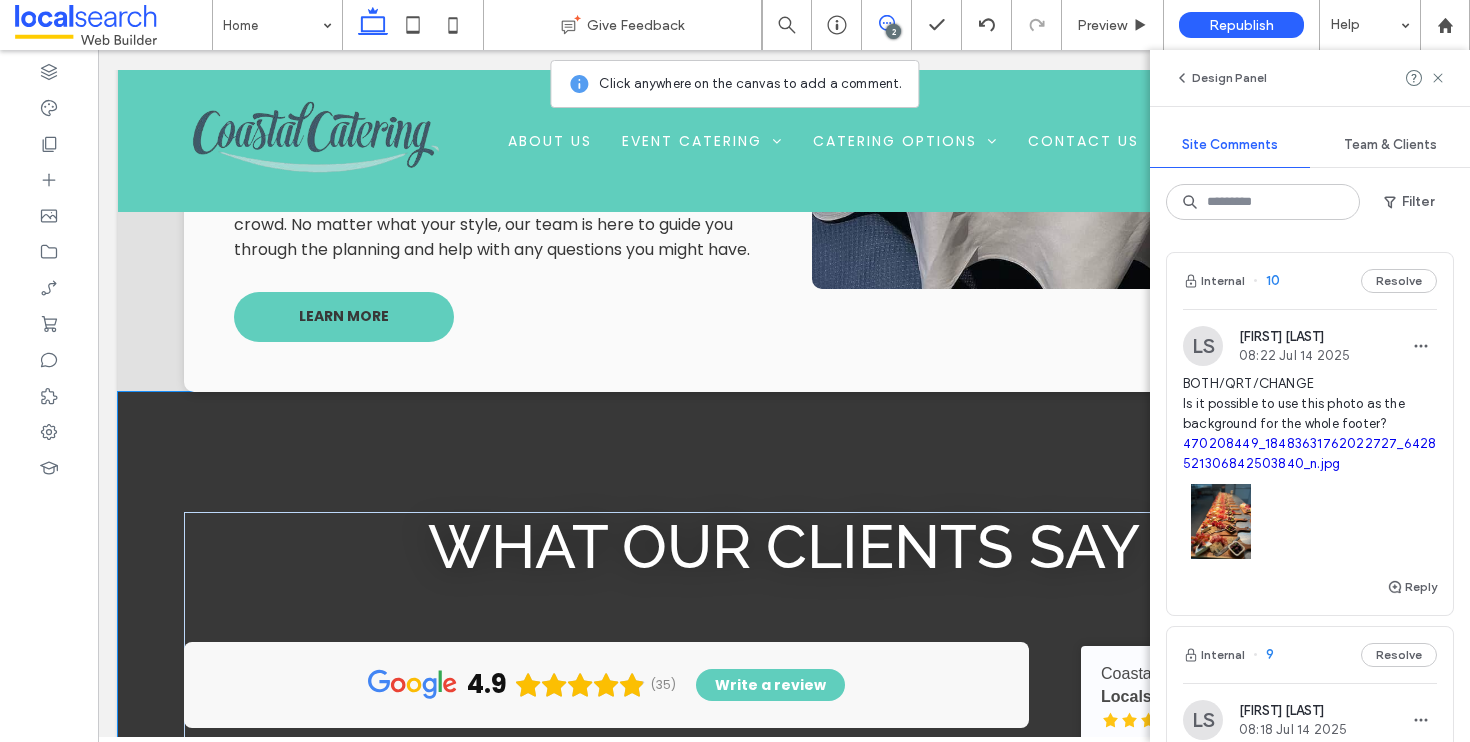 click at bounding box center (886, 23) 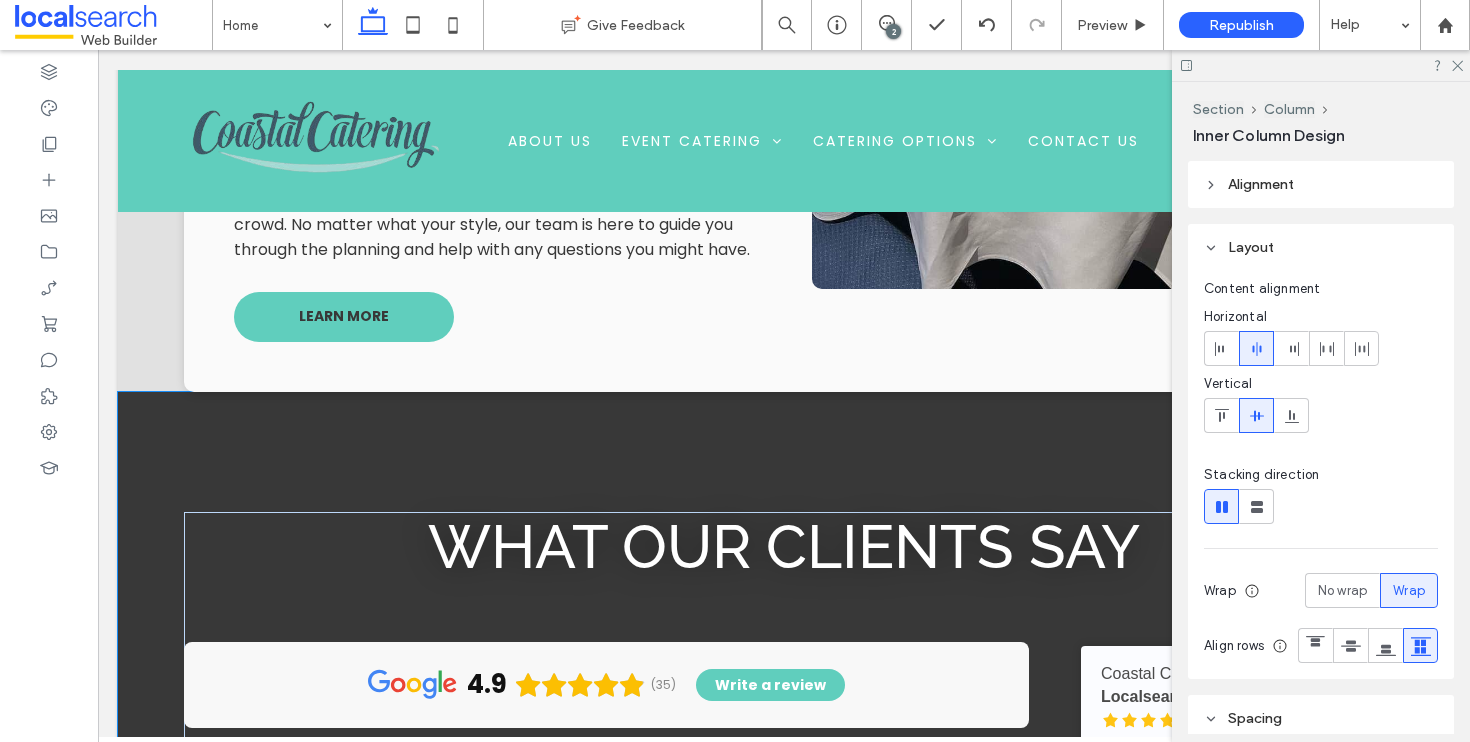 type on "**" 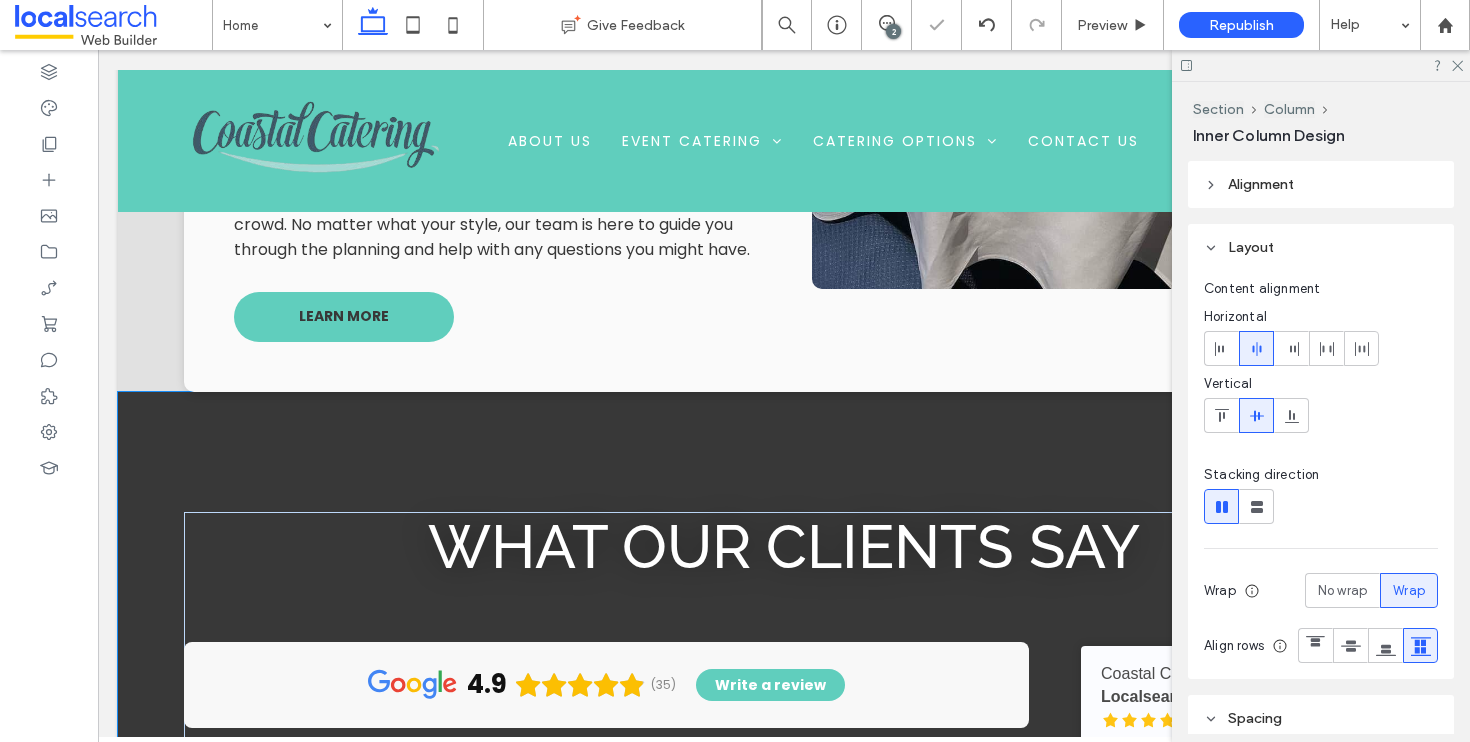 type on "**" 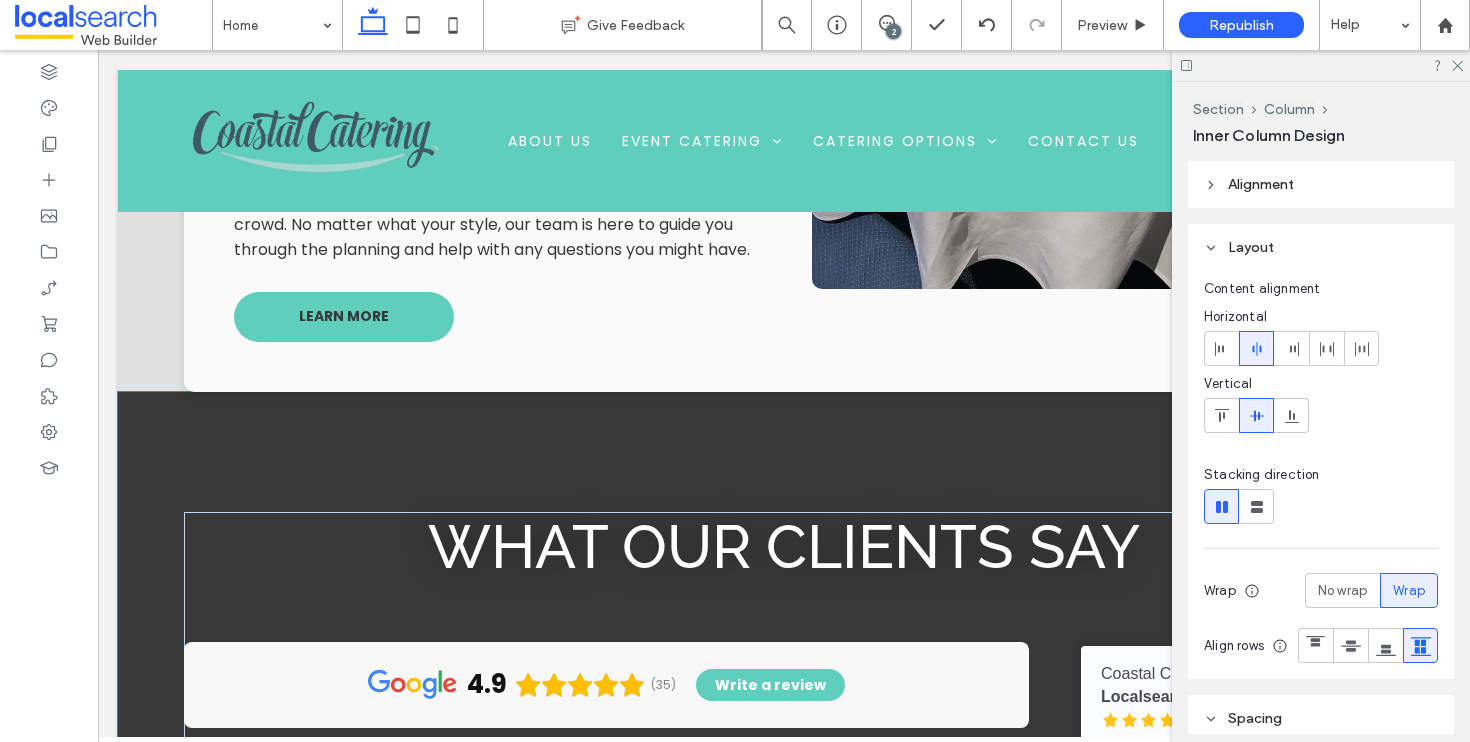type on "**" 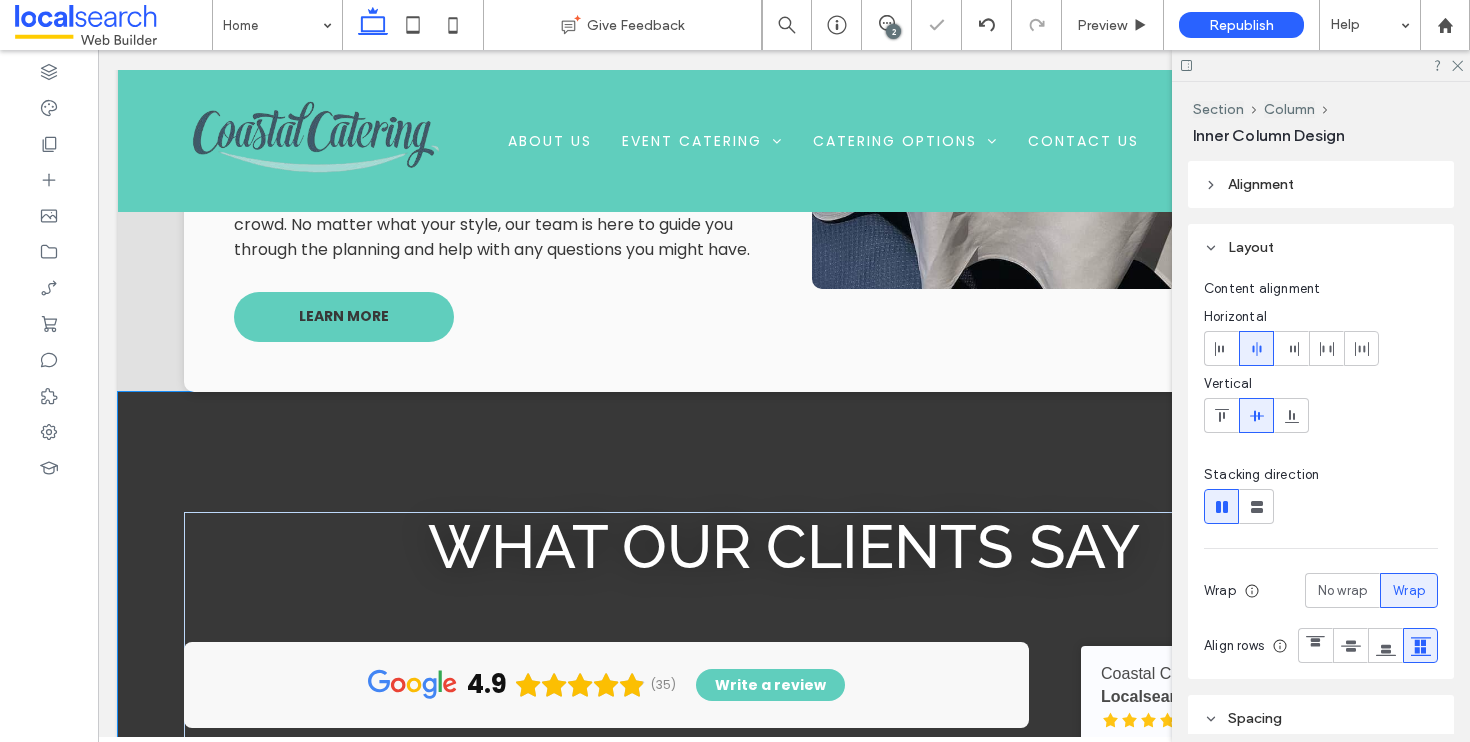 type on "**" 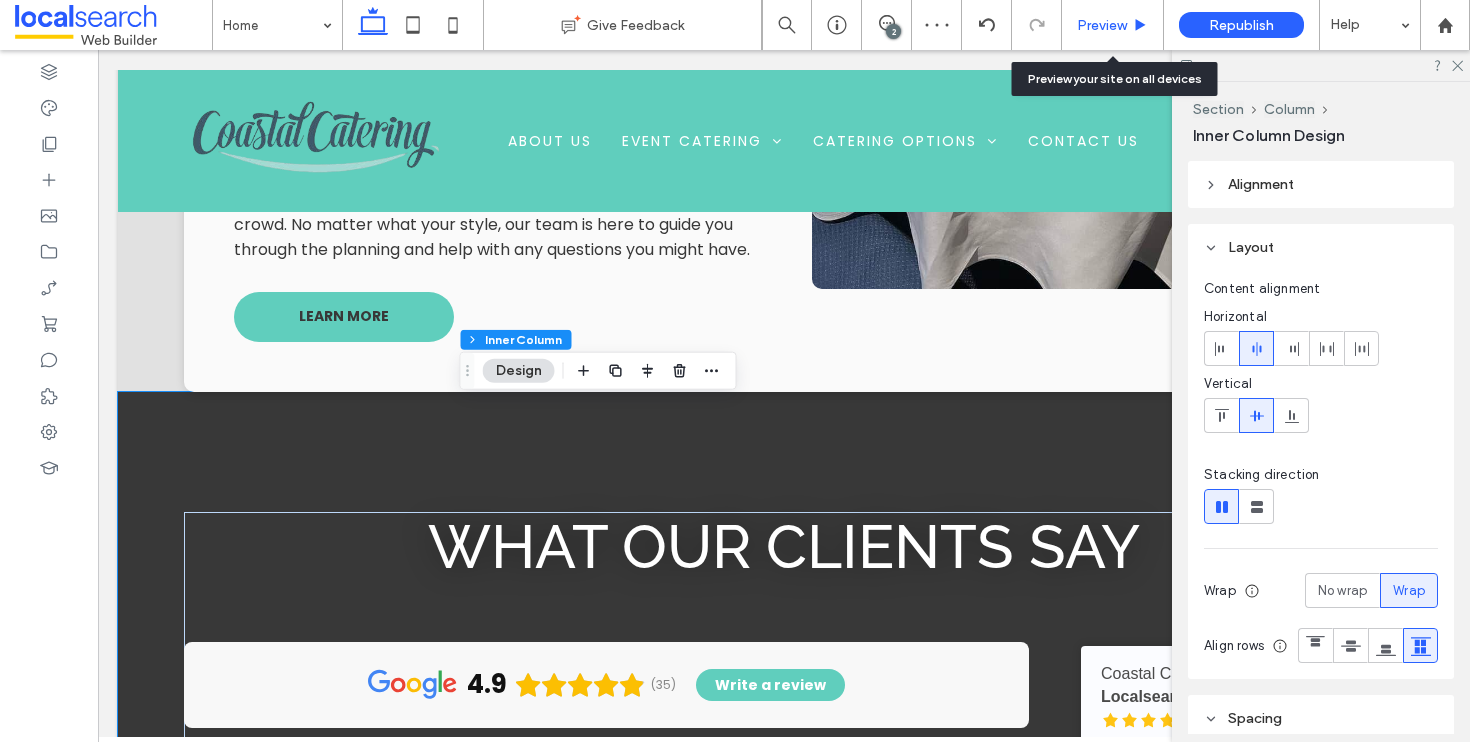 click 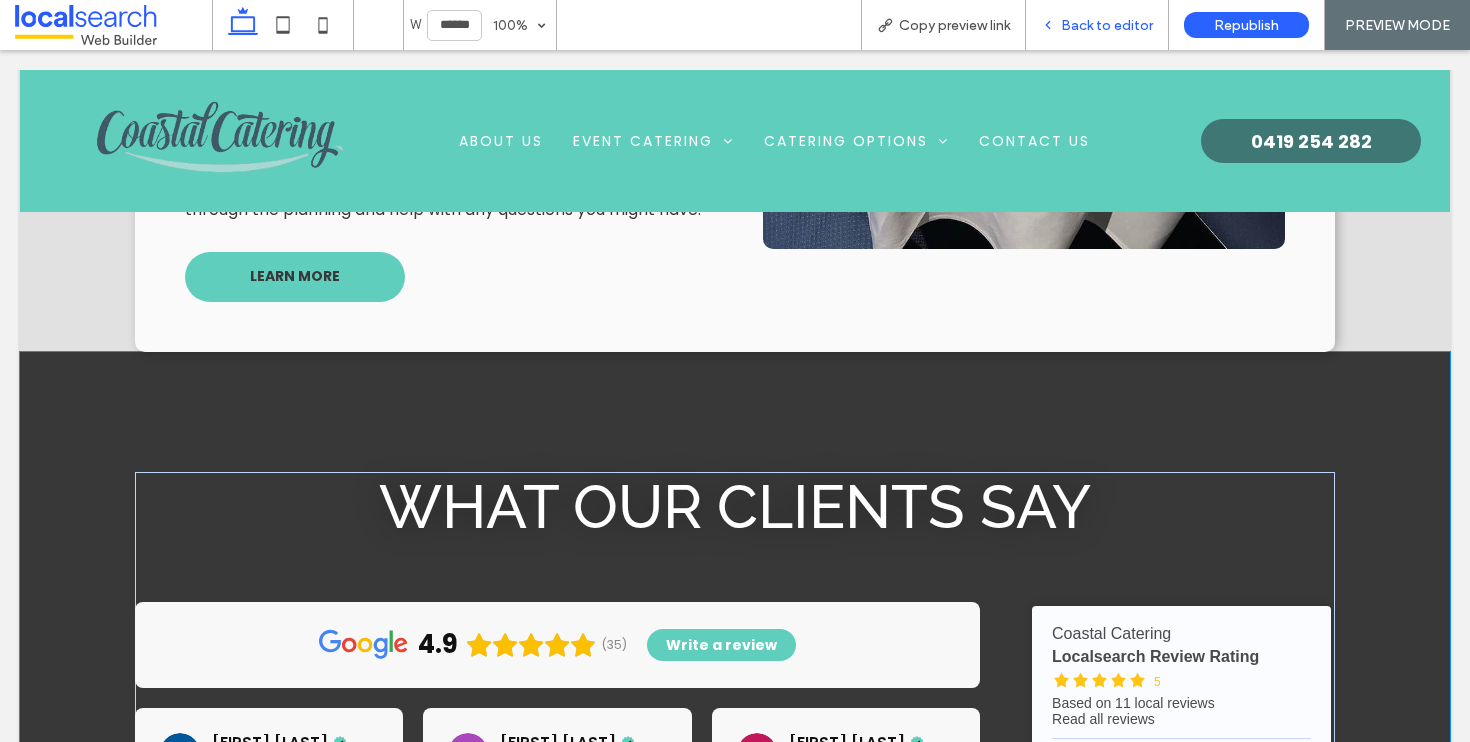 click on "Back to editor" at bounding box center (1107, 25) 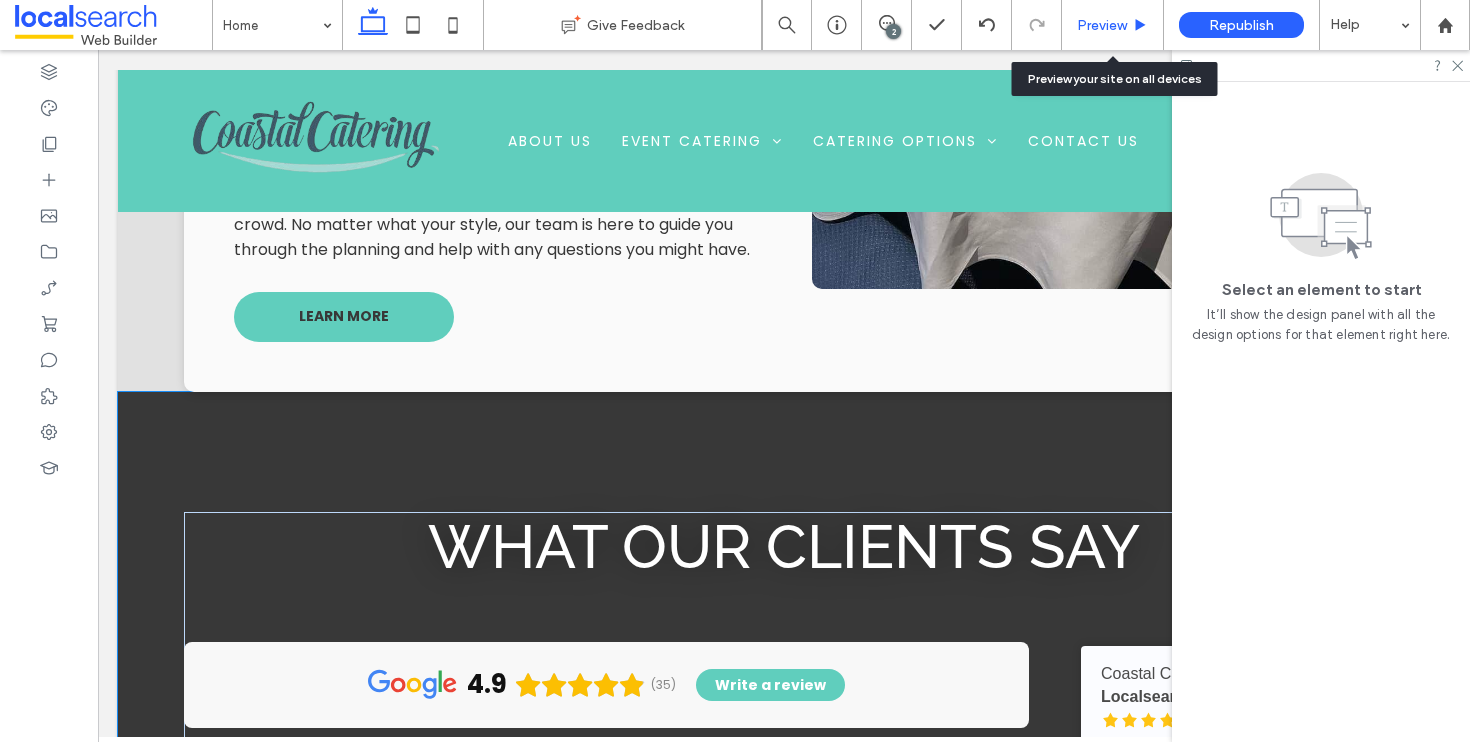 click on "Preview" at bounding box center (1102, 25) 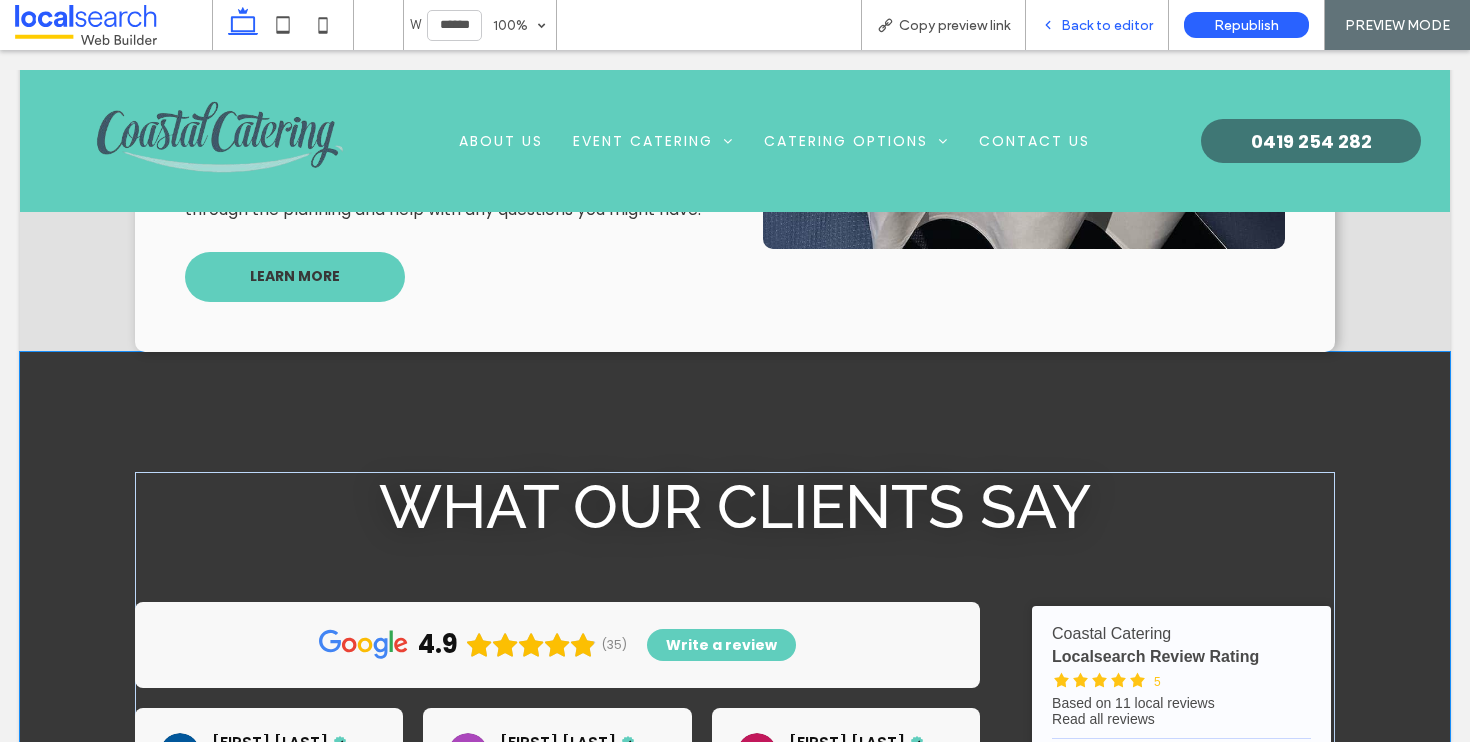click on "Back to editor" at bounding box center (1107, 25) 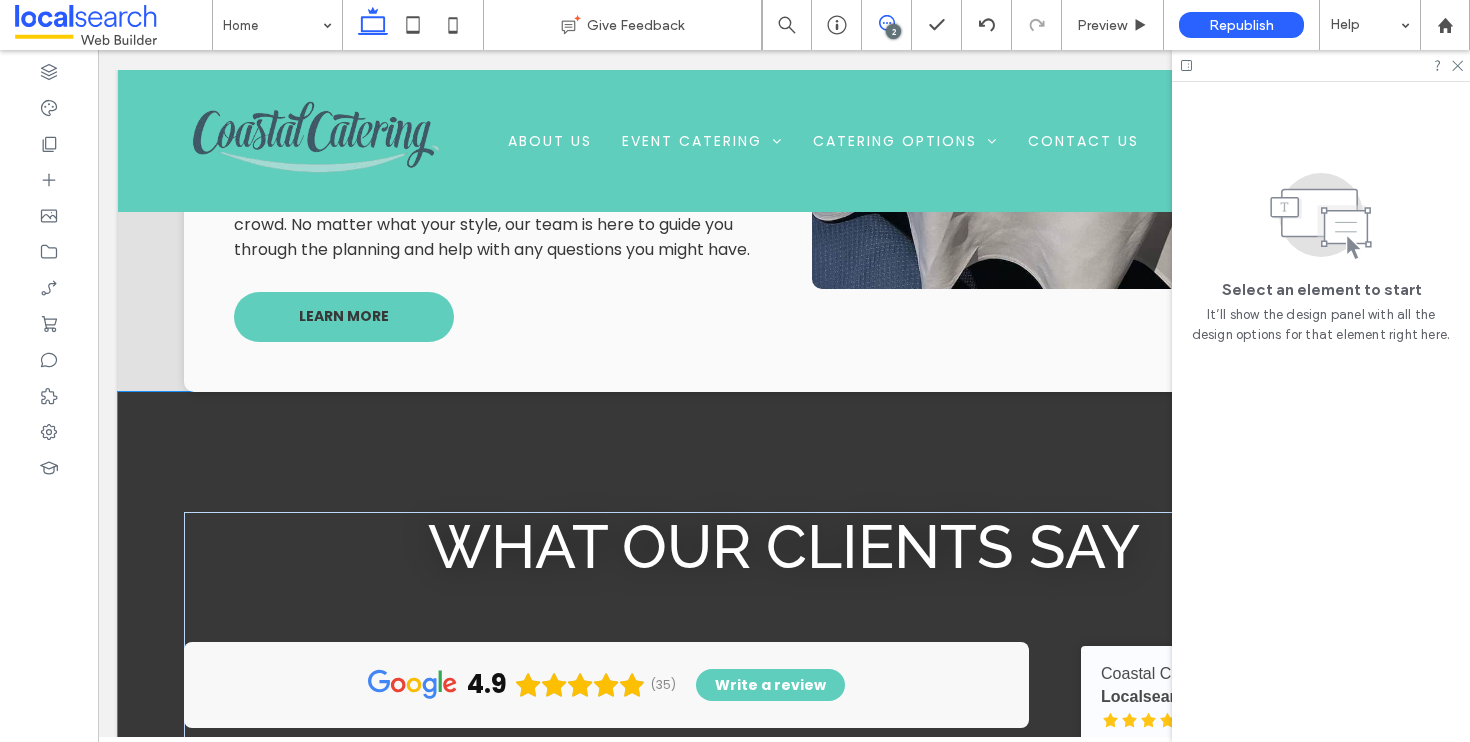 click 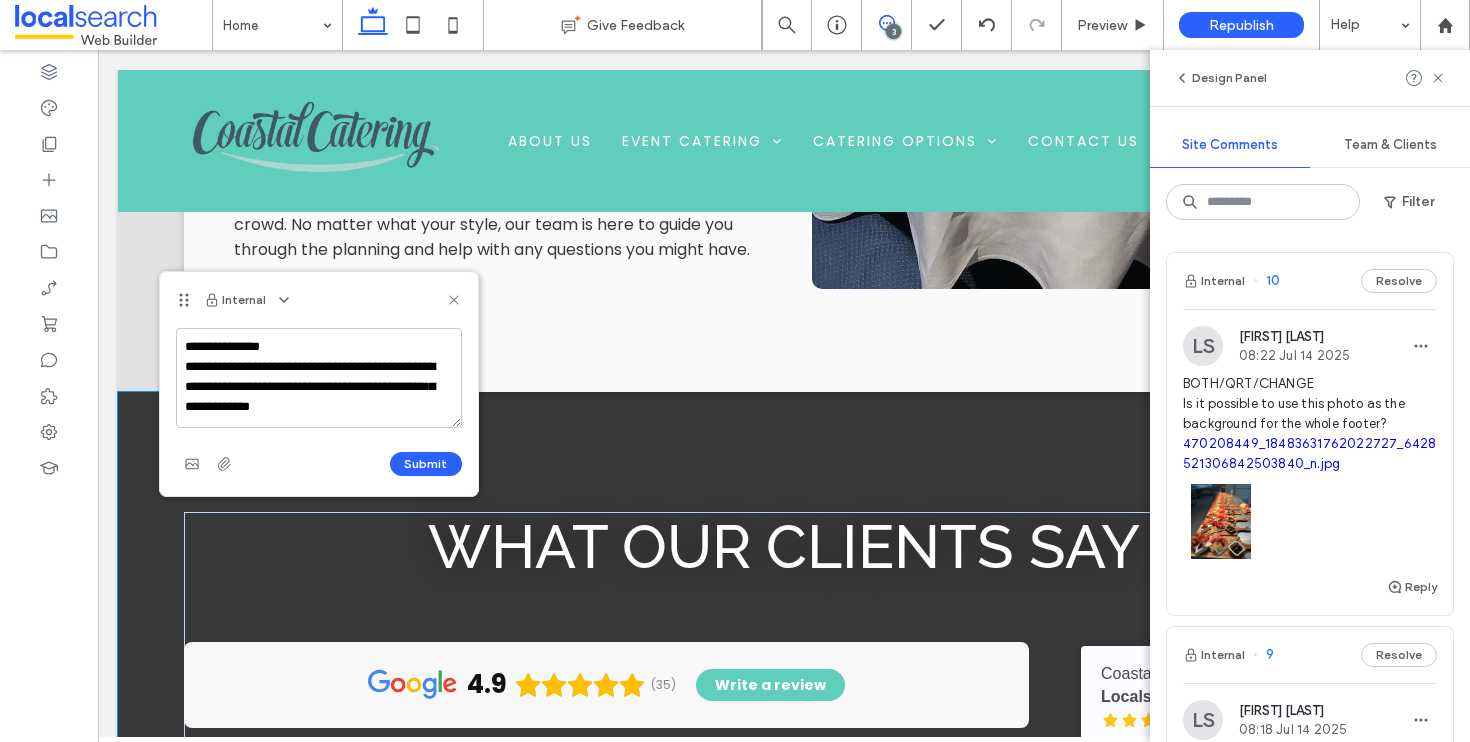 drag, startPoint x: 295, startPoint y: 389, endPoint x: 226, endPoint y: 412, distance: 72.73238 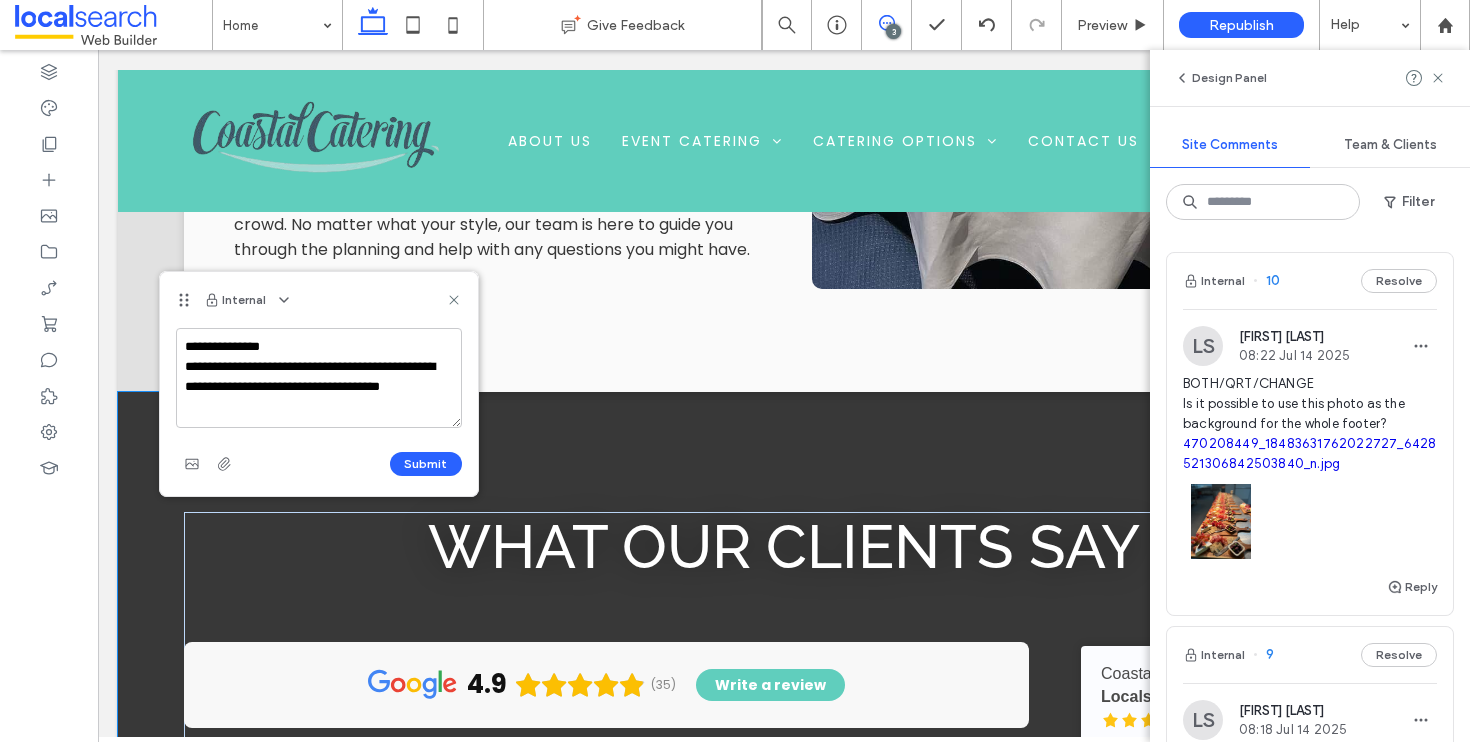 click on "**********" at bounding box center (319, 378) 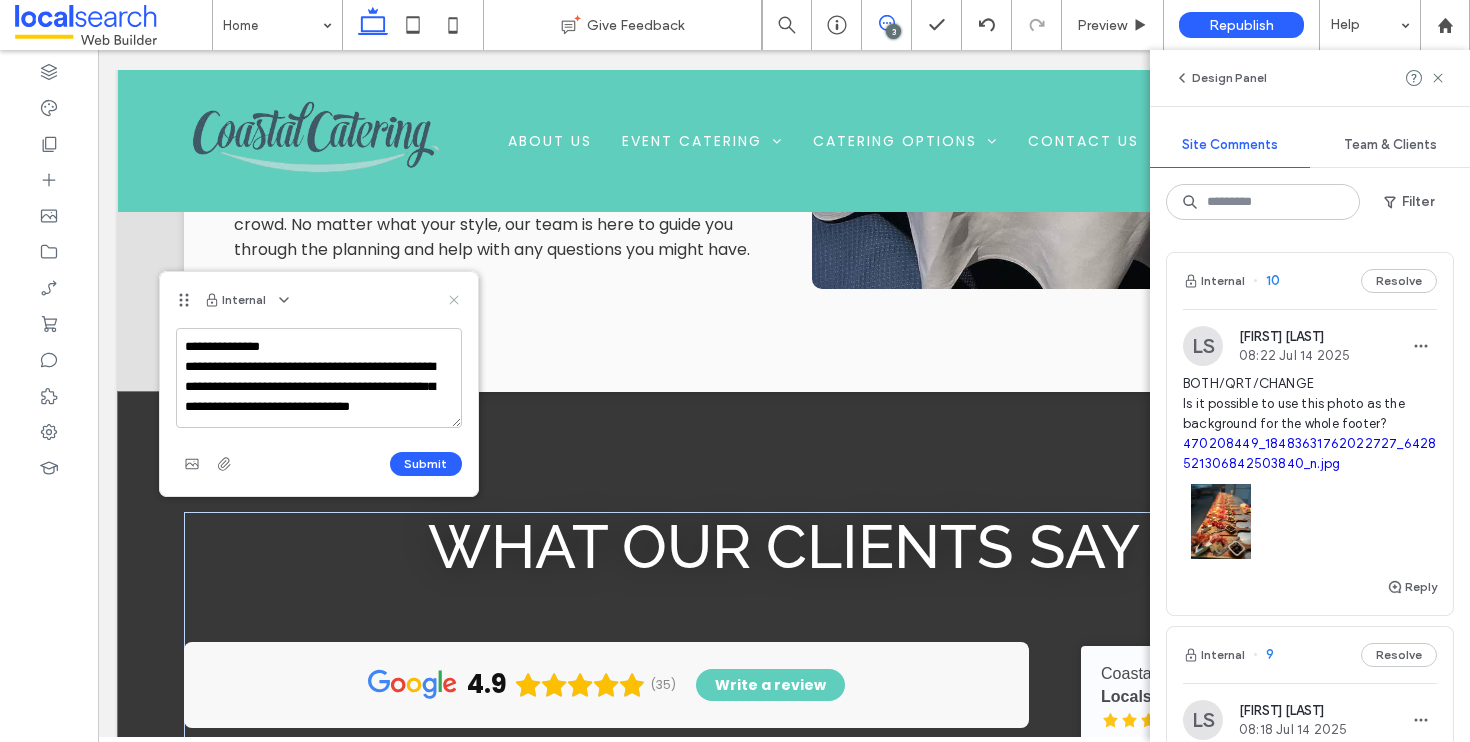 type on "**********" 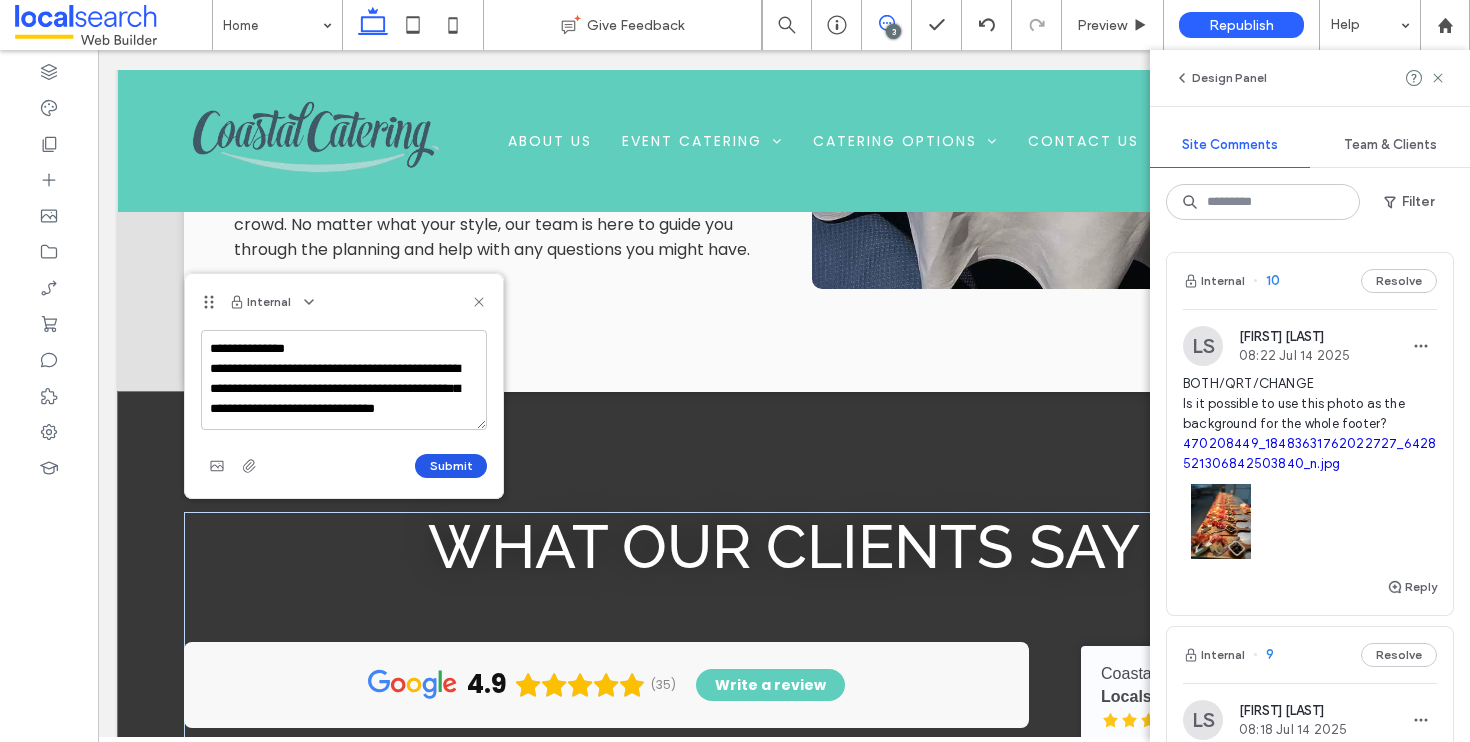 click on "Submit" at bounding box center [451, 466] 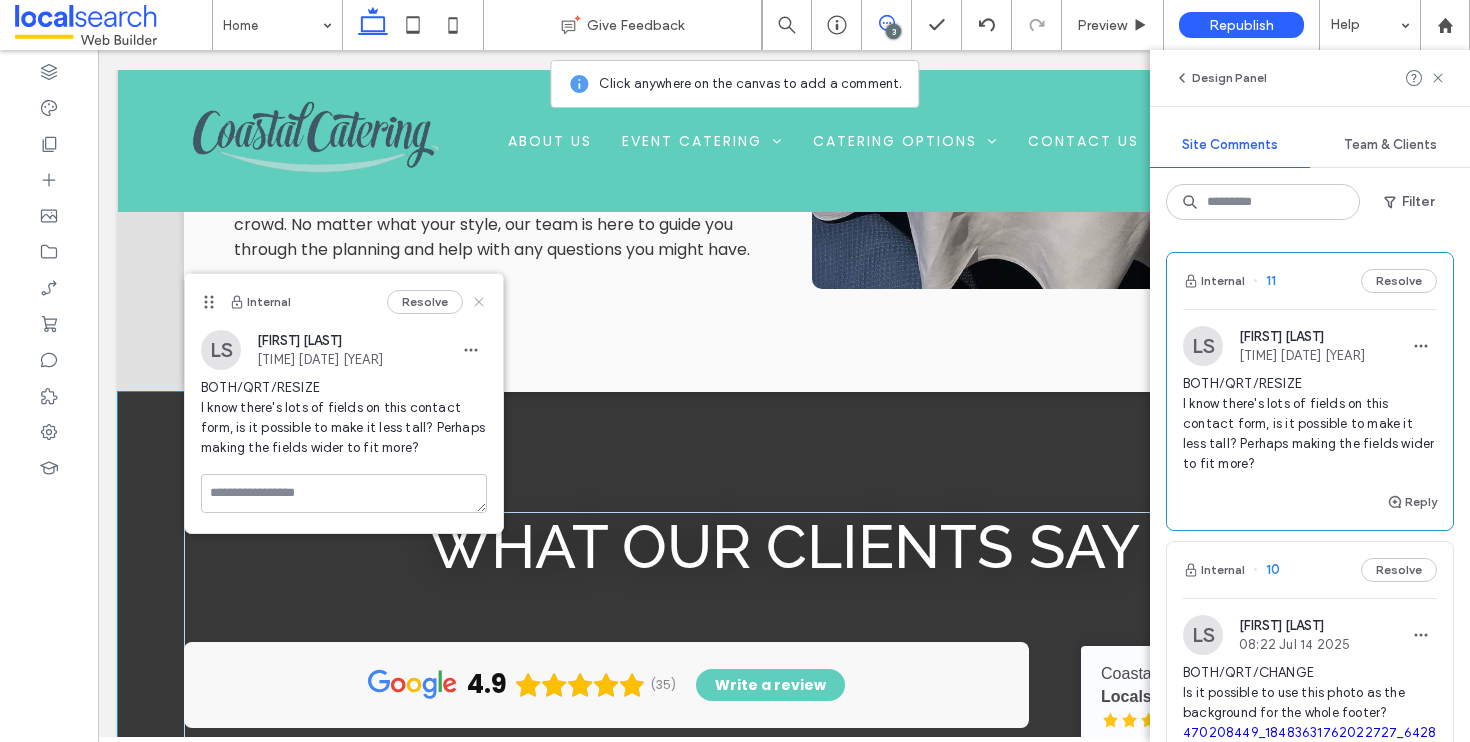 click 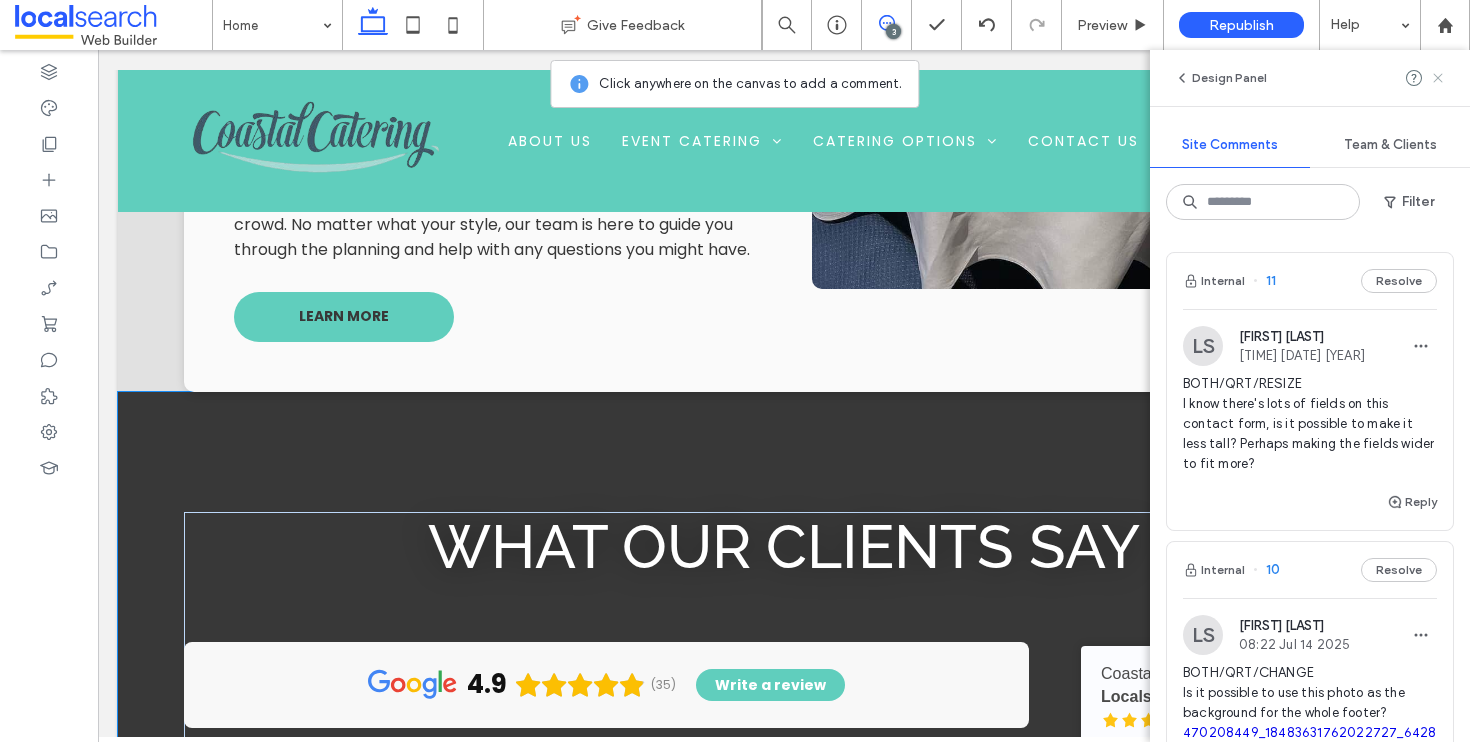 click 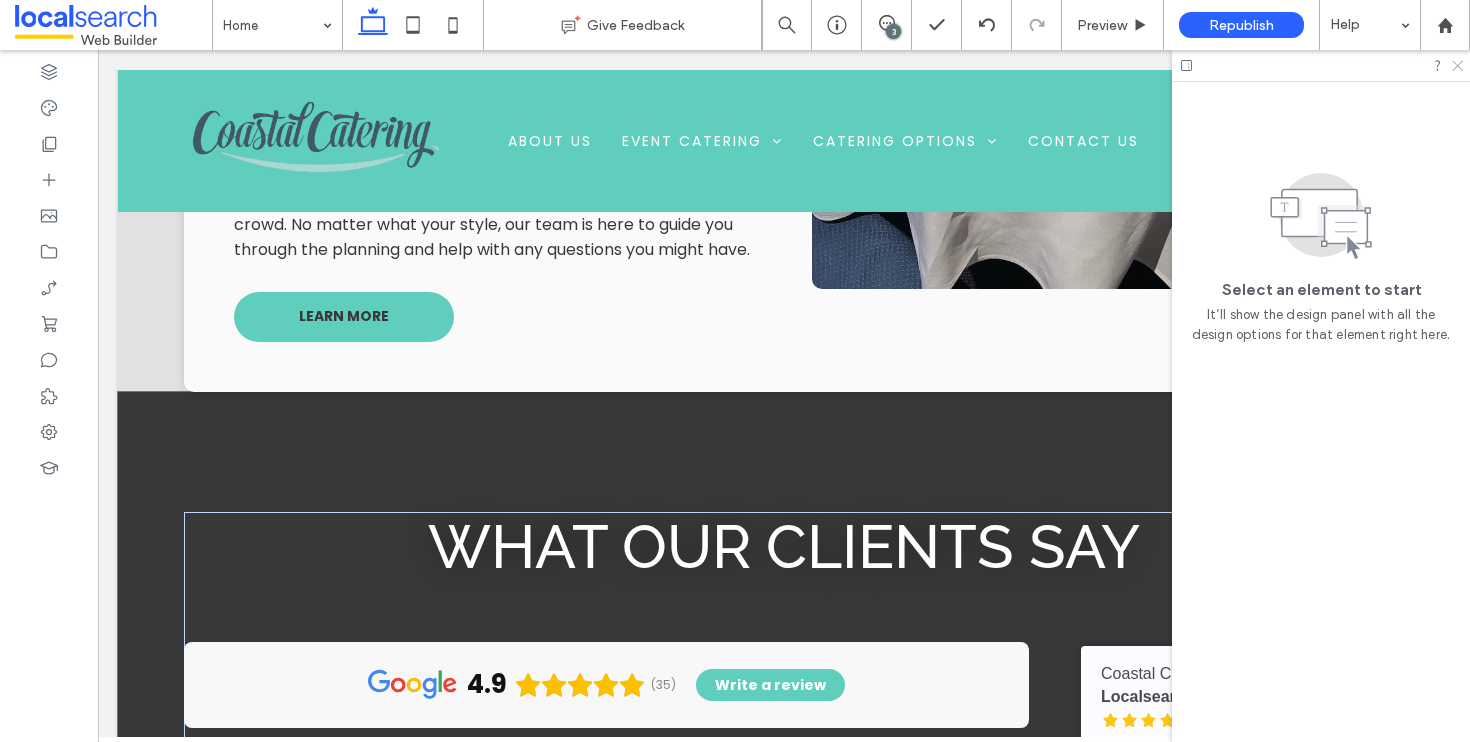 click 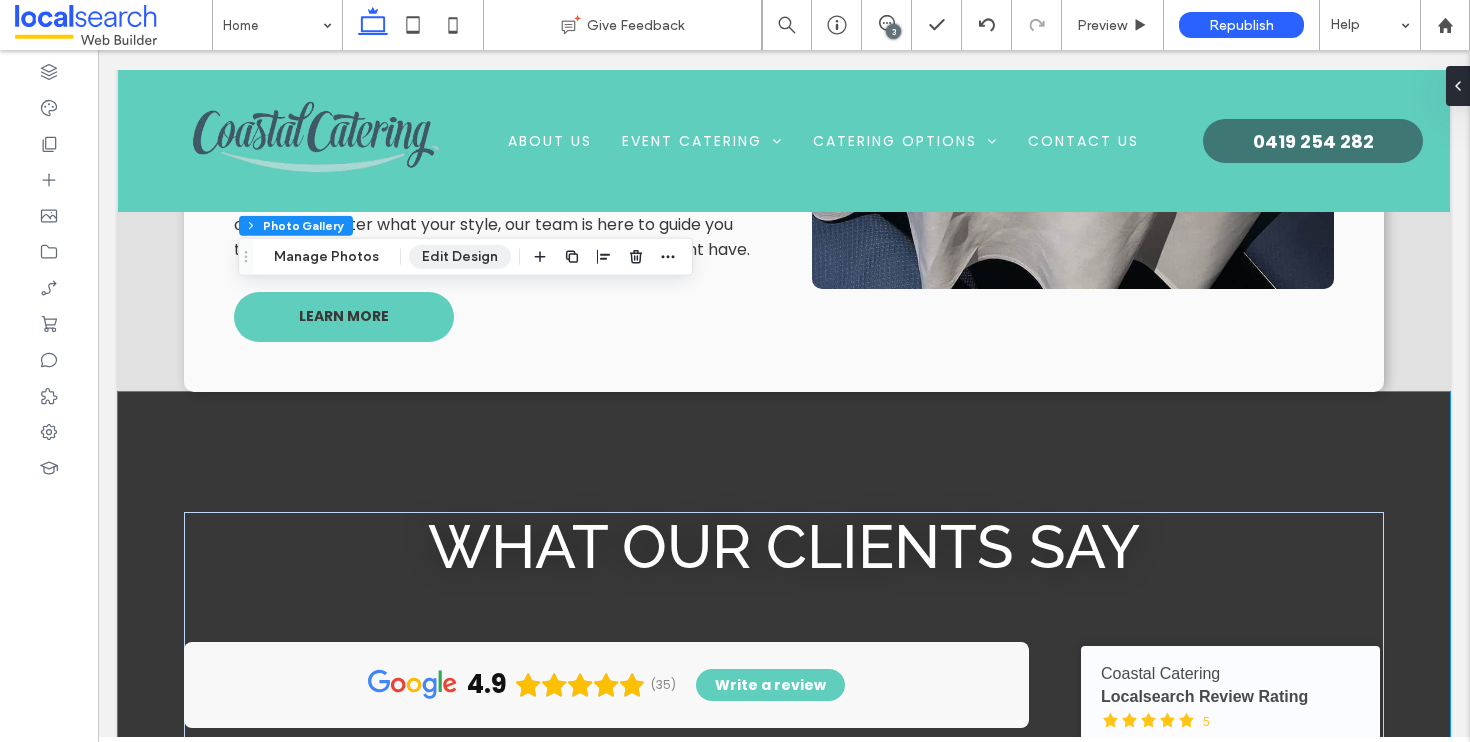 click on "Edit Design" at bounding box center (460, 257) 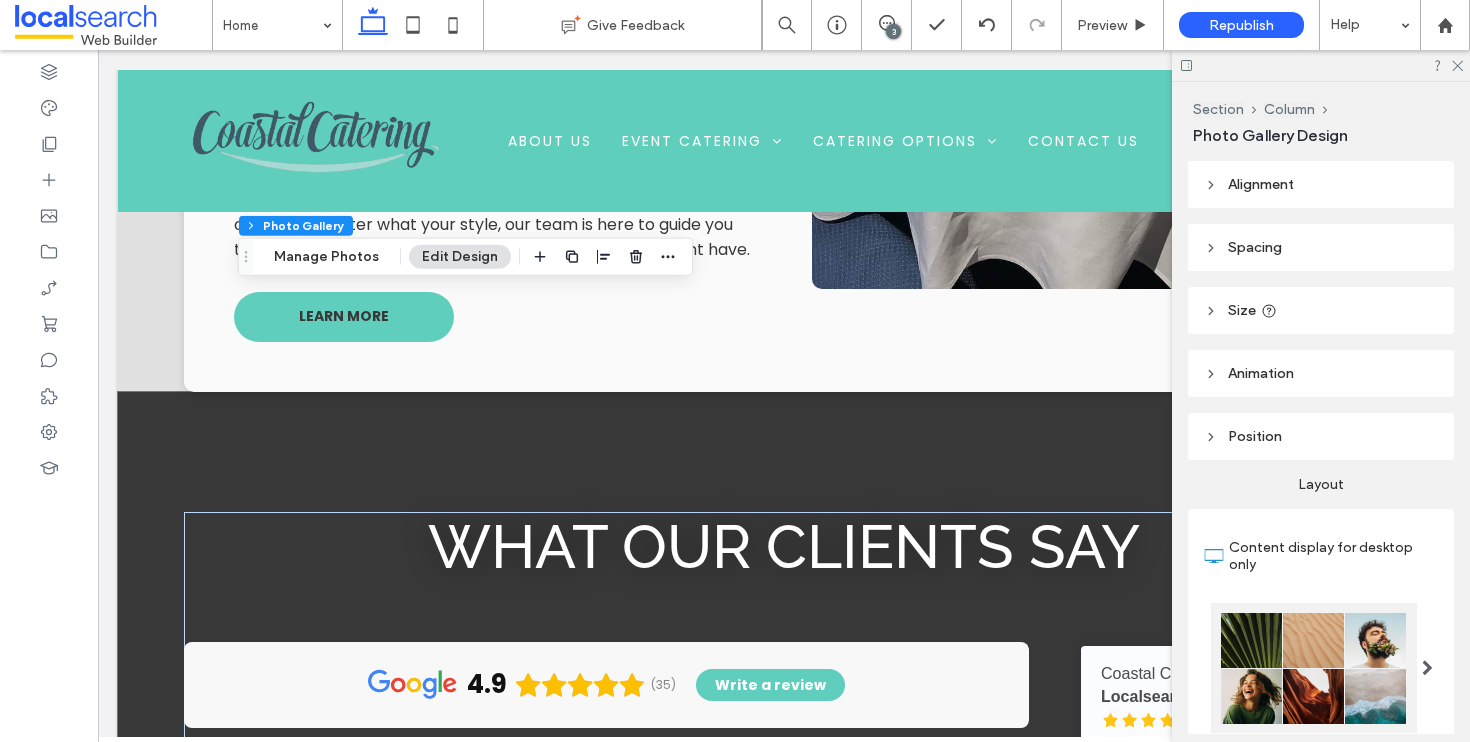 click on "Alignment Spacing Set margins and padding 0px 0% 0px 0% * px 20px * px 0px Reset padding Size Width *** % Height A More Size Options Animation Trigger Entrance Animation Zoom In Direction In place Duration **** Delay * Power ** Reset to default Preview Position Position type Default Layout Content display for desktop only Text & button below image Text & button on hover Text & button over image Text & button position Number of columns 1 Auto adjust columns Visible rows All Item Style Images View More Button Font Poppins Font Weight Normal Font size 16 Font color Font format Alignment Text direction Frame Style" at bounding box center (1327, 447) 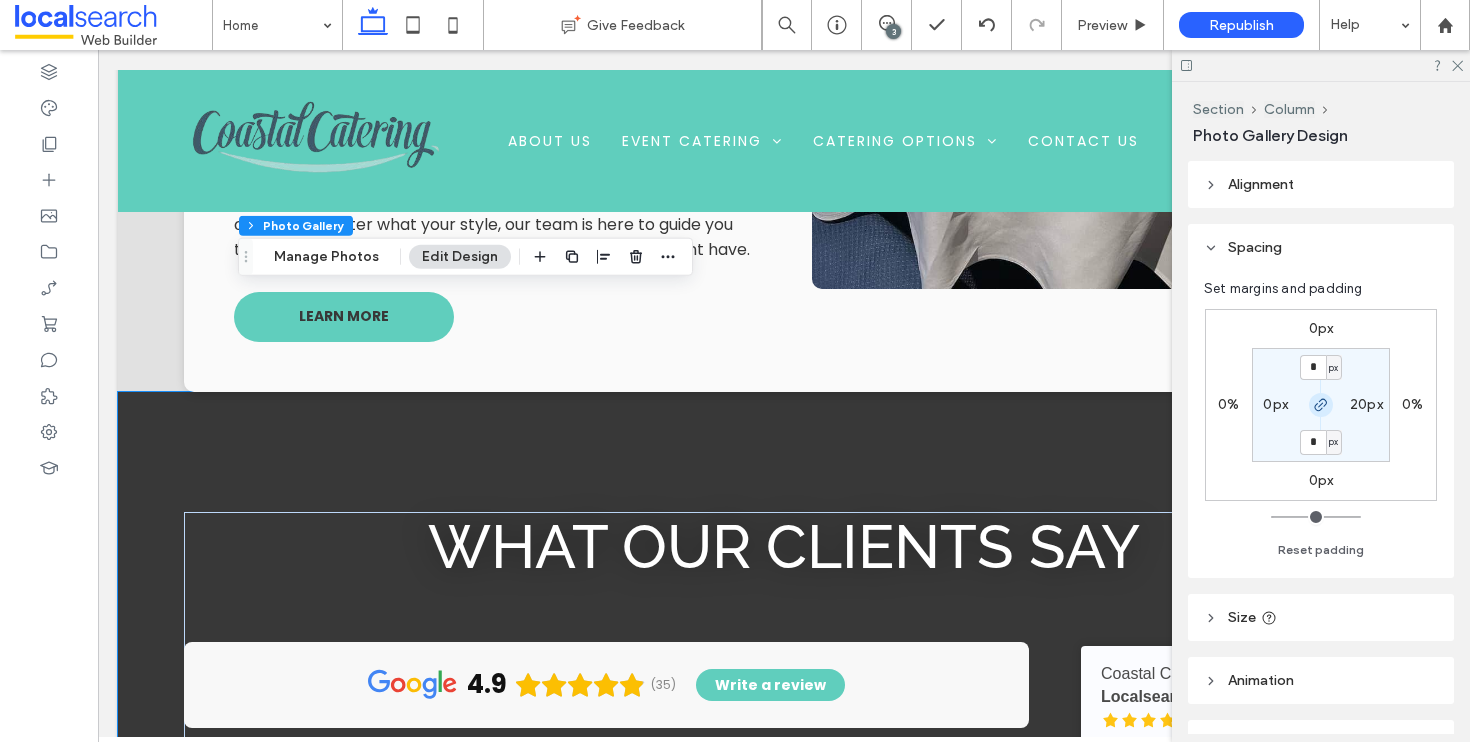 click 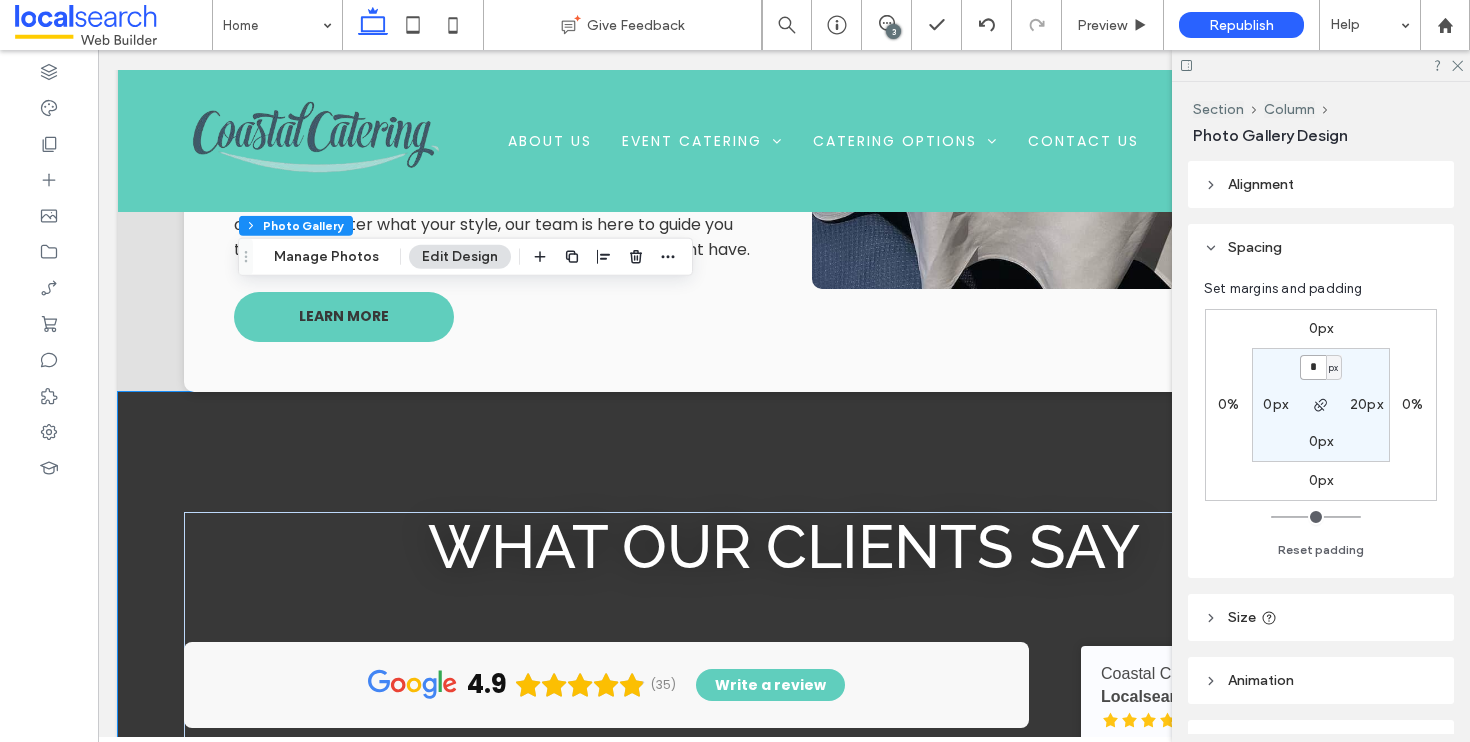 click on "*" at bounding box center [1313, 367] 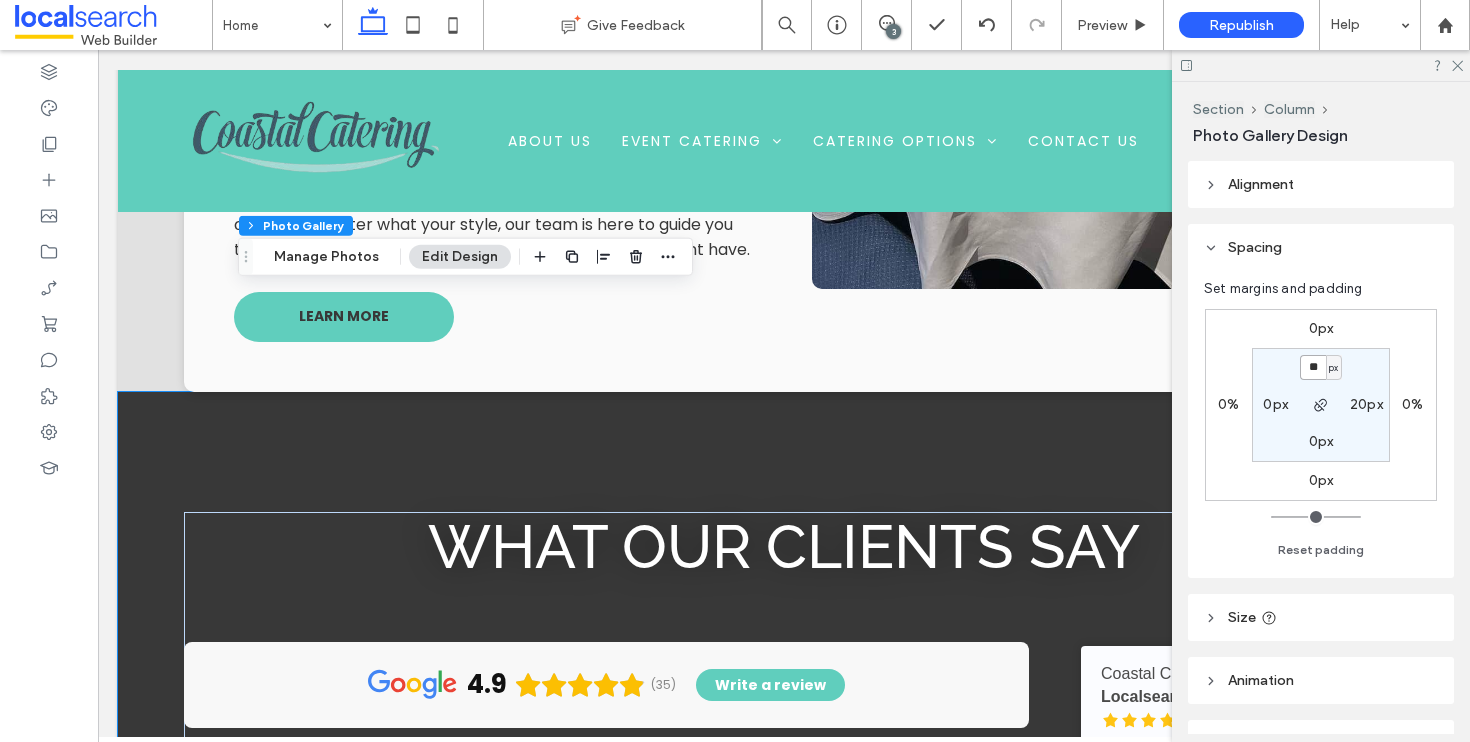 type on "**" 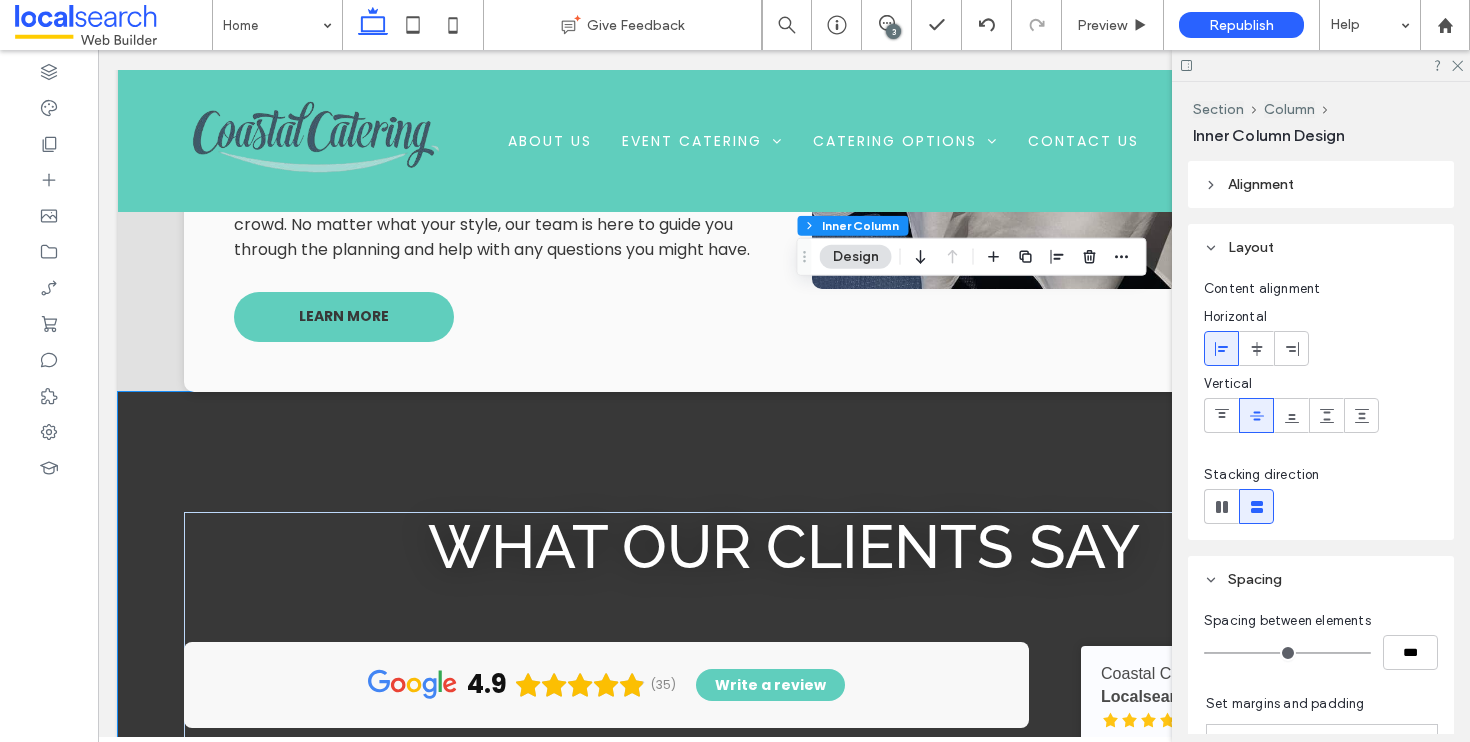 scroll, scrollTop: 366, scrollLeft: 0, axis: vertical 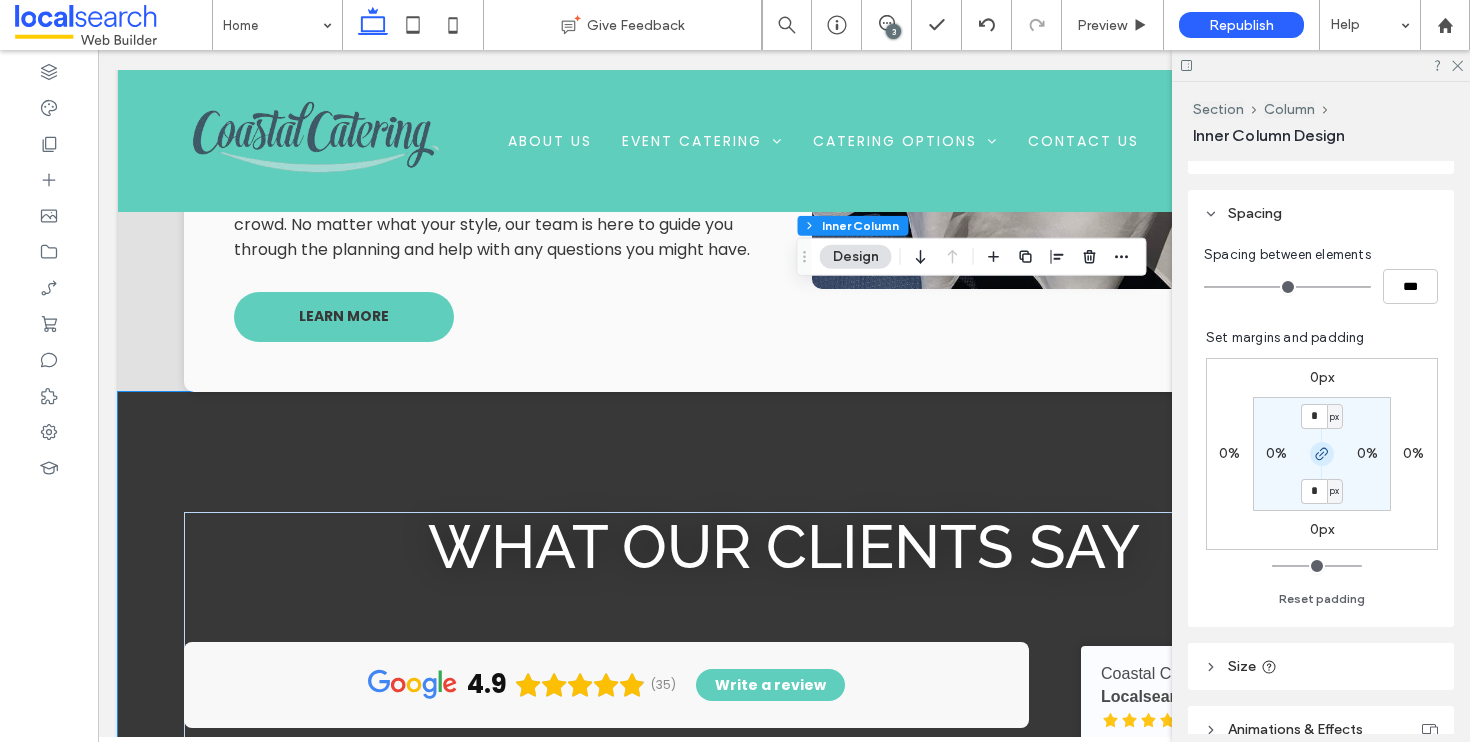 click 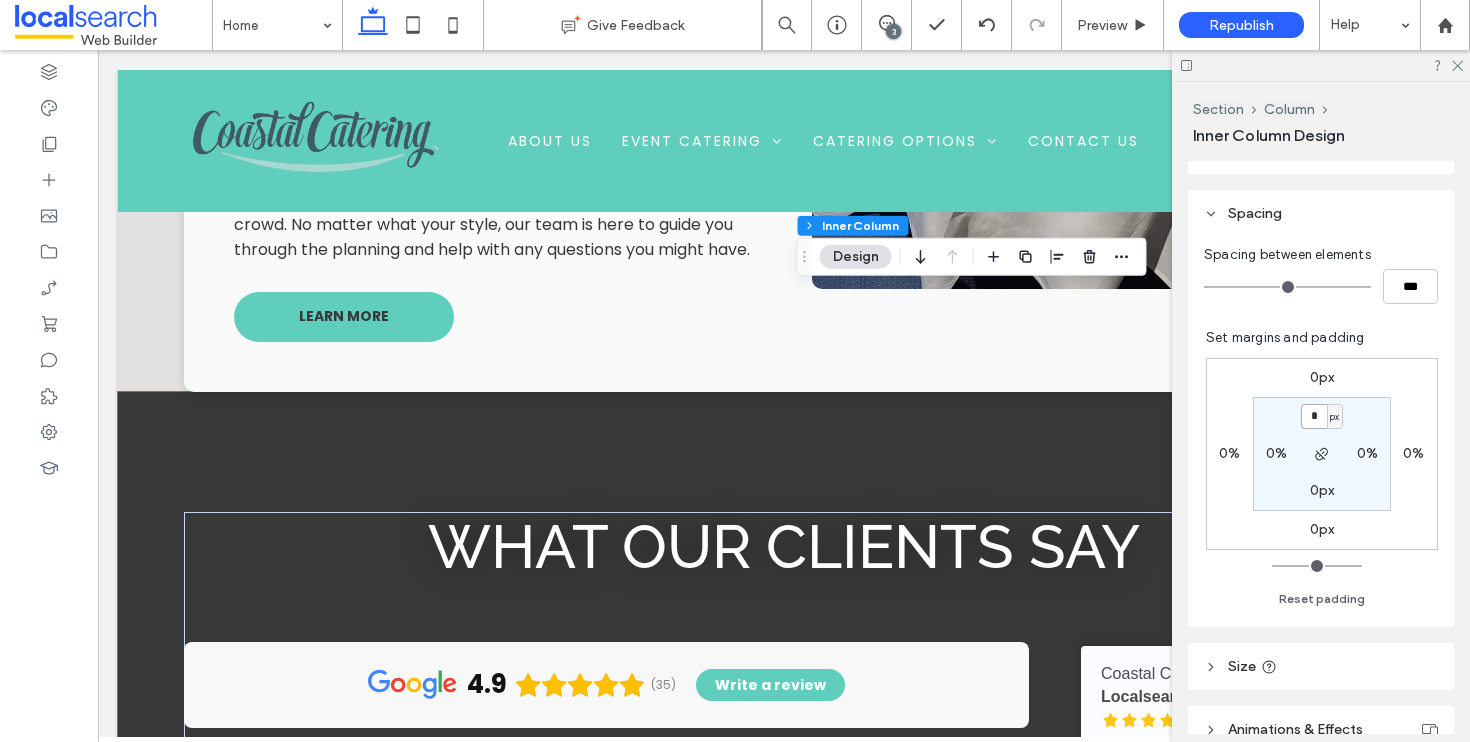 click on "*" at bounding box center (1314, 416) 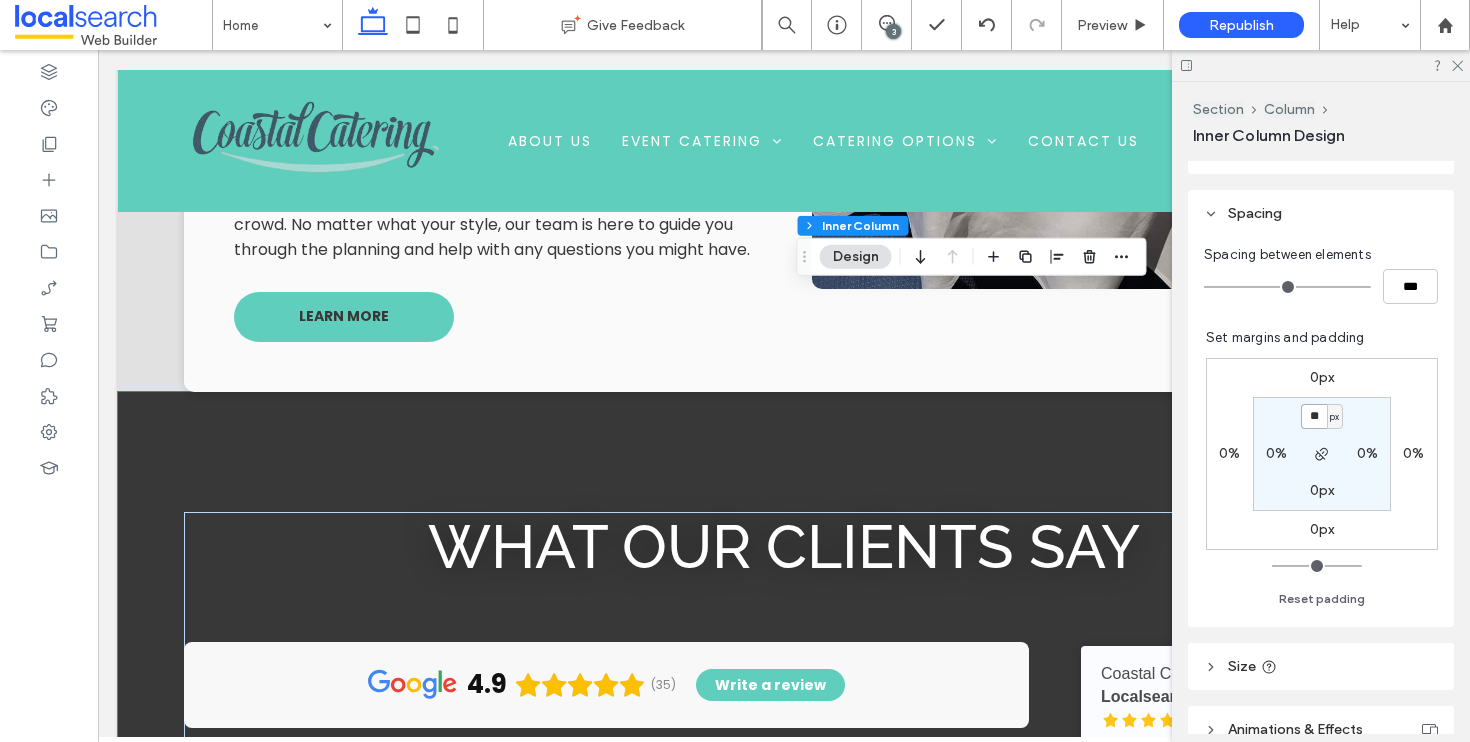 type on "**" 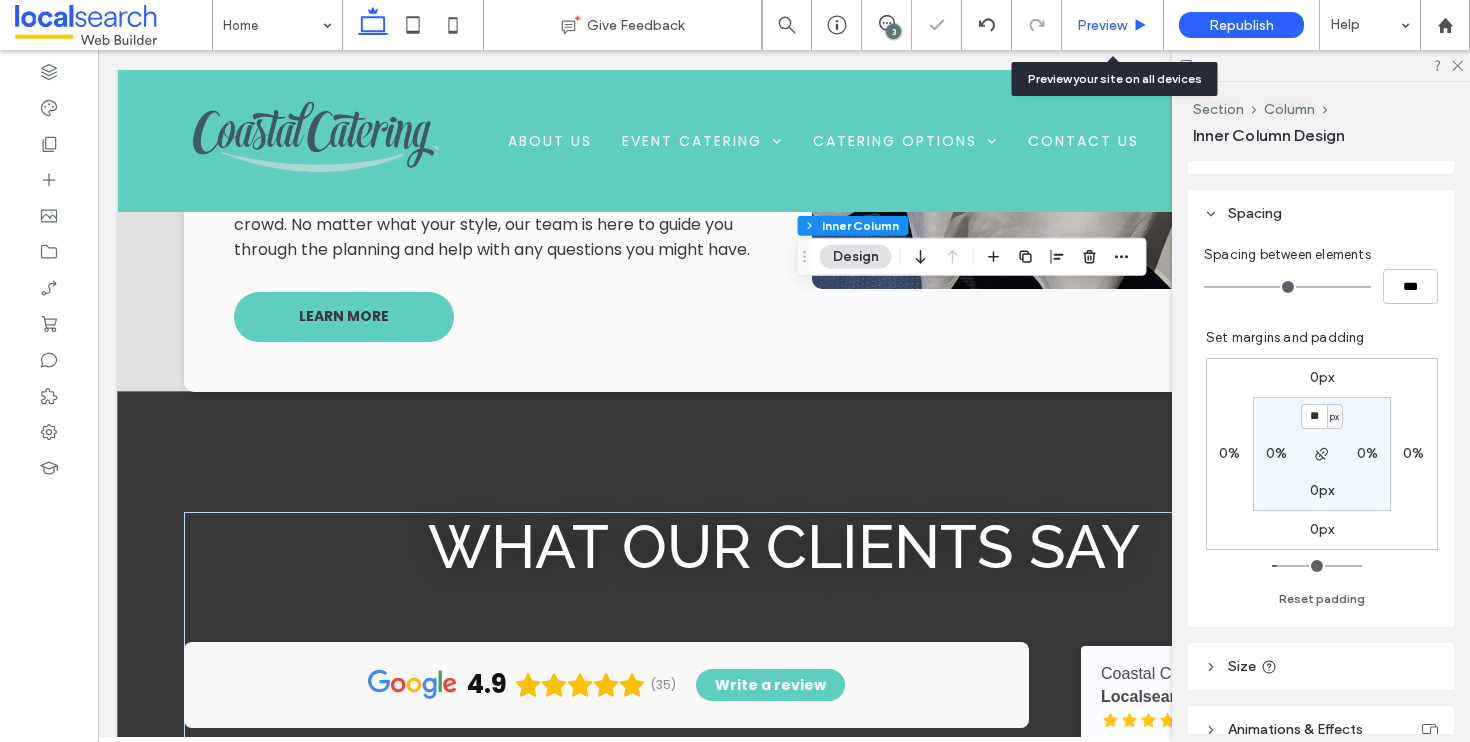 click on "Preview" at bounding box center (1102, 25) 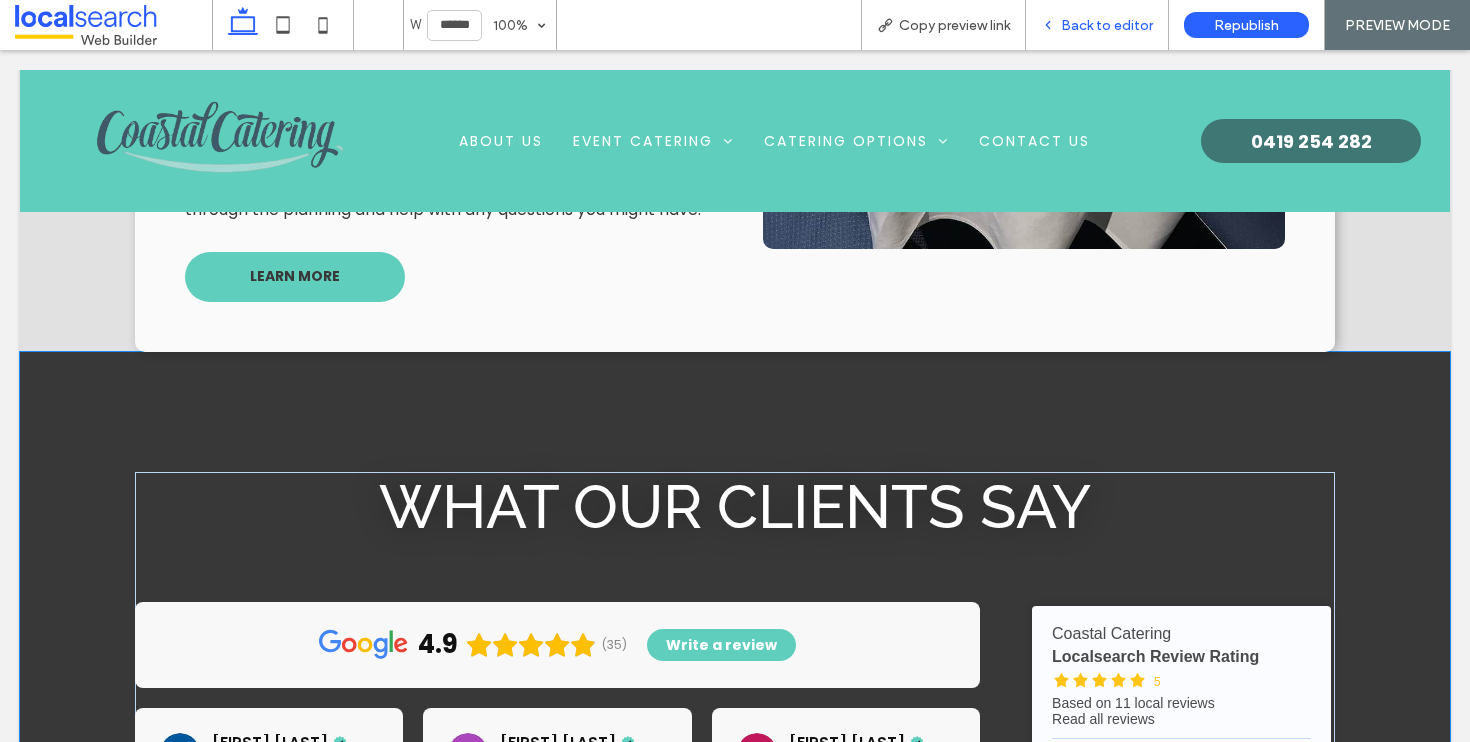 click on "Back to editor" at bounding box center [1107, 25] 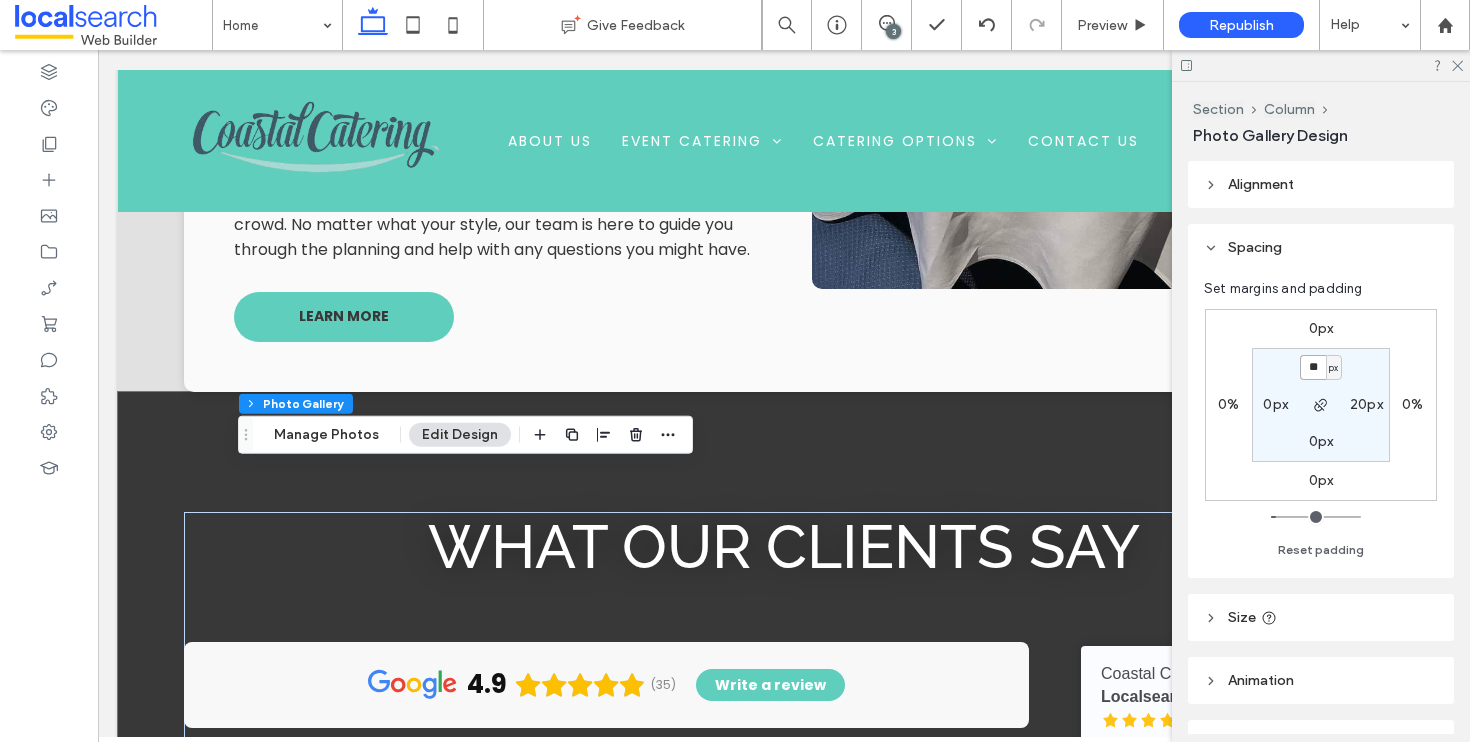 click on "**" at bounding box center [1313, 367] 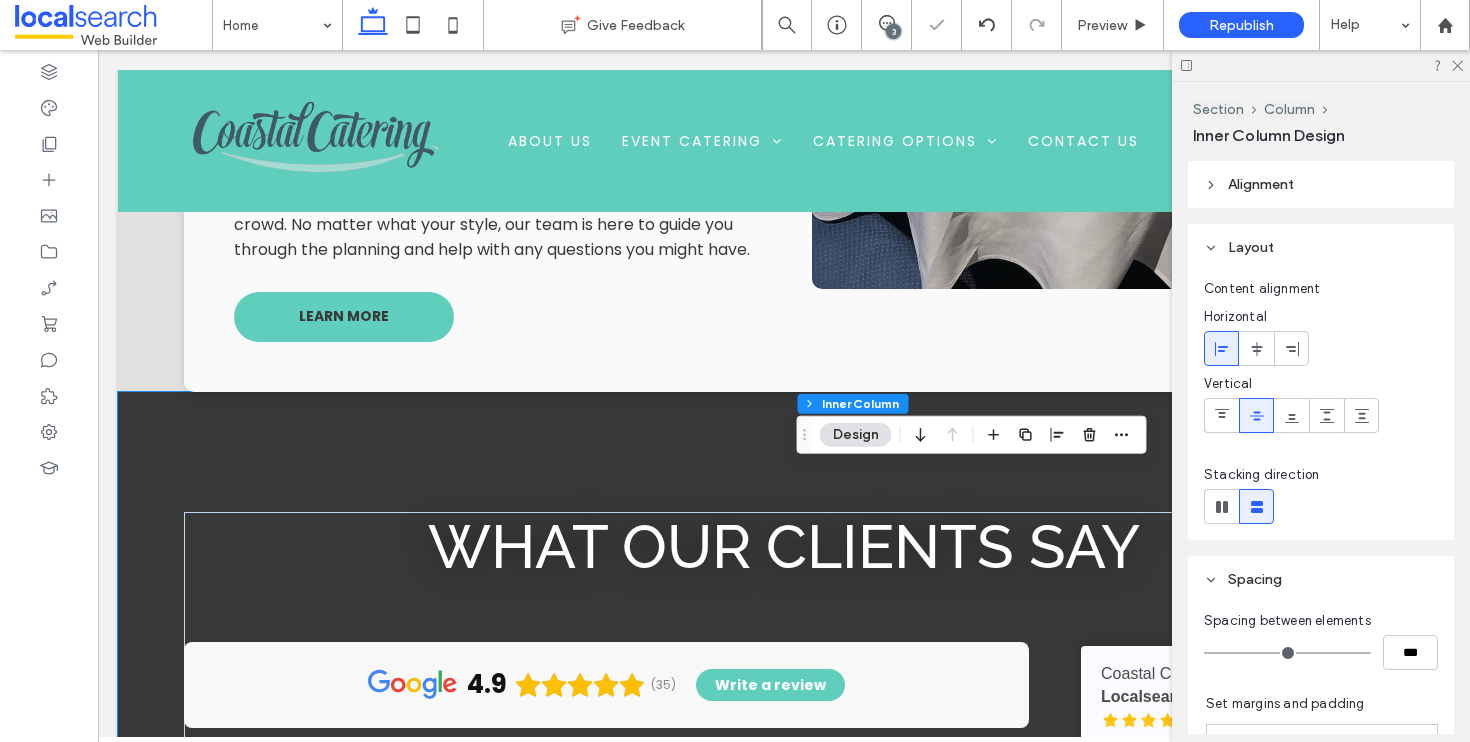 type on "**" 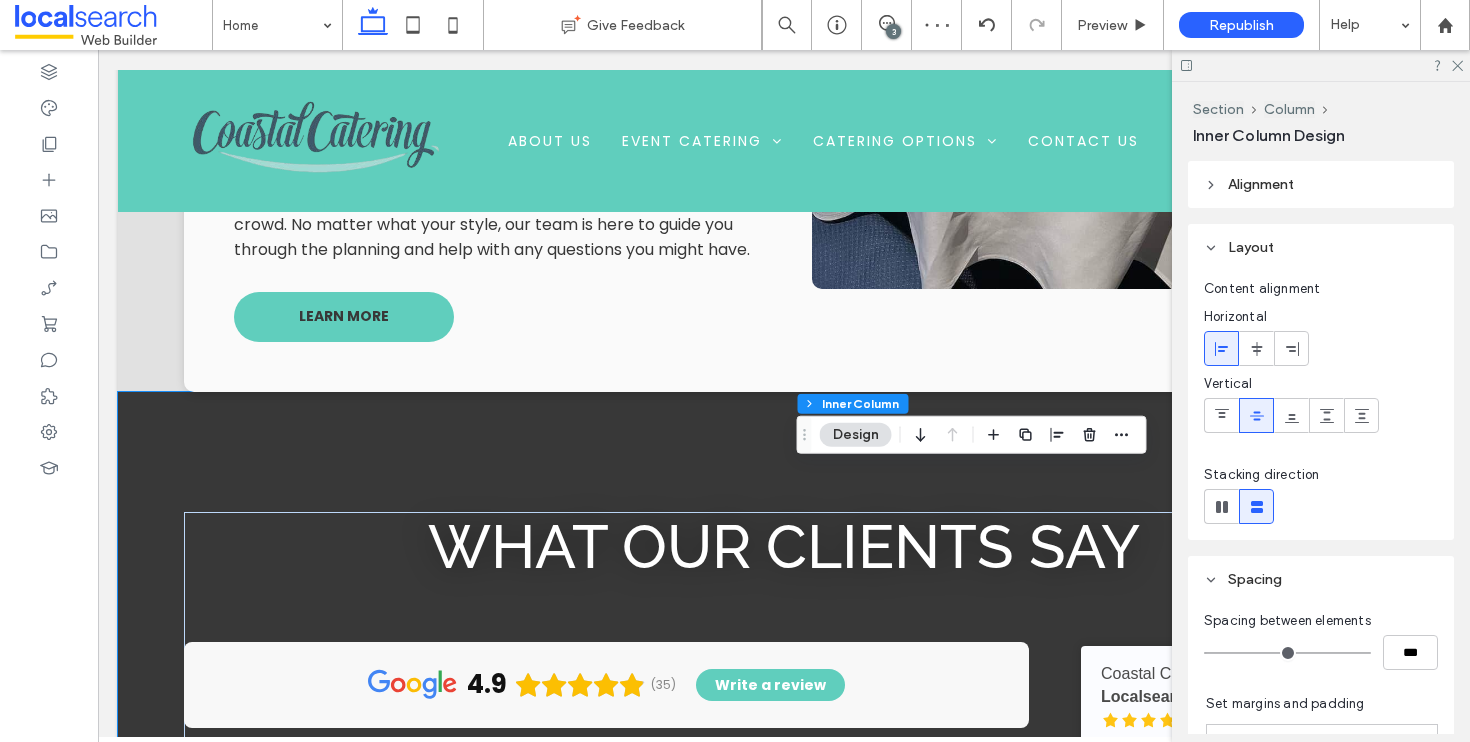 scroll, scrollTop: 425, scrollLeft: 0, axis: vertical 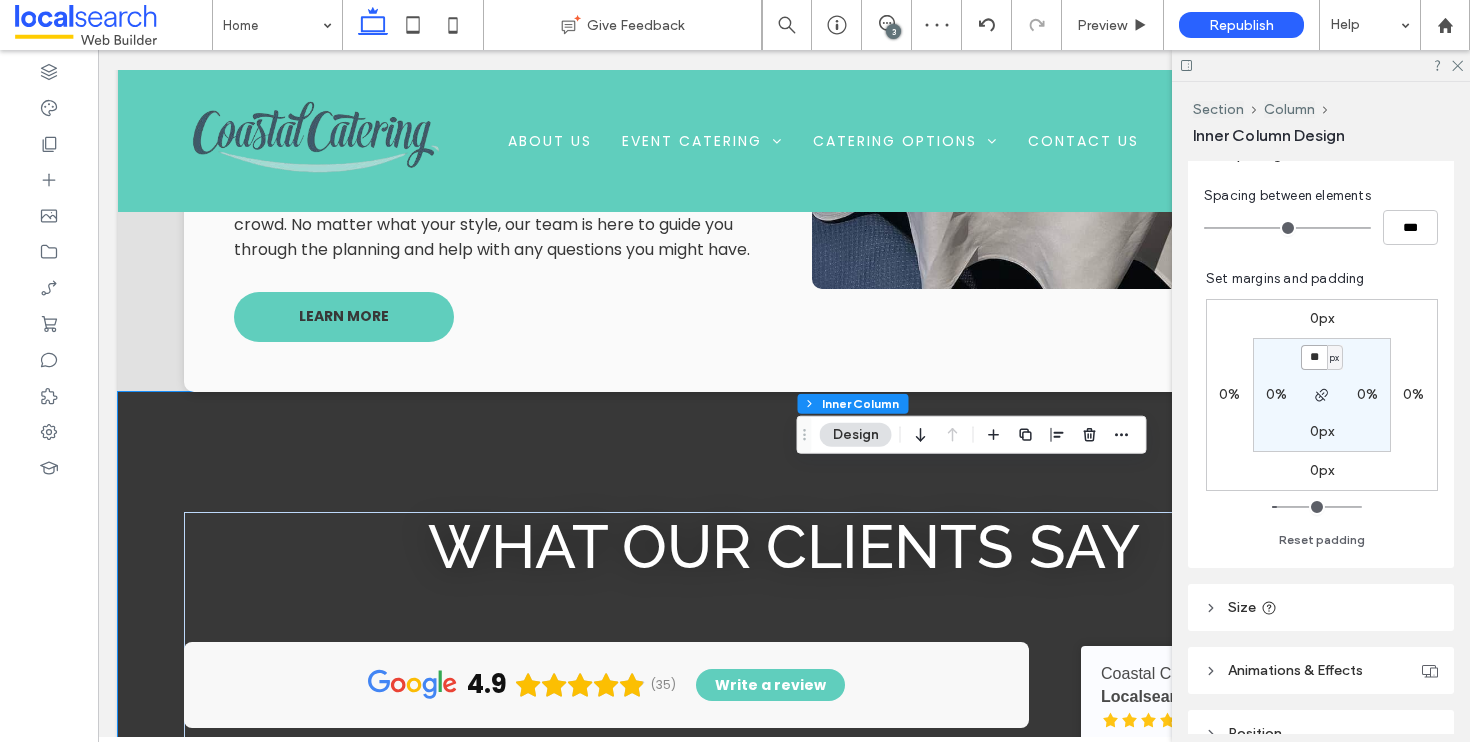 click on "**" at bounding box center [1314, 357] 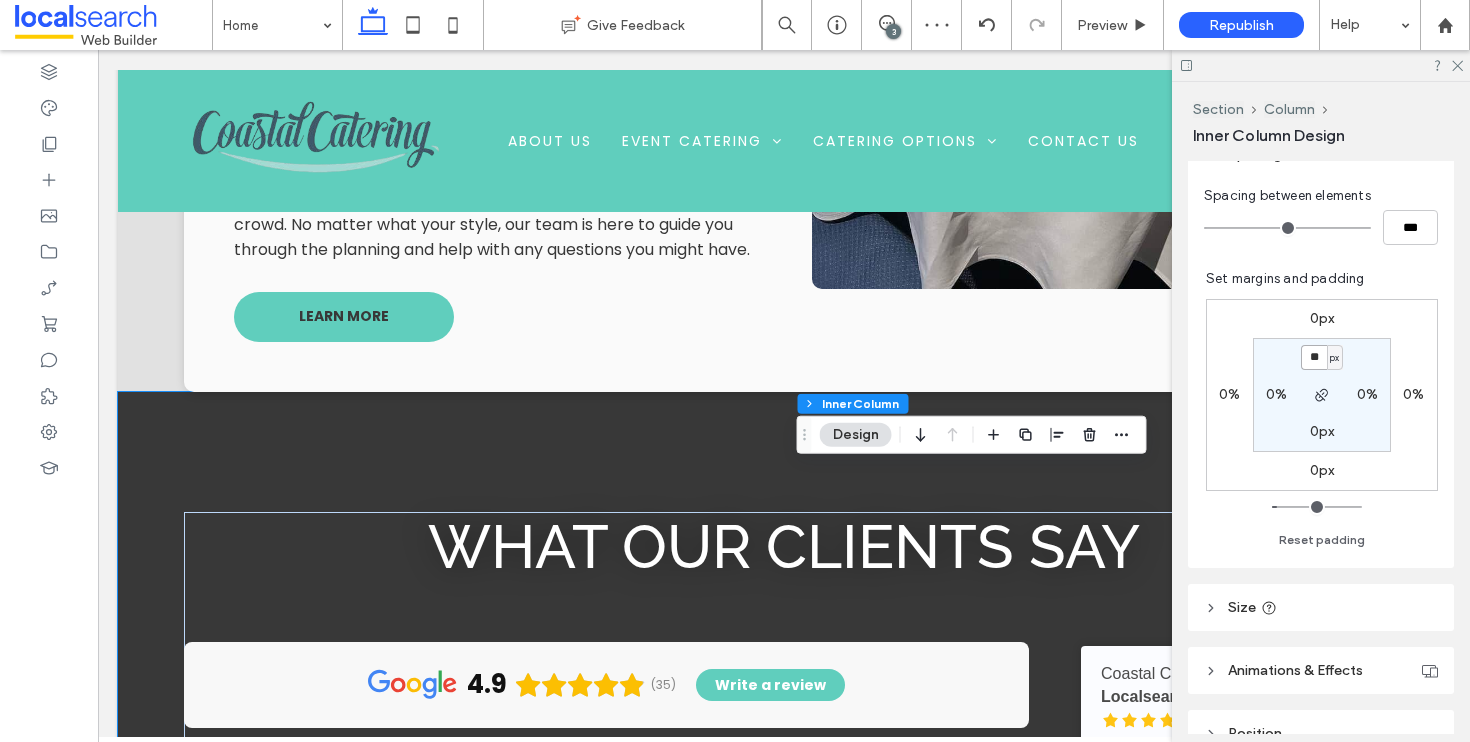 type on "**" 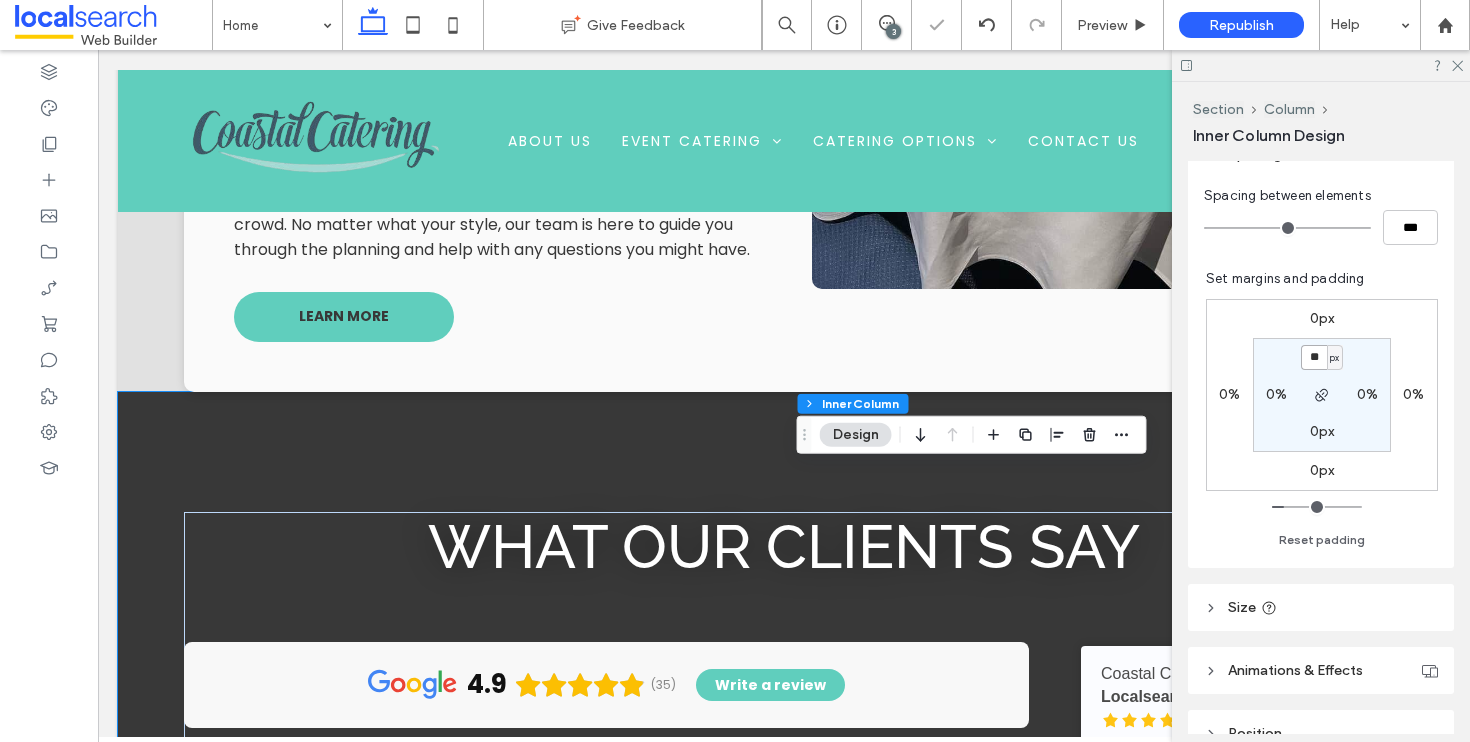 type on "**" 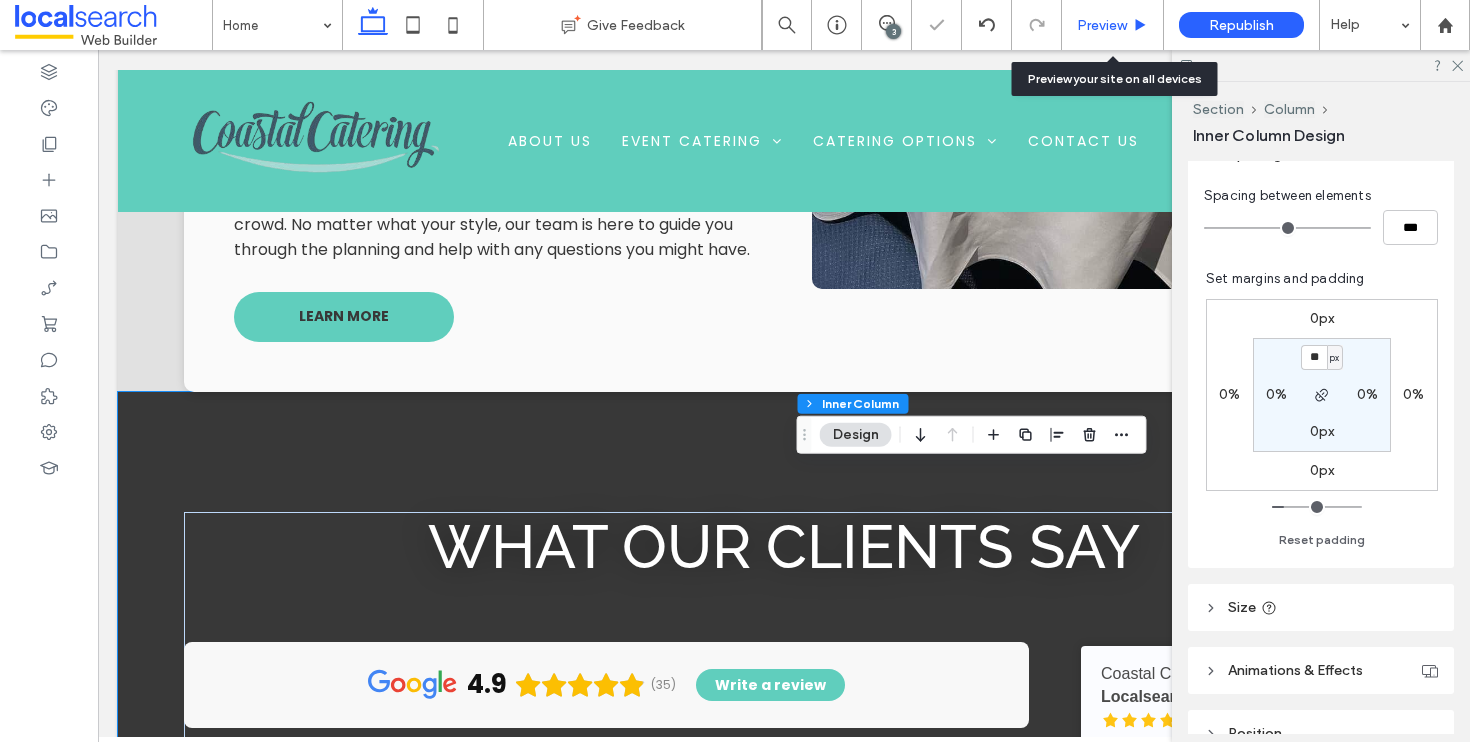 click on "Preview" at bounding box center [1102, 25] 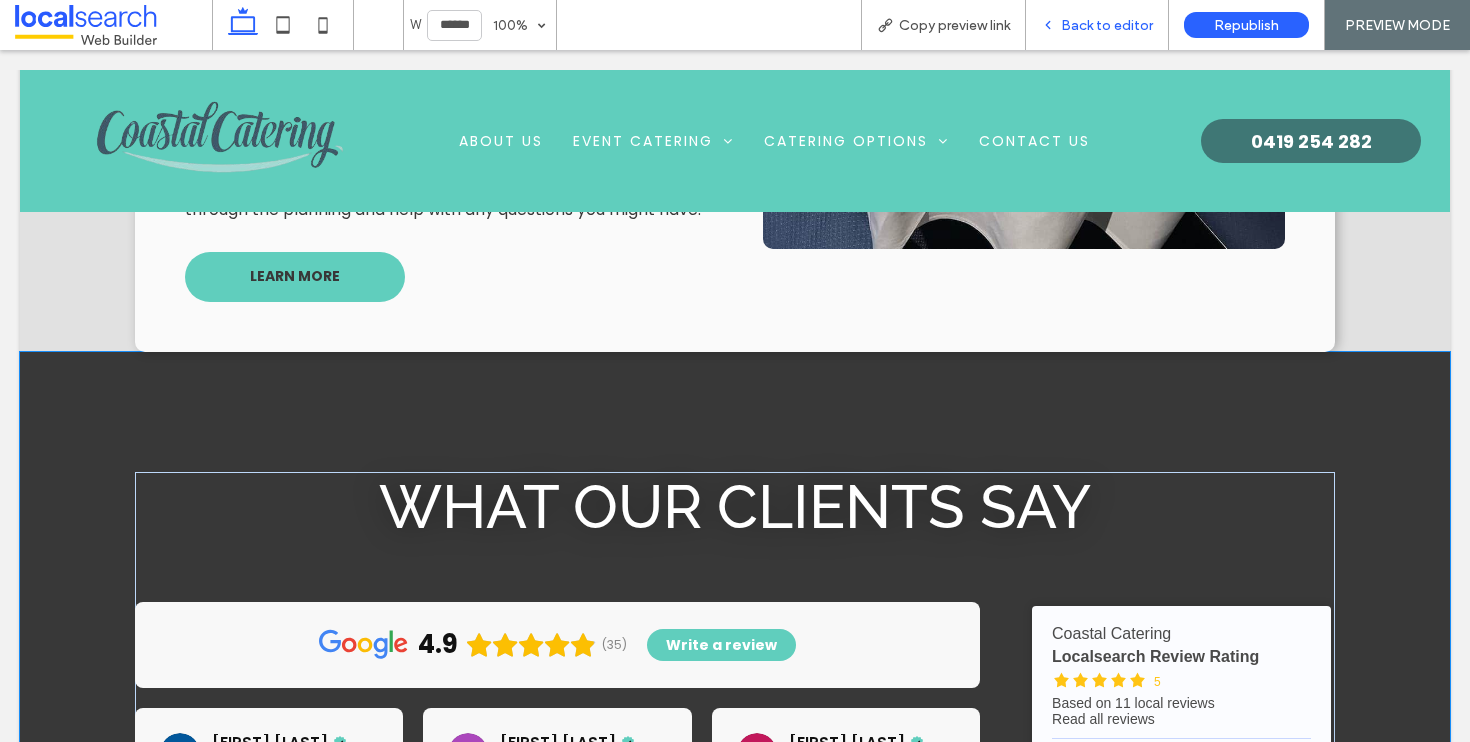 click on "Back to editor" at bounding box center [1107, 25] 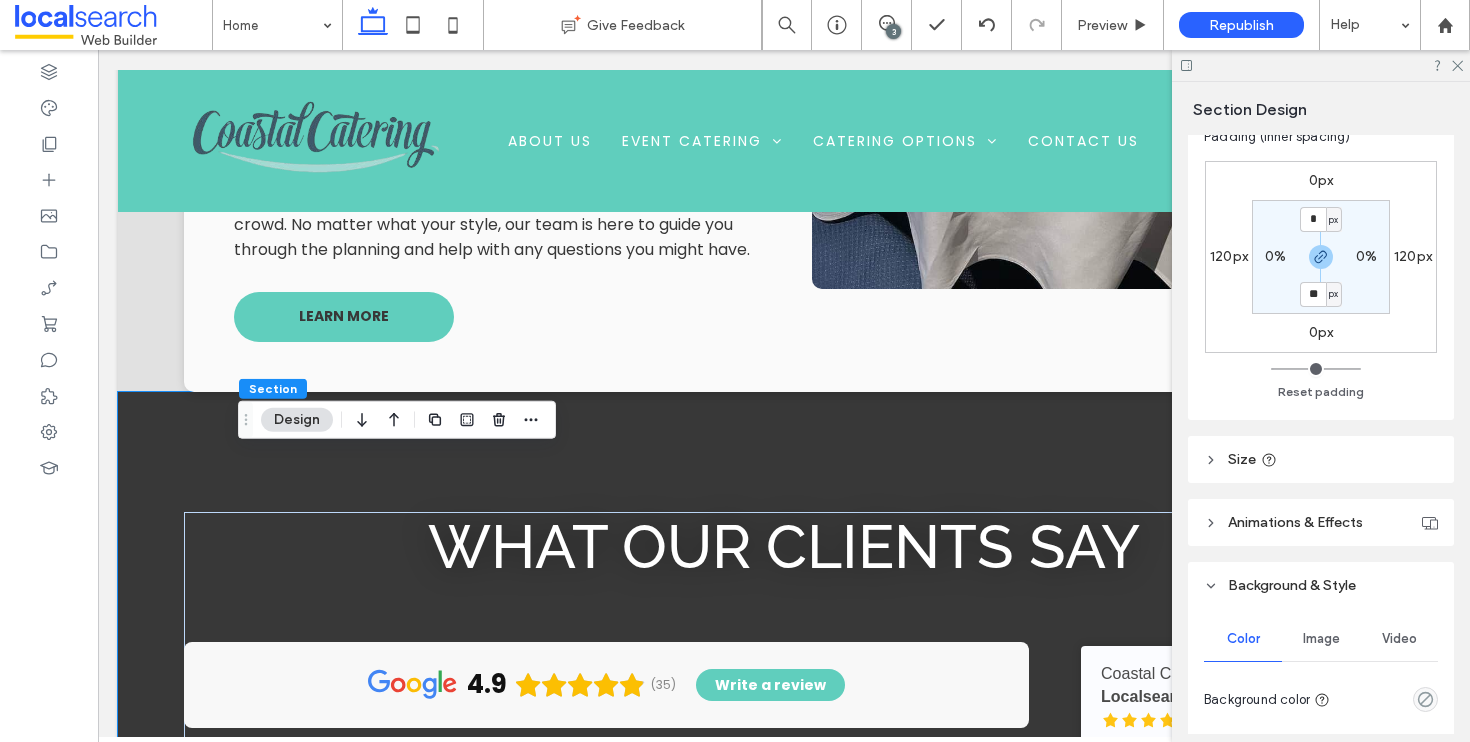 scroll, scrollTop: 508, scrollLeft: 0, axis: vertical 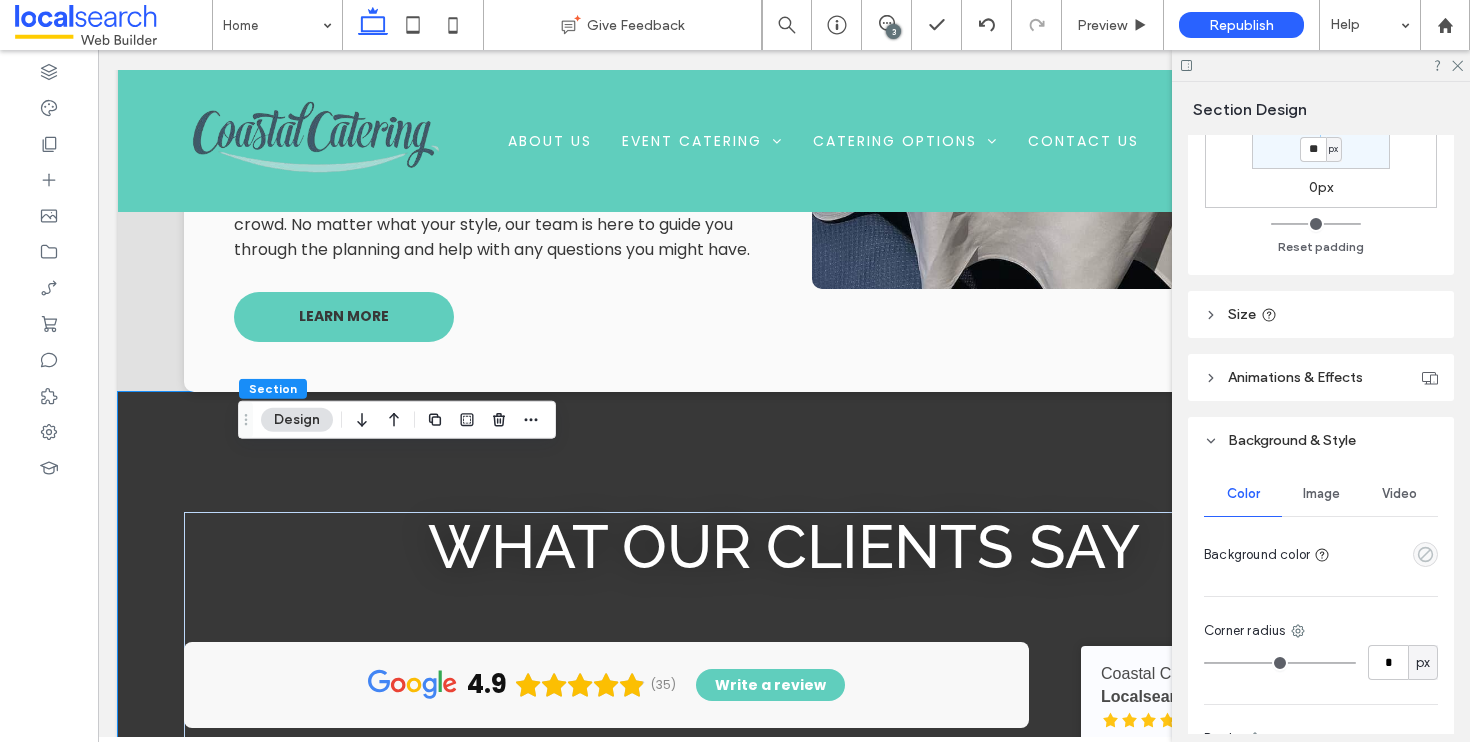 click 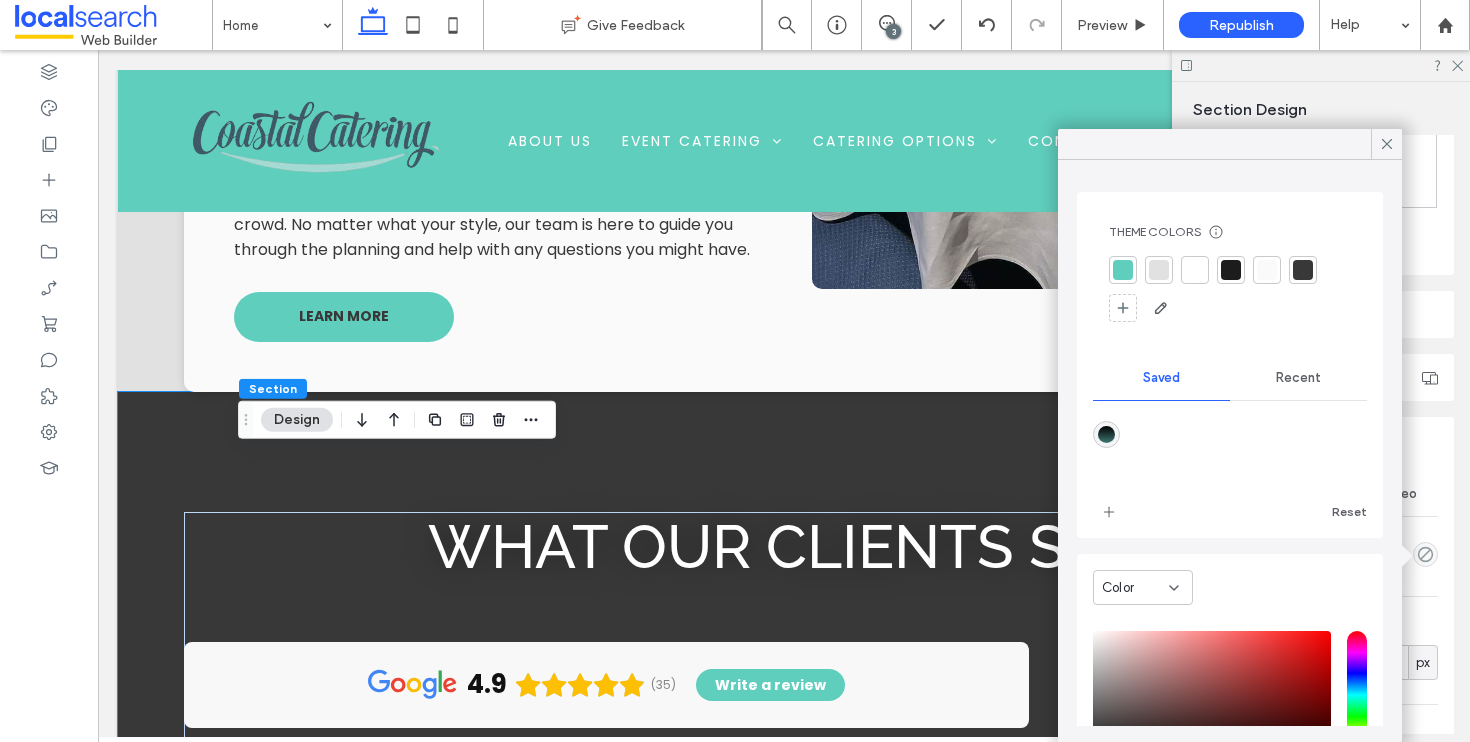 click at bounding box center [1106, 434] 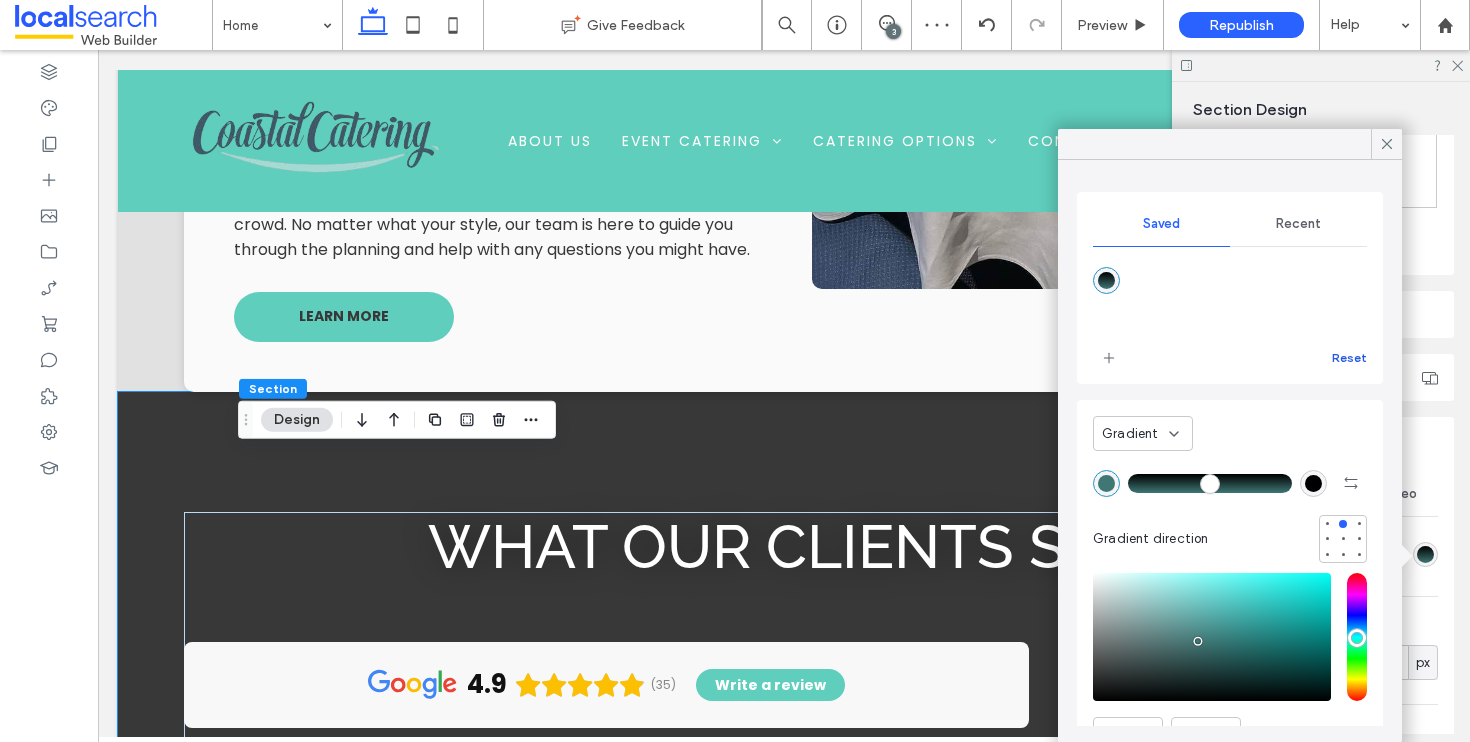 click on "Reset" at bounding box center [1349, 358] 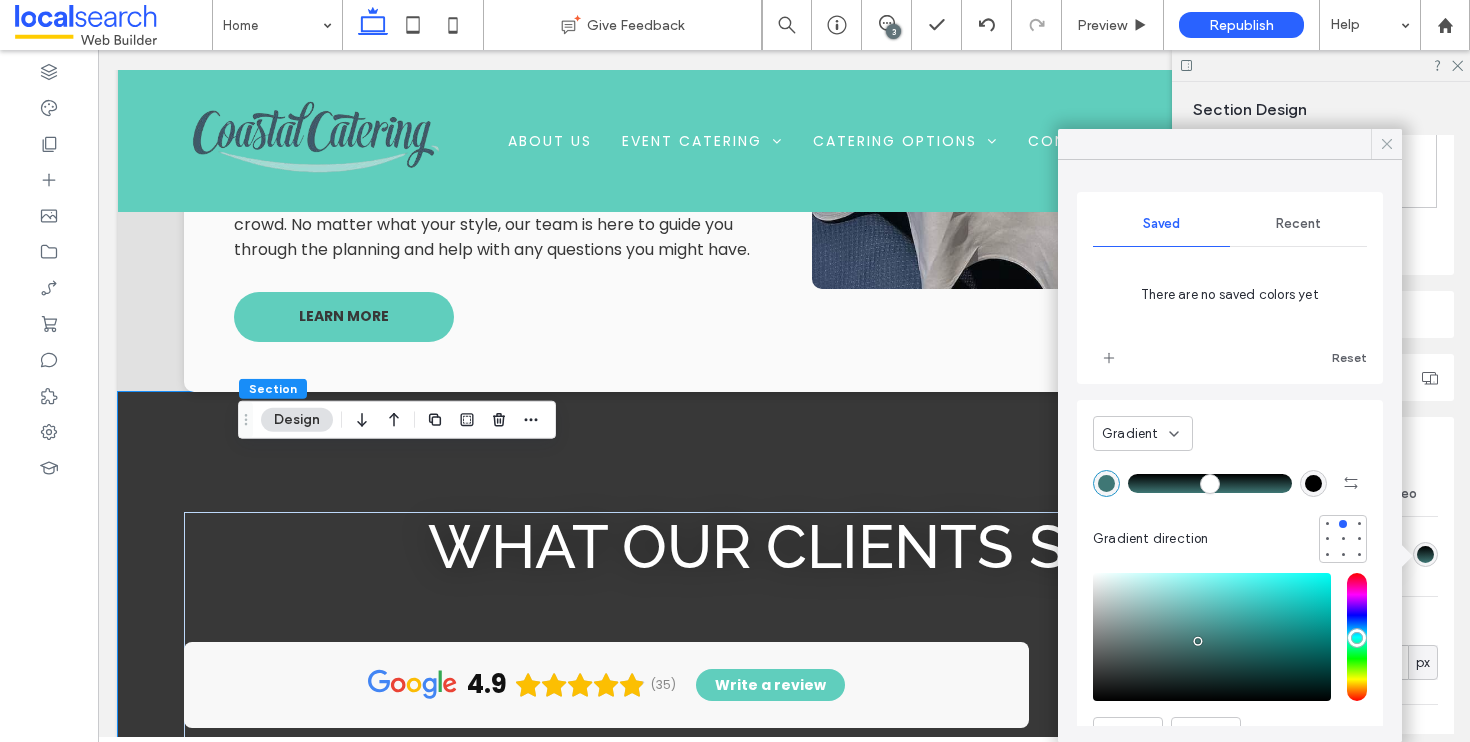 click 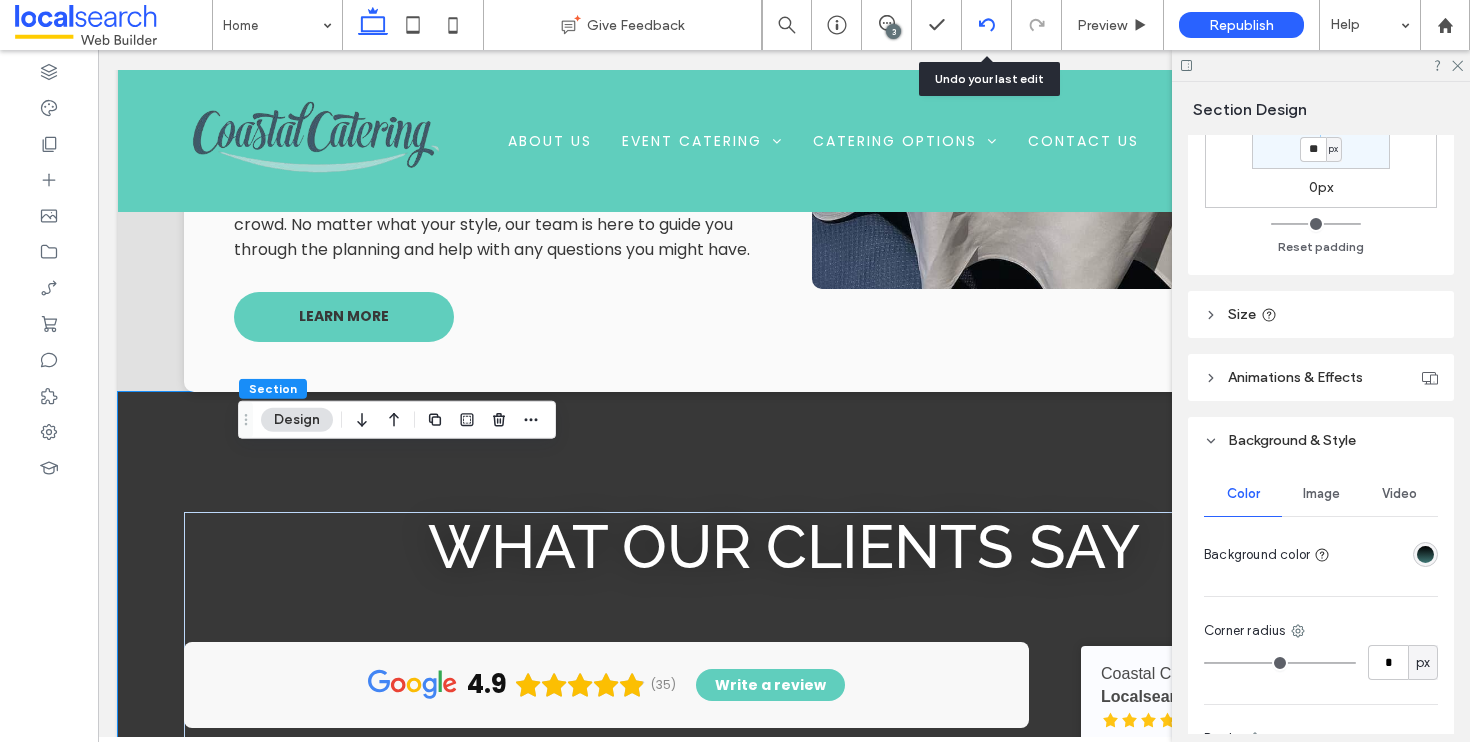 click at bounding box center (986, 25) 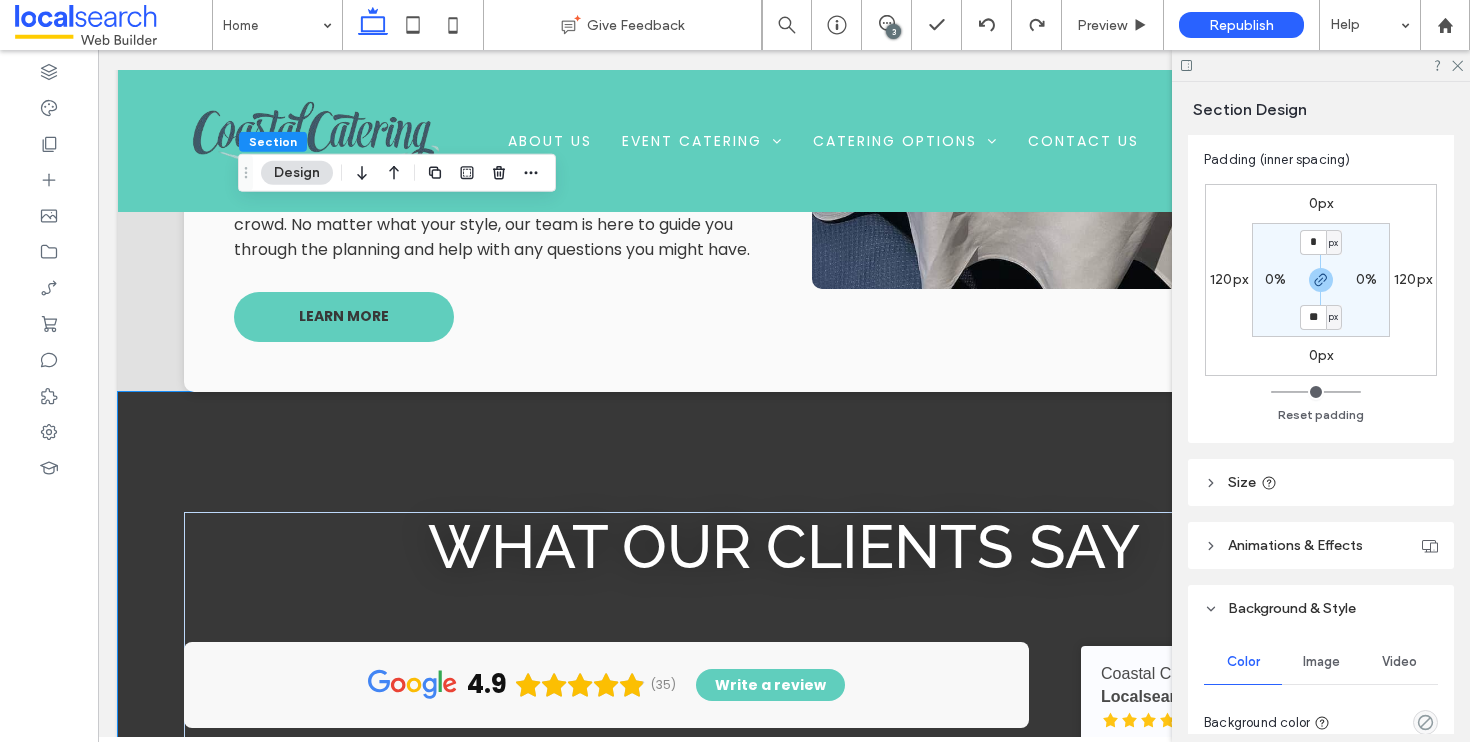scroll, scrollTop: 406, scrollLeft: 0, axis: vertical 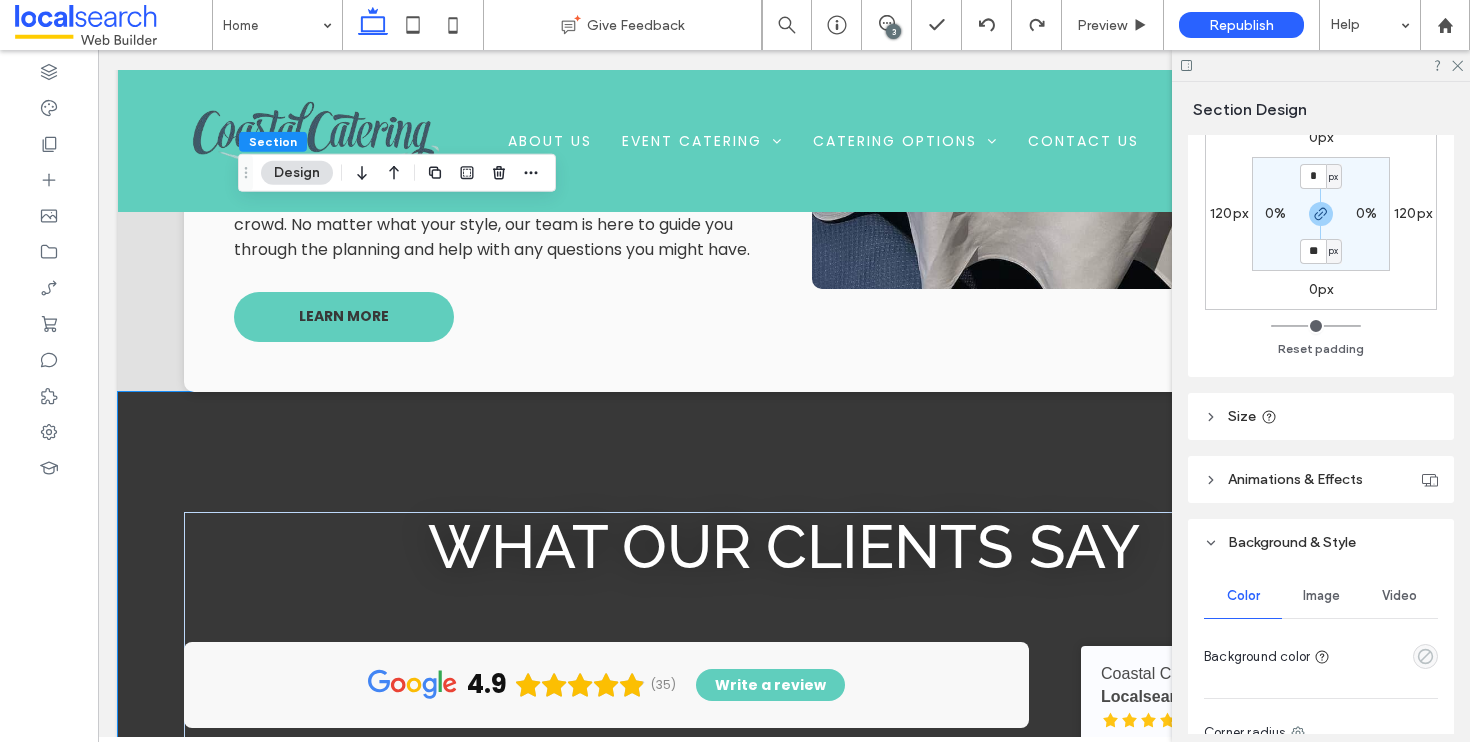click 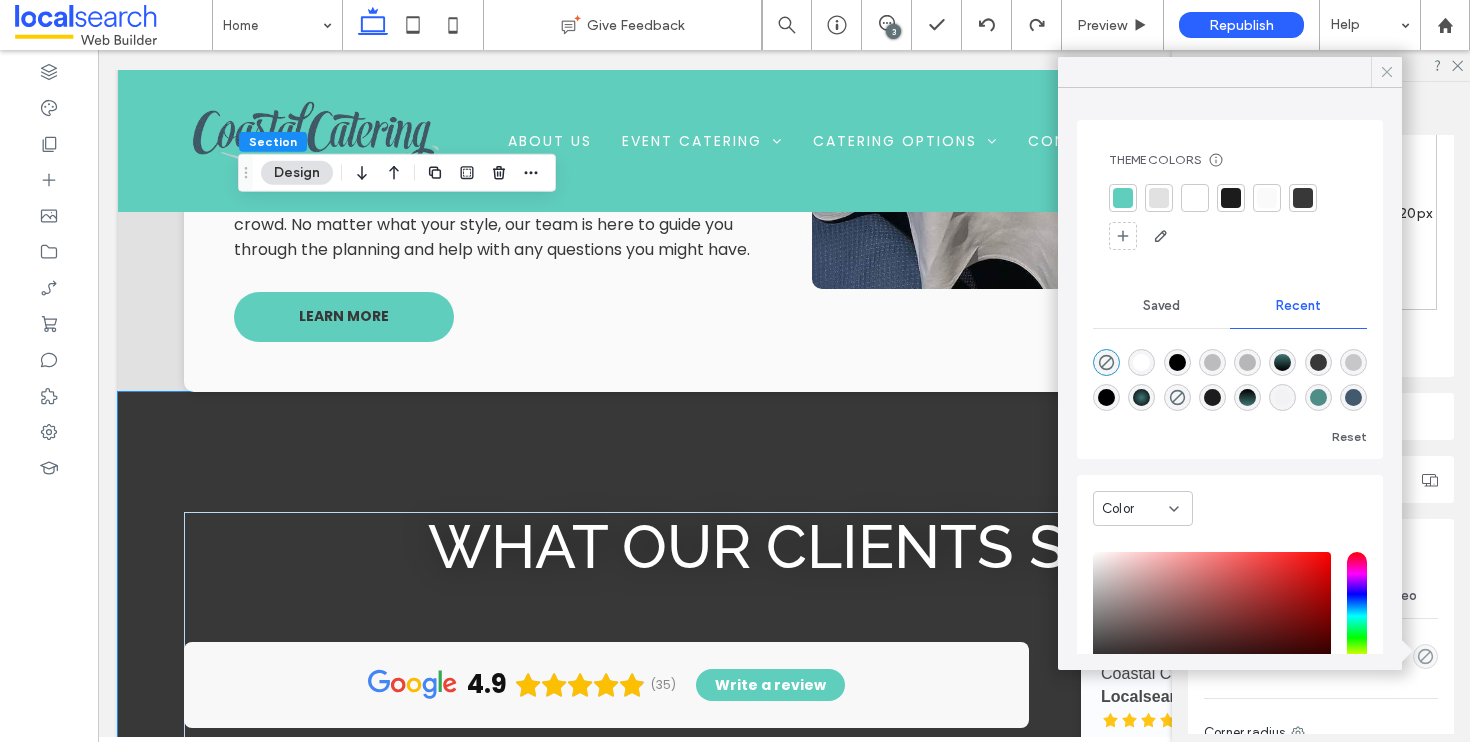 click 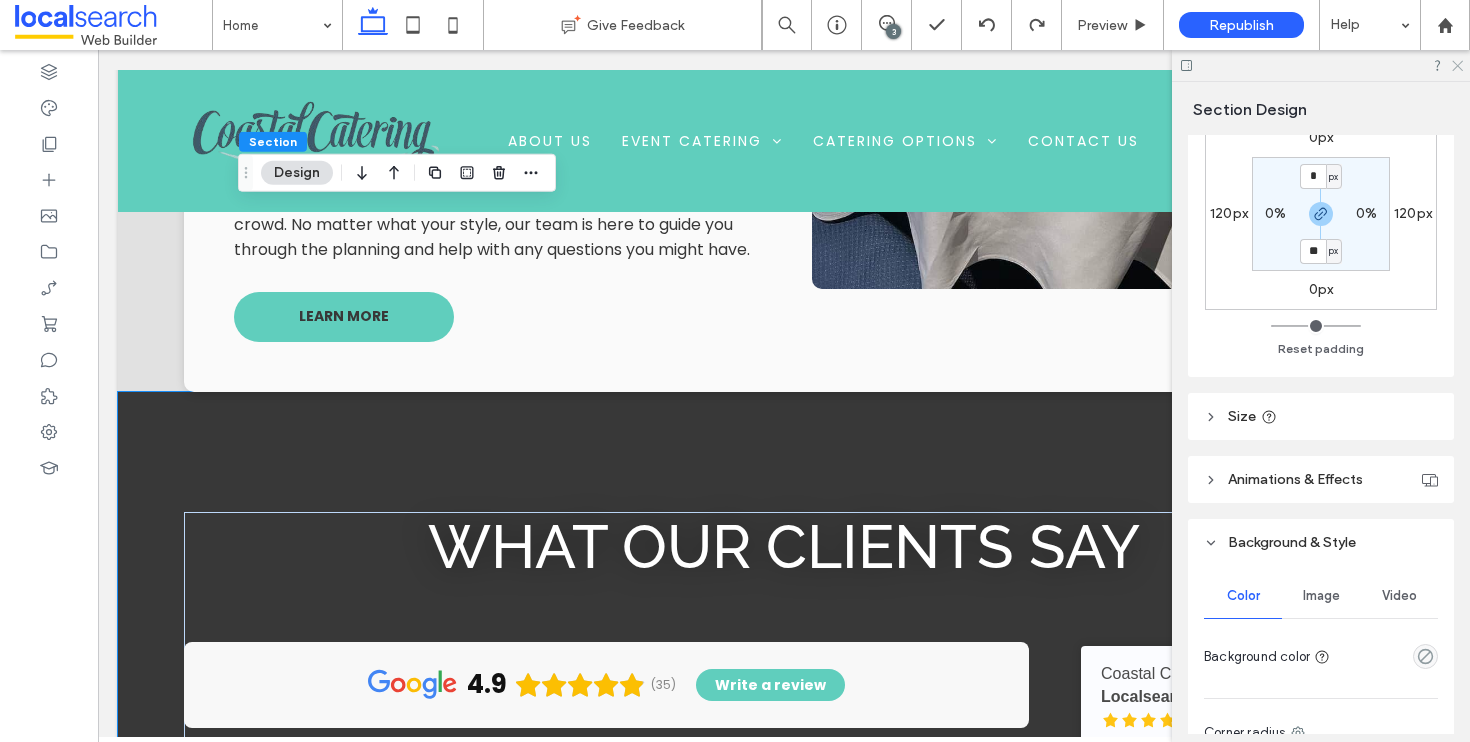 click 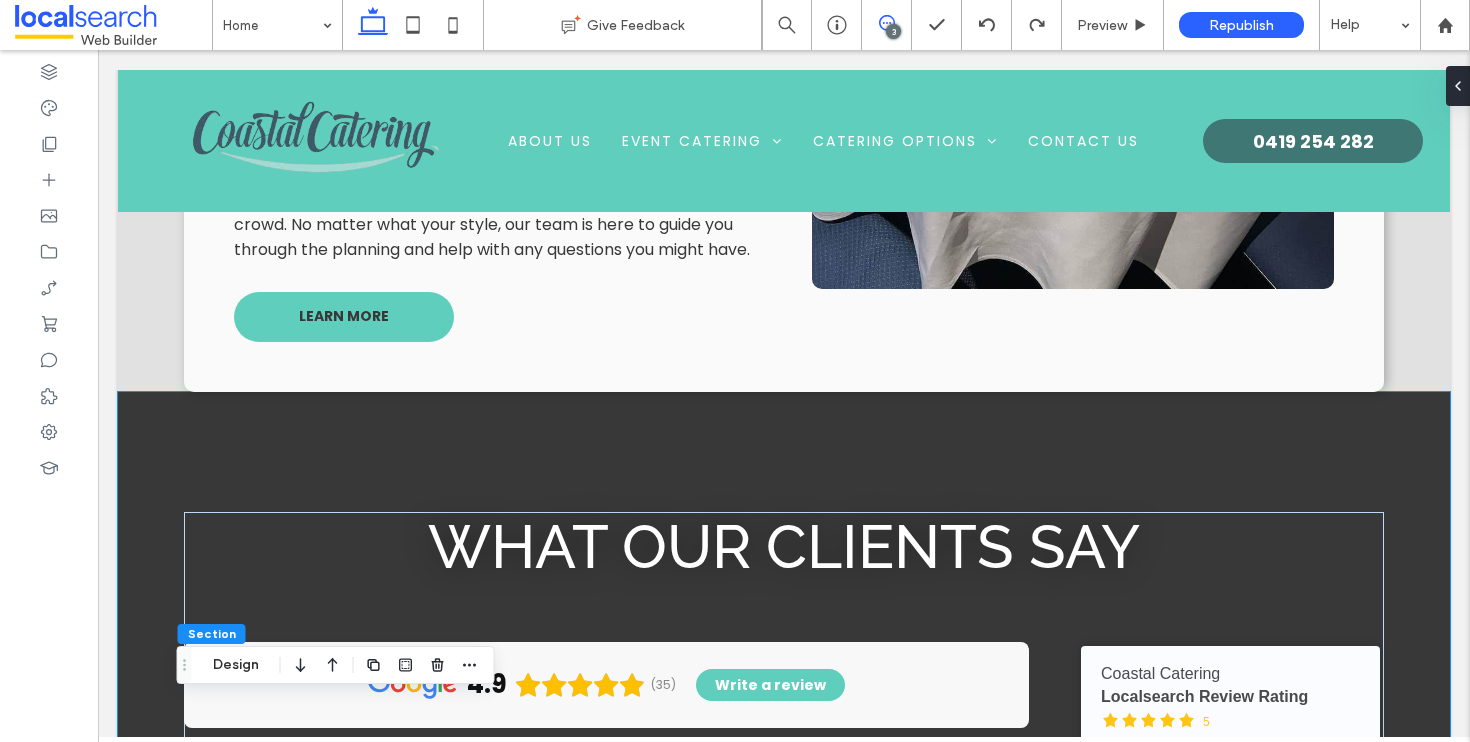 click 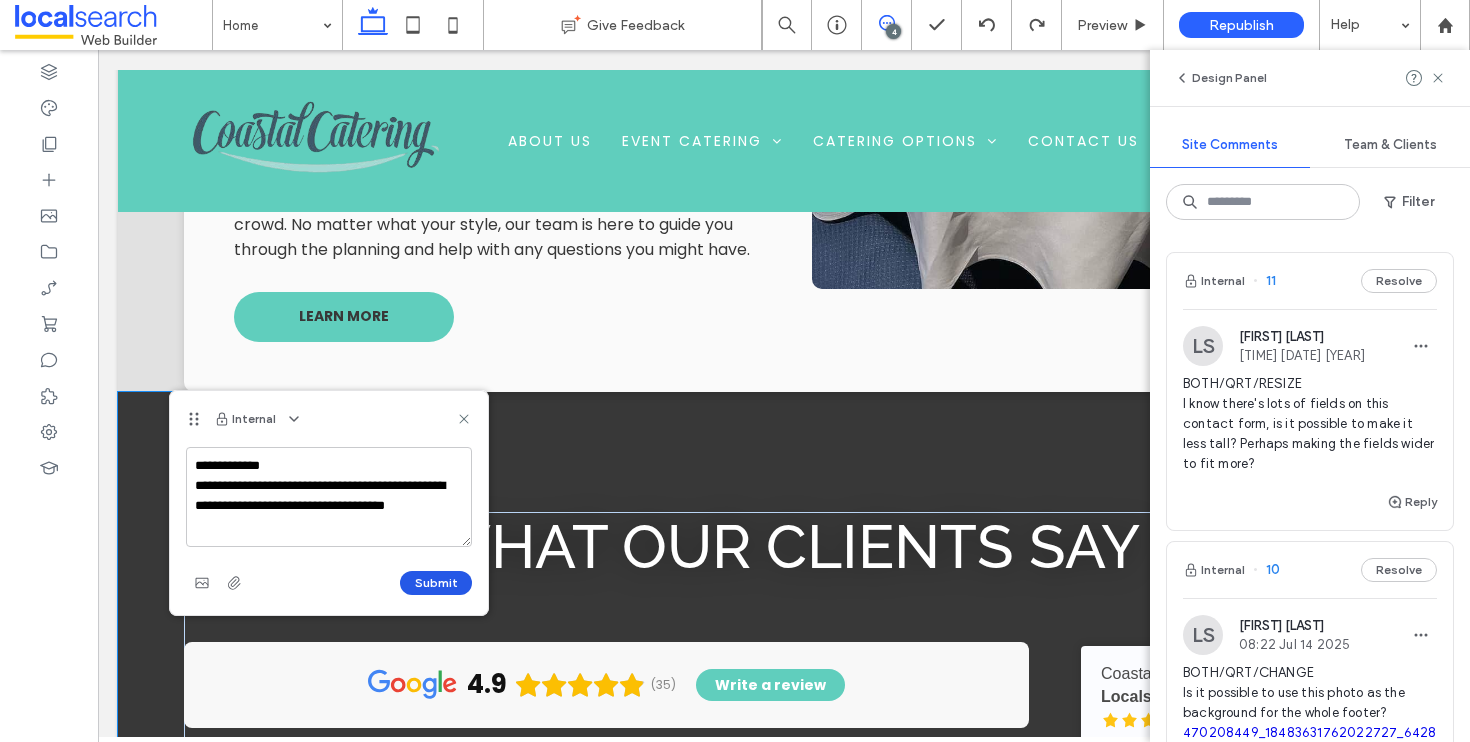 type on "**********" 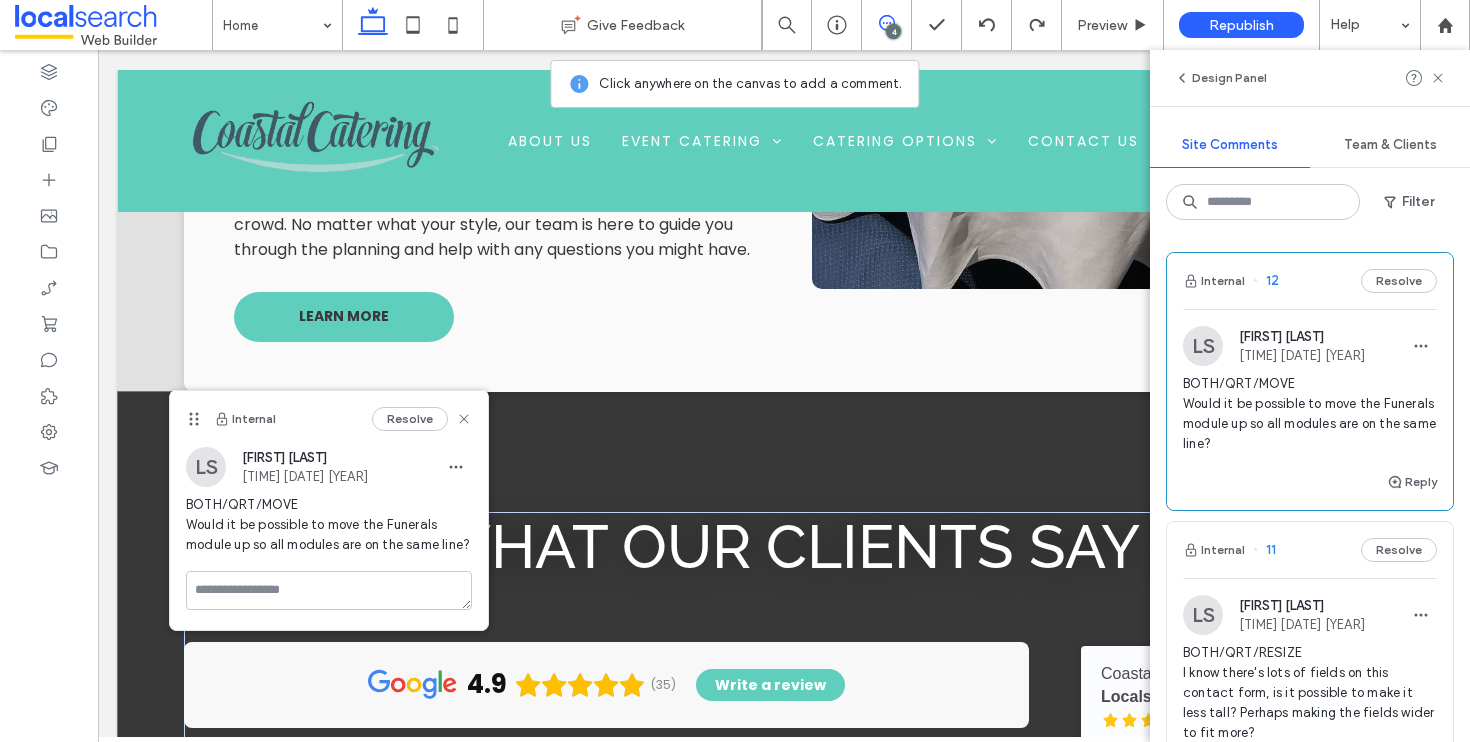 click 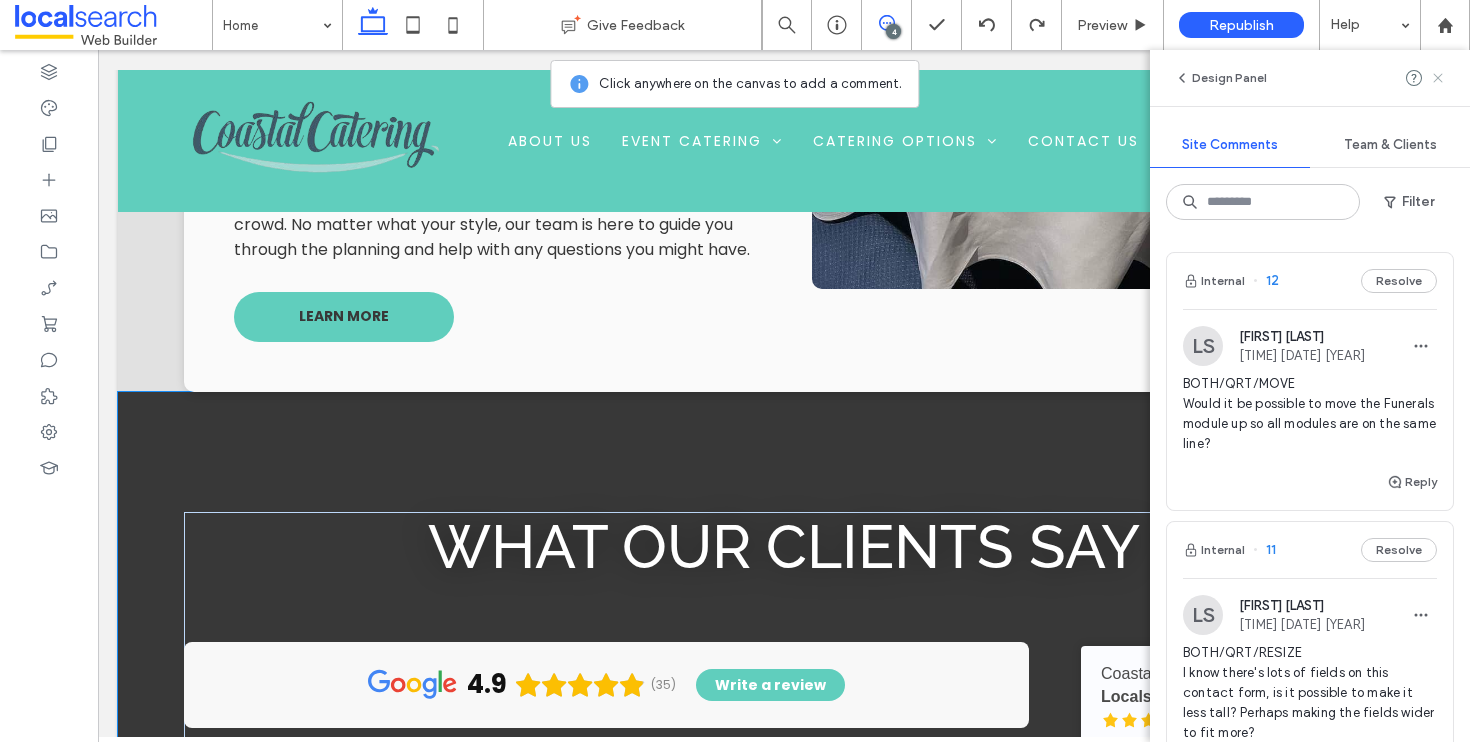 click 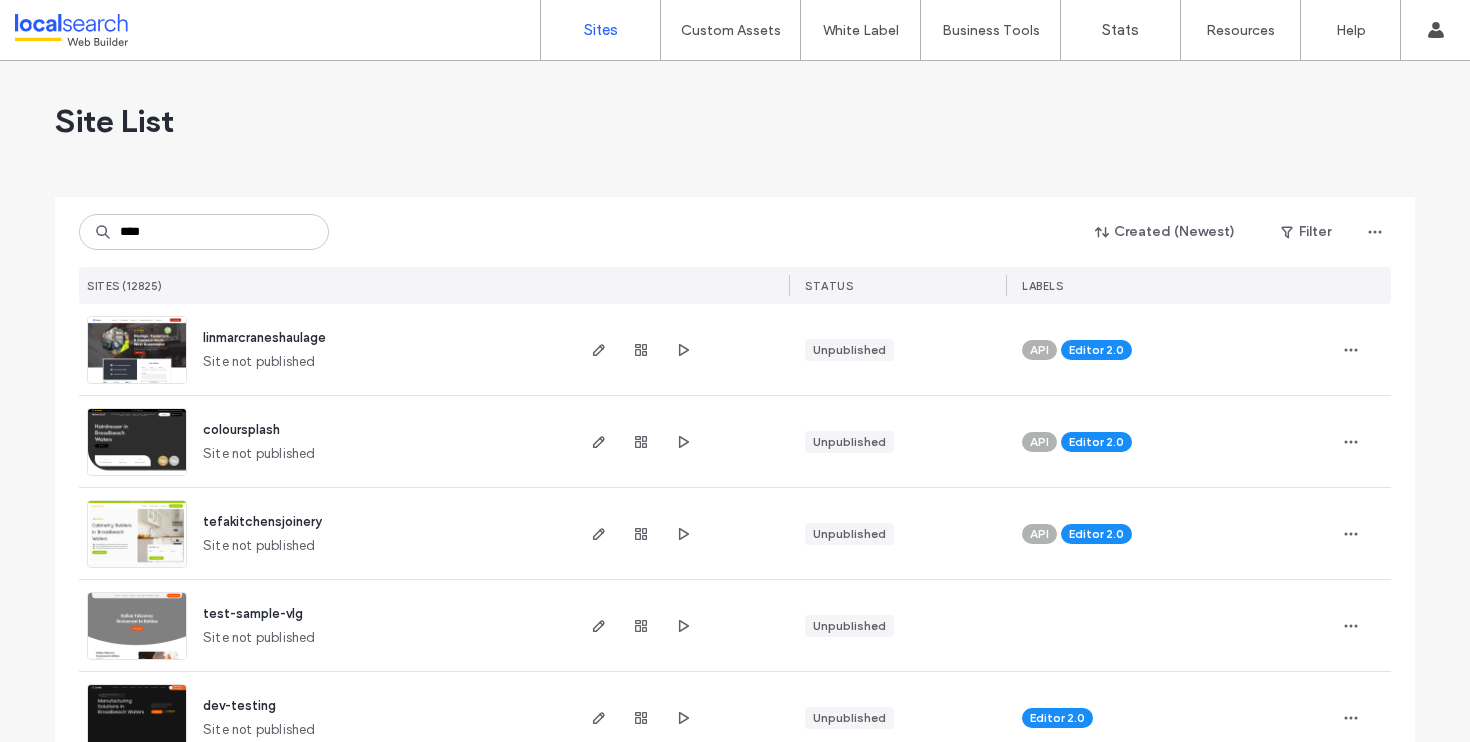 scroll, scrollTop: 0, scrollLeft: 0, axis: both 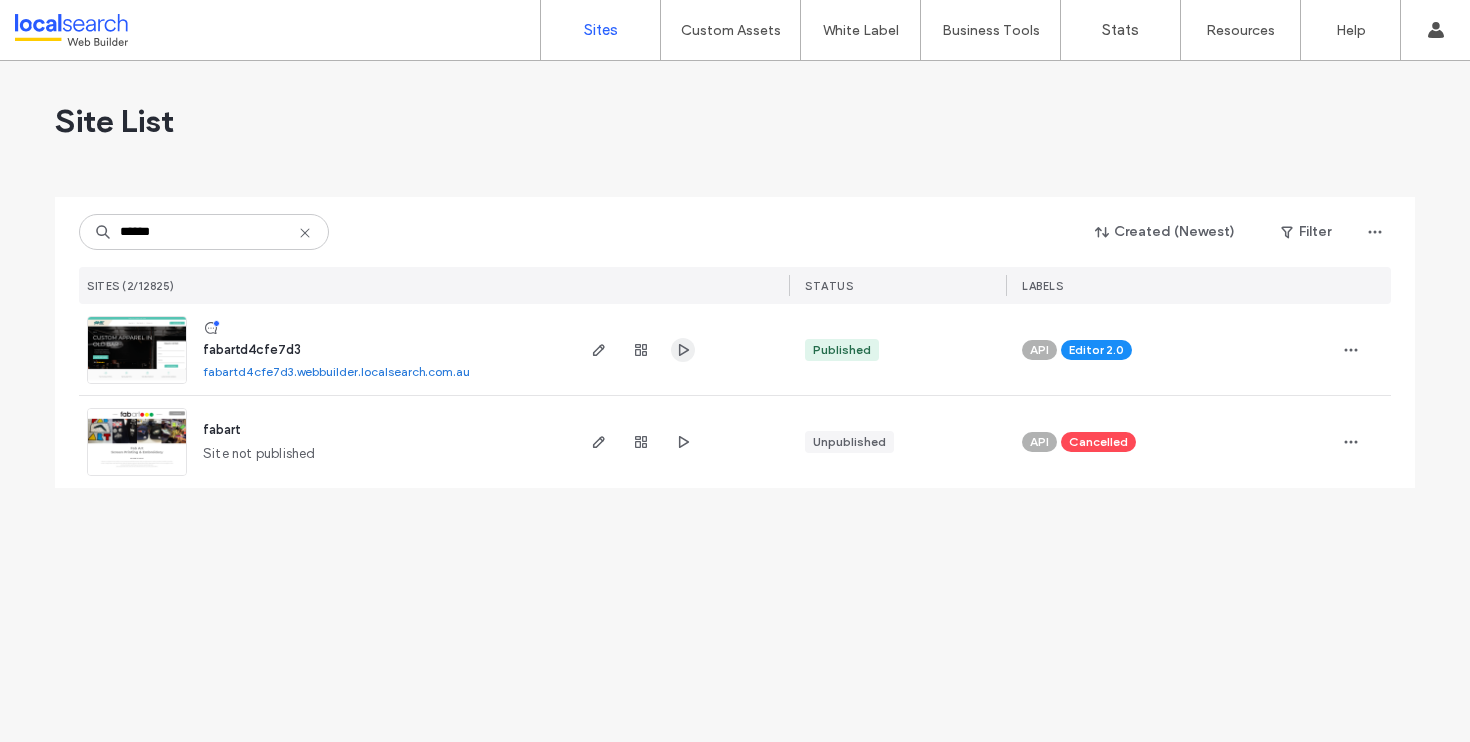 type on "******" 